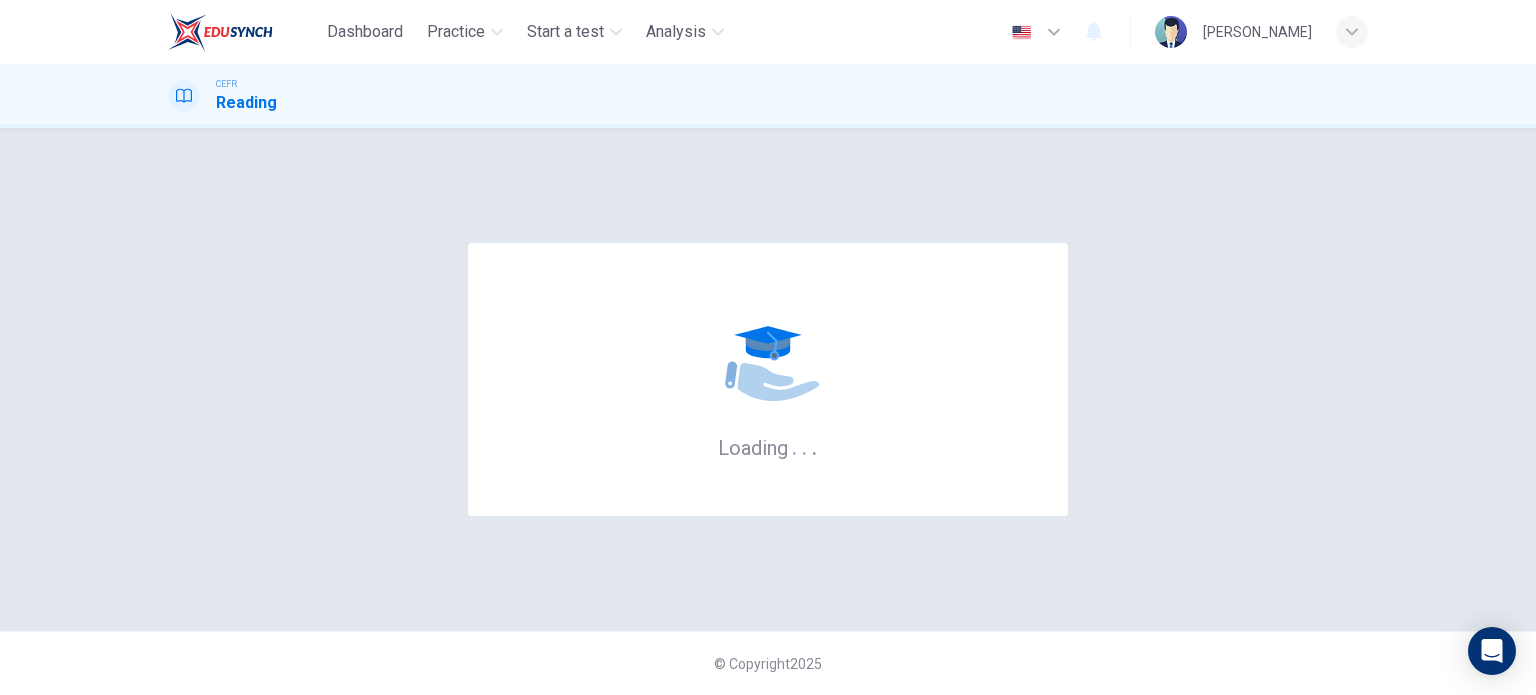 scroll, scrollTop: 0, scrollLeft: 0, axis: both 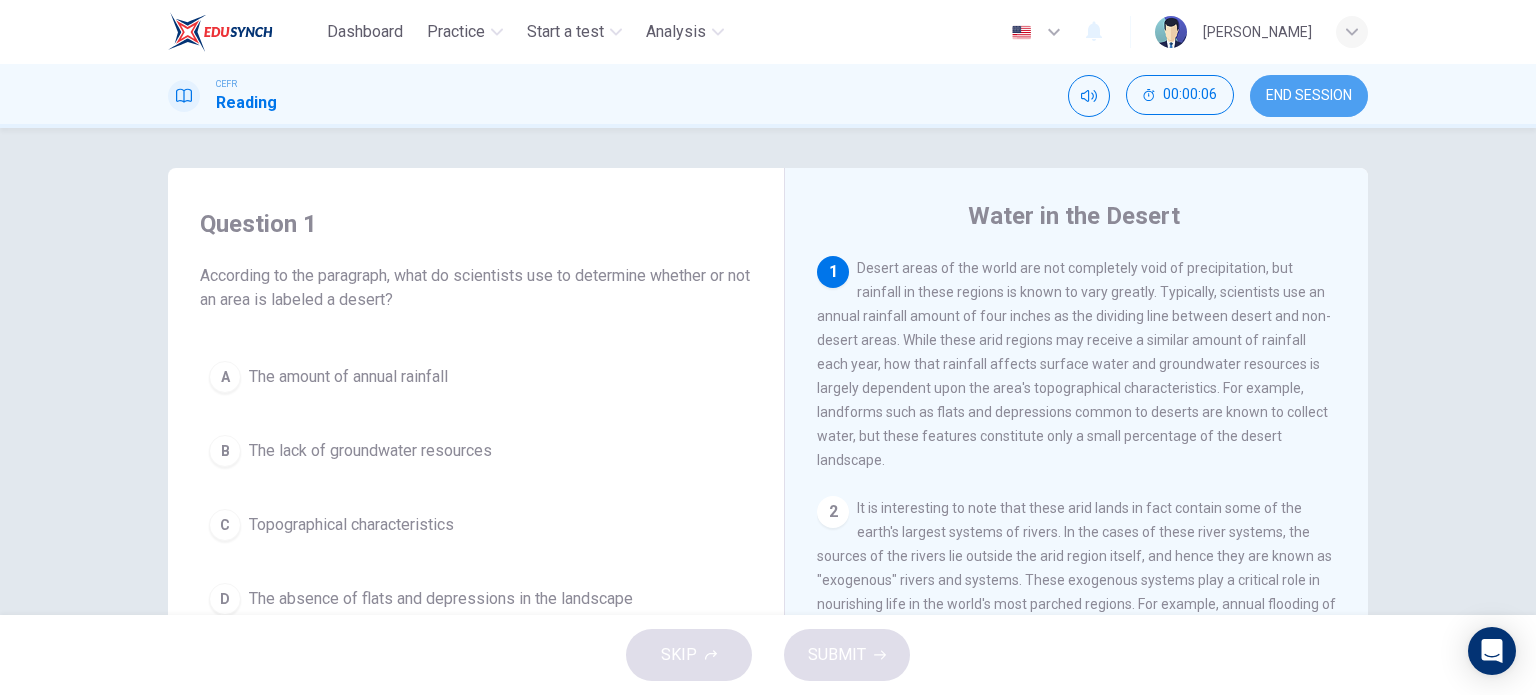 drag, startPoint x: 1279, startPoint y: 95, endPoint x: 855, endPoint y: 90, distance: 424.02948 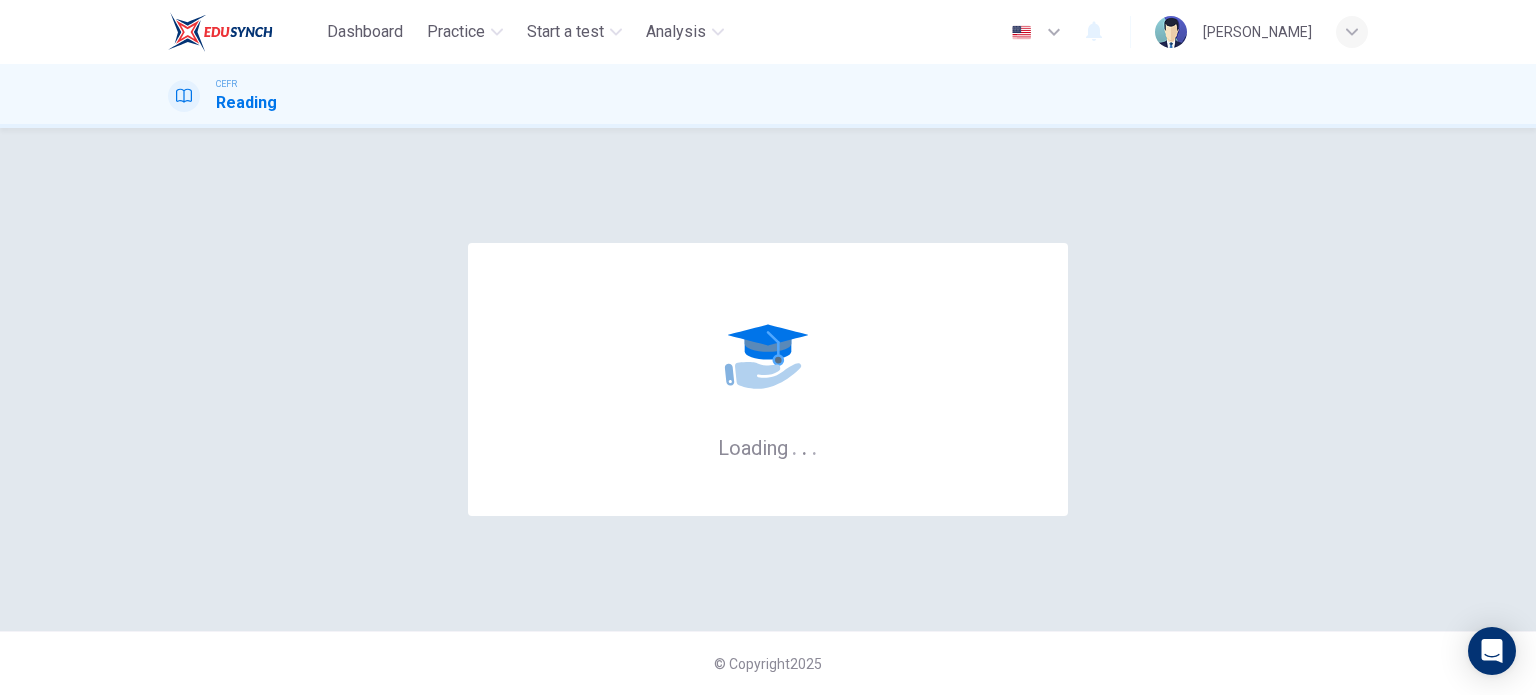 scroll, scrollTop: 0, scrollLeft: 0, axis: both 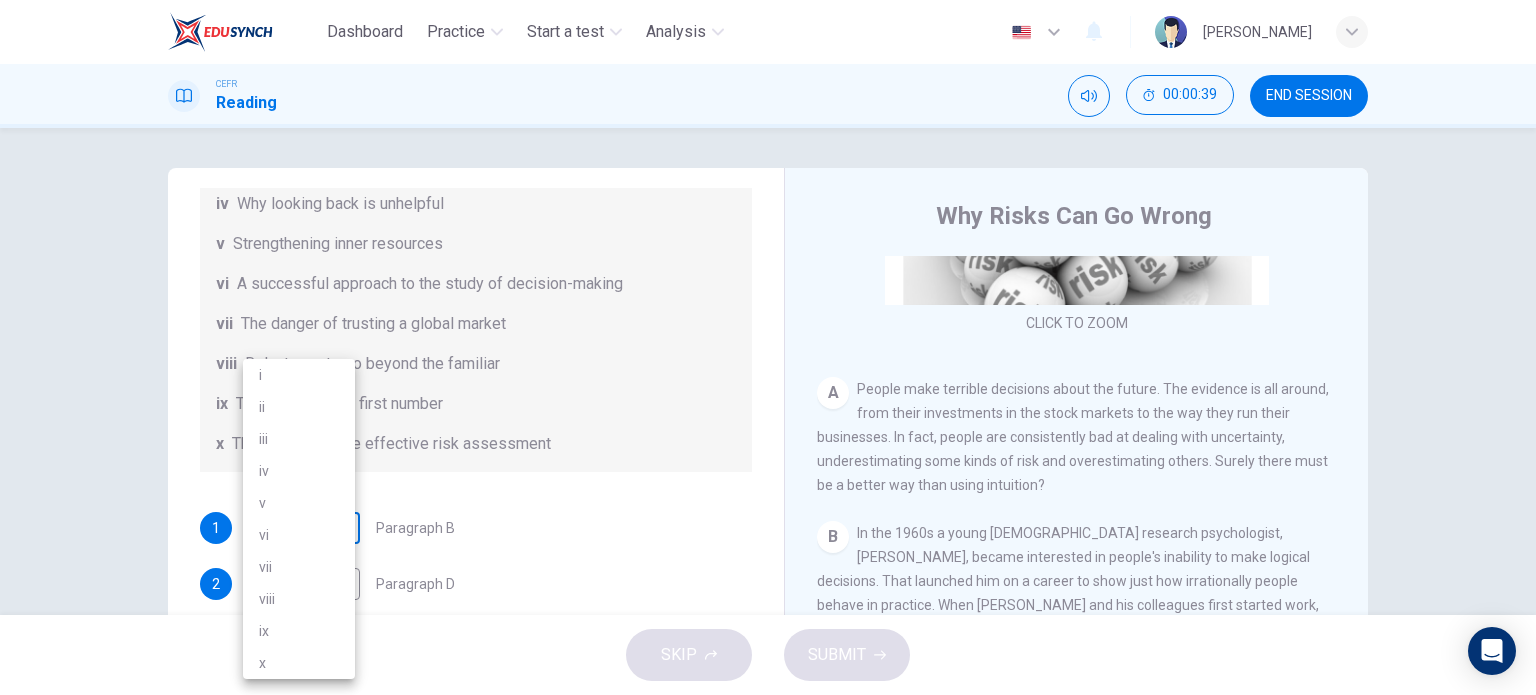 click on "Dashboard Practice Start a test Analysis English en ​ [PERSON_NAME] CEFR Reading 00:00:39 END SESSION Questions 1 - 6 Reading Passage 1 has nine paragraphs  A-I
Choose the correct heading for Paragraphs  B  and  D-H  from the list of headings below.
Write the correct number  (i-xi)  in the boxes below. List of Headings i Not identifying the correct priorities ii A solution for the long term iii The difficulty of changing your mind iv Why looking back is unhelpful v Strengthening inner resources vi A successful approach to the study of decision-making vii The danger of trusting a global market viii Reluctance to go beyond the familiar ix The power of the first number x The need for more effective risk assessment 1 ​ ​ Paragraph B 2 ​ ​ Paragraph D 3 ​ ​ Paragraph E 4 ​ ​ Paragraph F 5 ​ ​ Paragraph G 6 ​ ​ Paragraph H Why Risks Can Go Wrong CLICK TO ZOOM Click to Zoom A B C D E F G H I SKIP SUBMIT EduSynch - Online Language Proficiency Testing
Dashboard Practice" at bounding box center [768, 347] 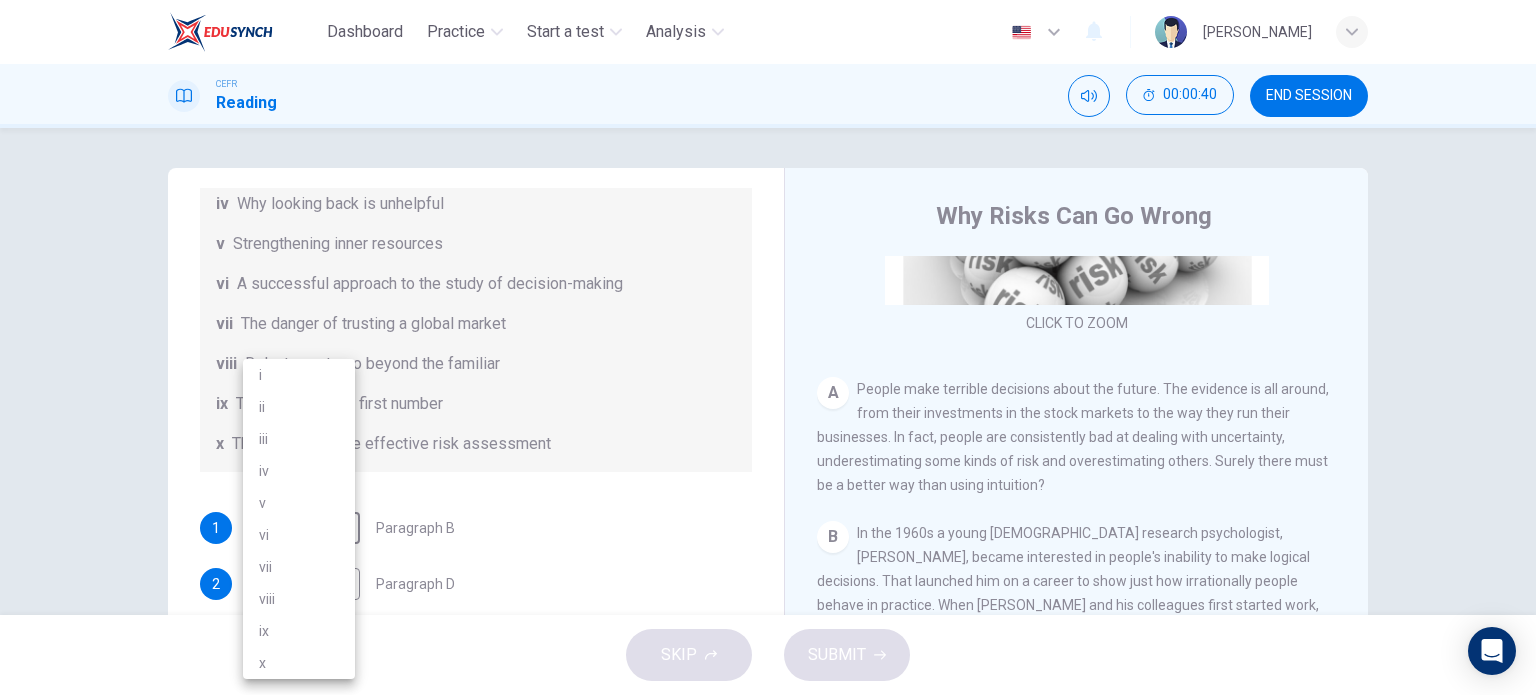 click at bounding box center (768, 347) 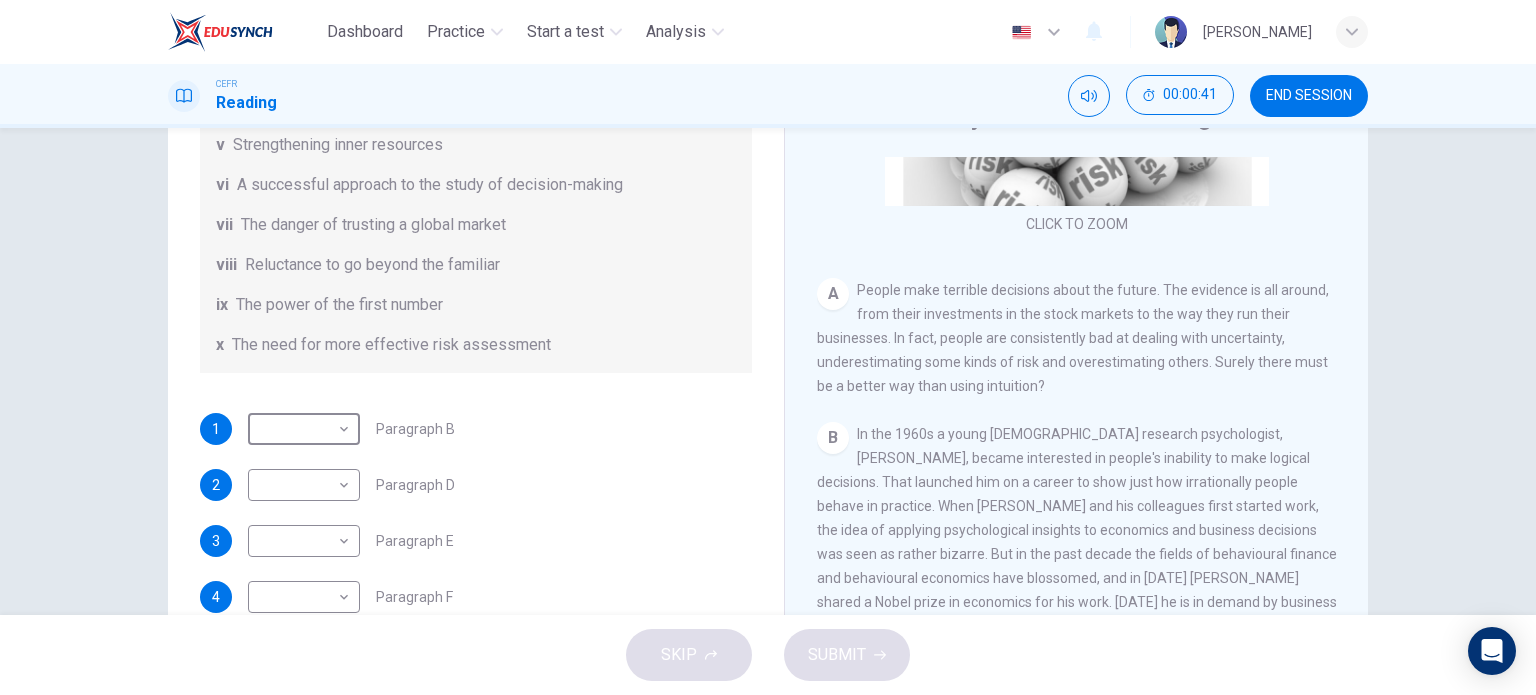 scroll, scrollTop: 200, scrollLeft: 0, axis: vertical 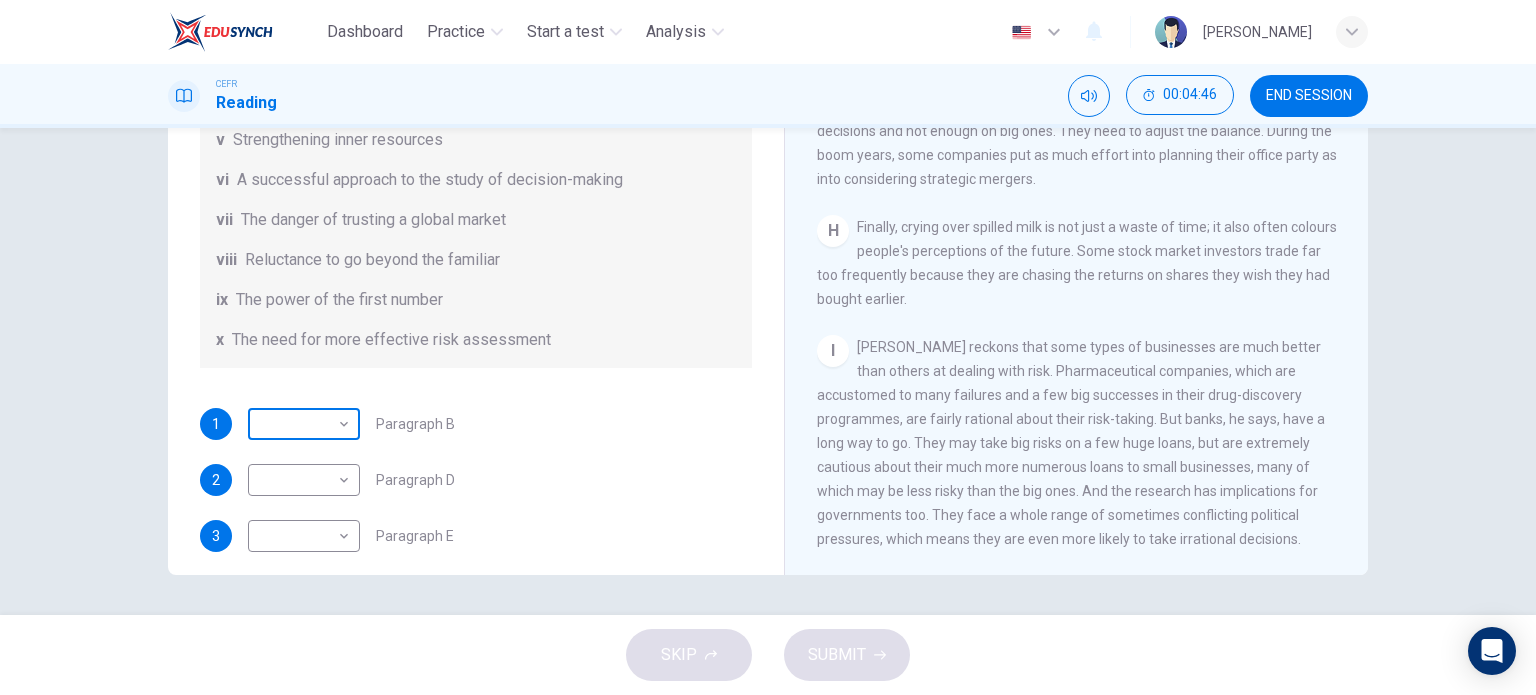 click on "Dashboard Practice Start a test Analysis English en ​ MUHAMMAD HANIS BIN ZAMRI CEFR Reading 00:04:46 END SESSION Questions 1 - 6 Reading Passage 1 has nine paragraphs  A-I
Choose the correct heading for Paragraphs  B  and  D-H  from the list of headings below.
Write the correct number  (i-xi)  in the boxes below. List of Headings i Not identifying the correct priorities ii A solution for the long term iii The difficulty of changing your mind iv Why looking back is unhelpful v Strengthening inner resources vi A successful approach to the study of decision-making vii The danger of trusting a global market viii Reluctance to go beyond the familiar ix The power of the first number x The need for more effective risk assessment 1 ​ ​ Paragraph B 2 ​ ​ Paragraph D 3 ​ ​ Paragraph E 4 ​ ​ Paragraph F 5 ​ ​ Paragraph G 6 ​ ​ Paragraph H Why Risks Can Go Wrong CLICK TO ZOOM Click to Zoom A B C D E F G H I SKIP SUBMIT EduSynch - Online Language Proficiency Testing
Dashboard Practice" at bounding box center [768, 347] 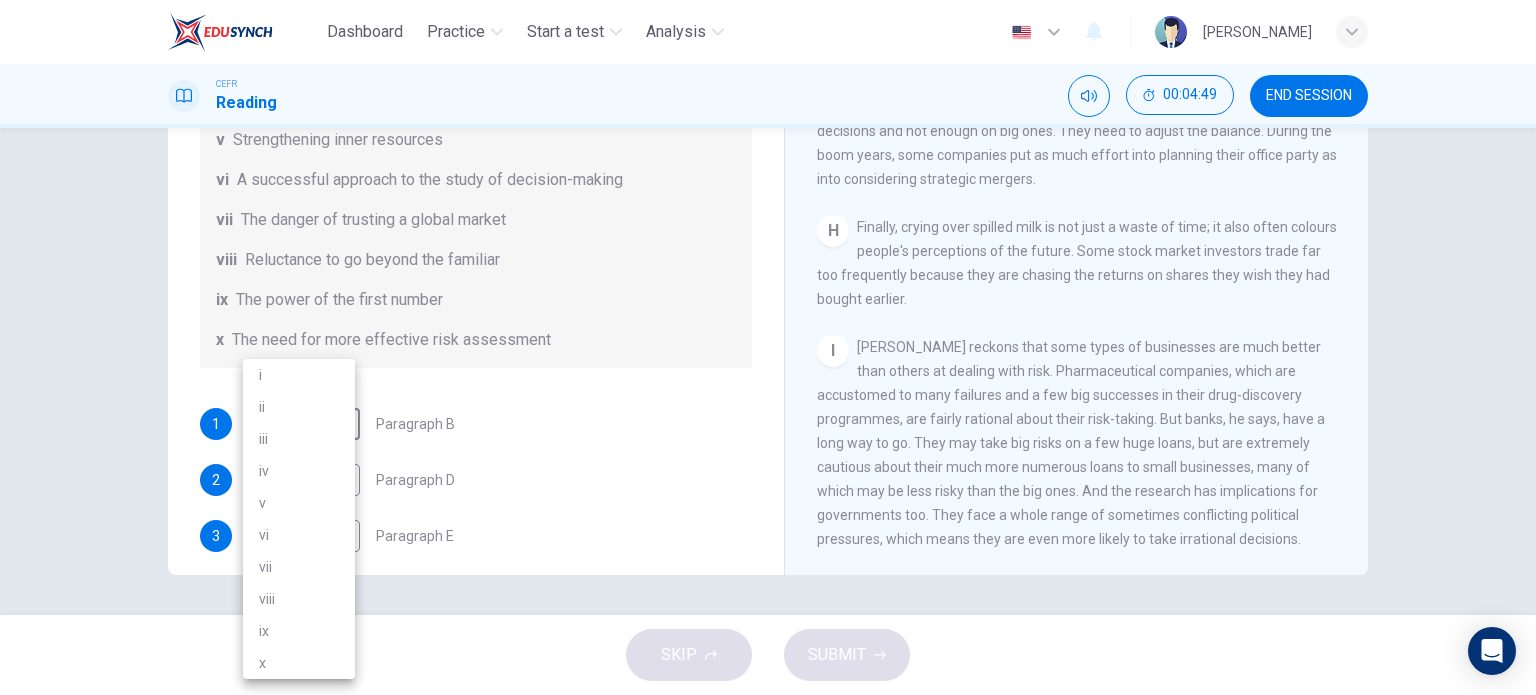 click at bounding box center (768, 347) 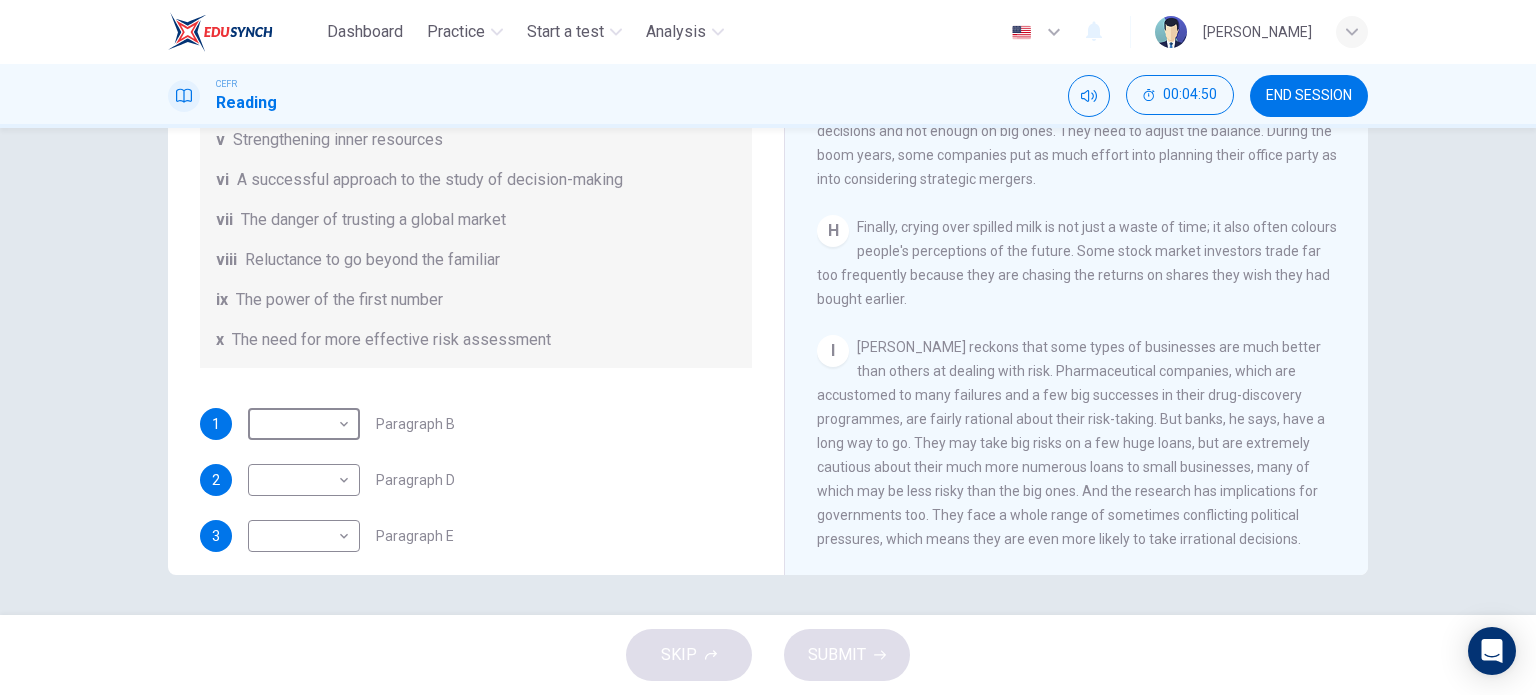 click on "Kahneman reckons that some types of businesses are much better than others at dealing with risk. Pharmaceutical companies, which are accustomed to many failures and a few big successes in their drug-discovery programmes, are fairly rational about their risk-taking. But banks, he says, have a long way to go. They may take big risks on a few huge loans, but are extremely cautious about their much more numerous loans to small businesses, many of which may be less risky than the big ones. And the research has implications for governments too. They face a whole range of sometimes conflicting political pressures, which means they are even more likely to take irrational decisions." at bounding box center (1071, 443) 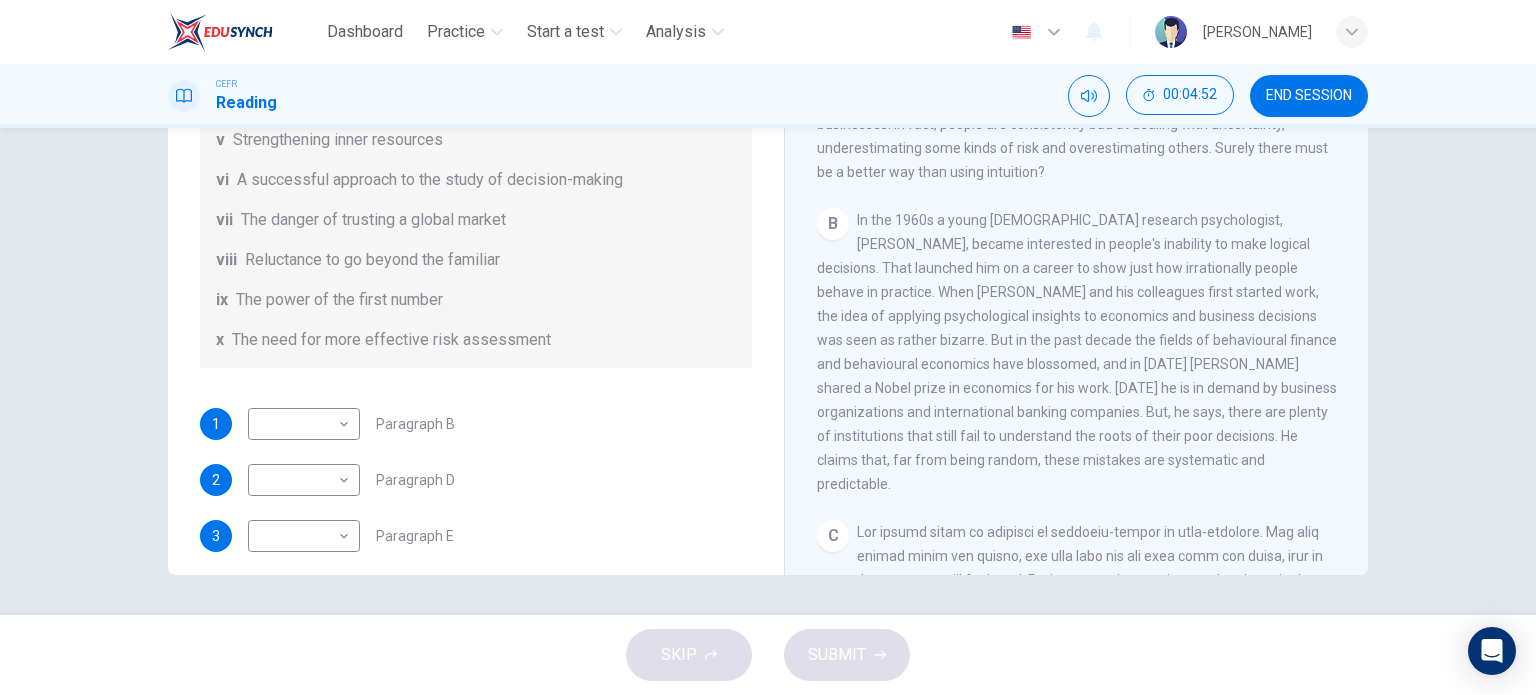 scroll, scrollTop: 315, scrollLeft: 0, axis: vertical 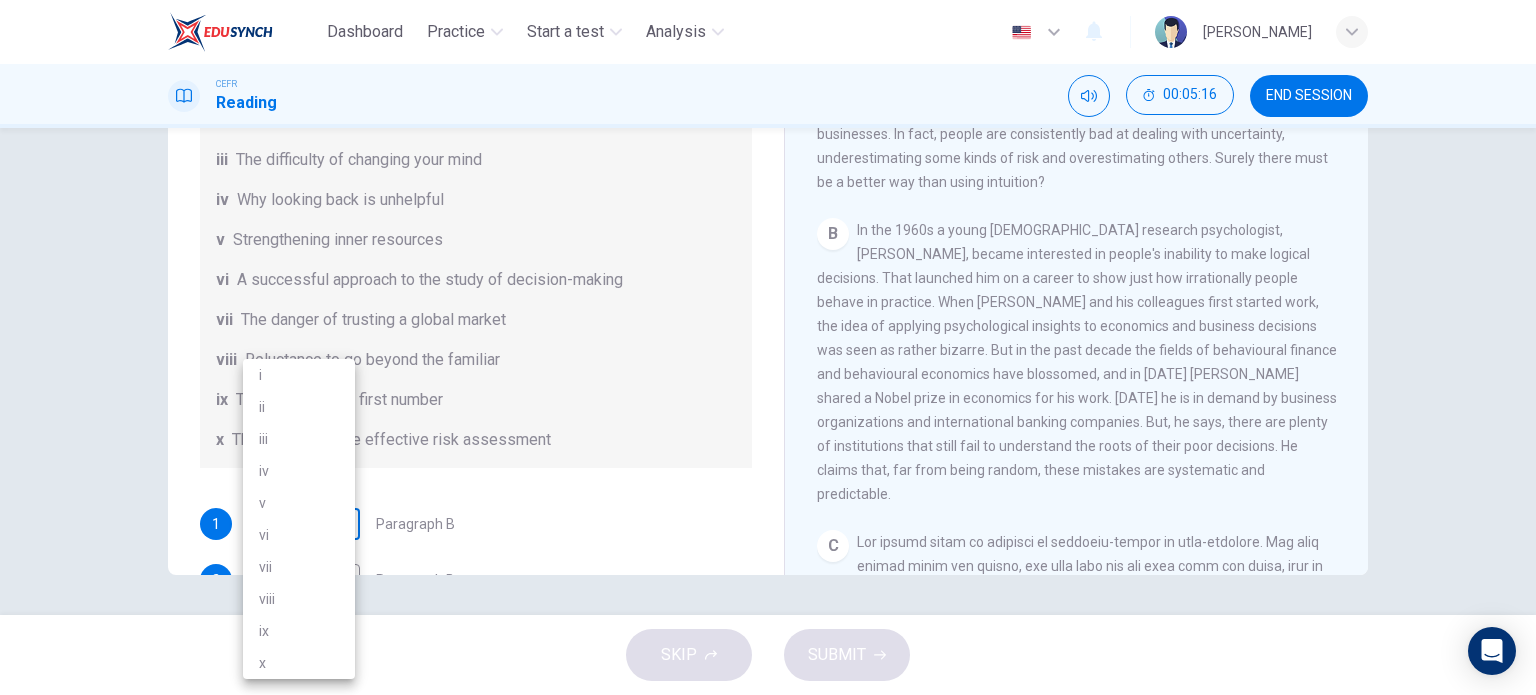 click on "Dashboard Practice Start a test Analysis English en ​ MUHAMMAD HANIS BIN ZAMRI CEFR Reading 00:05:16 END SESSION Questions 1 - 6 Reading Passage 1 has nine paragraphs  A-I
Choose the correct heading for Paragraphs  B  and  D-H  from the list of headings below.
Write the correct number  (i-xi)  in the boxes below. List of Headings i Not identifying the correct priorities ii A solution for the long term iii The difficulty of changing your mind iv Why looking back is unhelpful v Strengthening inner resources vi A successful approach to the study of decision-making vii The danger of trusting a global market viii Reluctance to go beyond the familiar ix The power of the first number x The need for more effective risk assessment 1 ​ ​ Paragraph B 2 ​ ​ Paragraph D 3 ​ ​ Paragraph E 4 ​ ​ Paragraph F 5 ​ ​ Paragraph G 6 ​ ​ Paragraph H Why Risks Can Go Wrong CLICK TO ZOOM Click to Zoom A B C D E F G H I SKIP SUBMIT EduSynch - Online Language Proficiency Testing
Dashboard Practice" at bounding box center [768, 347] 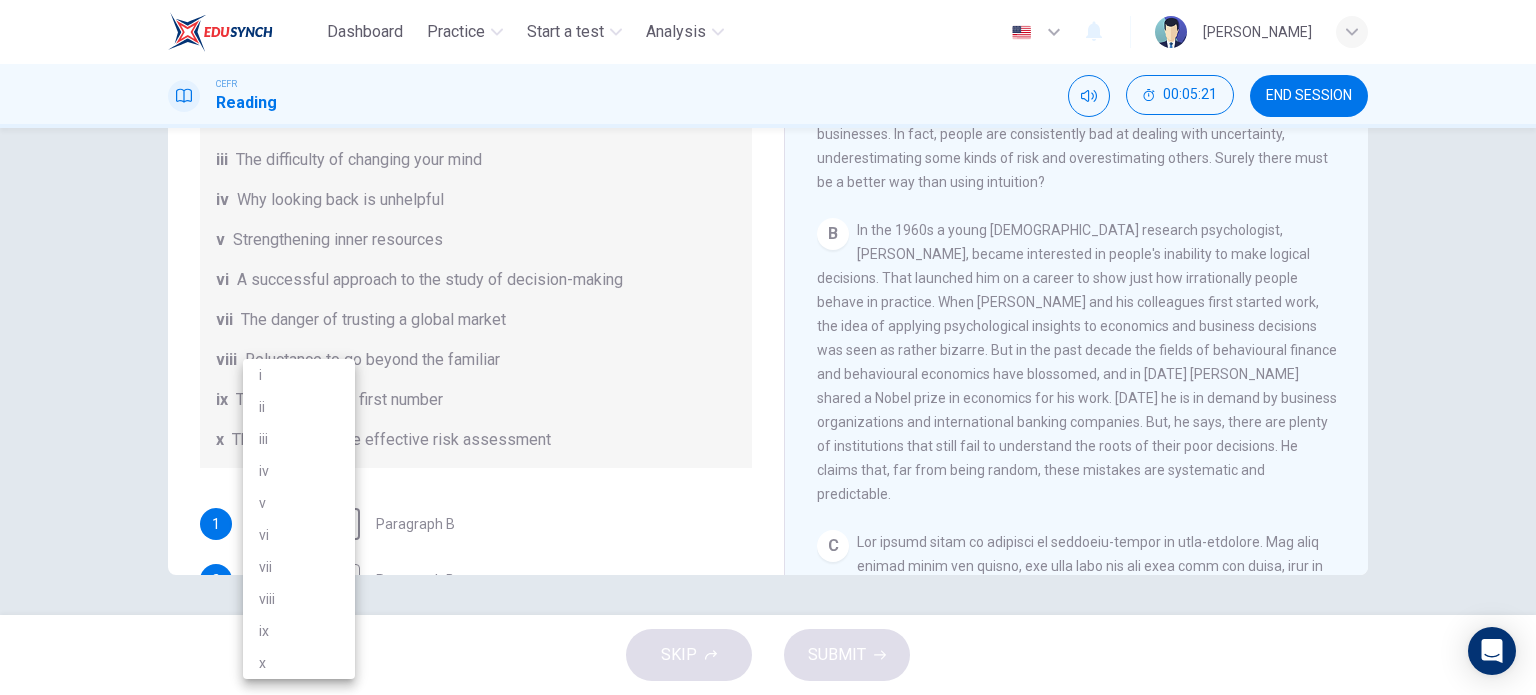 click on "vi" at bounding box center (299, 535) 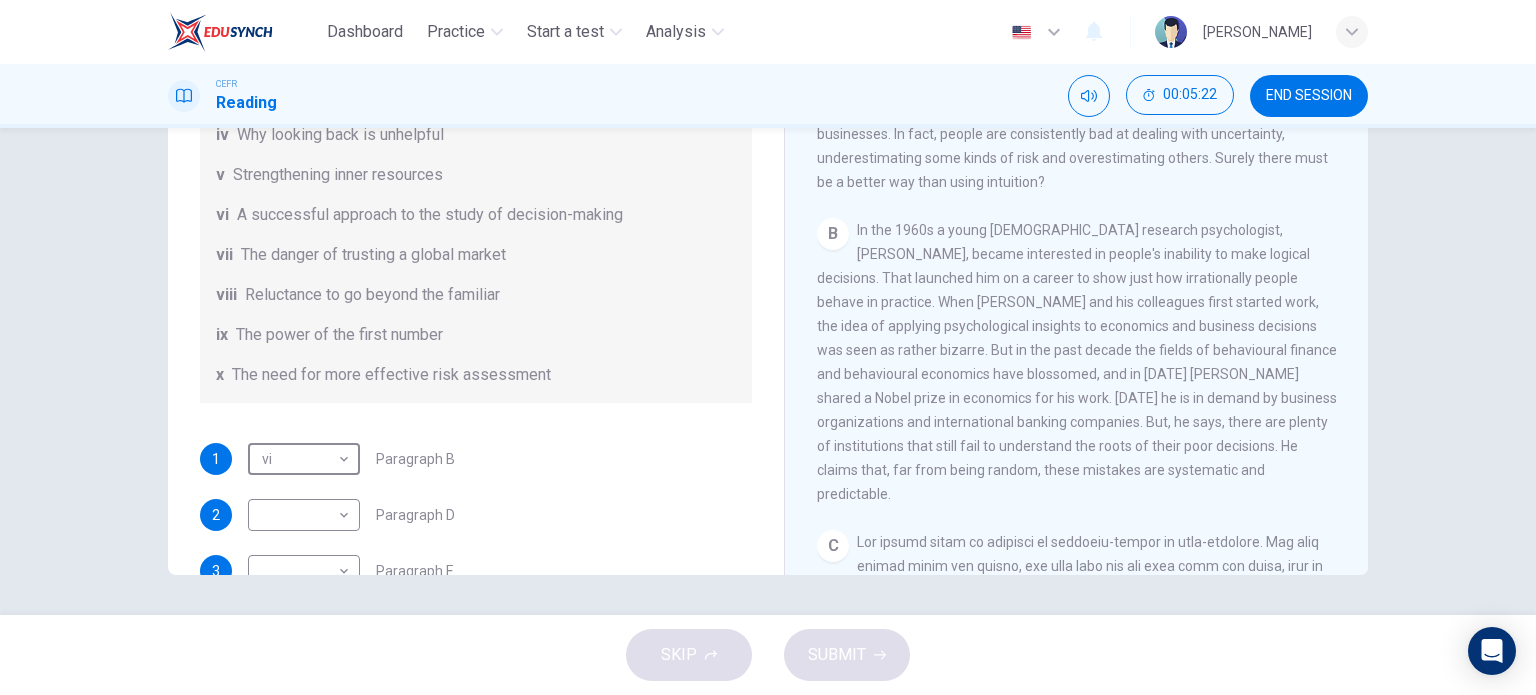 scroll, scrollTop: 200, scrollLeft: 0, axis: vertical 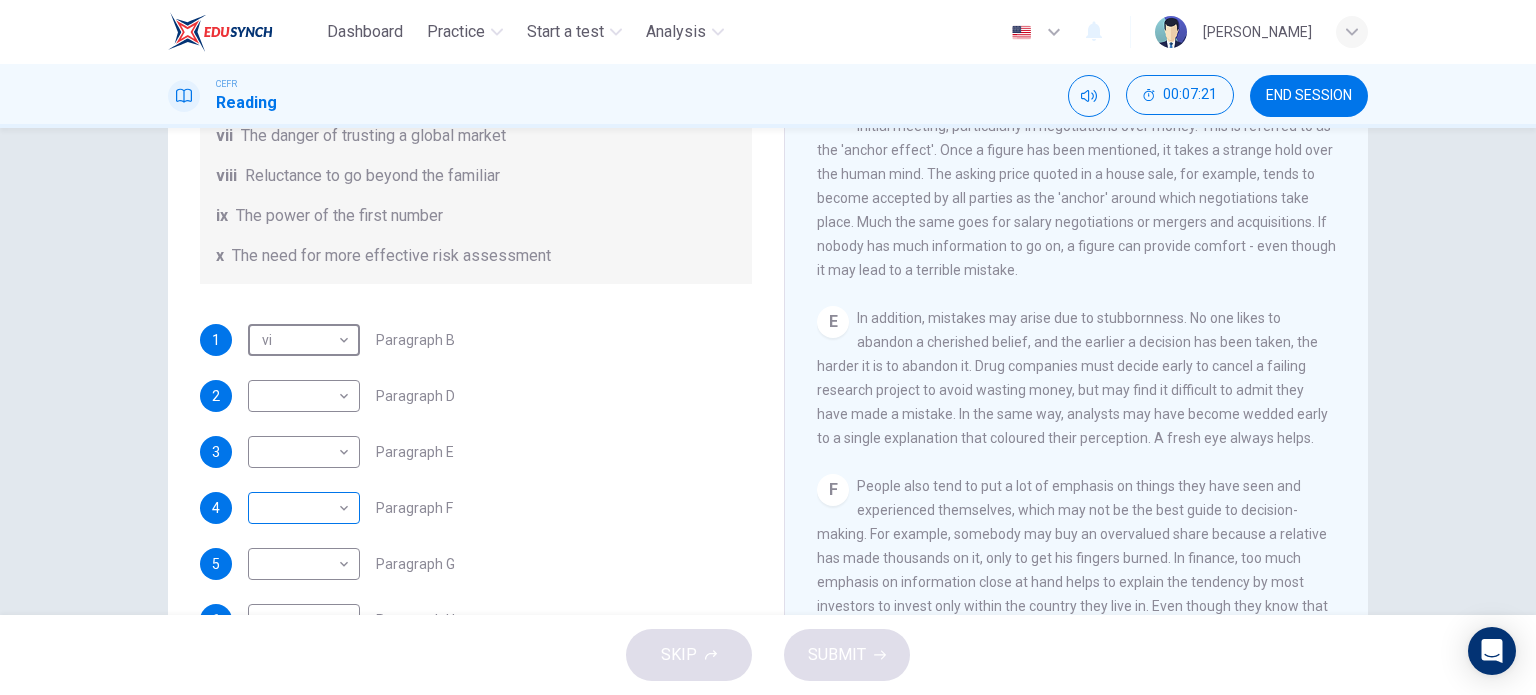 click on "Dashboard Practice Start a test Analysis English en ​ MUHAMMAD HANIS BIN ZAMRI CEFR Reading 00:07:21 END SESSION Questions 1 - 6 Reading Passage 1 has nine paragraphs  A-I
Choose the correct heading for Paragraphs  B  and  D-H  from the list of headings below.
Write the correct number  (i-xi)  in the boxes below. List of Headings i Not identifying the correct priorities ii A solution for the long term iii The difficulty of changing your mind iv Why looking back is unhelpful v Strengthening inner resources vi A successful approach to the study of decision-making vii The danger of trusting a global market viii Reluctance to go beyond the familiar ix The power of the first number x The need for more effective risk assessment 1 vi vi ​ Paragraph B 2 ​ ​ Paragraph D 3 ​ ​ Paragraph E 4 ​ ​ Paragraph F 5 ​ ​ Paragraph G 6 ​ ​ Paragraph H Why Risks Can Go Wrong CLICK TO ZOOM Click to Zoom A B C D E F G H I SKIP SUBMIT EduSynch - Online Language Proficiency Testing
Dashboard 2025" at bounding box center (768, 347) 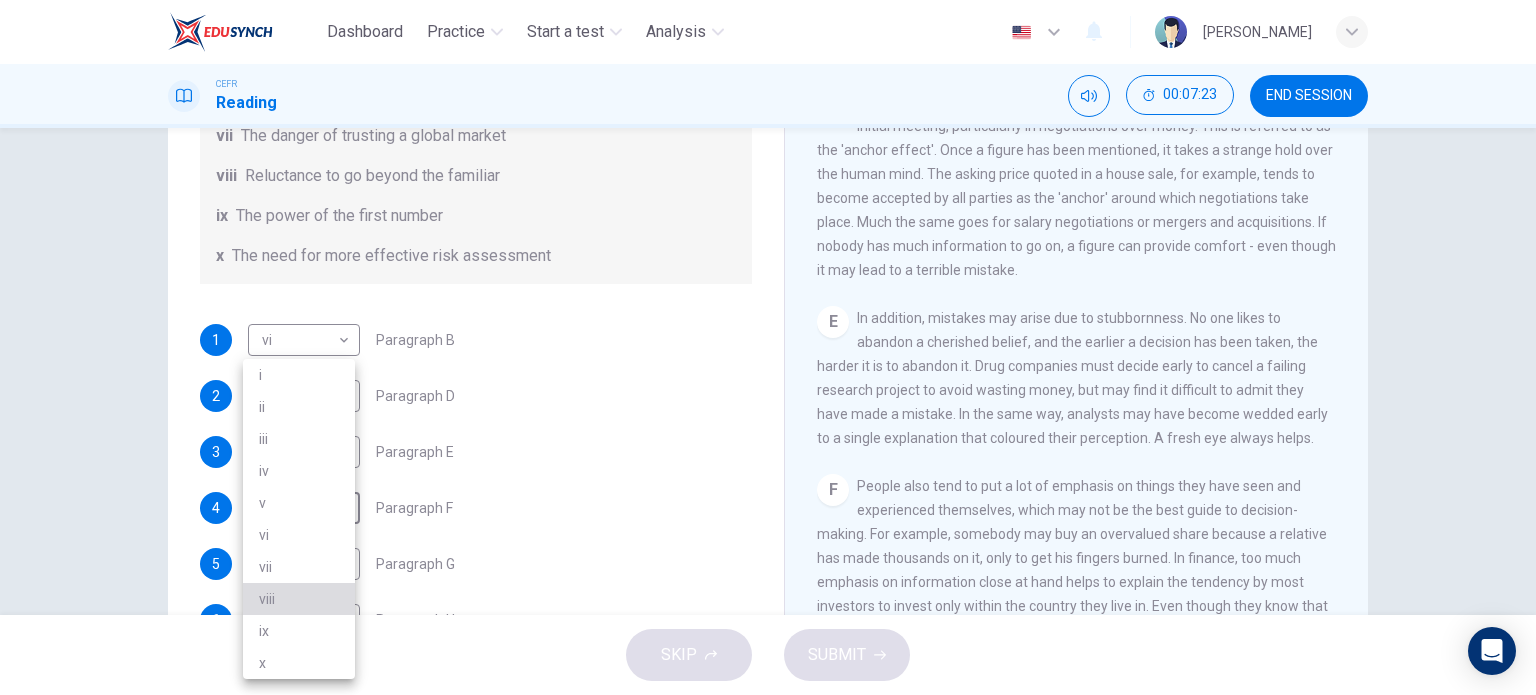 click on "viii" at bounding box center (299, 599) 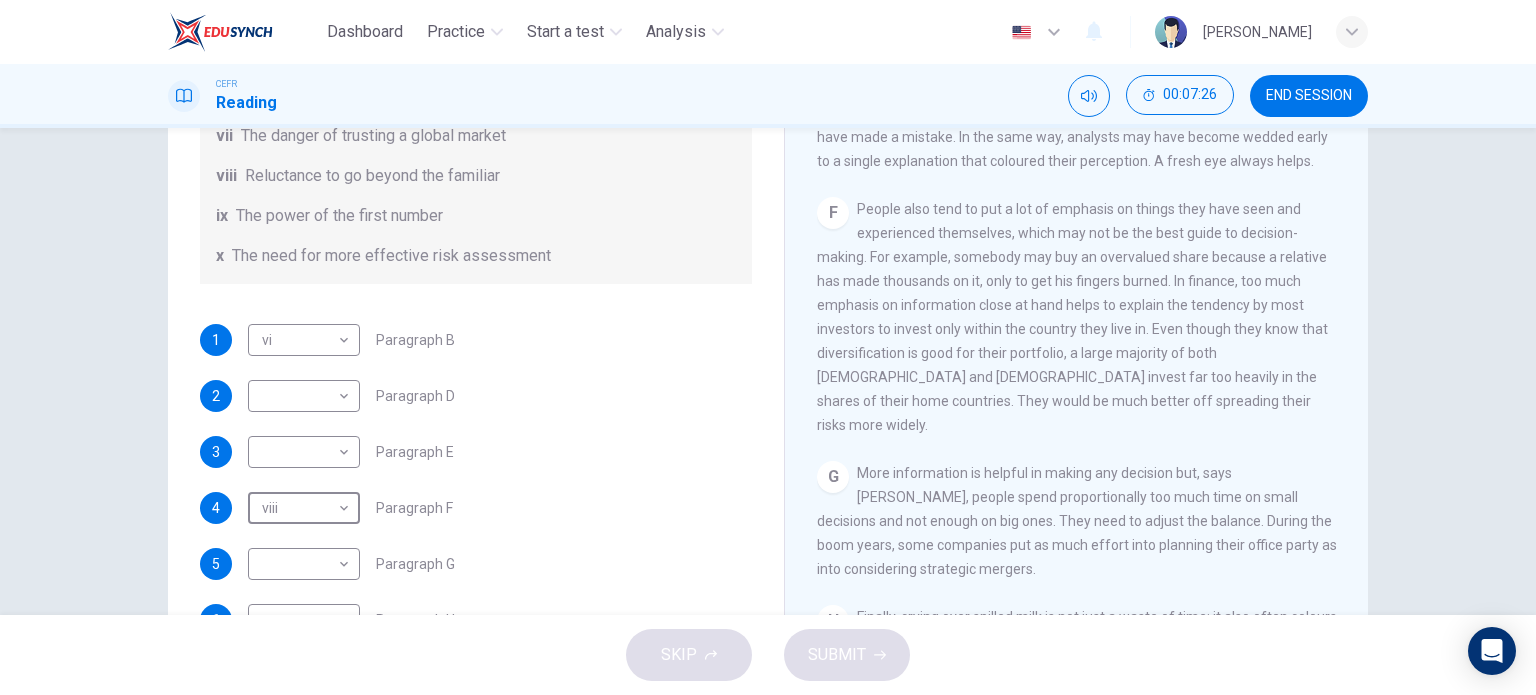 scroll, scrollTop: 1515, scrollLeft: 0, axis: vertical 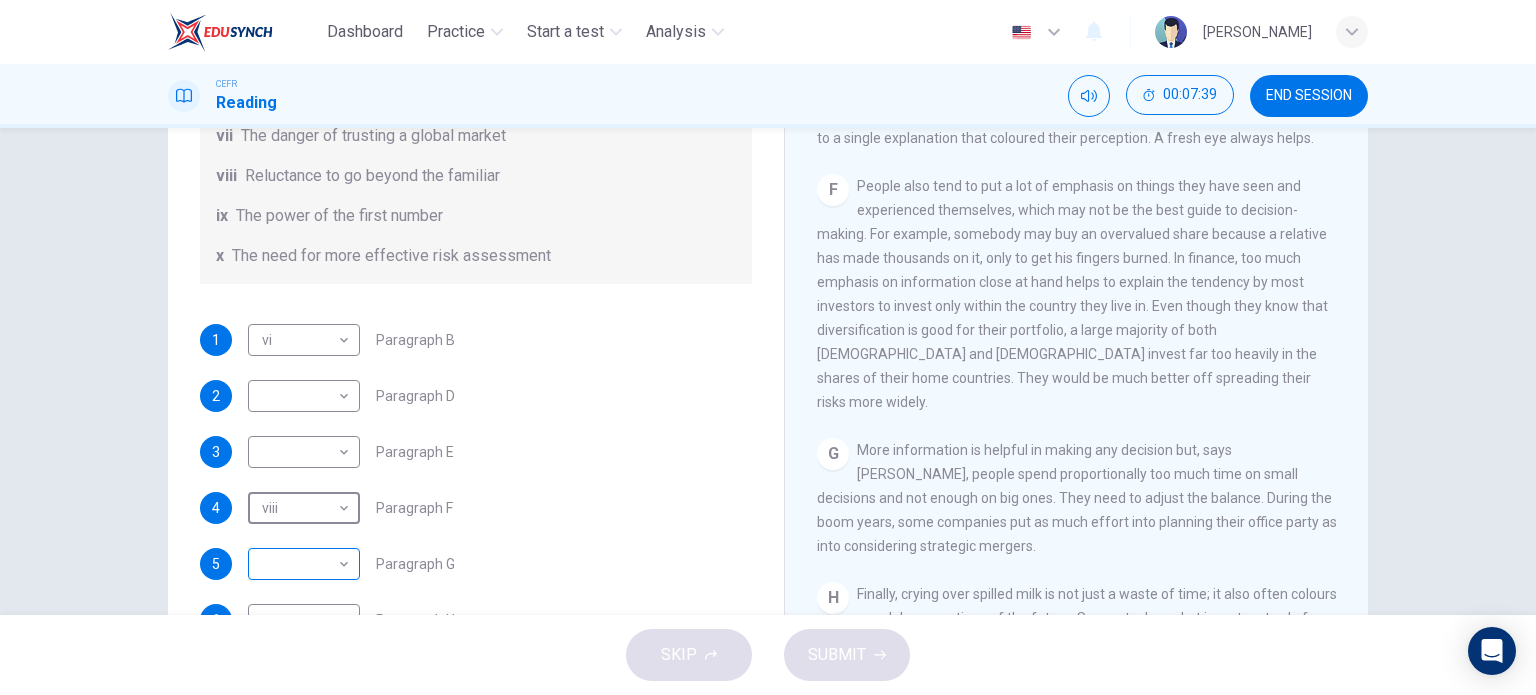 click on "Dashboard Practice Start a test Analysis English en ​ MUHAMMAD HANIS BIN ZAMRI CEFR Reading 00:07:39 END SESSION Questions 1 - 6 Reading Passage 1 has nine paragraphs  A-I
Choose the correct heading for Paragraphs  B  and  D-H  from the list of headings below.
Write the correct number  (i-xi)  in the boxes below. List of Headings i Not identifying the correct priorities ii A solution for the long term iii The difficulty of changing your mind iv Why looking back is unhelpful v Strengthening inner resources vi A successful approach to the study of decision-making vii The danger of trusting a global market viii Reluctance to go beyond the familiar ix The power of the first number x The need for more effective risk assessment 1 vi vi ​ Paragraph B 2 ​ ​ Paragraph D 3 ​ ​ Paragraph E 4 viii viii ​ Paragraph F 5 ​ ​ Paragraph G 6 ​ ​ Paragraph H Why Risks Can Go Wrong CLICK TO ZOOM Click to Zoom A B C D E F G H I SKIP SUBMIT EduSynch - Online Language Proficiency Testing
Dashboard" at bounding box center (768, 347) 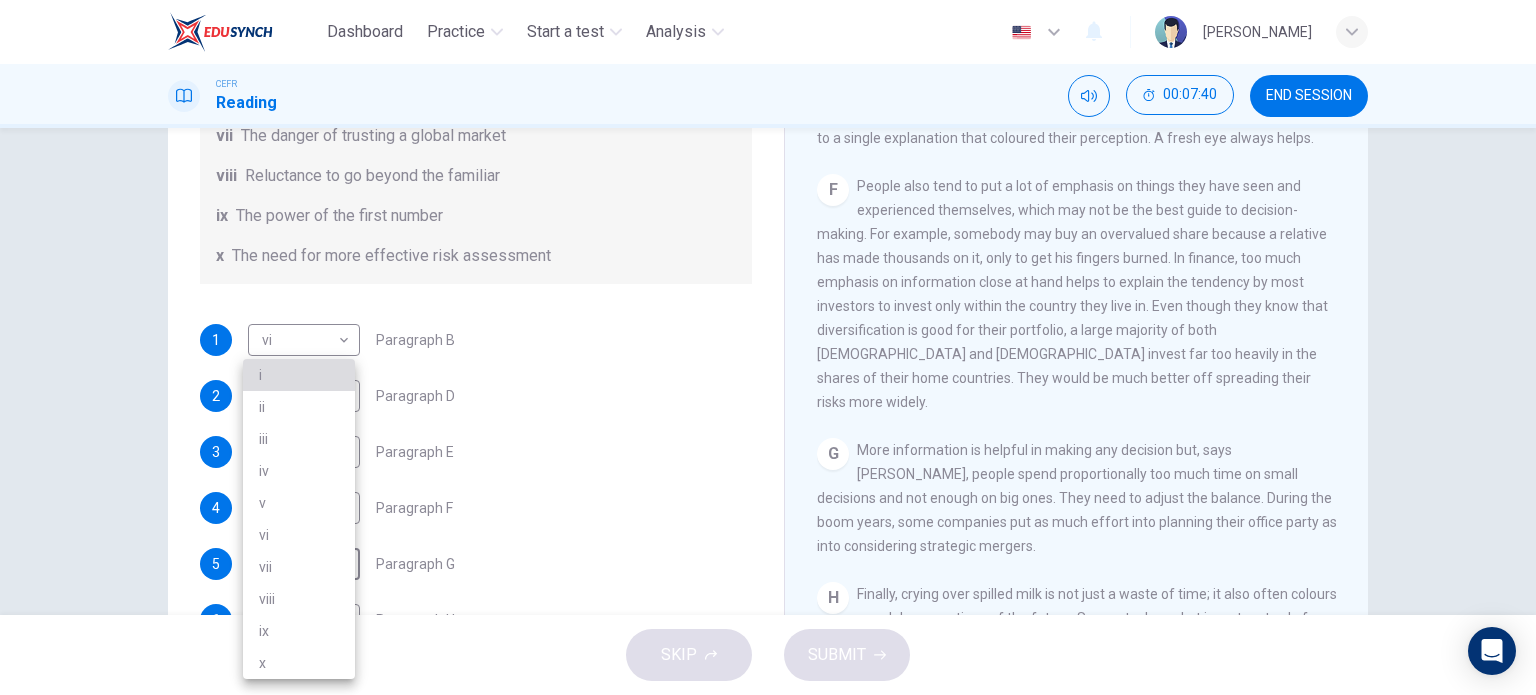 click on "i" at bounding box center [299, 375] 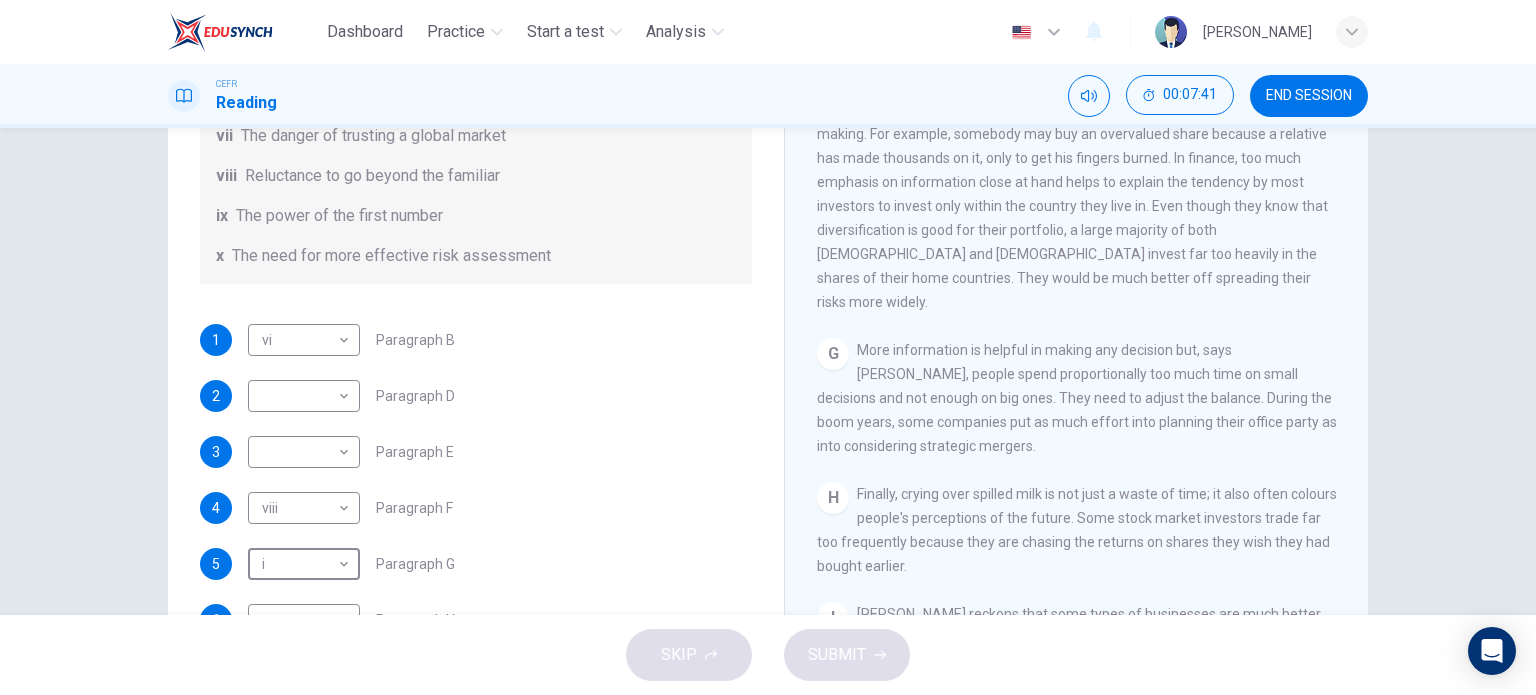 scroll, scrollTop: 1715, scrollLeft: 0, axis: vertical 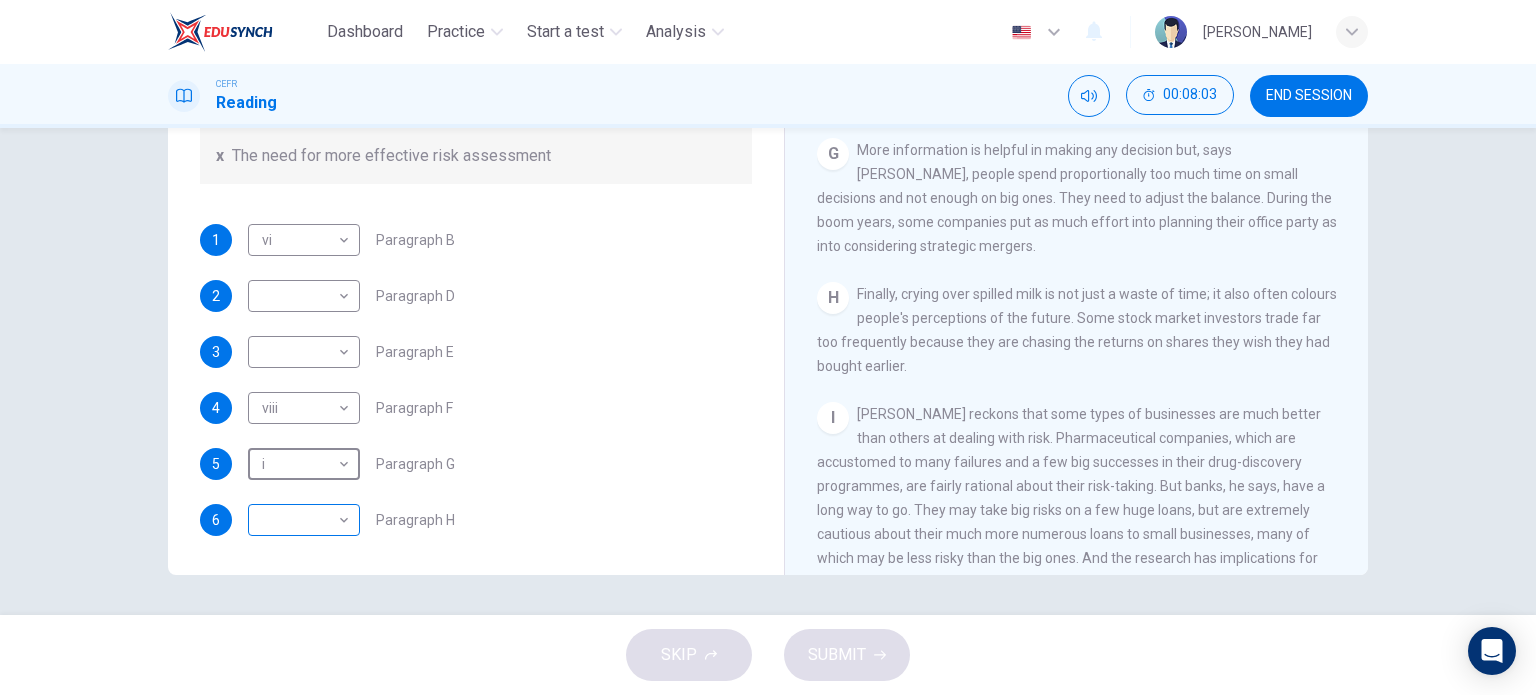 click on "Dashboard Practice Start a test Analysis English en ​ MUHAMMAD HANIS BIN ZAMRI CEFR Reading 00:08:03 END SESSION Questions 1 - 6 Reading Passage 1 has nine paragraphs  A-I
Choose the correct heading for Paragraphs  B  and  D-H  from the list of headings below.
Write the correct number  (i-xi)  in the boxes below. List of Headings i Not identifying the correct priorities ii A solution for the long term iii The difficulty of changing your mind iv Why looking back is unhelpful v Strengthening inner resources vi A successful approach to the study of decision-making vii The danger of trusting a global market viii Reluctance to go beyond the familiar ix The power of the first number x The need for more effective risk assessment 1 vi vi ​ Paragraph B 2 ​ ​ Paragraph D 3 ​ ​ Paragraph E 4 viii viii ​ Paragraph F 5 i i ​ Paragraph G 6 ​ ​ Paragraph H Why Risks Can Go Wrong CLICK TO ZOOM Click to Zoom A B C D E F G H I SKIP SUBMIT EduSynch - Online Language Proficiency Testing
Dashboard" at bounding box center [768, 347] 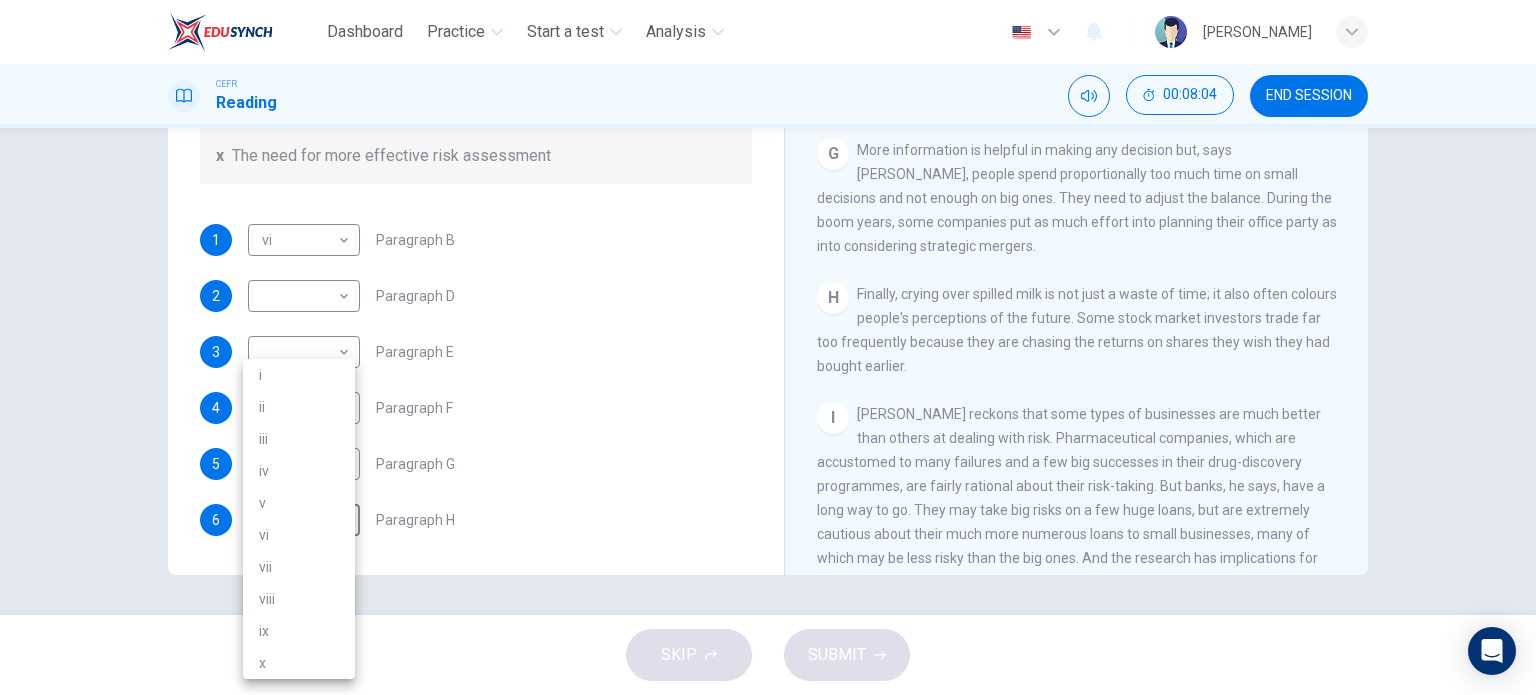 click on "iv" at bounding box center [299, 471] 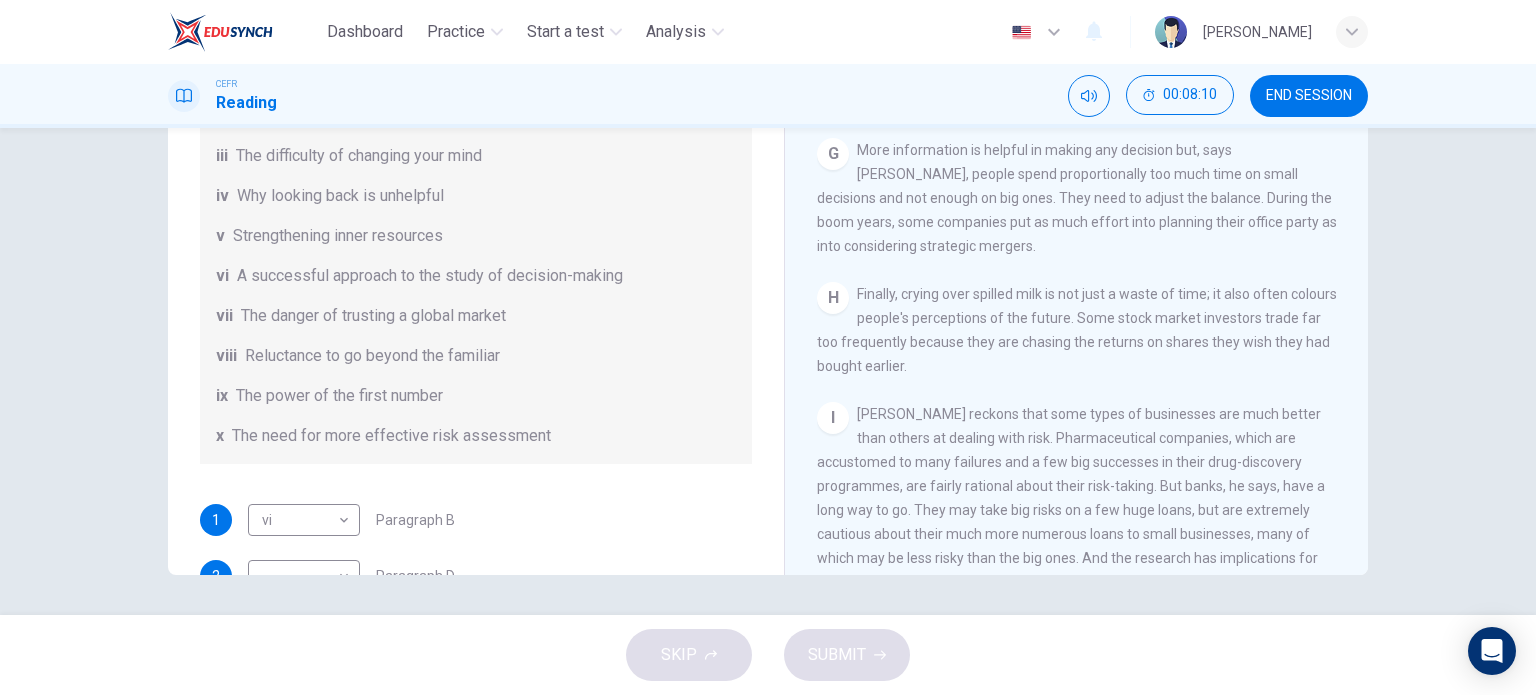 scroll, scrollTop: 100, scrollLeft: 0, axis: vertical 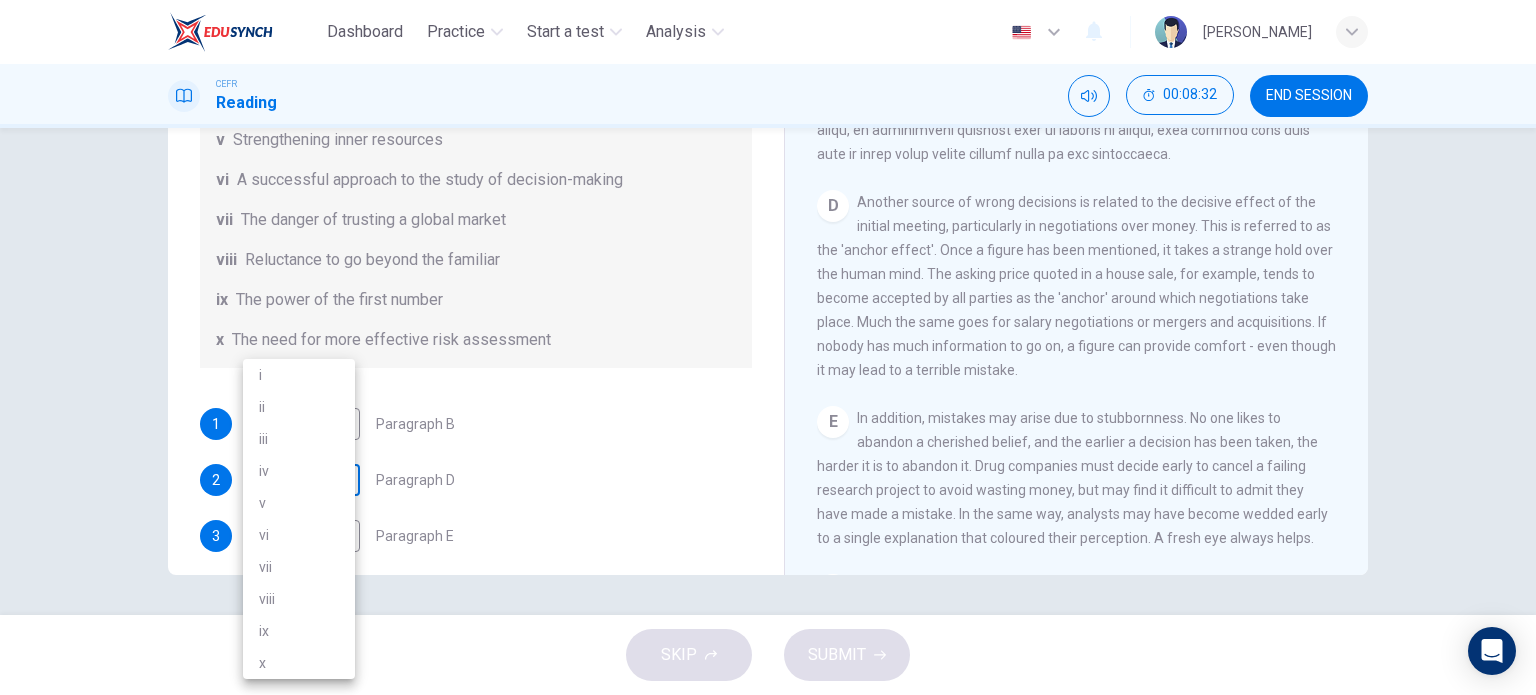 click on "Dashboard Practice Start a test Analysis English en ​ MUHAMMAD HANIS BIN ZAMRI CEFR Reading 00:08:32 END SESSION Questions 1 - 6 Reading Passage 1 has nine paragraphs  A-I
Choose the correct heading for Paragraphs  B  and  D-H  from the list of headings below.
Write the correct number  (i-xi)  in the boxes below. List of Headings i Not identifying the correct priorities ii A solution for the long term iii The difficulty of changing your mind iv Why looking back is unhelpful v Strengthening inner resources vi A successful approach to the study of decision-making vii The danger of trusting a global market viii Reluctance to go beyond the familiar ix The power of the first number x The need for more effective risk assessment 1 vi vi ​ Paragraph B 2 ​ ​ Paragraph D 3 ​ ​ Paragraph E 4 viii viii ​ Paragraph F 5 i i ​ Paragraph G 6 iv iv ​ Paragraph H Why Risks Can Go Wrong CLICK TO ZOOM Click to Zoom A B C D E F G H I SKIP SUBMIT EduSynch - Online Language Proficiency Testing
Dashboard" at bounding box center [768, 347] 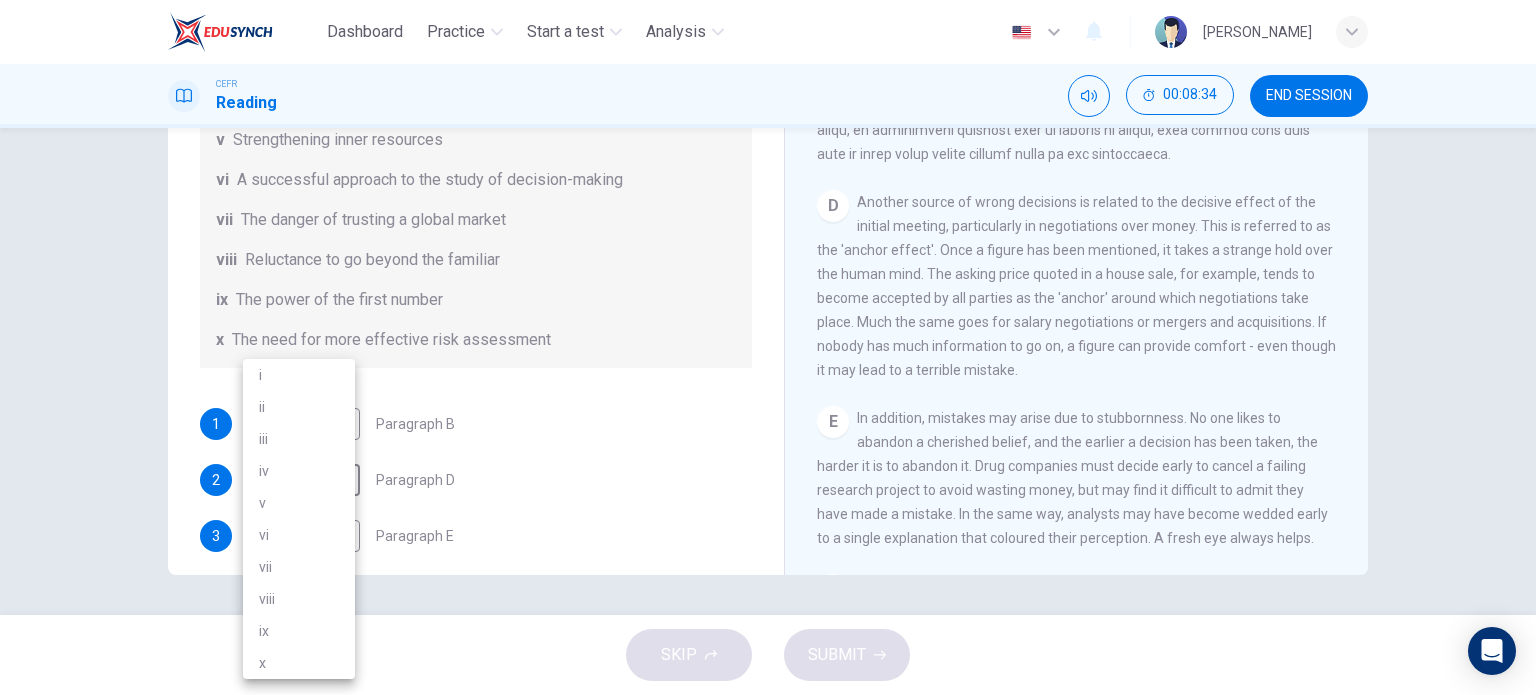 click on "ix" at bounding box center [299, 631] 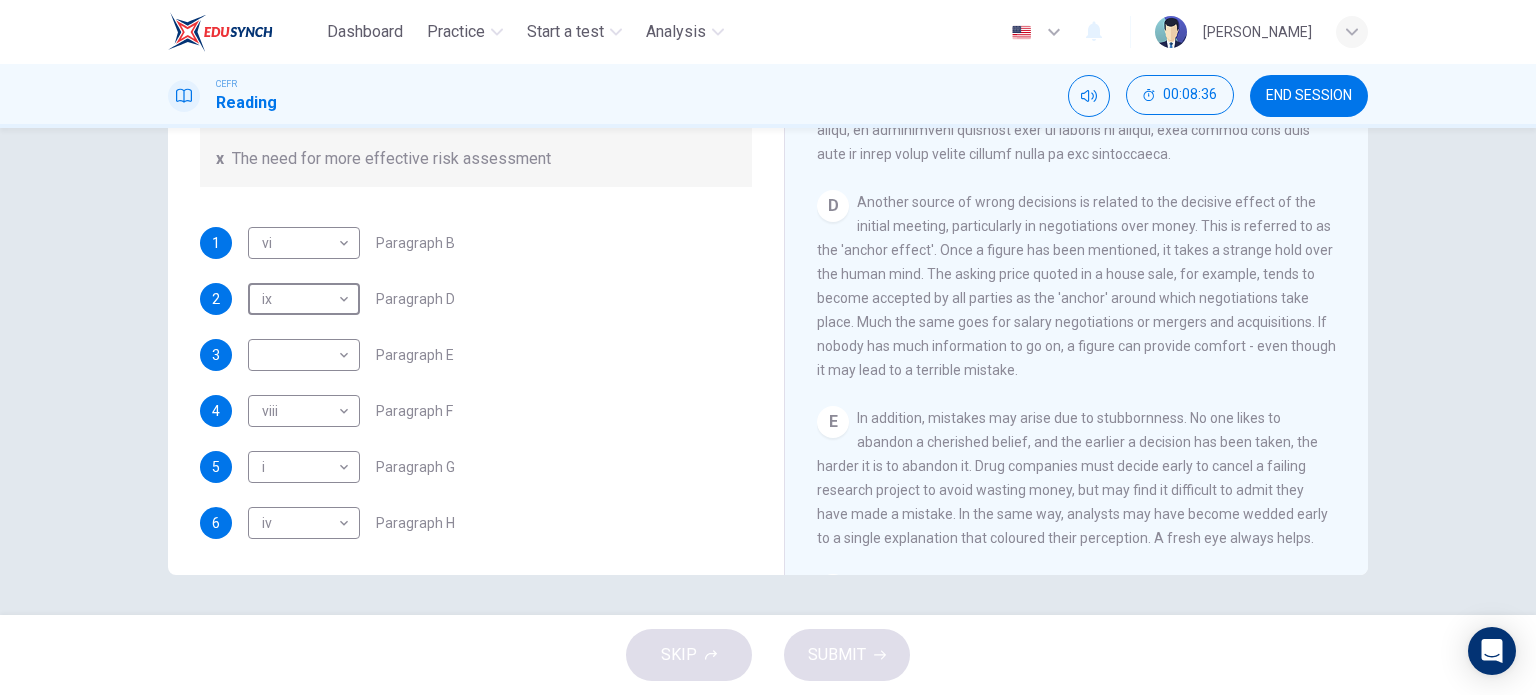 scroll, scrollTop: 384, scrollLeft: 0, axis: vertical 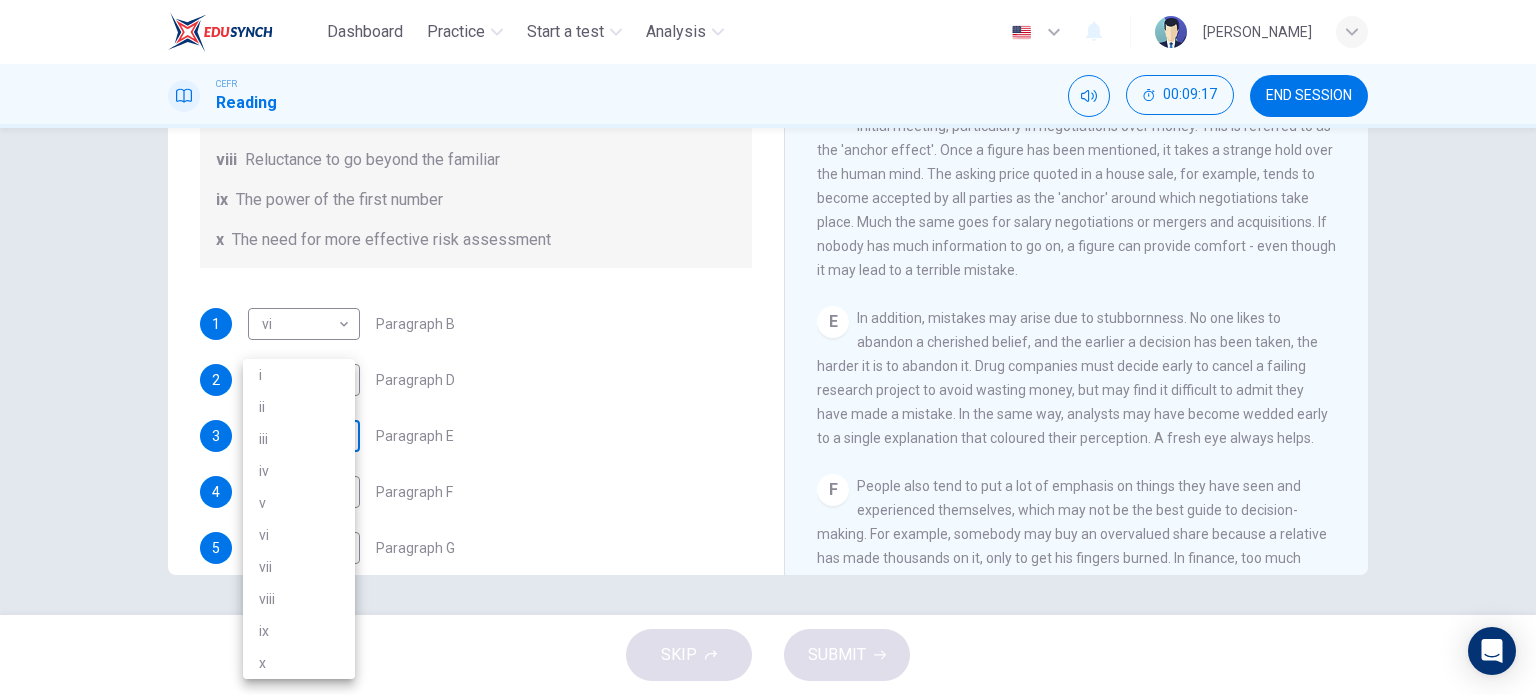 click on "Dashboard Practice Start a test Analysis English en ​ MUHAMMAD HANIS BIN ZAMRI CEFR Reading 00:09:17 END SESSION Questions 1 - 6 Reading Passage 1 has nine paragraphs  A-I
Choose the correct heading for Paragraphs  B  and  D-H  from the list of headings below.
Write the correct number  (i-xi)  in the boxes below. List of Headings i Not identifying the correct priorities ii A solution for the long term iii The difficulty of changing your mind iv Why looking back is unhelpful v Strengthening inner resources vi A successful approach to the study of decision-making vii The danger of trusting a global market viii Reluctance to go beyond the familiar ix The power of the first number x The need for more effective risk assessment 1 vi vi ​ Paragraph B 2 ix ix ​ Paragraph D 3 ​ ​ Paragraph E 4 viii viii ​ Paragraph F 5 i i ​ Paragraph G 6 iv iv ​ Paragraph H Why Risks Can Go Wrong CLICK TO ZOOM Click to Zoom A B C D E F G H I SKIP SUBMIT EduSynch - Online Language Proficiency Testing
2025 i" at bounding box center [768, 347] 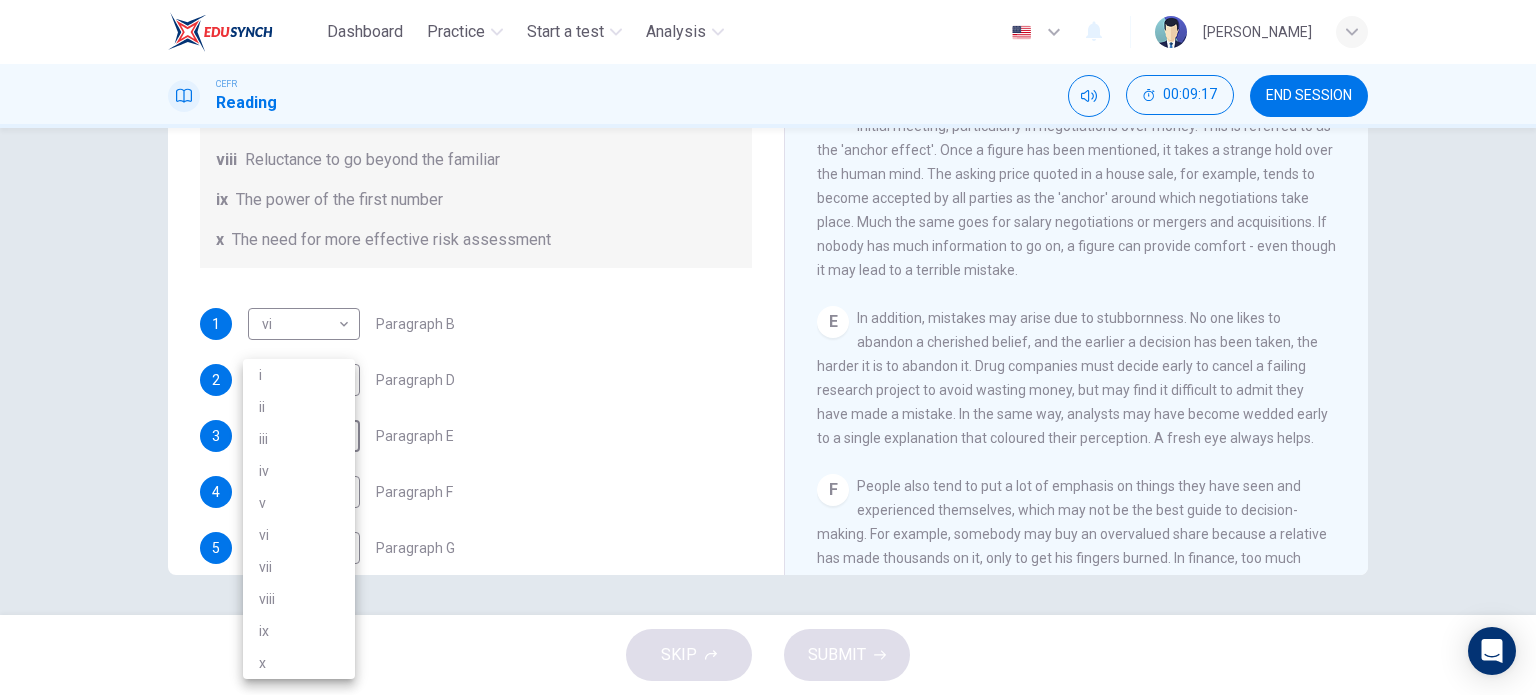 drag, startPoint x: 288, startPoint y: 438, endPoint x: 535, endPoint y: 501, distance: 254.90782 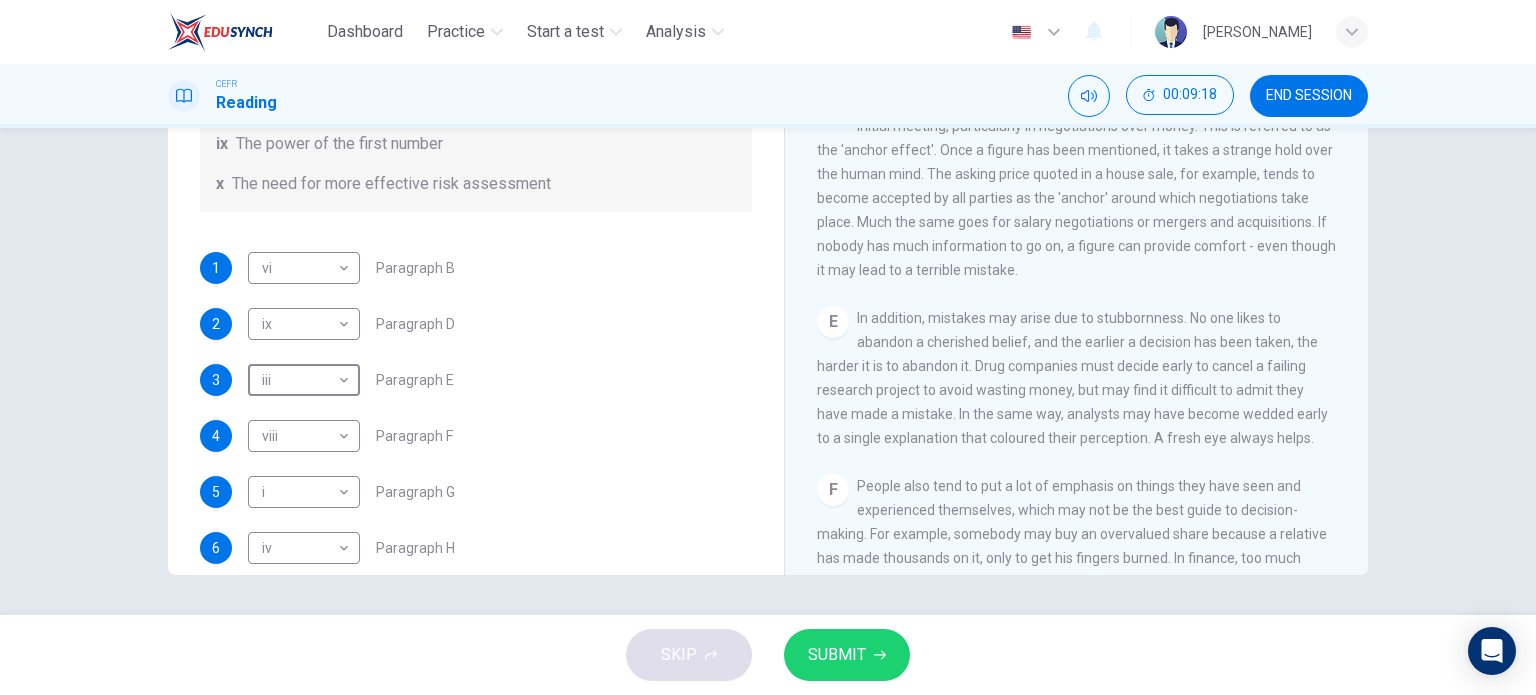 scroll, scrollTop: 384, scrollLeft: 0, axis: vertical 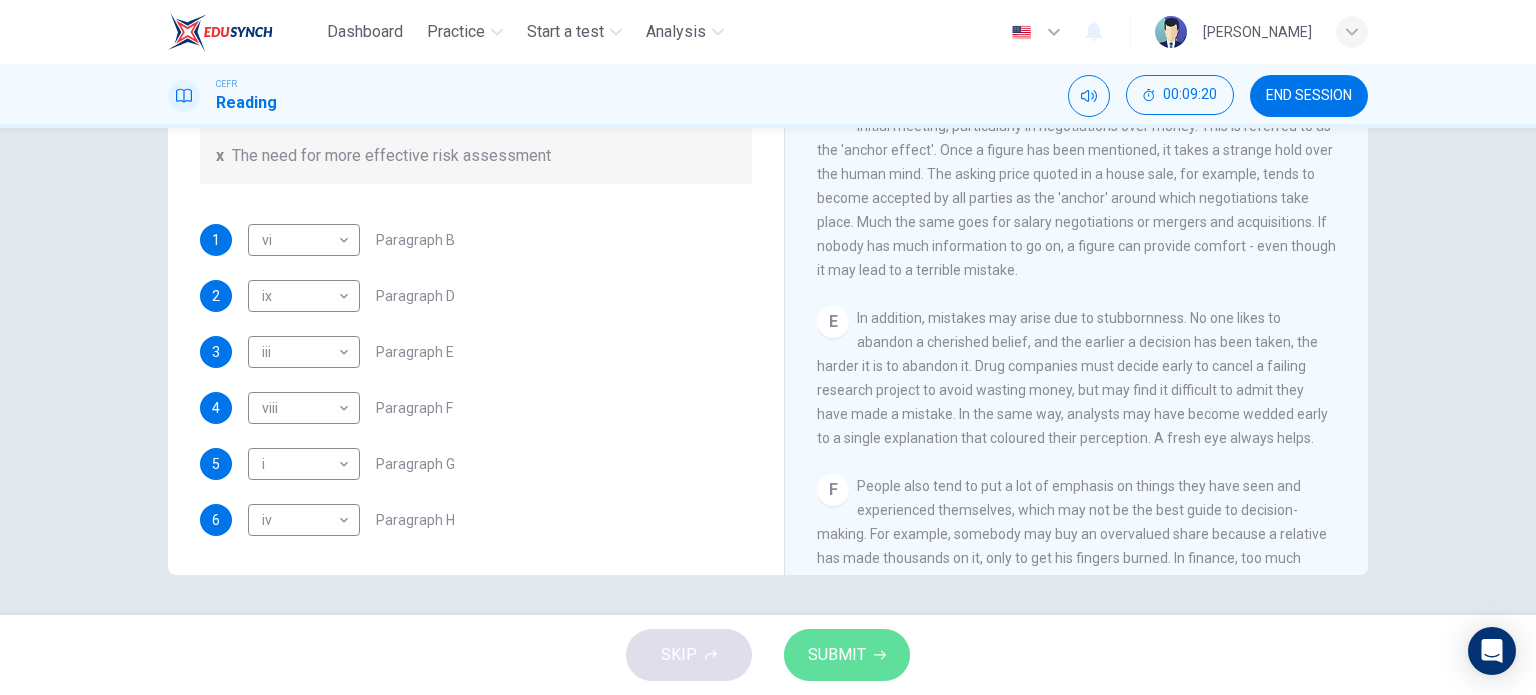 click on "SUBMIT" at bounding box center [847, 655] 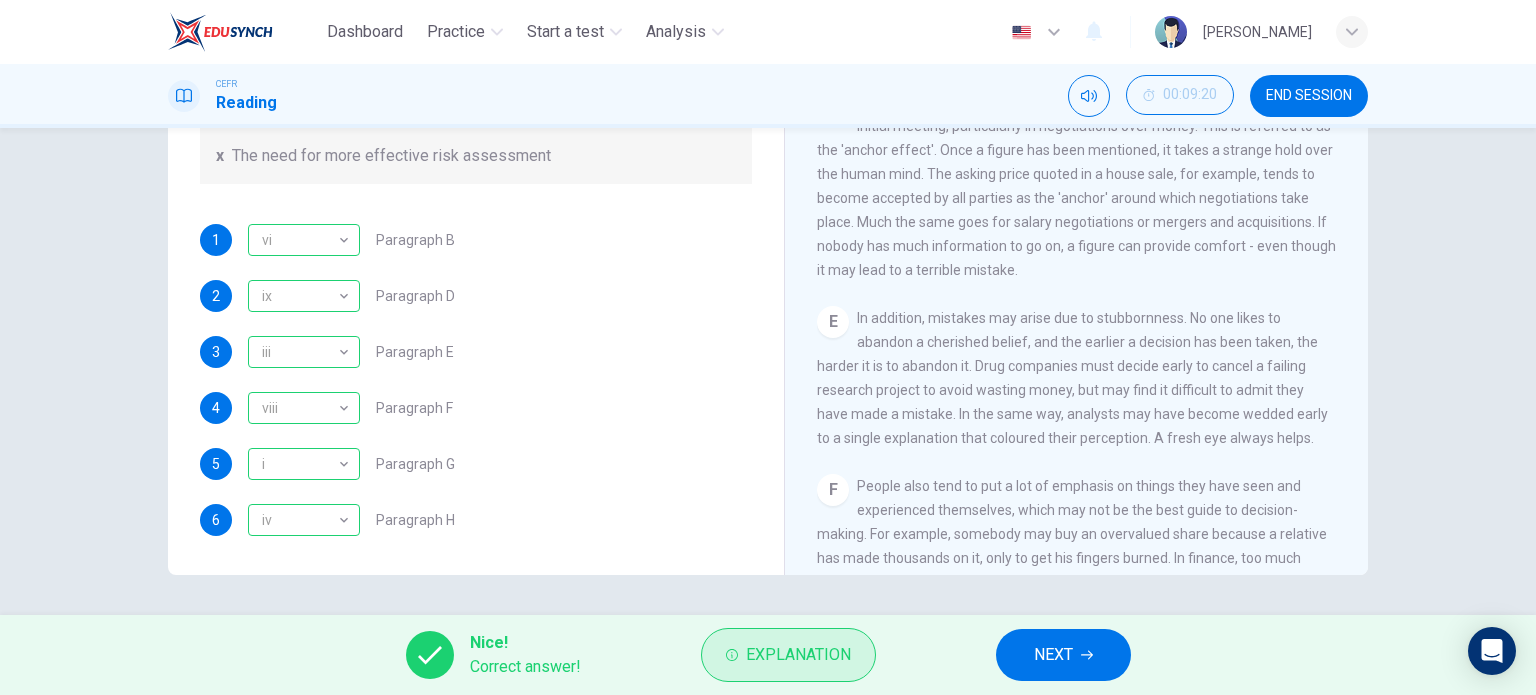 click on "Explanation" at bounding box center (798, 655) 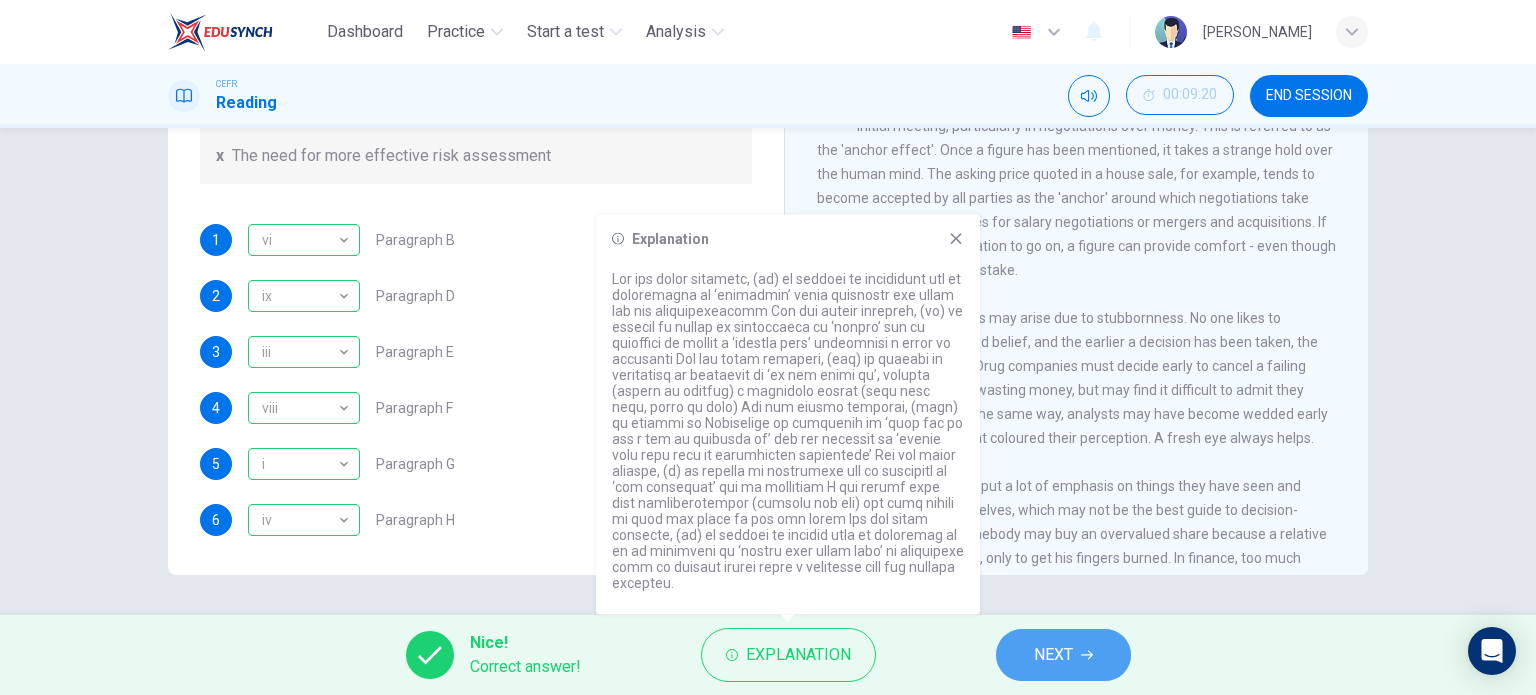 click on "NEXT" at bounding box center (1053, 655) 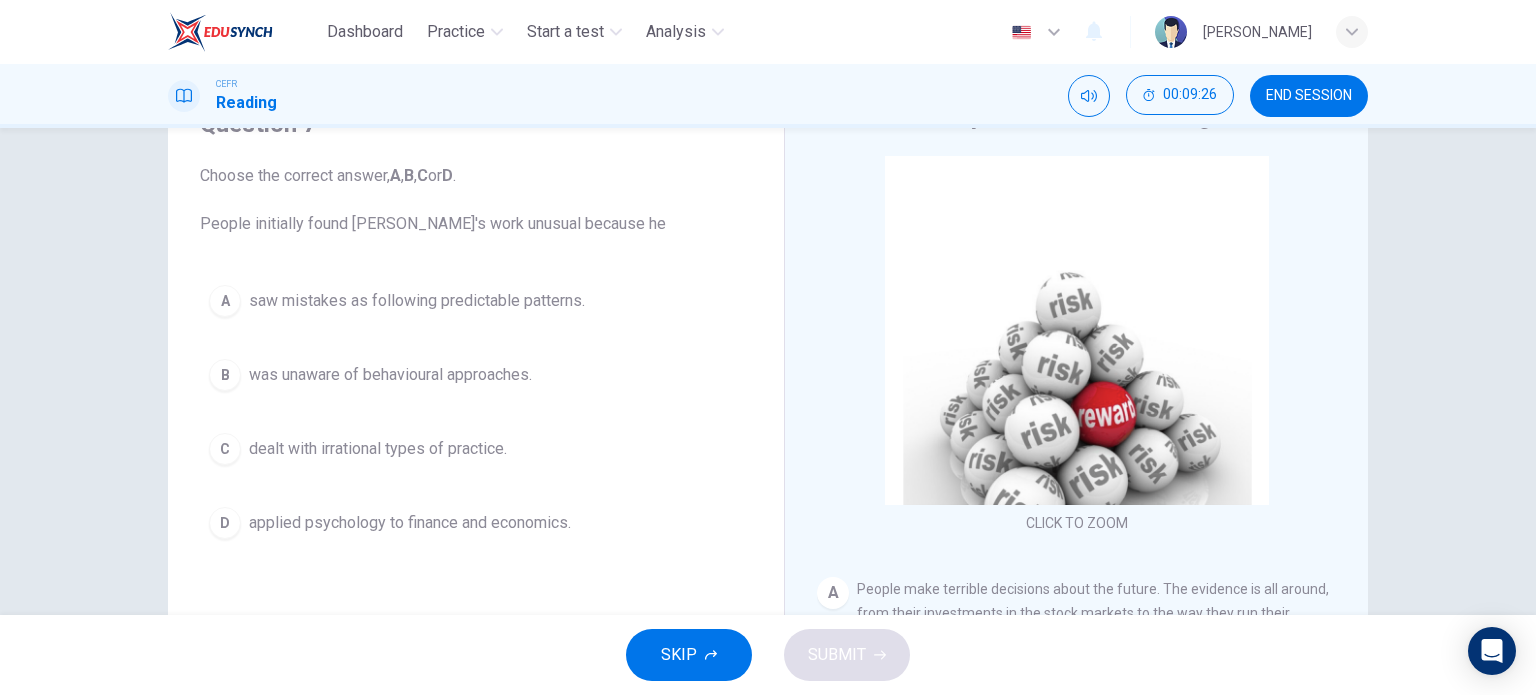 scroll, scrollTop: 200, scrollLeft: 0, axis: vertical 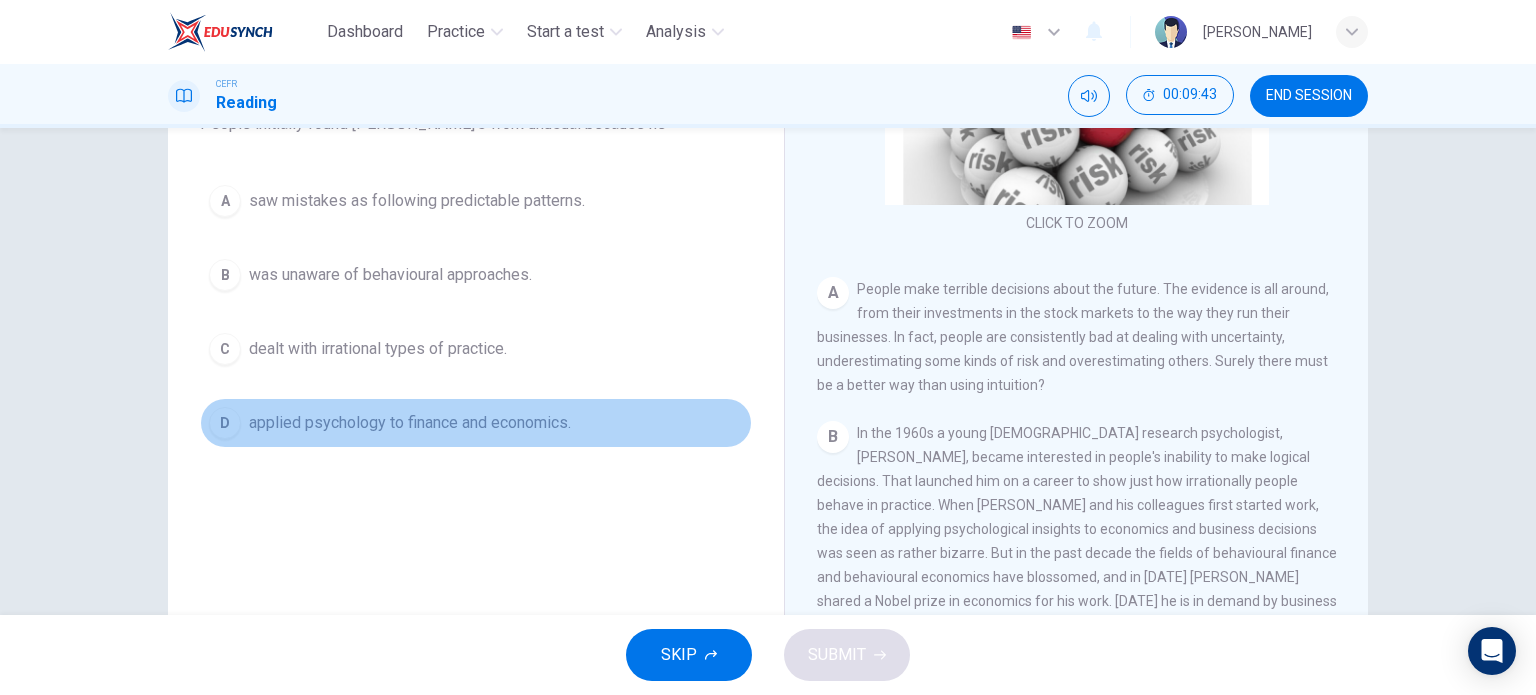 click on "D" at bounding box center (225, 423) 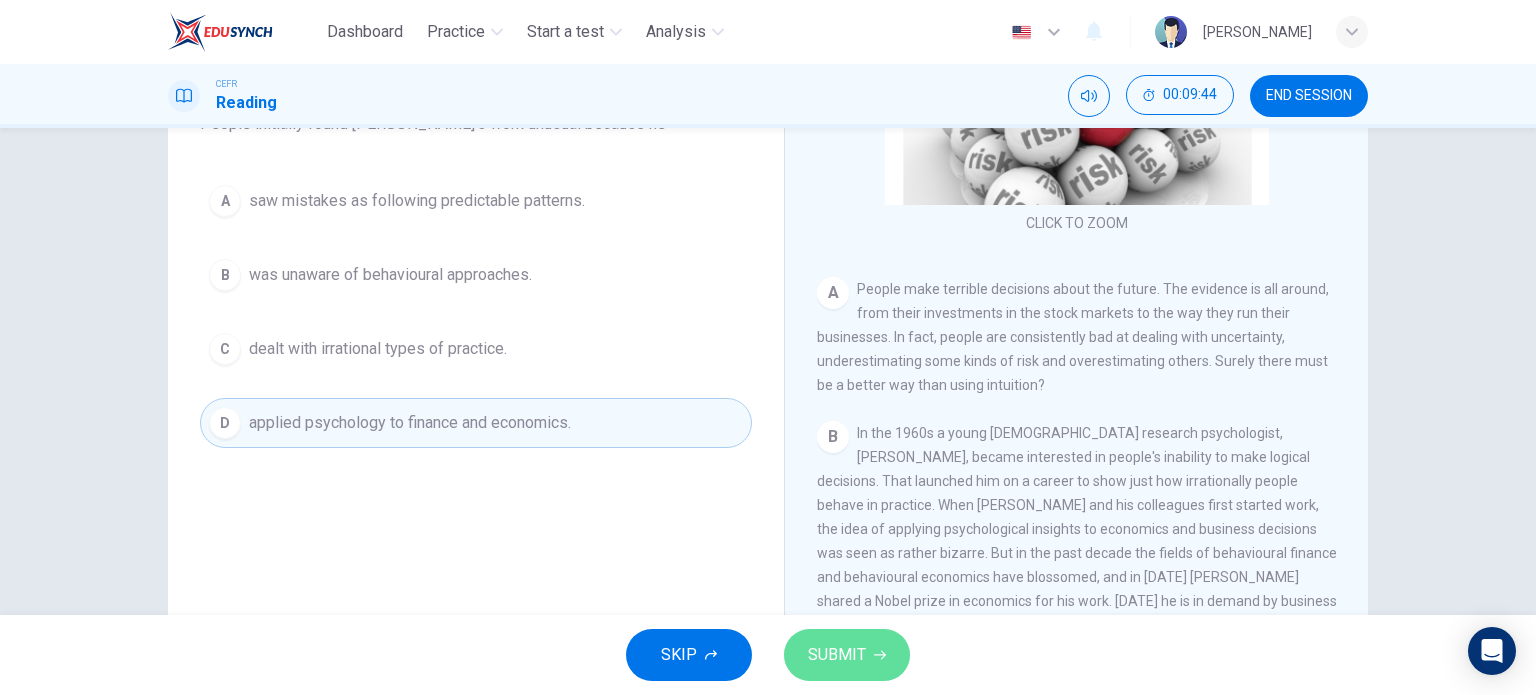 click on "SUBMIT" at bounding box center [837, 655] 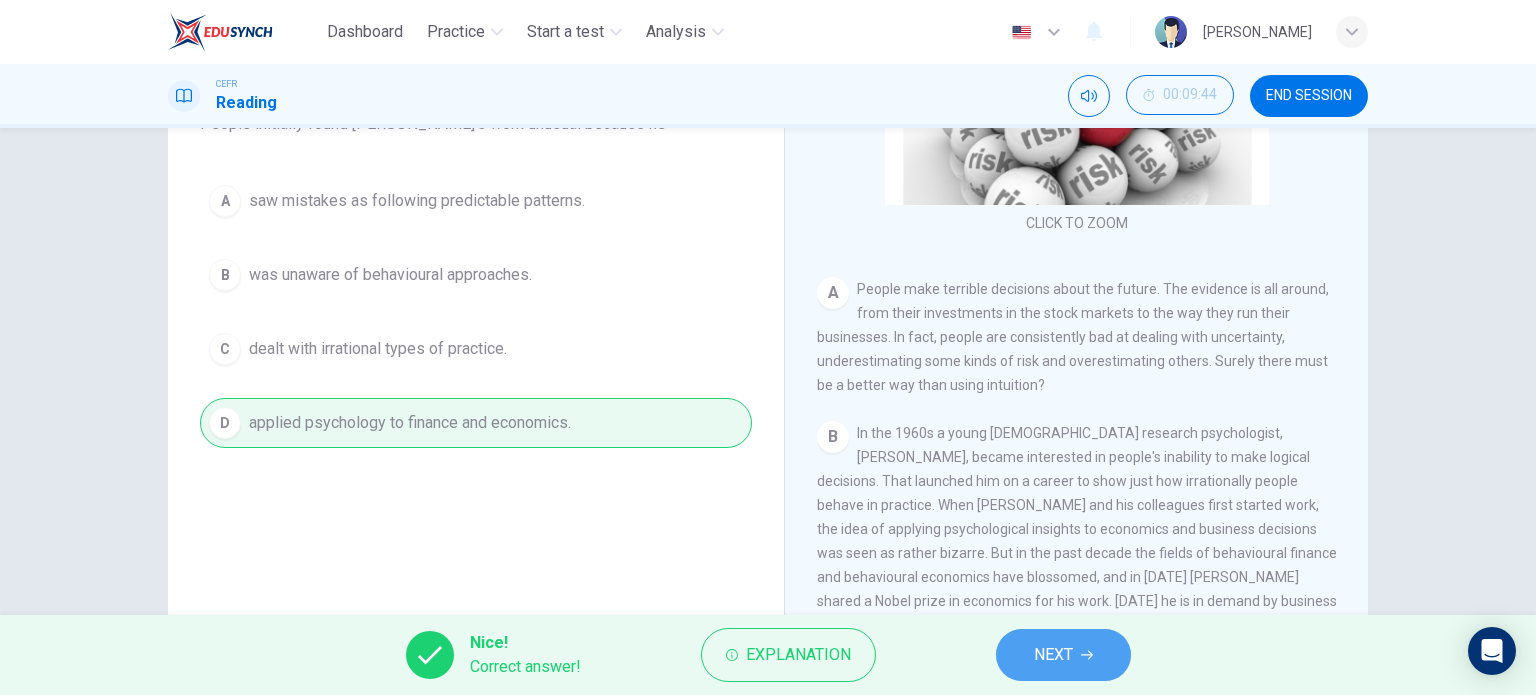 click on "NEXT" at bounding box center [1053, 655] 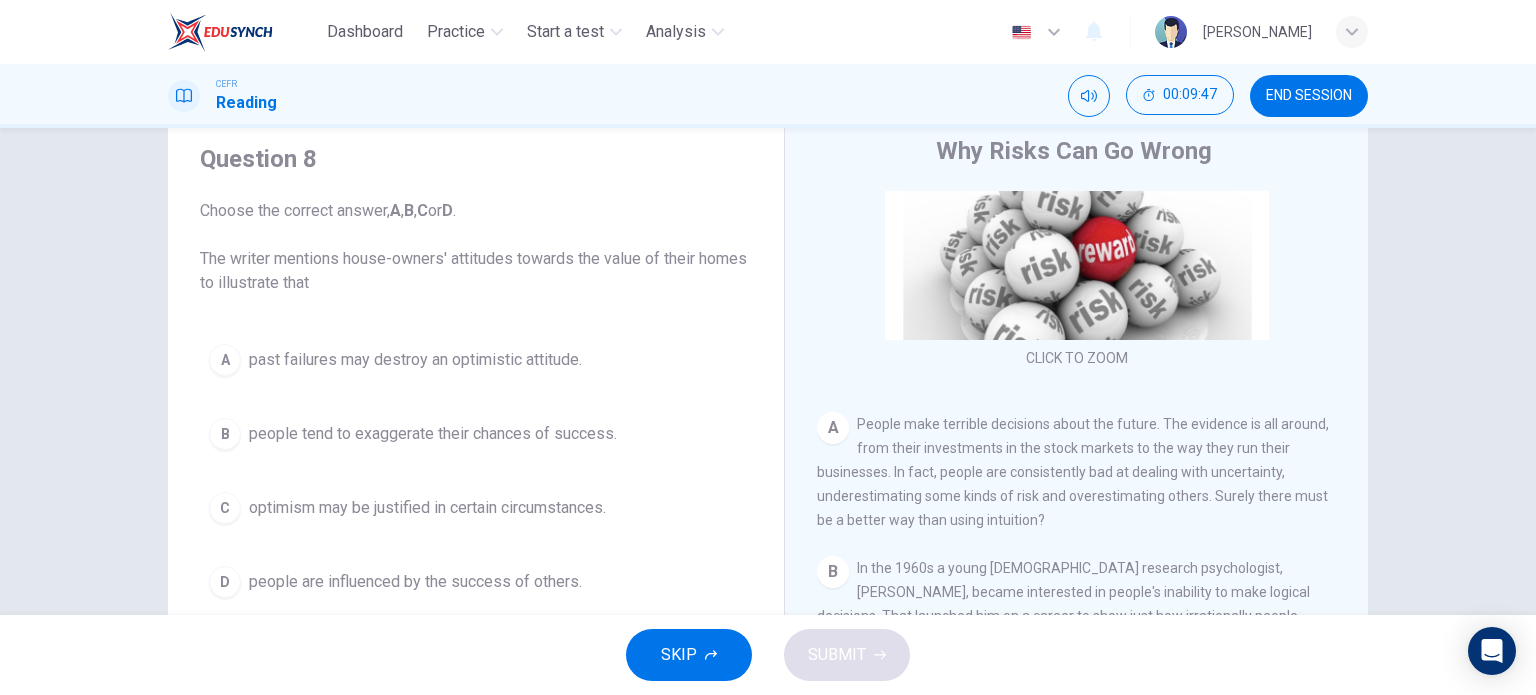 scroll, scrollTop: 100, scrollLeft: 0, axis: vertical 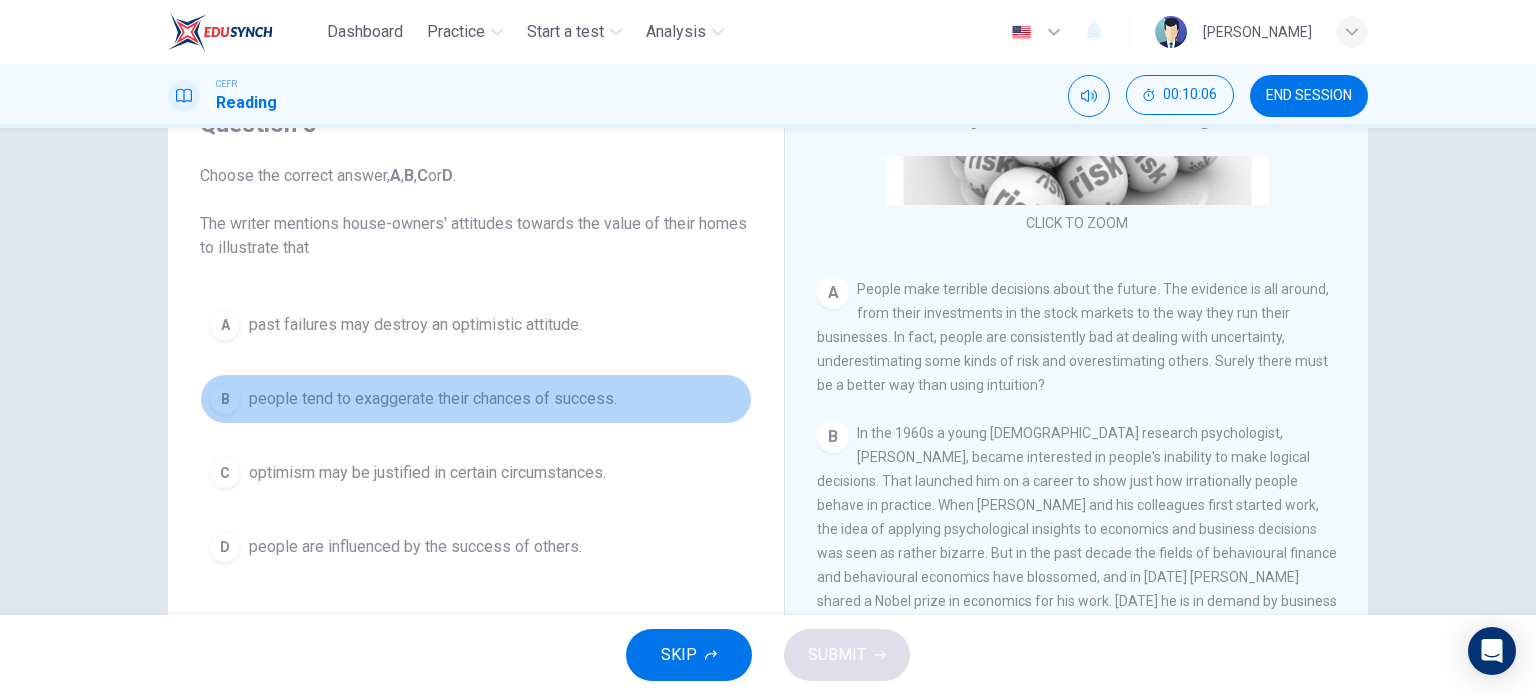 click on "B" at bounding box center (225, 399) 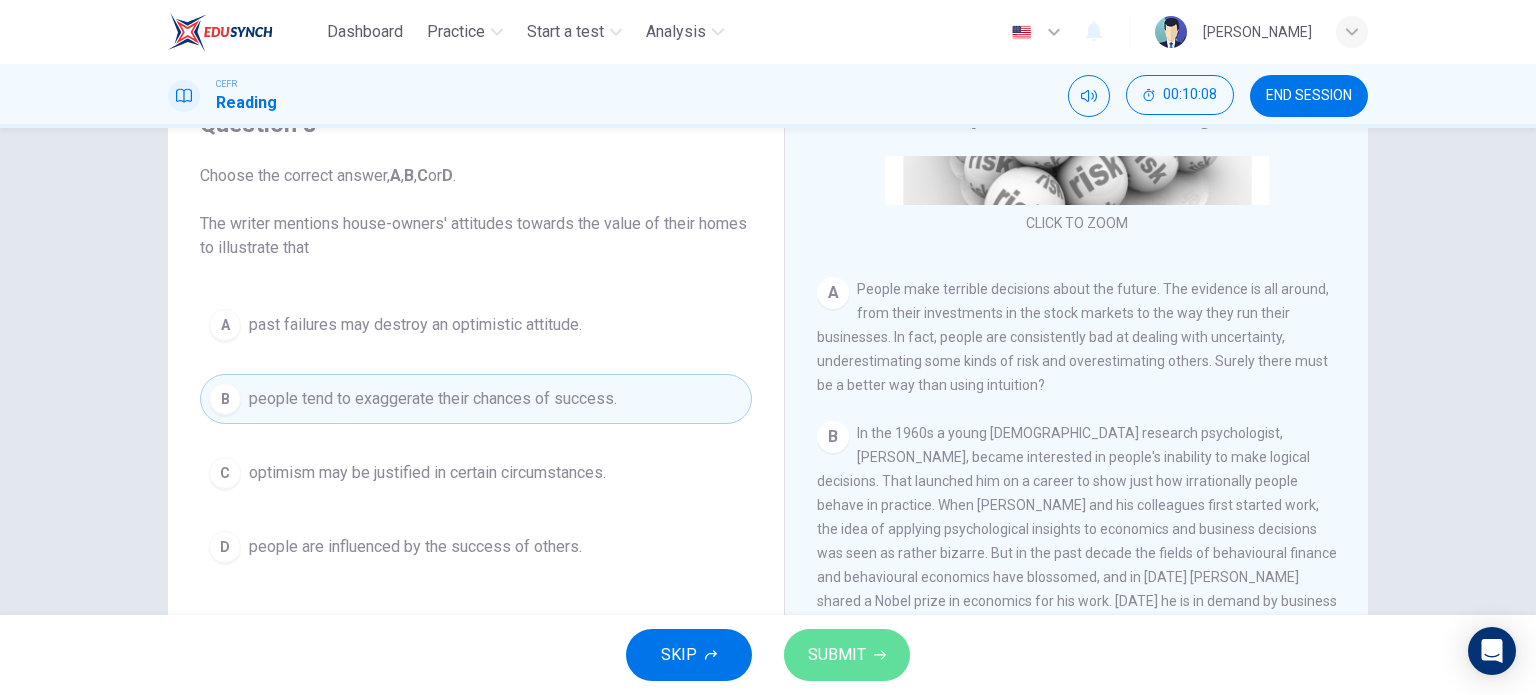 click on "SUBMIT" at bounding box center (837, 655) 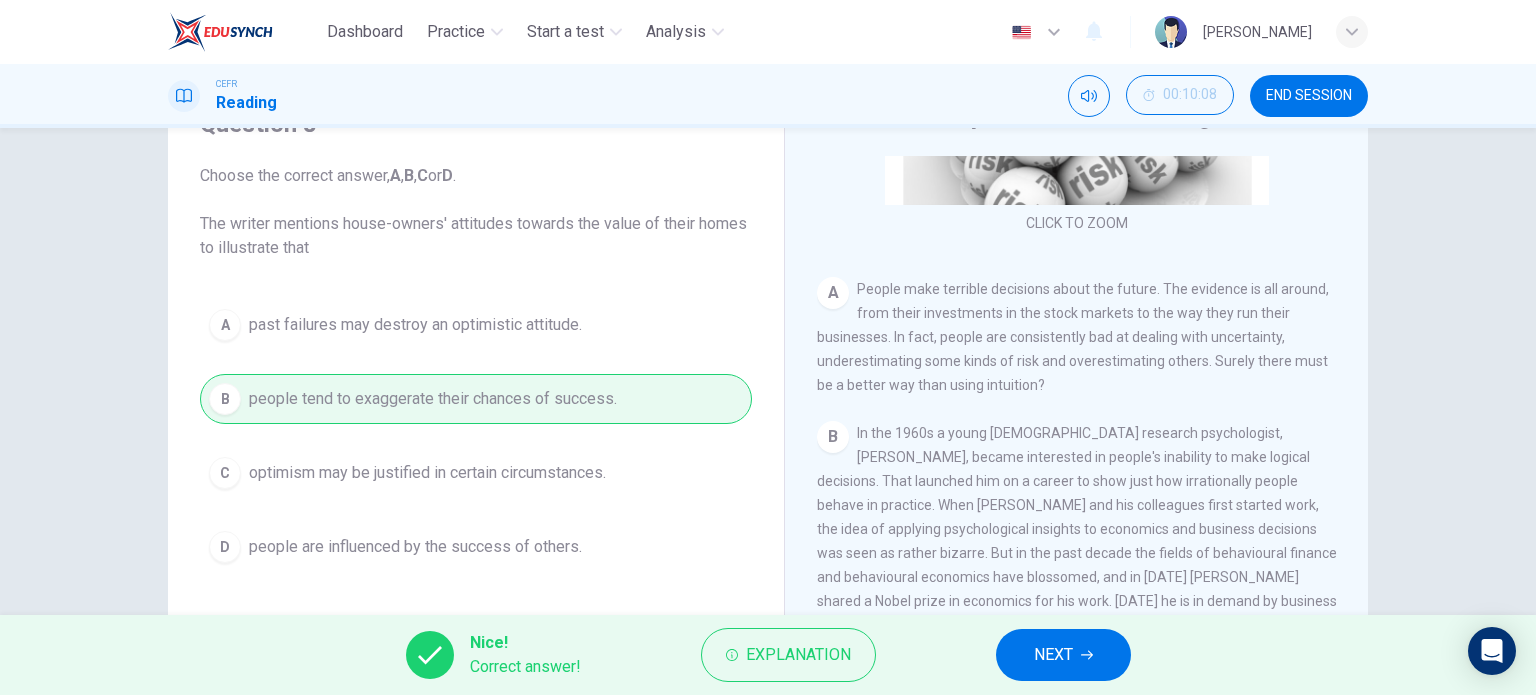click on "NEXT" at bounding box center [1053, 655] 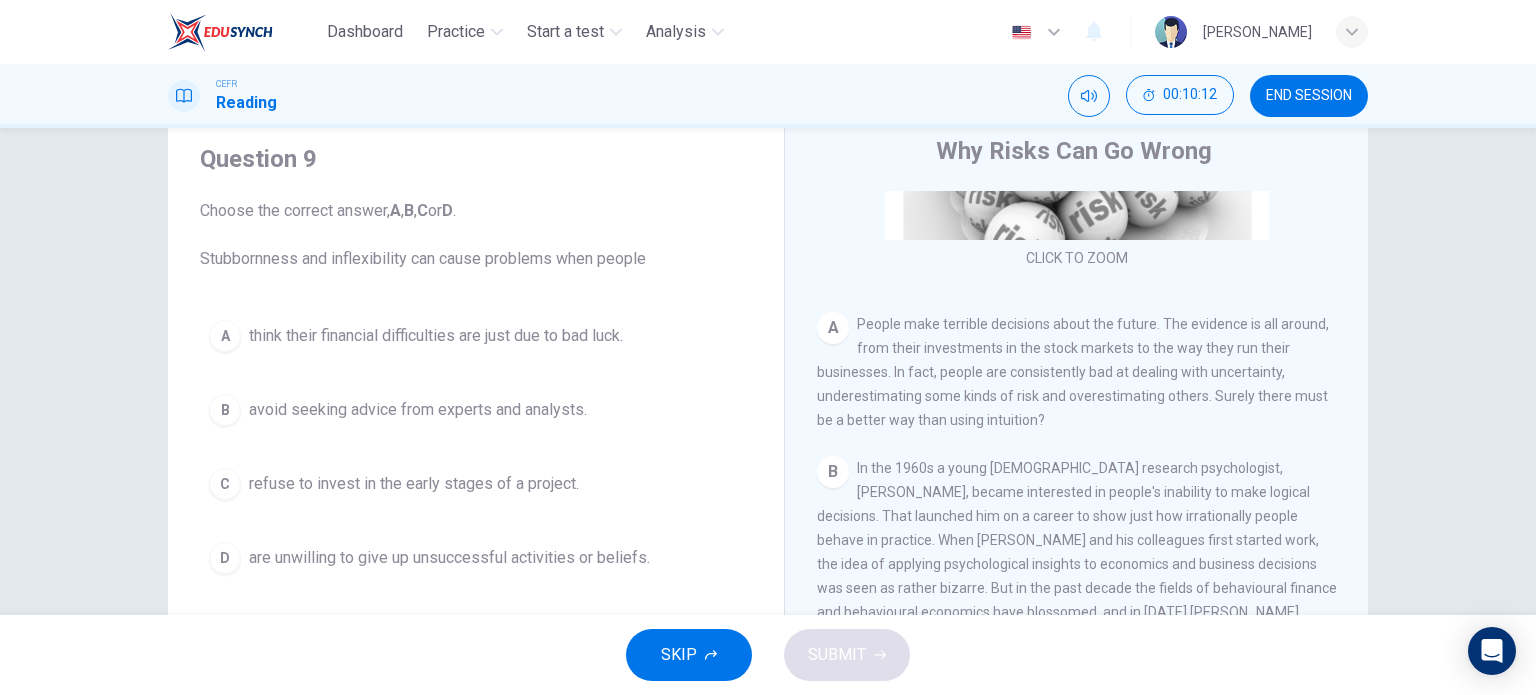 scroll, scrollTop: 100, scrollLeft: 0, axis: vertical 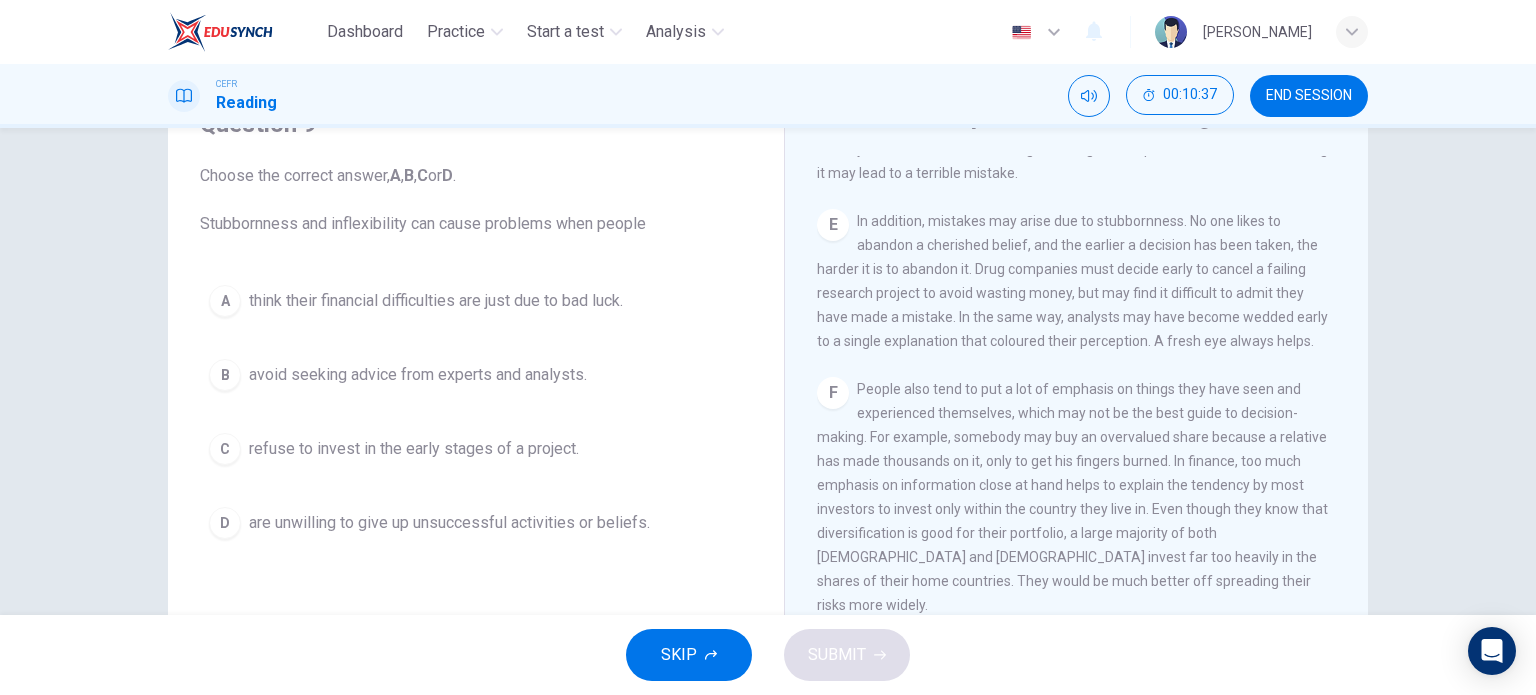 click on "D" at bounding box center (225, 523) 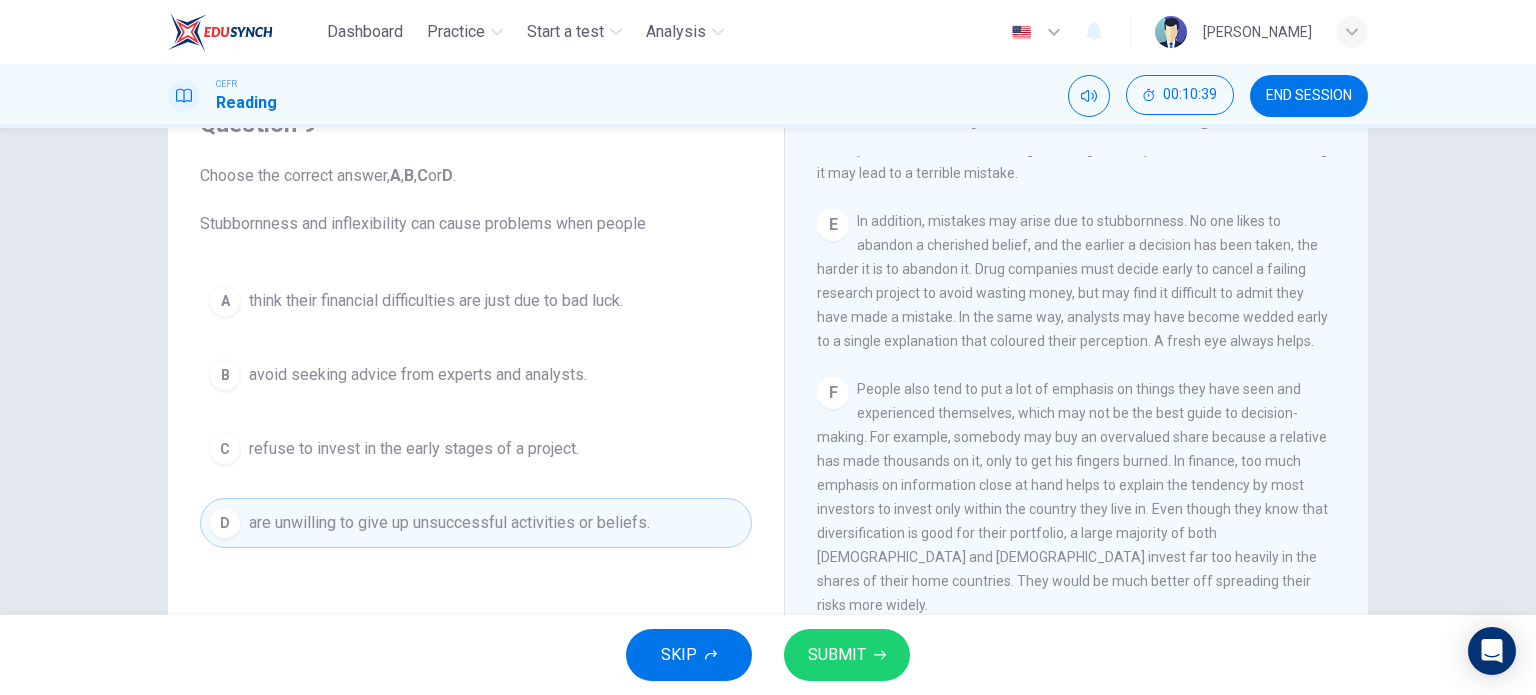 click on "SUBMIT" at bounding box center (837, 655) 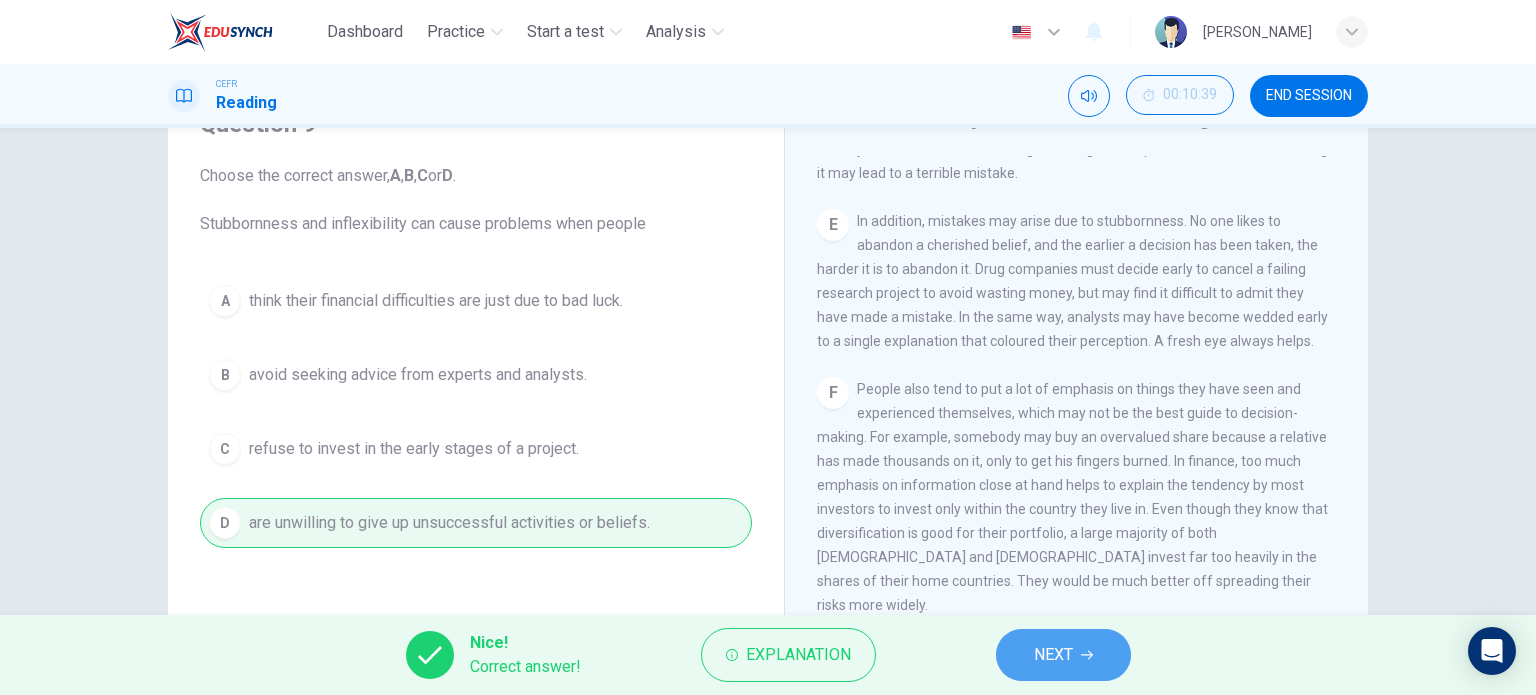click on "NEXT" at bounding box center [1063, 655] 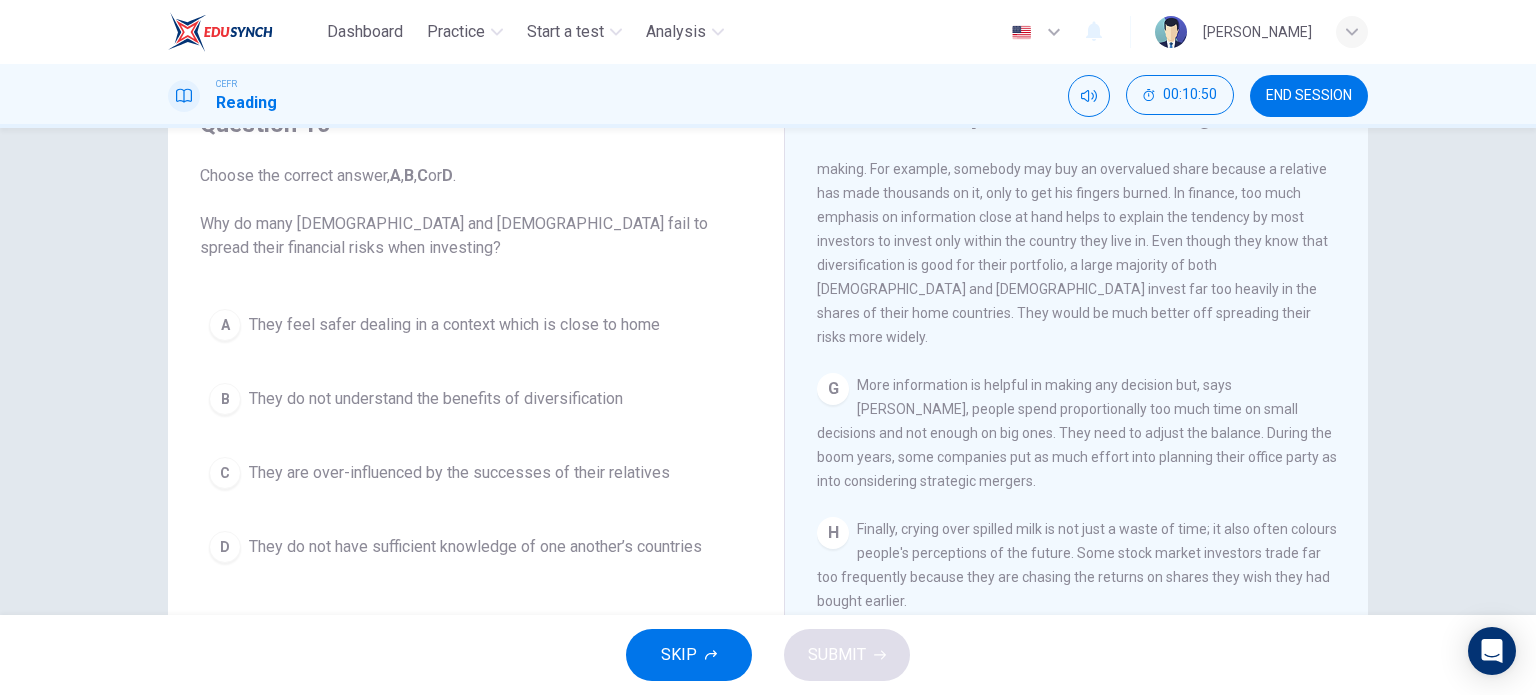 scroll, scrollTop: 1700, scrollLeft: 0, axis: vertical 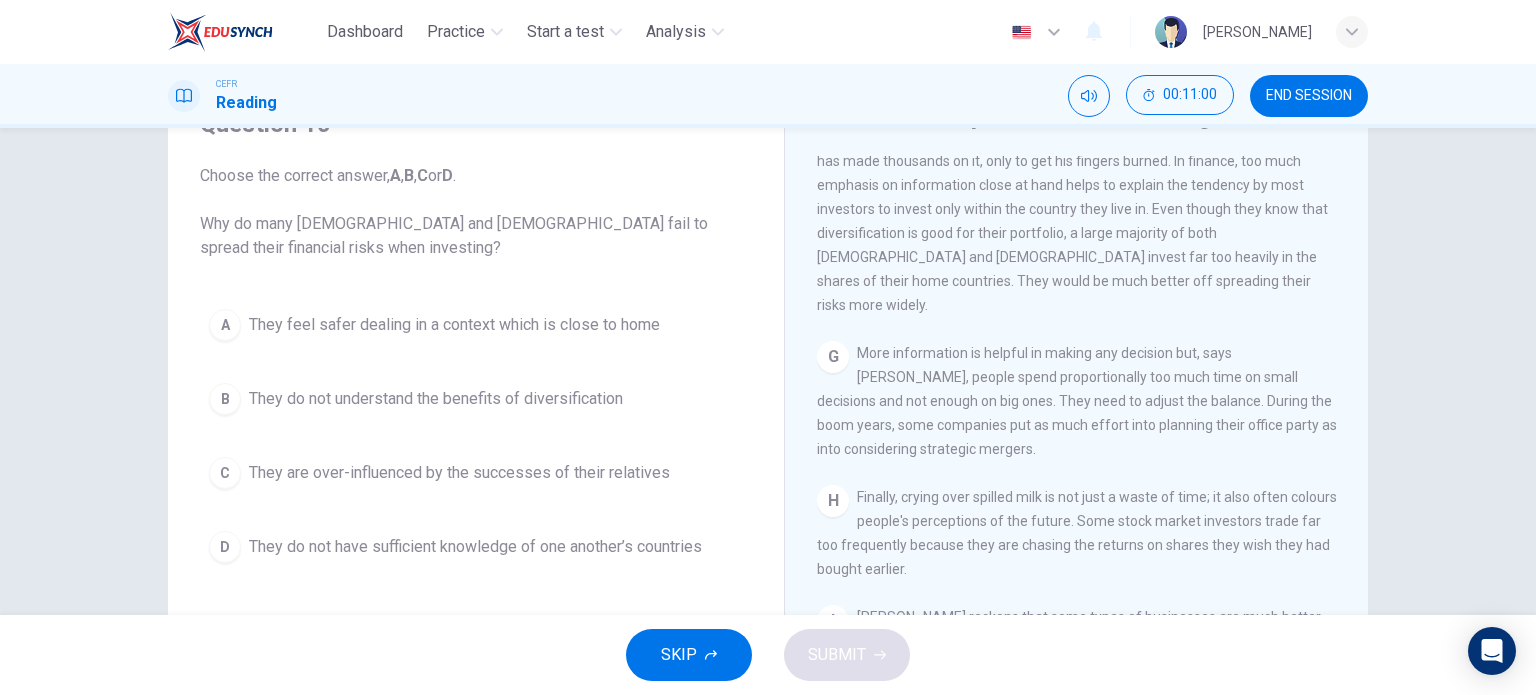 click on "A" at bounding box center (225, 325) 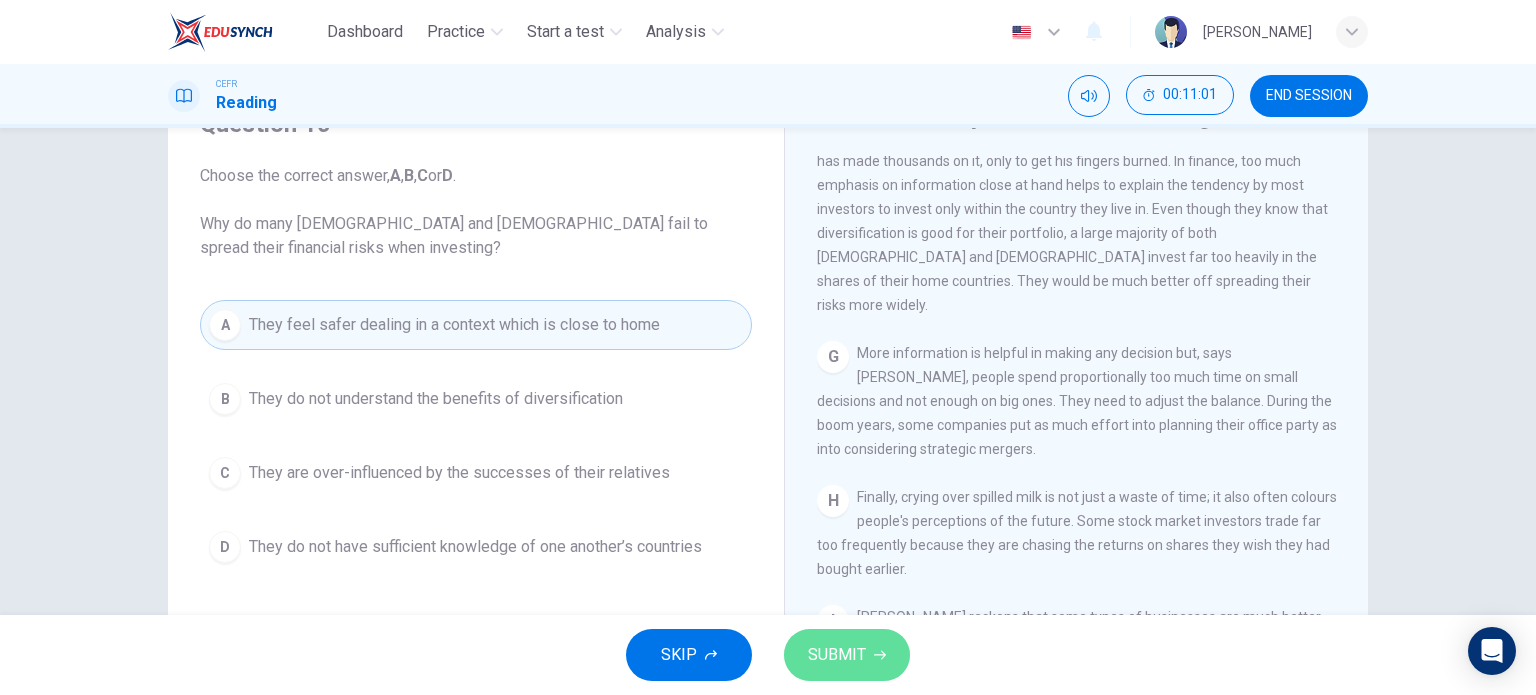drag, startPoint x: 857, startPoint y: 656, endPoint x: 876, endPoint y: 673, distance: 25.495098 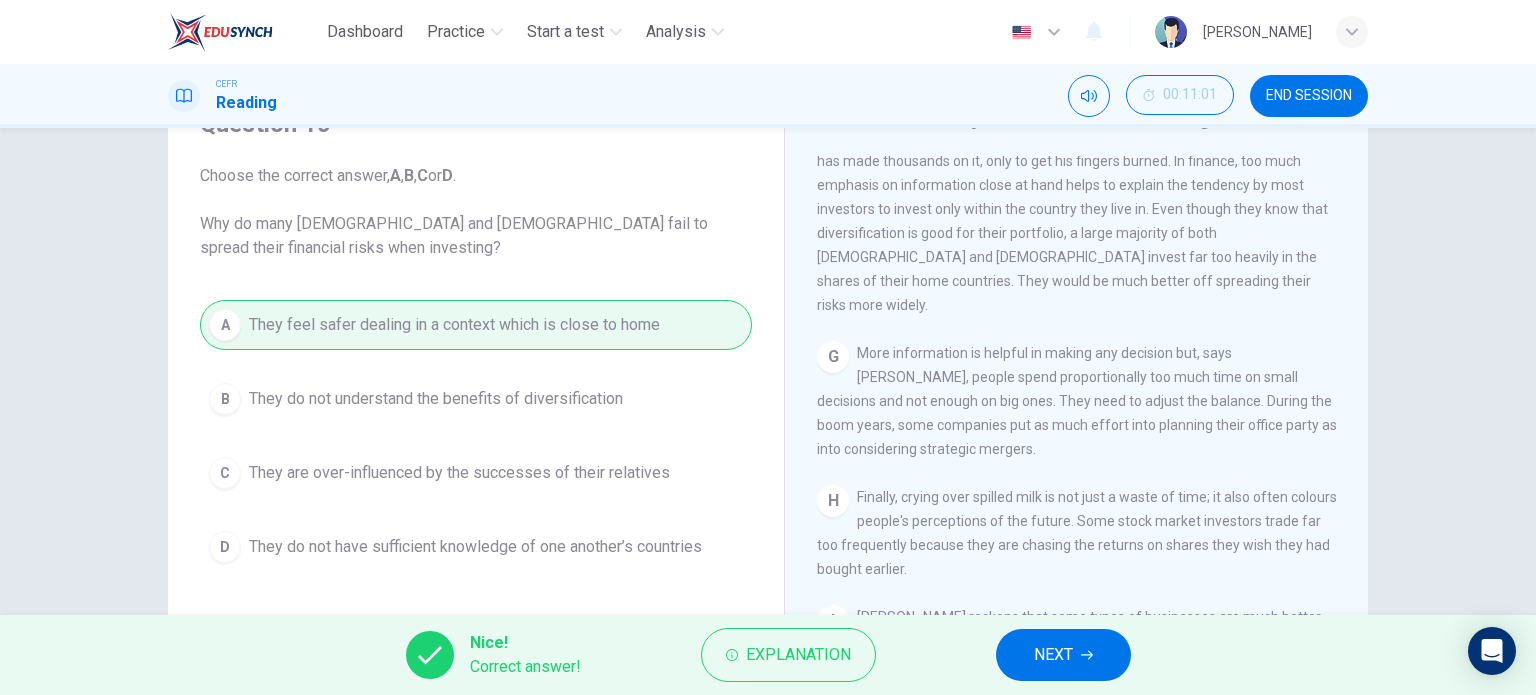 click on "NEXT" at bounding box center [1053, 655] 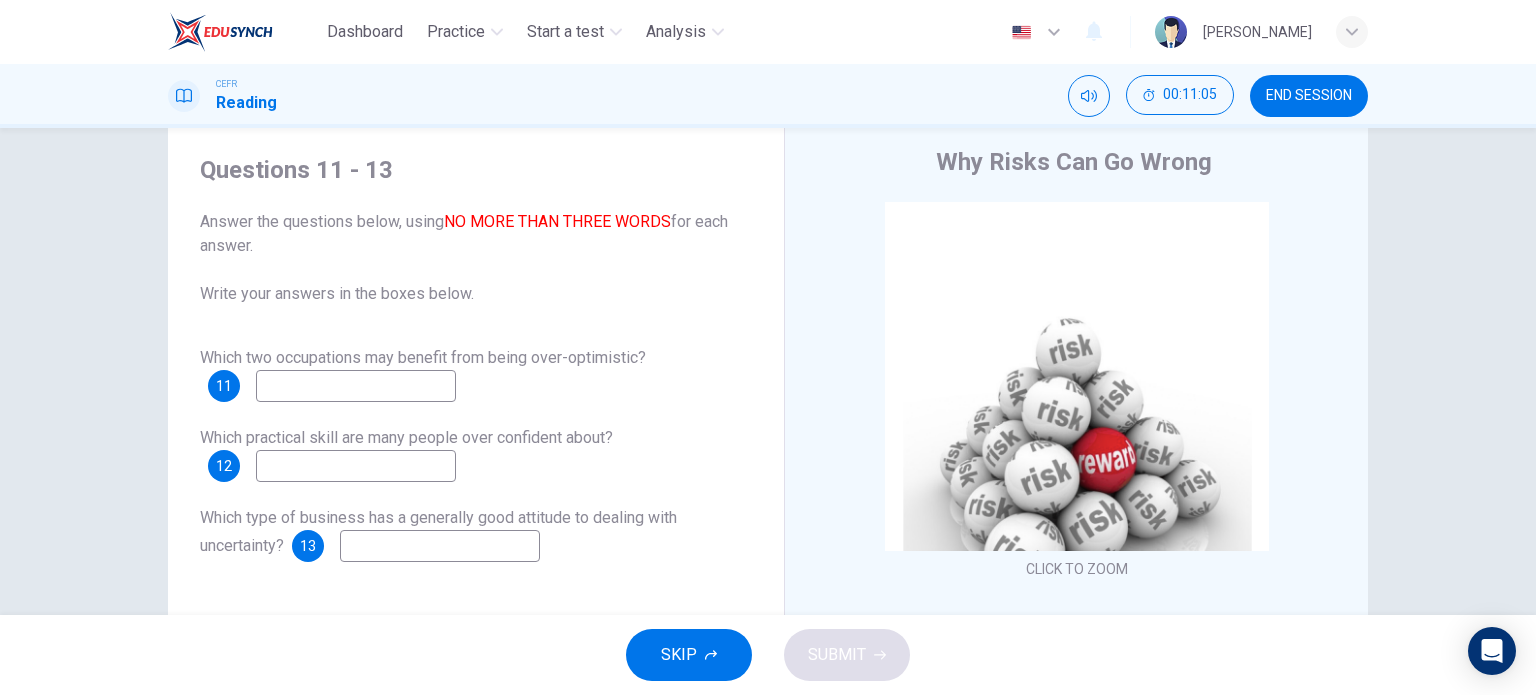 scroll, scrollTop: 100, scrollLeft: 0, axis: vertical 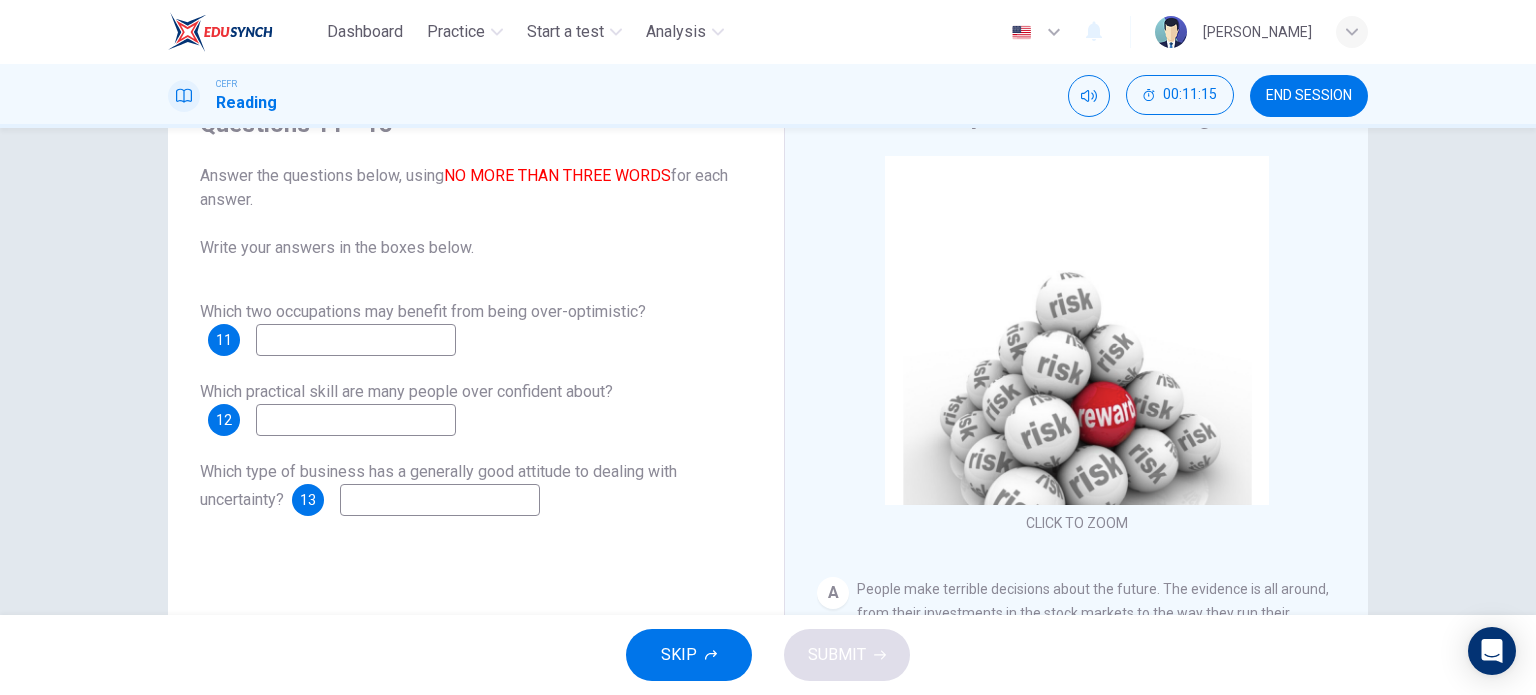 click at bounding box center [356, 340] 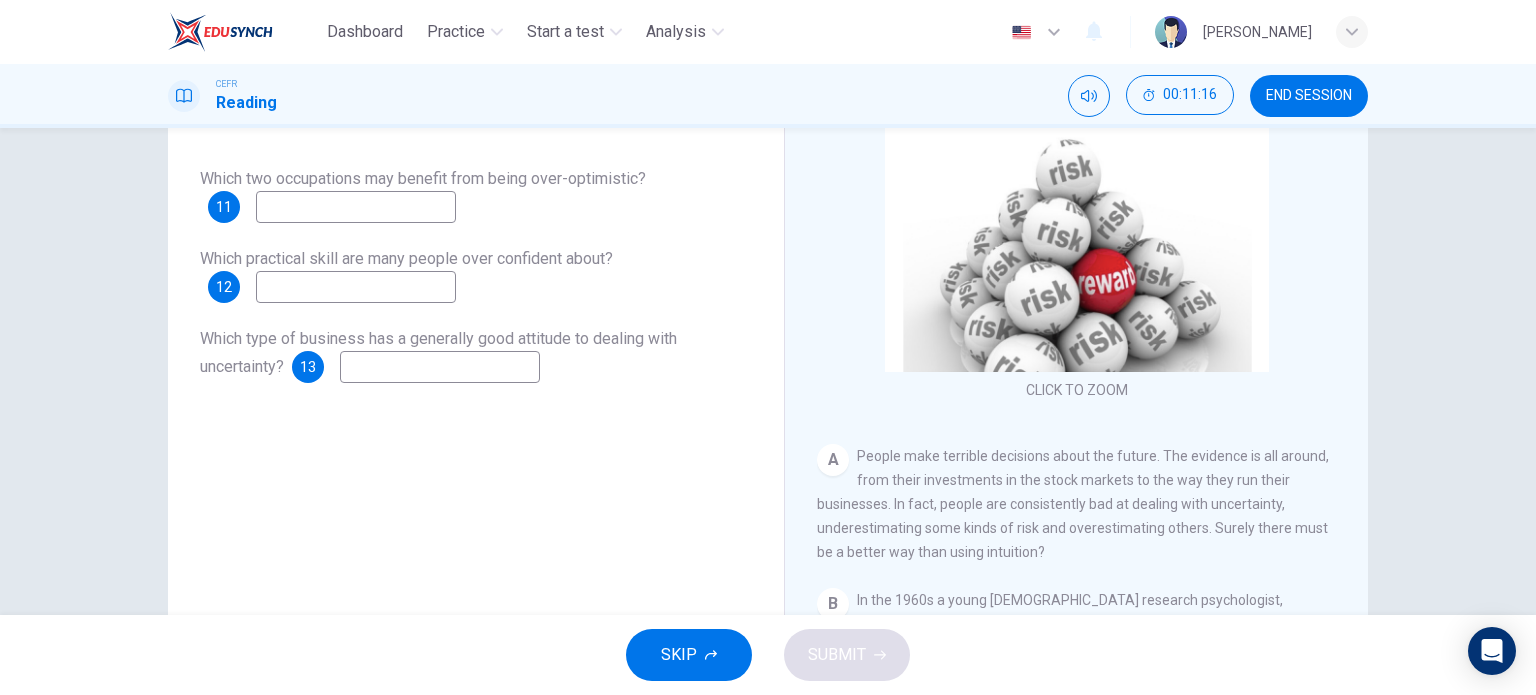 scroll, scrollTop: 288, scrollLeft: 0, axis: vertical 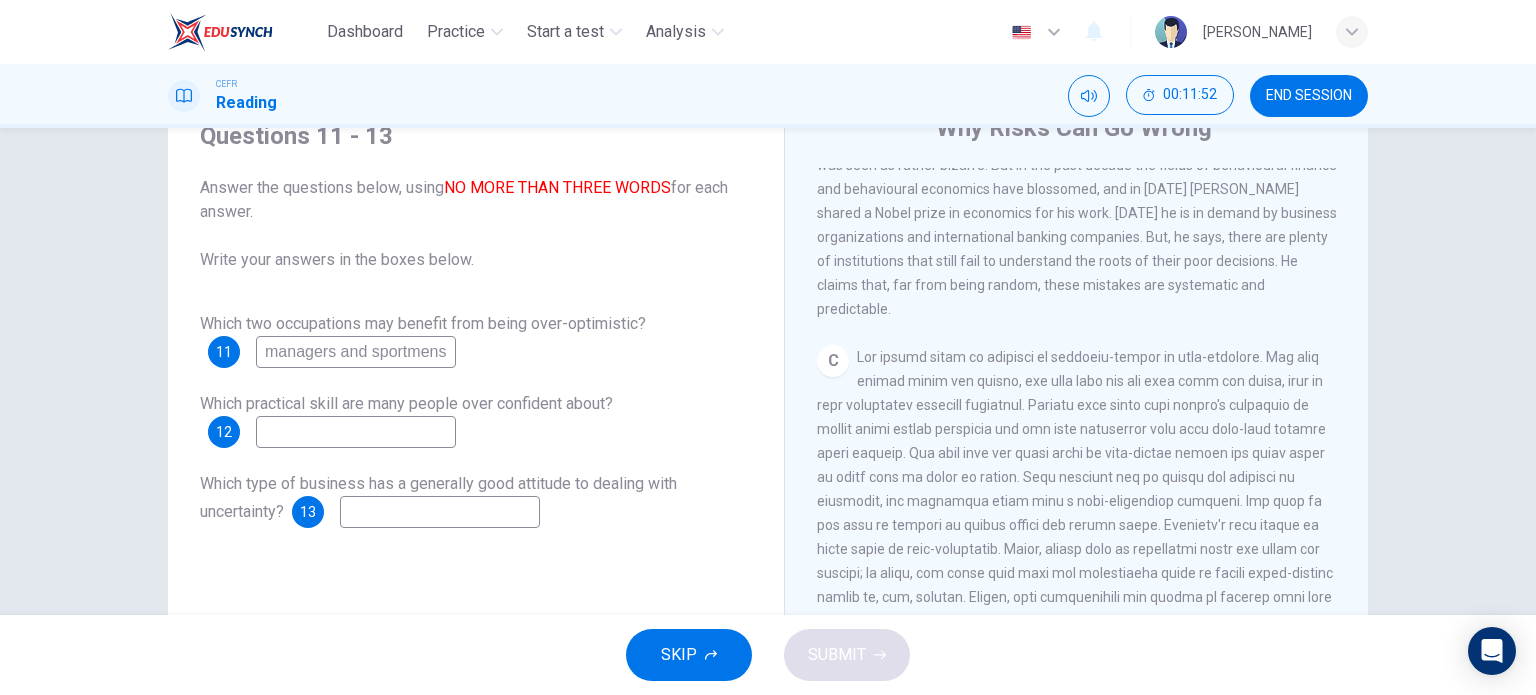 type on "managers and sportmens" 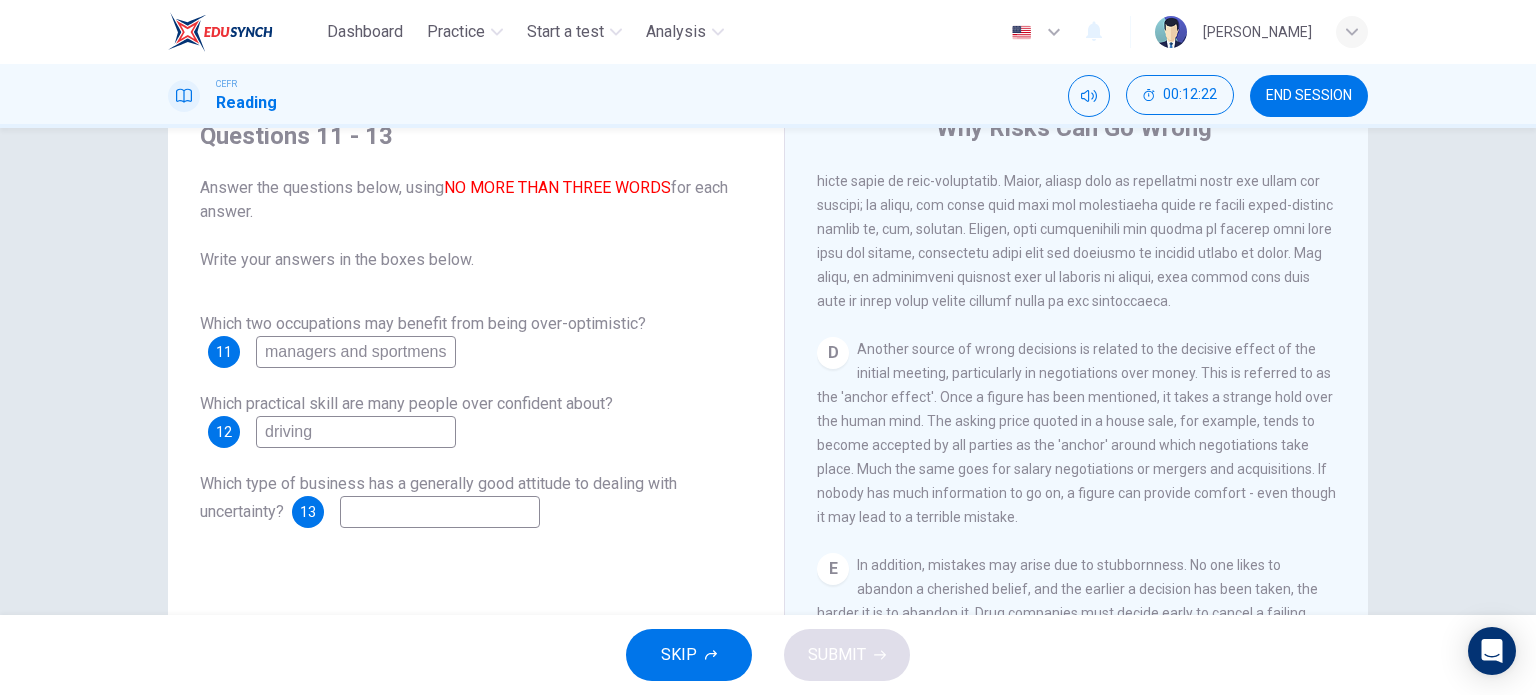 scroll, scrollTop: 1100, scrollLeft: 0, axis: vertical 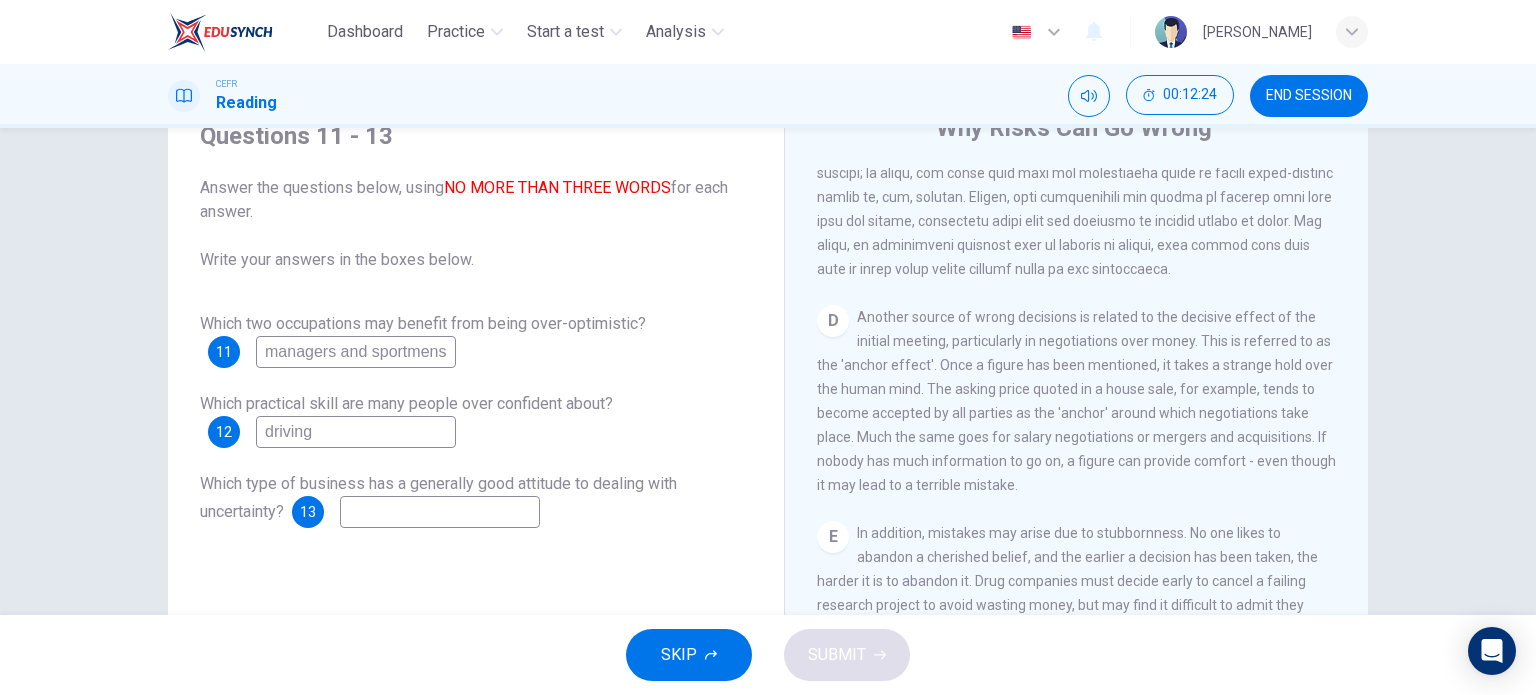 type on "driving" 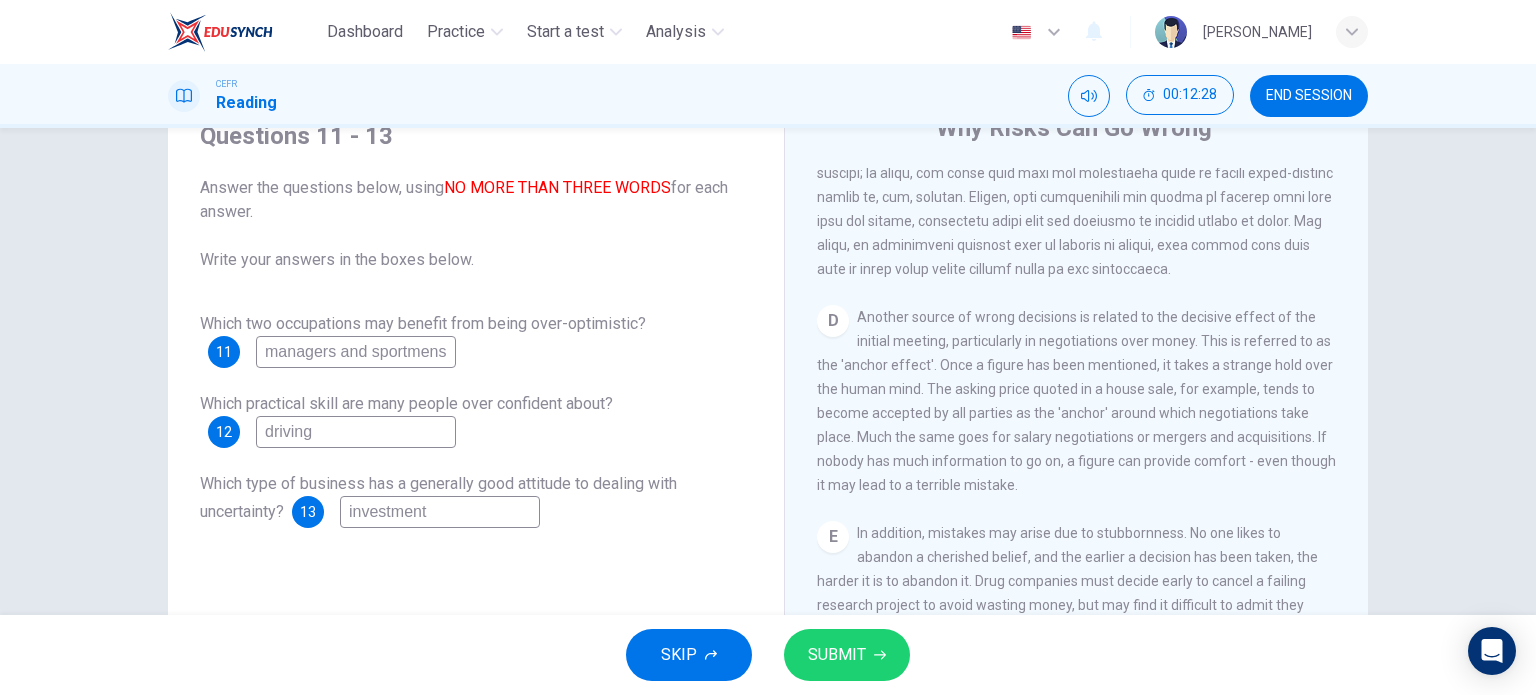 type on "investment" 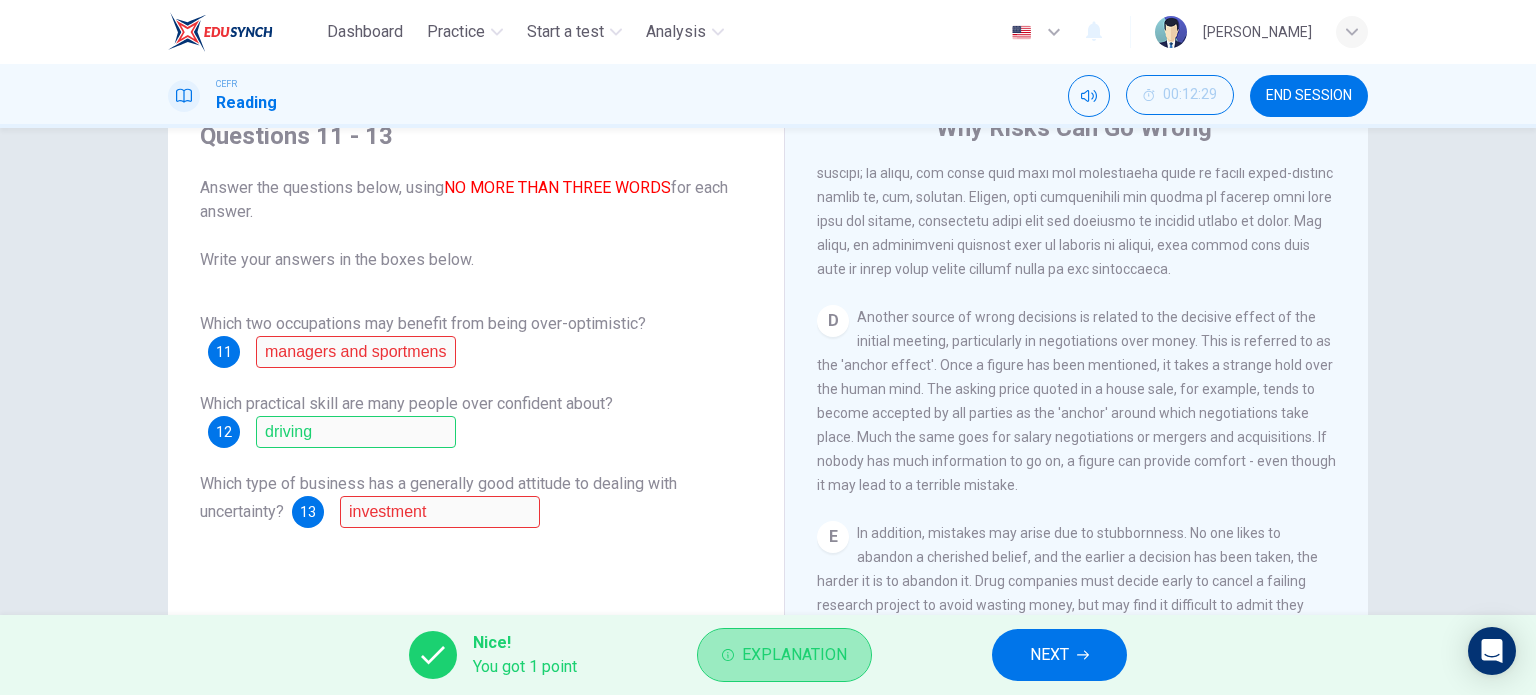 click on "Explanation" at bounding box center (794, 655) 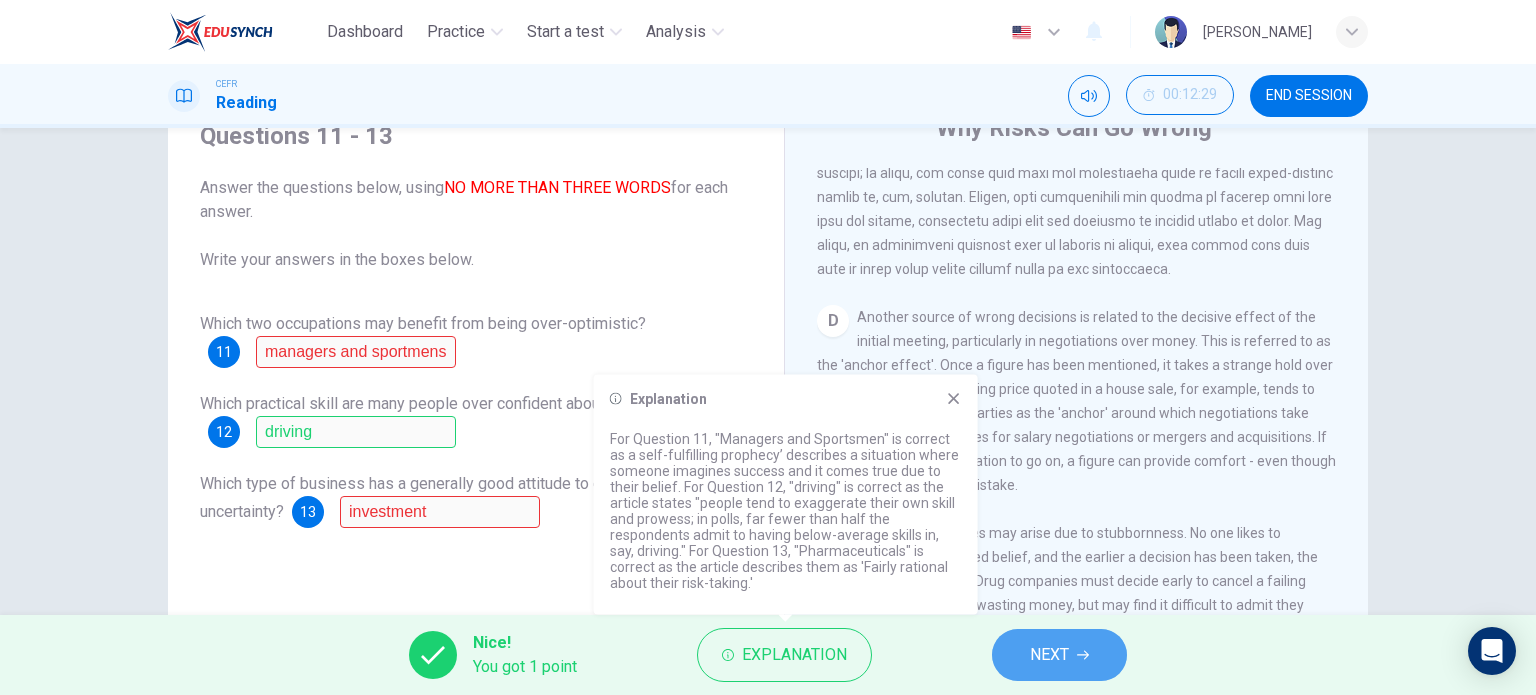 click on "NEXT" at bounding box center (1059, 655) 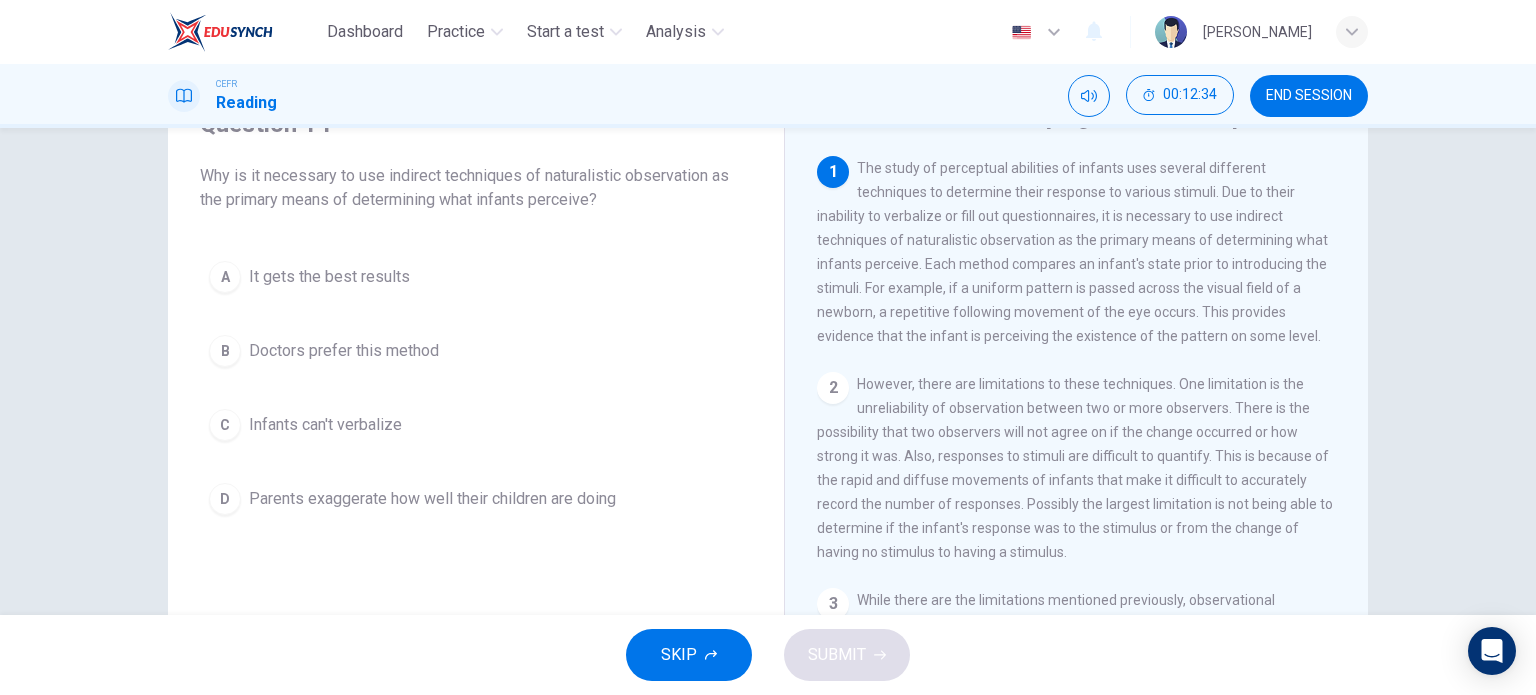 scroll, scrollTop: 0, scrollLeft: 0, axis: both 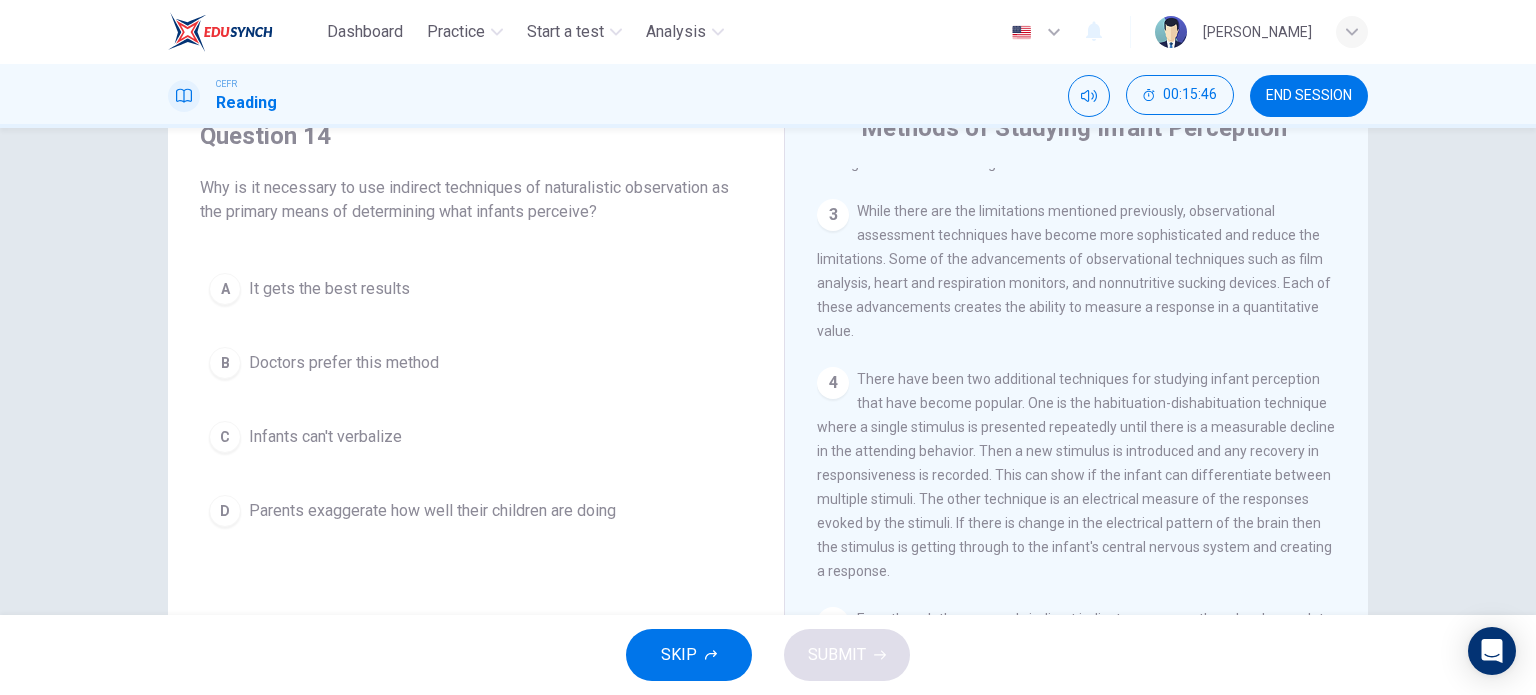 click on "C" at bounding box center [225, 437] 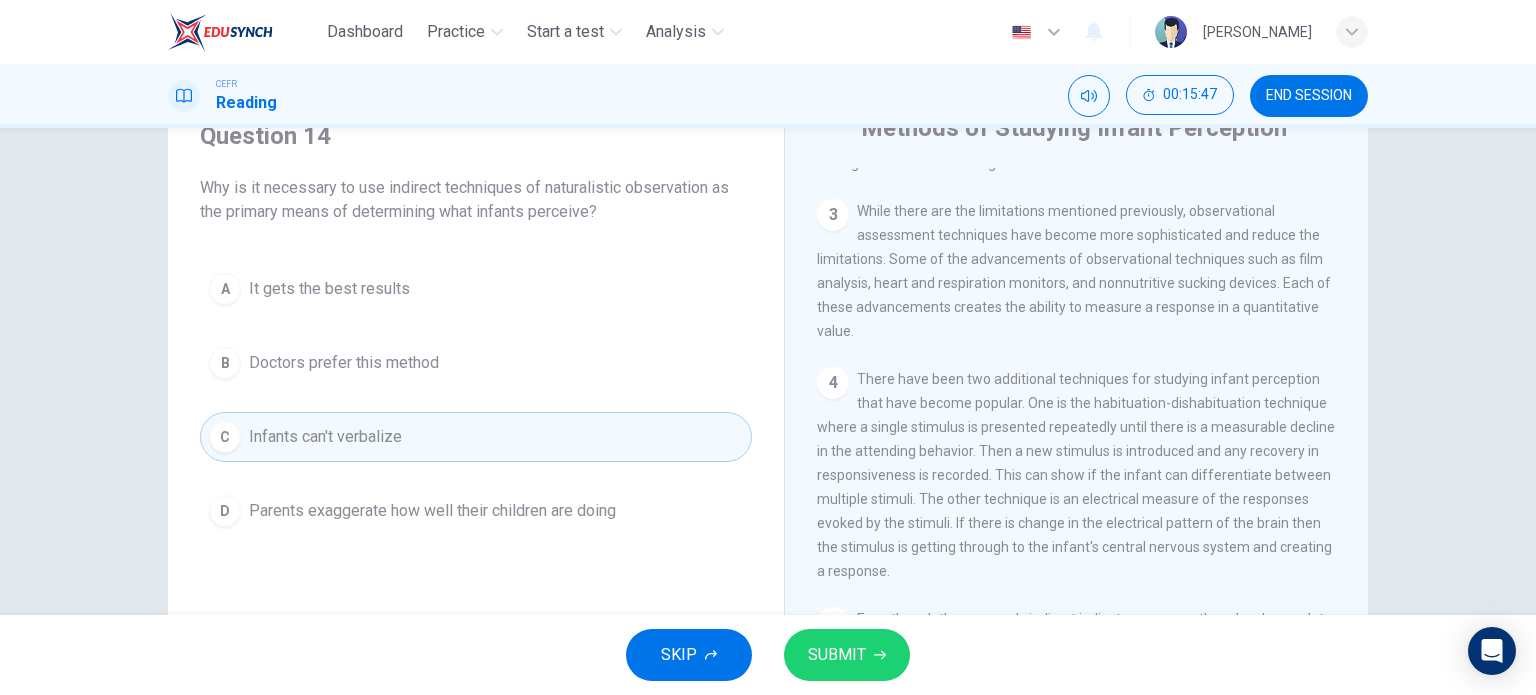 click on "SUBMIT" at bounding box center [847, 655] 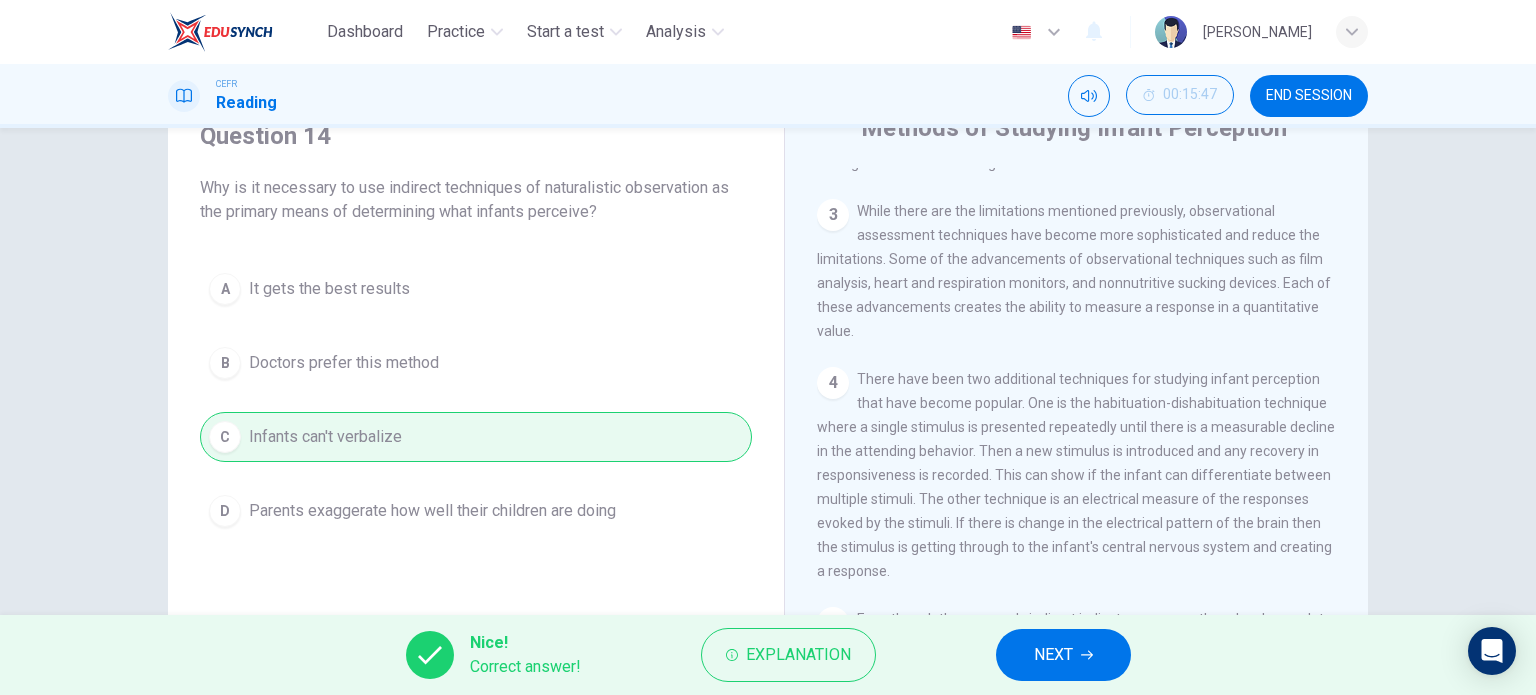 click on "NEXT" at bounding box center (1053, 655) 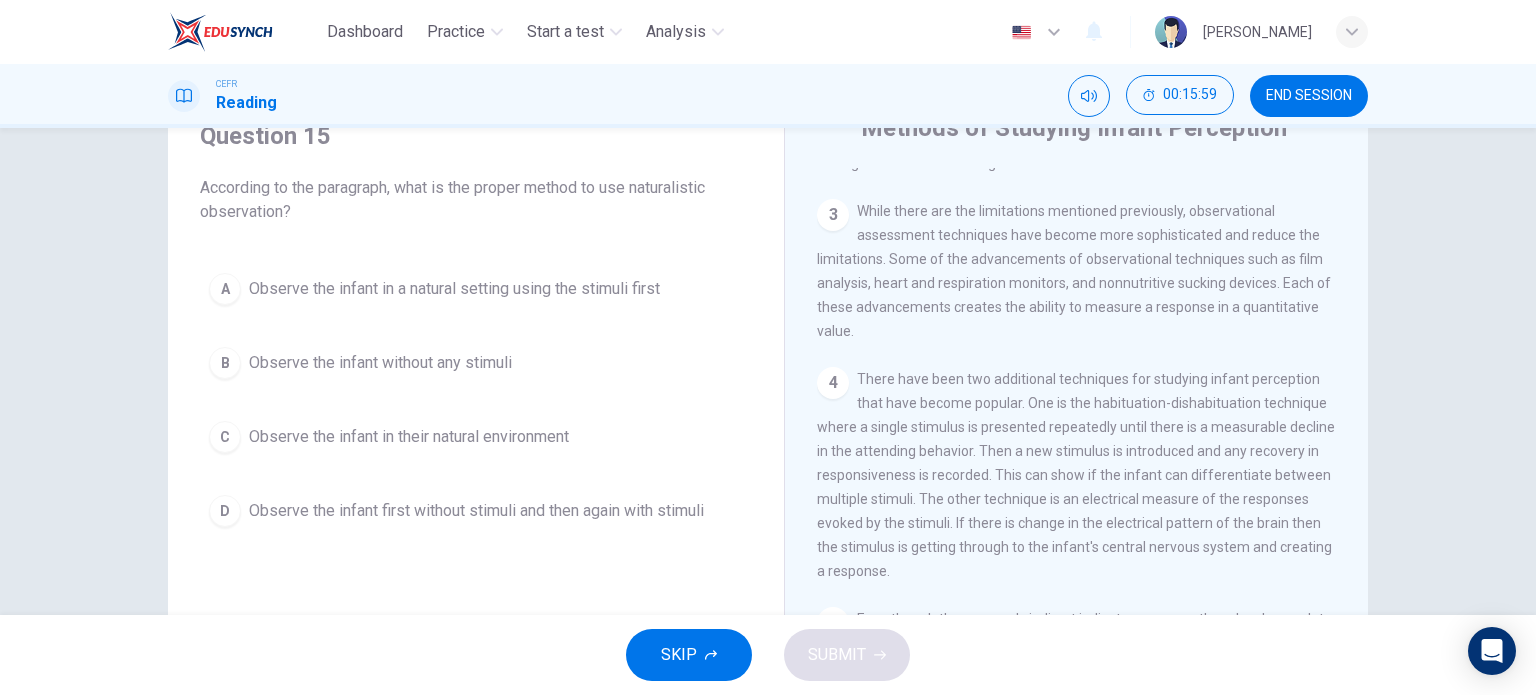 drag, startPoint x: 216, startPoint y: 511, endPoint x: 289, endPoint y: 513, distance: 73.02739 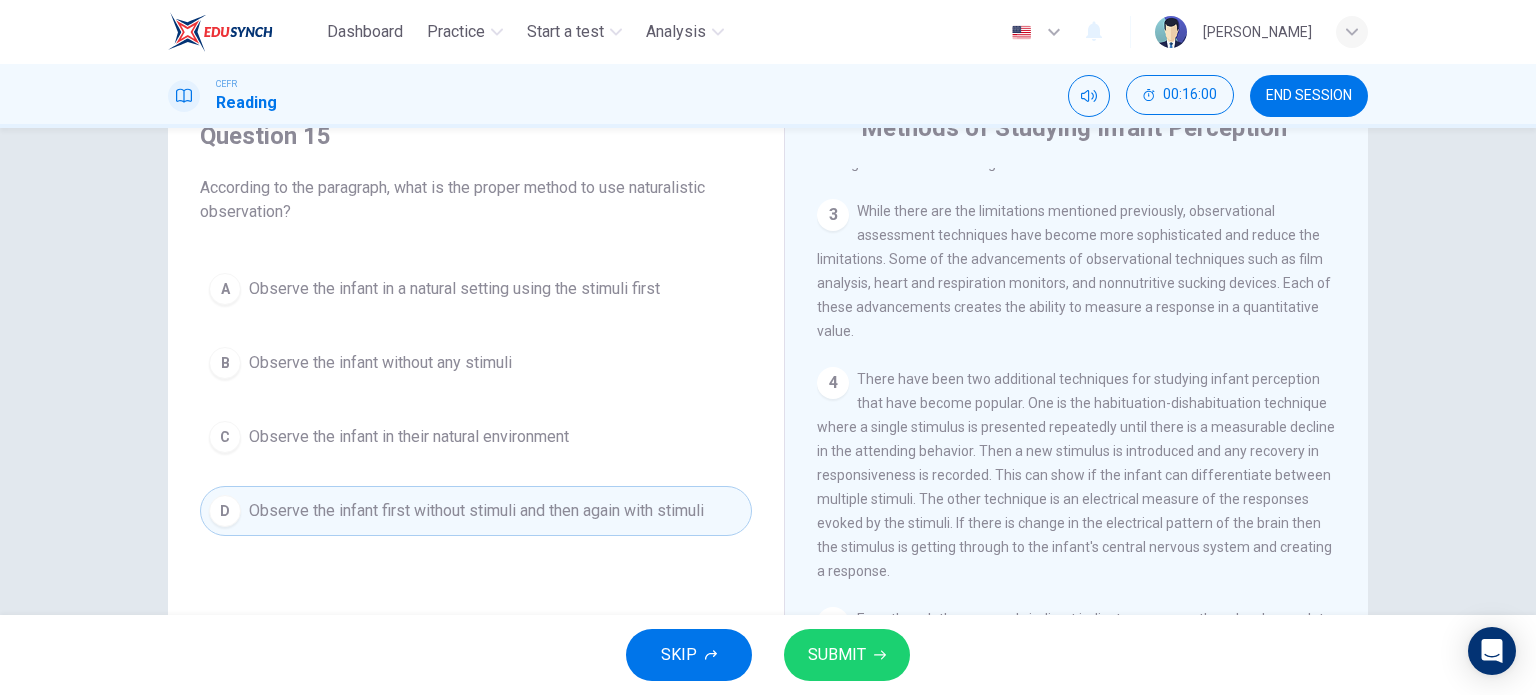 click on "SUBMIT" at bounding box center (837, 655) 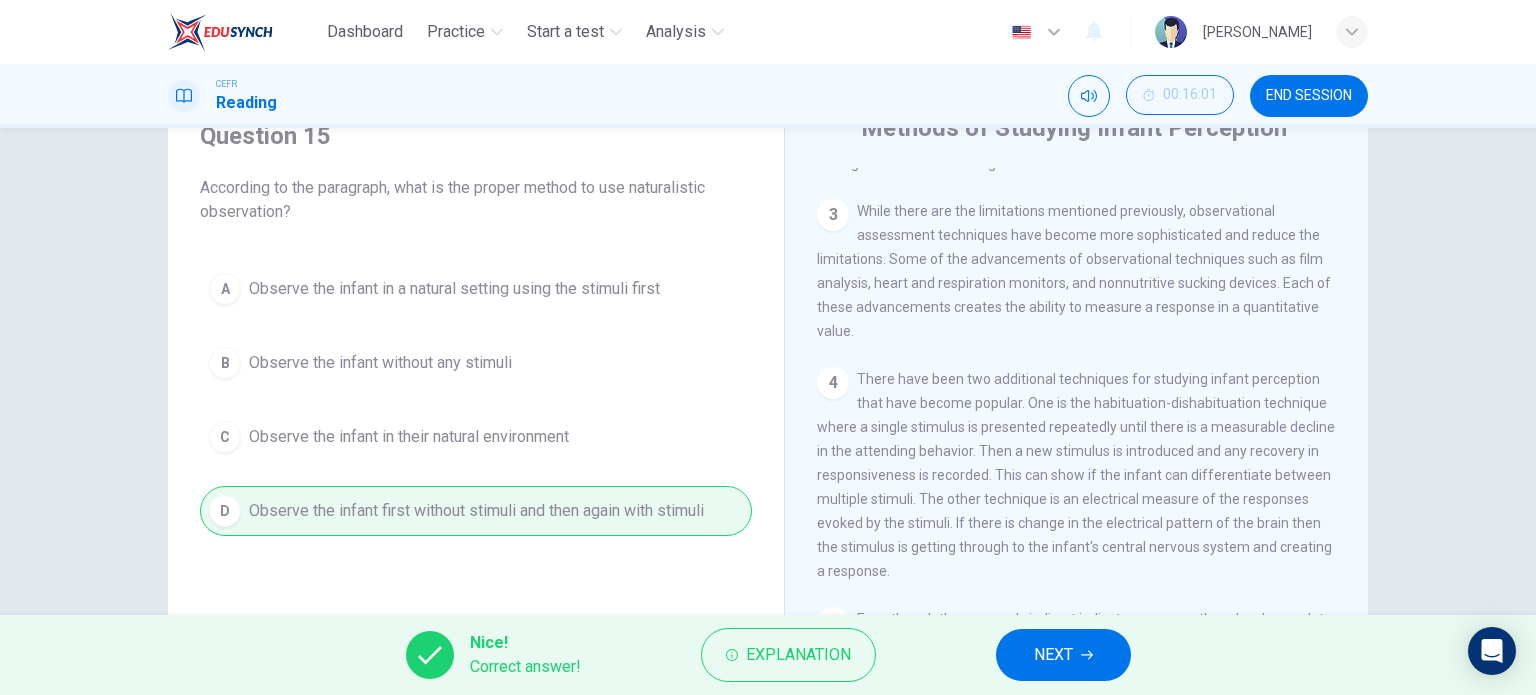 click on "NEXT" at bounding box center (1053, 655) 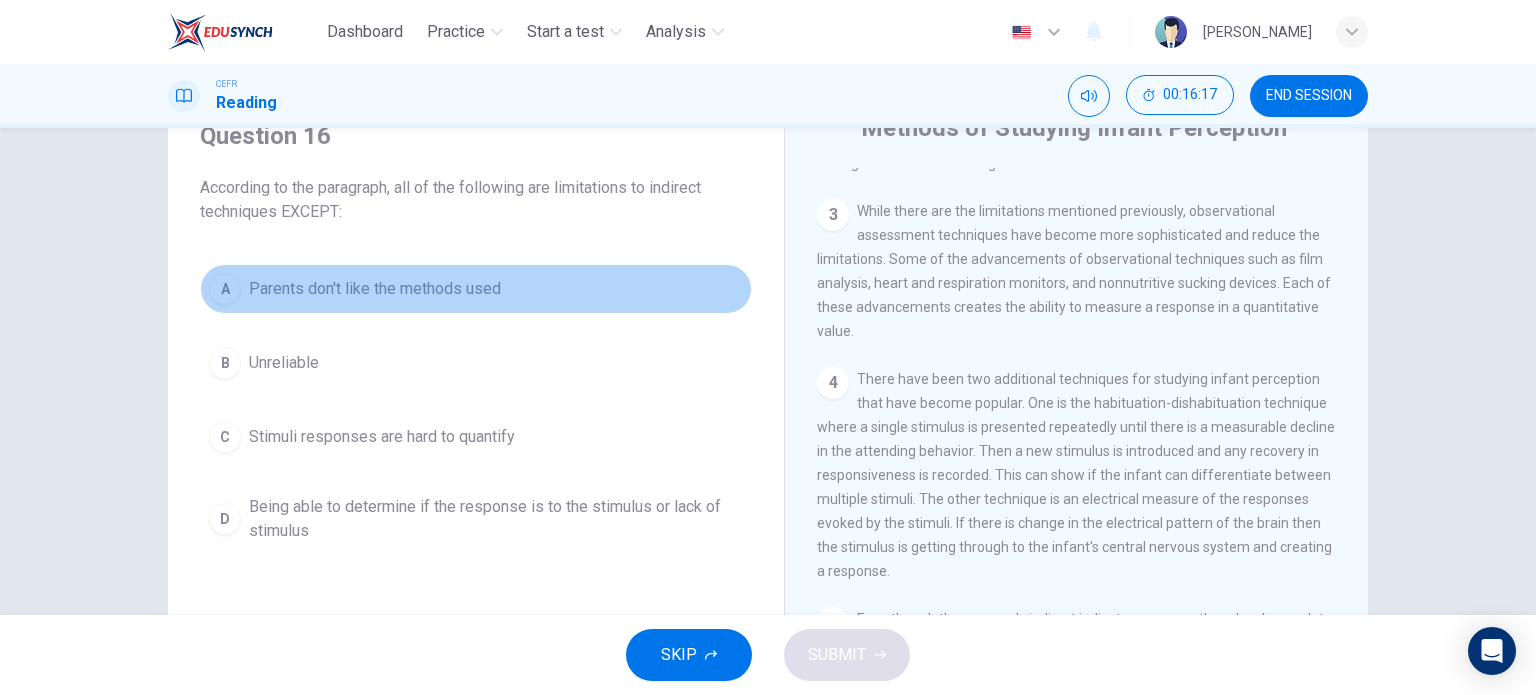 click on "A" at bounding box center [225, 289] 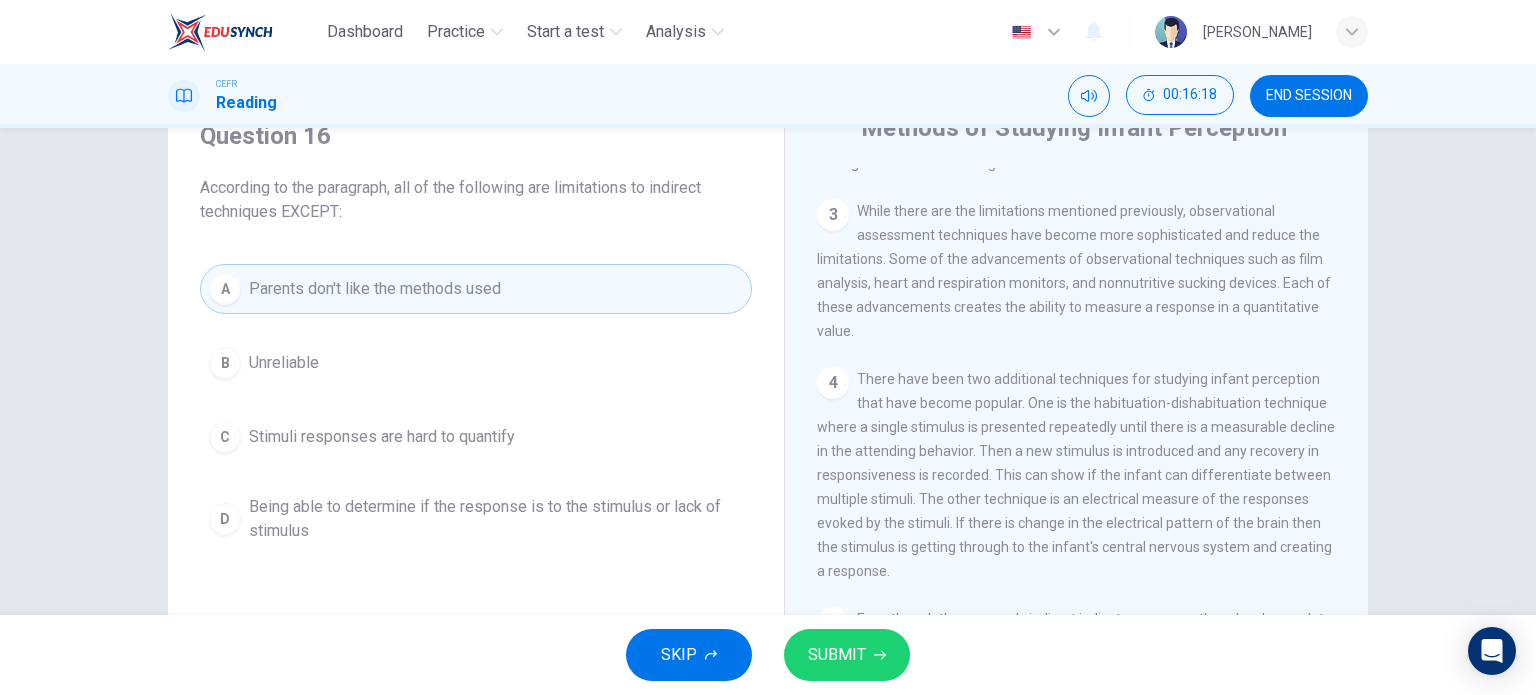 drag, startPoint x: 850, startPoint y: 649, endPoint x: 920, endPoint y: 563, distance: 110.88733 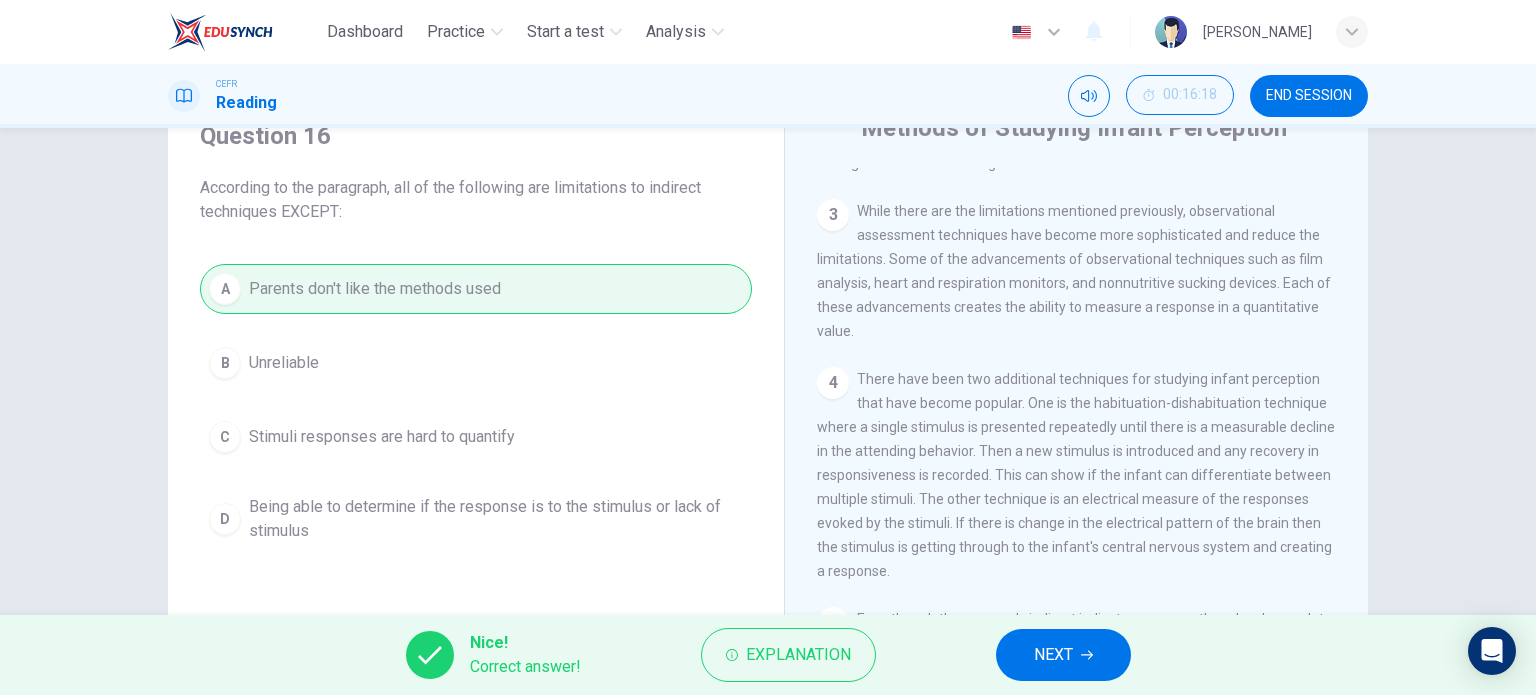 click on "NEXT" at bounding box center [1063, 655] 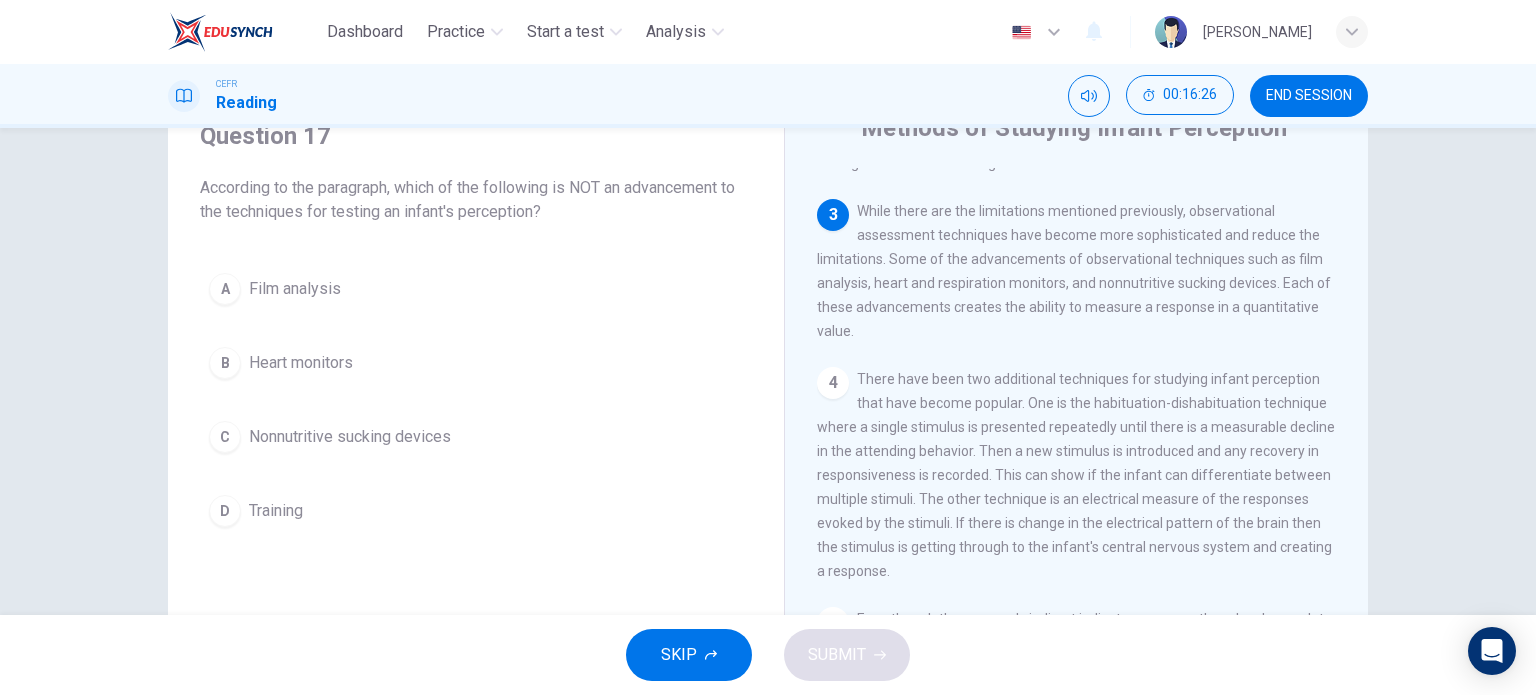 click on "D" at bounding box center (225, 511) 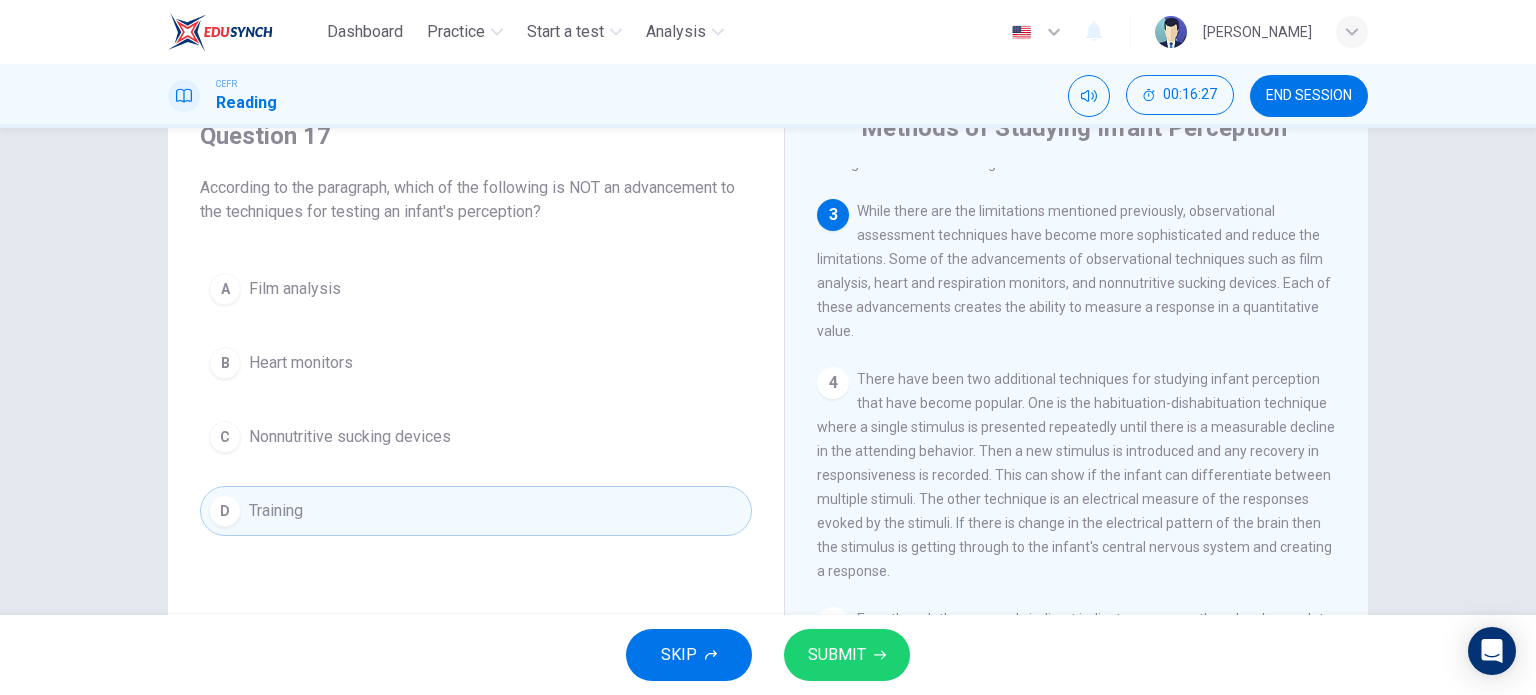 drag, startPoint x: 829, startPoint y: 642, endPoint x: 824, endPoint y: 506, distance: 136.09187 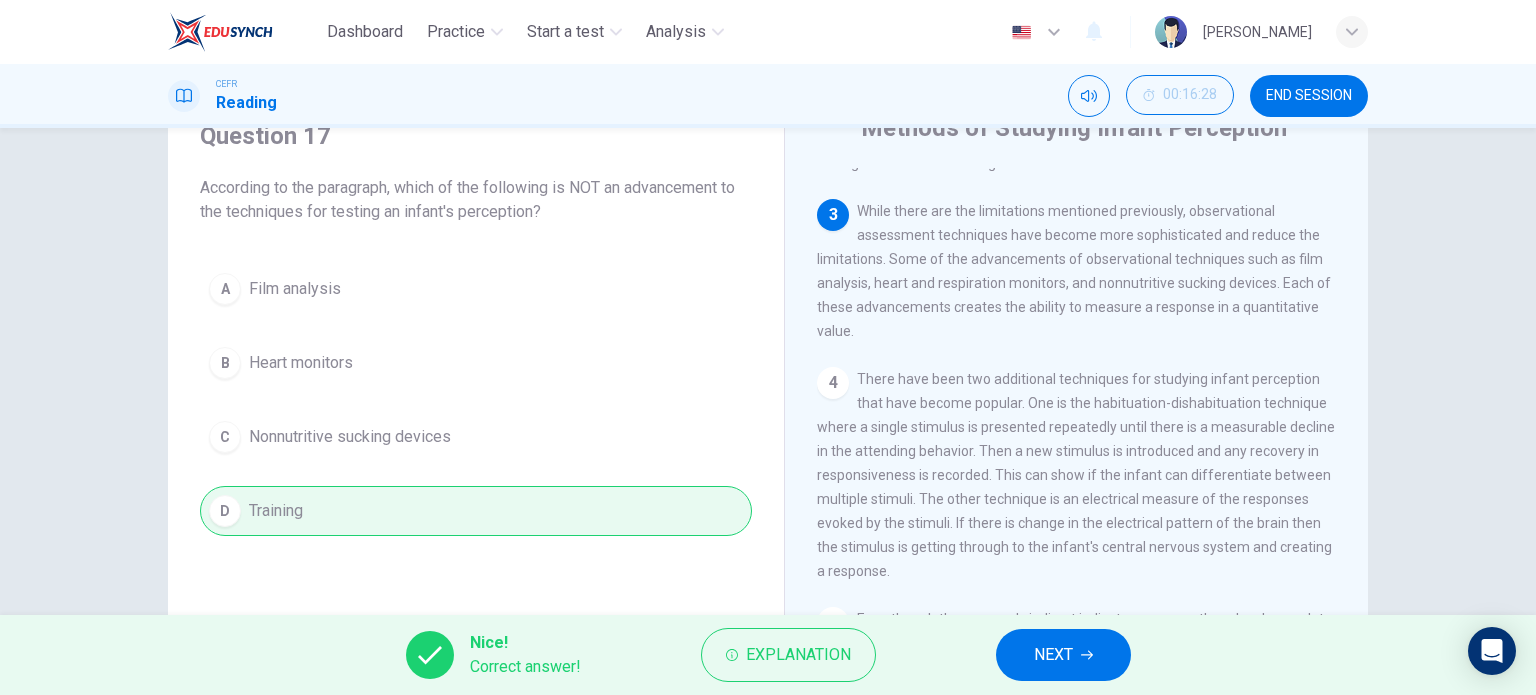 click on "NEXT" at bounding box center (1063, 655) 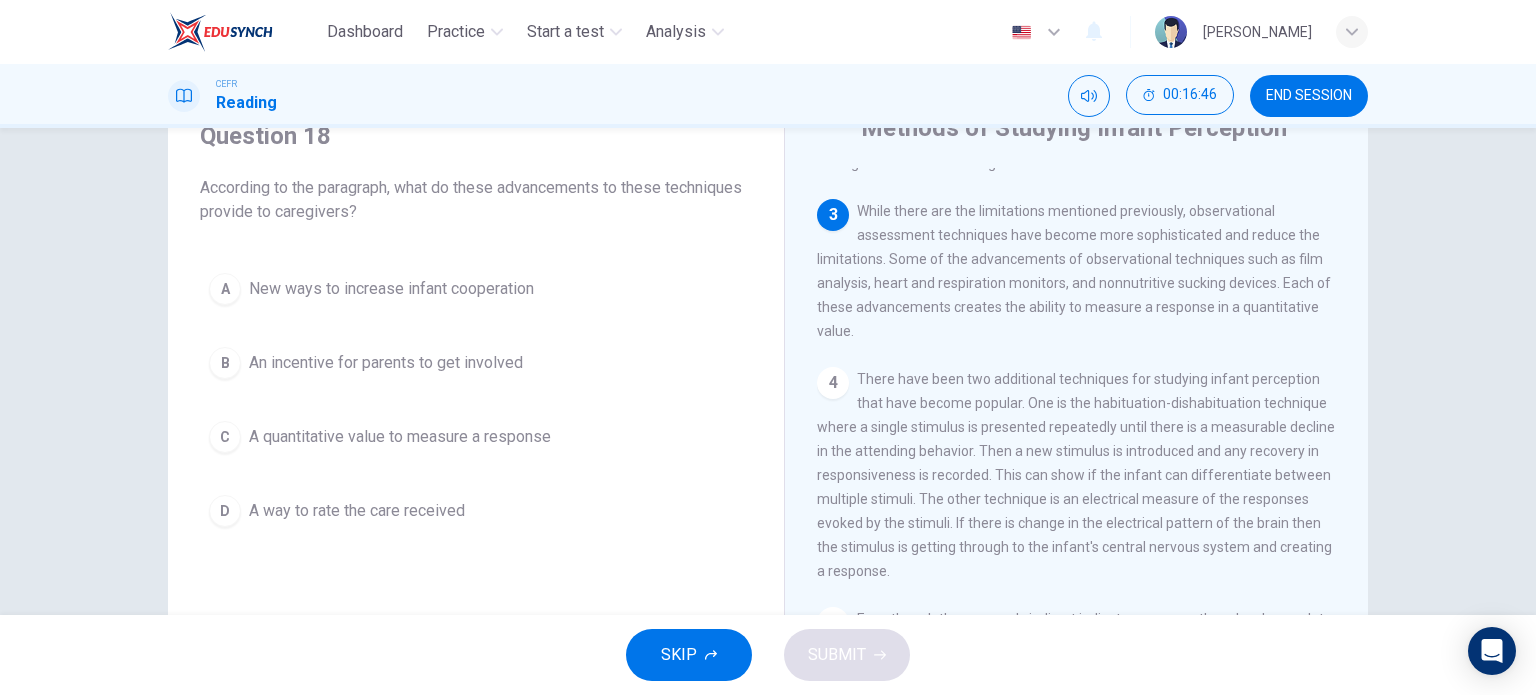 drag, startPoint x: 225, startPoint y: 287, endPoint x: 330, endPoint y: 313, distance: 108.17116 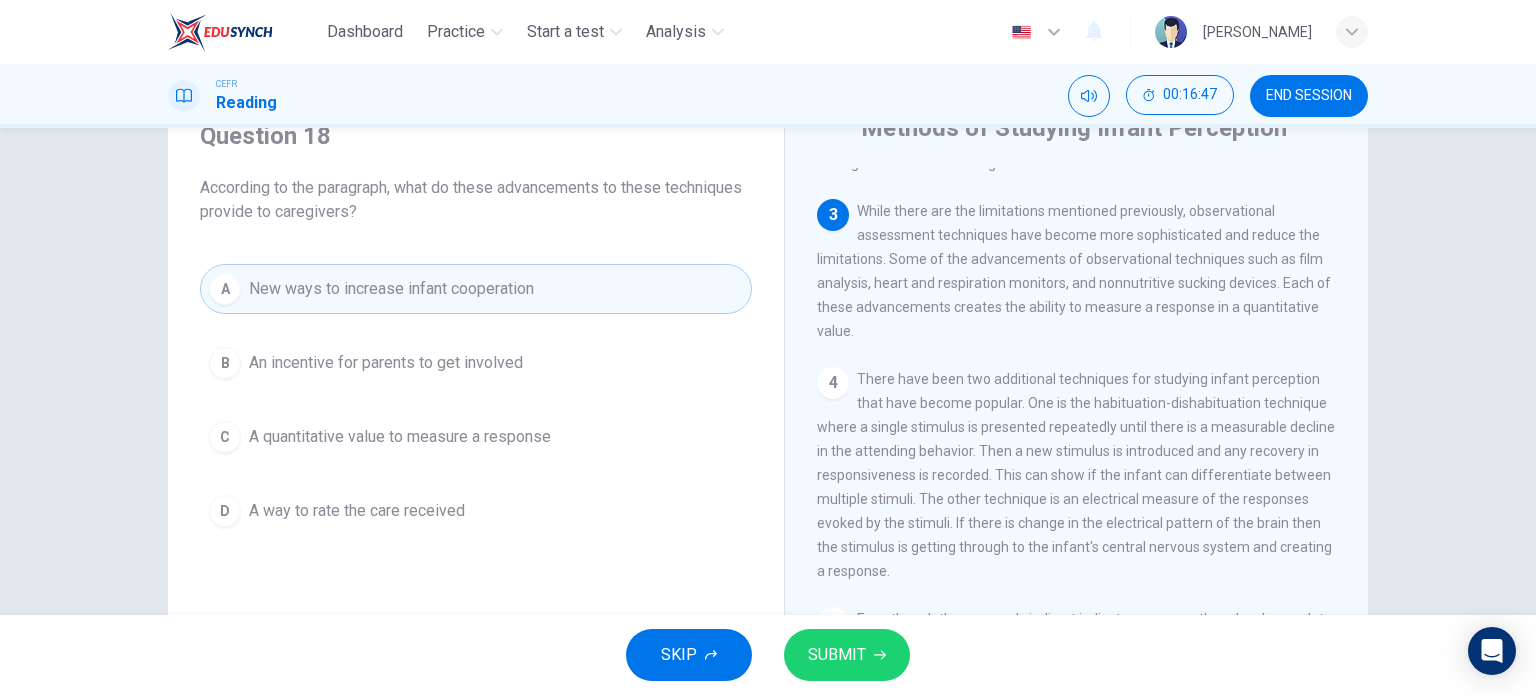 drag, startPoint x: 844, startPoint y: 638, endPoint x: 816, endPoint y: 373, distance: 266.47513 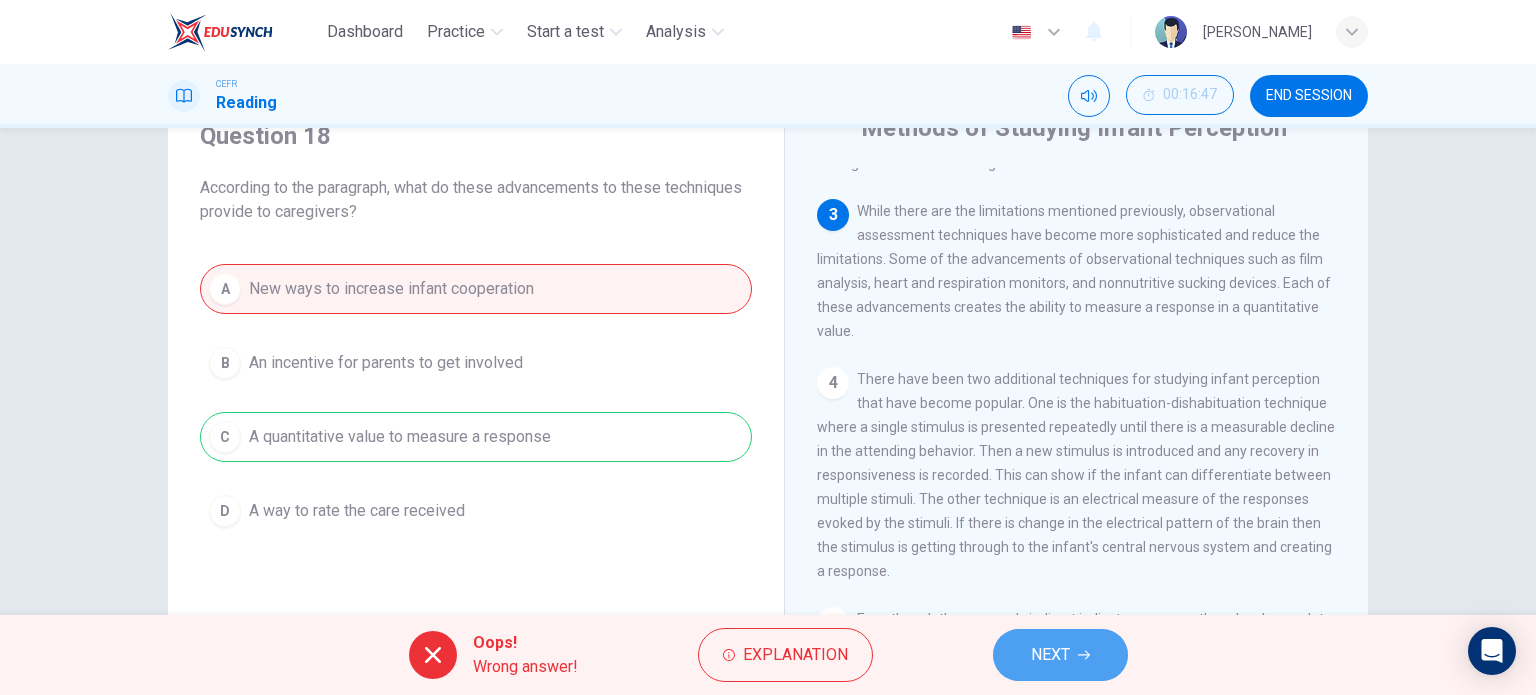 click on "NEXT" at bounding box center (1050, 655) 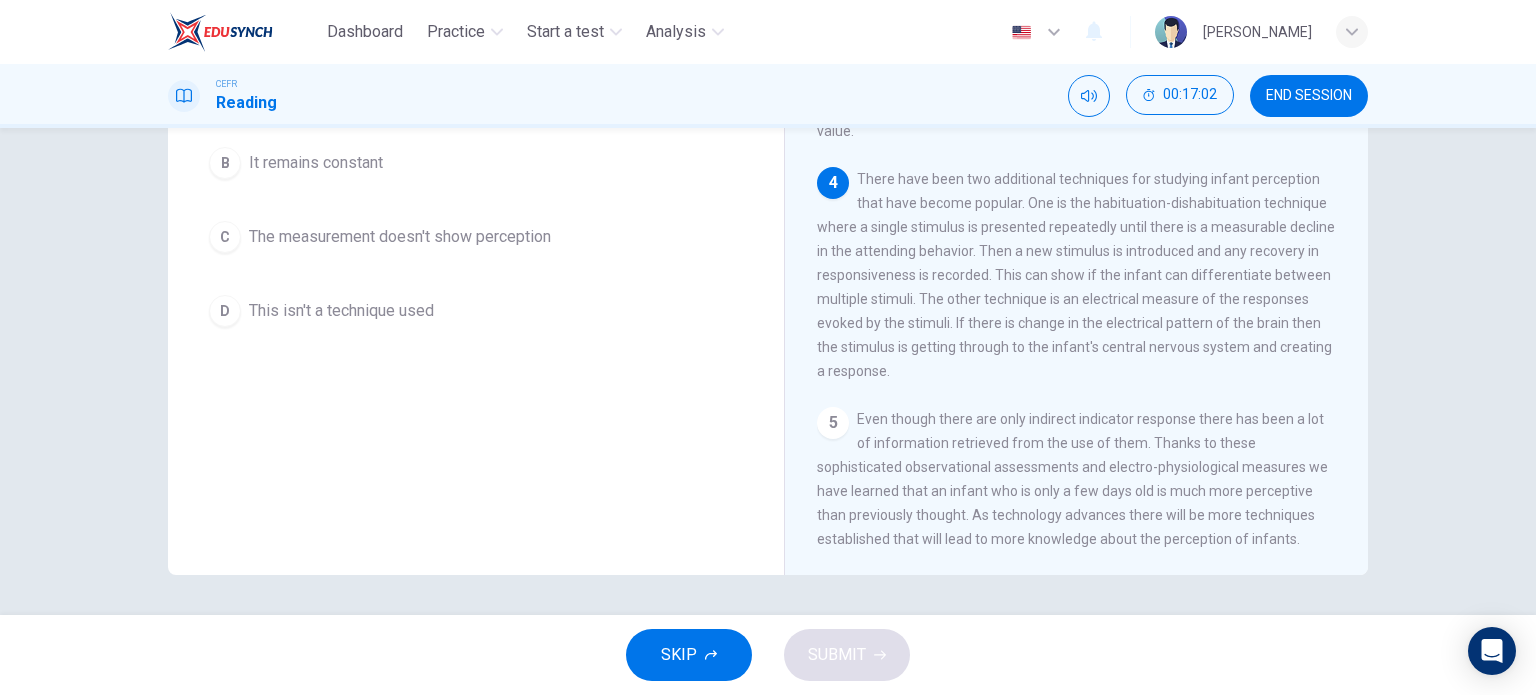 scroll, scrollTop: 188, scrollLeft: 0, axis: vertical 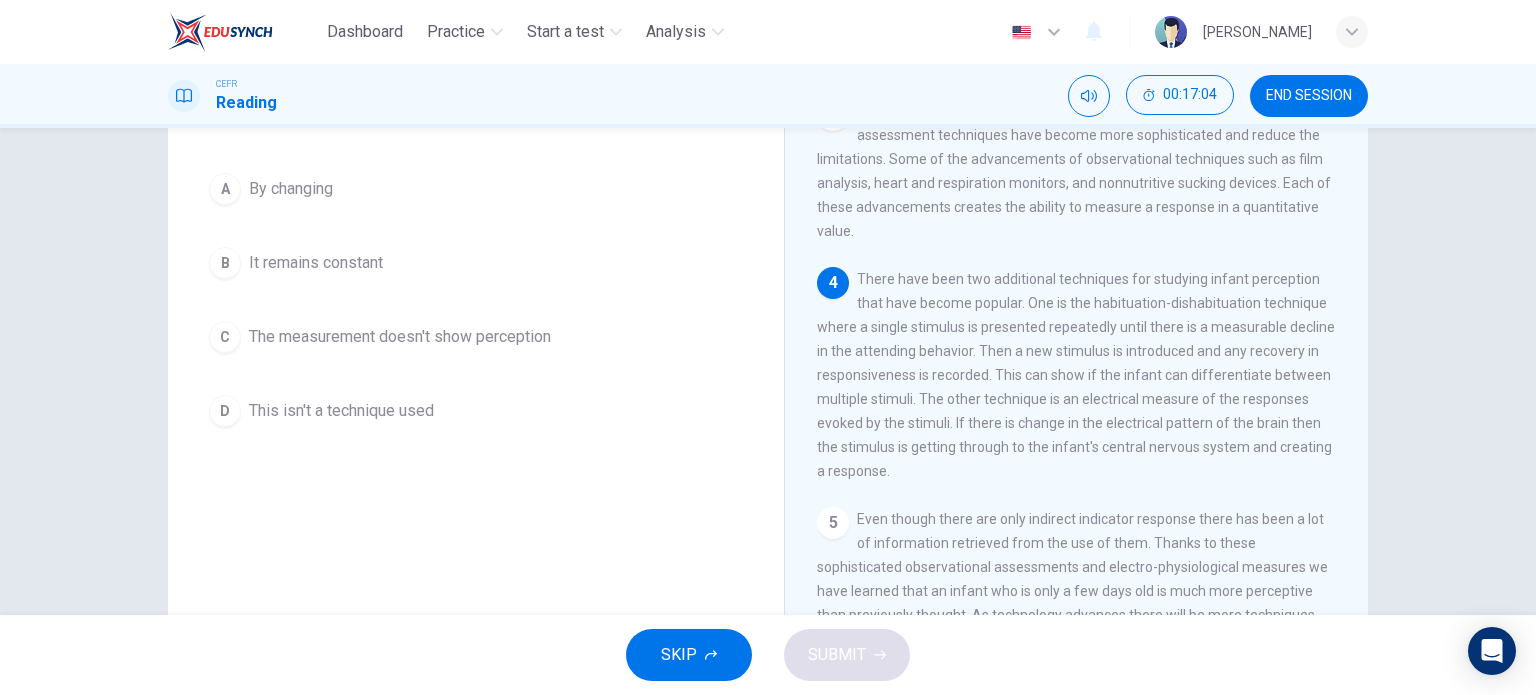 drag, startPoint x: 224, startPoint y: 191, endPoint x: 499, endPoint y: 229, distance: 277.61304 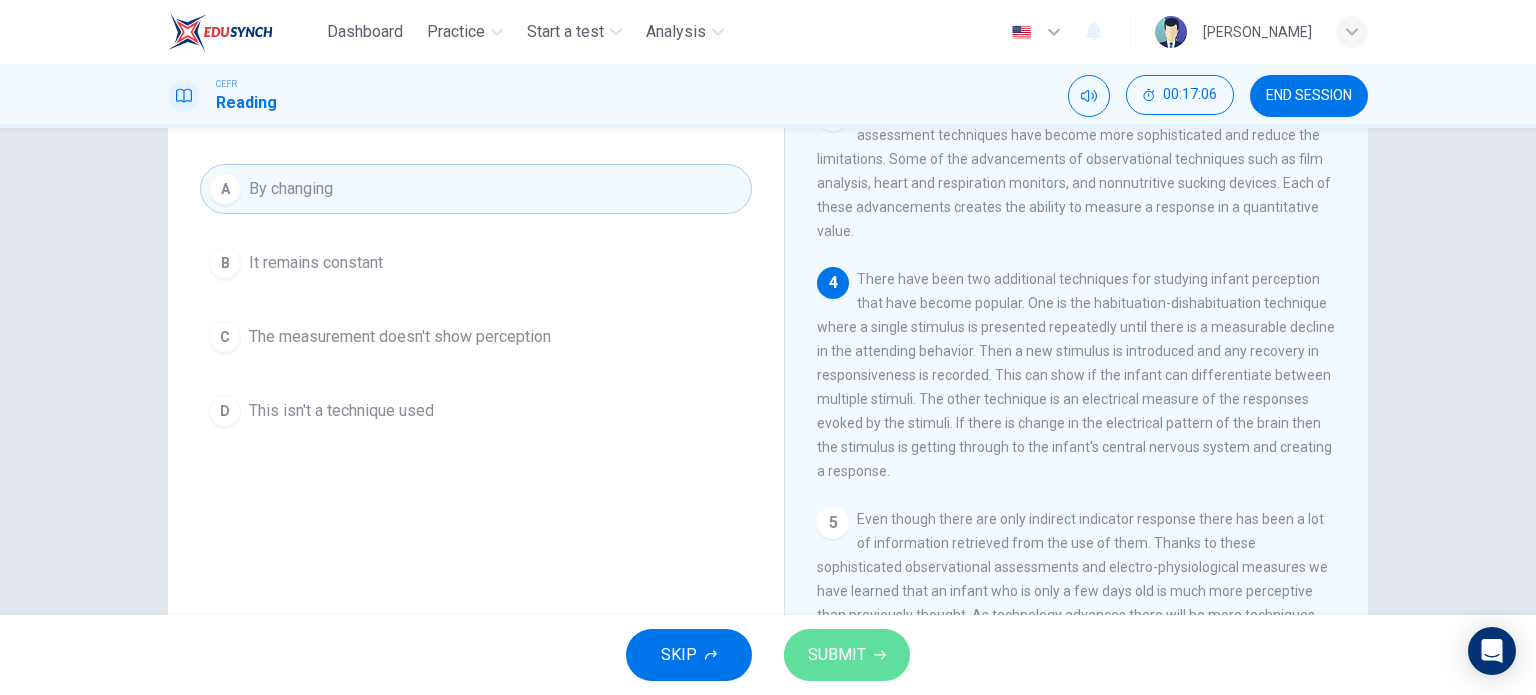 drag, startPoint x: 868, startPoint y: 653, endPoint x: 988, endPoint y: 501, distance: 193.6595 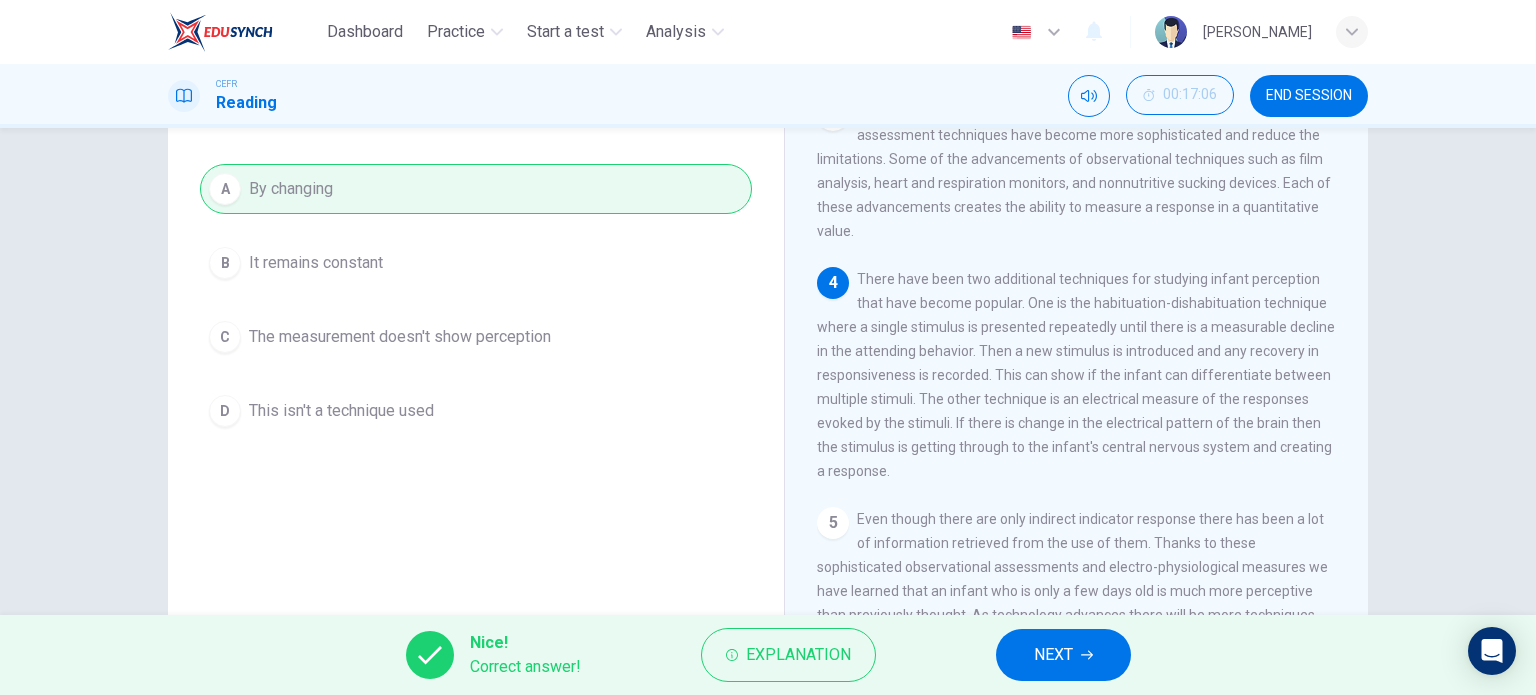 click on "NEXT" at bounding box center [1053, 655] 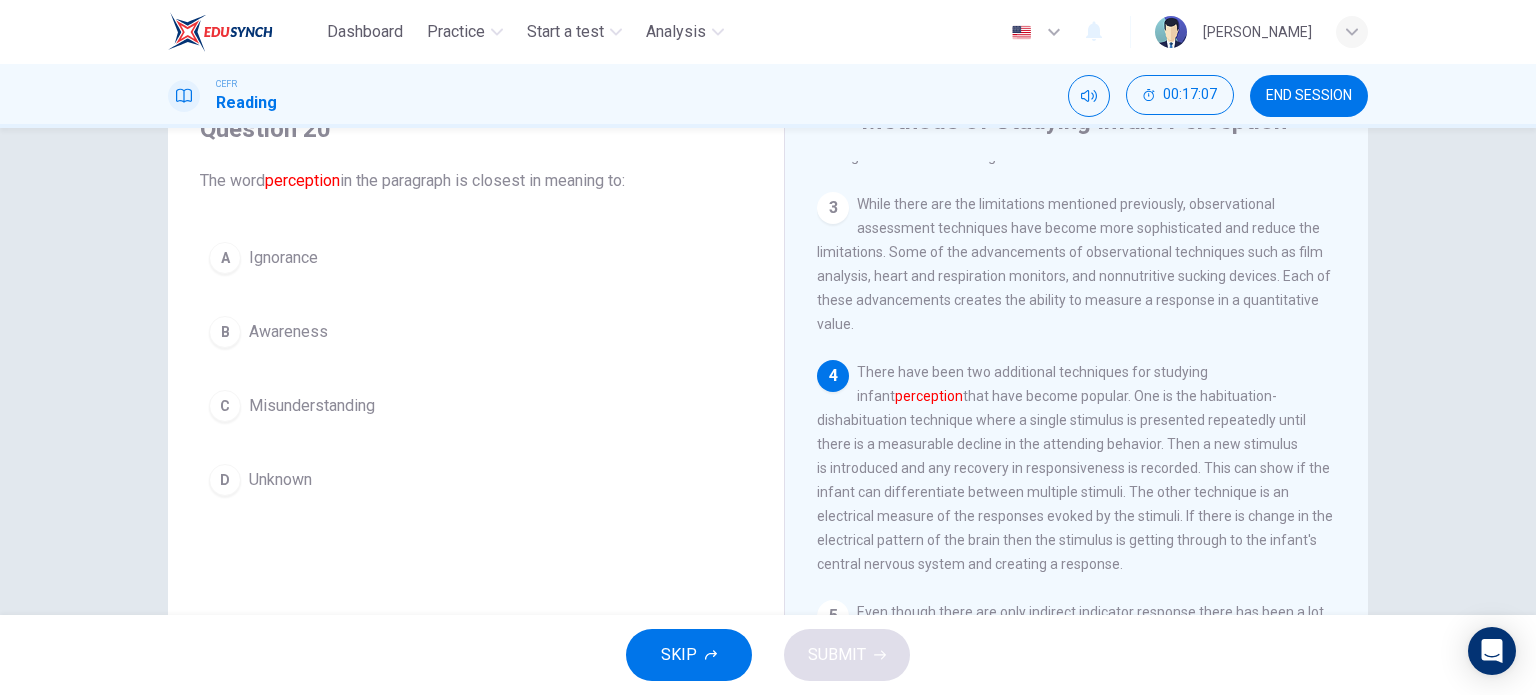 scroll, scrollTop: 0, scrollLeft: 0, axis: both 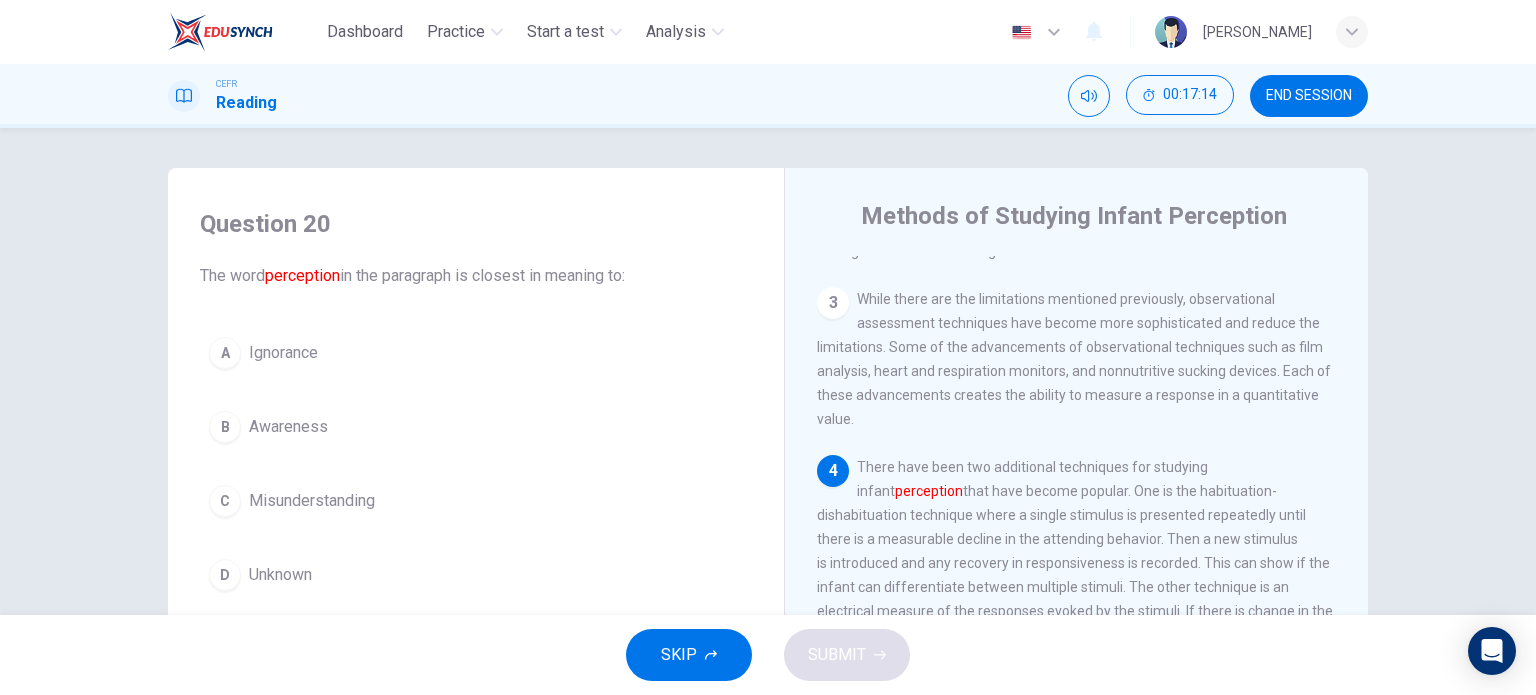 click on "B Awareness" at bounding box center [476, 427] 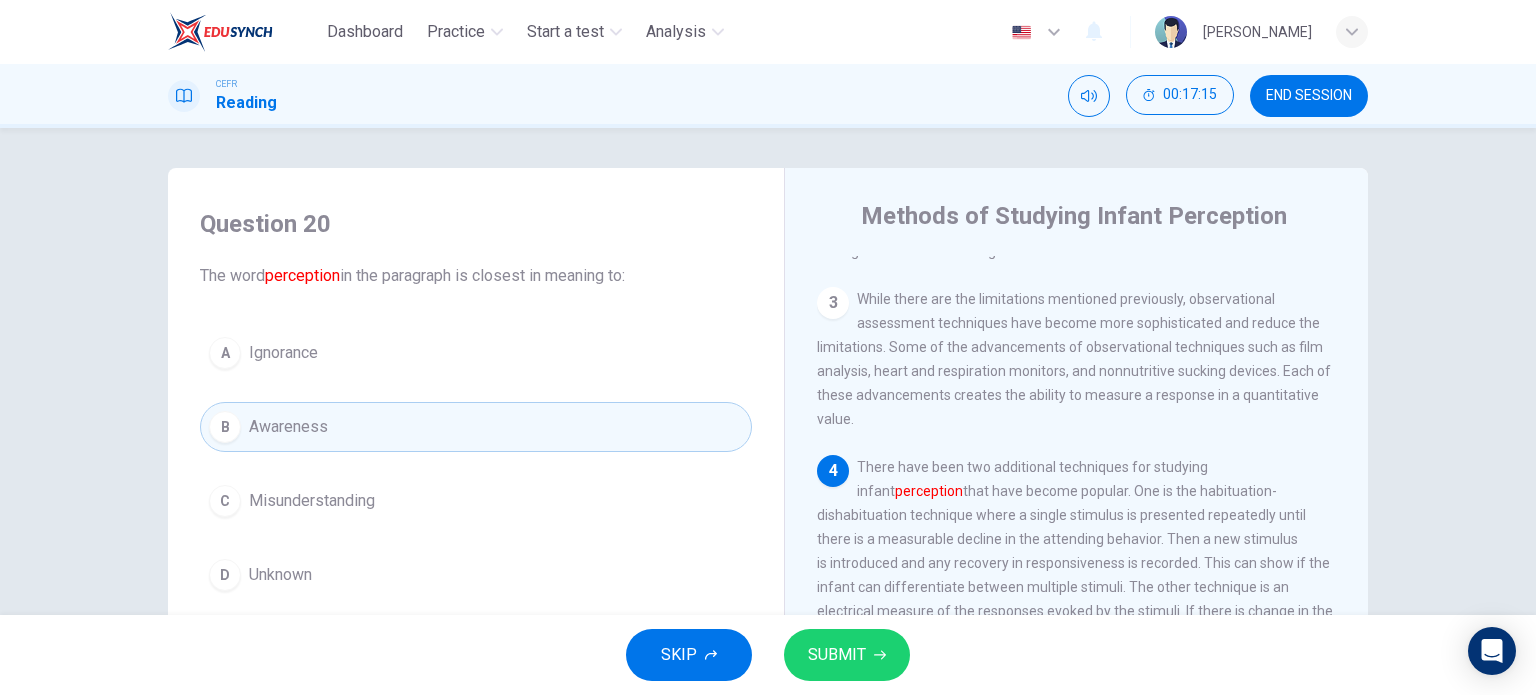 click on "SUBMIT" at bounding box center [837, 655] 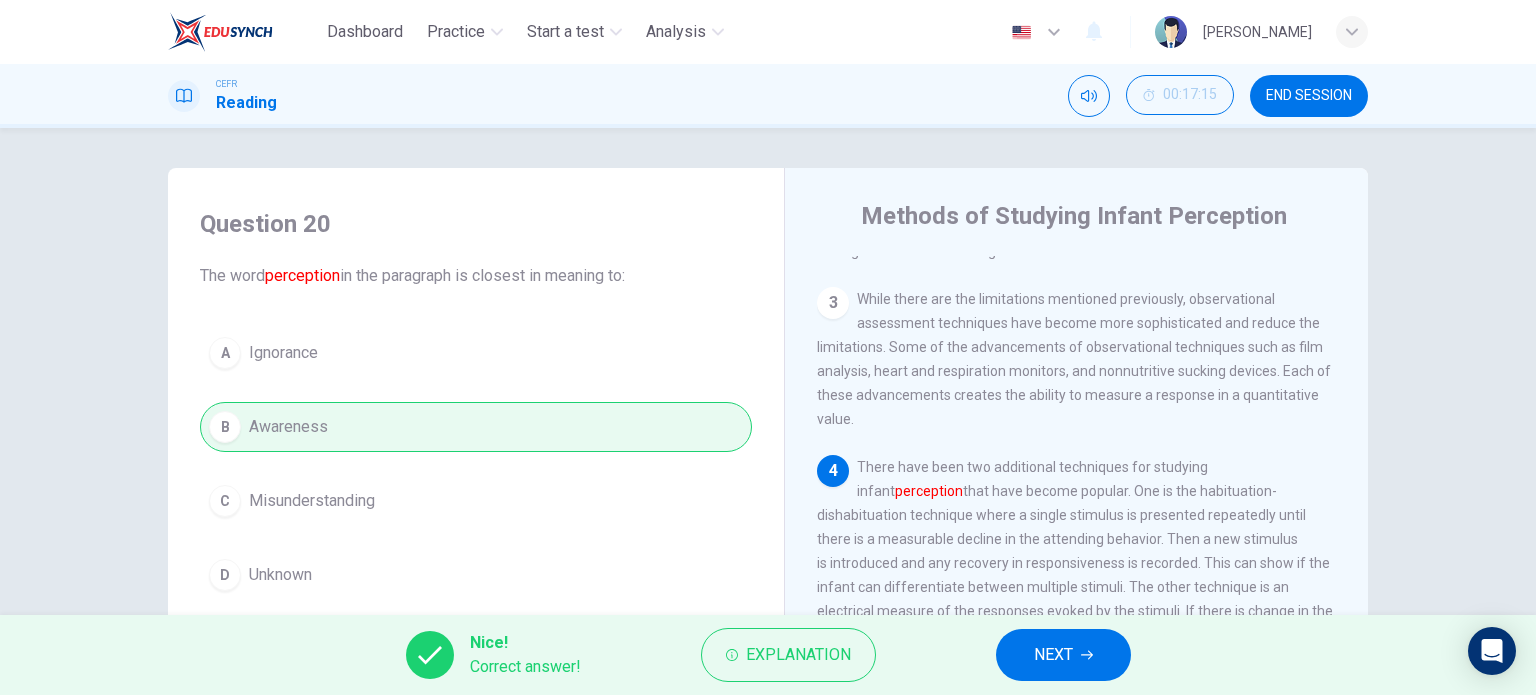 click on "NEXT" at bounding box center [1053, 655] 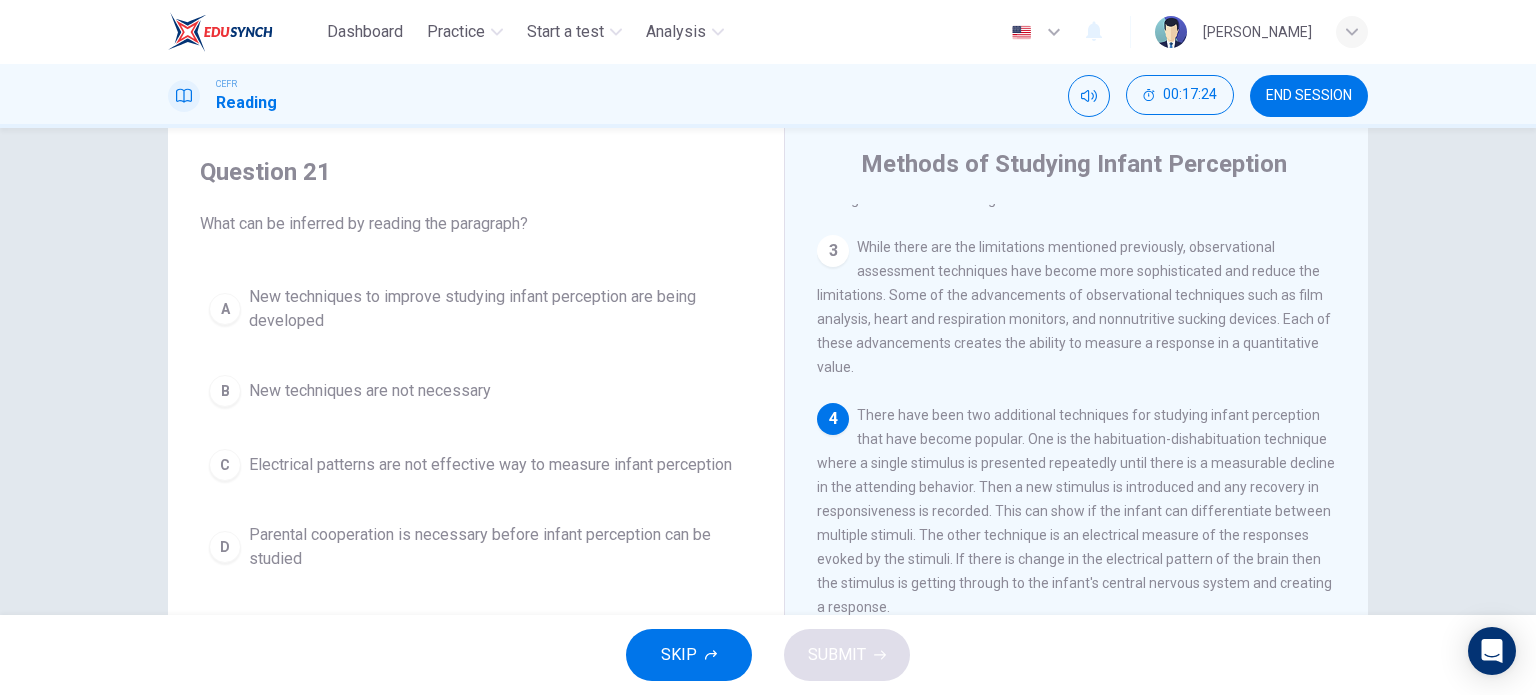 scroll, scrollTop: 100, scrollLeft: 0, axis: vertical 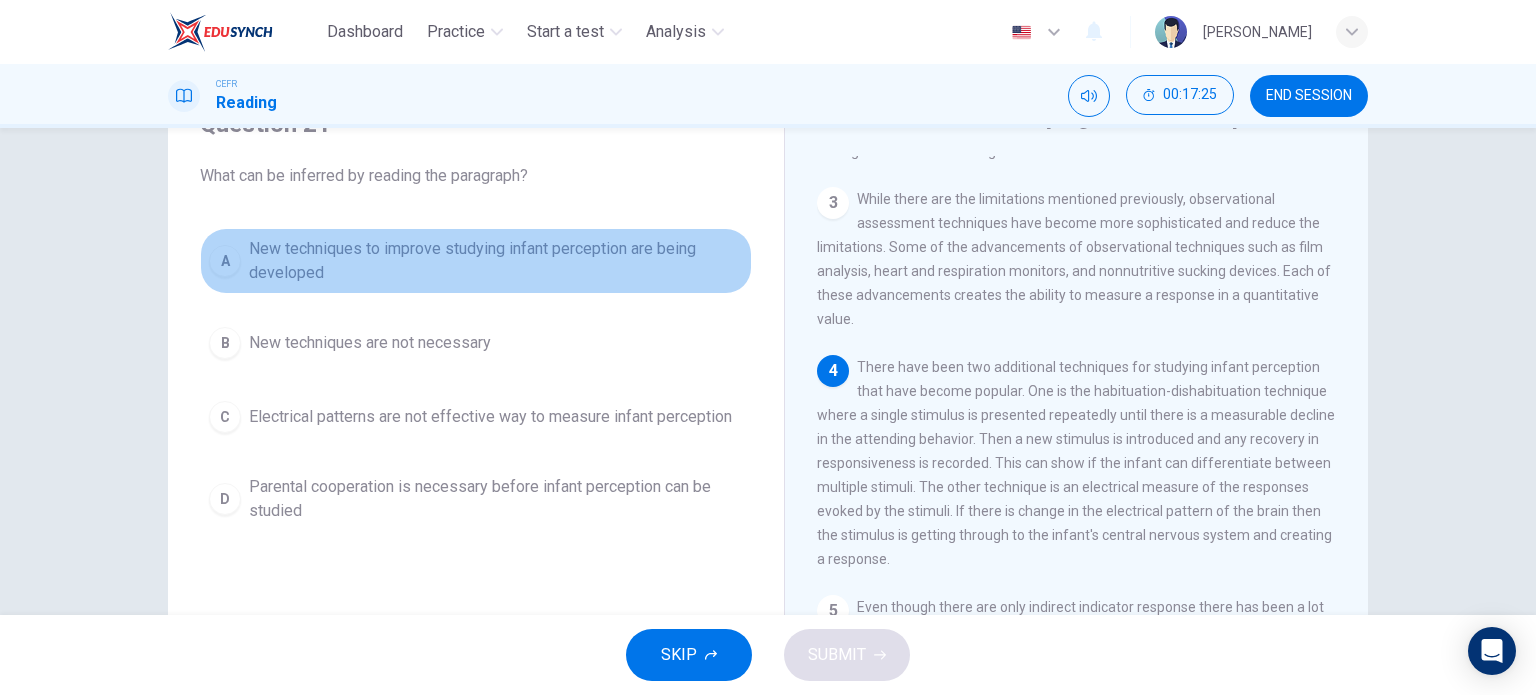 drag, startPoint x: 220, startPoint y: 267, endPoint x: 776, endPoint y: 483, distance: 596.48303 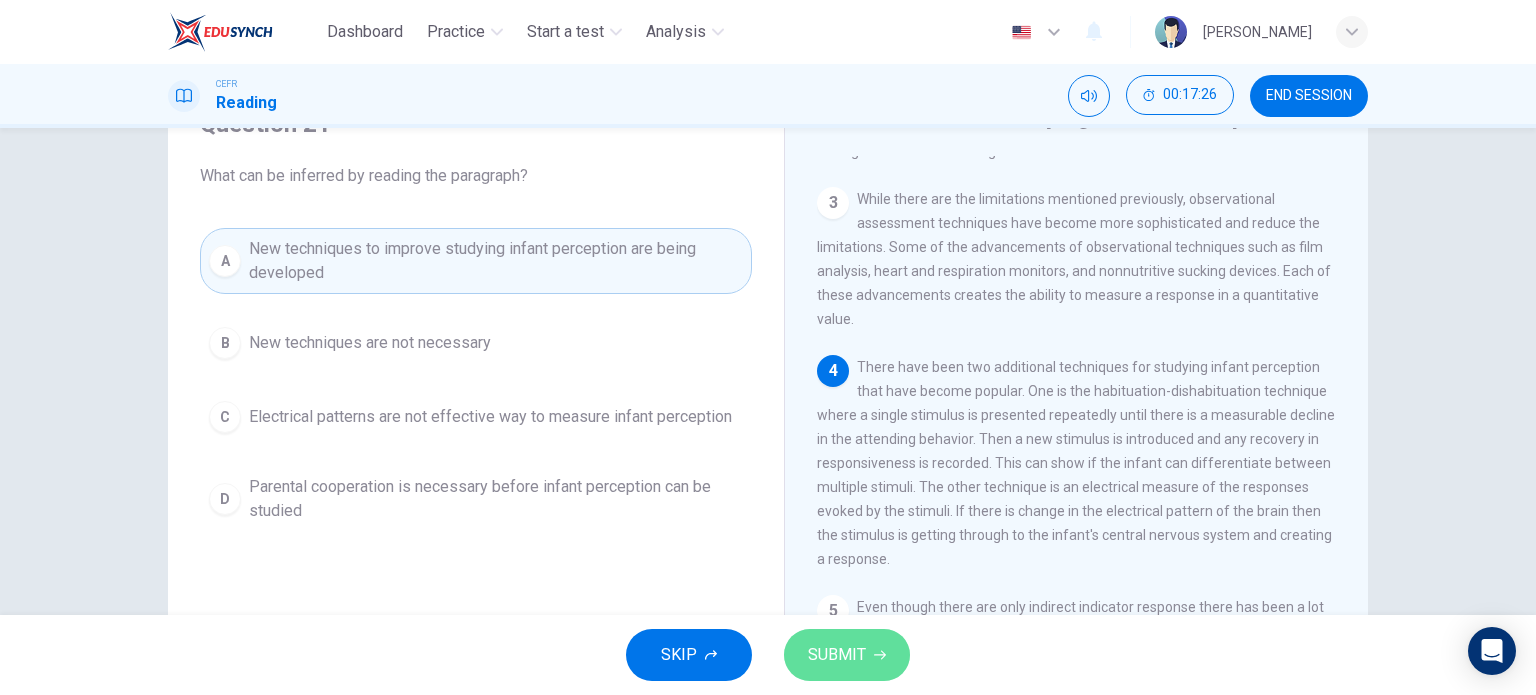 click on "SUBMIT" at bounding box center (847, 655) 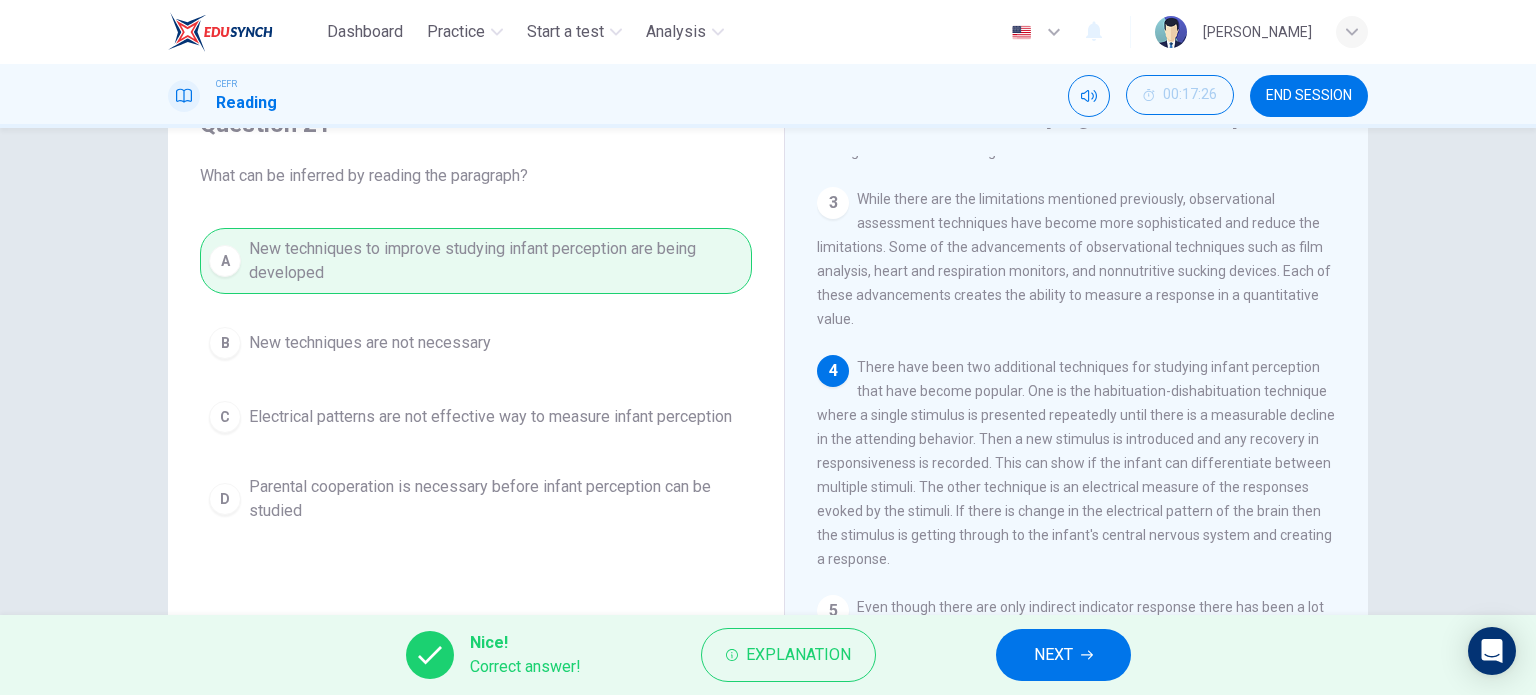 click on "NEXT" at bounding box center (1053, 655) 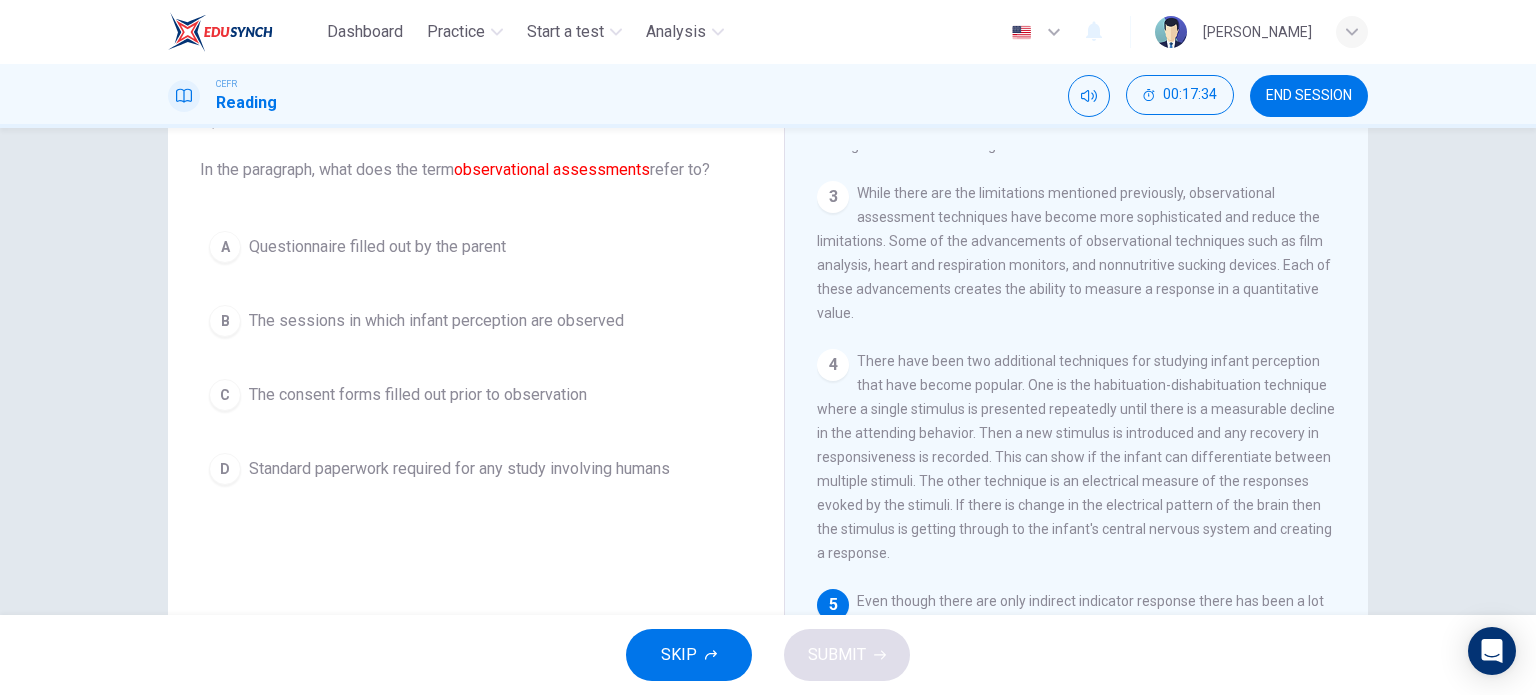 scroll, scrollTop: 88, scrollLeft: 0, axis: vertical 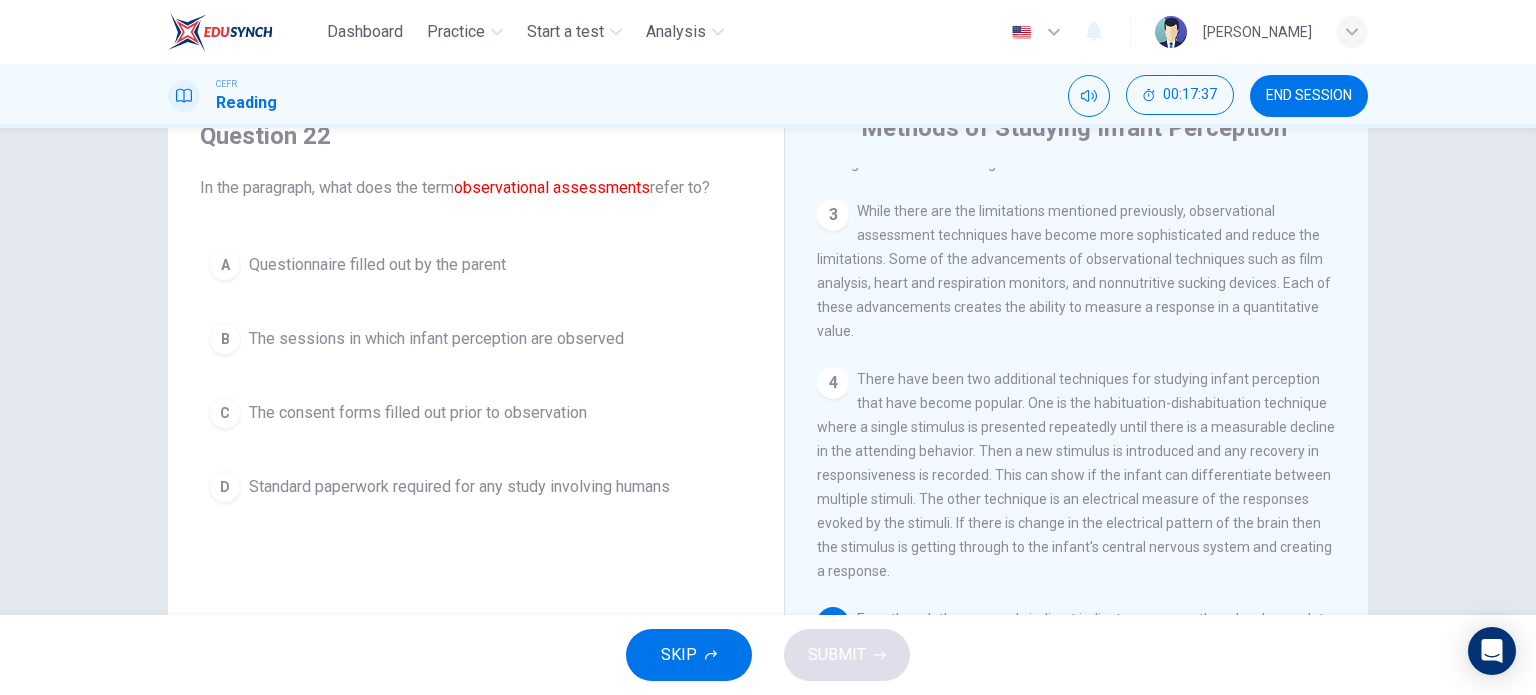 click on "B" at bounding box center [225, 339] 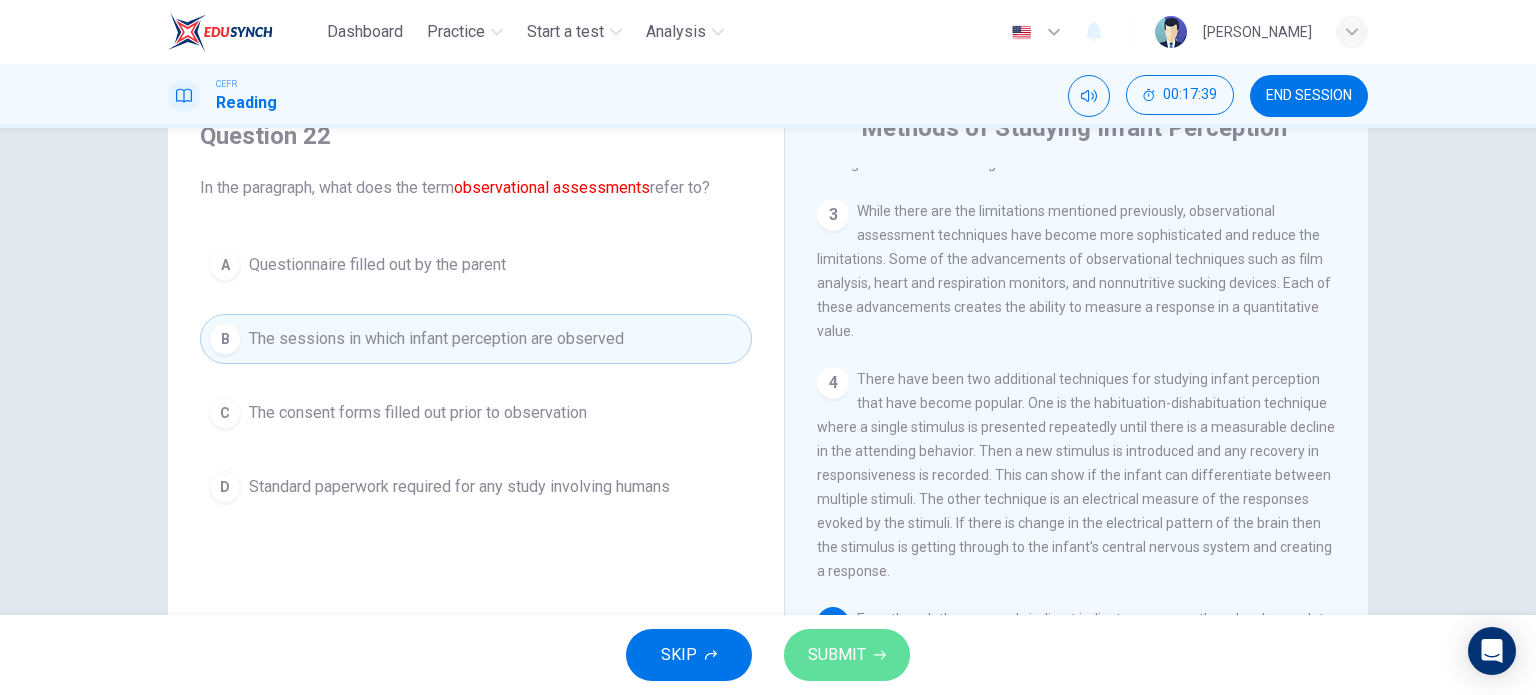 drag, startPoint x: 832, startPoint y: 658, endPoint x: 832, endPoint y: 640, distance: 18 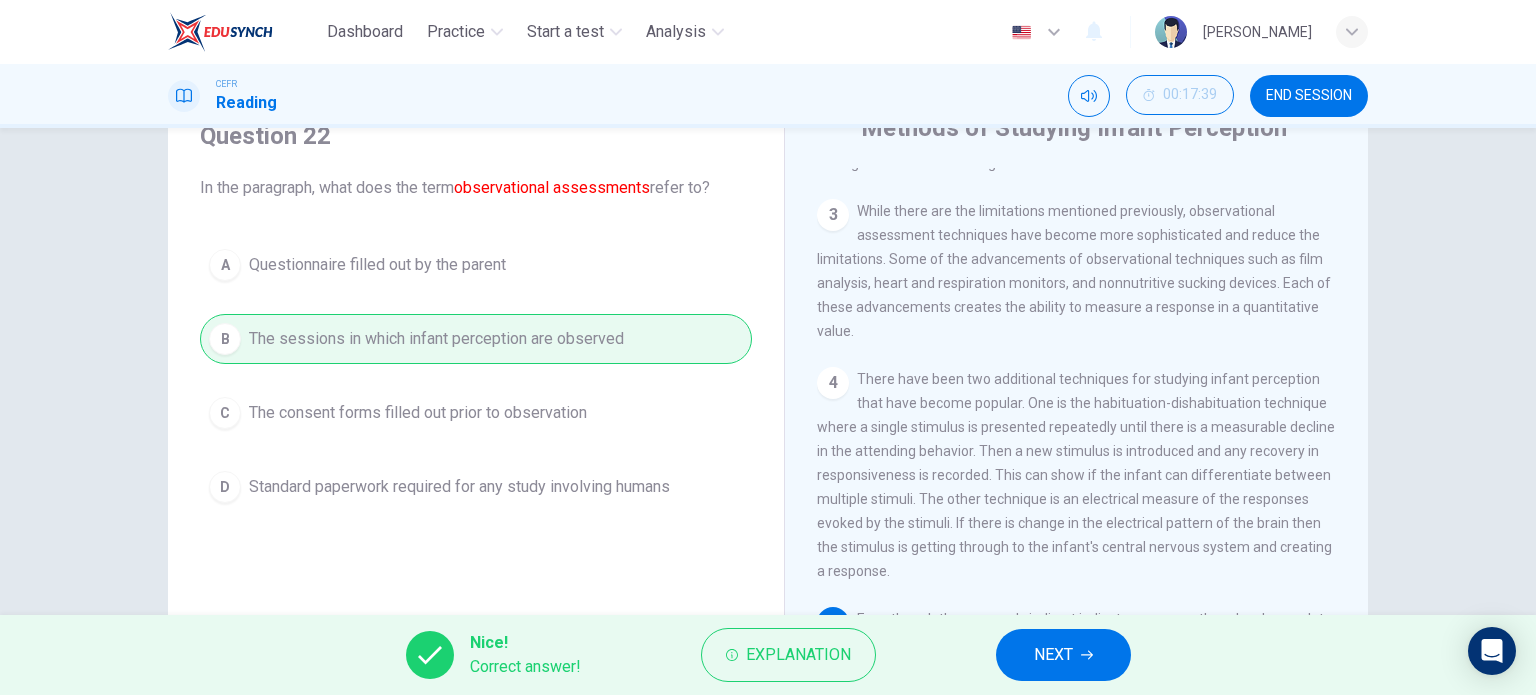 click on "NEXT" at bounding box center (1053, 655) 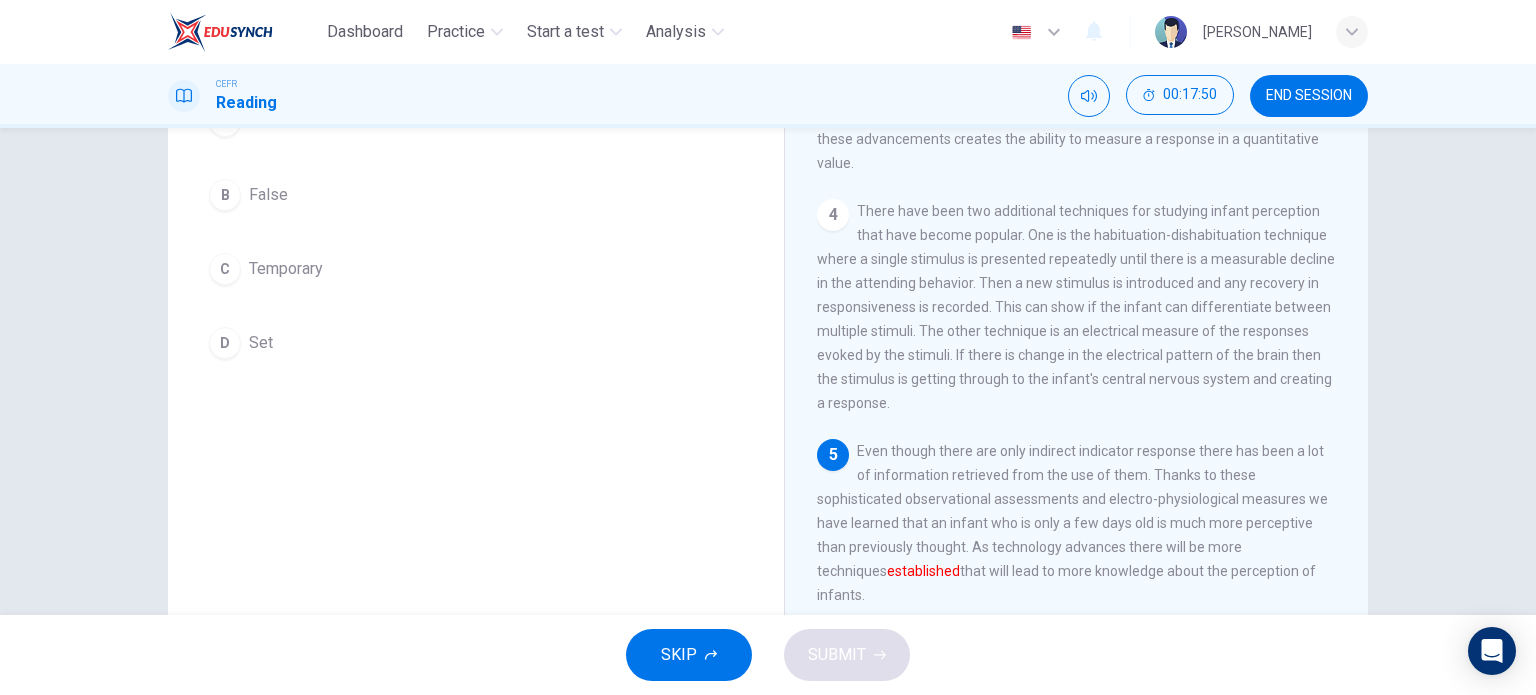 scroll, scrollTop: 88, scrollLeft: 0, axis: vertical 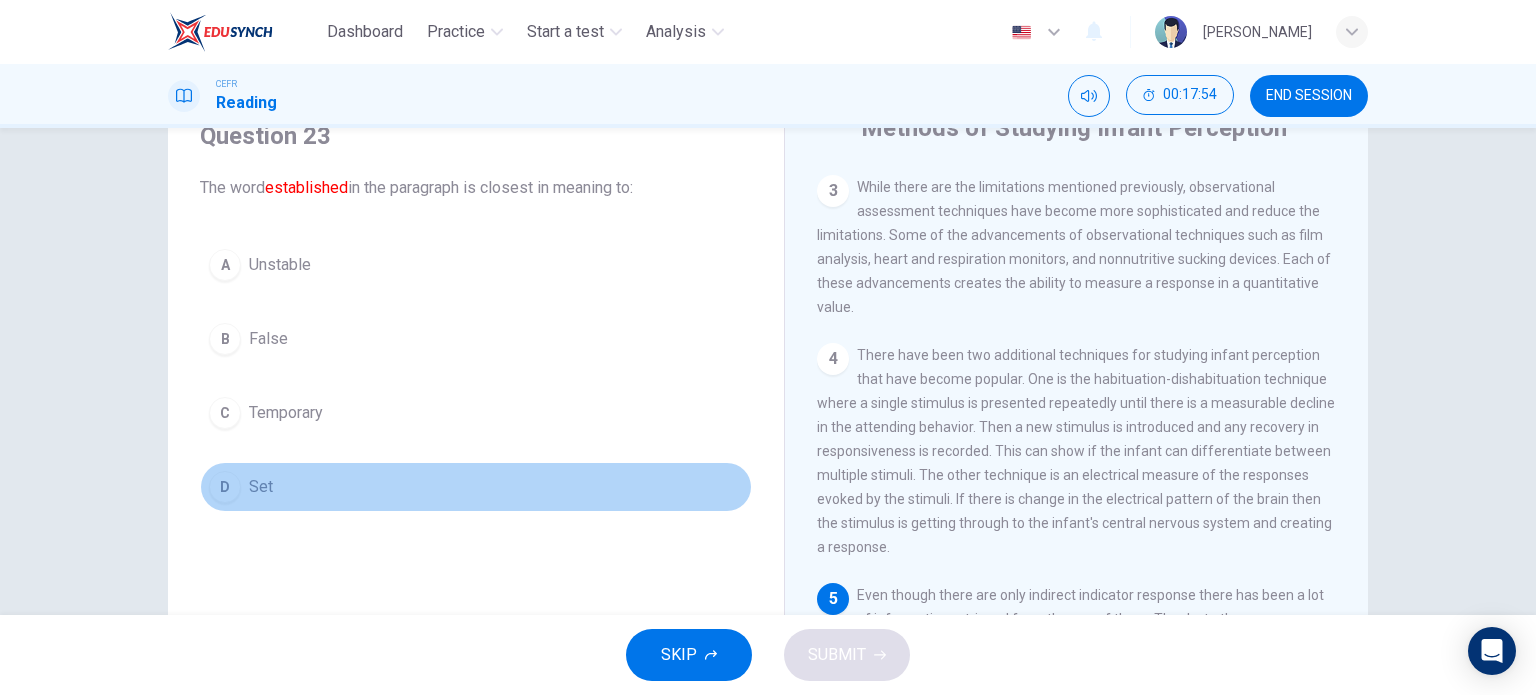 click on "D" at bounding box center (225, 487) 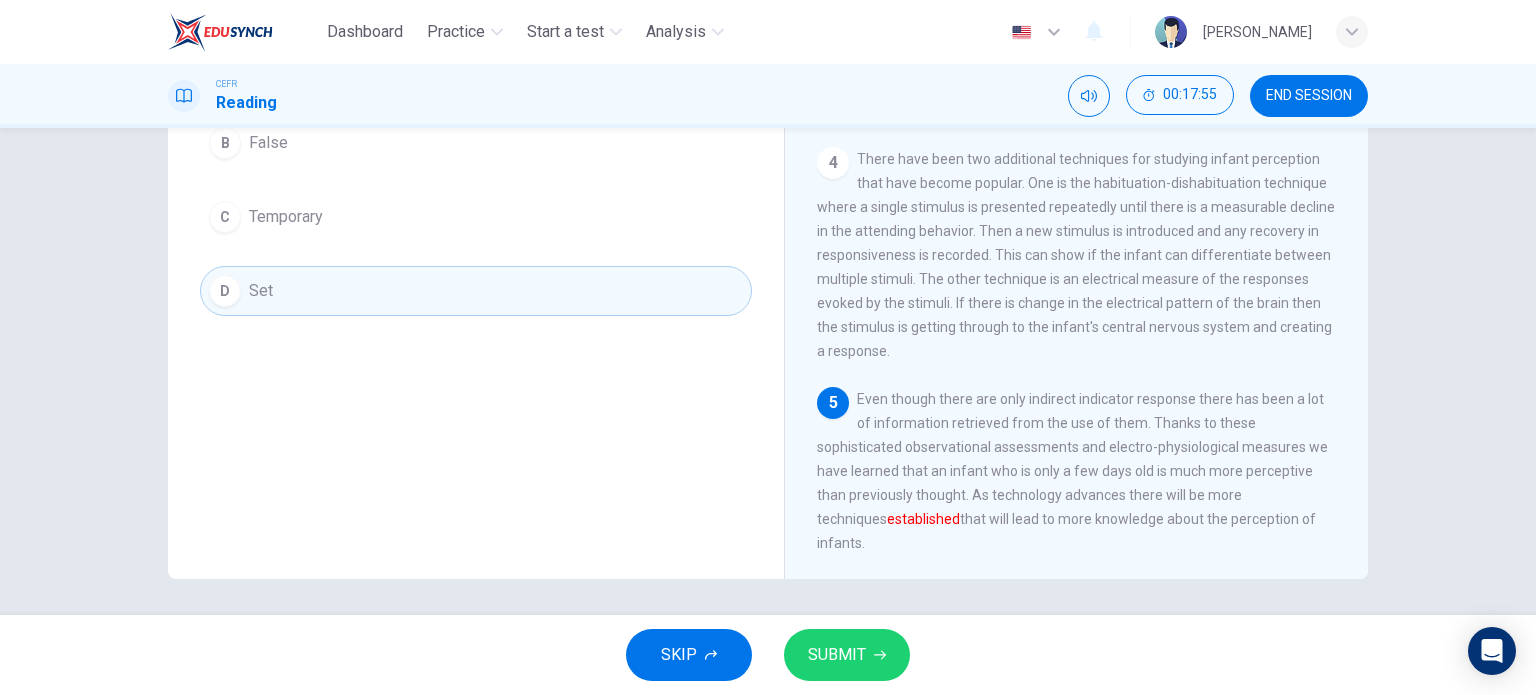 scroll, scrollTop: 288, scrollLeft: 0, axis: vertical 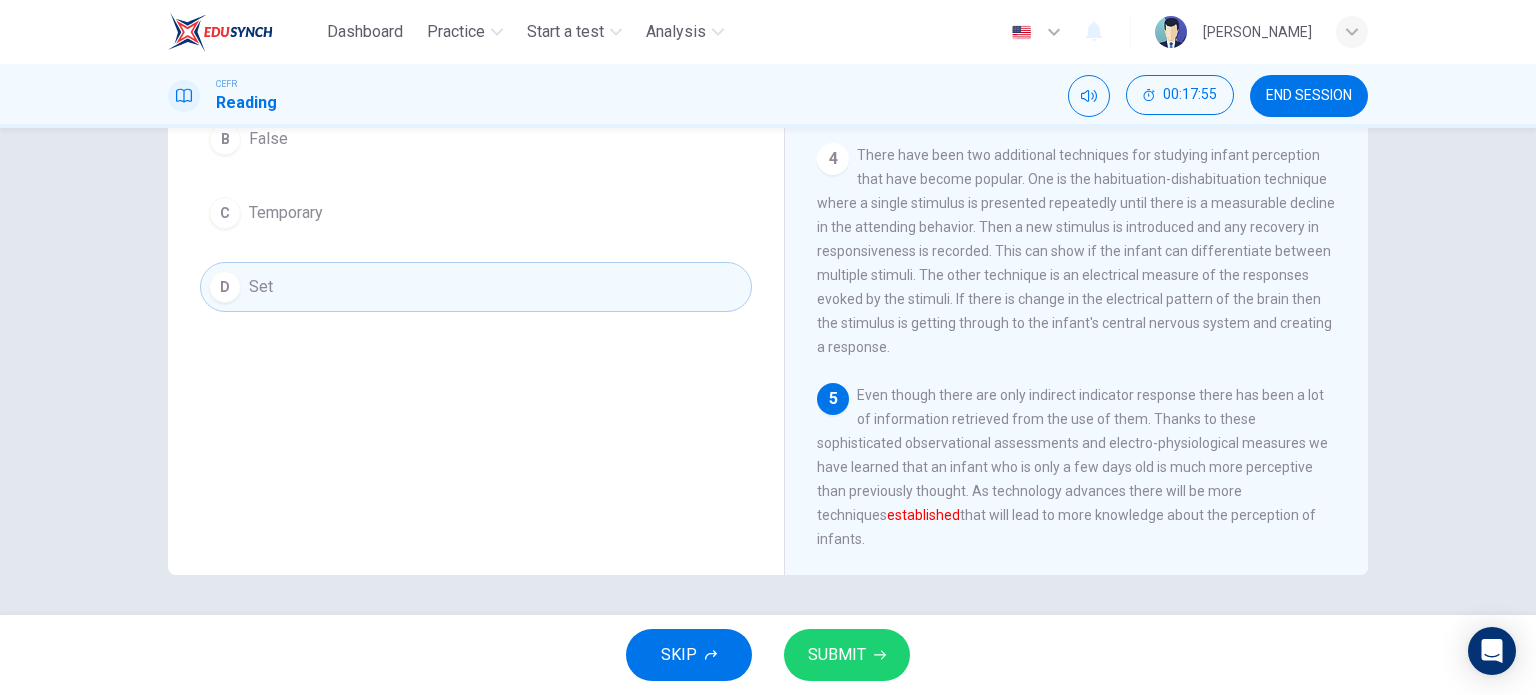 drag, startPoint x: 860, startPoint y: 652, endPoint x: 900, endPoint y: 527, distance: 131.24405 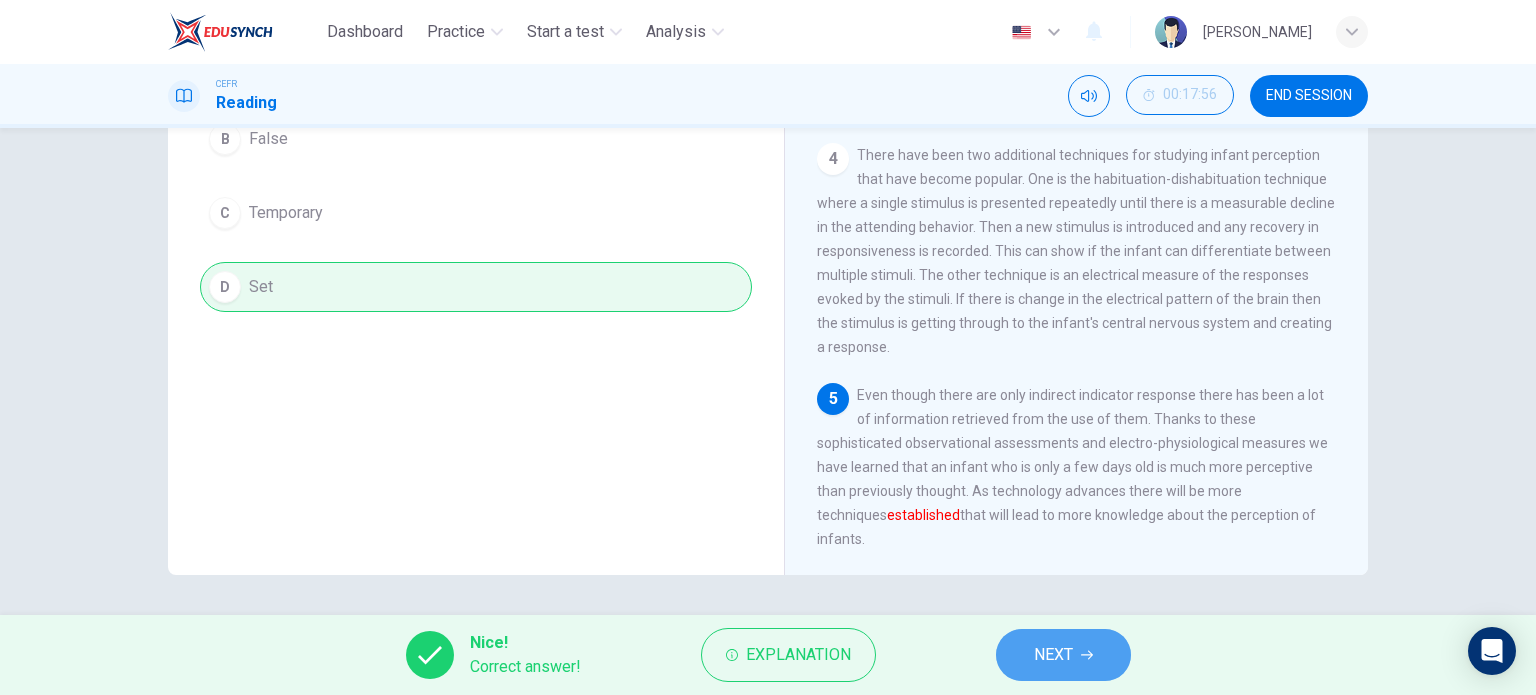 click on "NEXT" at bounding box center (1053, 655) 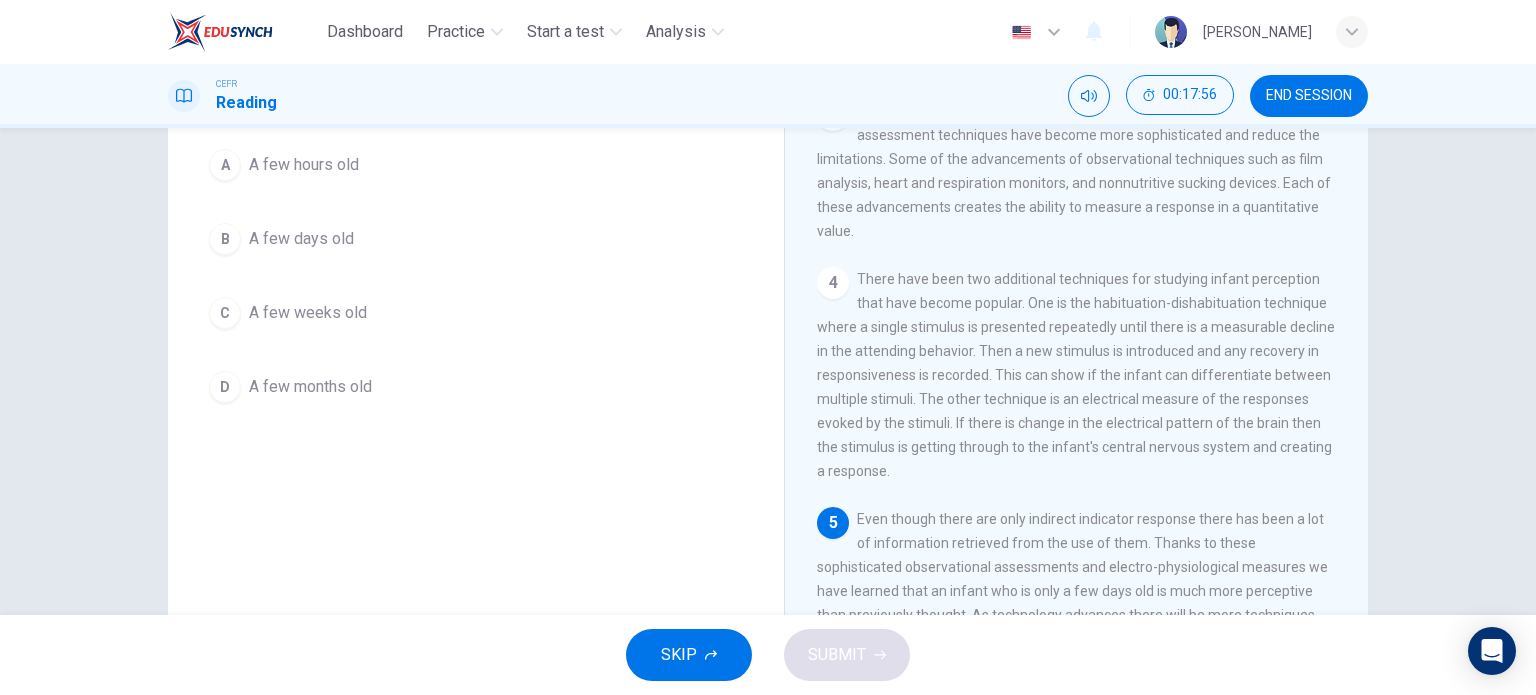 scroll, scrollTop: 88, scrollLeft: 0, axis: vertical 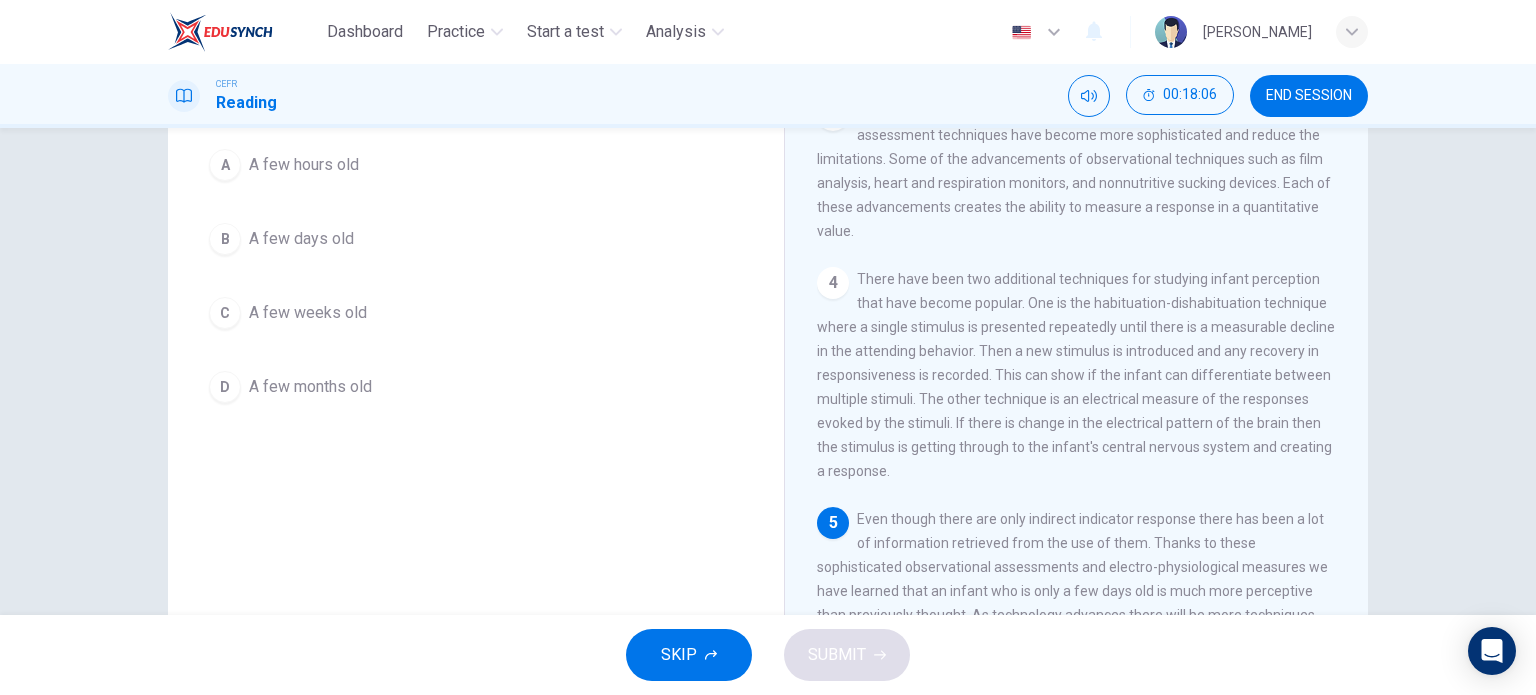 click on "B" at bounding box center (225, 239) 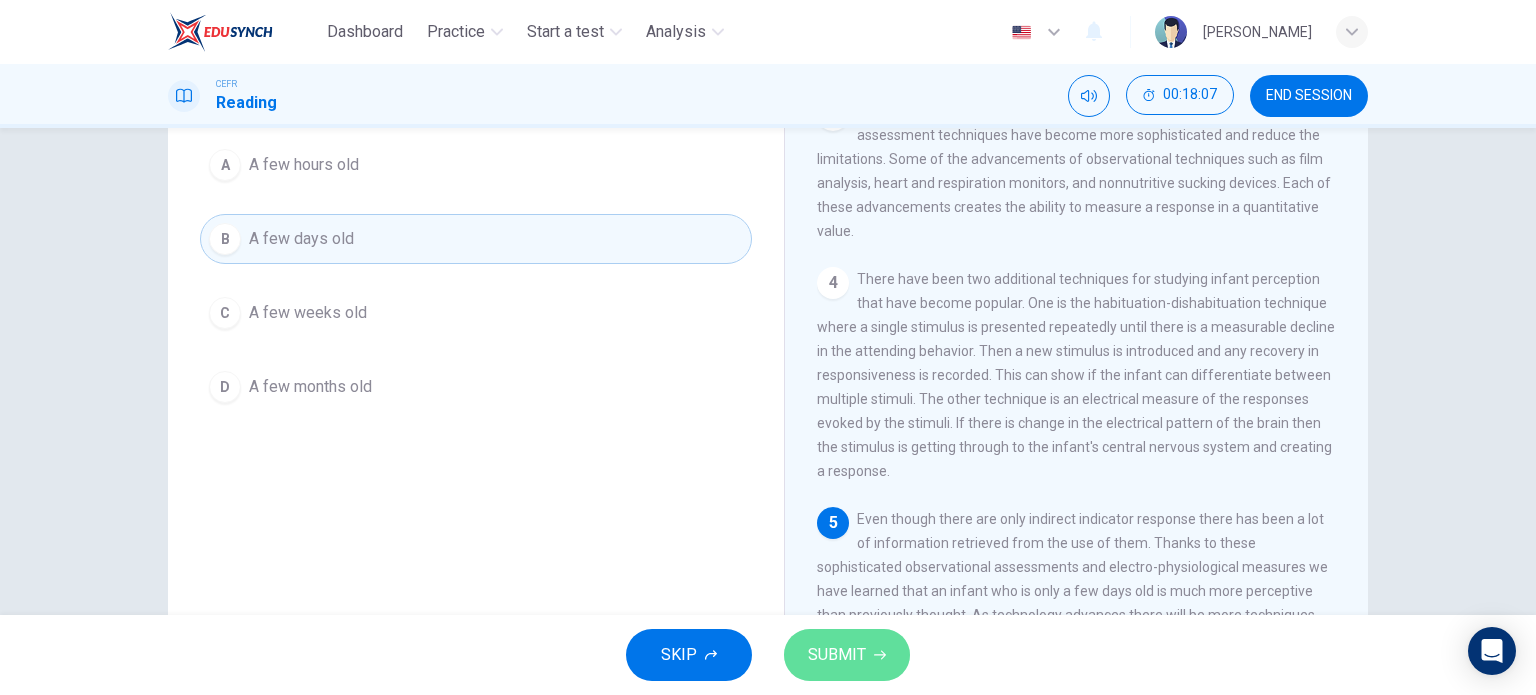 click on "SUBMIT" at bounding box center [837, 655] 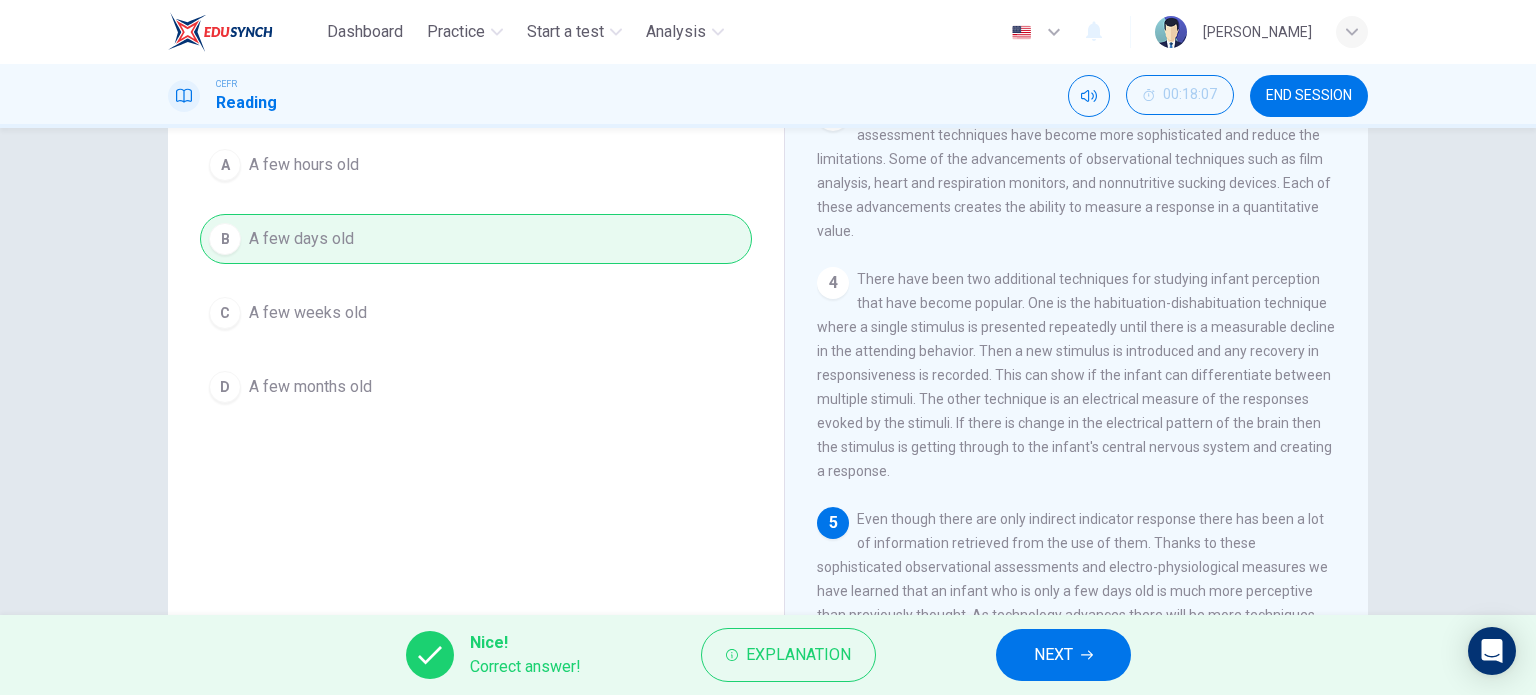 drag, startPoint x: 1044, startPoint y: 666, endPoint x: 1012, endPoint y: 631, distance: 47.423622 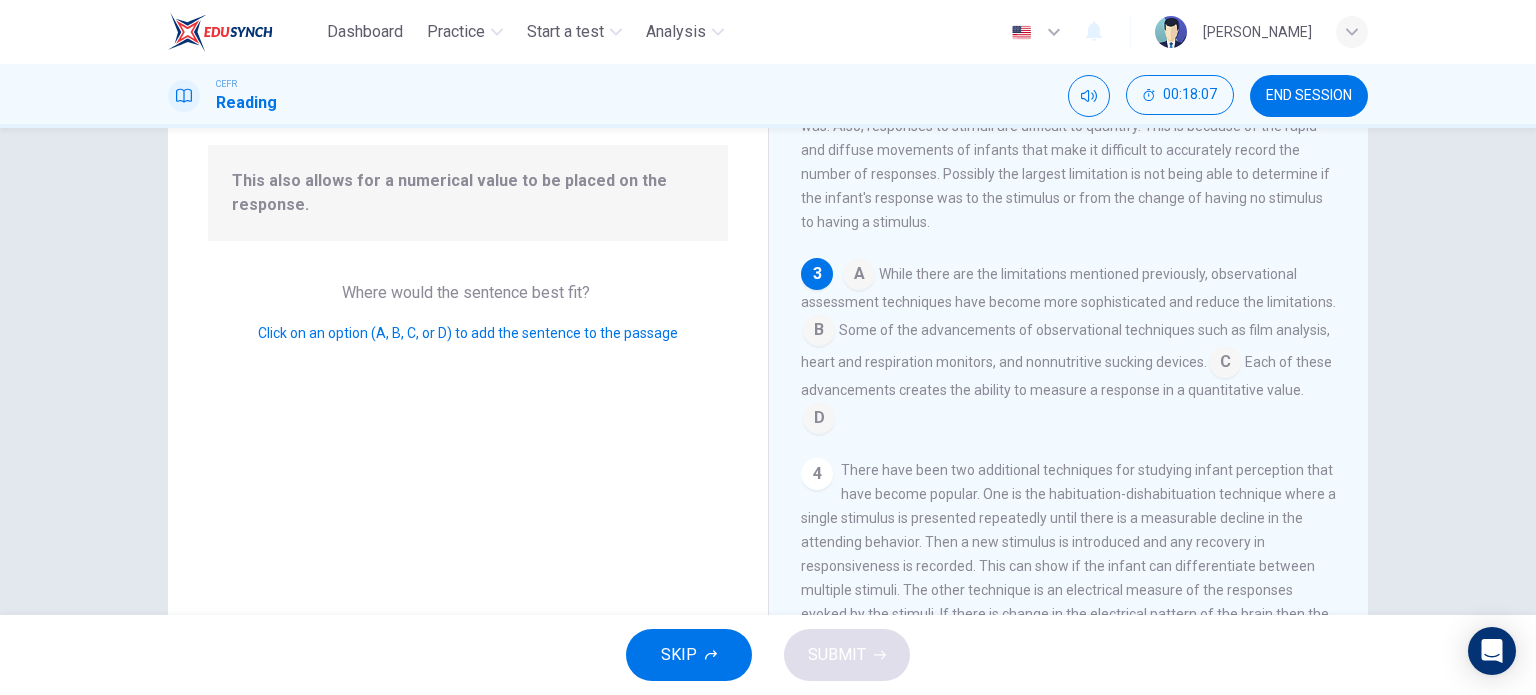 scroll, scrollTop: 245, scrollLeft: 0, axis: vertical 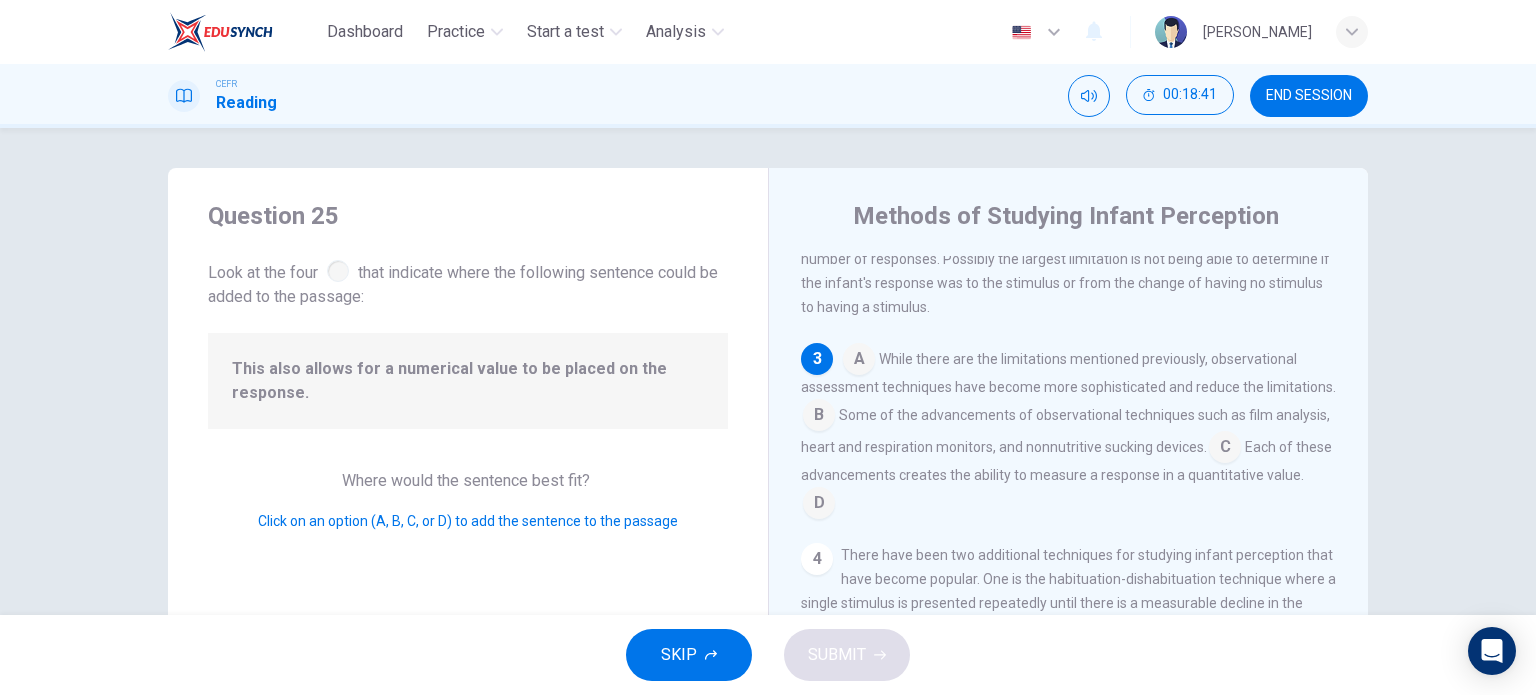 click at bounding box center [819, 505] 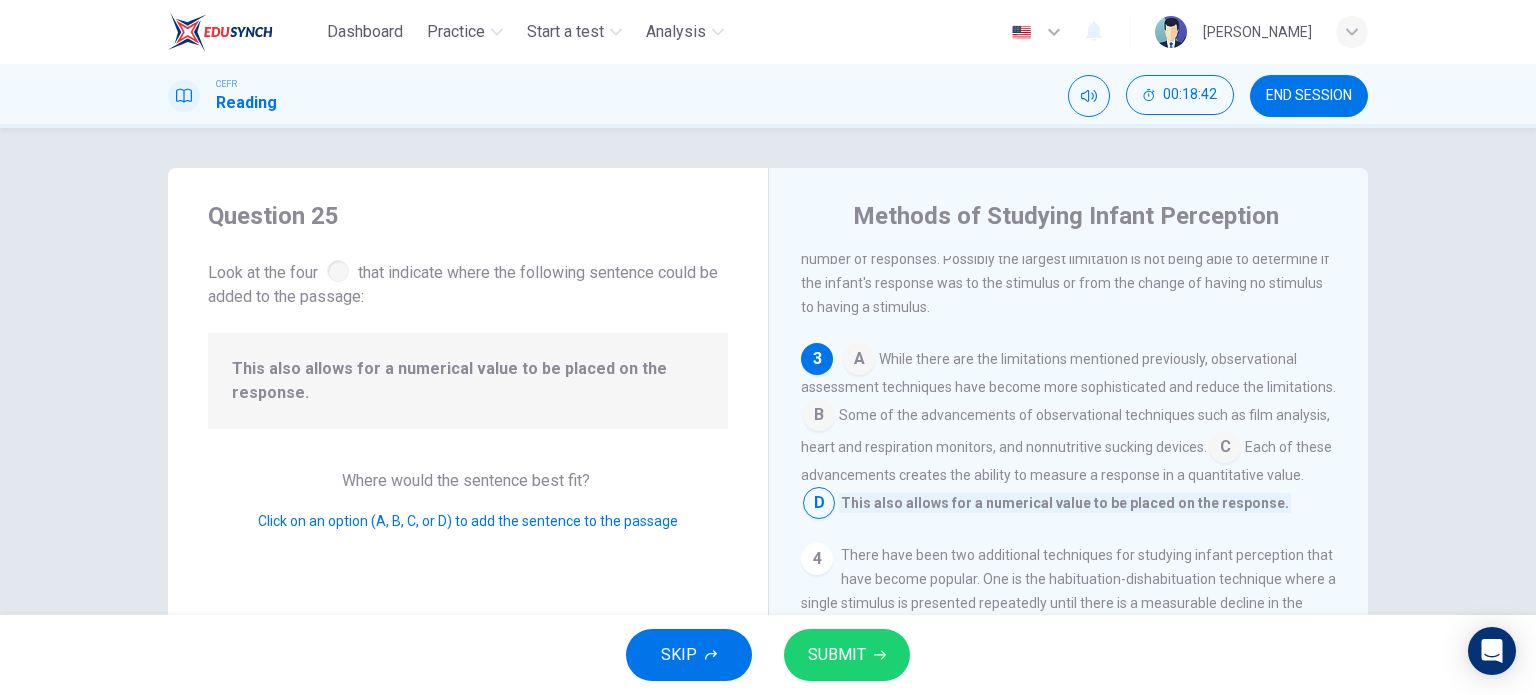 click on "SUBMIT" at bounding box center [837, 655] 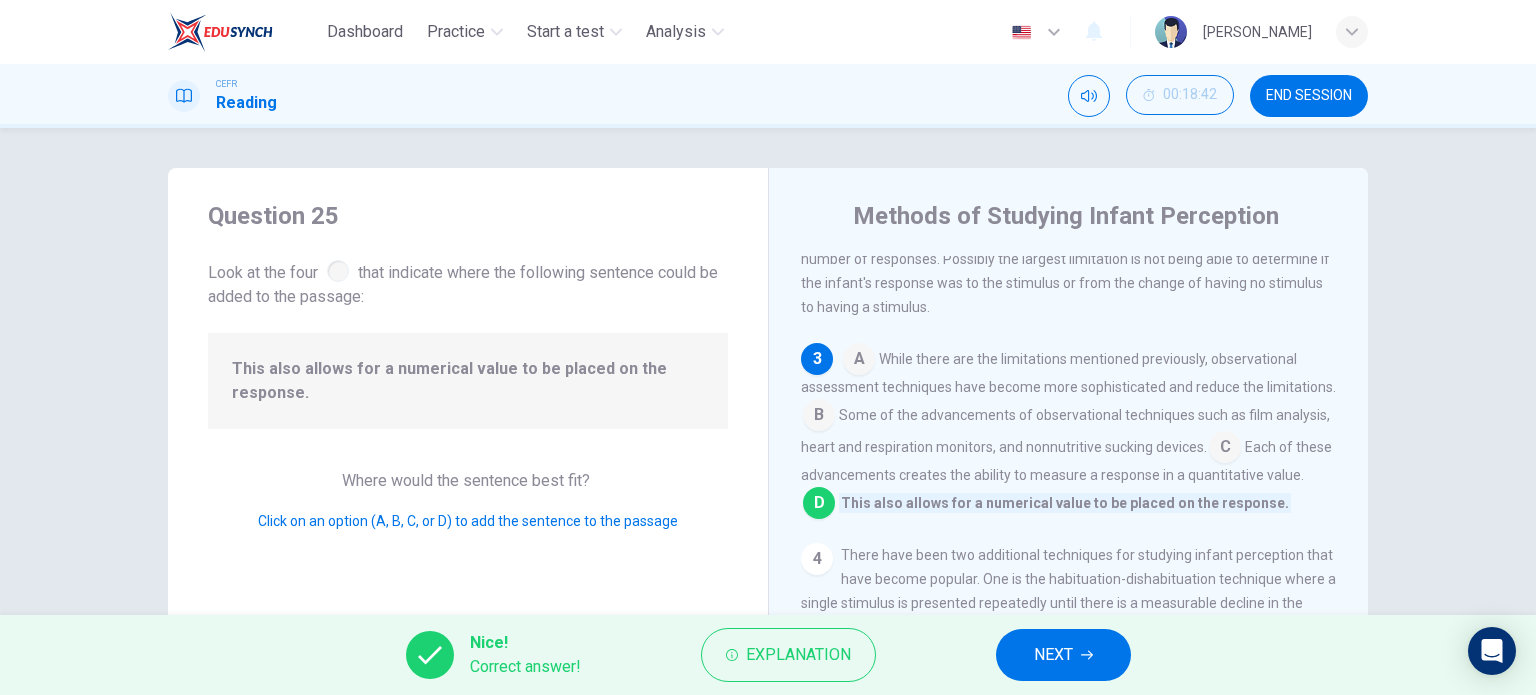 click on "NEXT" at bounding box center [1053, 655] 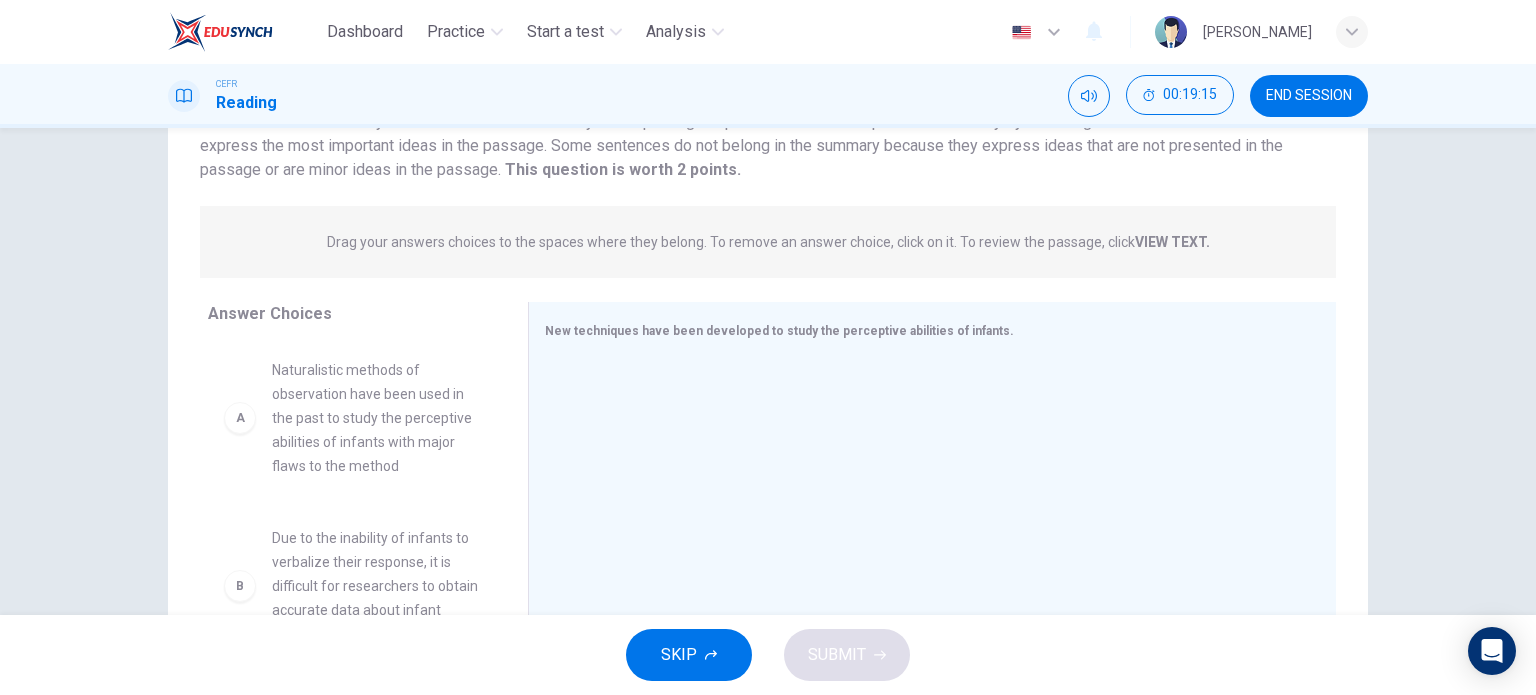 scroll, scrollTop: 200, scrollLeft: 0, axis: vertical 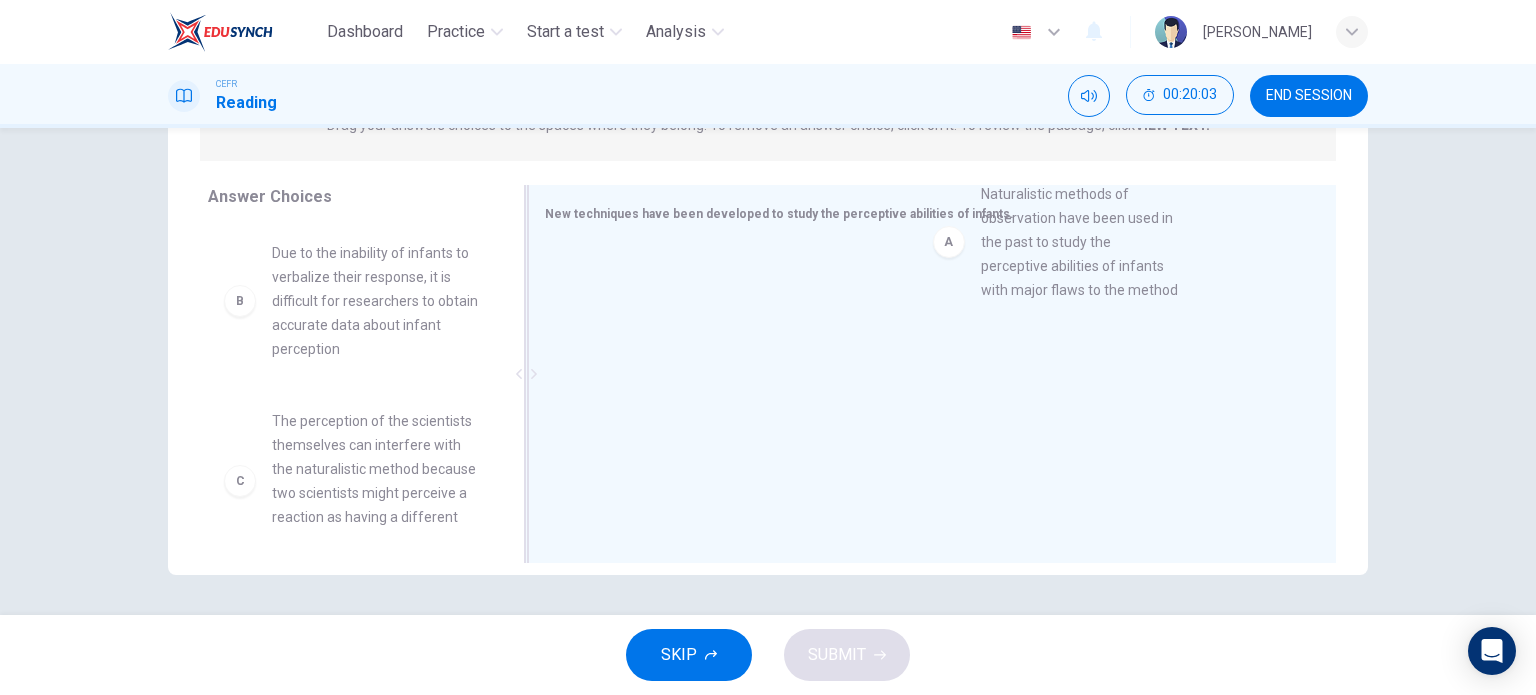 drag, startPoint x: 381, startPoint y: 343, endPoint x: 1109, endPoint y: 284, distance: 730.3869 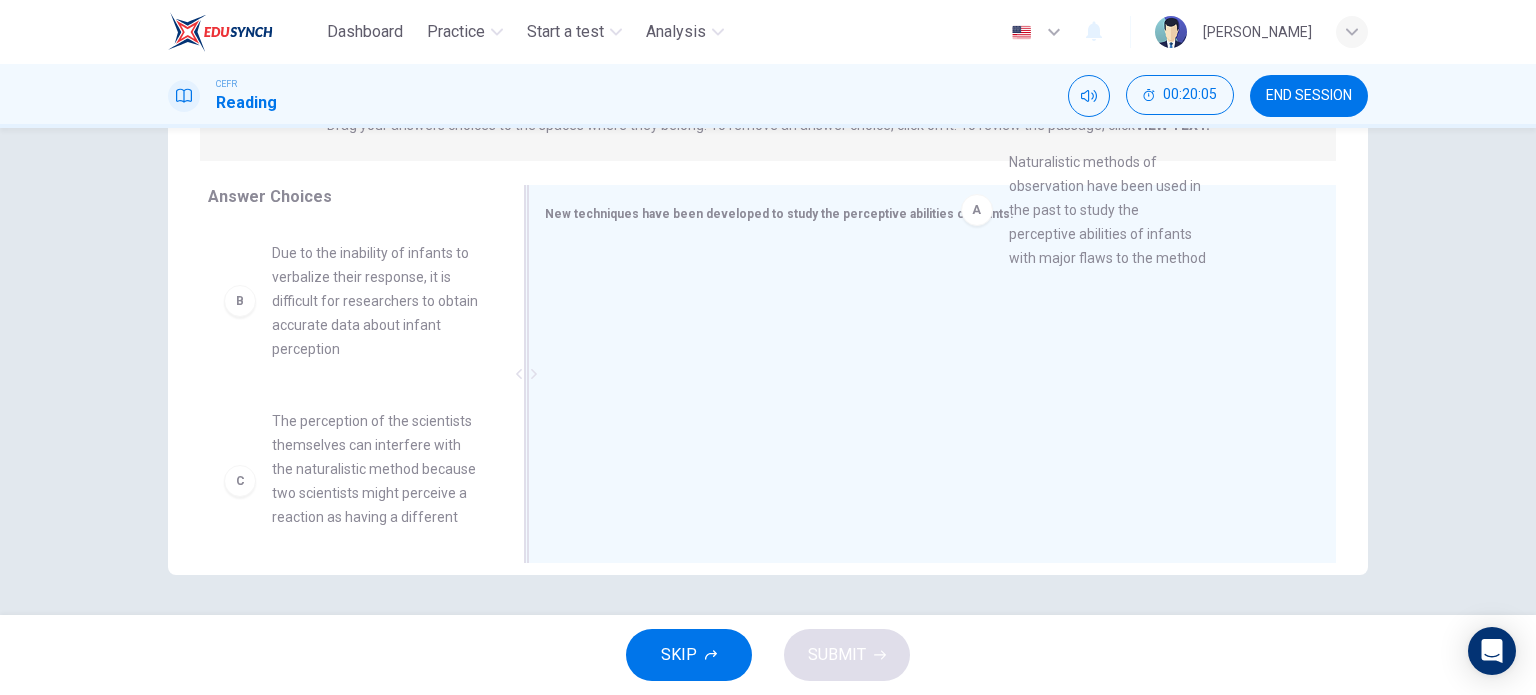 drag, startPoint x: 621, startPoint y: 313, endPoint x: 1077, endPoint y: 204, distance: 468.84647 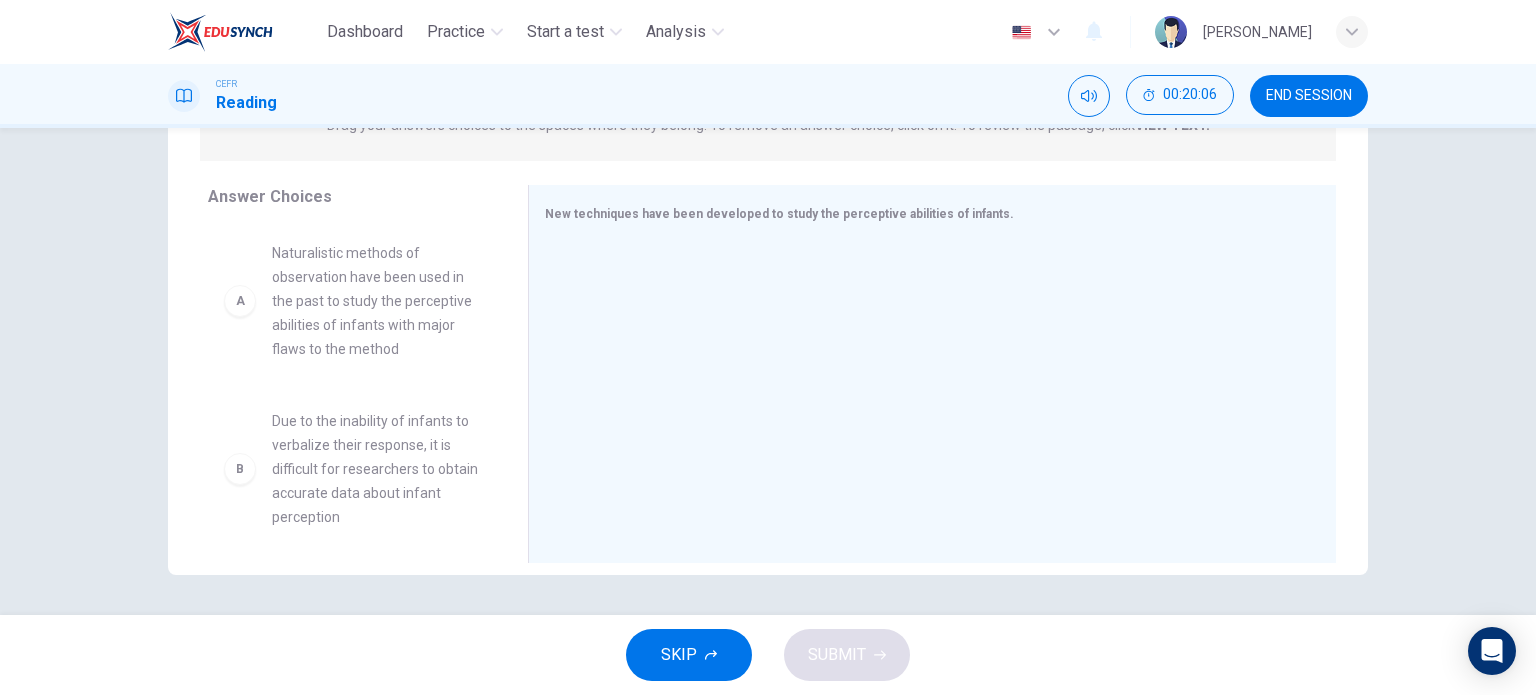 click on "Naturalistic methods of observation have been used in the past to study the perceptive abilities of infants with major flaws to the method" at bounding box center (376, 301) 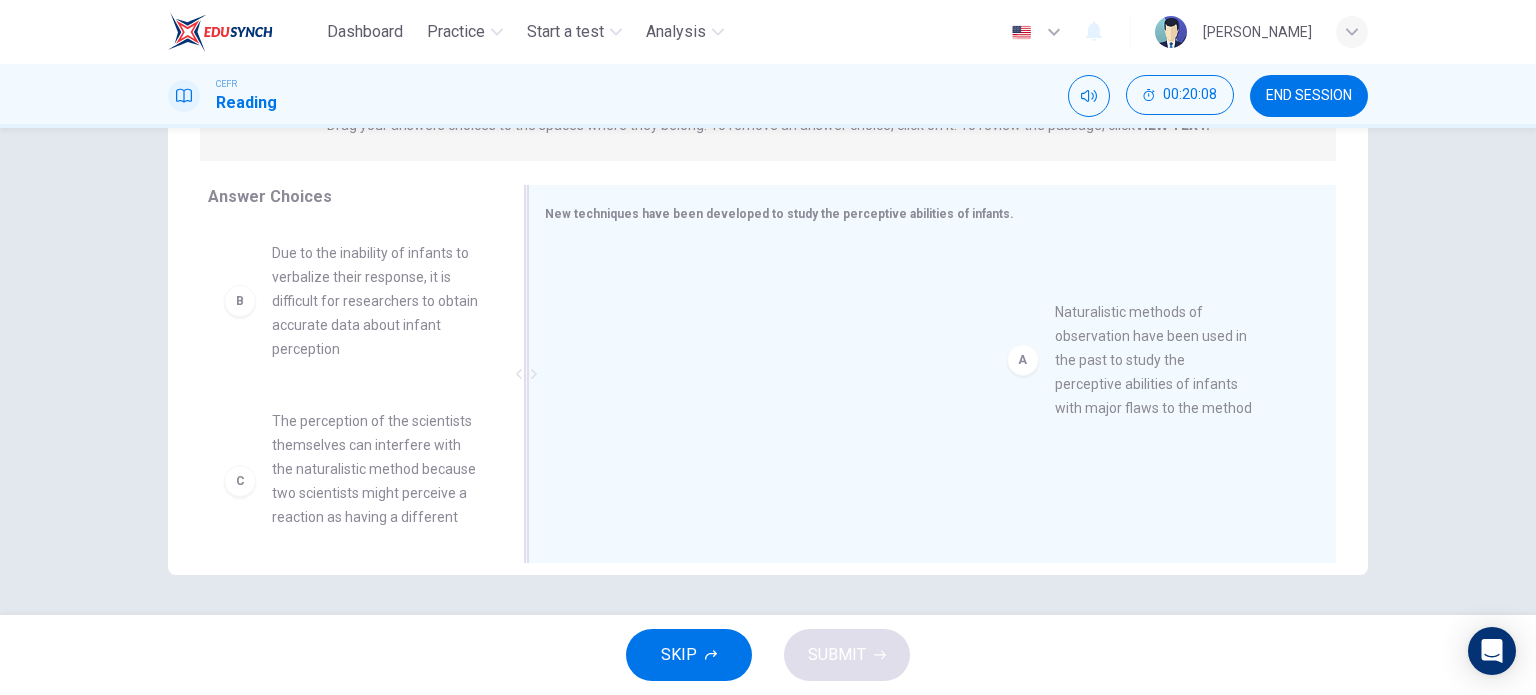drag, startPoint x: 314, startPoint y: 327, endPoint x: 1121, endPoint y: 386, distance: 809.1539 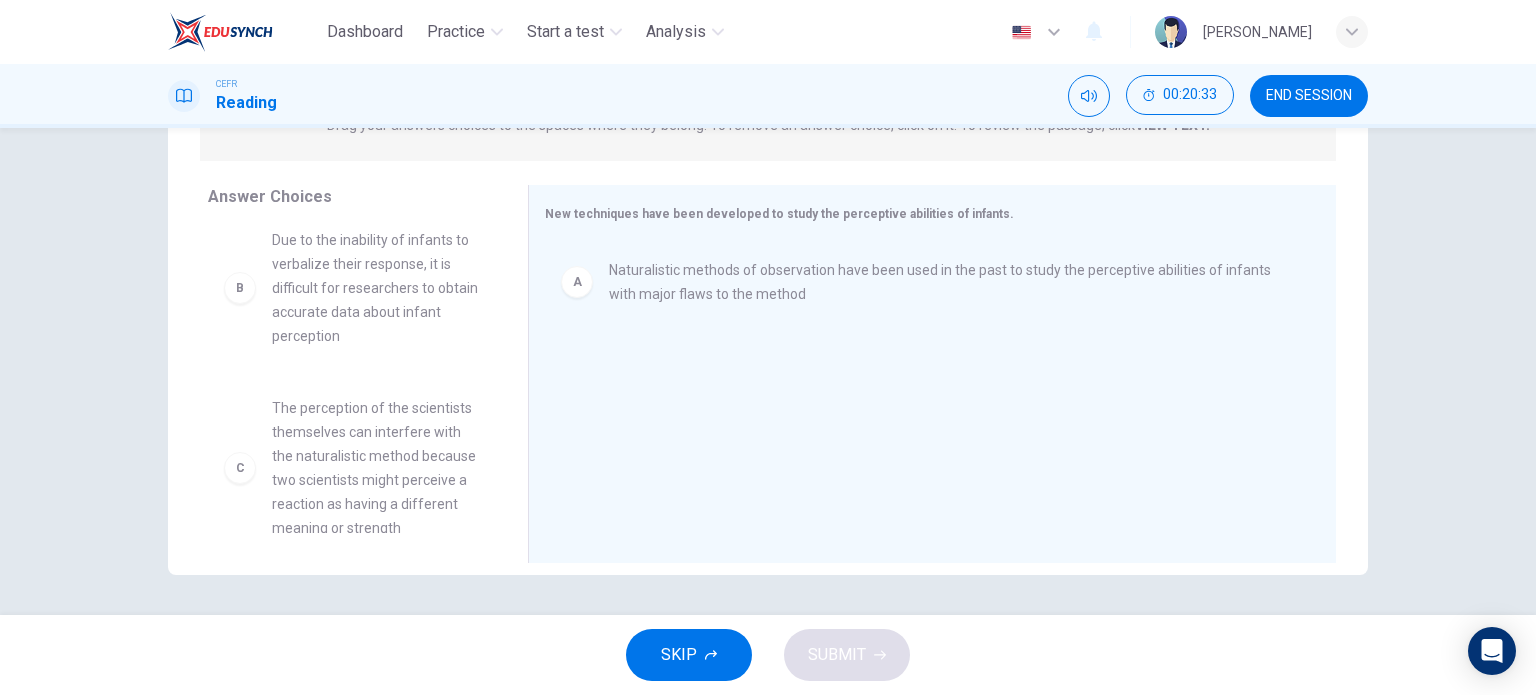 scroll, scrollTop: 0, scrollLeft: 0, axis: both 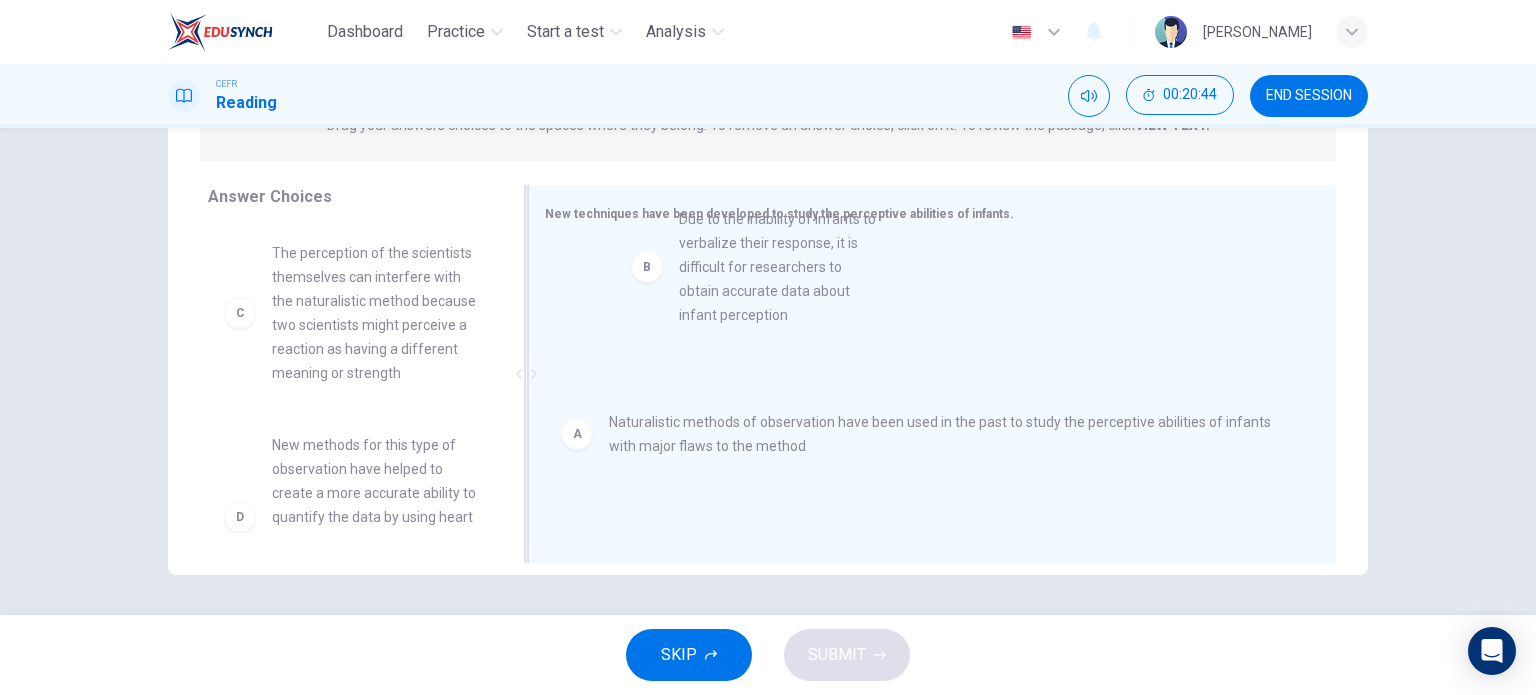 drag, startPoint x: 370, startPoint y: 333, endPoint x: 788, endPoint y: 299, distance: 419.3805 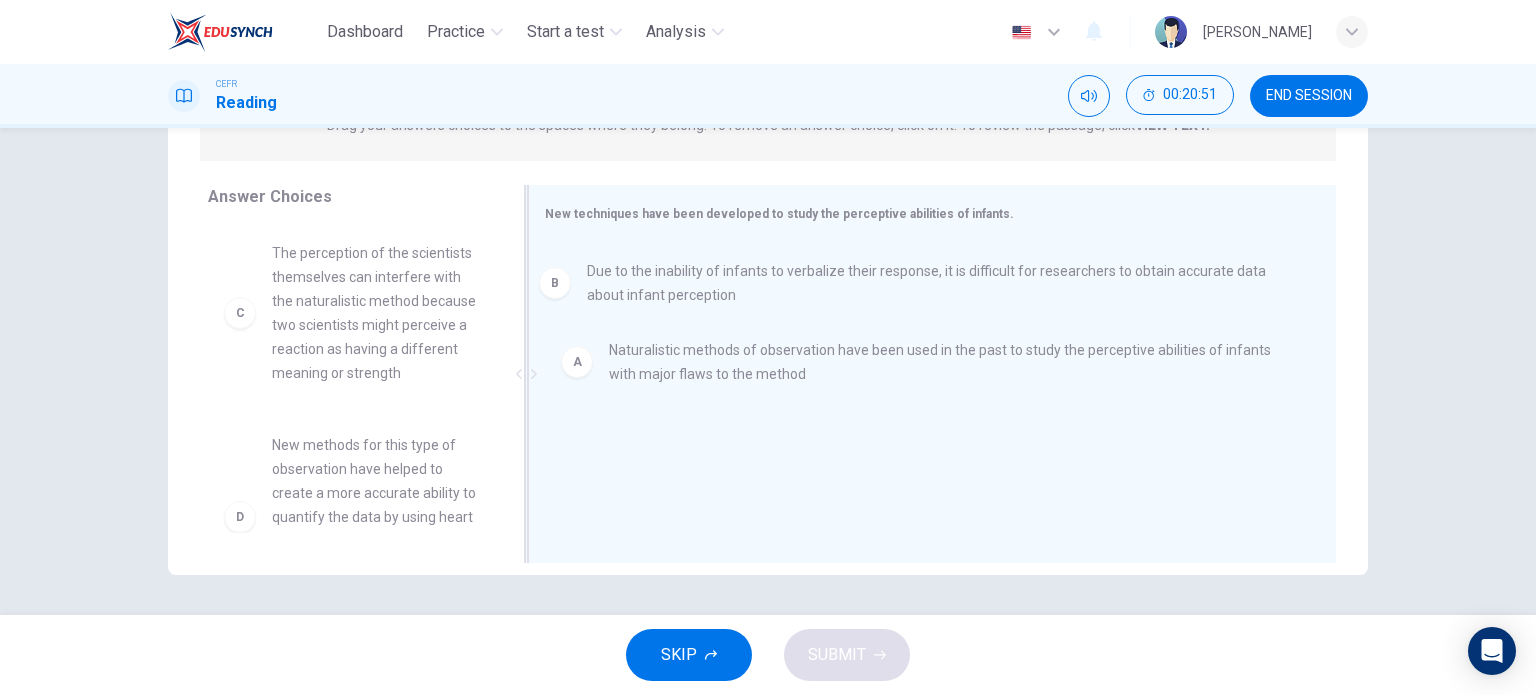 drag, startPoint x: 904, startPoint y: 391, endPoint x: 882, endPoint y: 289, distance: 104.34558 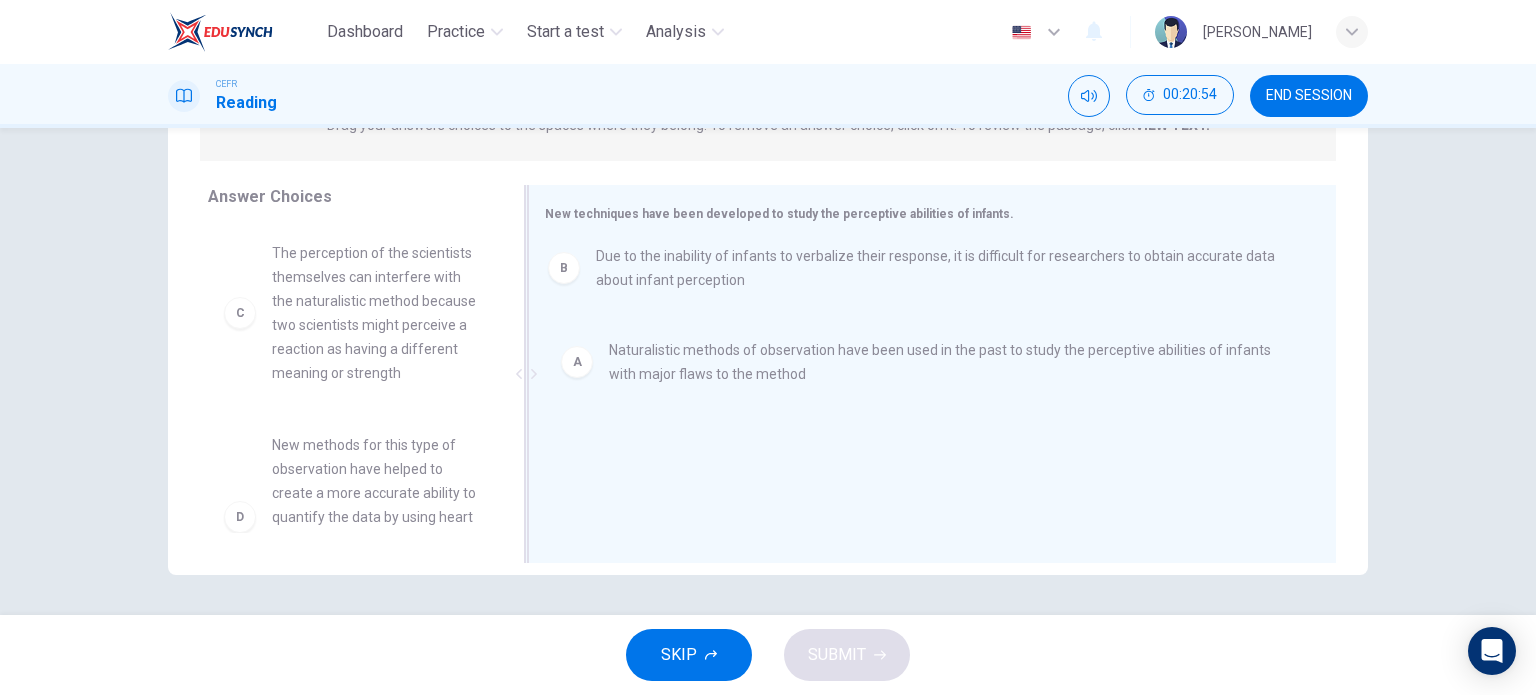 drag, startPoint x: 712, startPoint y: 391, endPoint x: 704, endPoint y: 273, distance: 118.270874 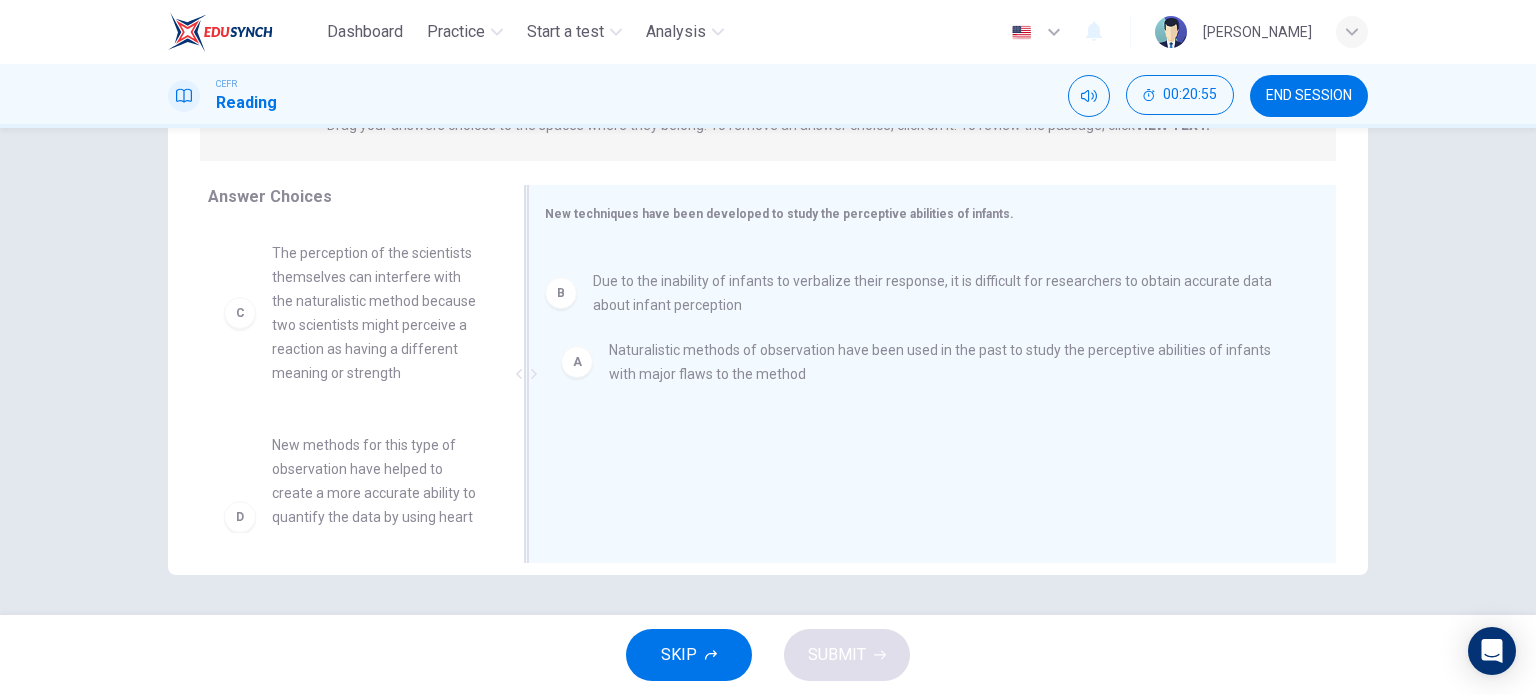 drag, startPoint x: 691, startPoint y: 398, endPoint x: 678, endPoint y: 263, distance: 135.62448 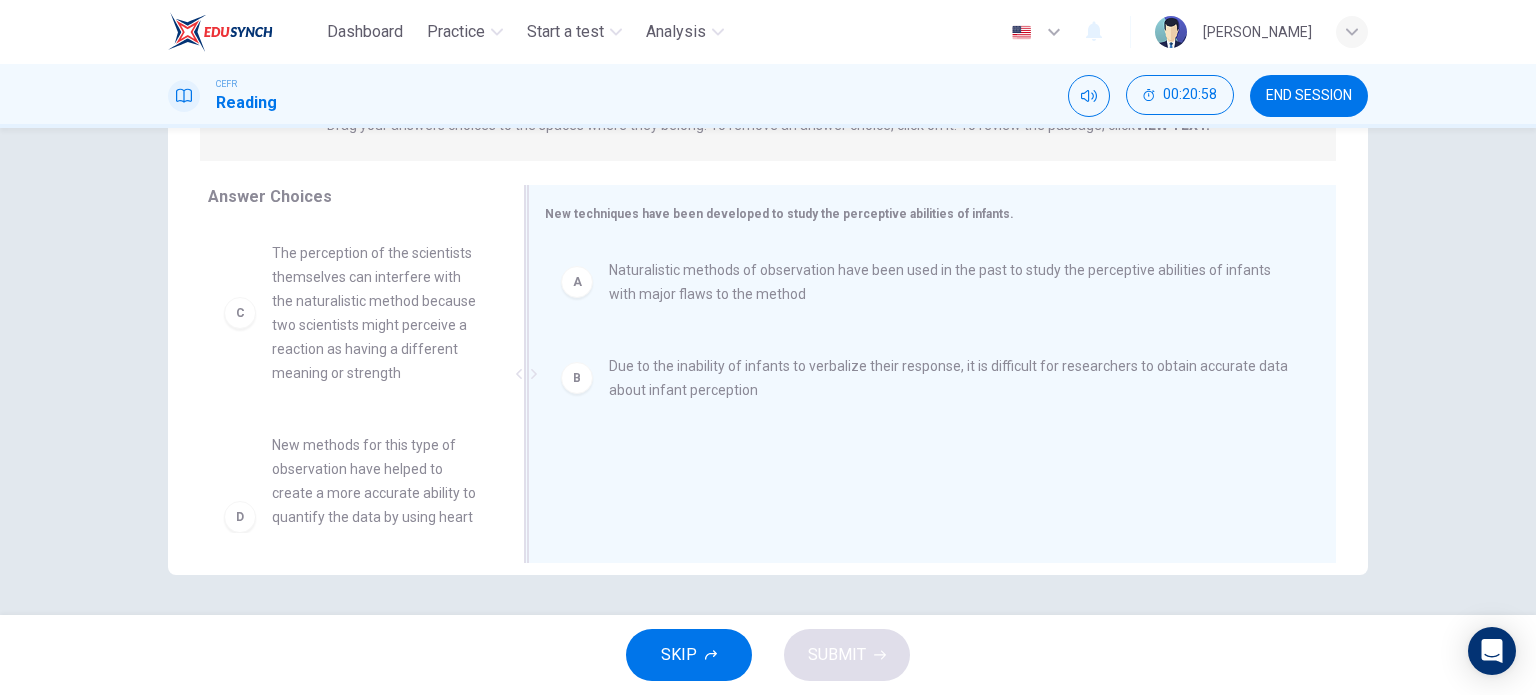 click on "Naturalistic methods of observation have been used in the past to study the perceptive abilities of infants with major flaws to the method" at bounding box center [948, 282] 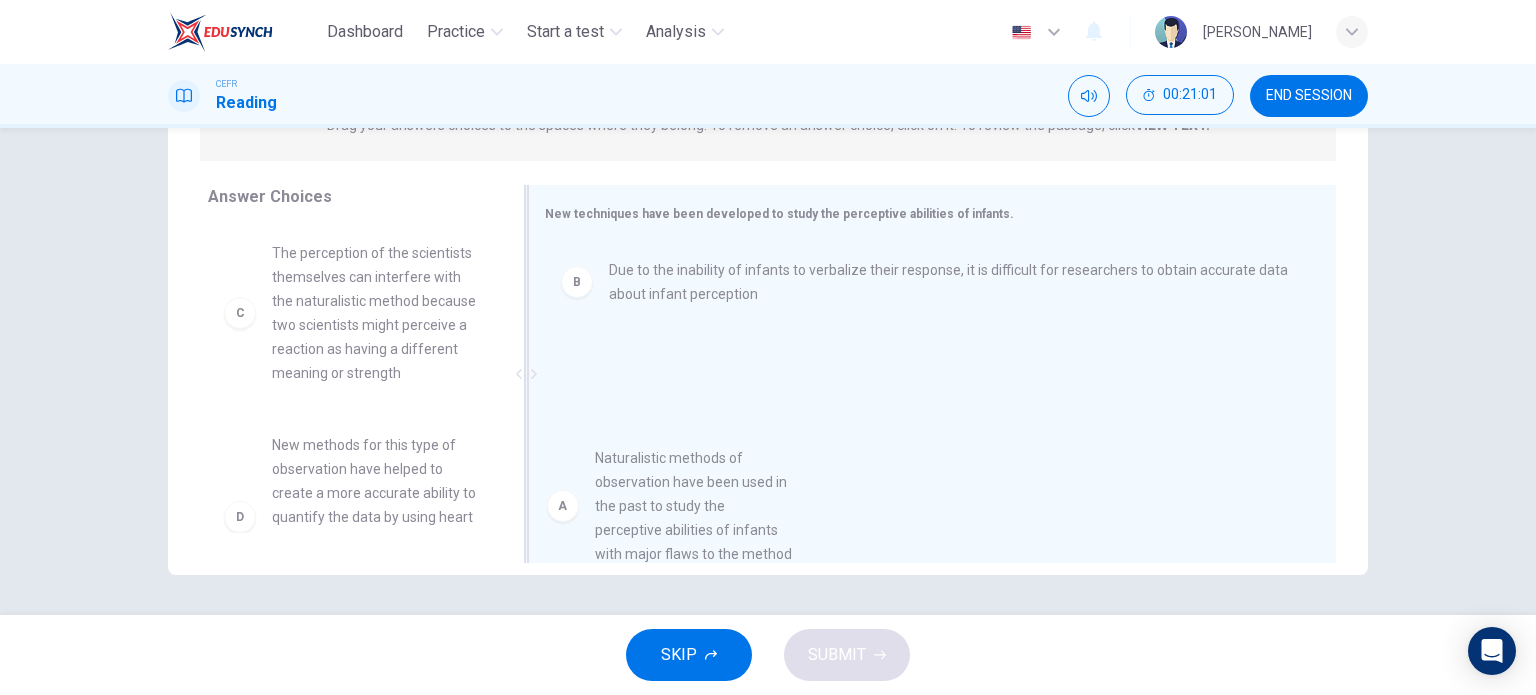 drag, startPoint x: 364, startPoint y: 320, endPoint x: 700, endPoint y: 524, distance: 393.08014 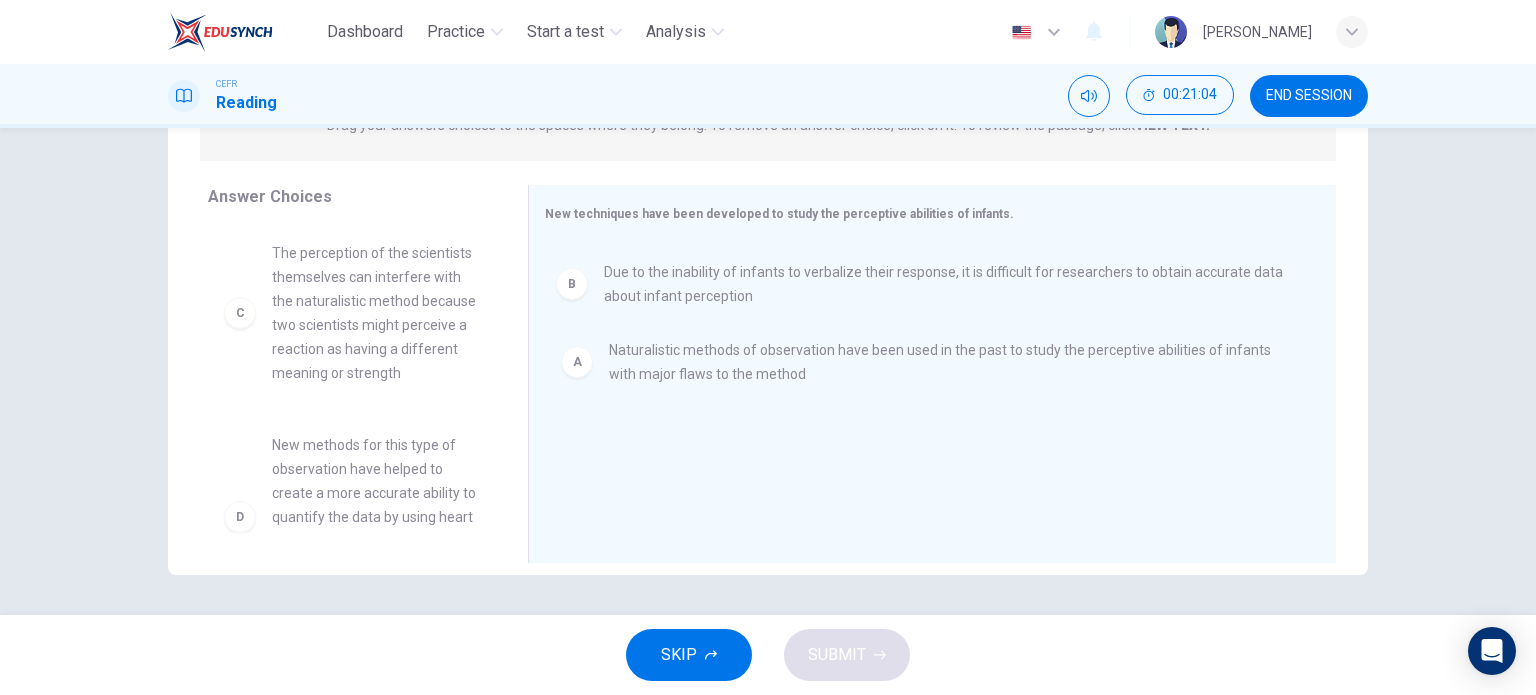 drag, startPoint x: 638, startPoint y: 398, endPoint x: 638, endPoint y: 280, distance: 118 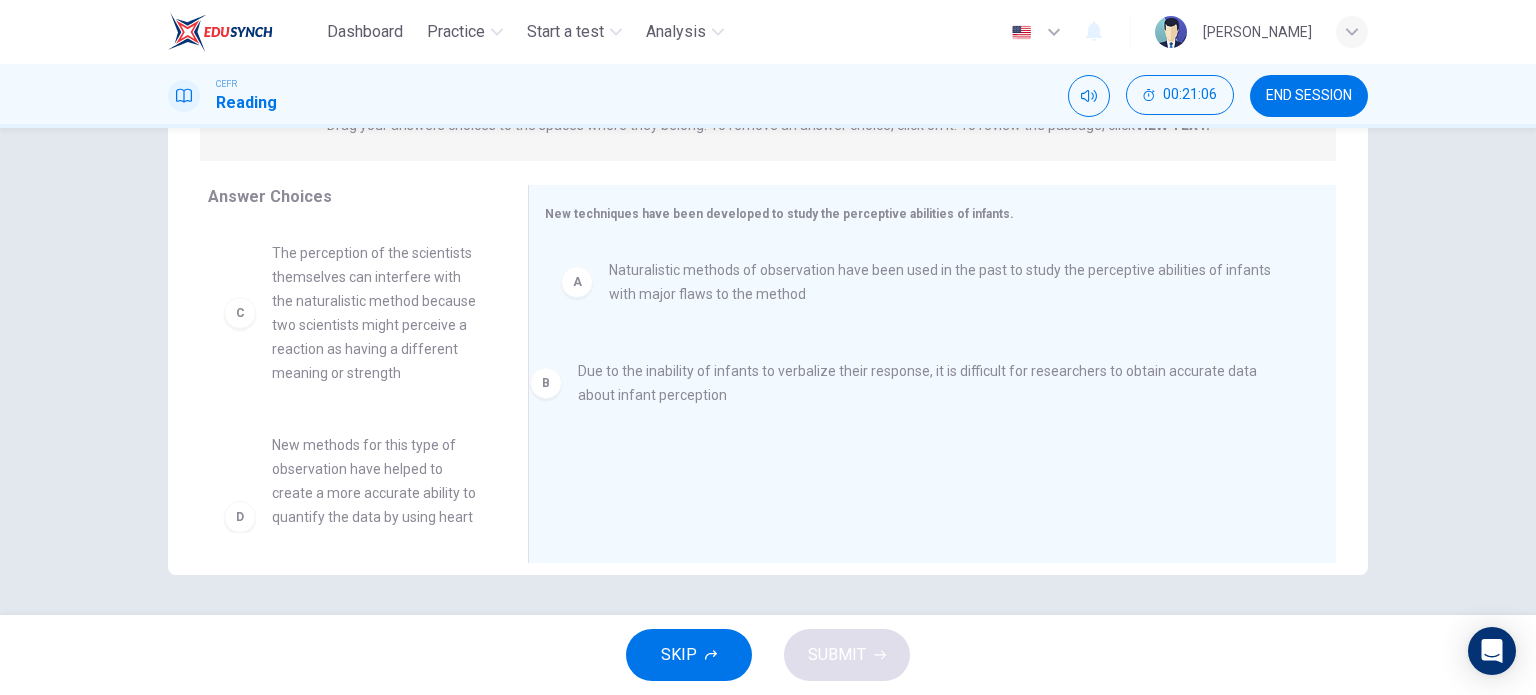 drag, startPoint x: 671, startPoint y: 368, endPoint x: 255, endPoint y: 361, distance: 416.0589 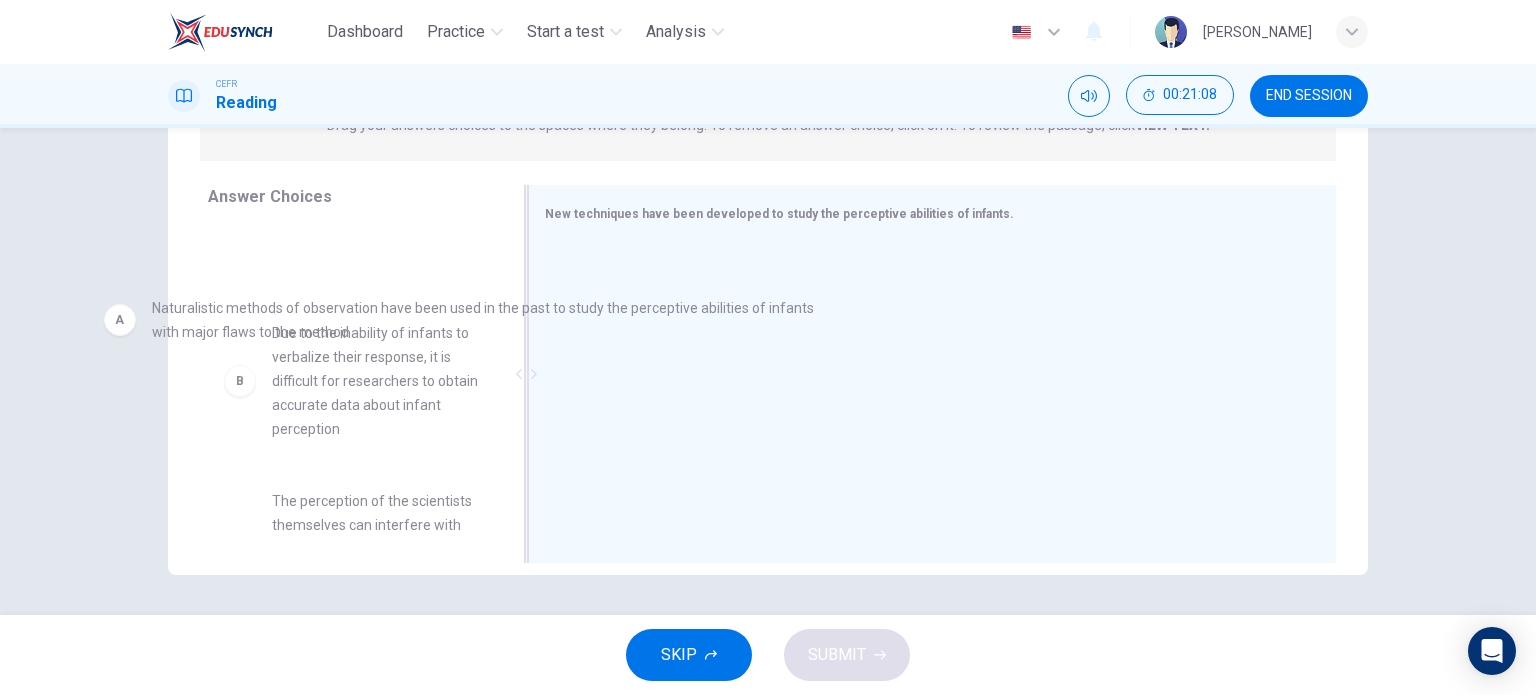 drag, startPoint x: 668, startPoint y: 303, endPoint x: 188, endPoint y: 345, distance: 481.83398 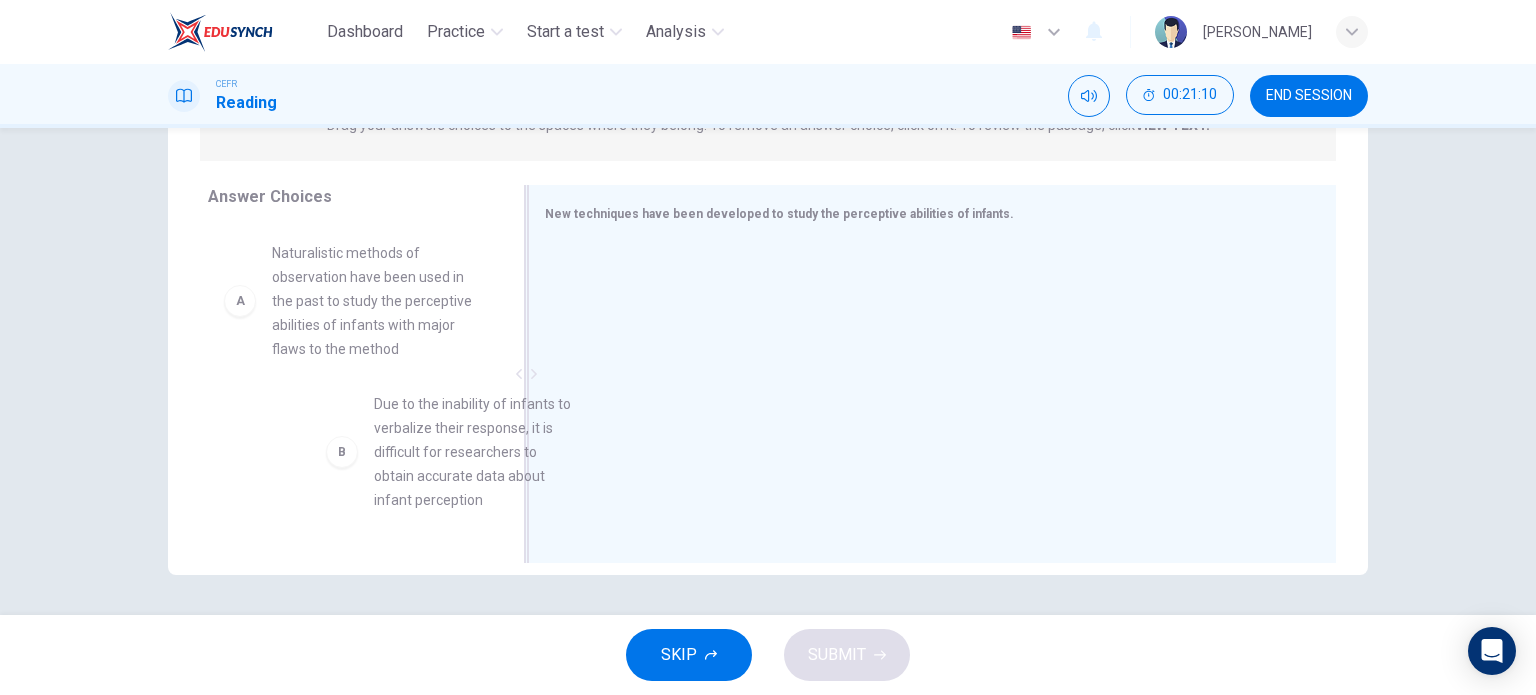 scroll, scrollTop: 3, scrollLeft: 0, axis: vertical 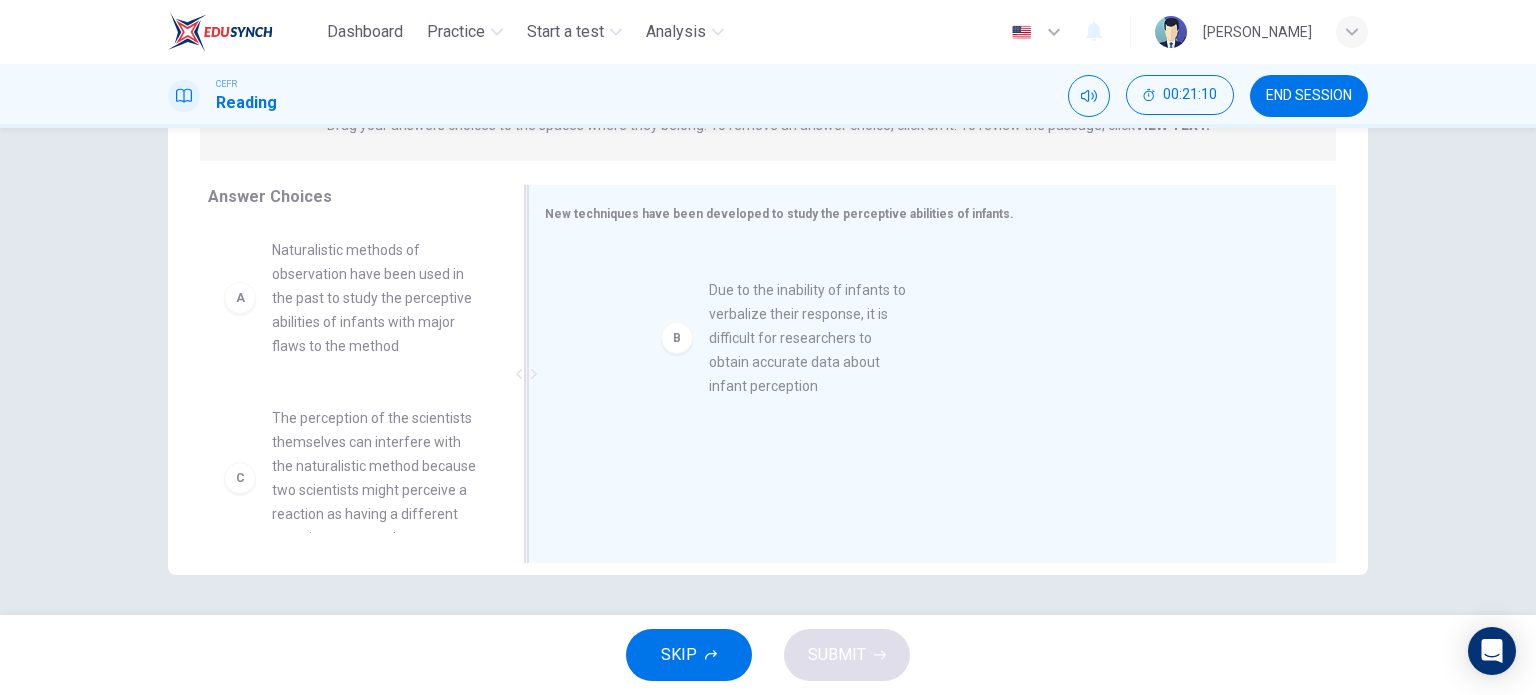 drag, startPoint x: 336, startPoint y: 456, endPoint x: 787, endPoint y: 324, distance: 469.9202 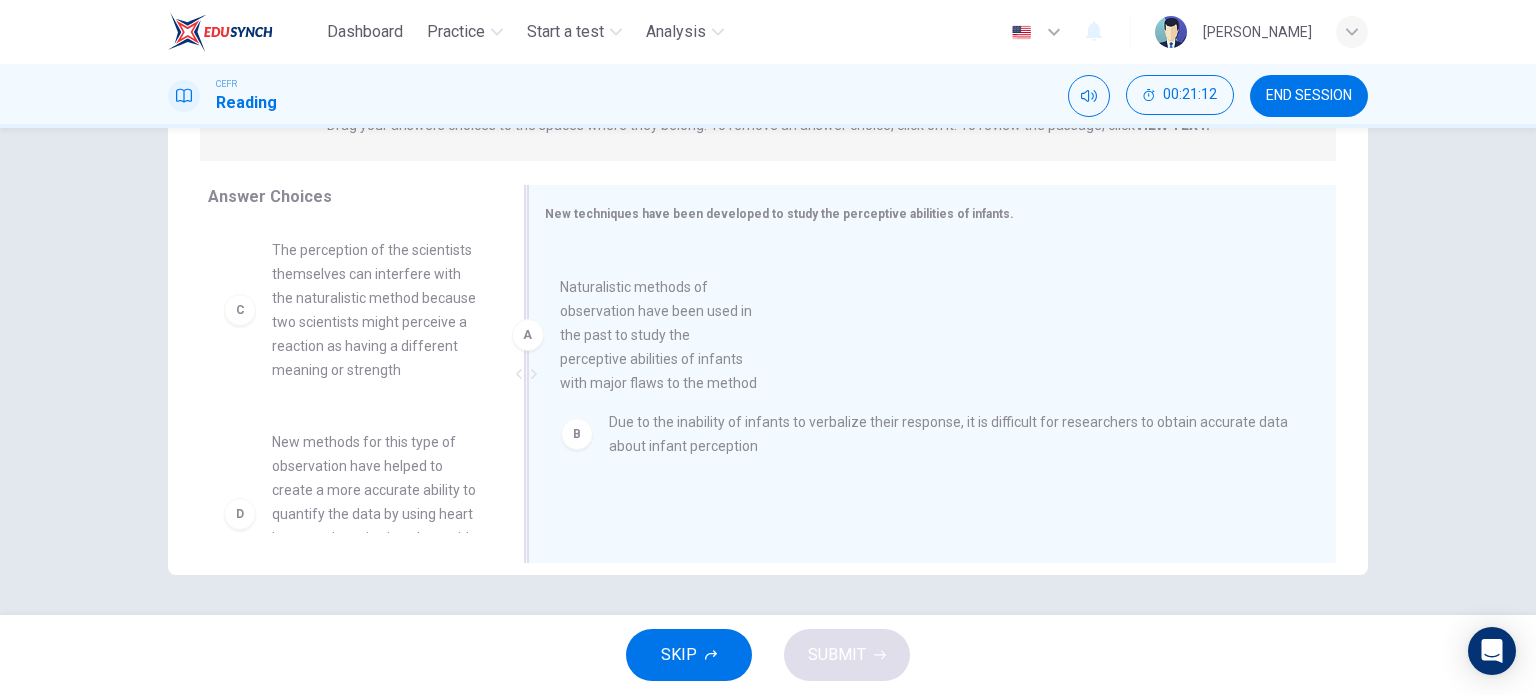 scroll, scrollTop: 1, scrollLeft: 0, axis: vertical 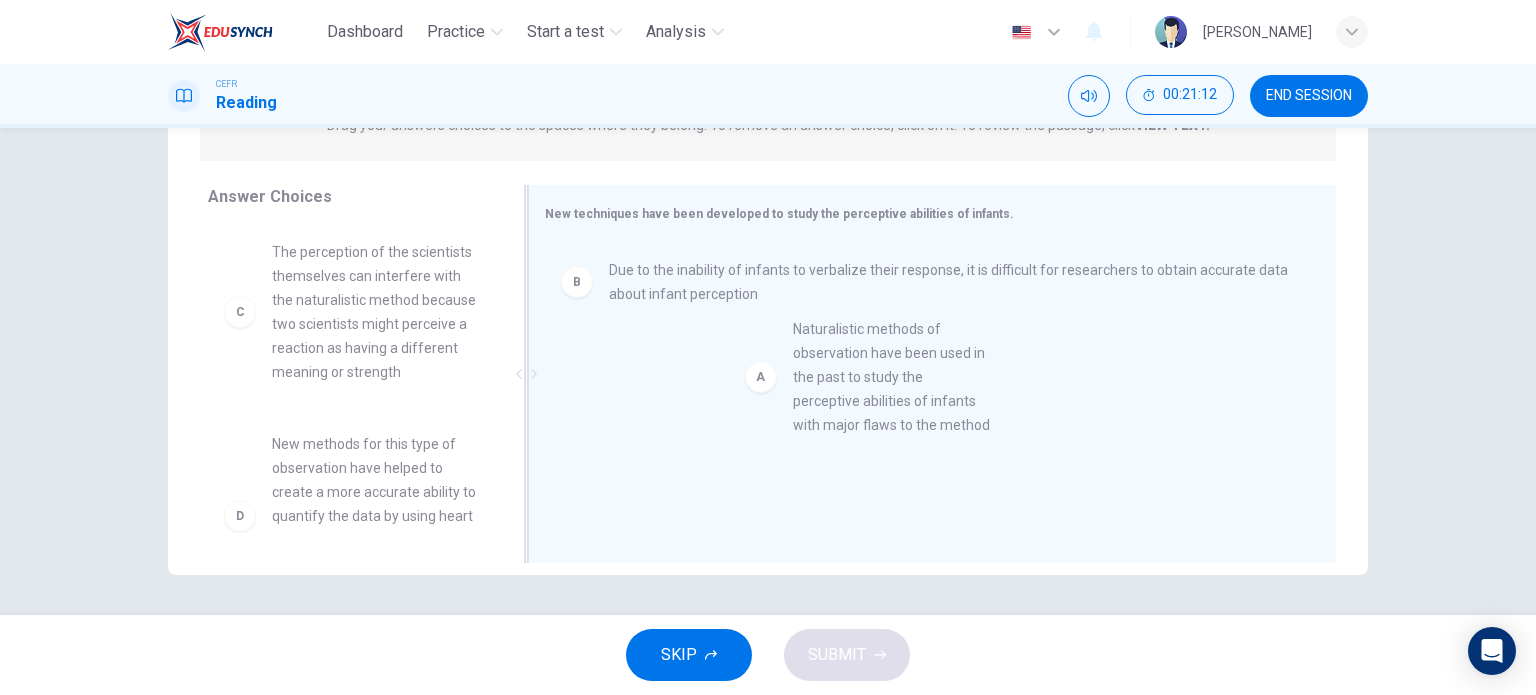 drag, startPoint x: 304, startPoint y: 320, endPoint x: 840, endPoint y: 399, distance: 541.7905 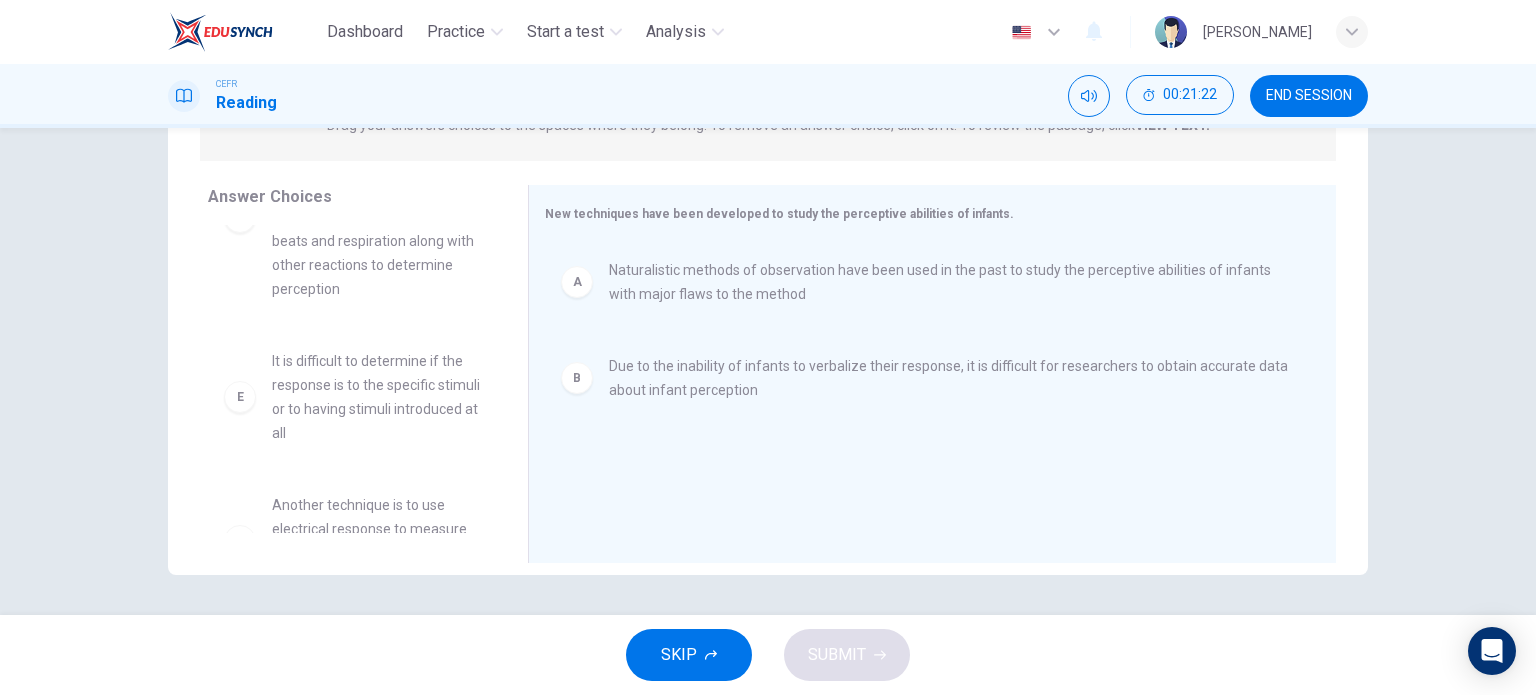 scroll, scrollTop: 372, scrollLeft: 0, axis: vertical 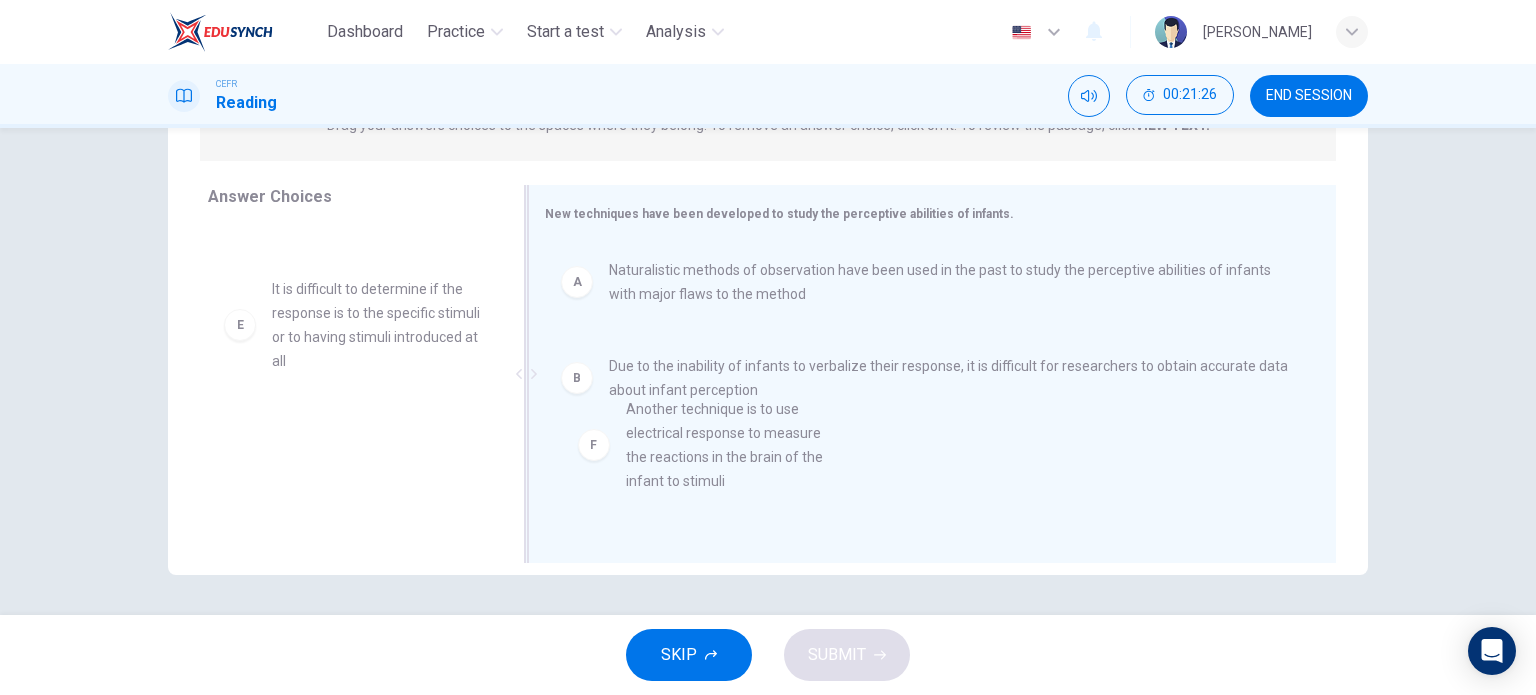drag, startPoint x: 398, startPoint y: 463, endPoint x: 769, endPoint y: 445, distance: 371.4364 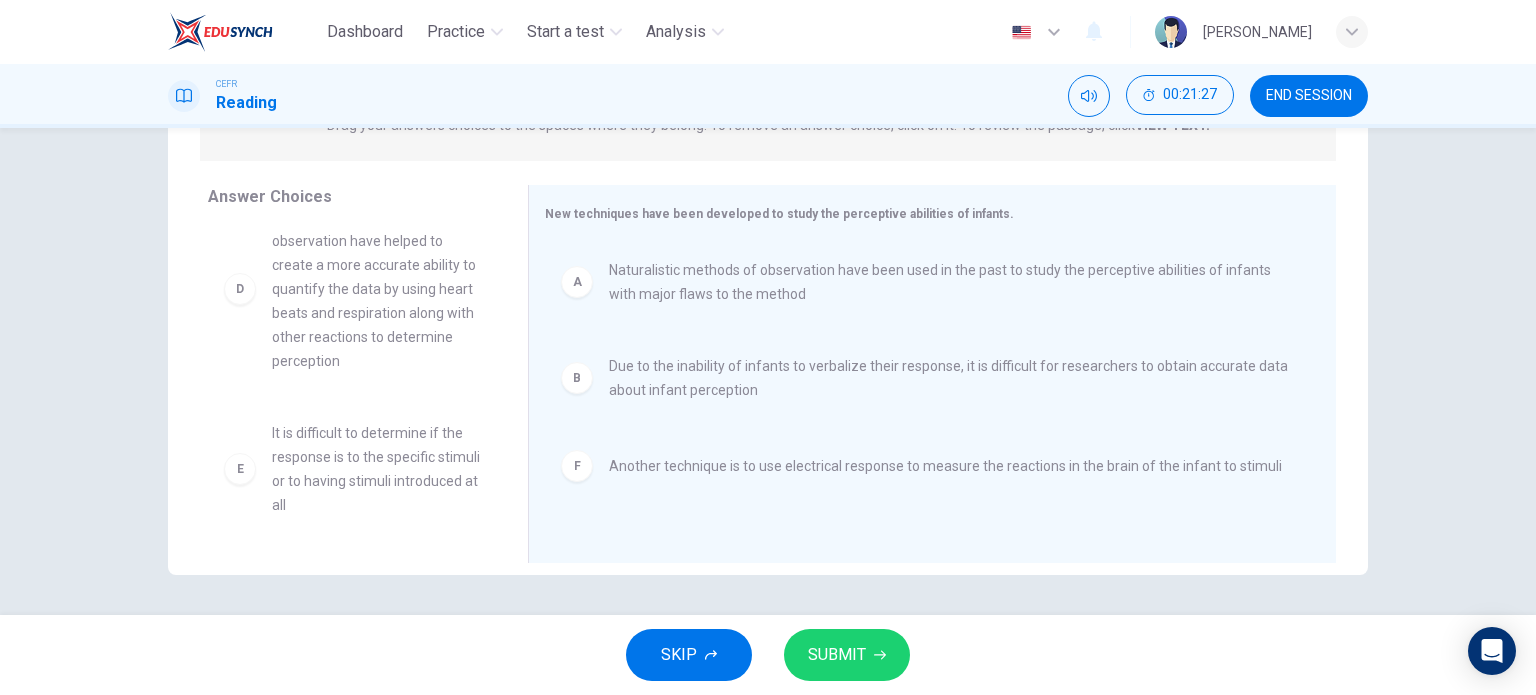 scroll, scrollTop: 0, scrollLeft: 0, axis: both 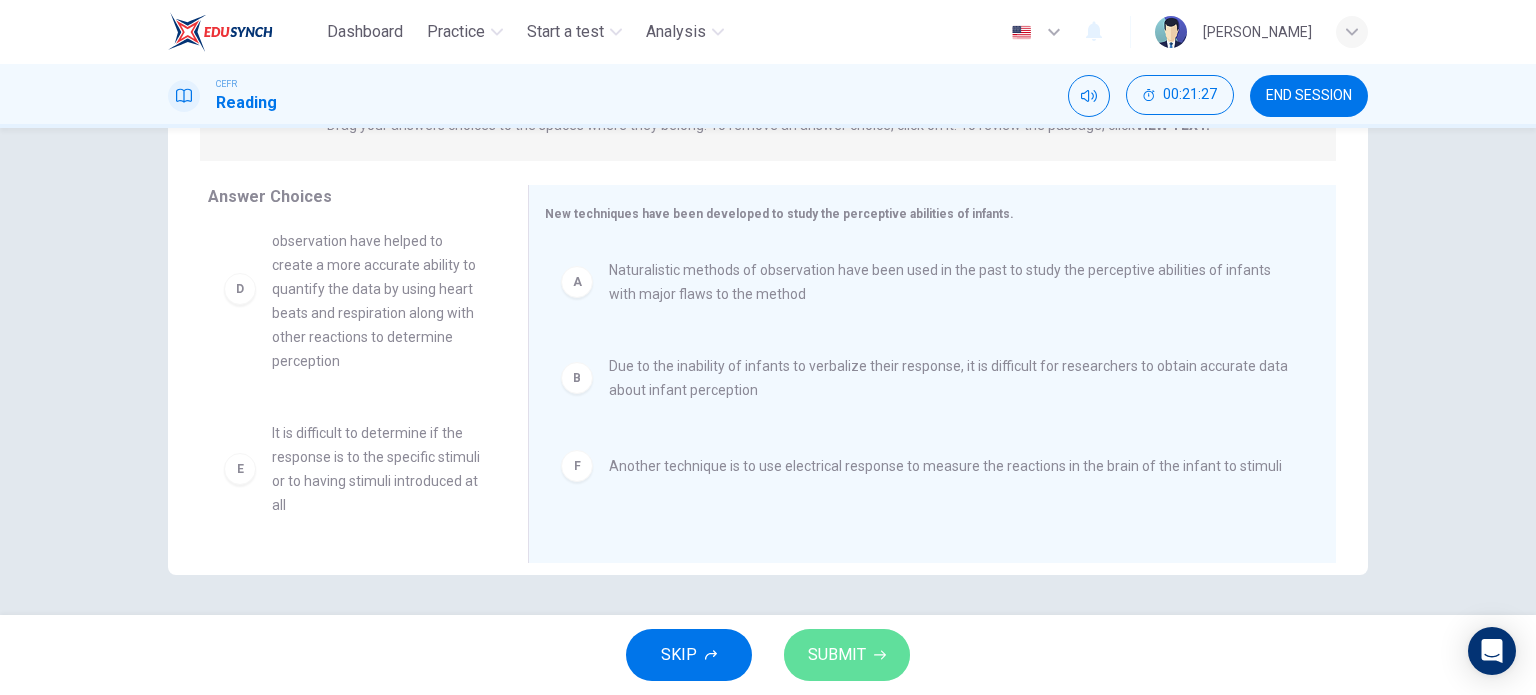click 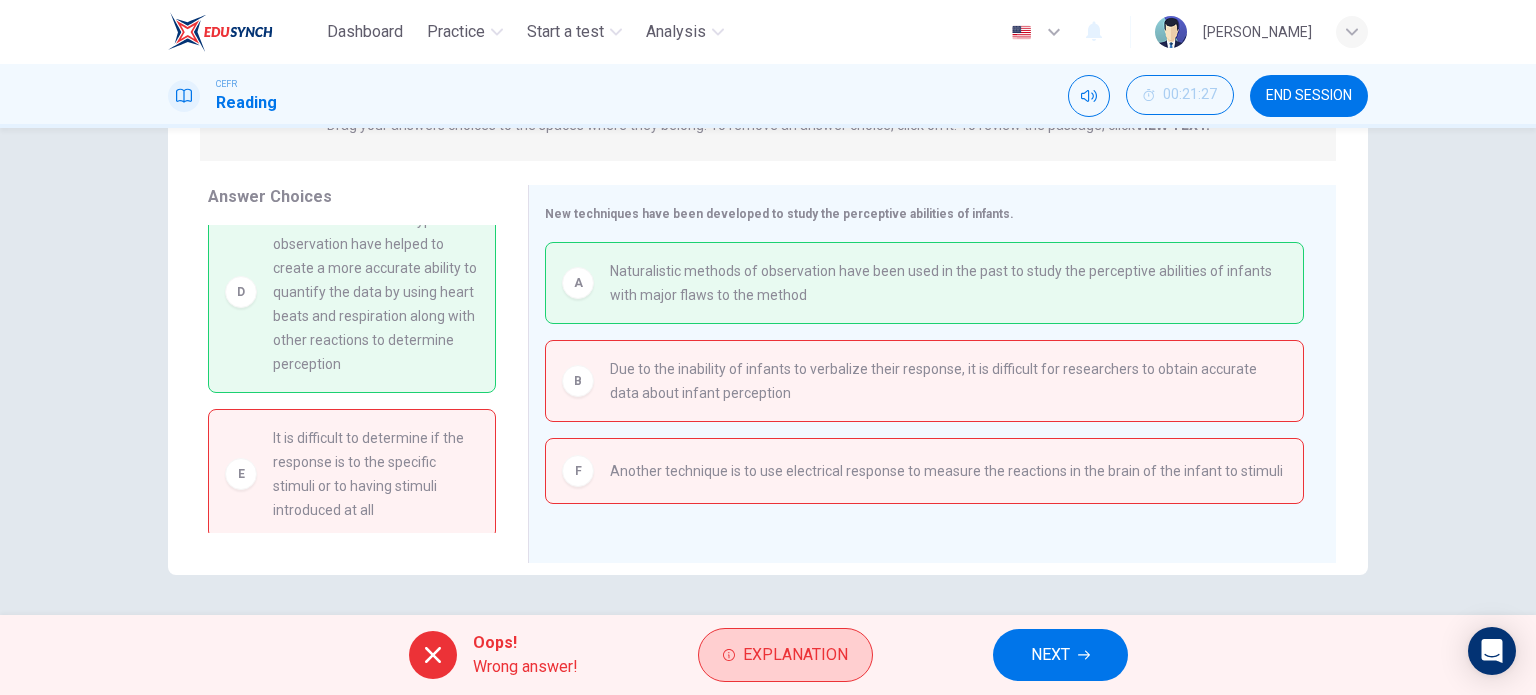 click on "Explanation" at bounding box center [795, 655] 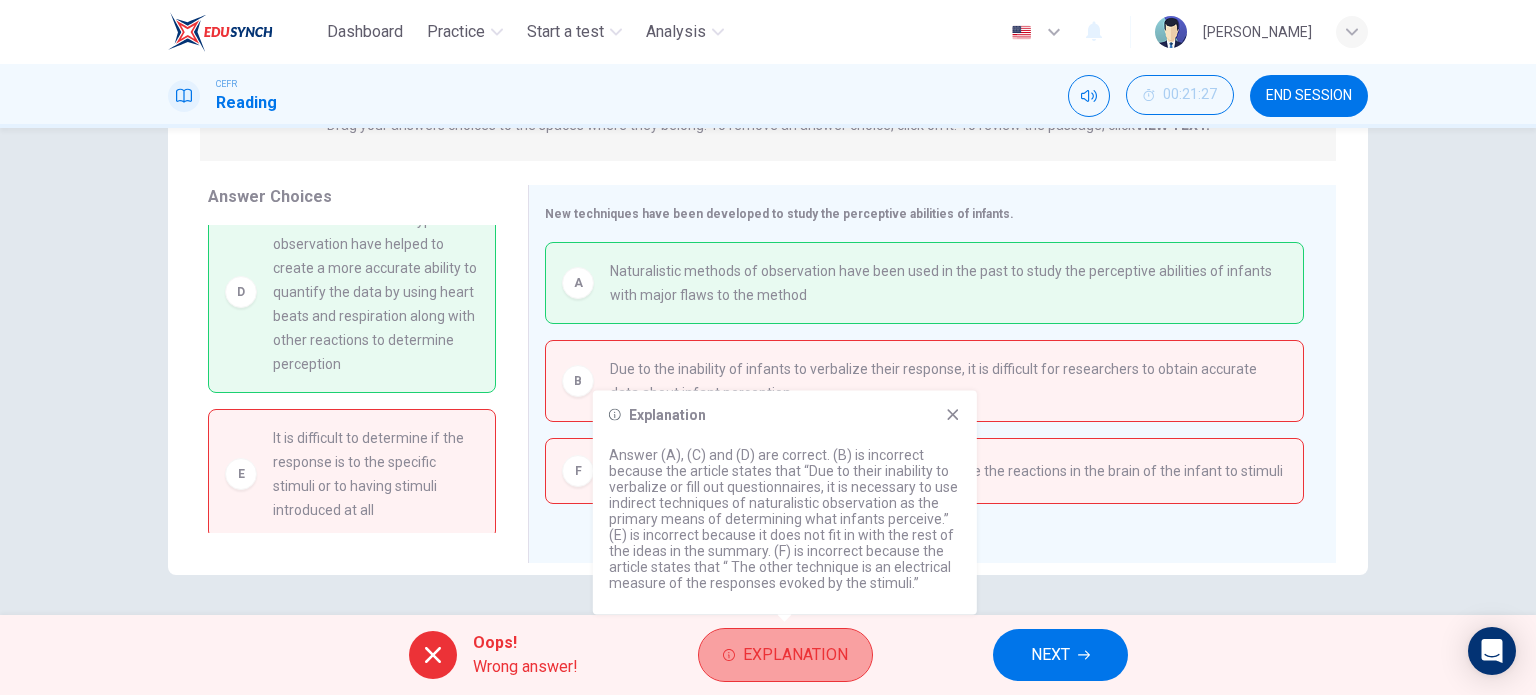 click on "Explanation" at bounding box center [795, 655] 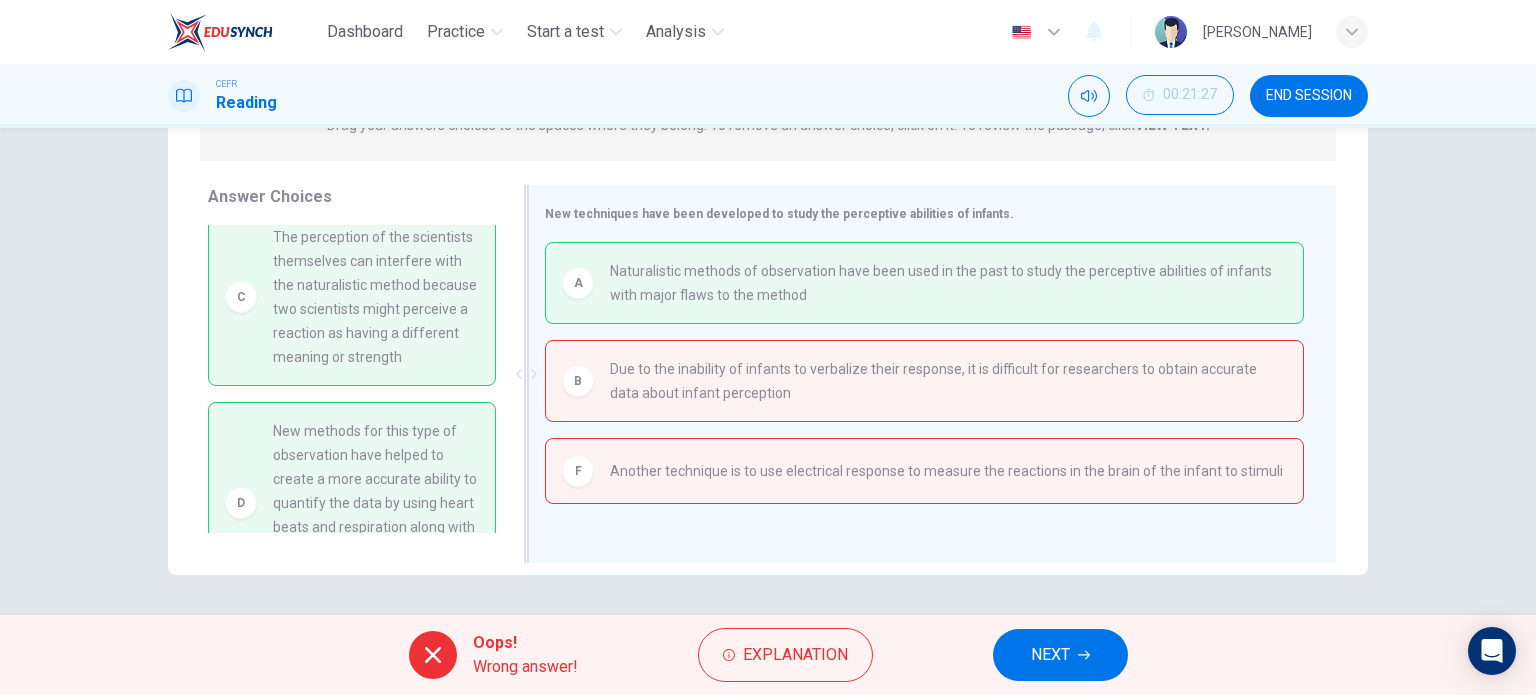 scroll, scrollTop: 0, scrollLeft: 0, axis: both 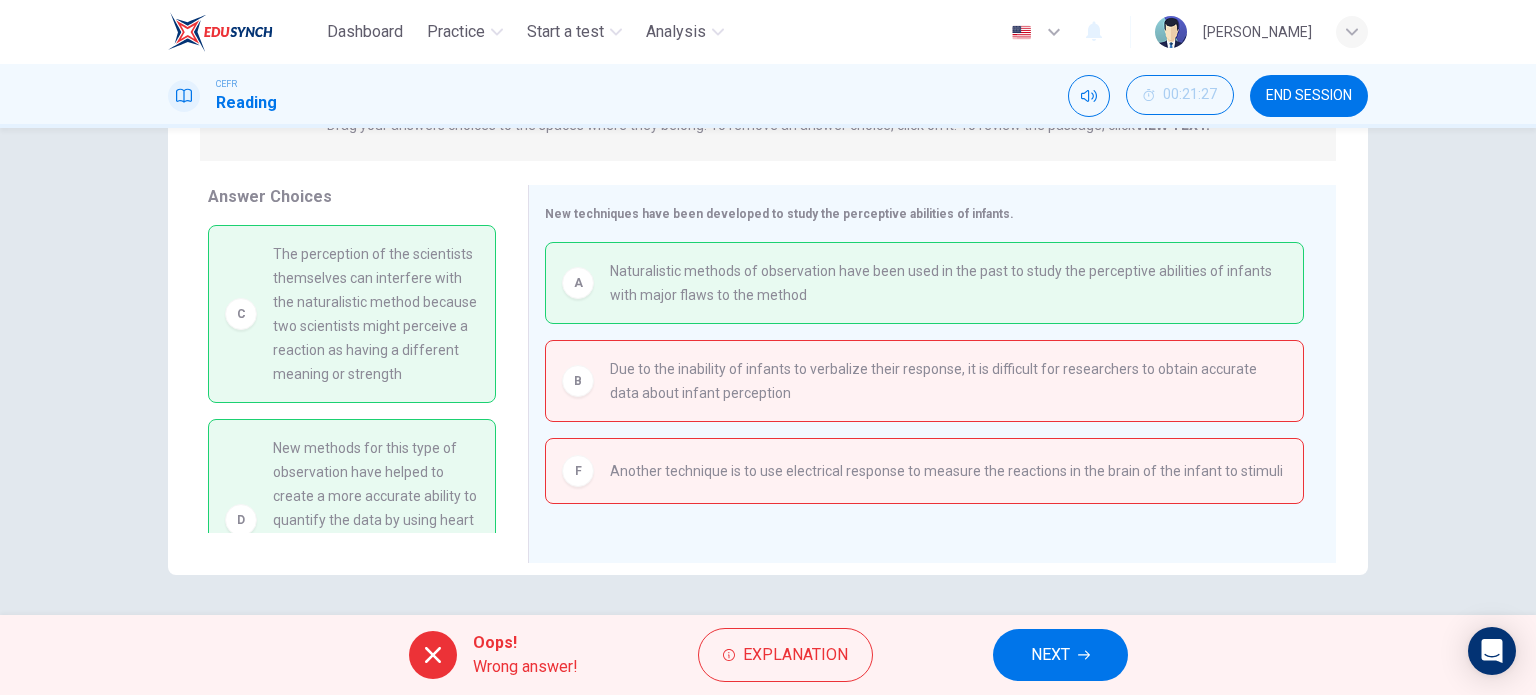 click on "NEXT" at bounding box center (1050, 655) 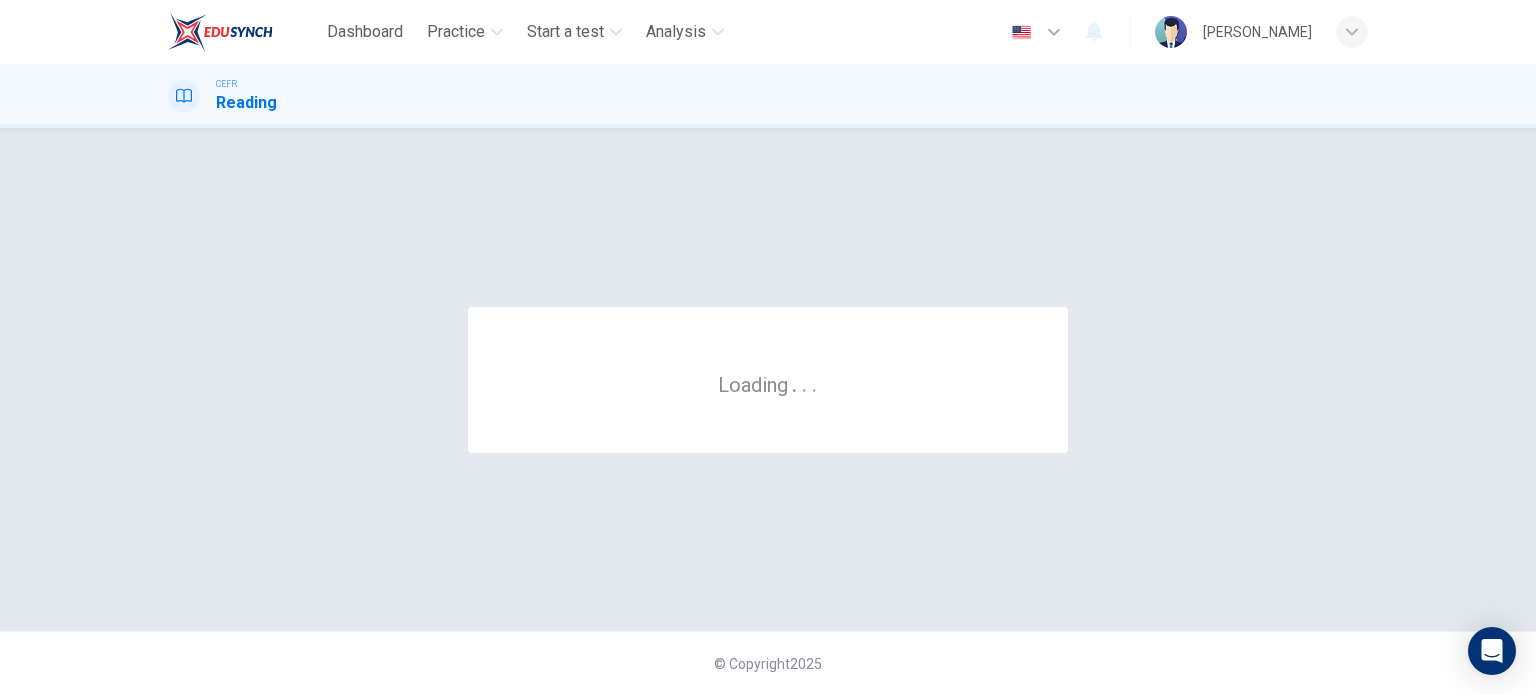 scroll, scrollTop: 0, scrollLeft: 0, axis: both 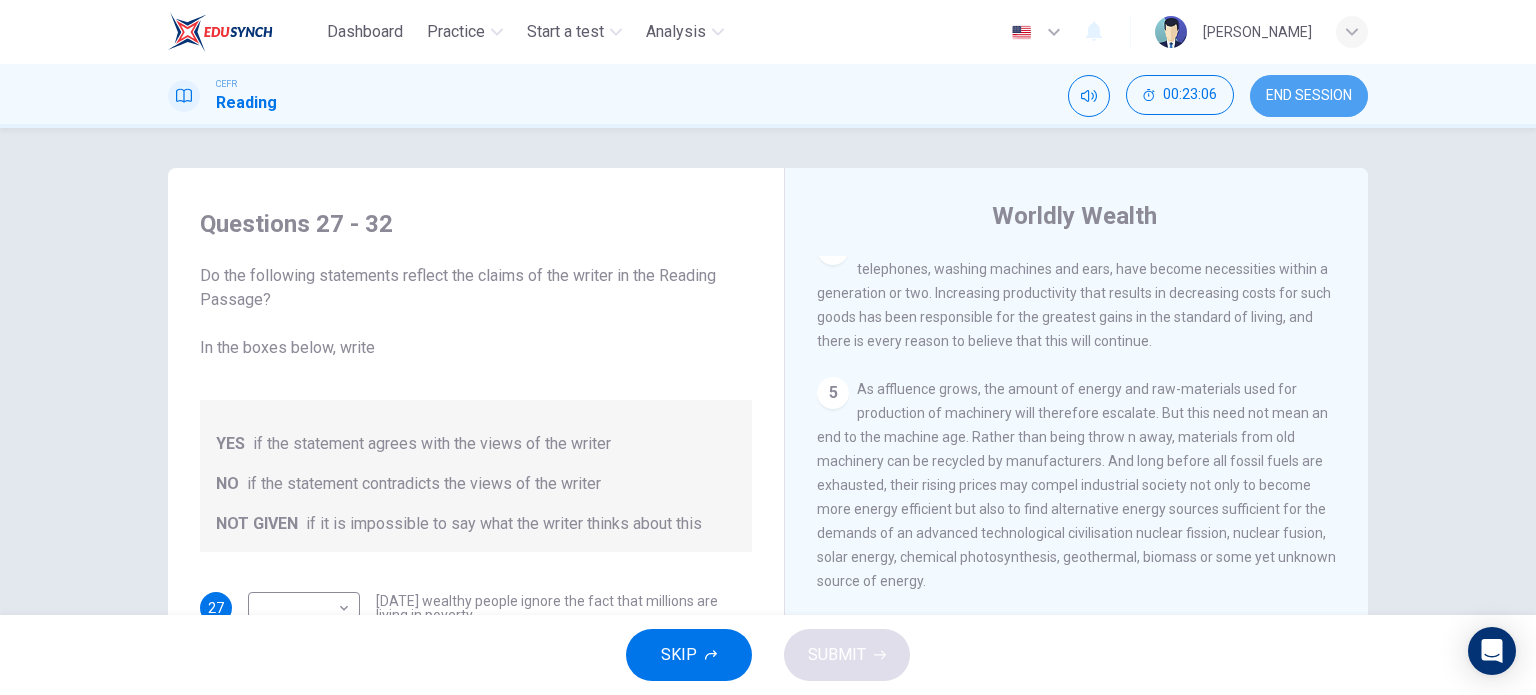 drag, startPoint x: 1289, startPoint y: 92, endPoint x: 848, endPoint y: 83, distance: 441.09183 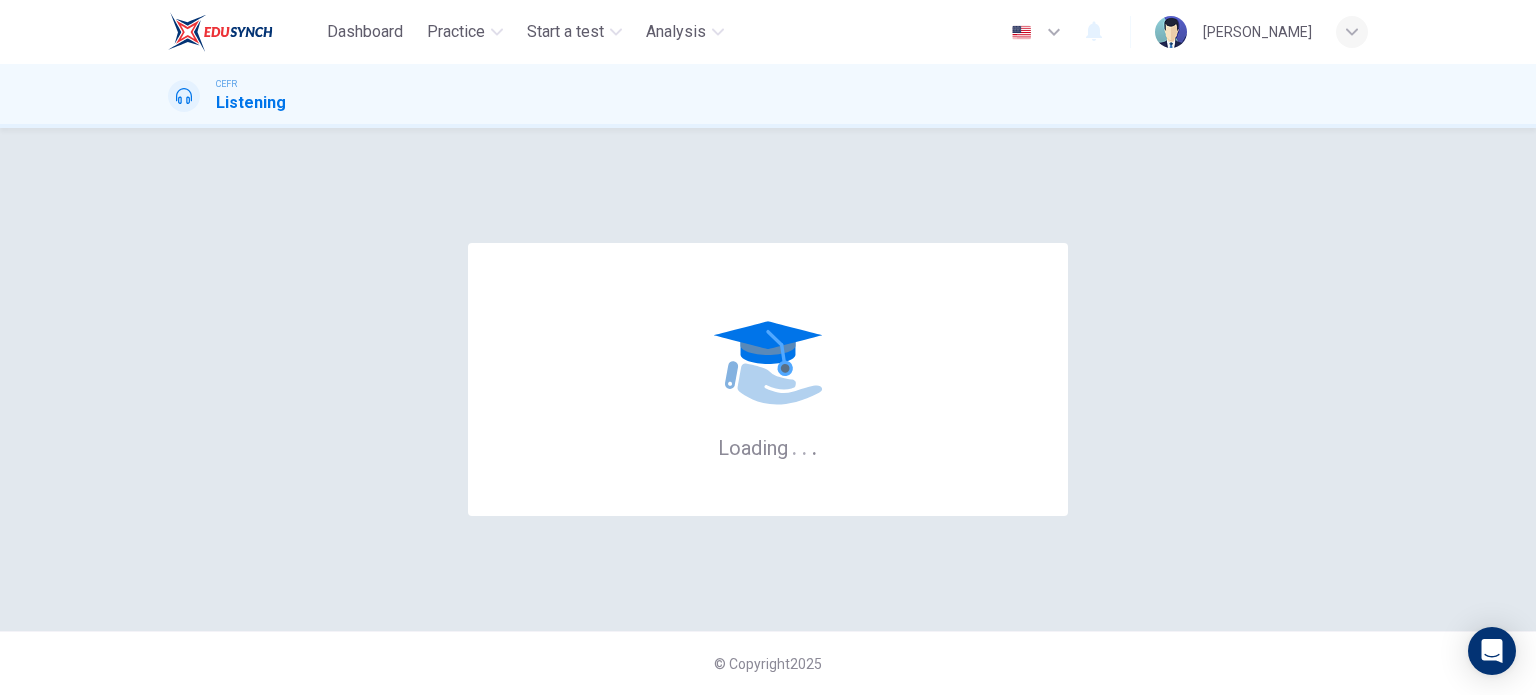 scroll, scrollTop: 0, scrollLeft: 0, axis: both 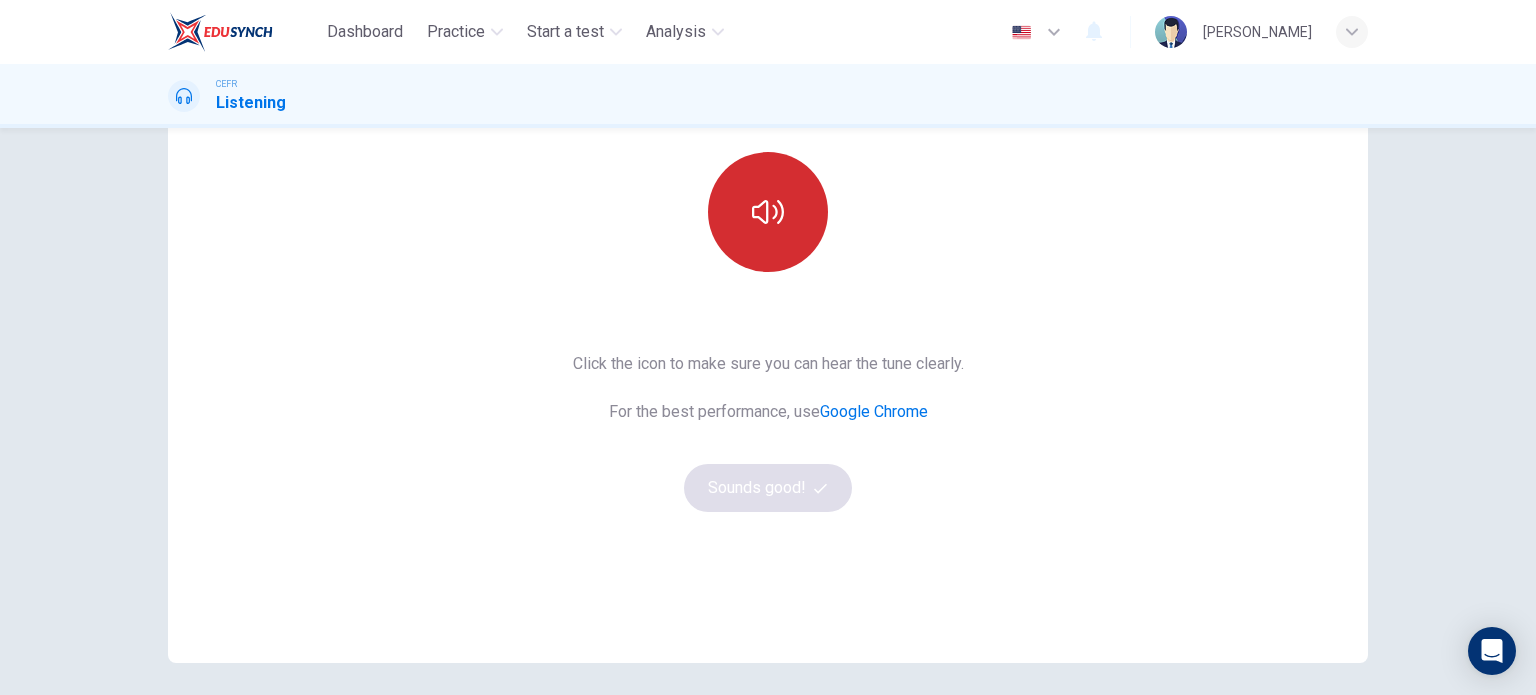 click 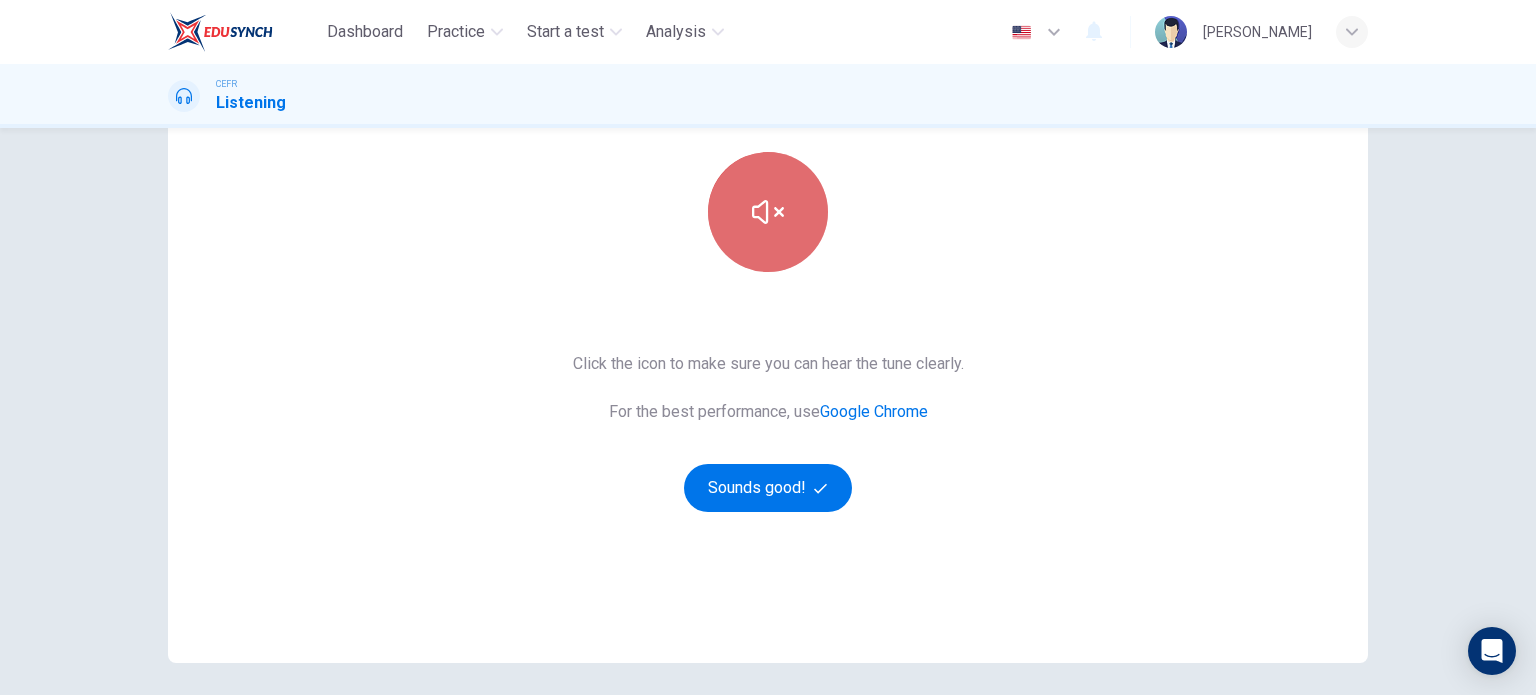 click at bounding box center [768, 212] 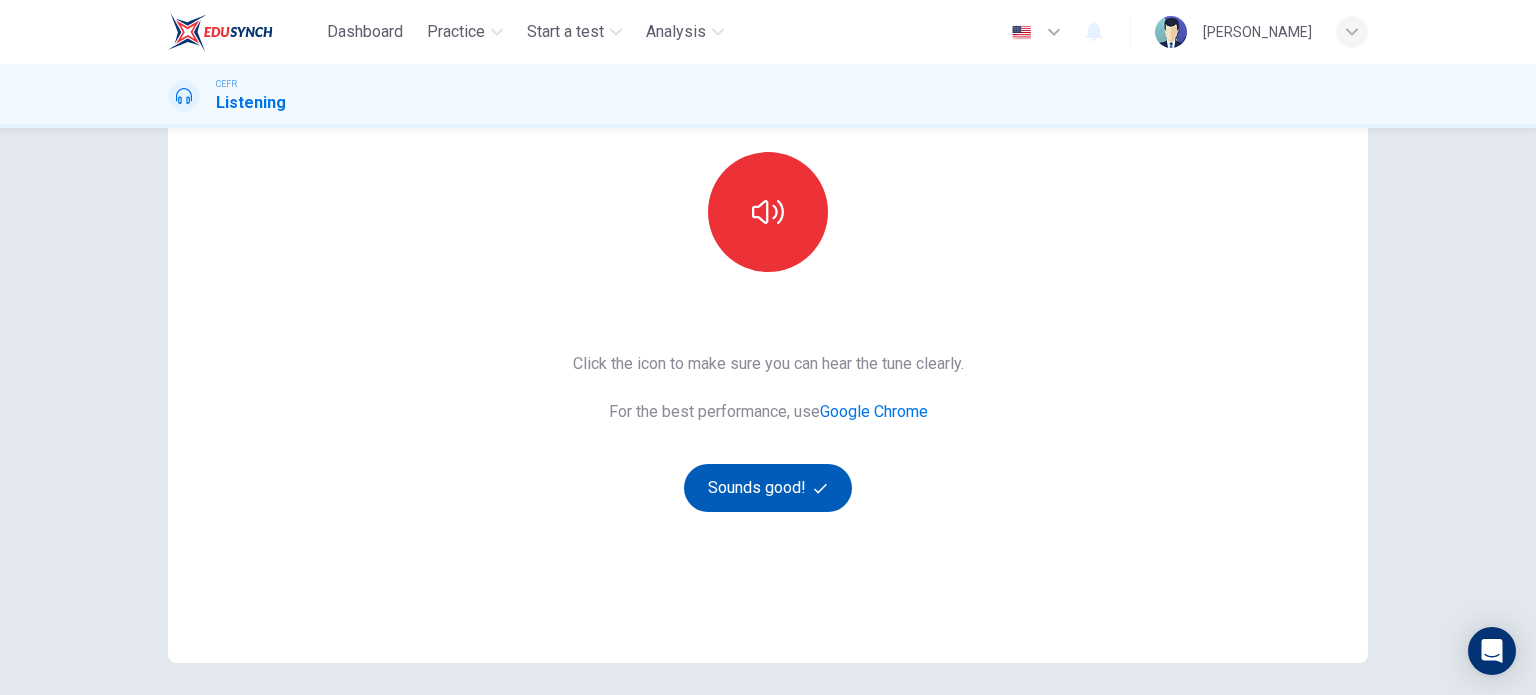 click on "Sounds good!" at bounding box center [768, 488] 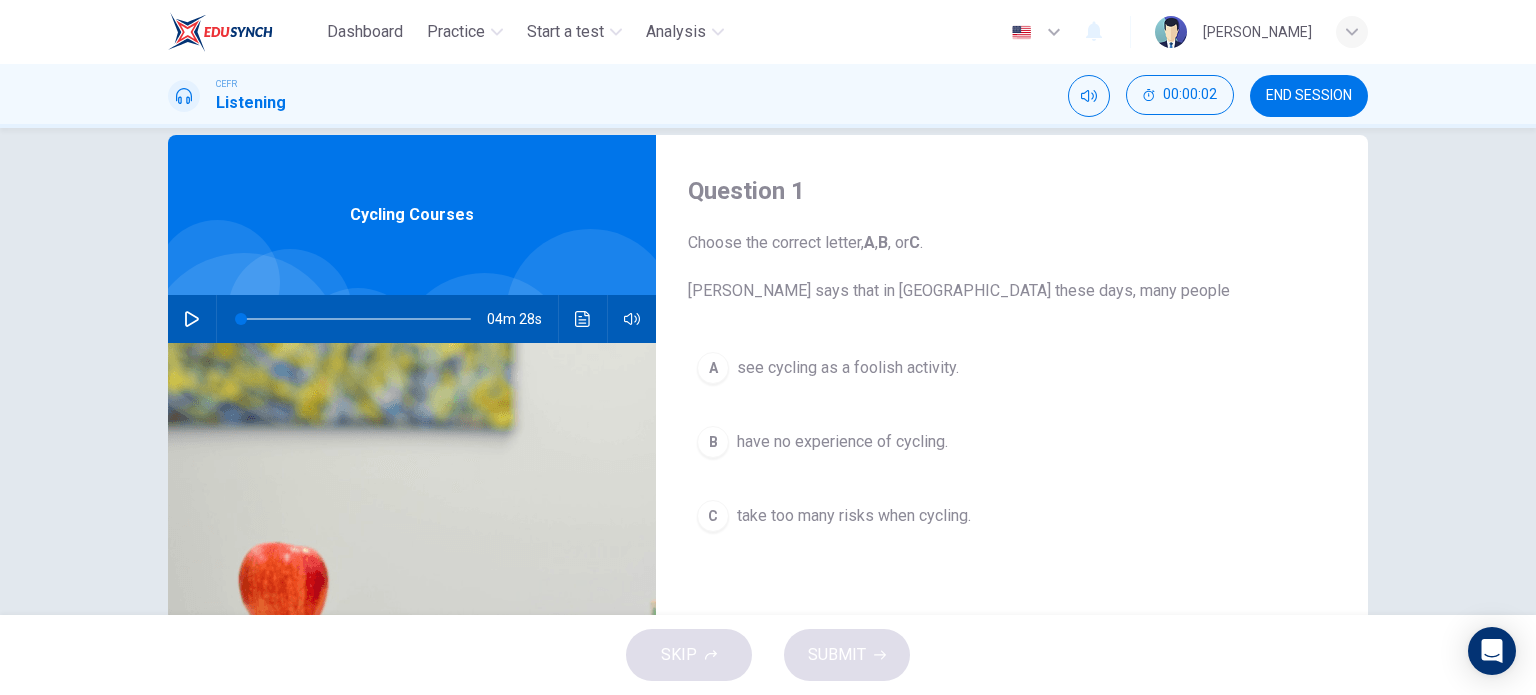 scroll, scrollTop: 0, scrollLeft: 0, axis: both 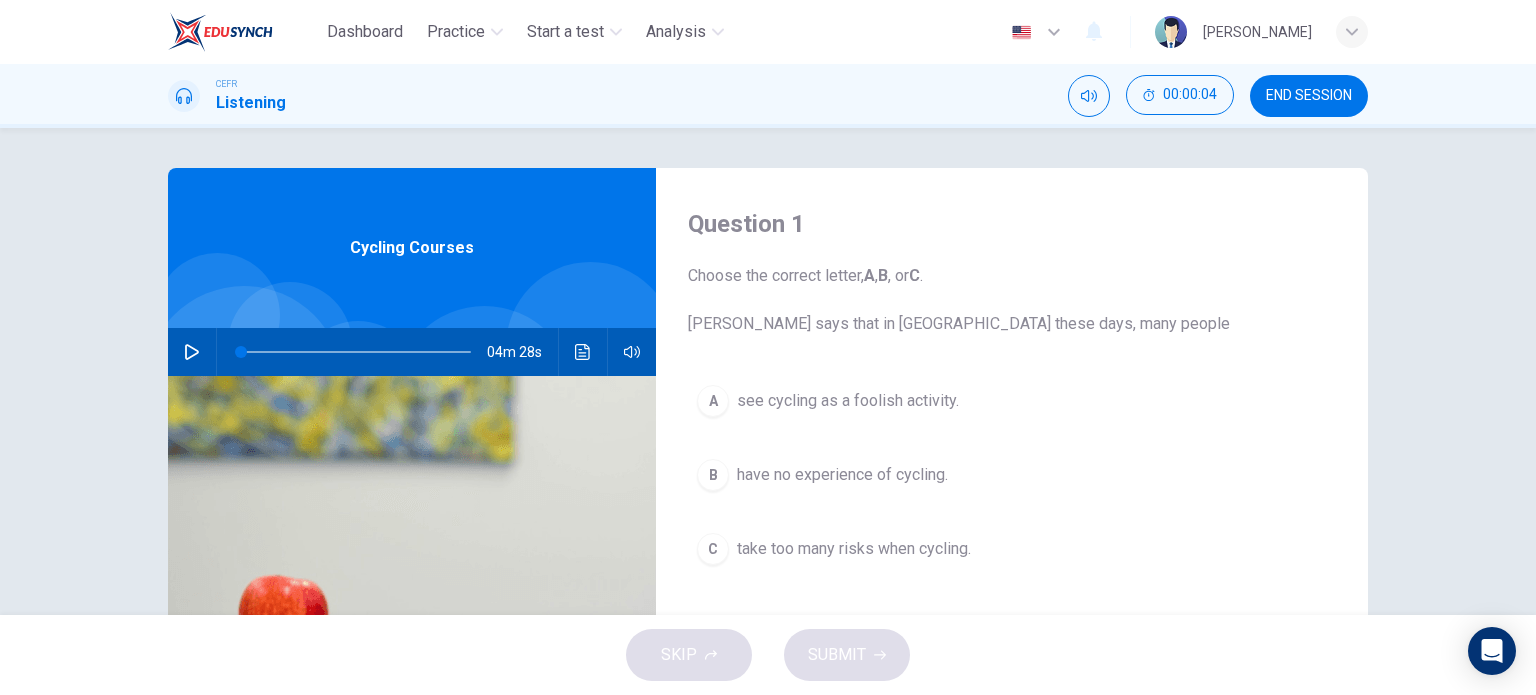 click at bounding box center [192, 352] 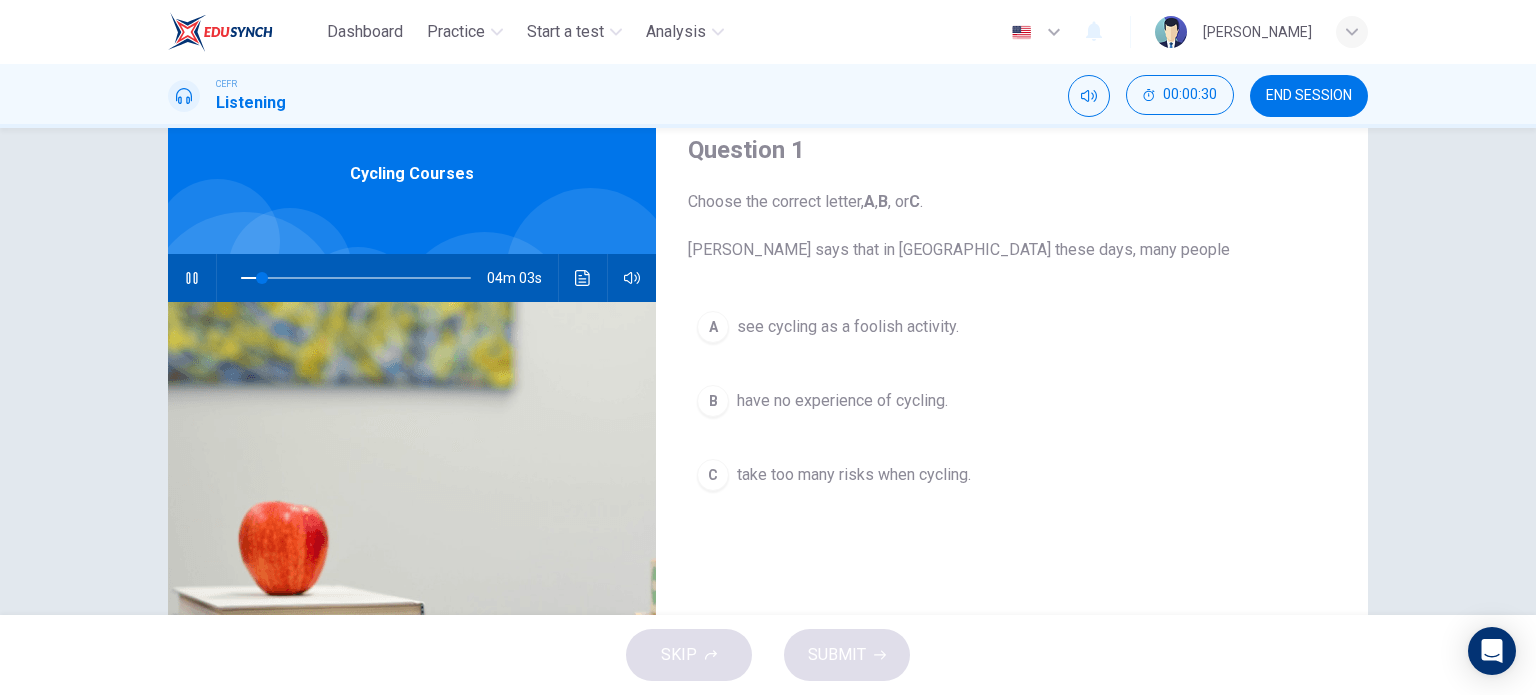 scroll, scrollTop: 0, scrollLeft: 0, axis: both 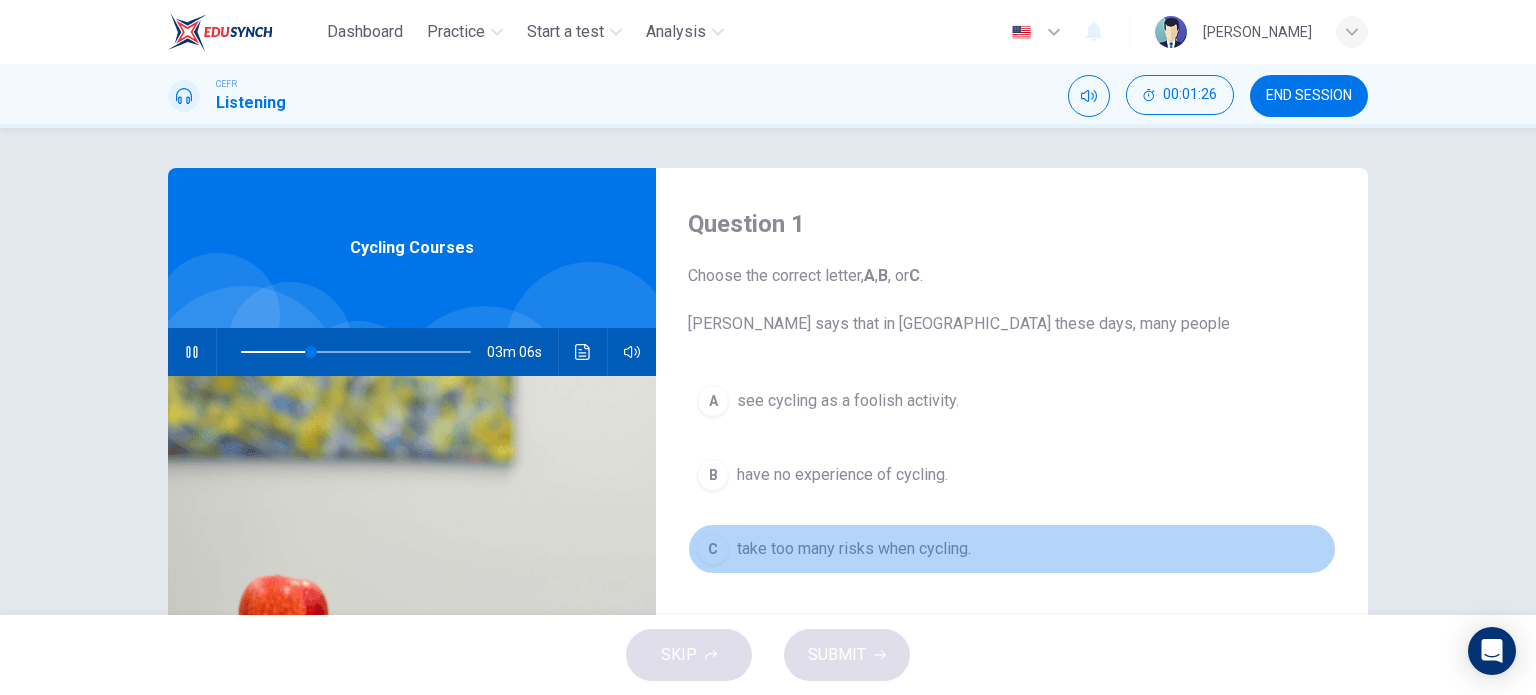 click on "C" at bounding box center (713, 549) 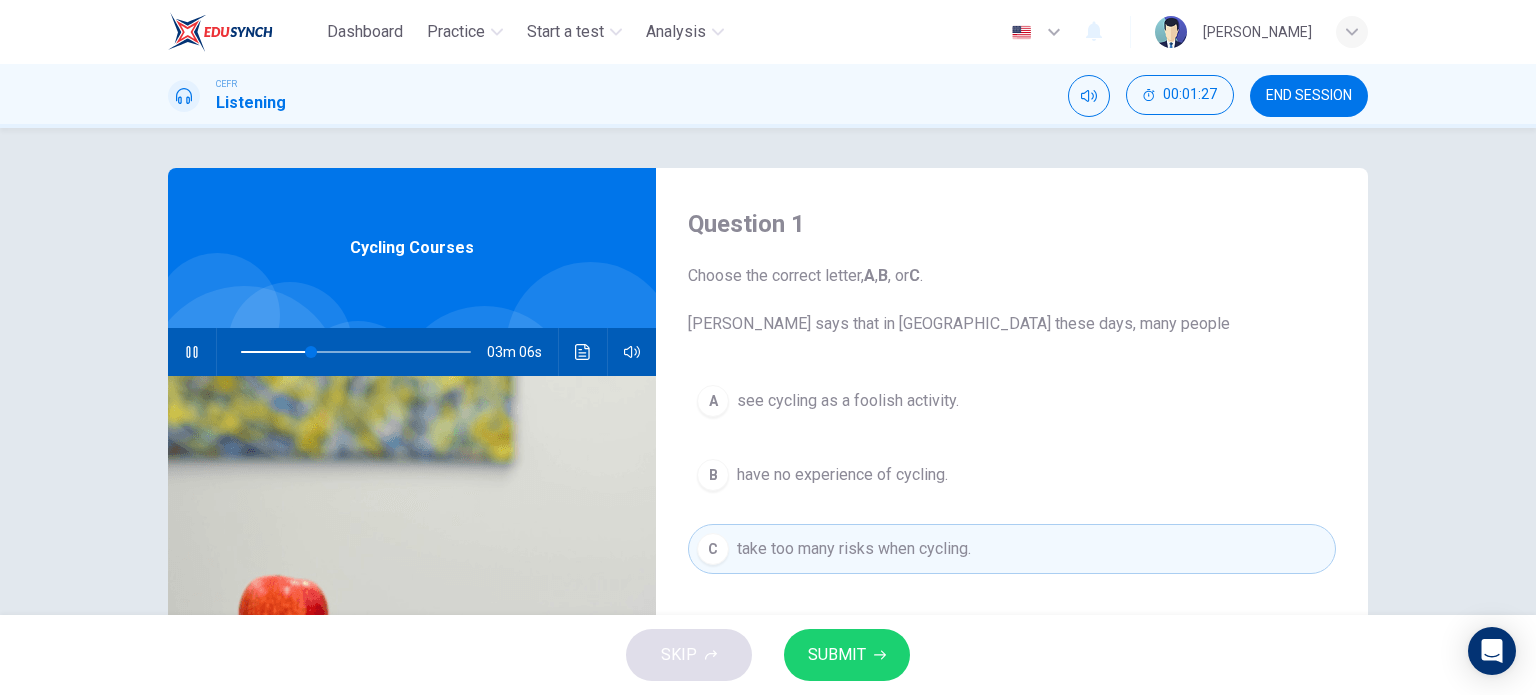 drag, startPoint x: 843, startPoint y: 646, endPoint x: 896, endPoint y: 618, distance: 59.94164 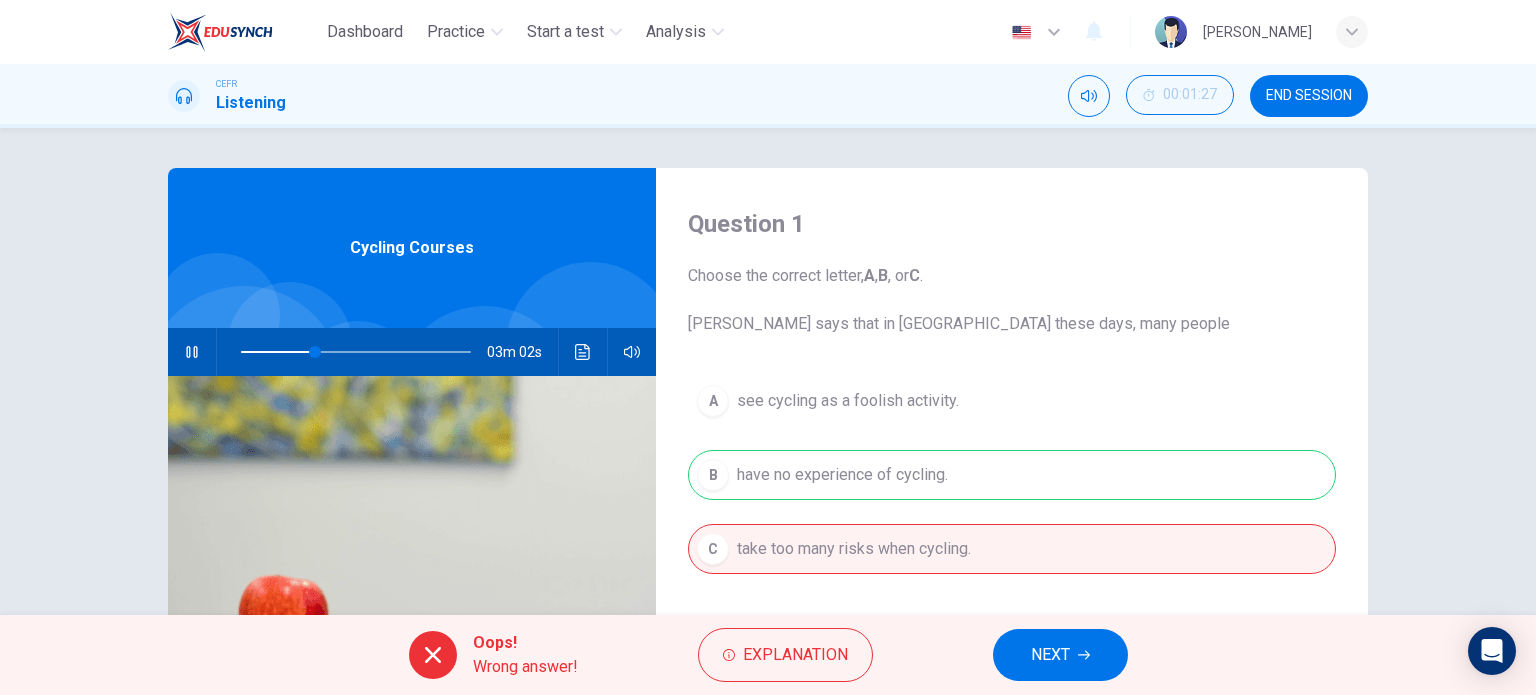 click on "NEXT" at bounding box center [1050, 655] 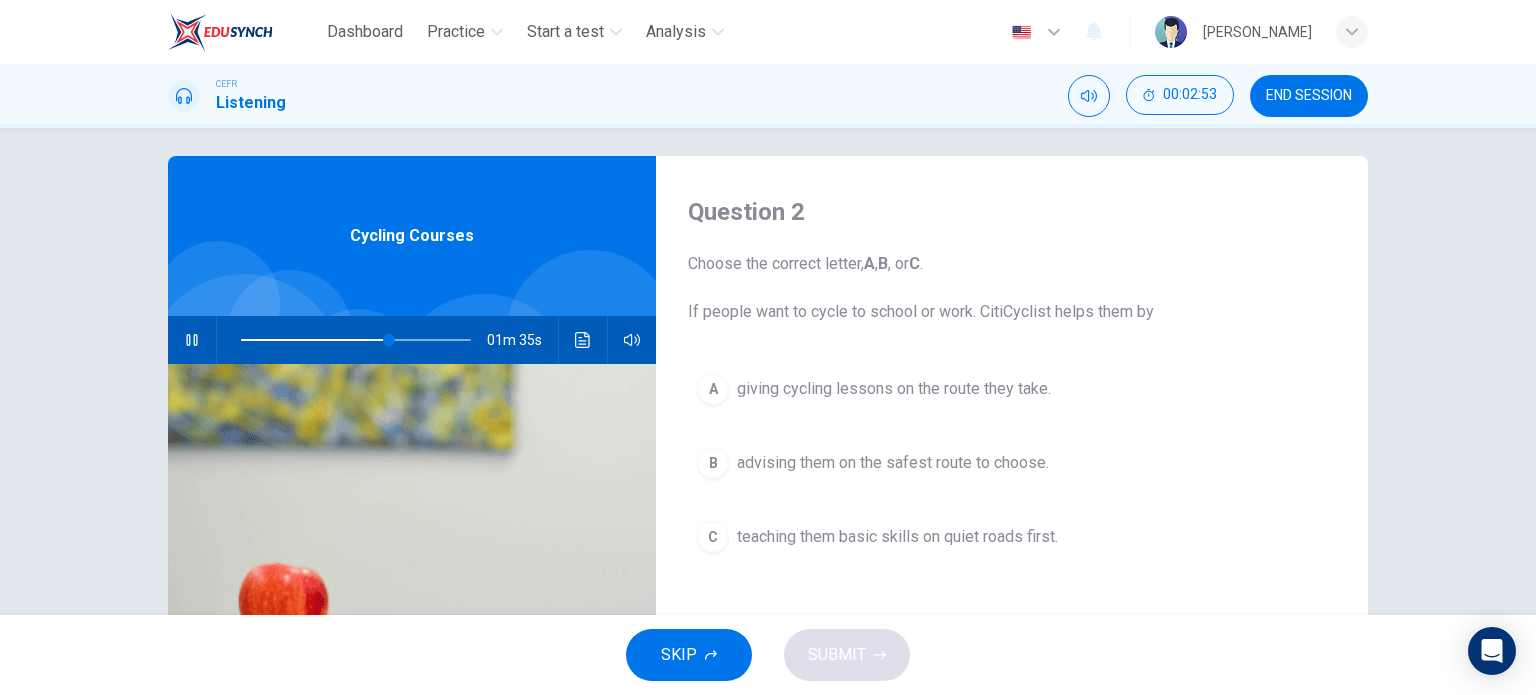 scroll, scrollTop: 0, scrollLeft: 0, axis: both 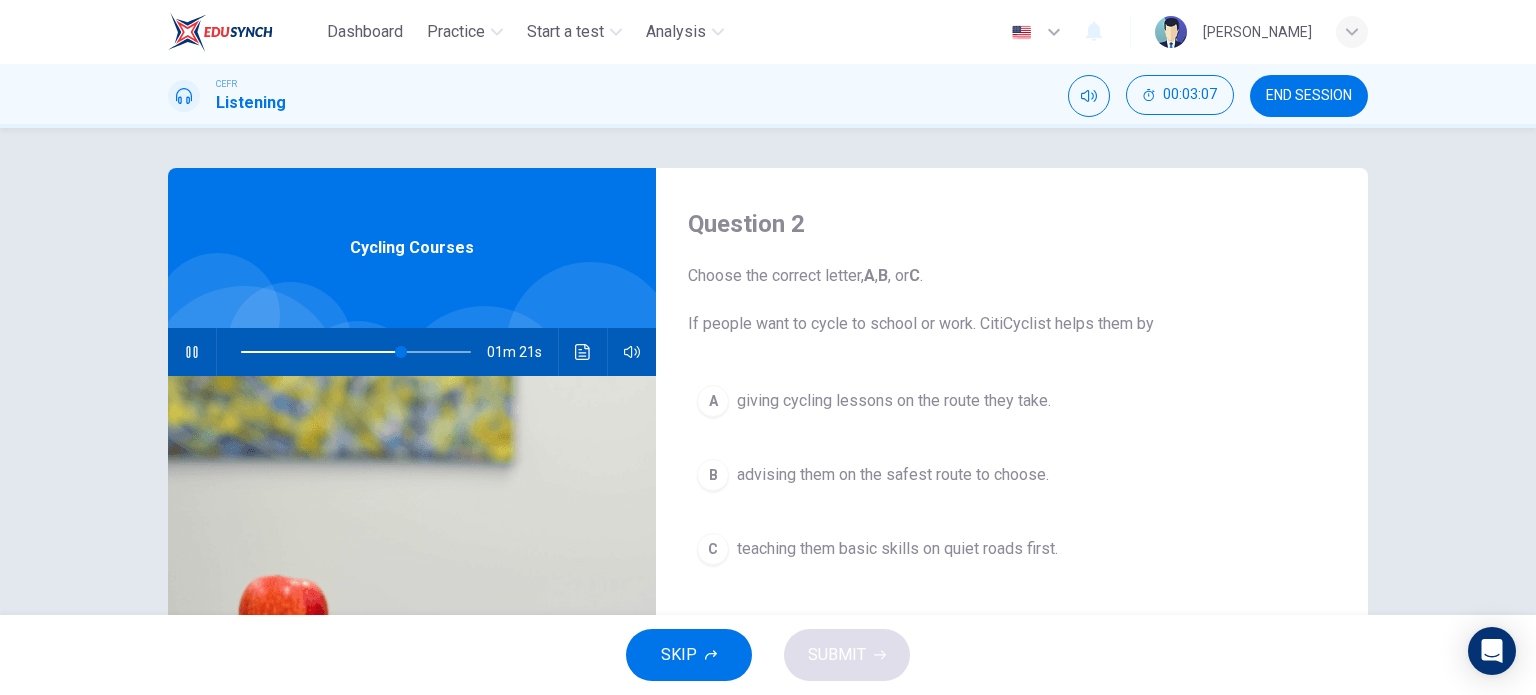 click on "A" at bounding box center (713, 401) 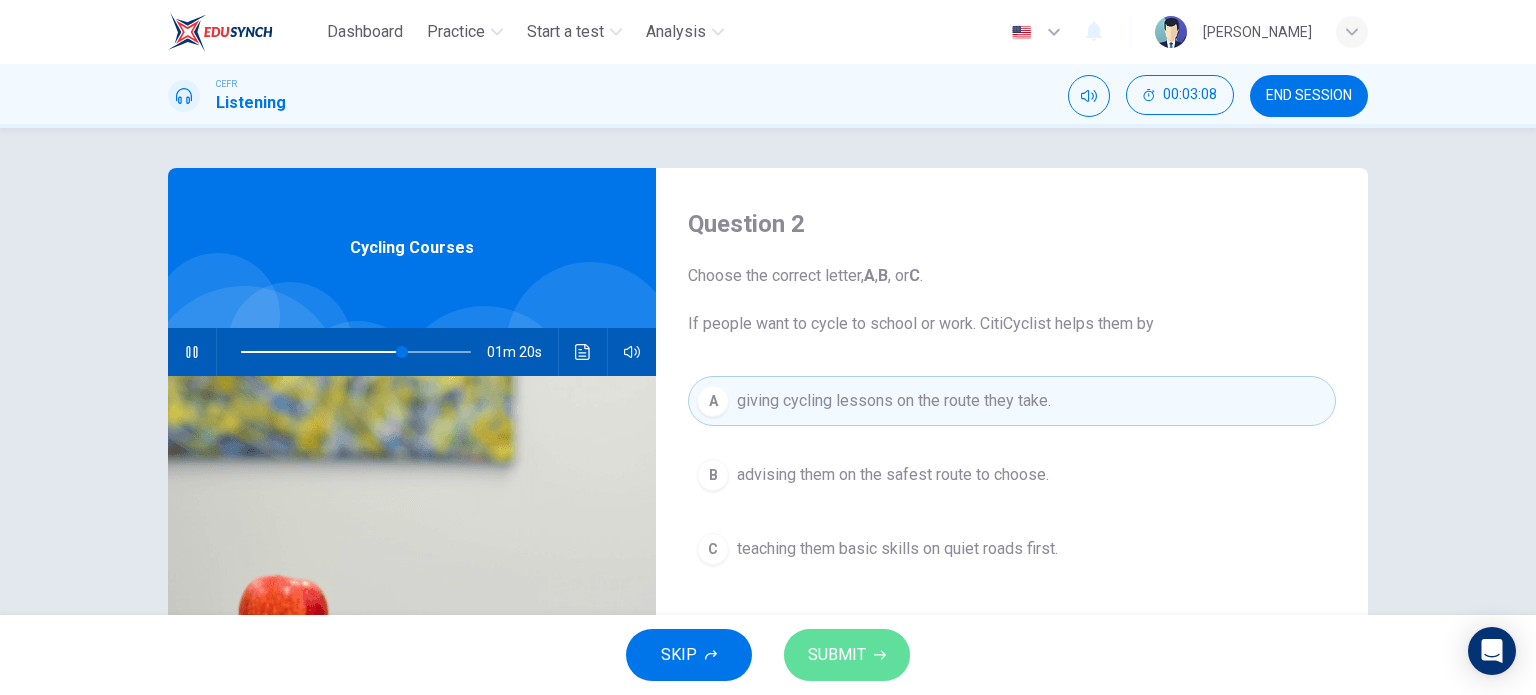 click on "SUBMIT" at bounding box center (837, 655) 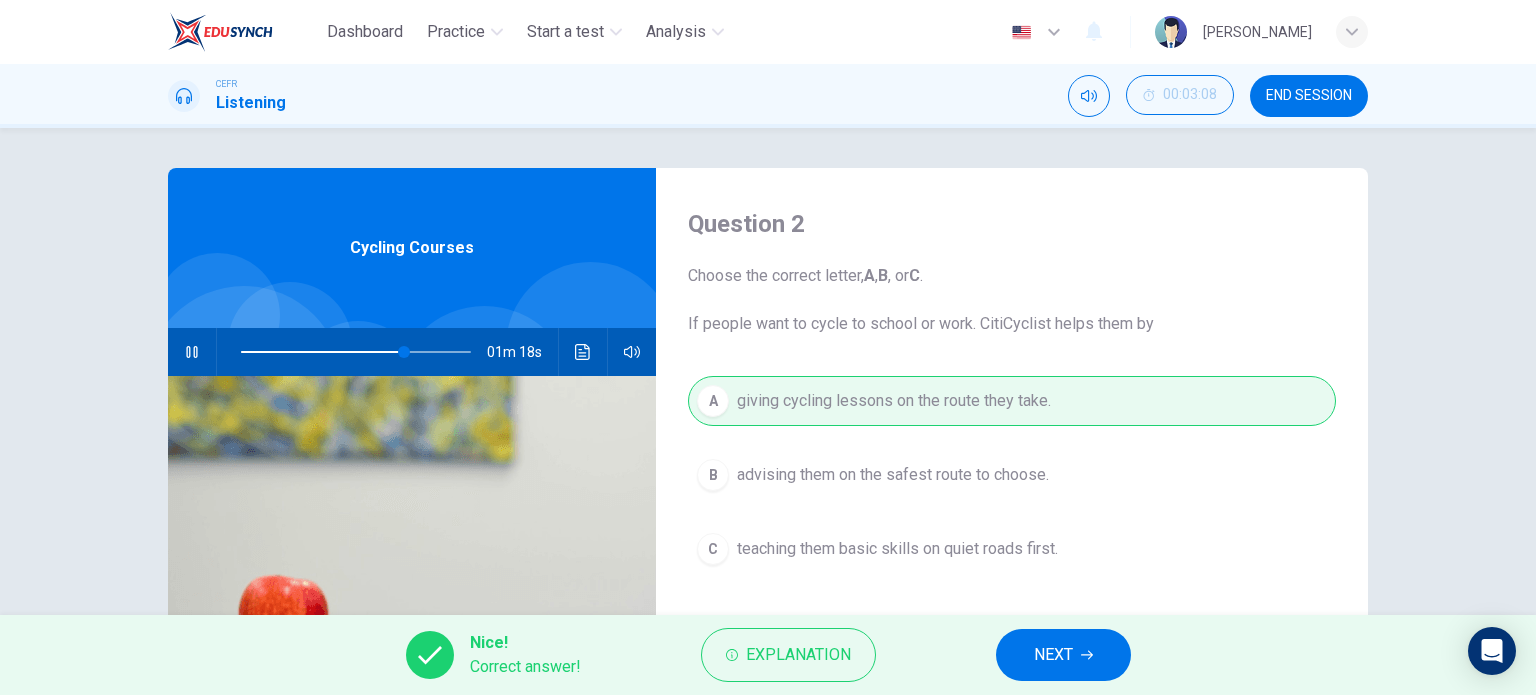 click on "NEXT" at bounding box center [1053, 655] 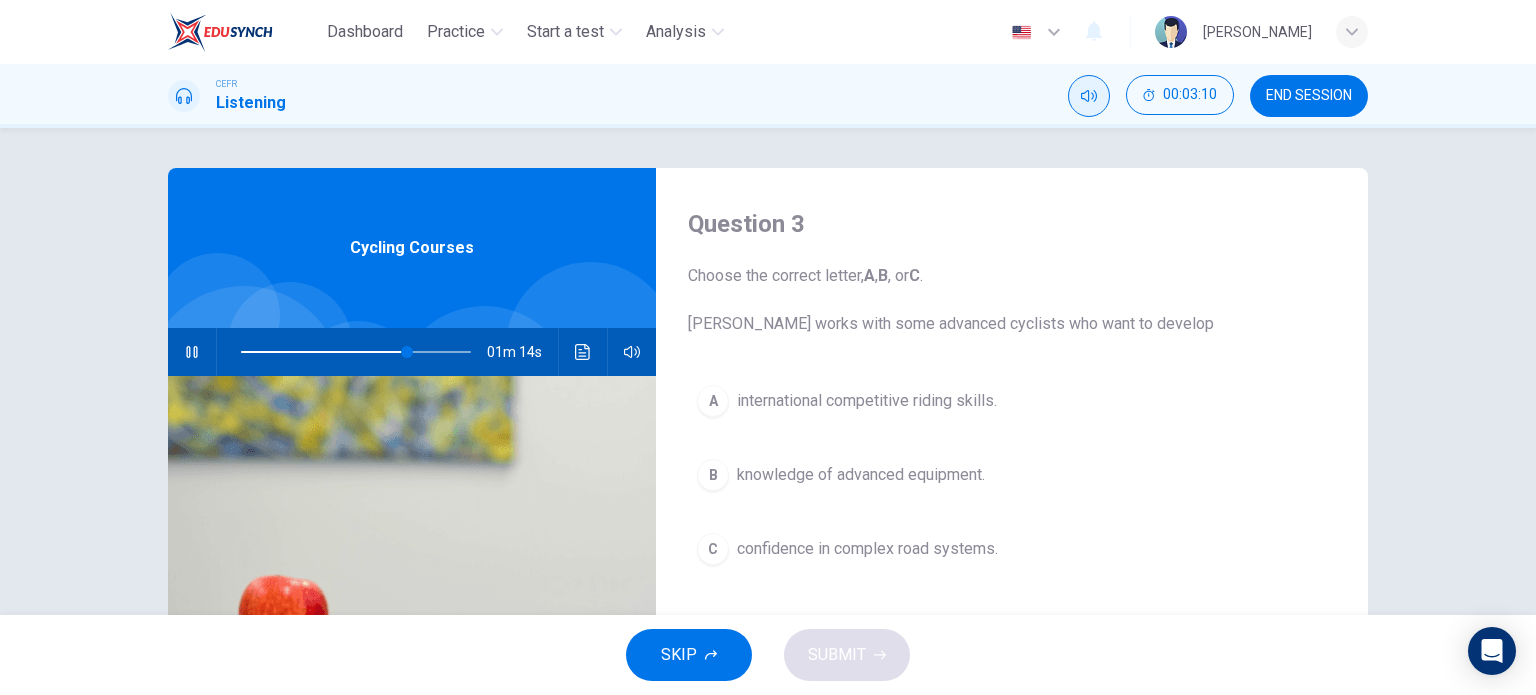 click 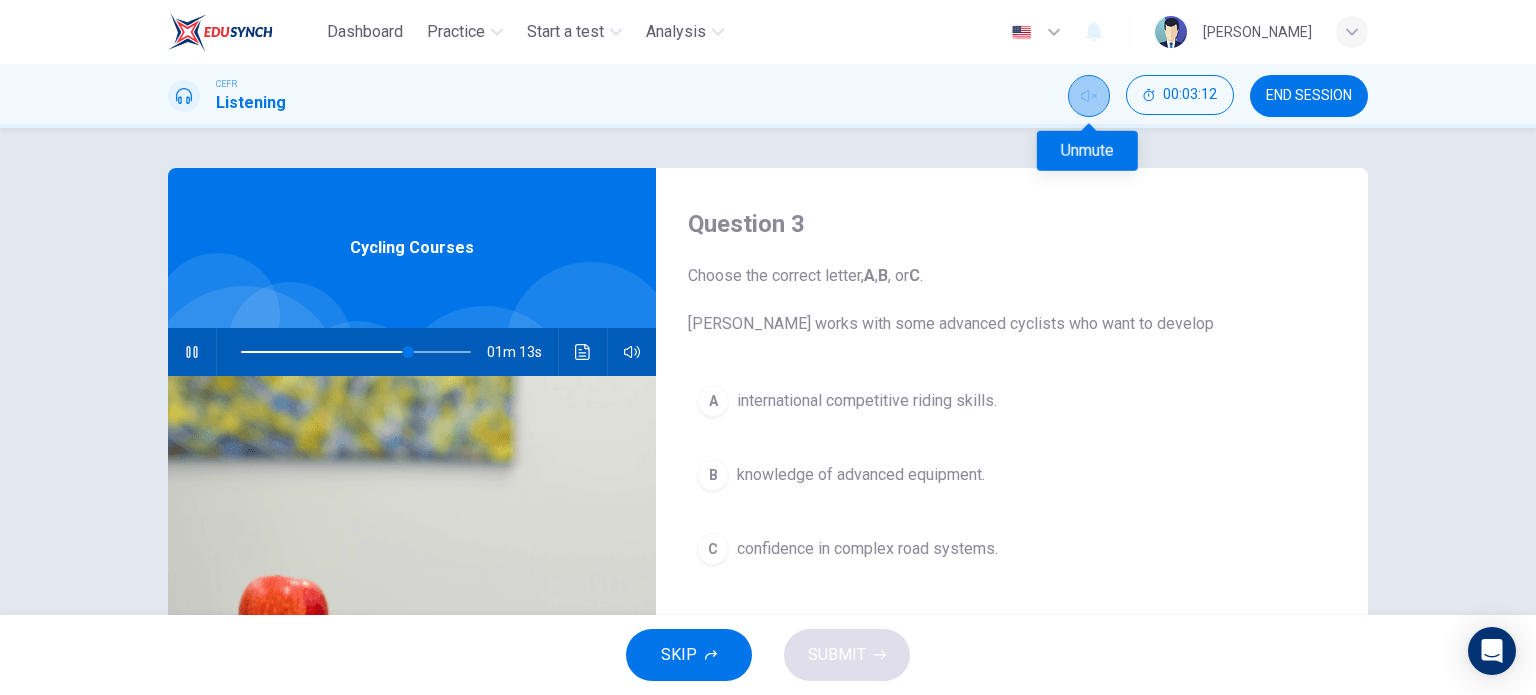 click at bounding box center [1089, 96] 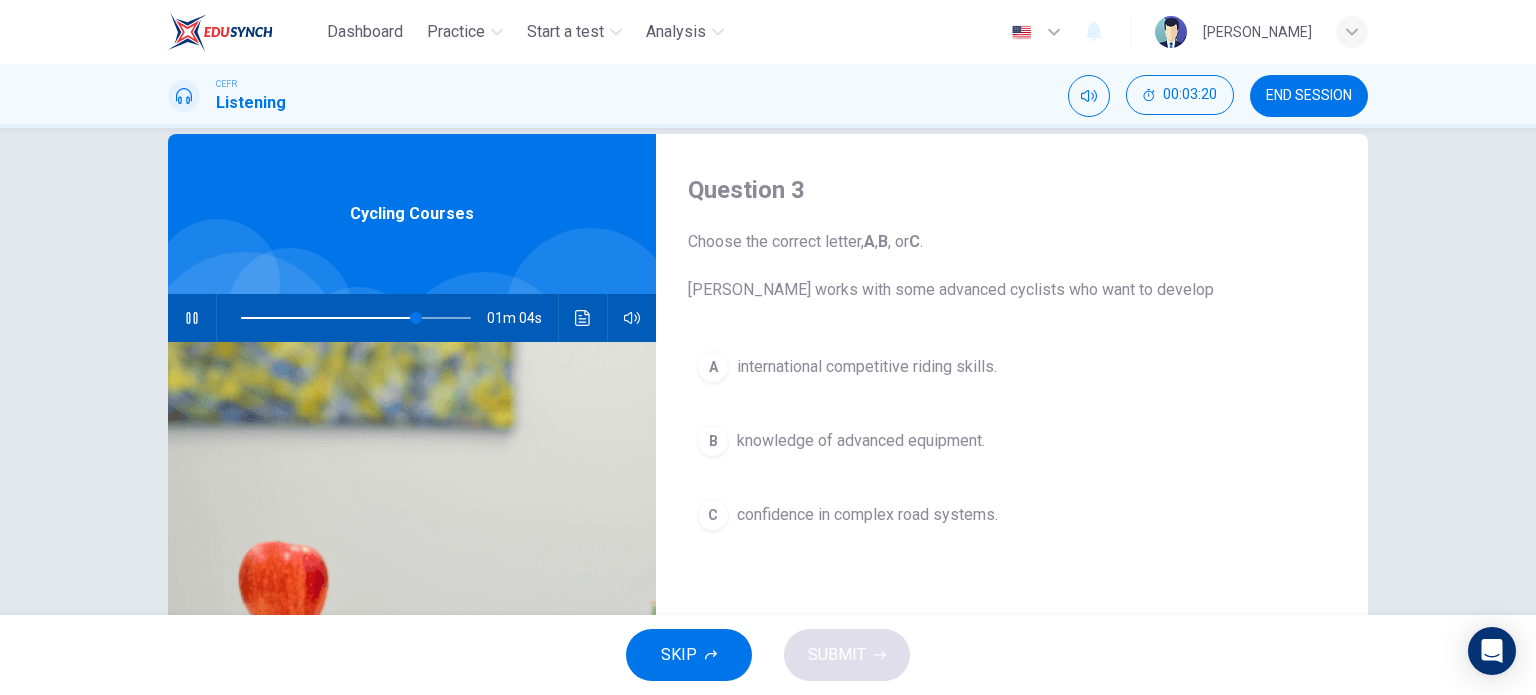 scroll, scrollTop: 0, scrollLeft: 0, axis: both 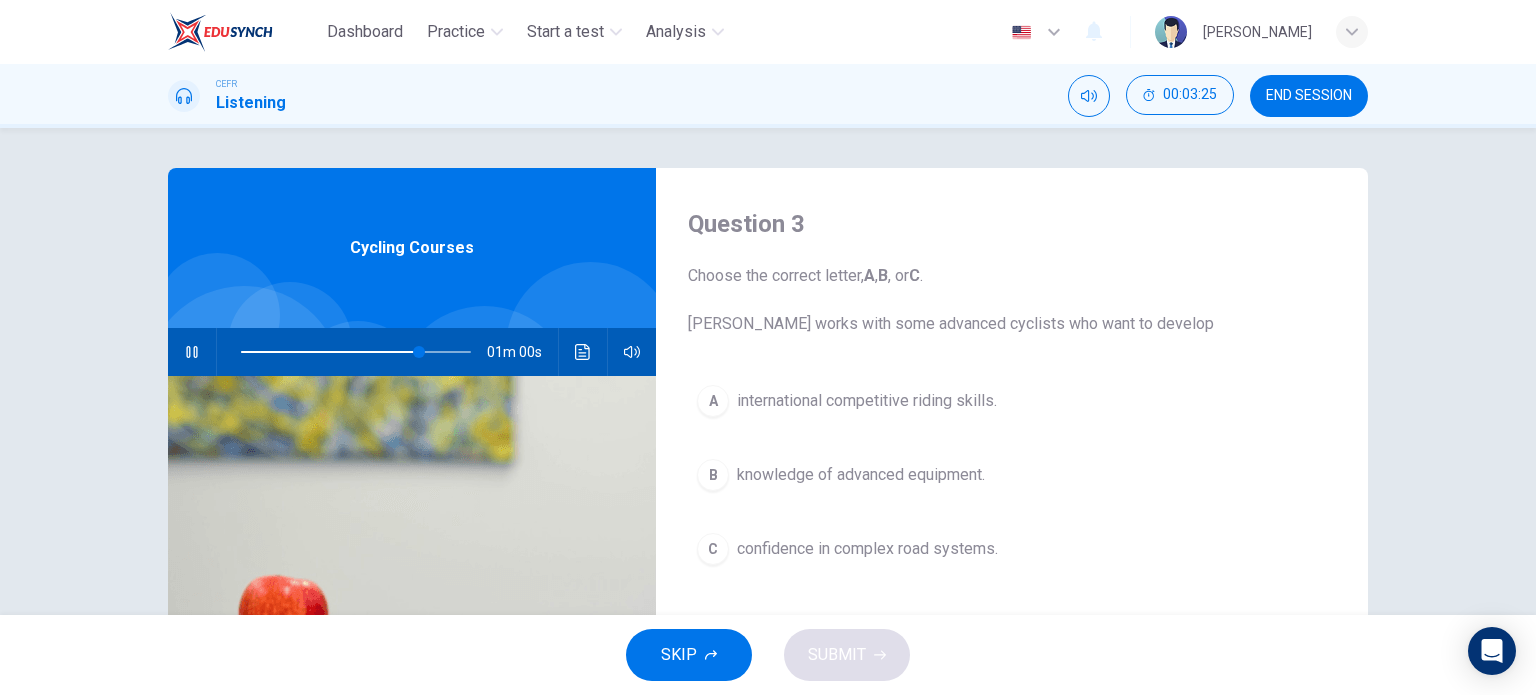 drag, startPoint x: 712, startPoint y: 401, endPoint x: 728, endPoint y: 403, distance: 16.124516 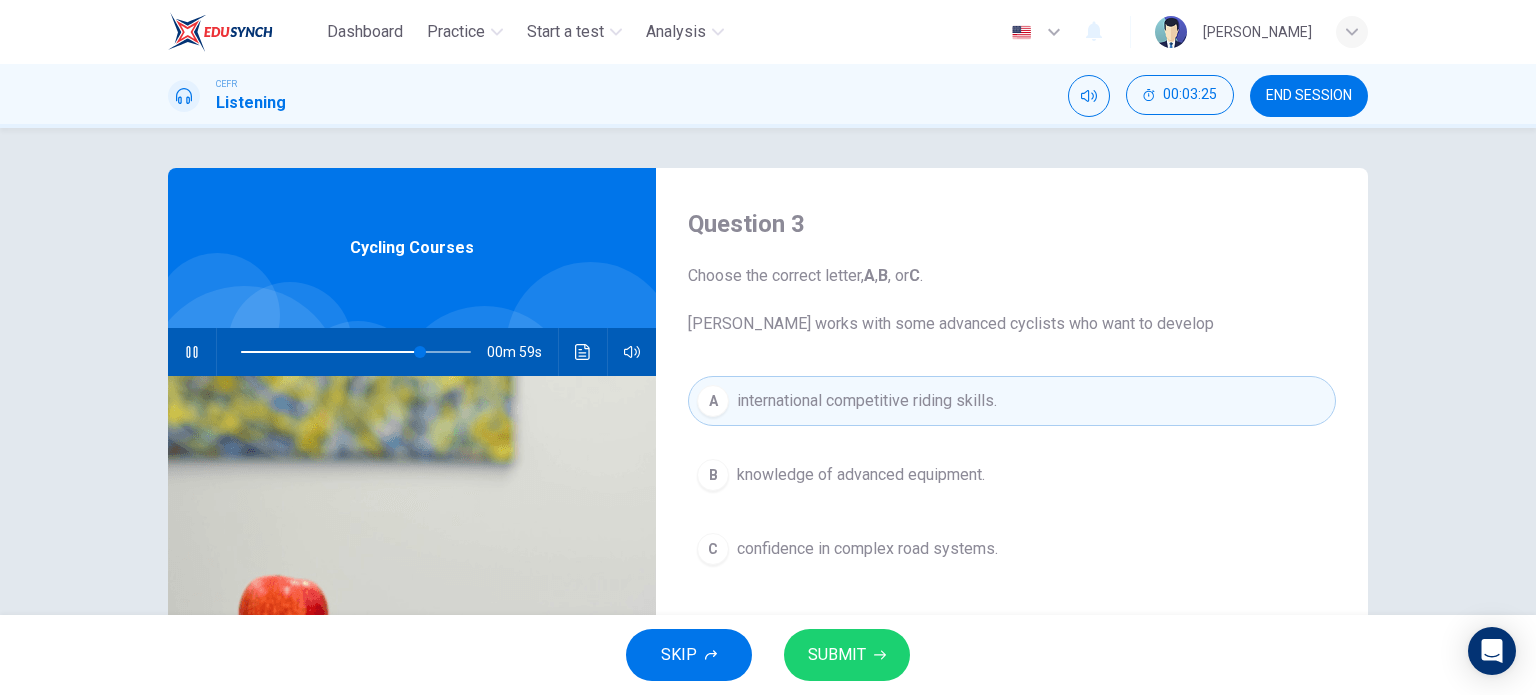 click on "SUBMIT" at bounding box center [837, 655] 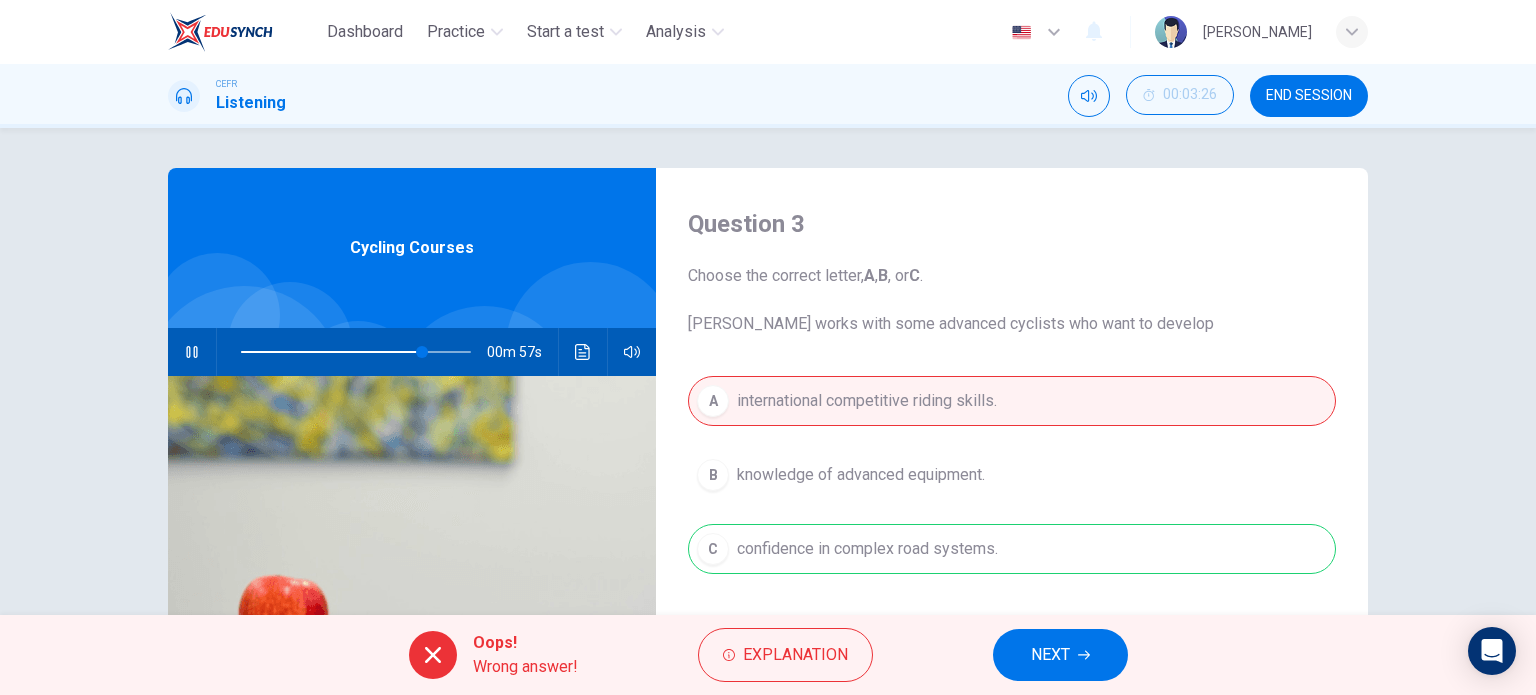 click on "NEXT" at bounding box center (1060, 655) 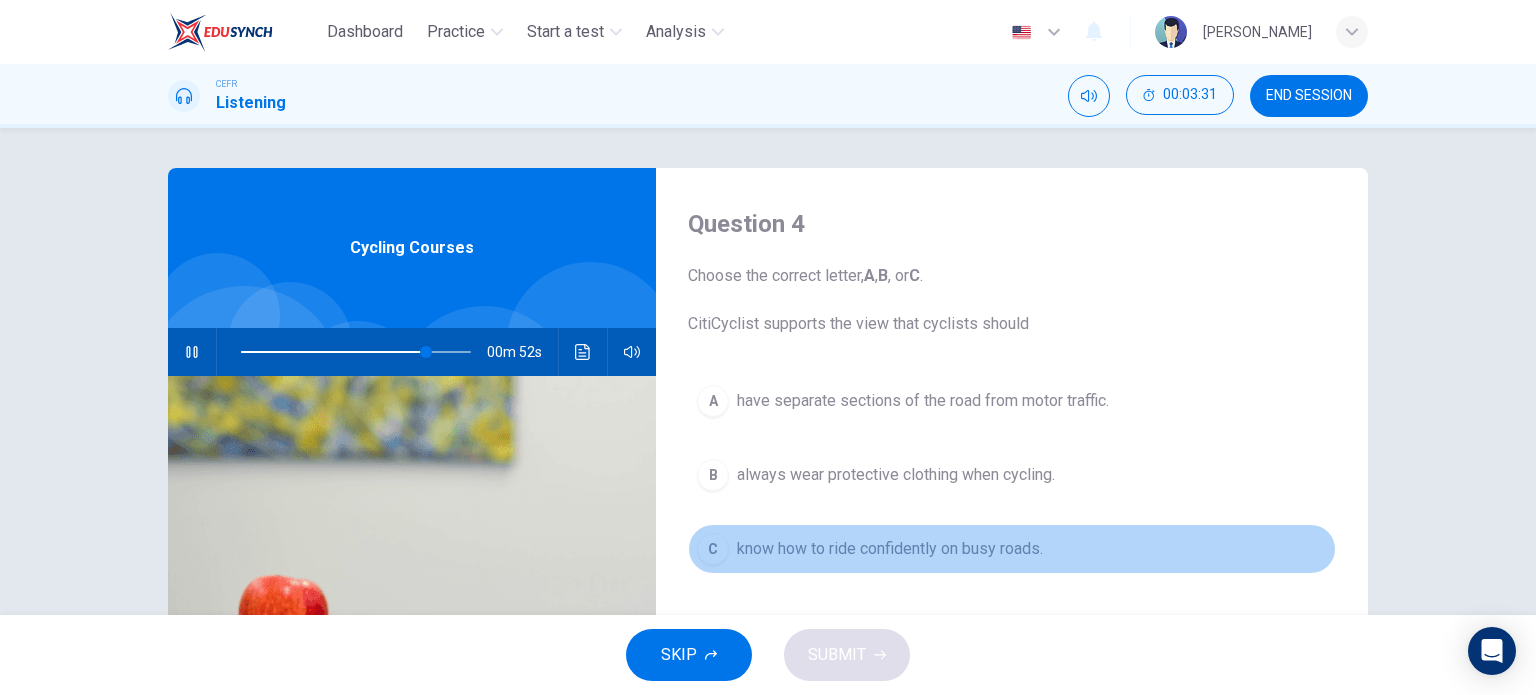 click on "C know how to ride confidently on busy roads." at bounding box center [1012, 549] 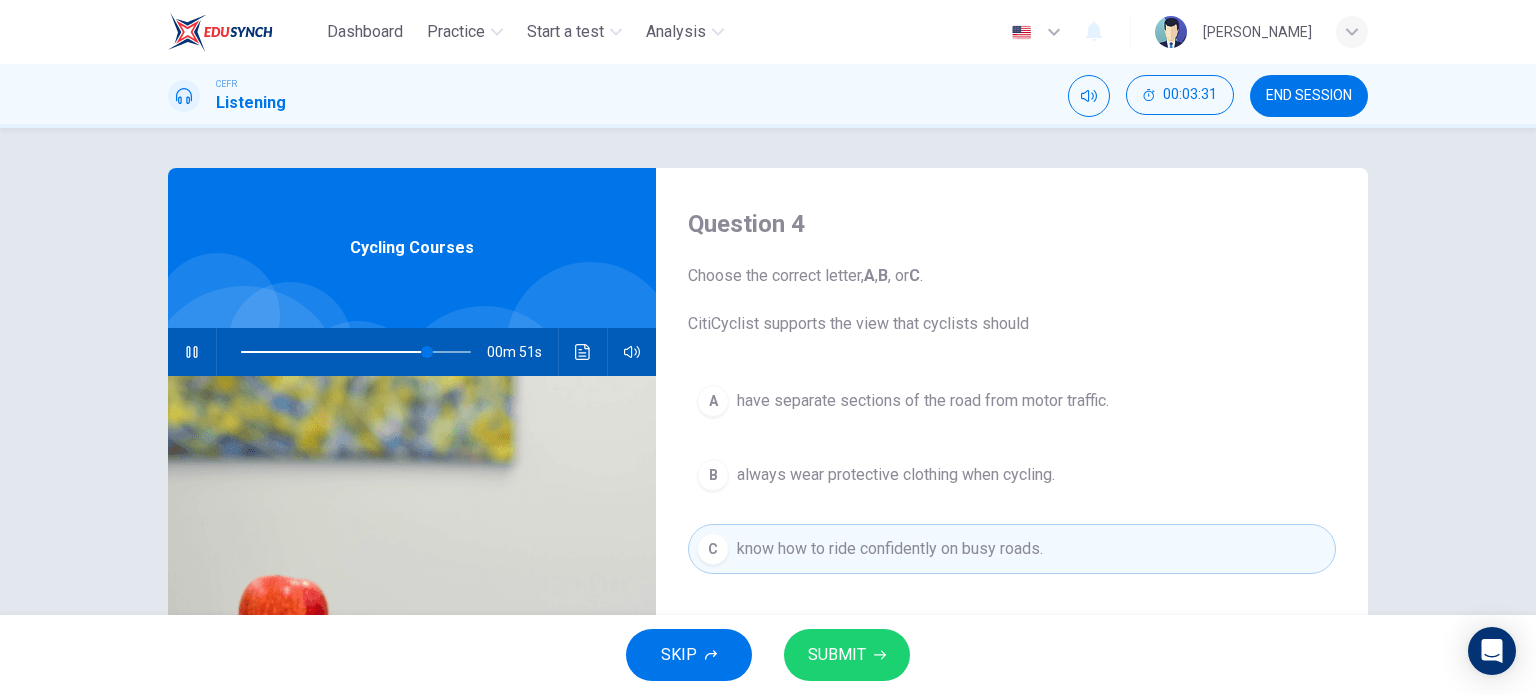 click on "SUBMIT" at bounding box center (837, 655) 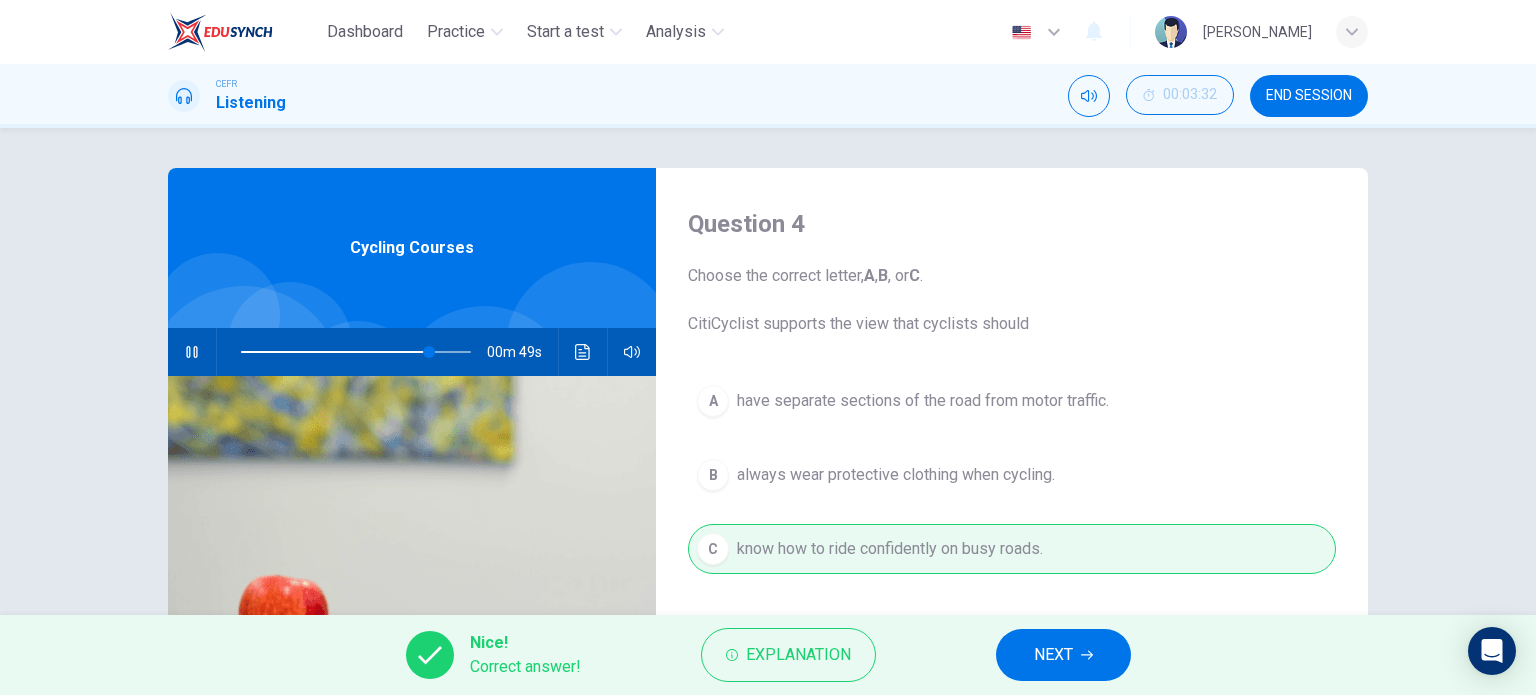 click on "NEXT" at bounding box center (1063, 655) 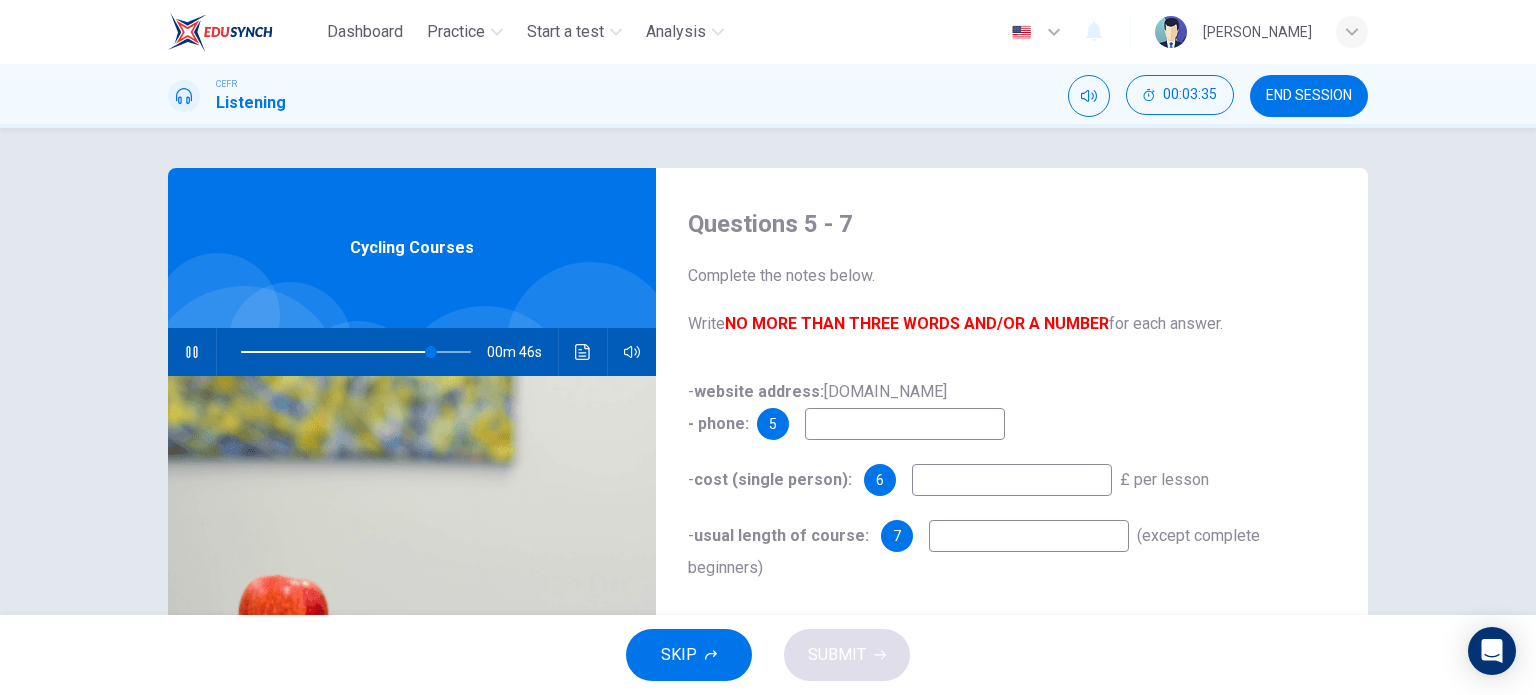 click at bounding box center (905, 424) 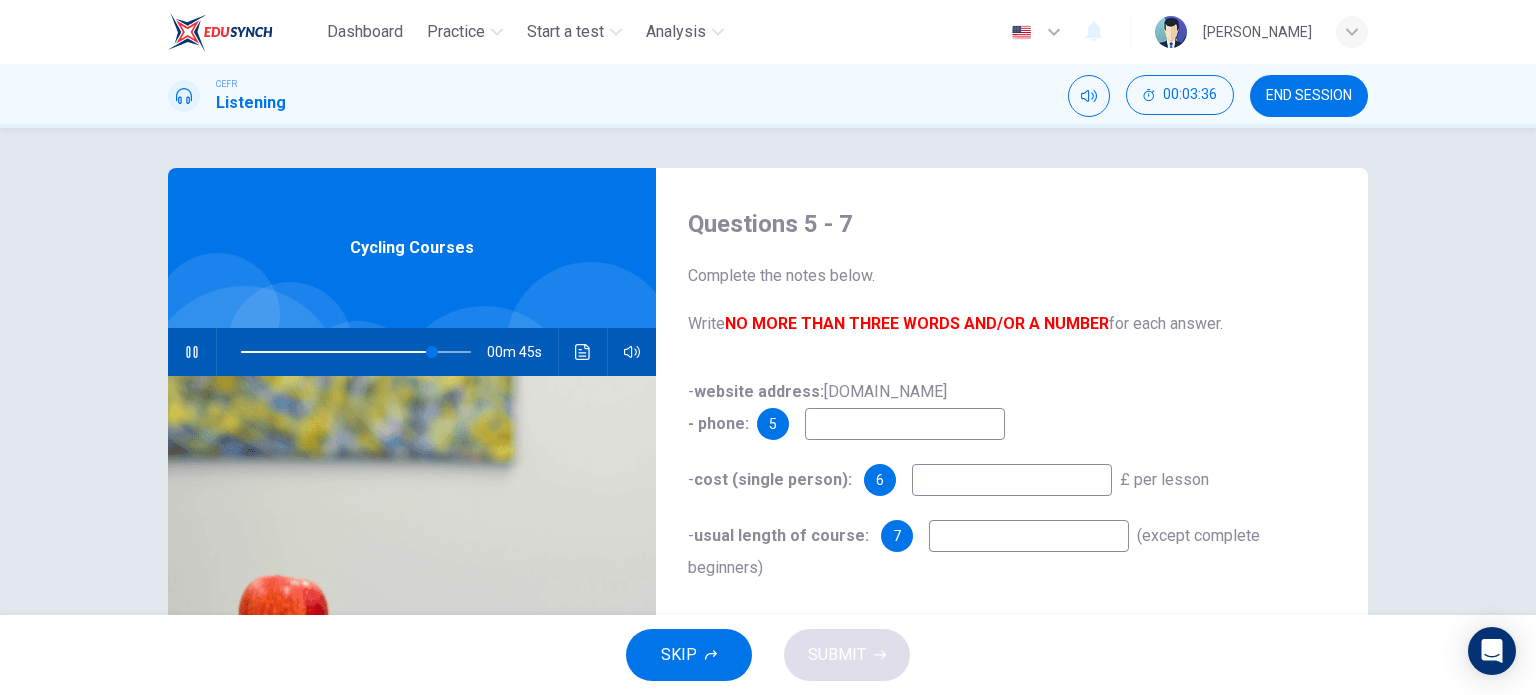 type on "83" 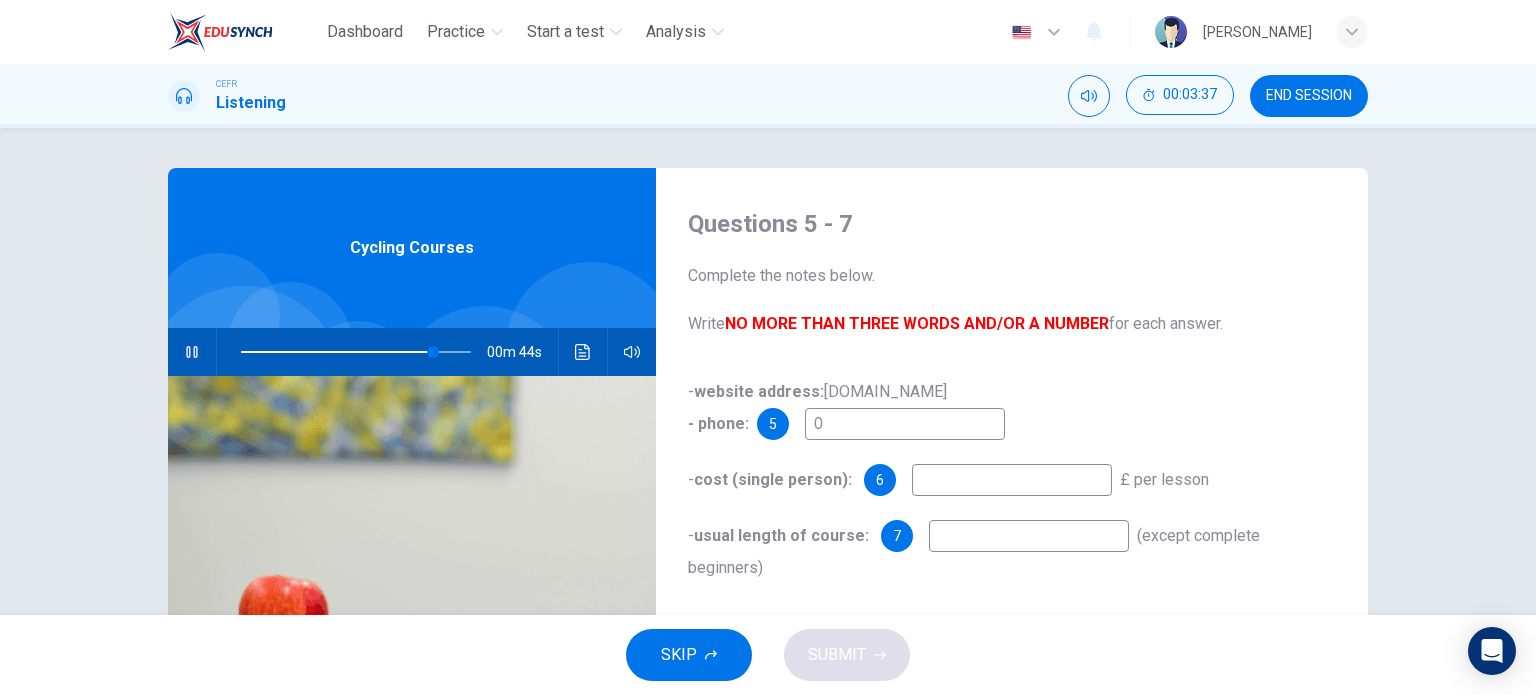 type on "02" 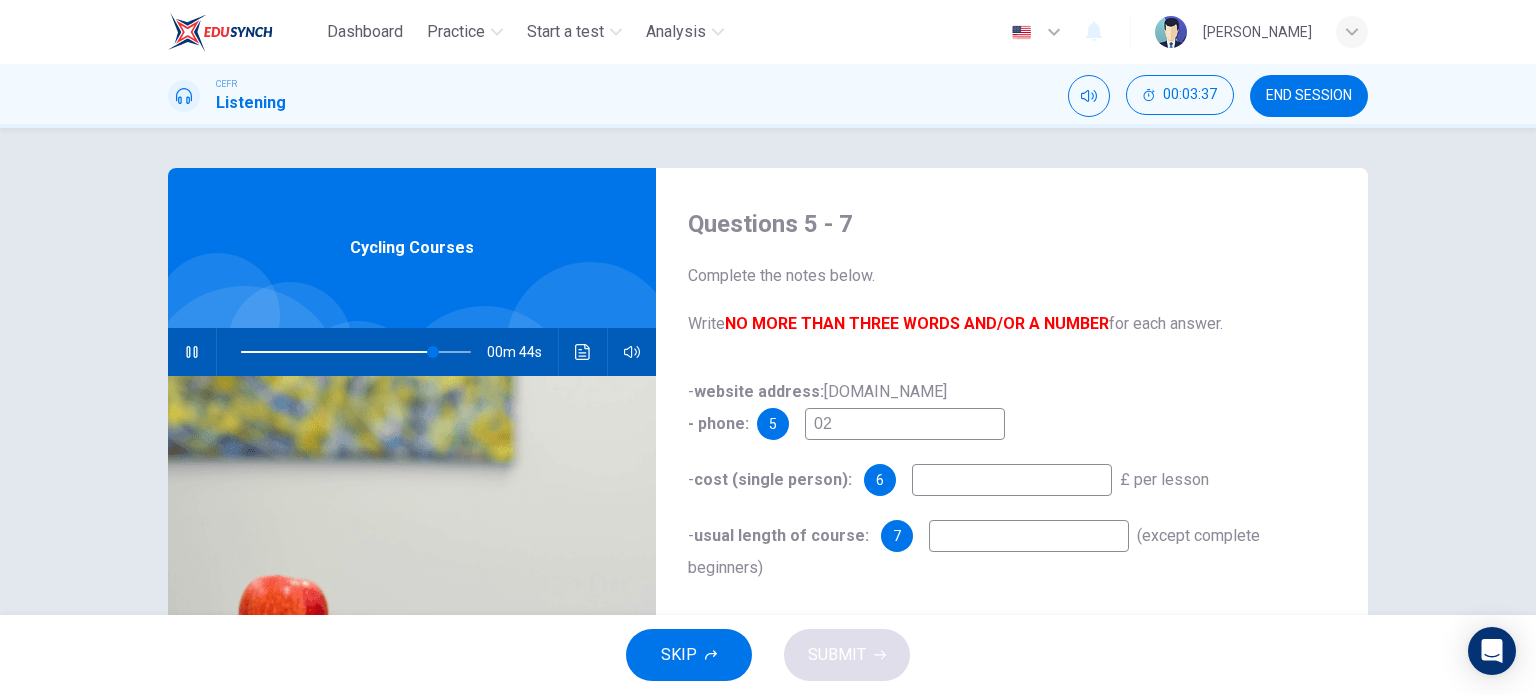 type on "84" 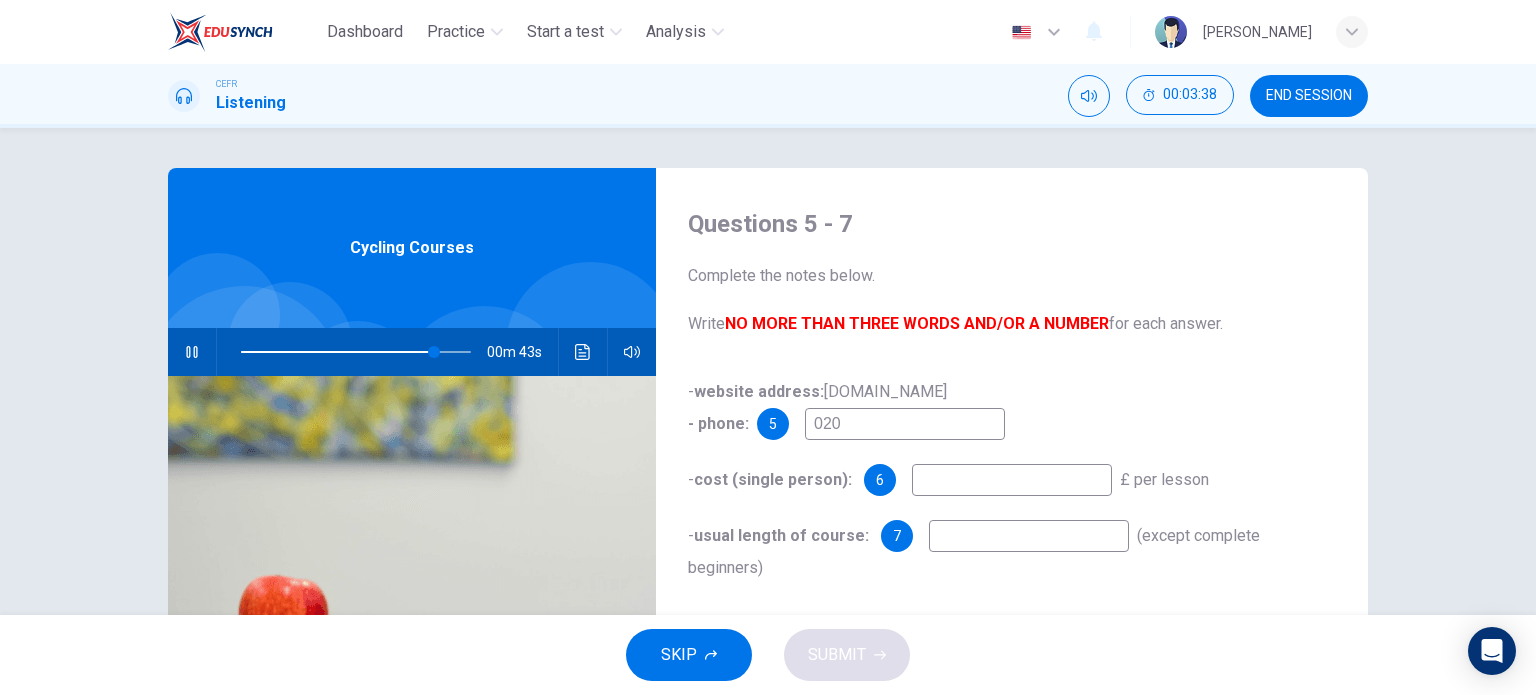 type on "84" 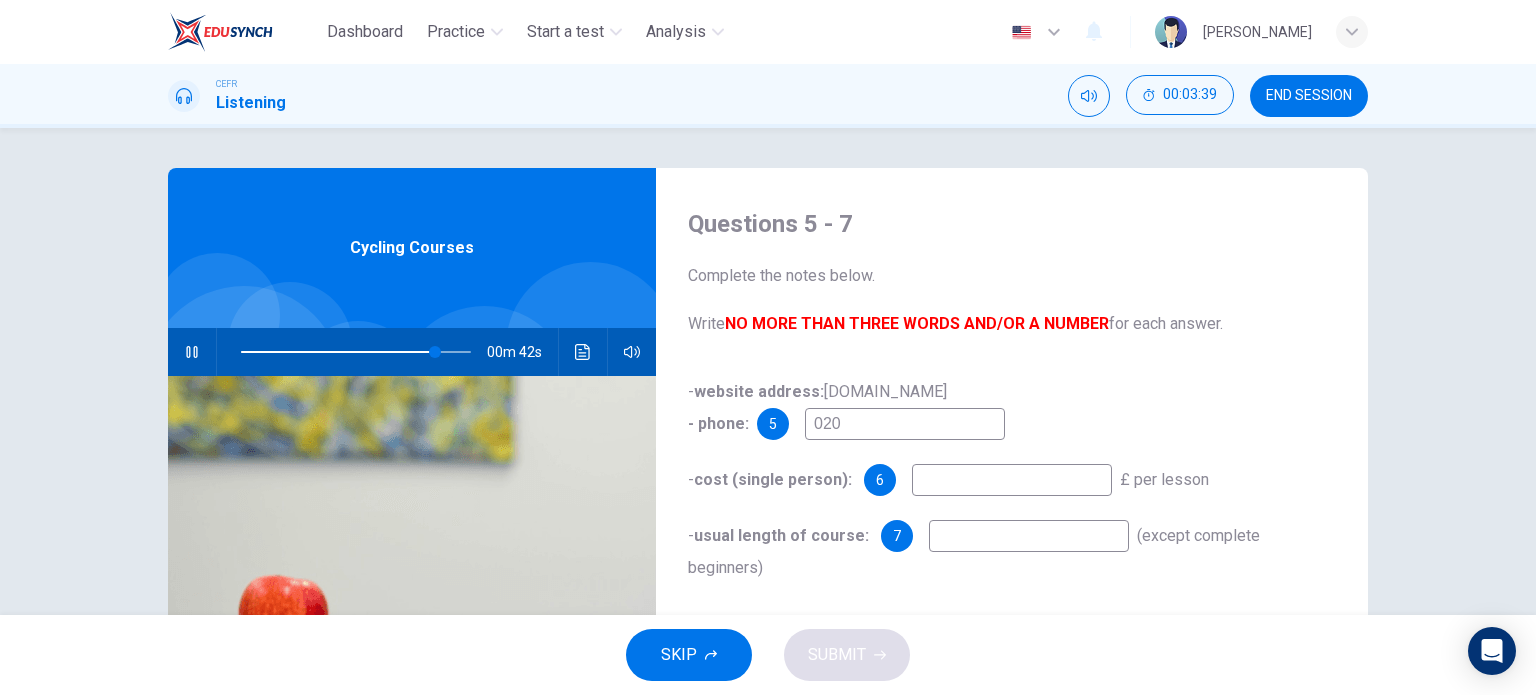 type on "0207" 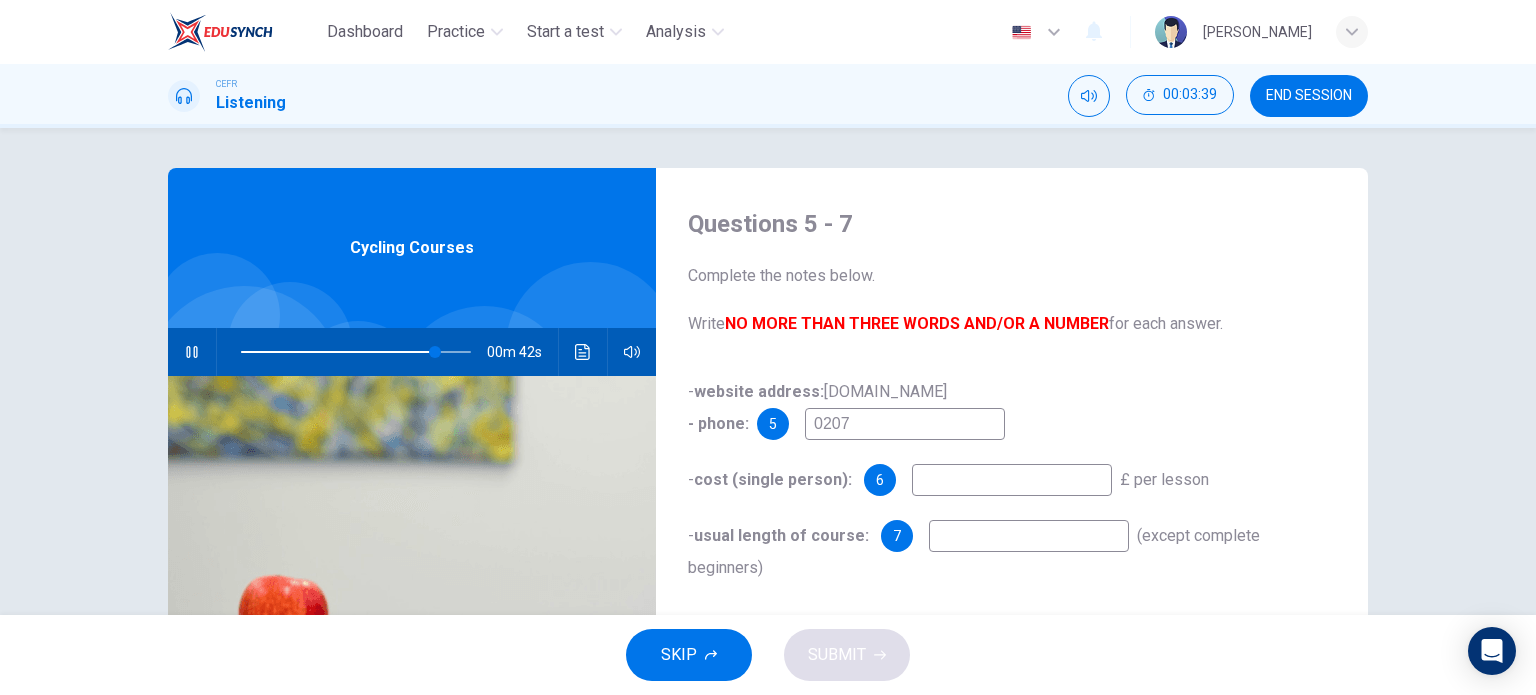 type on "85" 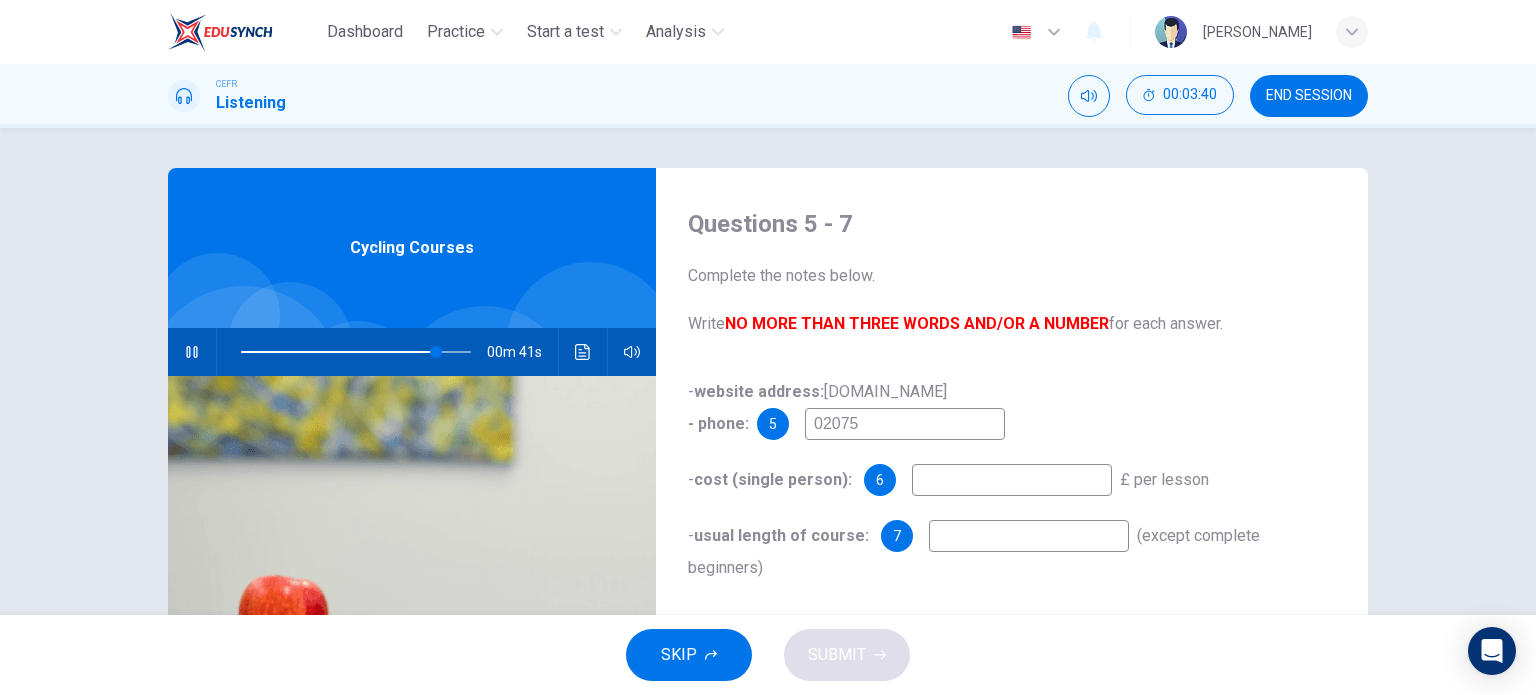 type on "020756" 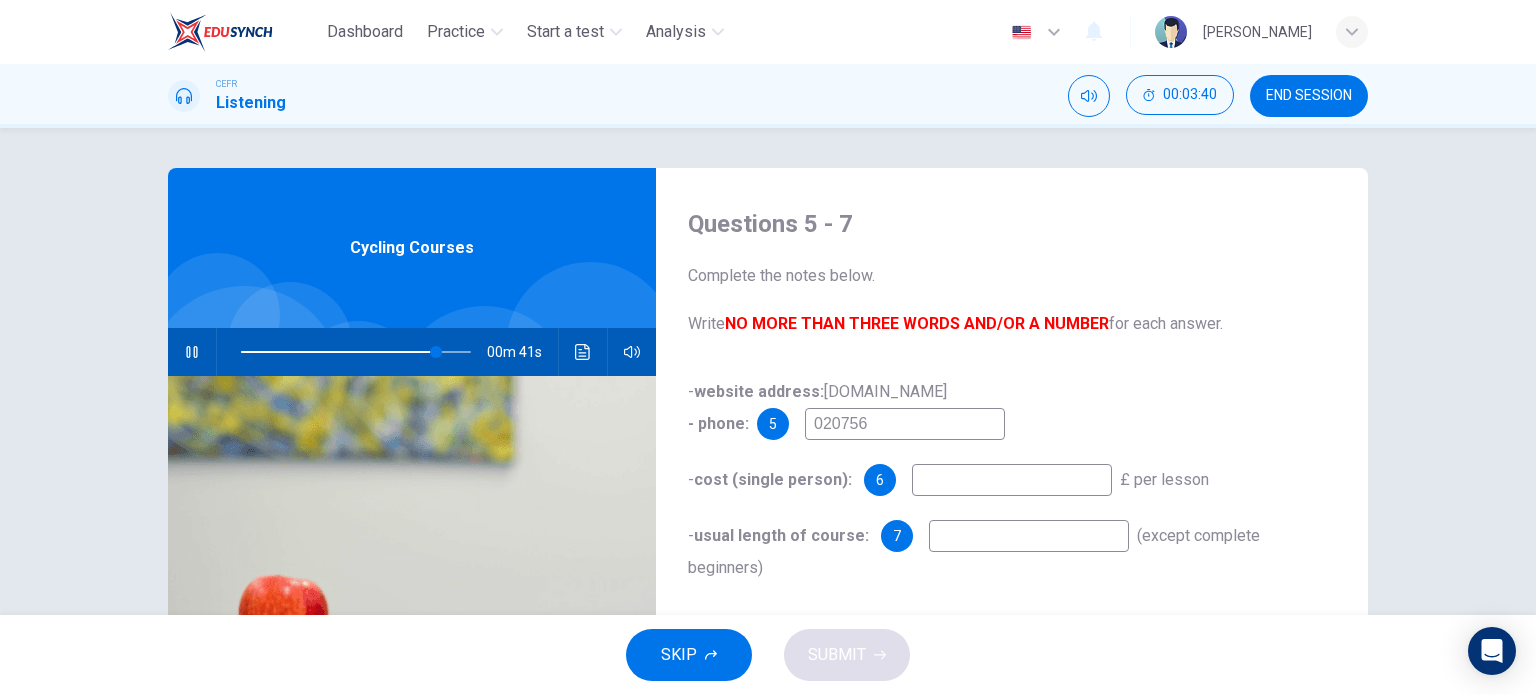 type on "85" 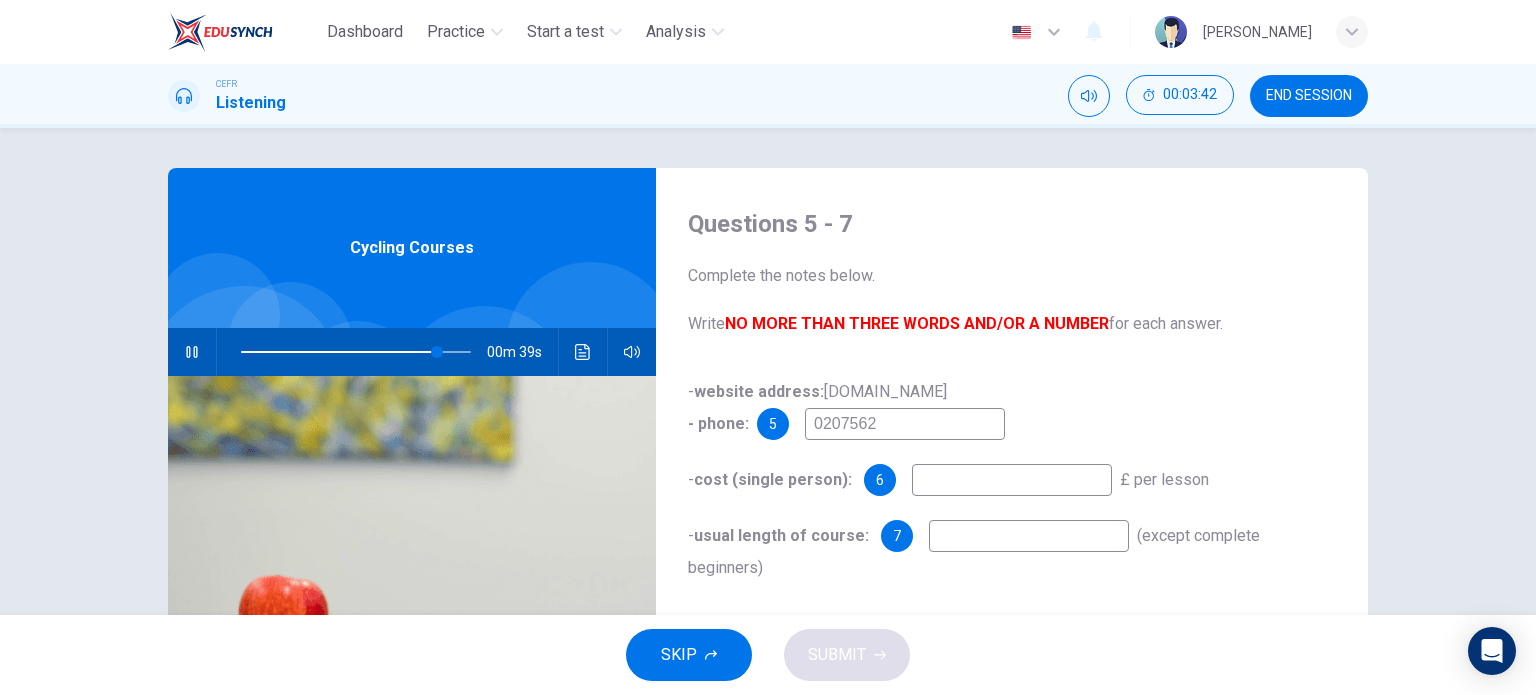 type on "86" 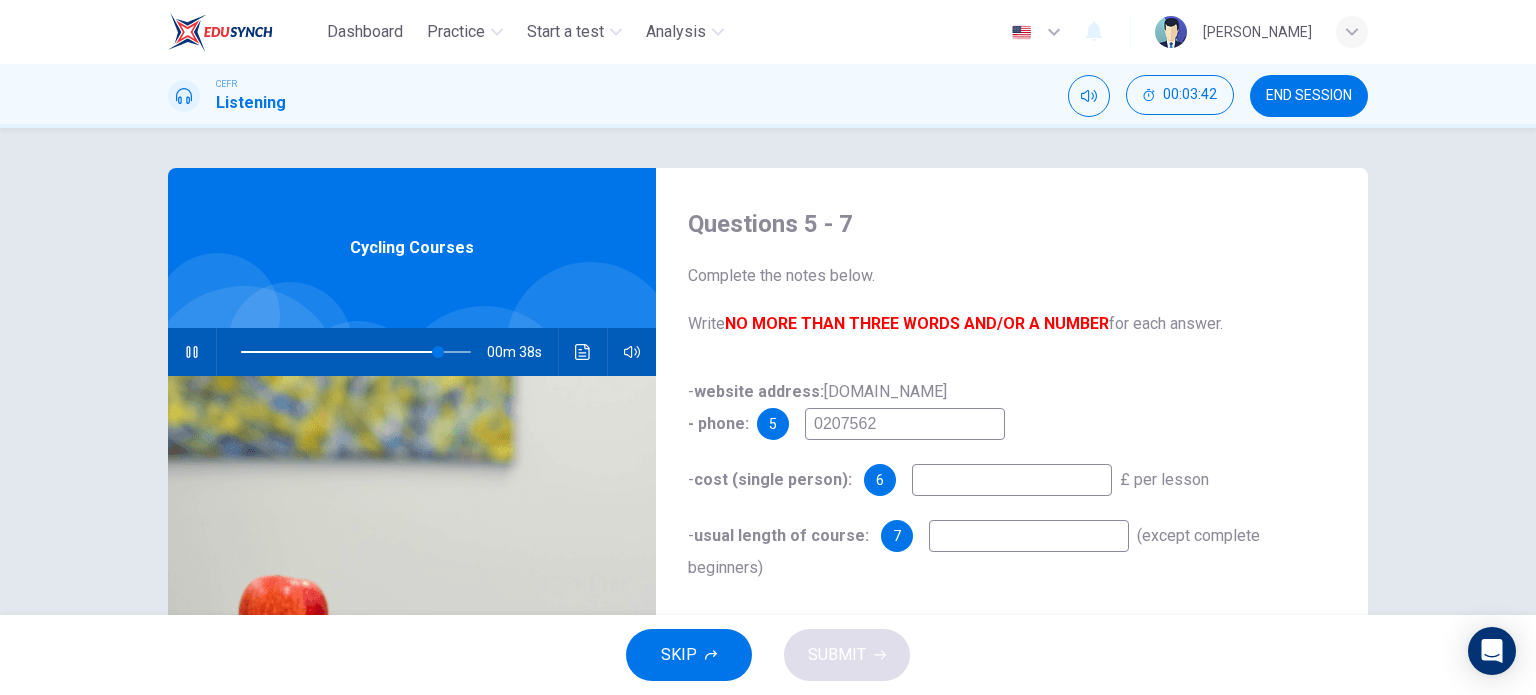 type on "02075624" 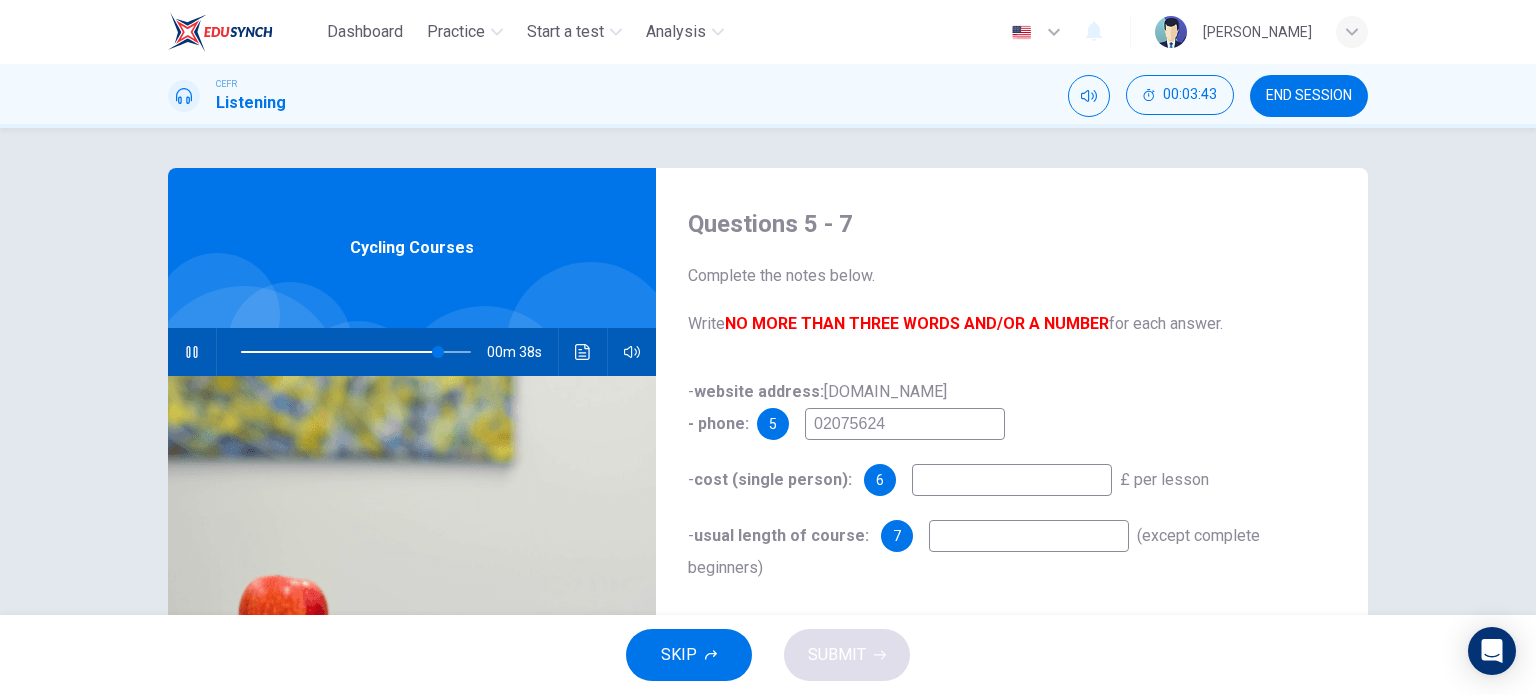 type on "86" 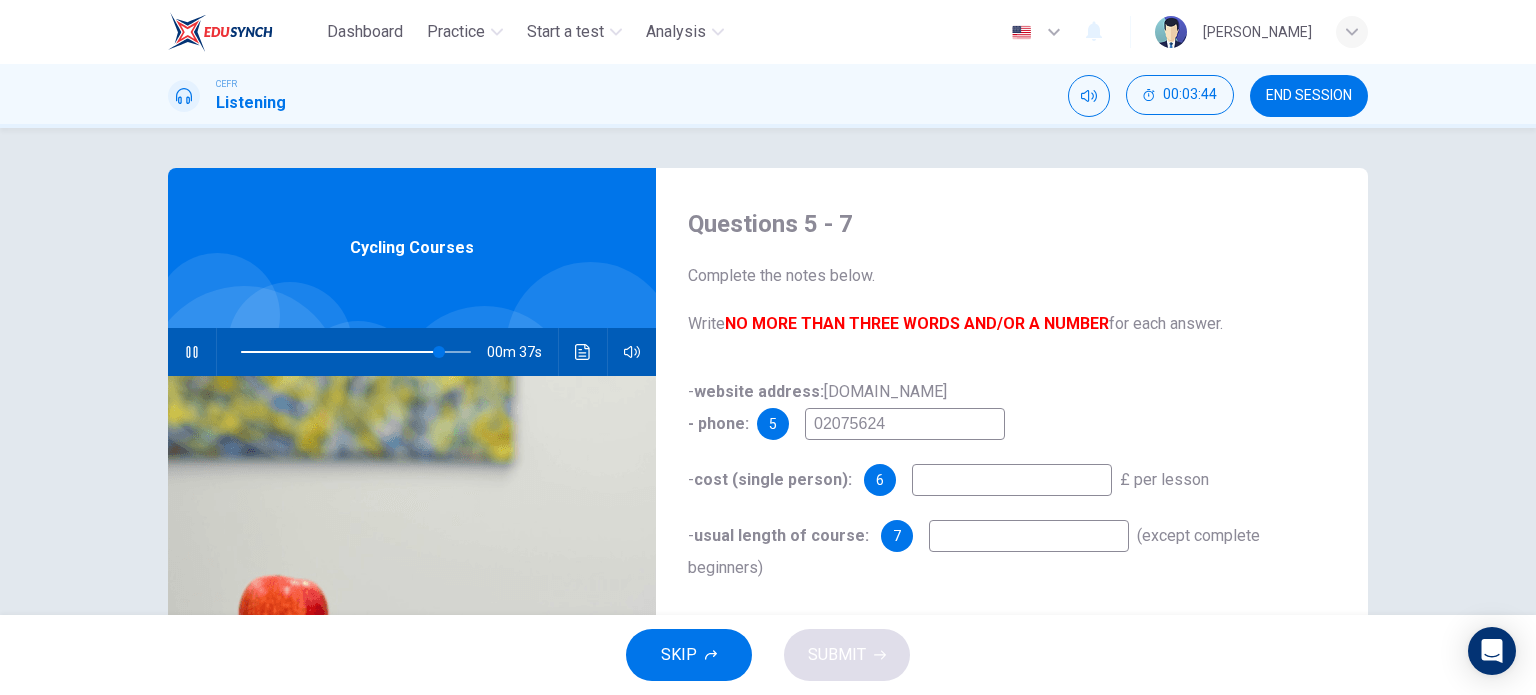 type on "020756240" 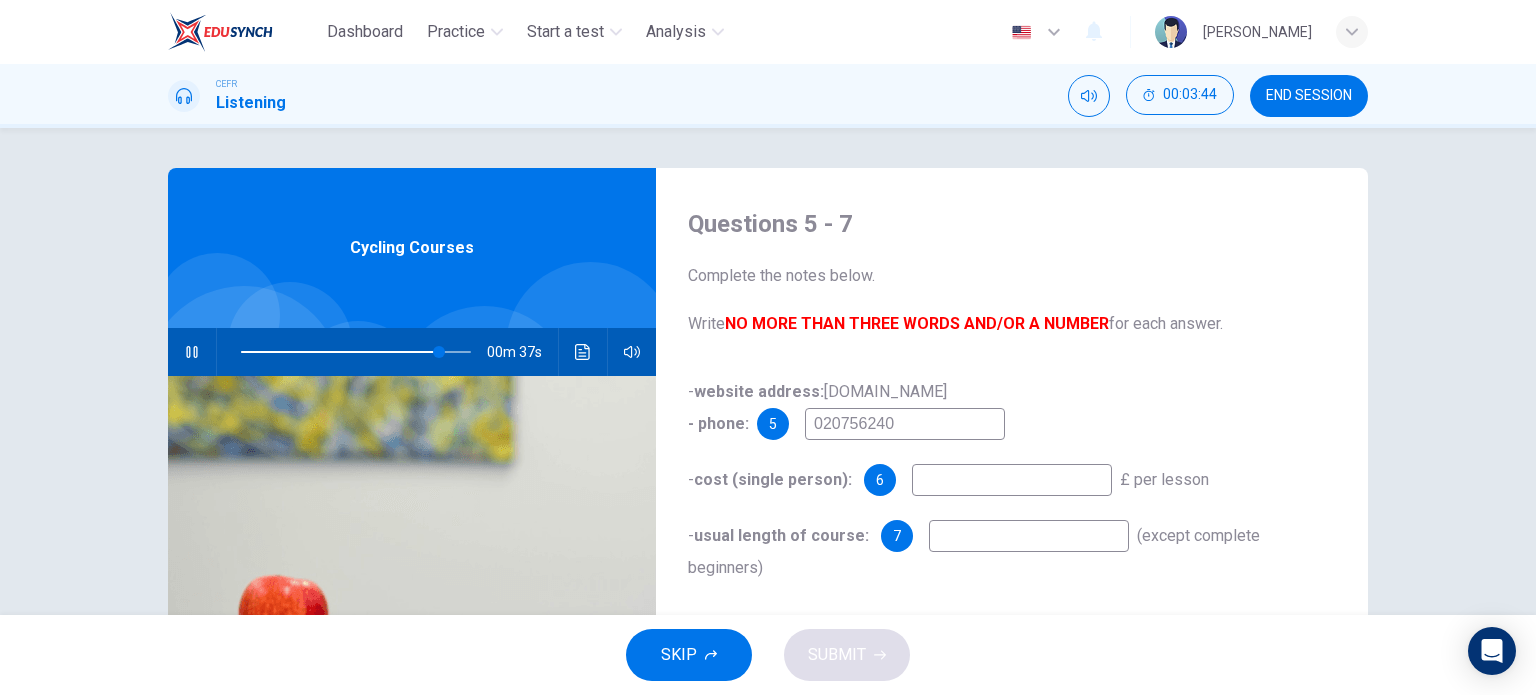 type on "86" 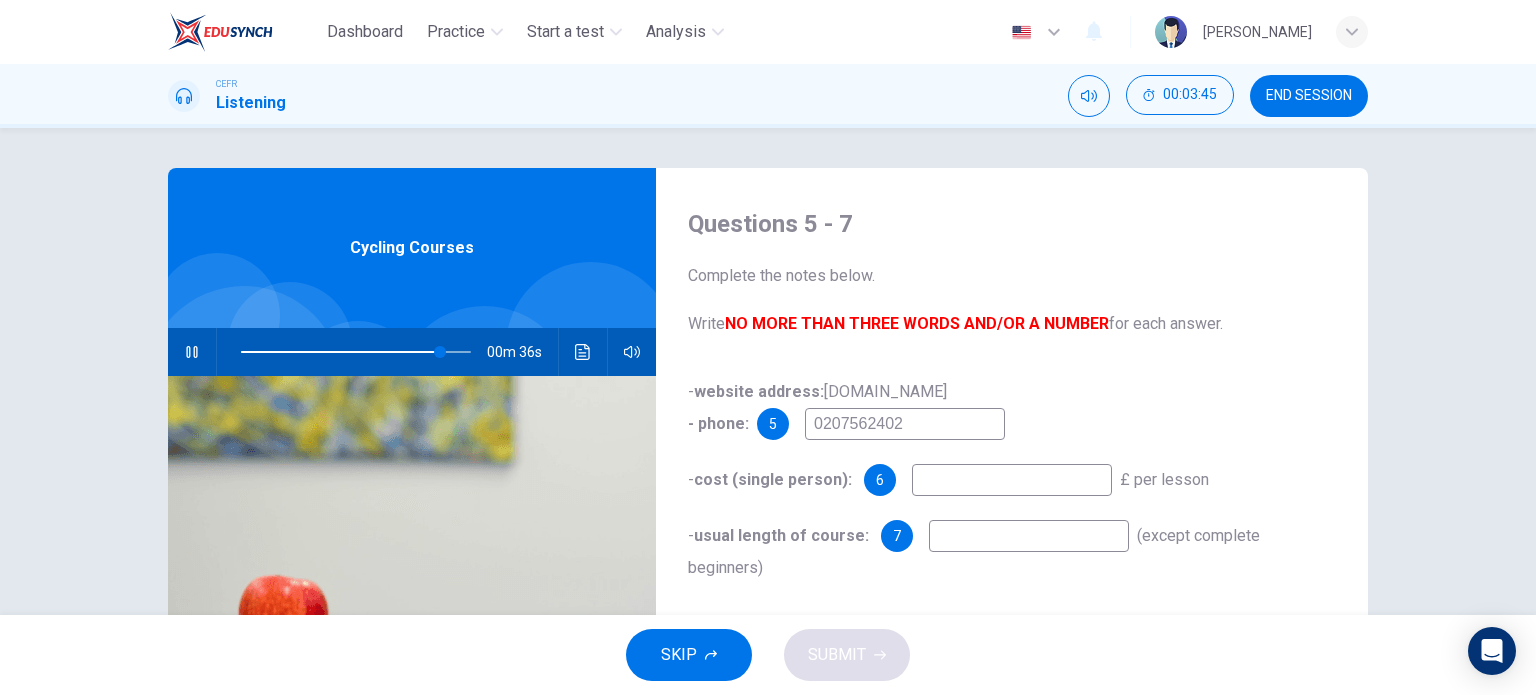 type on "02075624028" 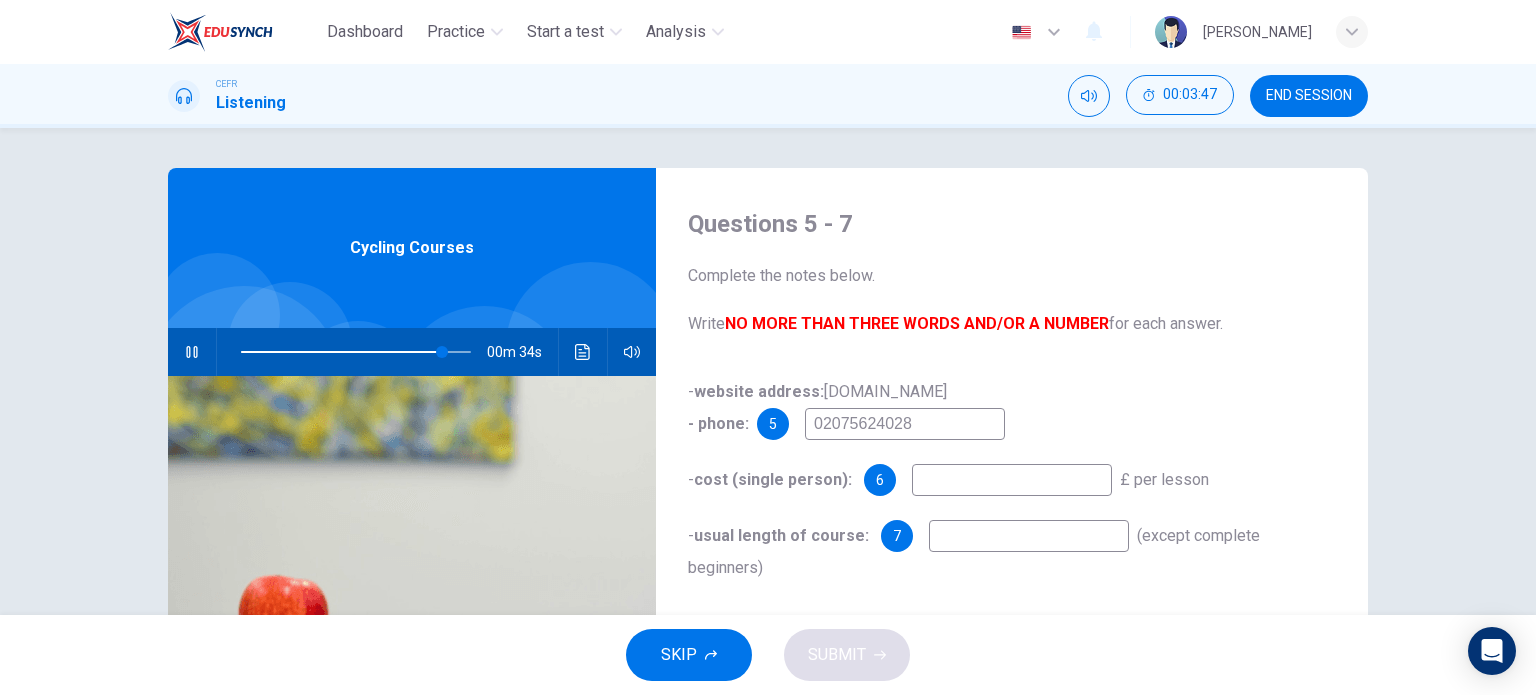 type on "88" 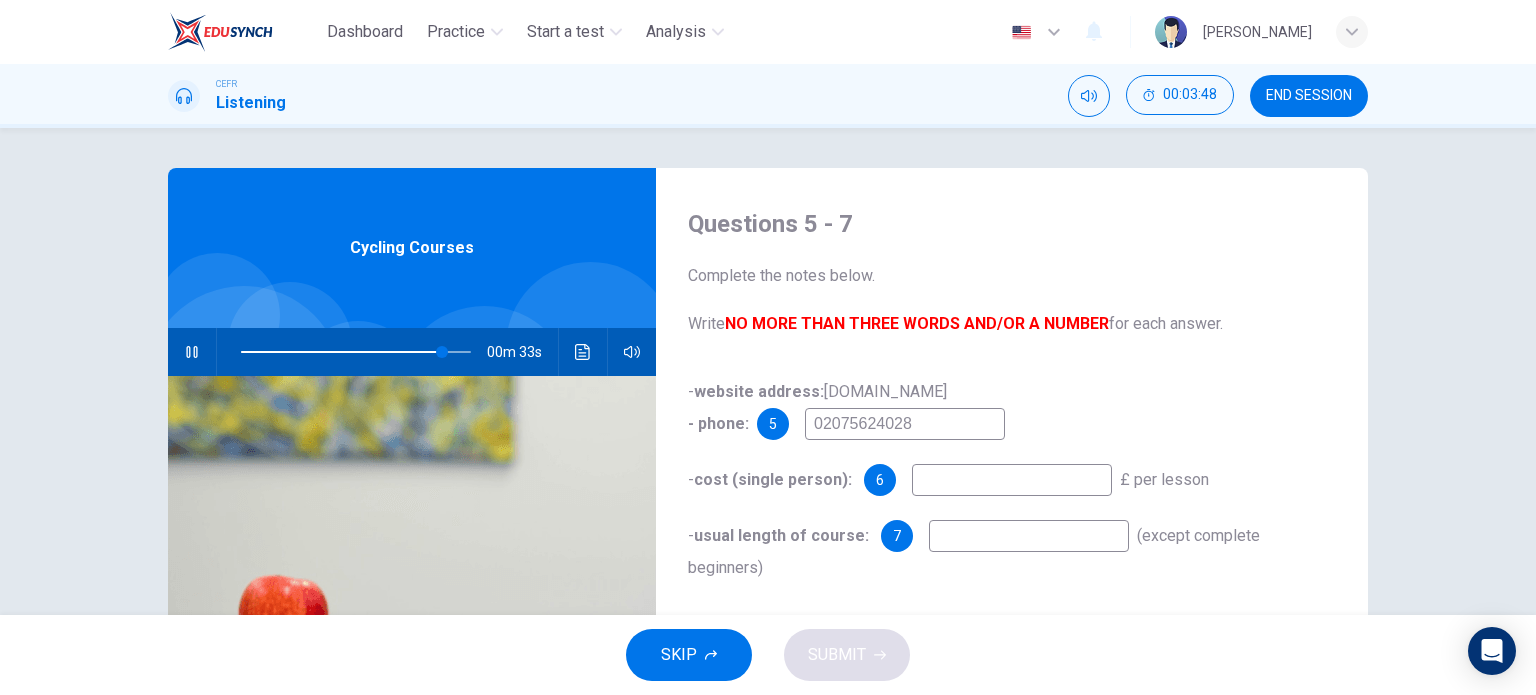 type on "02075624028" 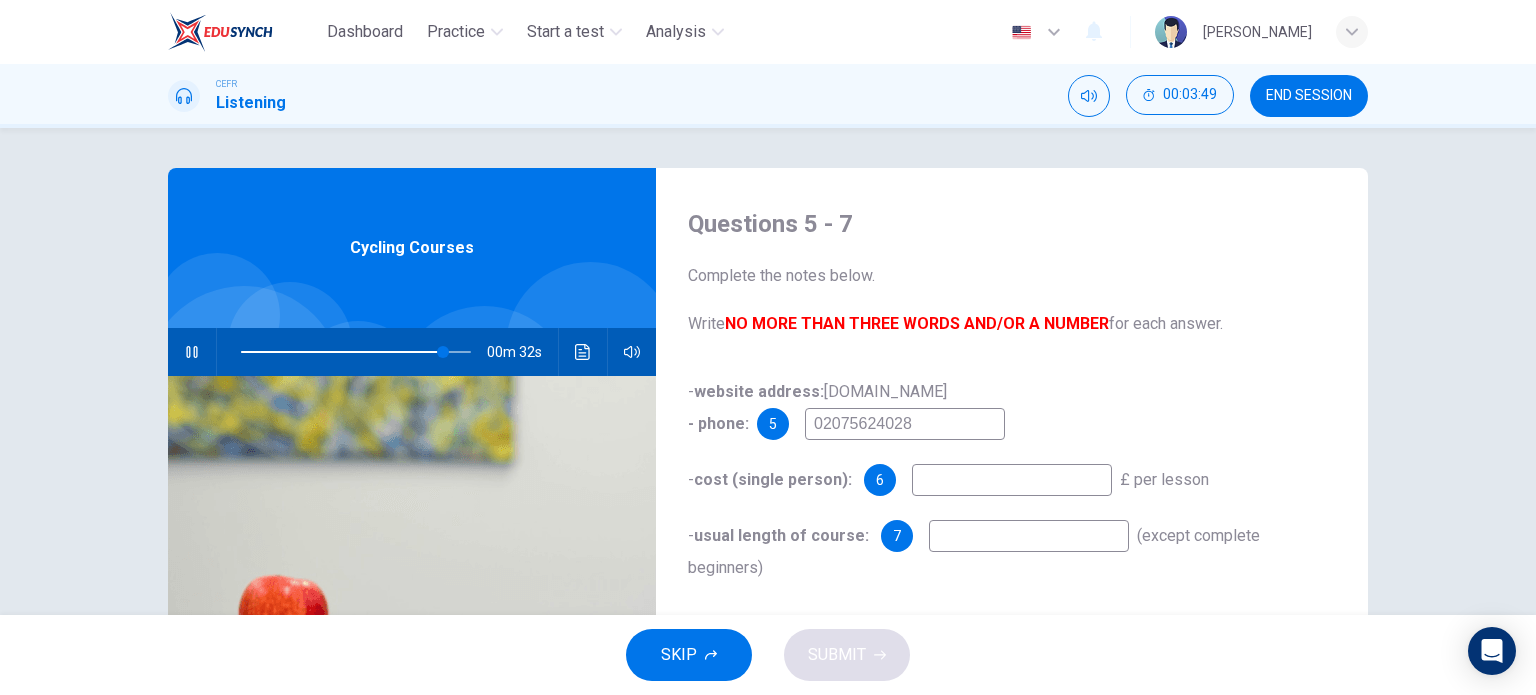type on "88" 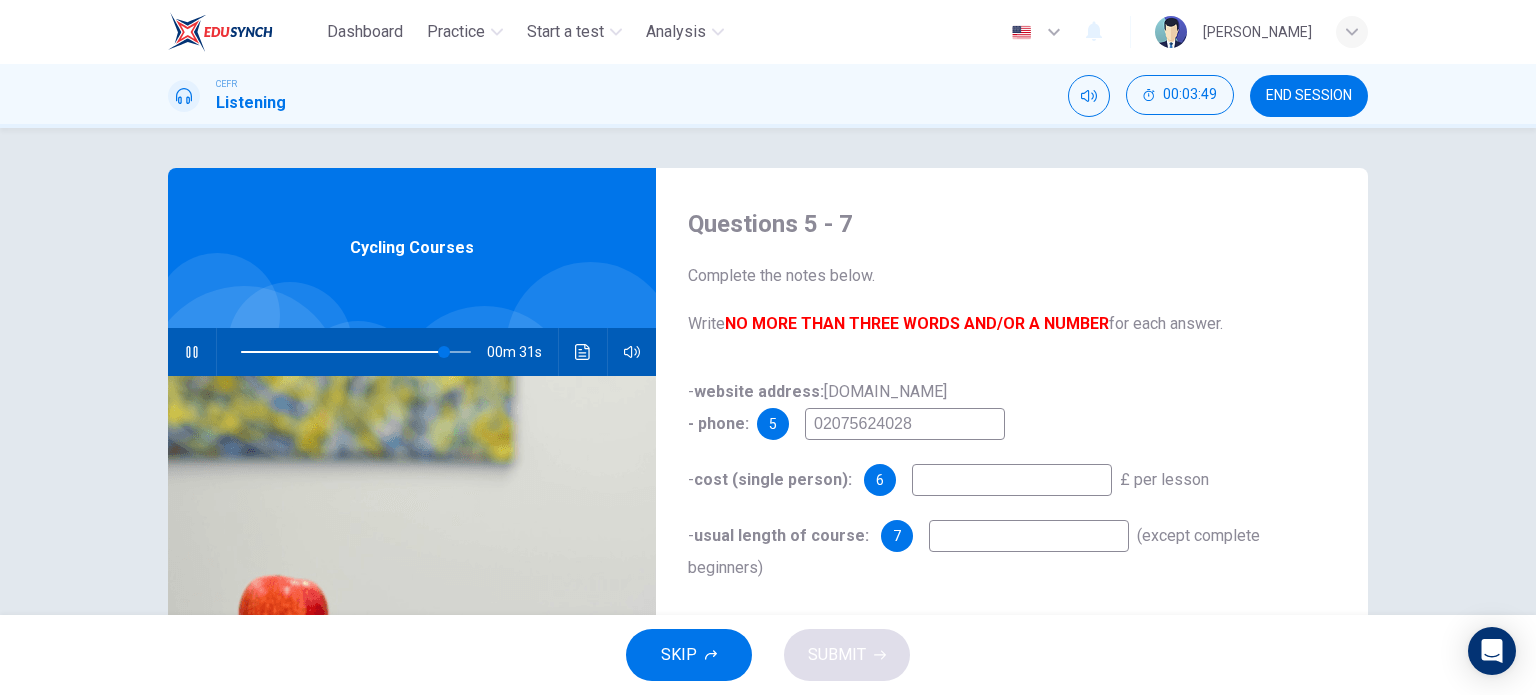 type on "2" 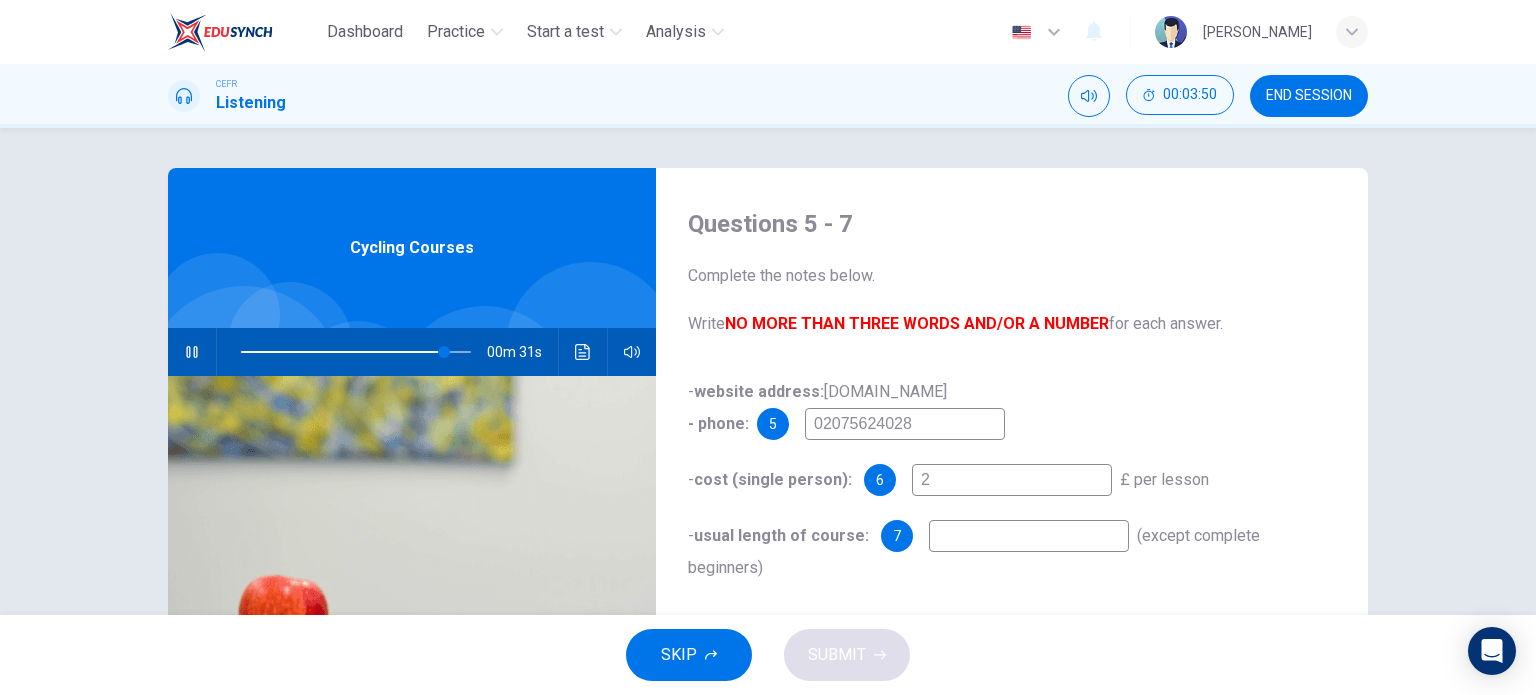 type on "89" 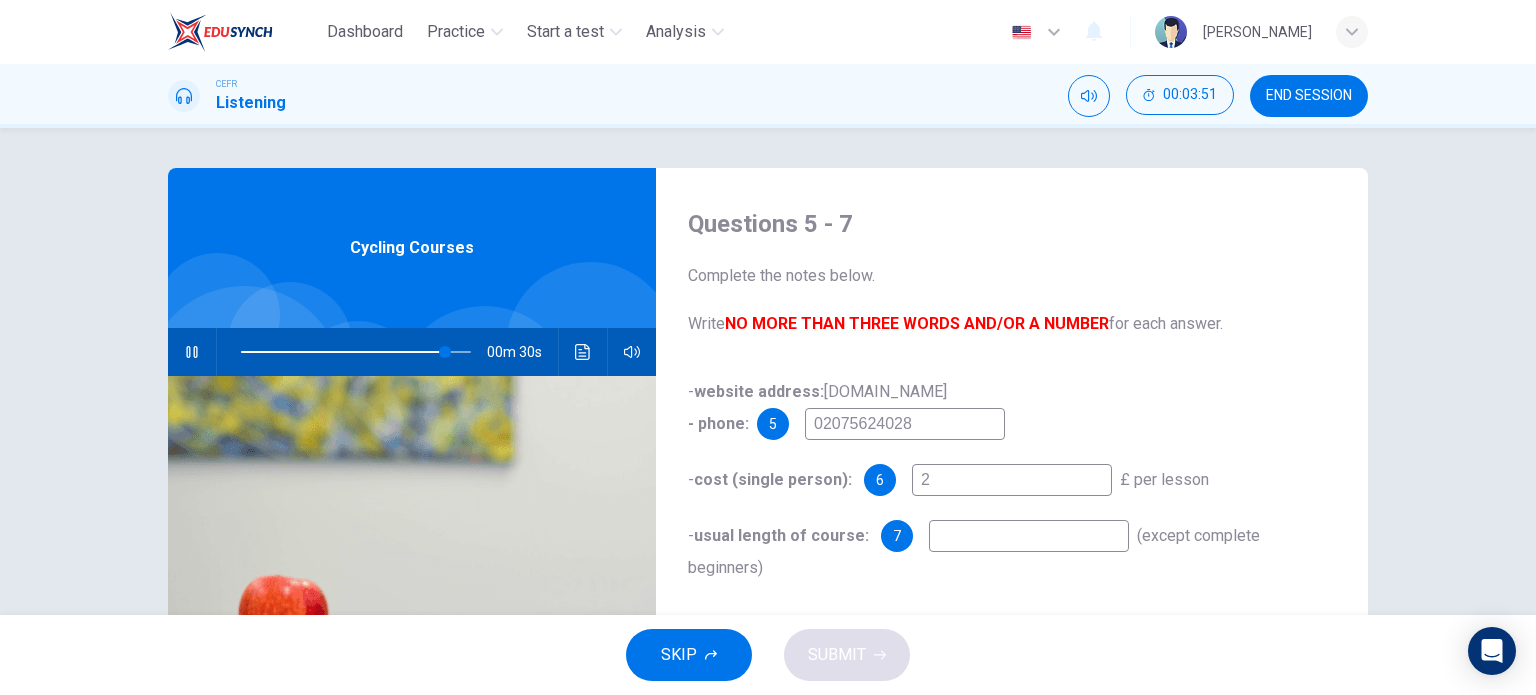 type on "27" 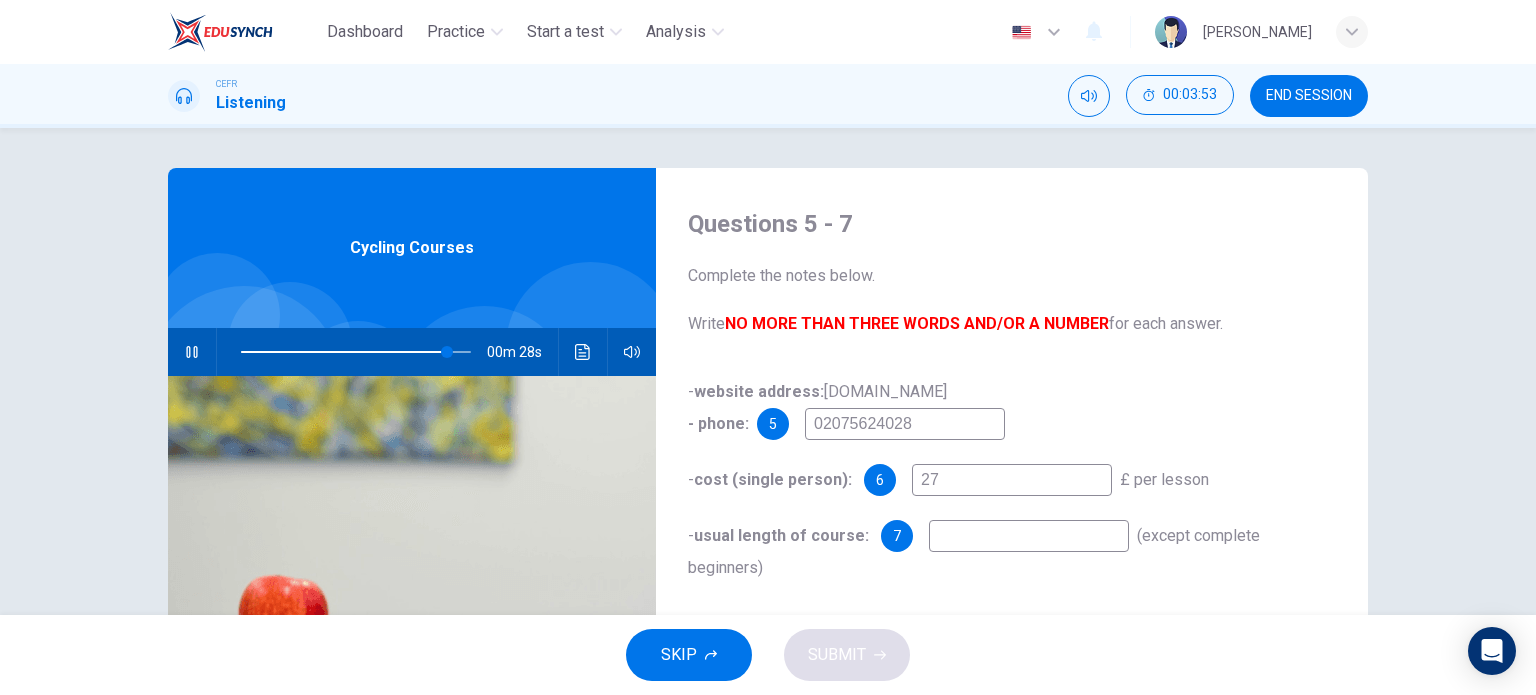type on "90" 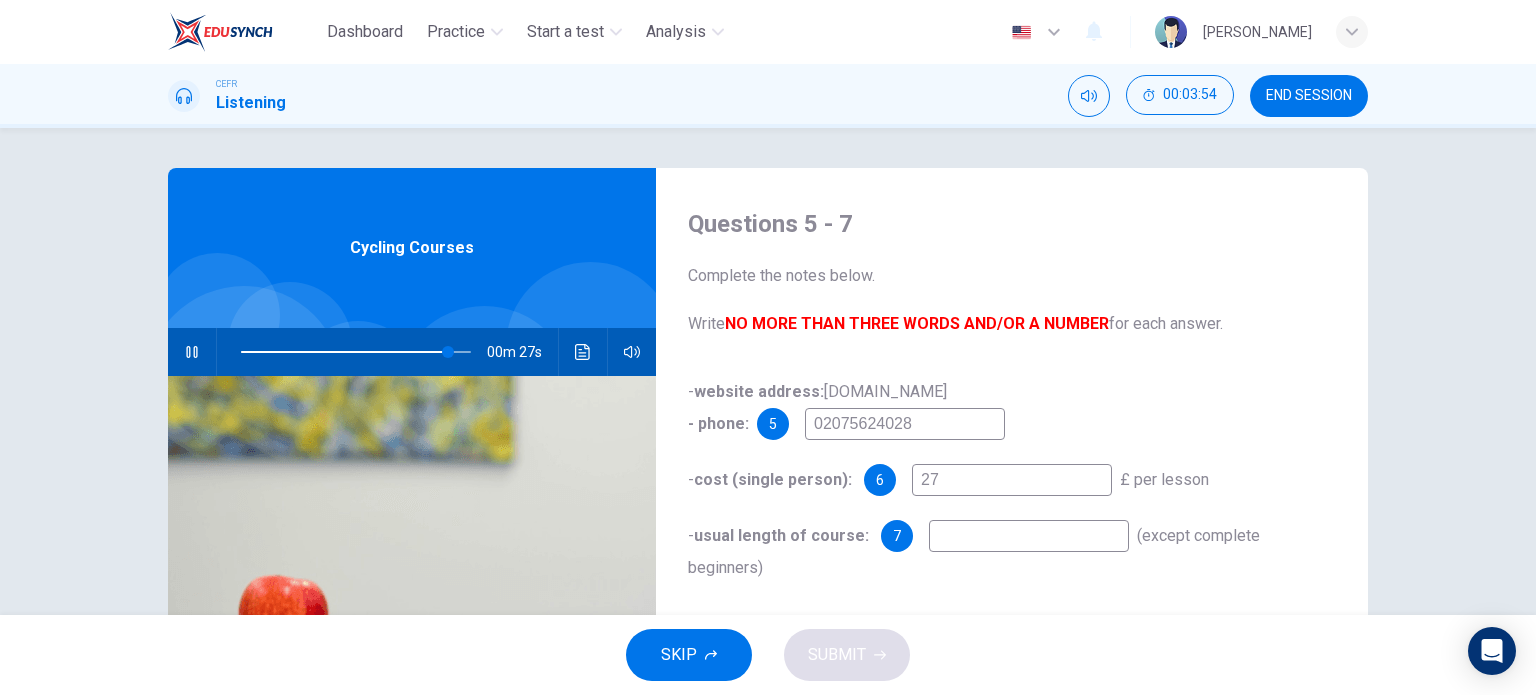 type on "27" 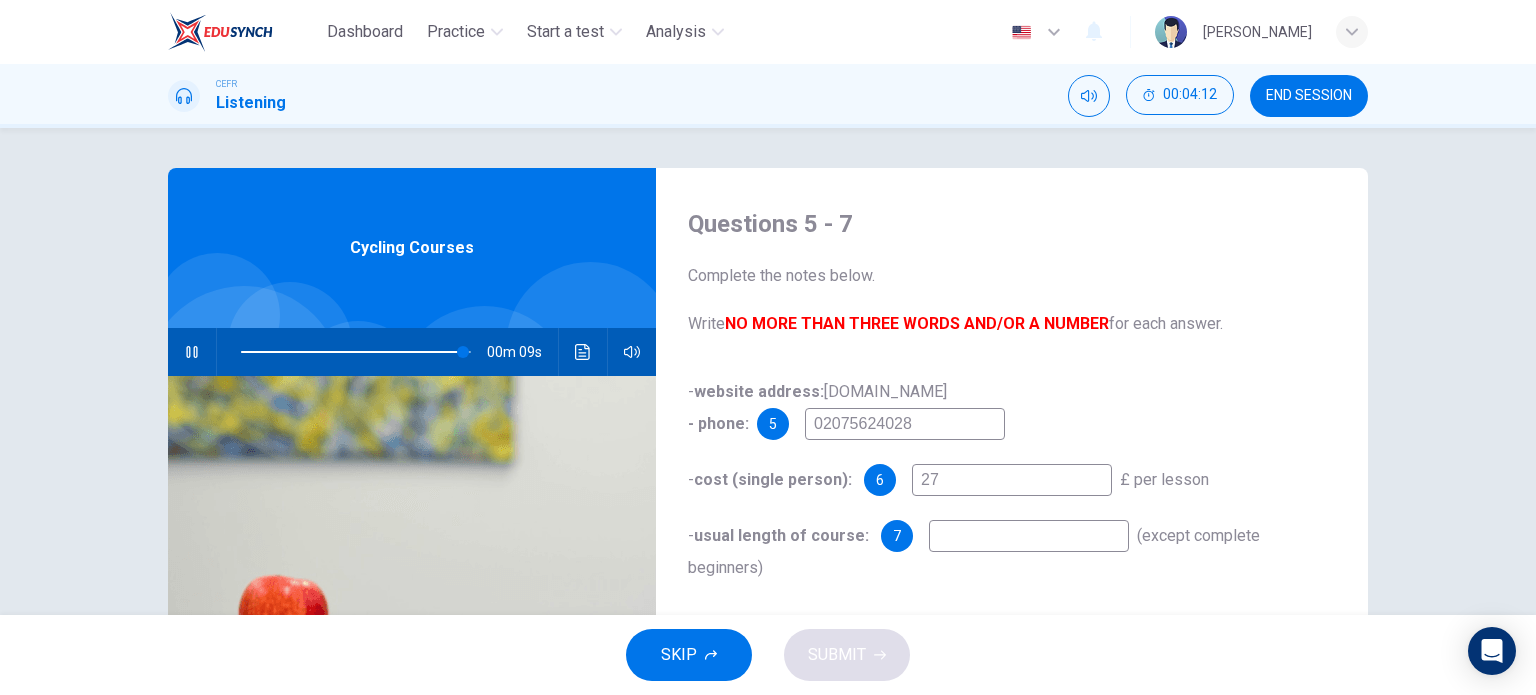 type on "97" 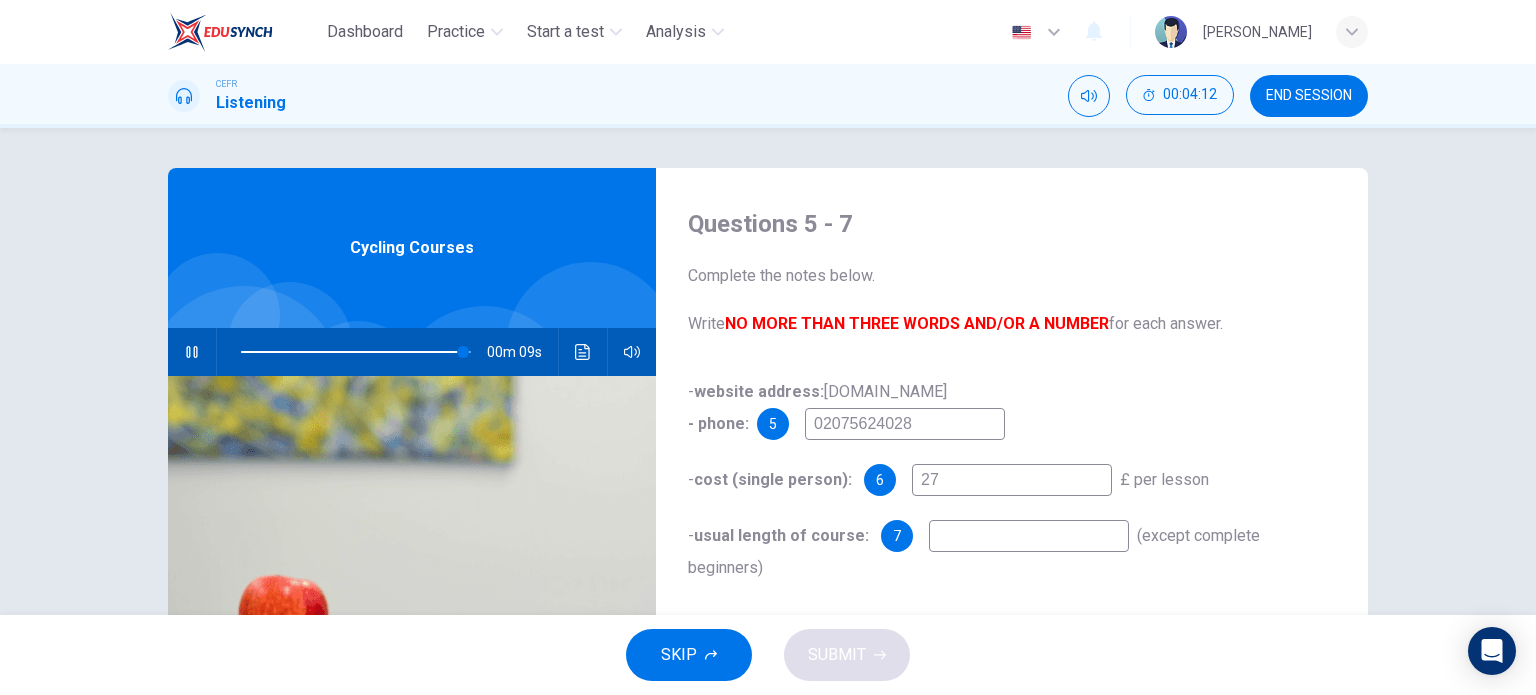 type on "1" 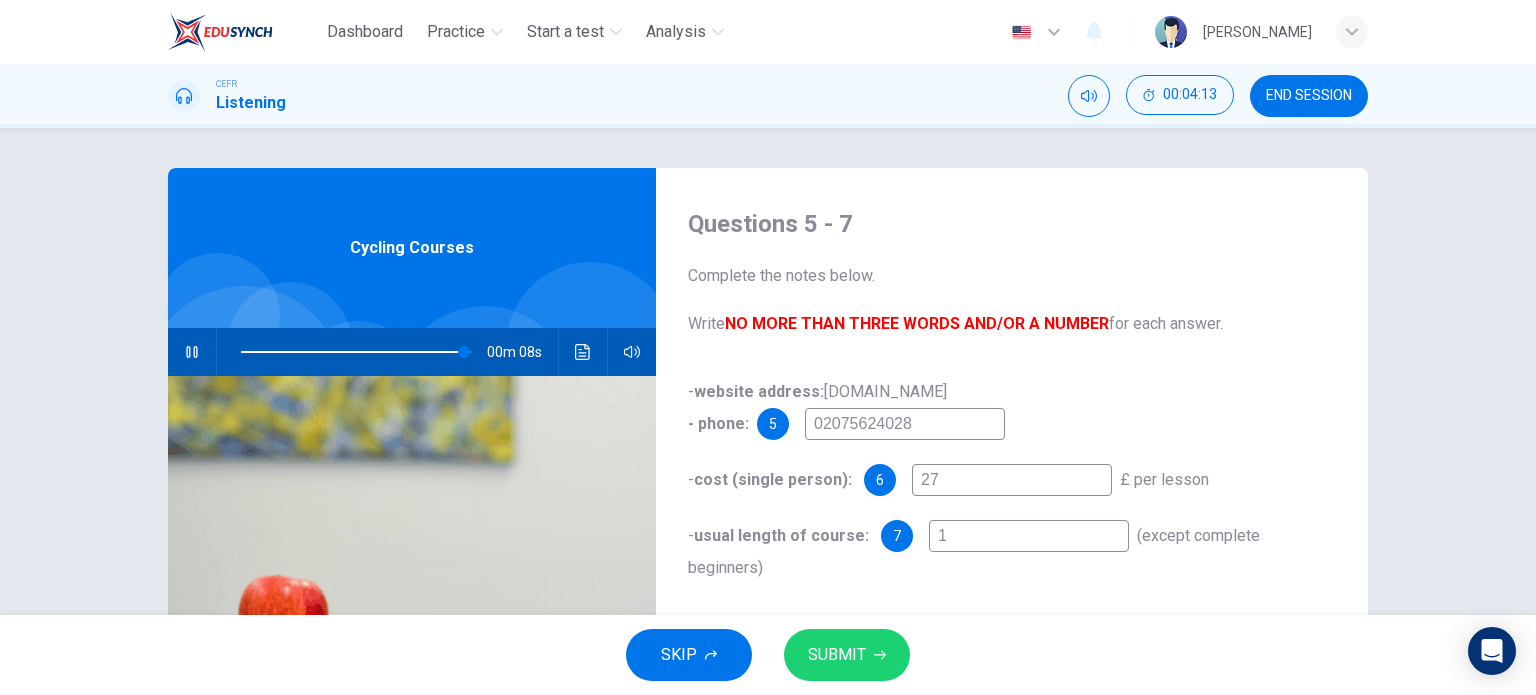 type on "97" 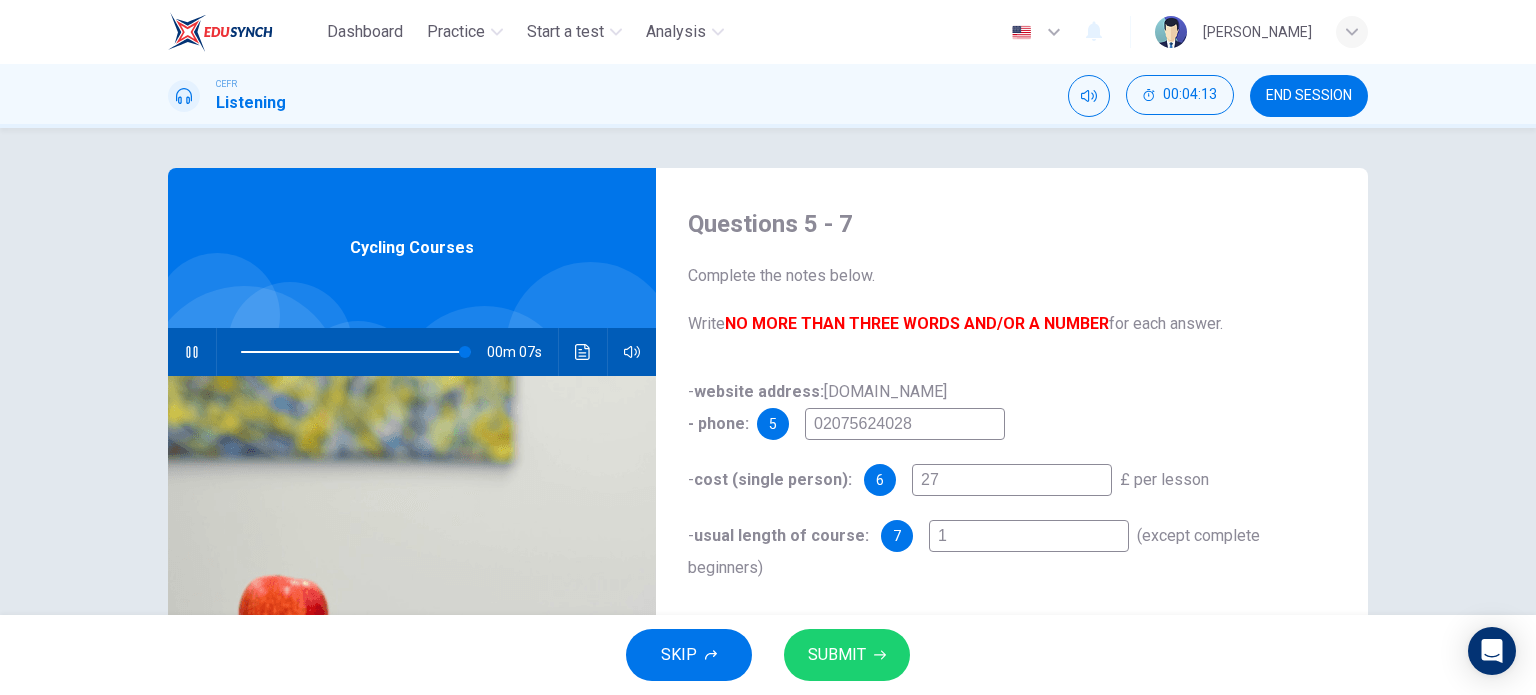 type on "97" 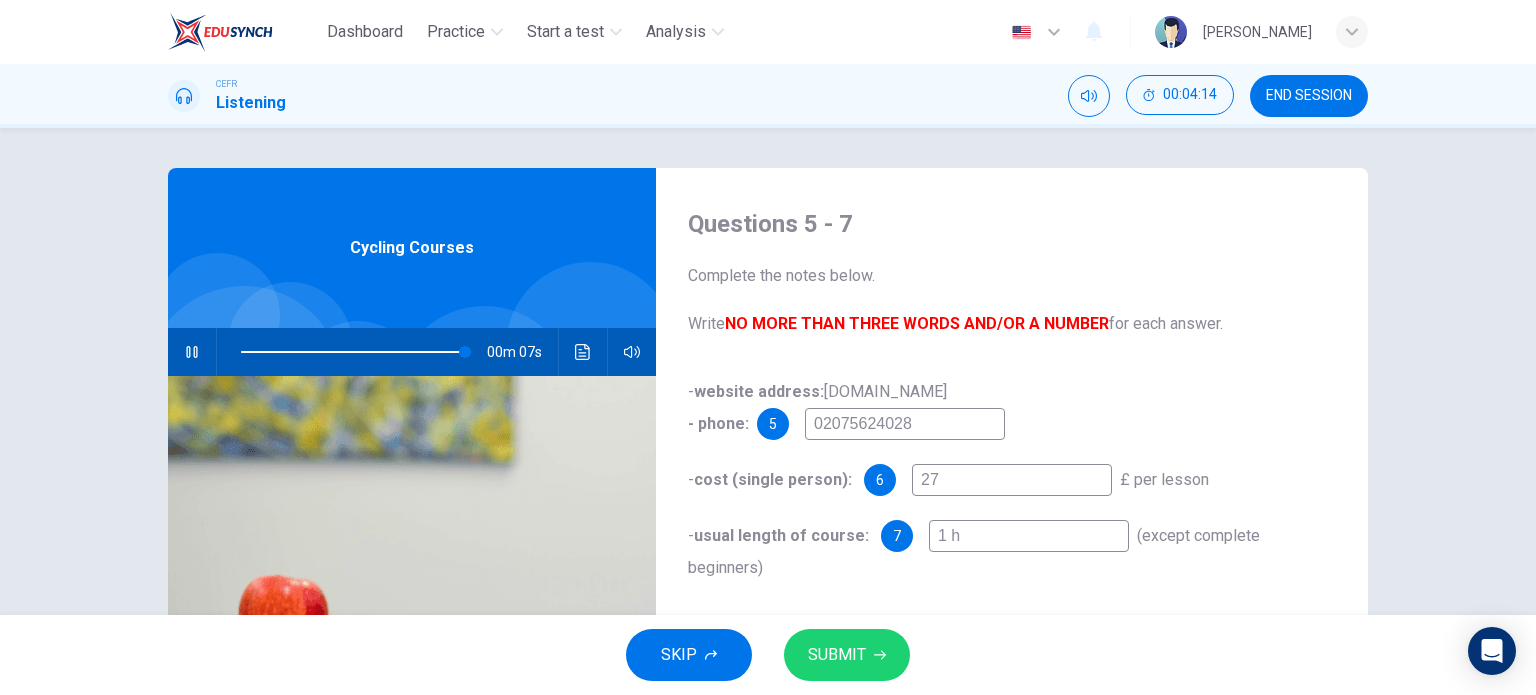 type on "97" 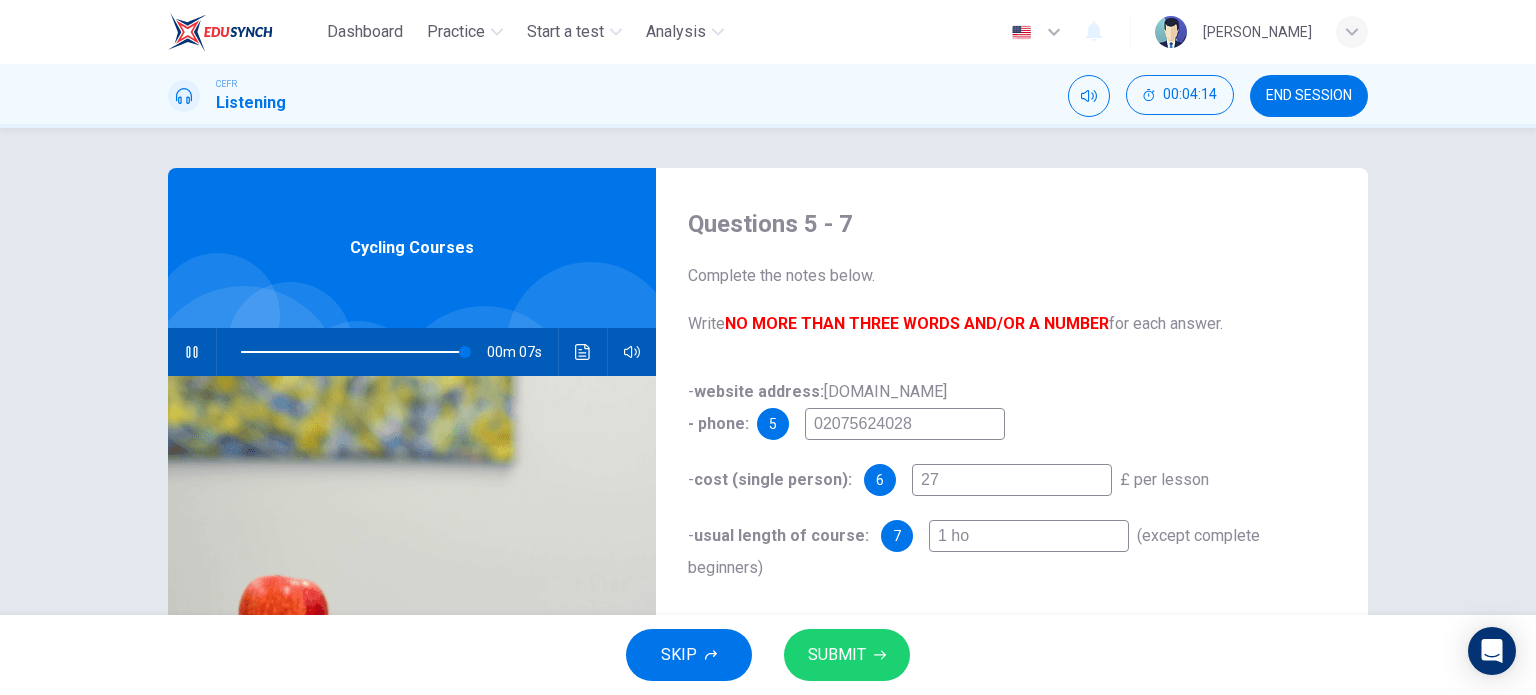 type on "1 hou" 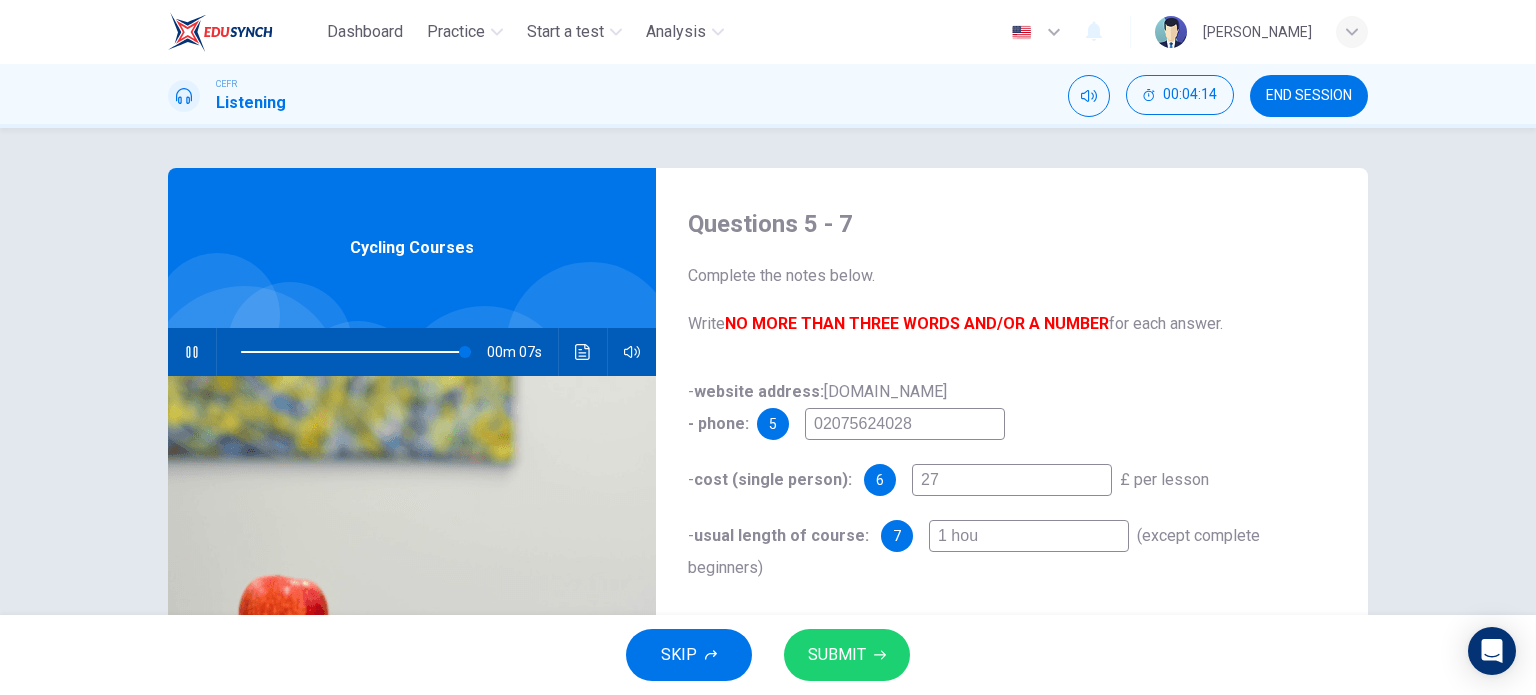 type on "97" 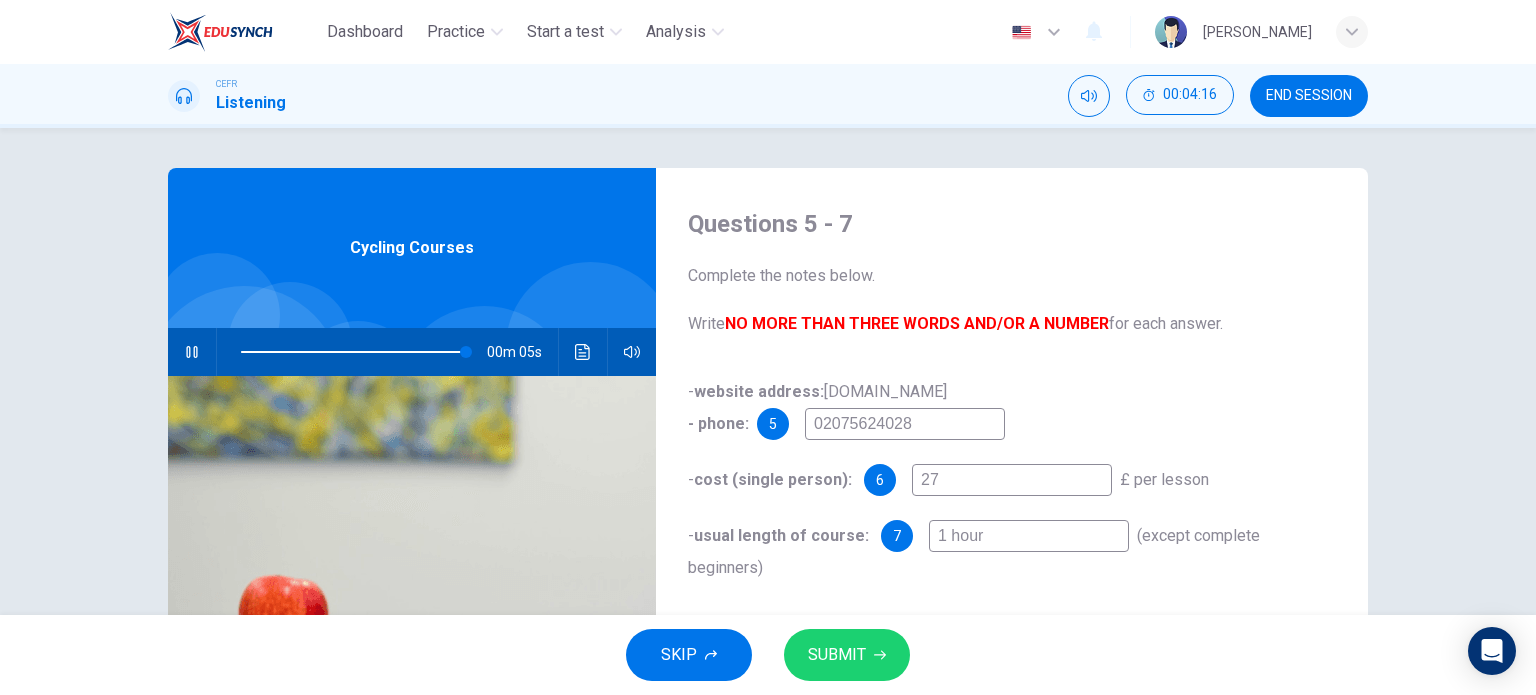 scroll, scrollTop: 100, scrollLeft: 0, axis: vertical 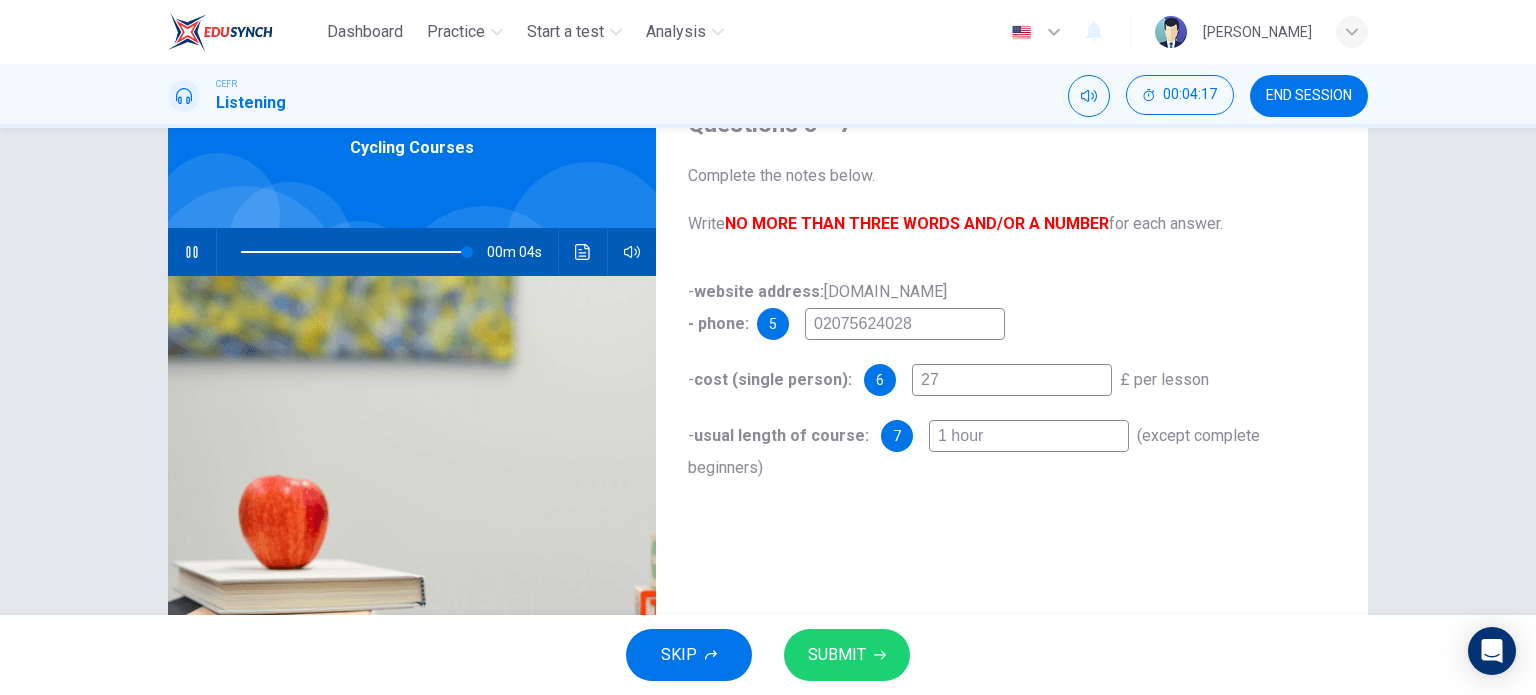 type on "99" 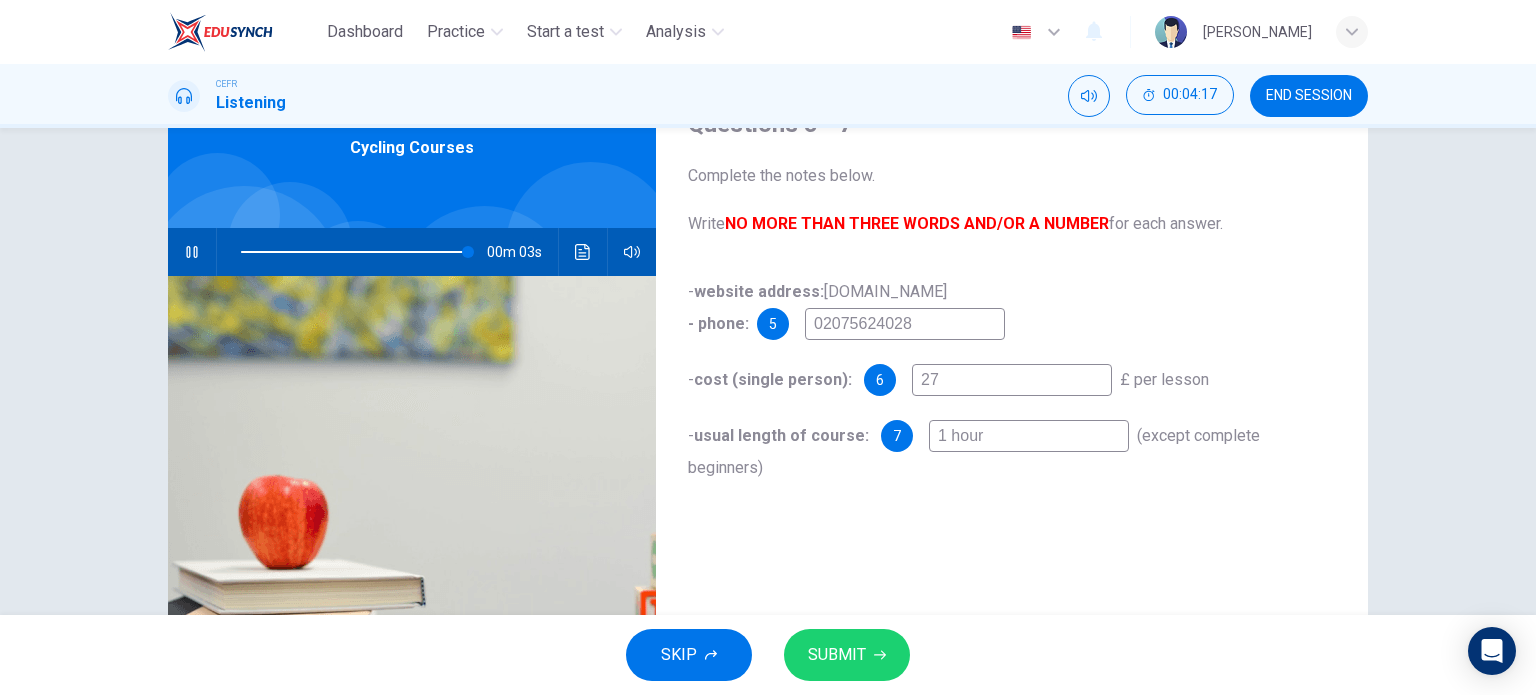 type on "1 hour" 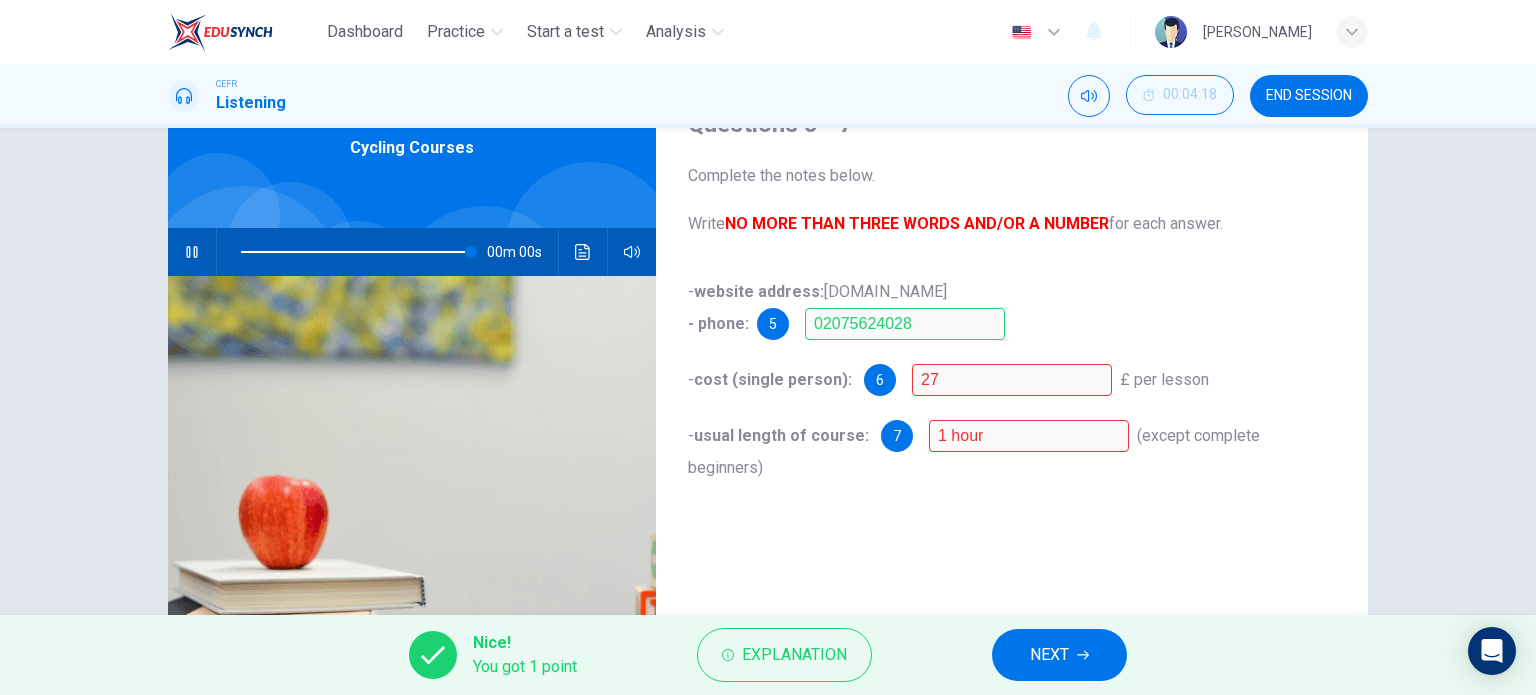 type on "0" 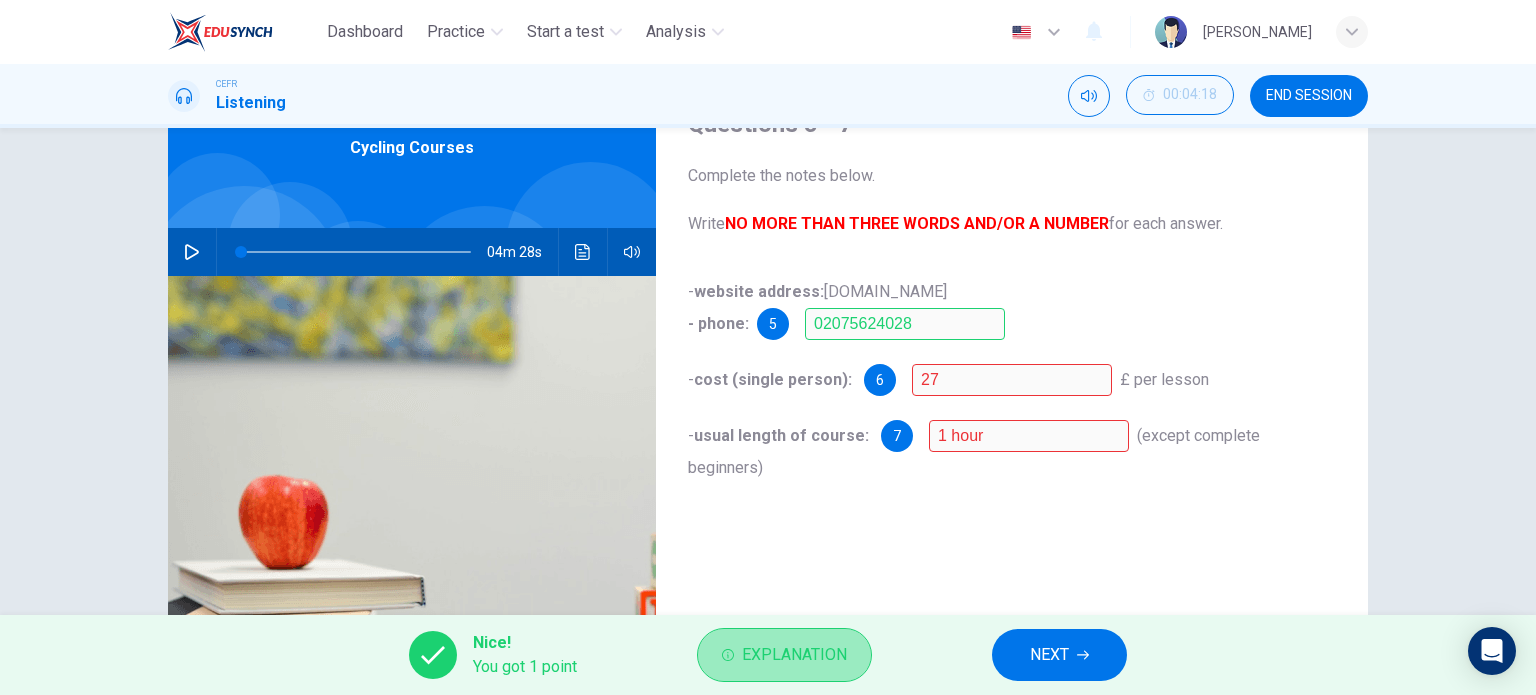 click on "Explanation" at bounding box center (794, 655) 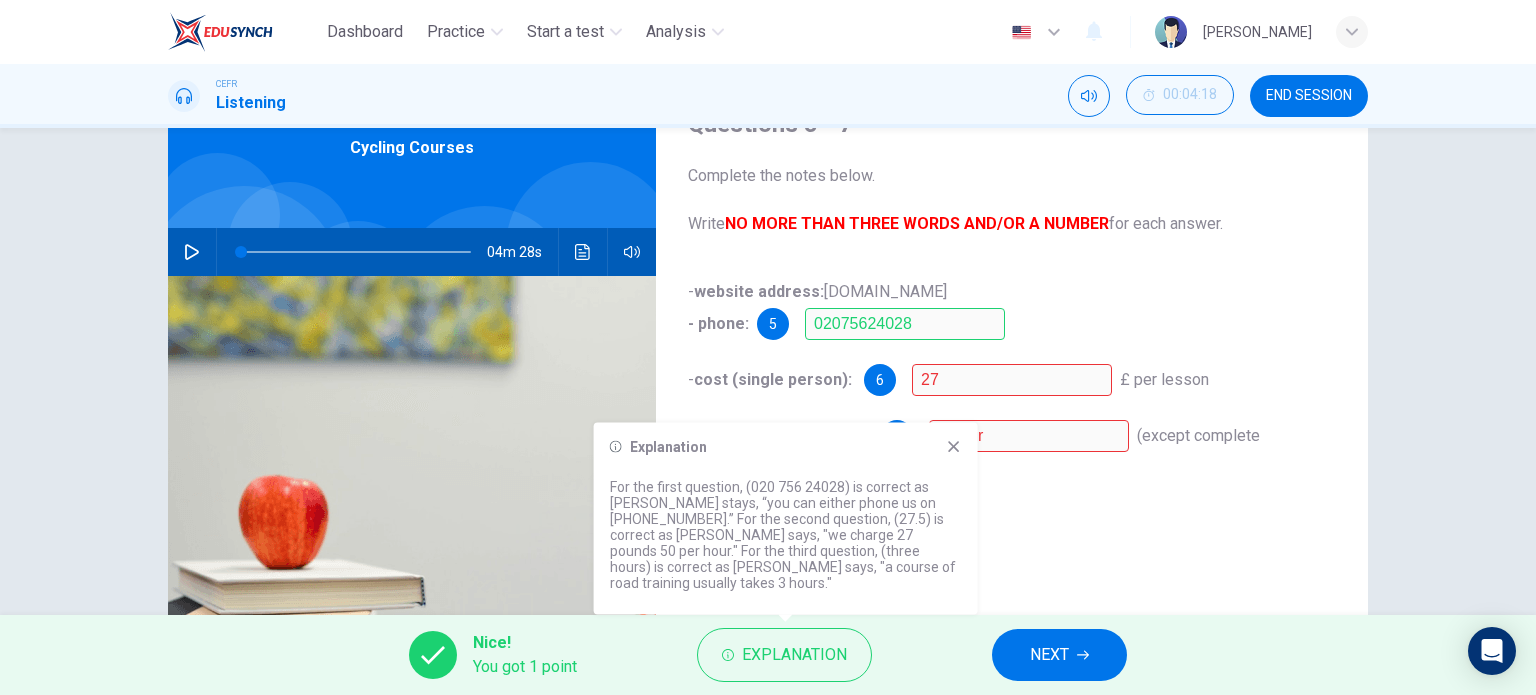 click on "NEXT" at bounding box center [1049, 655] 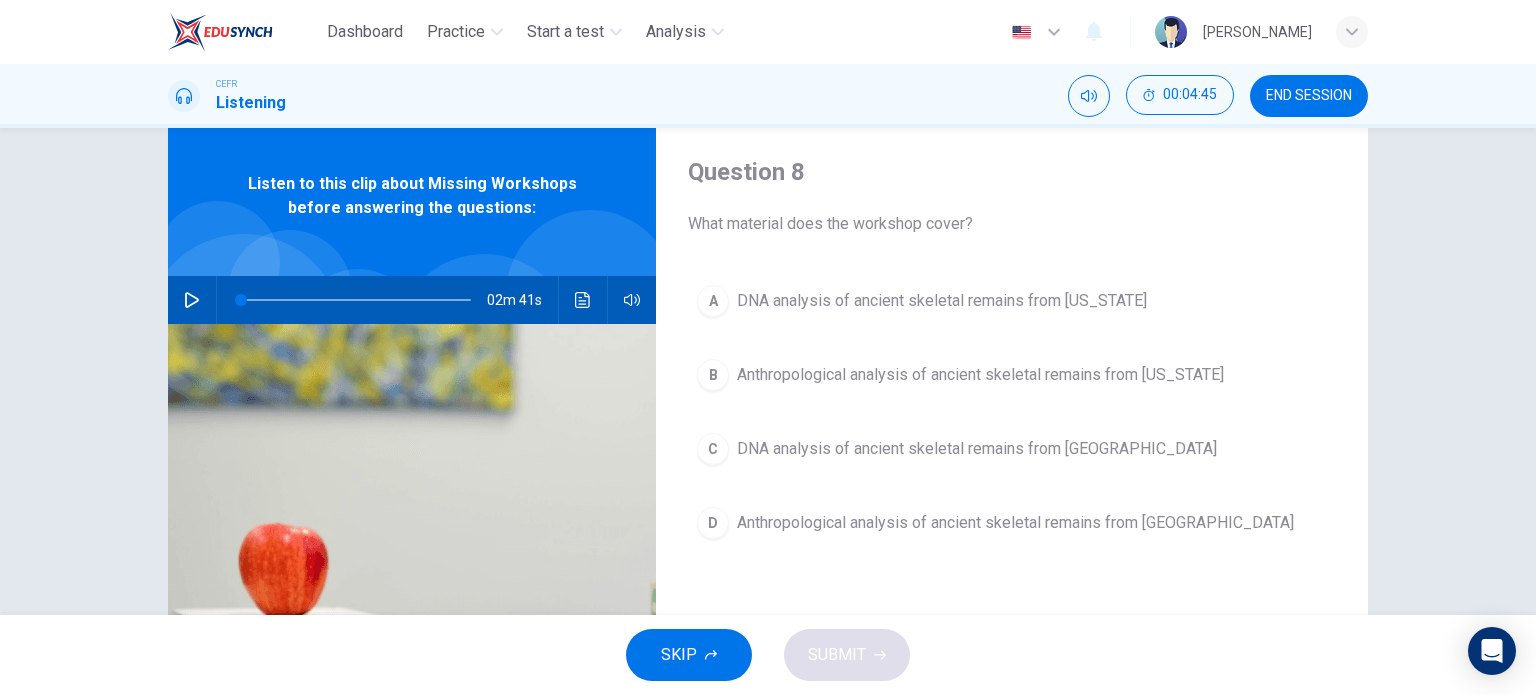 scroll, scrollTop: 100, scrollLeft: 0, axis: vertical 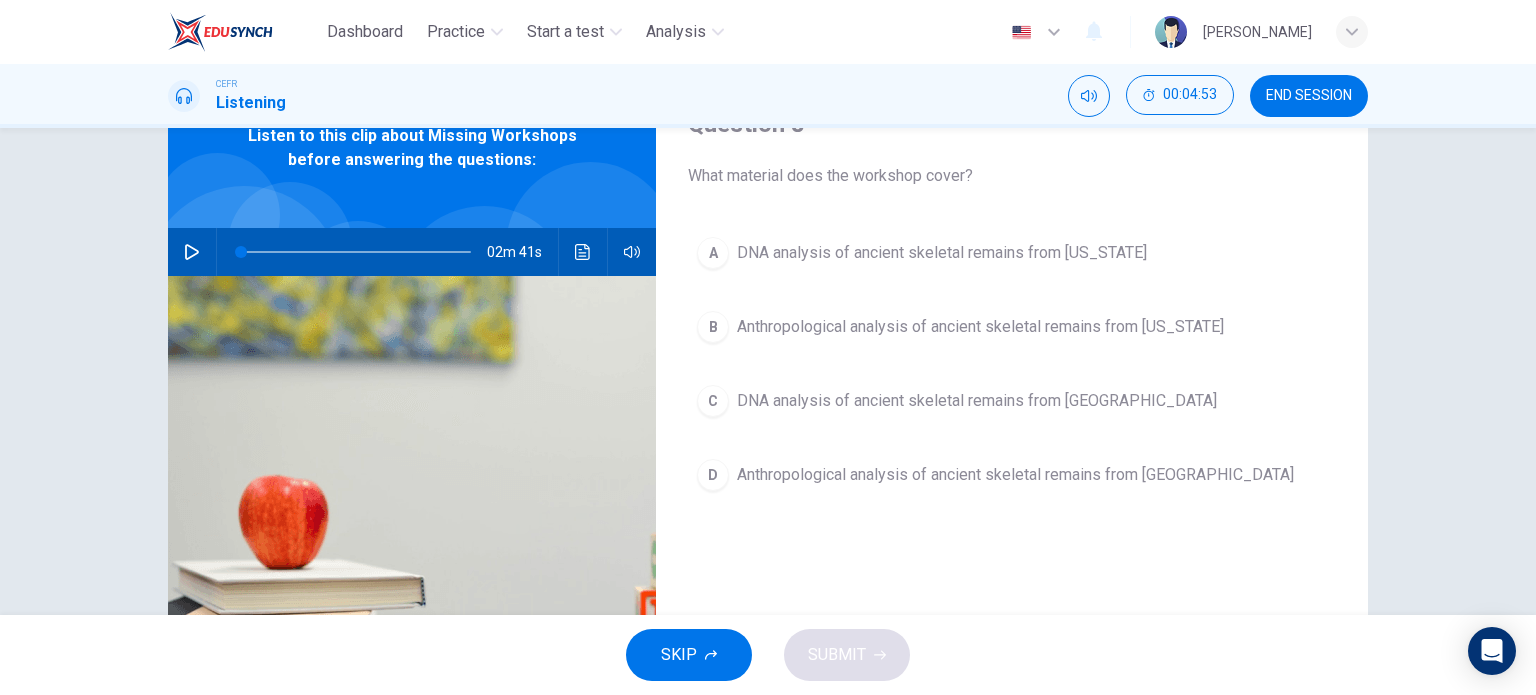 drag, startPoint x: 193, startPoint y: 253, endPoint x: 208, endPoint y: 257, distance: 15.524175 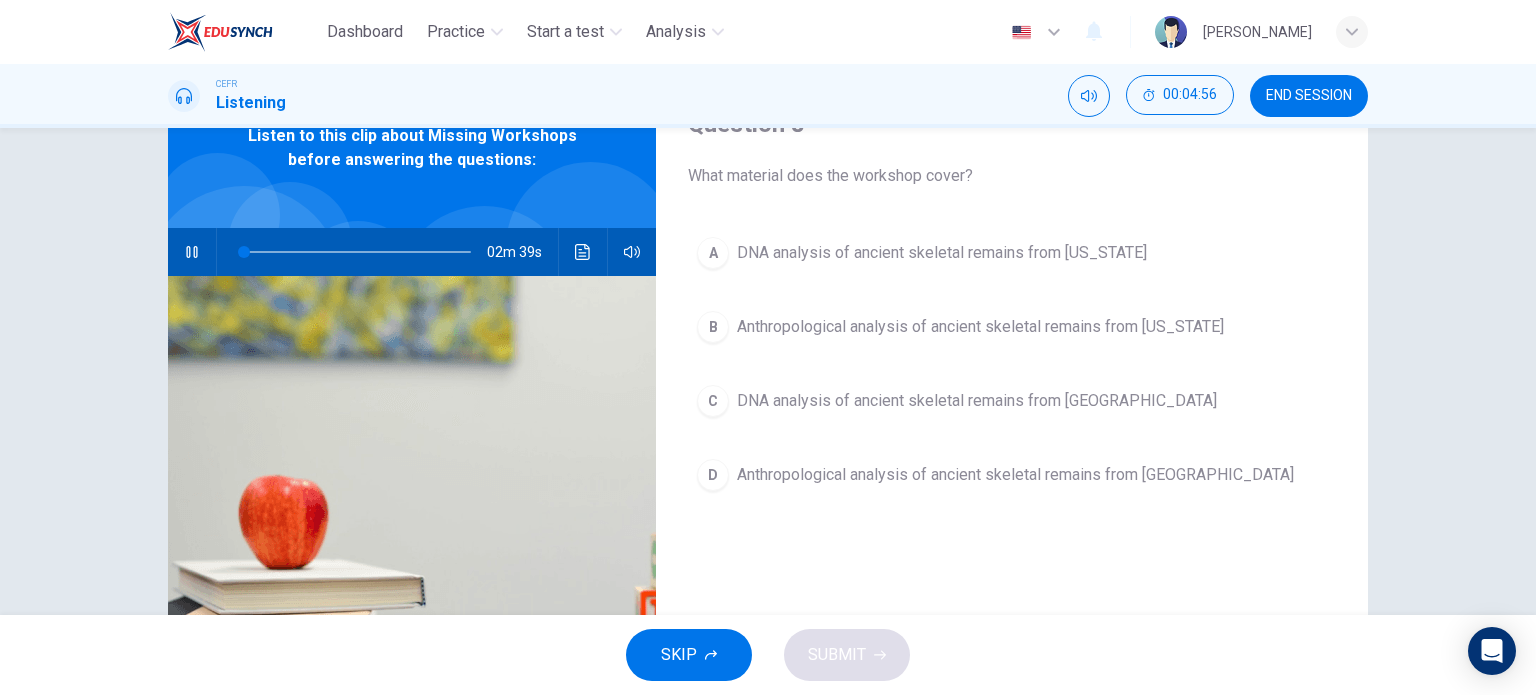 type on "2" 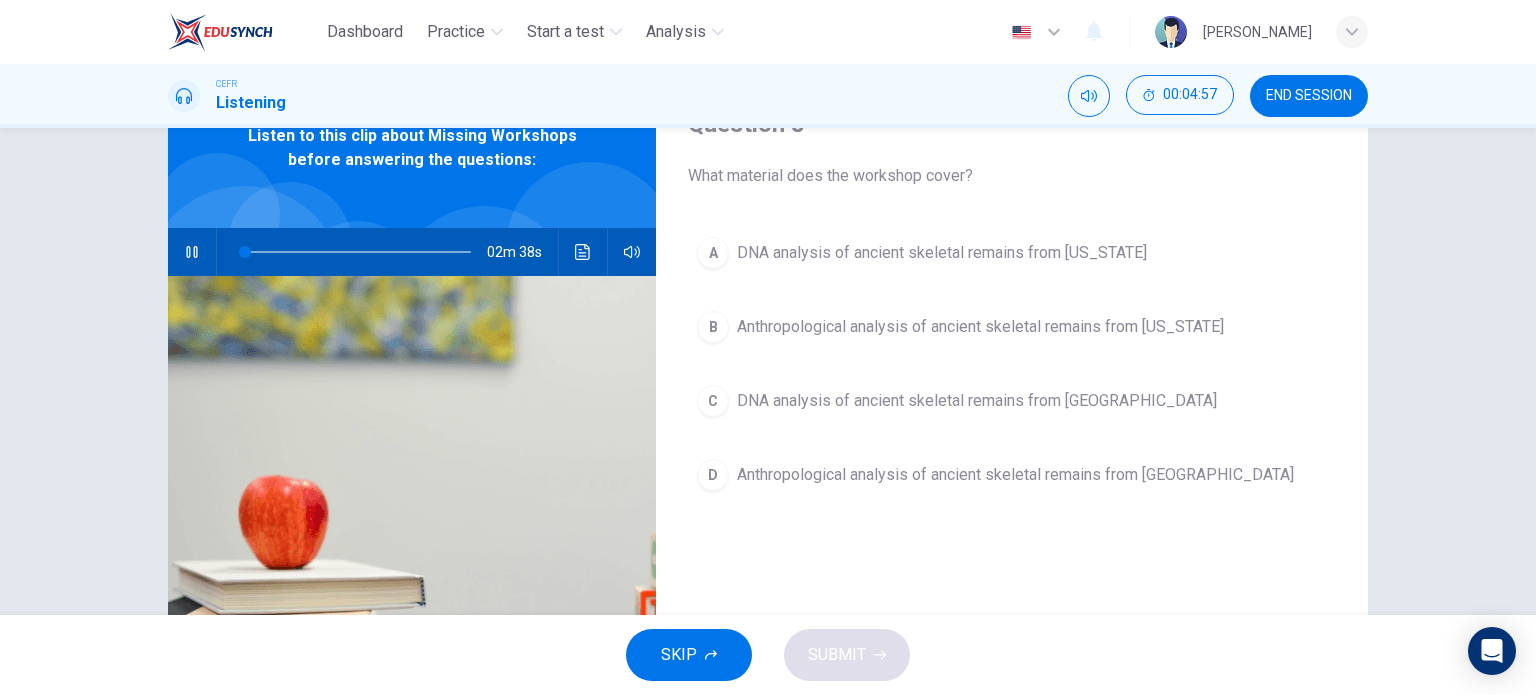 type 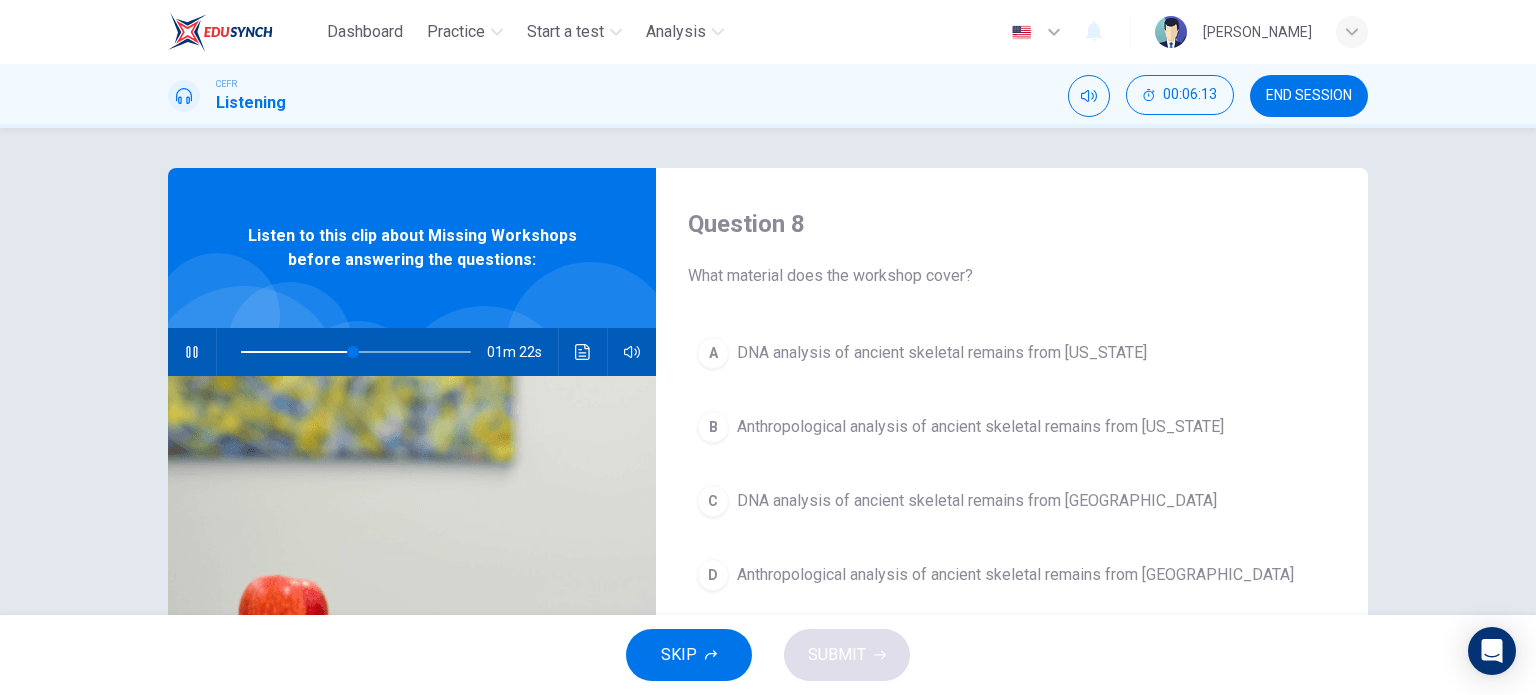 scroll, scrollTop: 0, scrollLeft: 0, axis: both 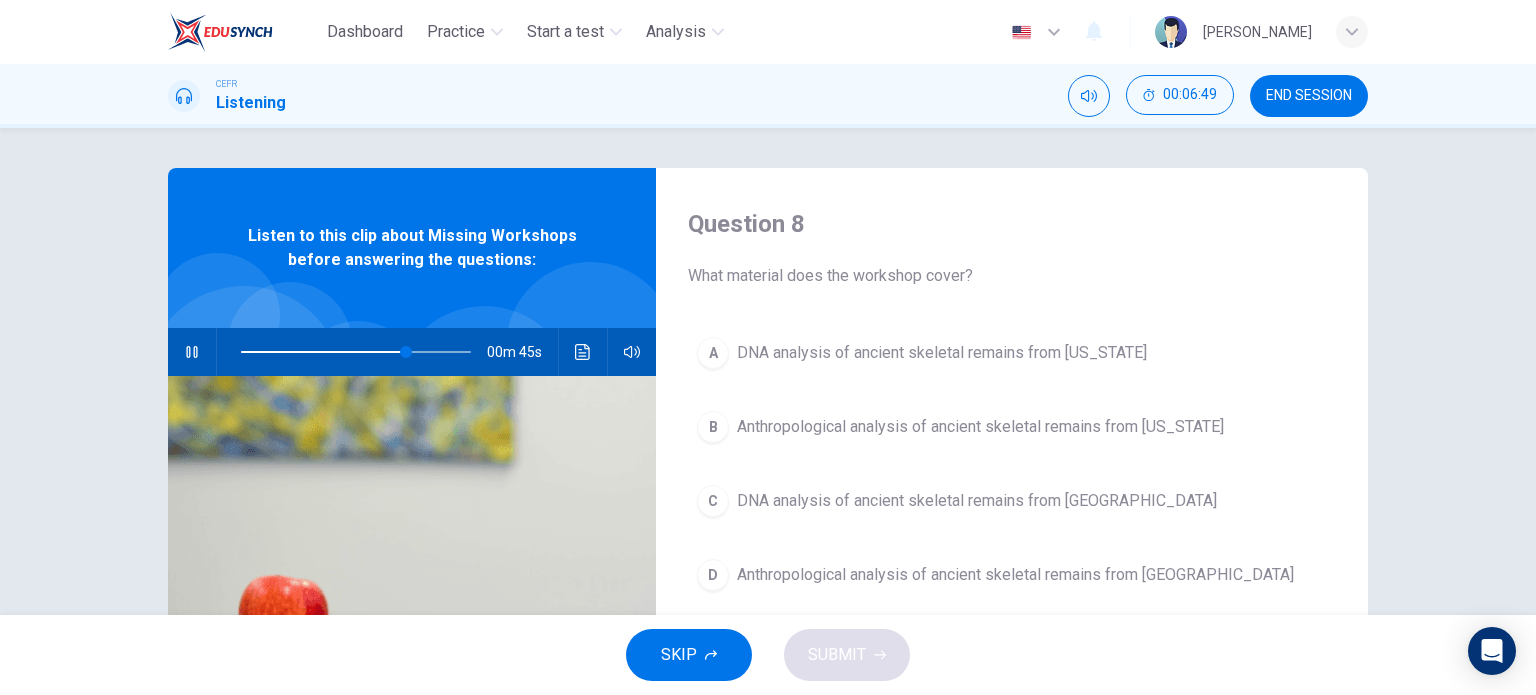 drag, startPoint x: 717, startPoint y: 341, endPoint x: 736, endPoint y: 360, distance: 26.870058 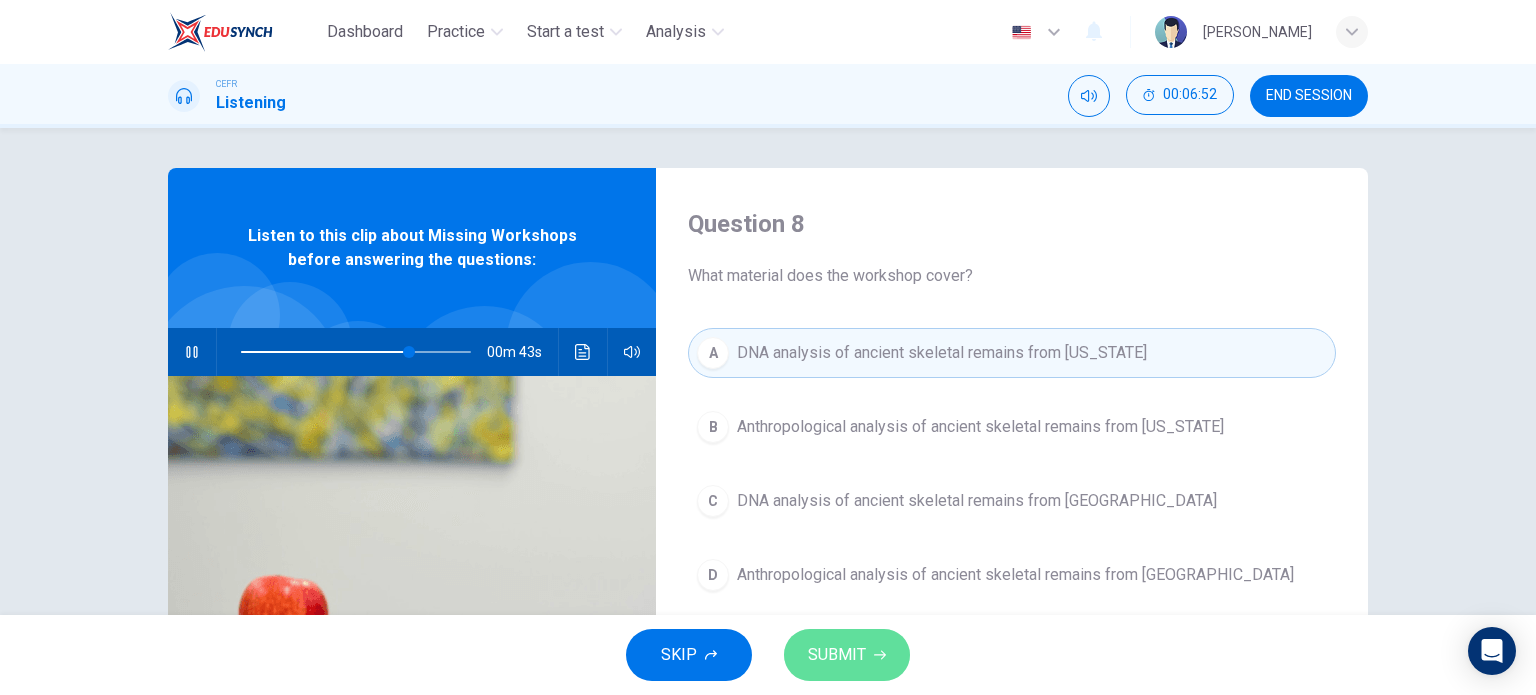 click on "SUBMIT" at bounding box center (837, 655) 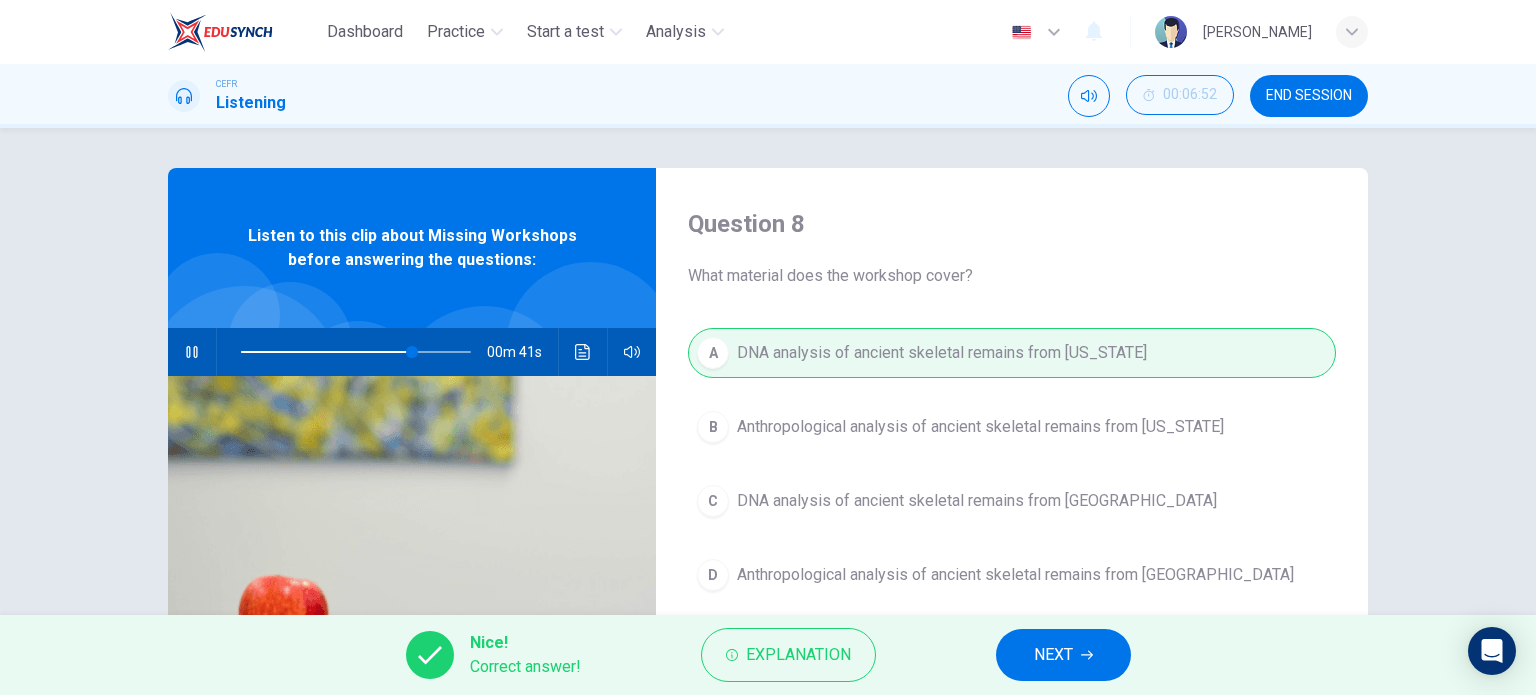 click 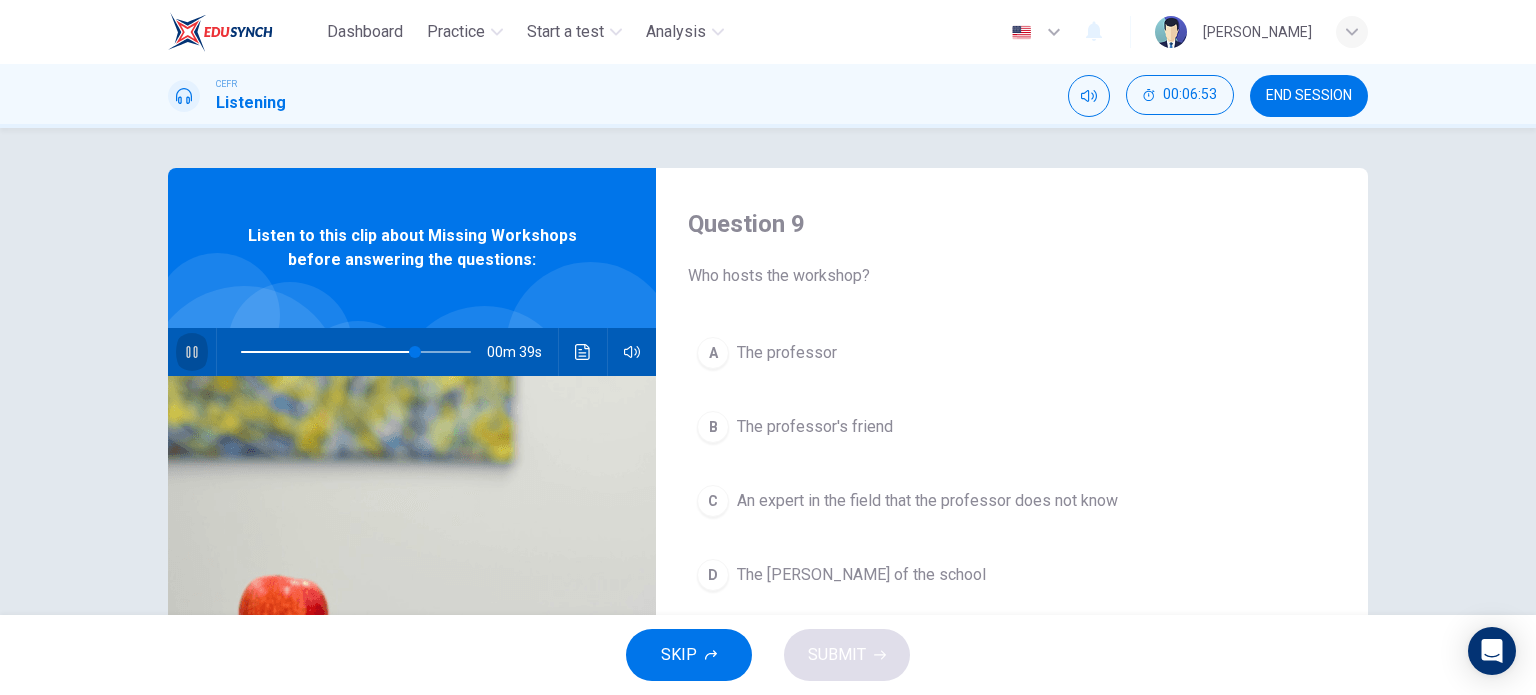 drag, startPoint x: 191, startPoint y: 347, endPoint x: 832, endPoint y: 337, distance: 641.078 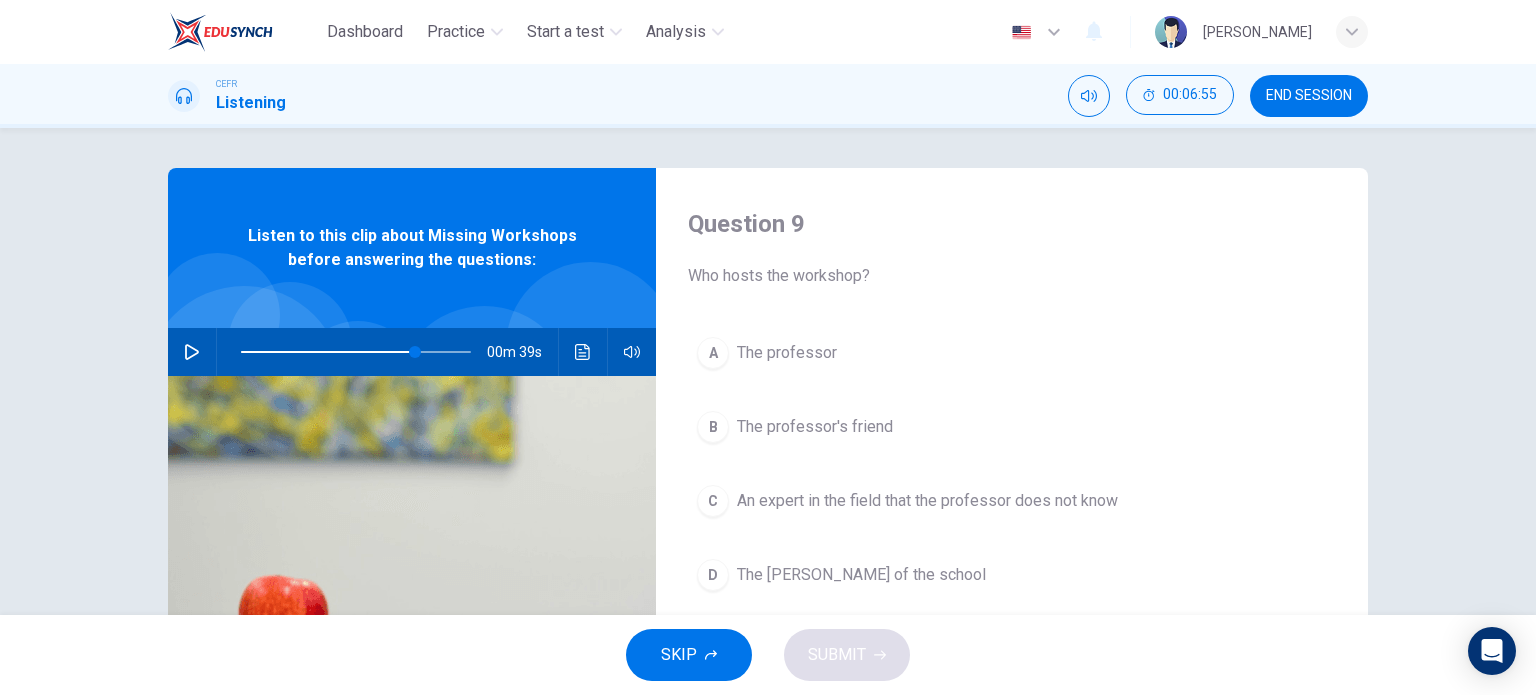 scroll, scrollTop: 100, scrollLeft: 0, axis: vertical 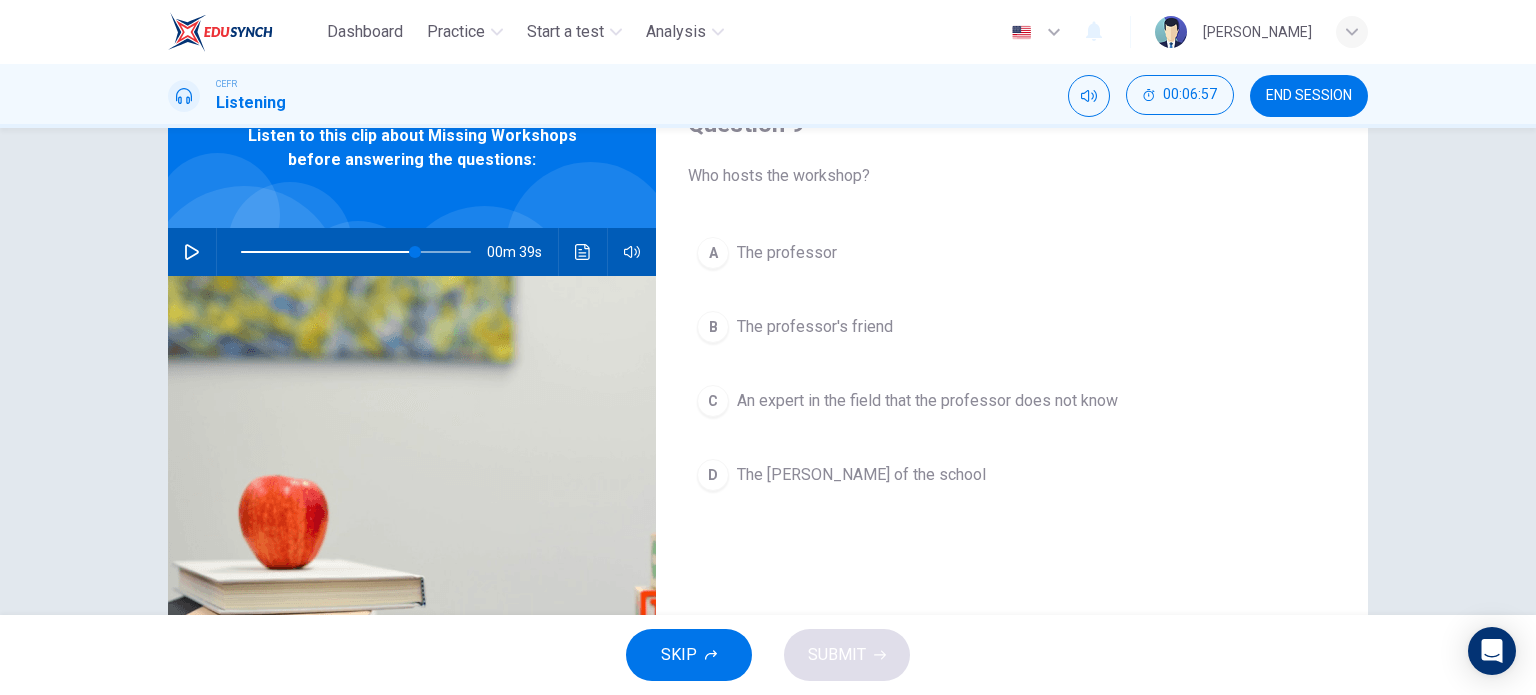 click on "B" at bounding box center (713, 327) 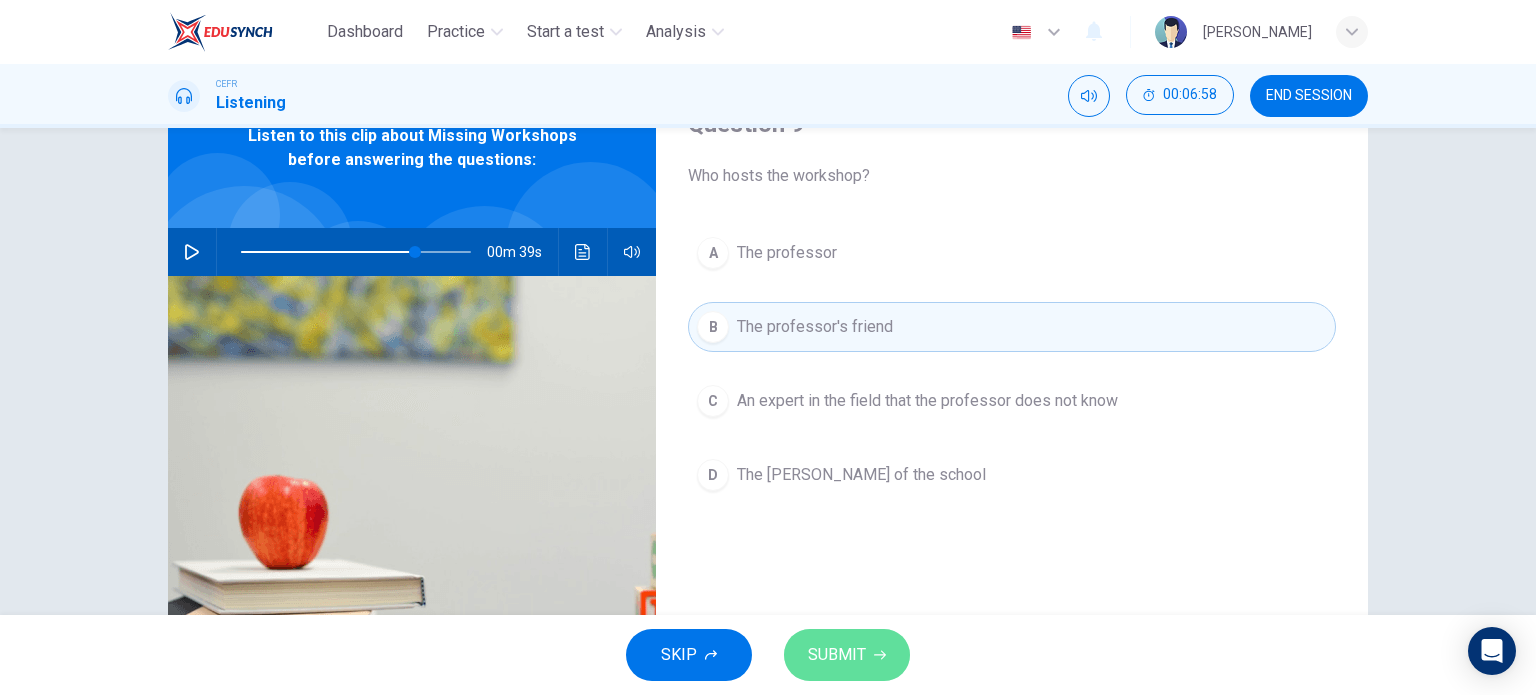 click 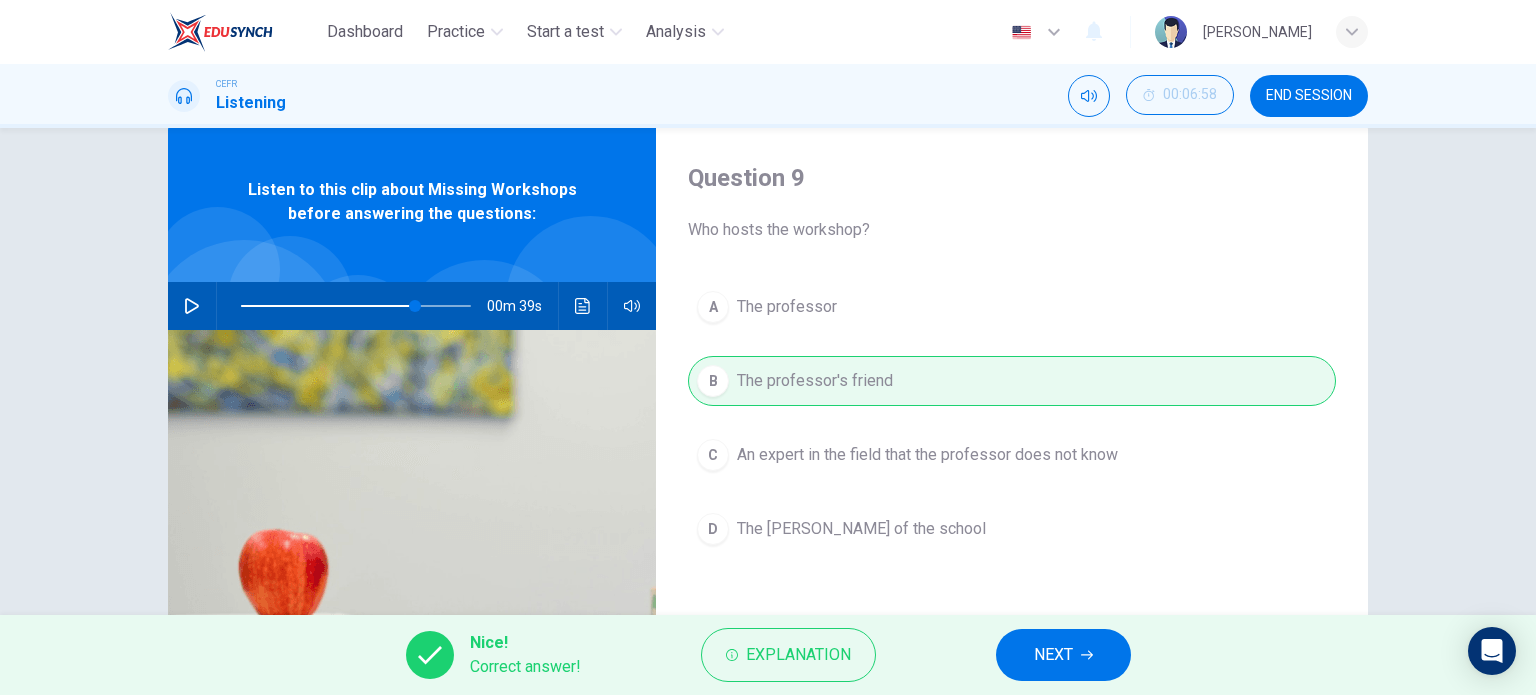 scroll, scrollTop: 0, scrollLeft: 0, axis: both 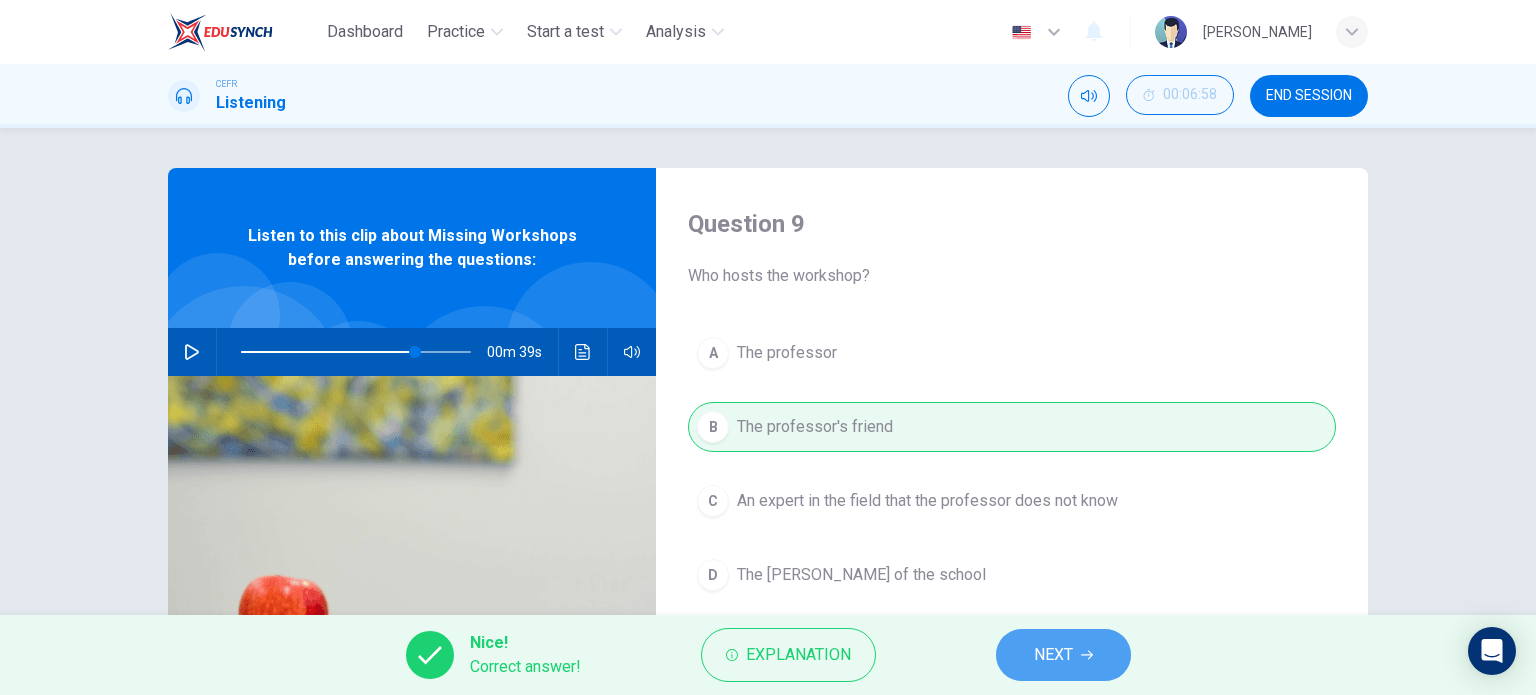 drag, startPoint x: 1047, startPoint y: 651, endPoint x: 1043, endPoint y: 600, distance: 51.156624 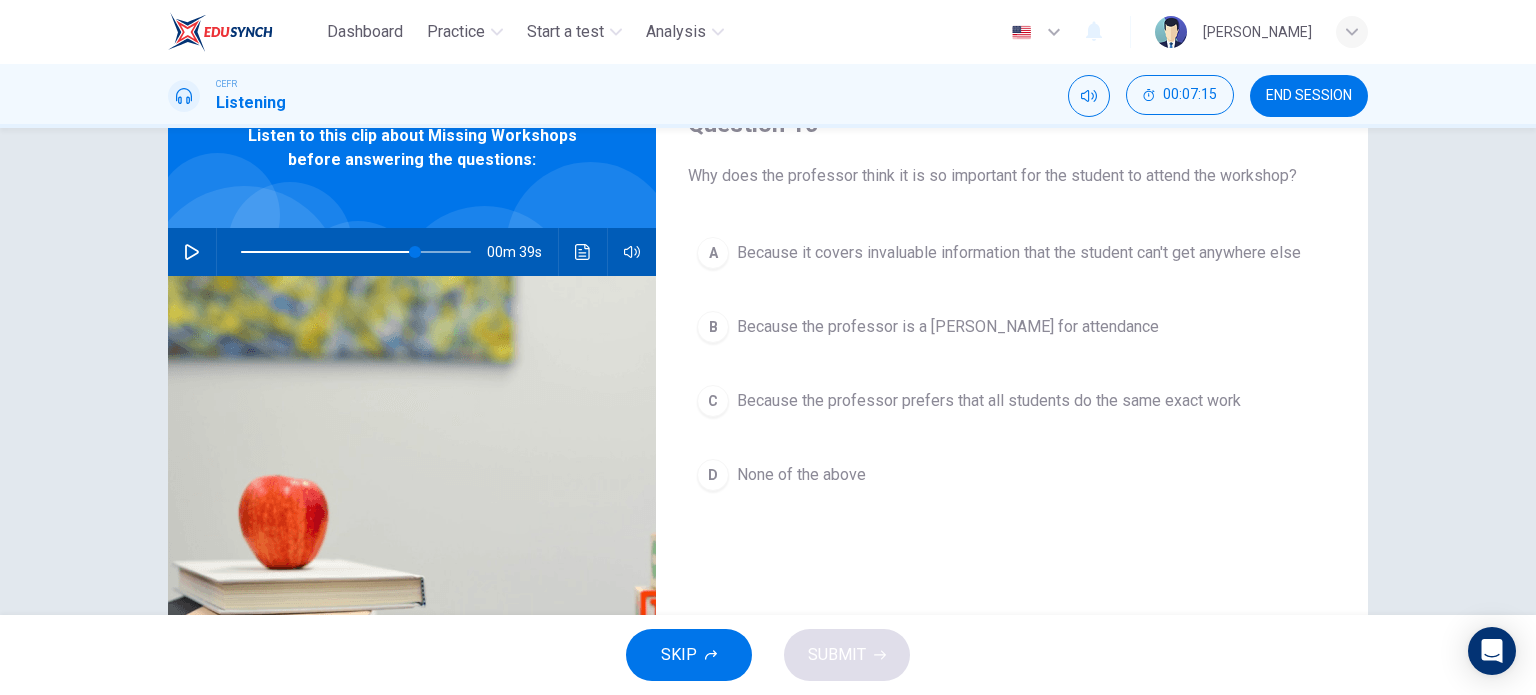 scroll, scrollTop: 0, scrollLeft: 0, axis: both 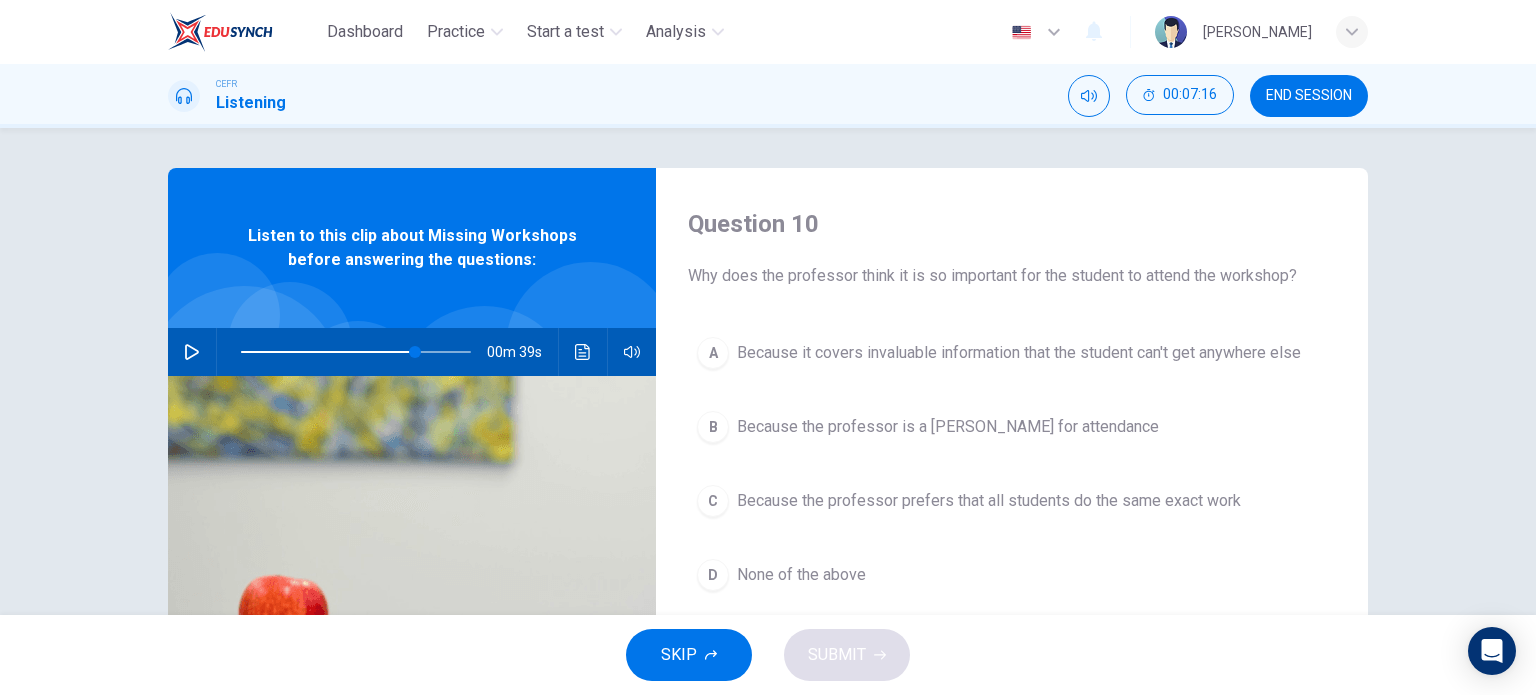click on "C" at bounding box center (713, 501) 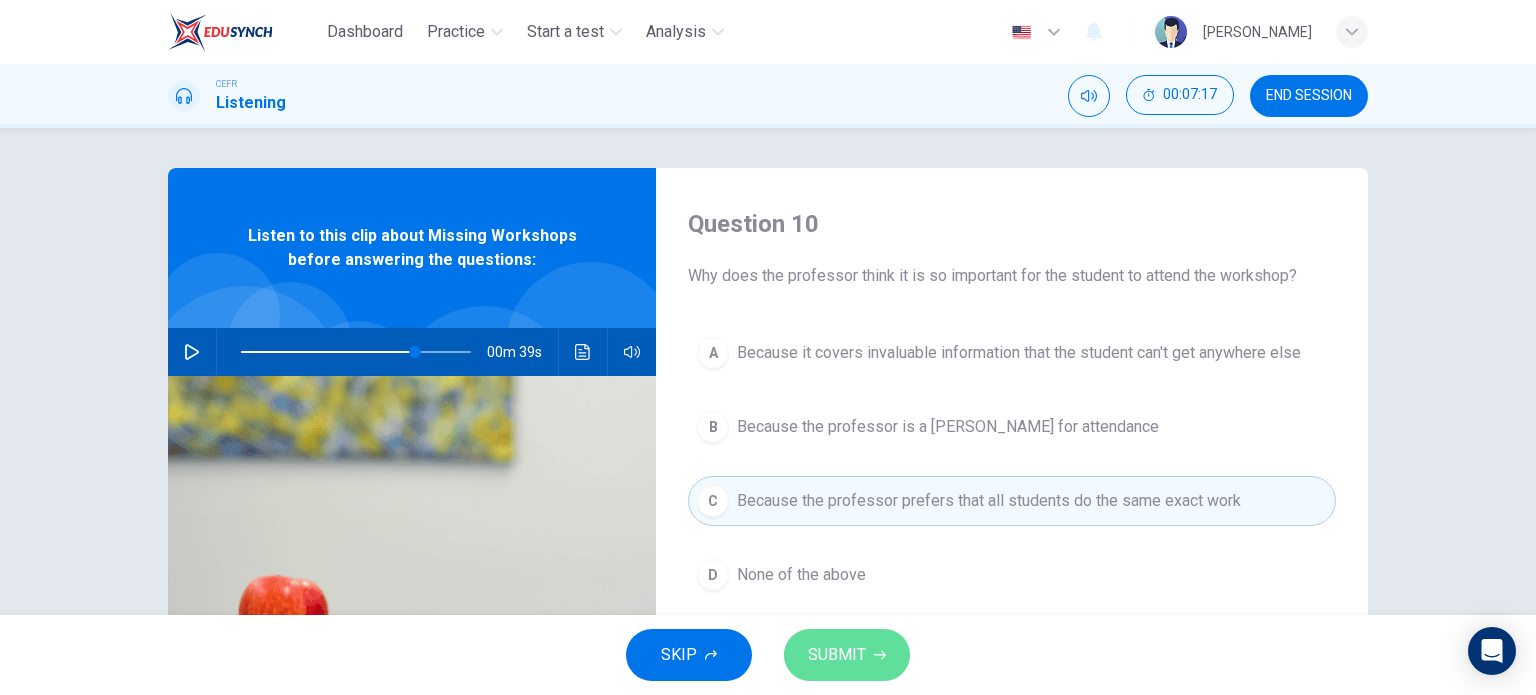 click on "SUBMIT" at bounding box center (837, 655) 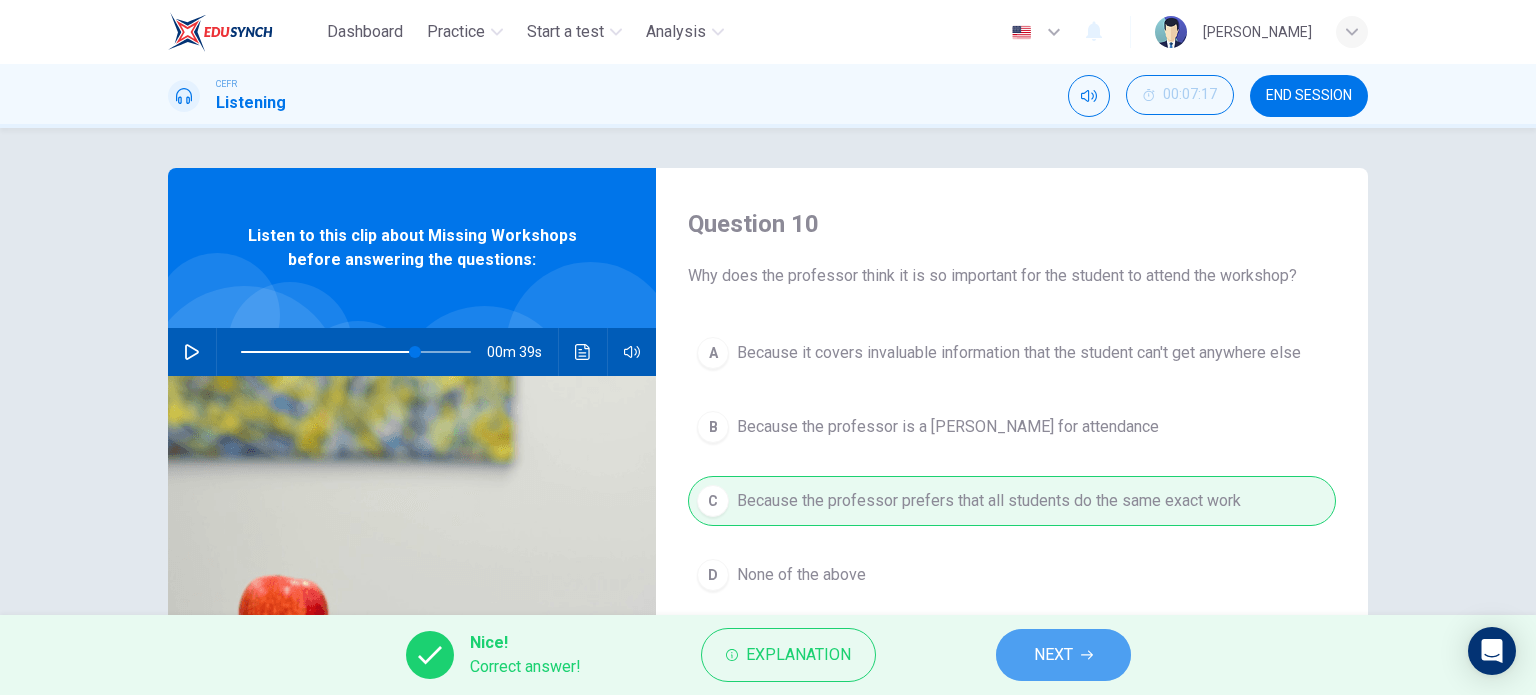 click on "NEXT" at bounding box center (1053, 655) 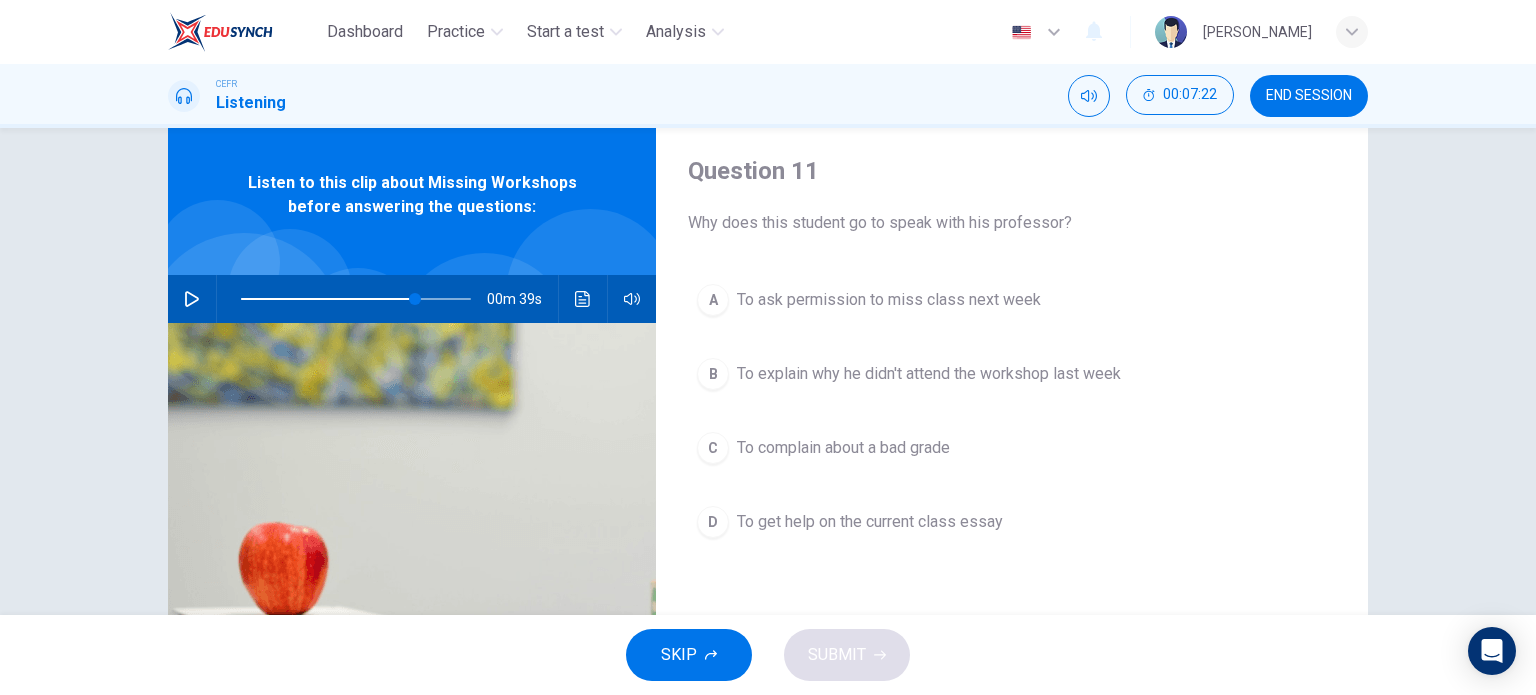 scroll, scrollTop: 100, scrollLeft: 0, axis: vertical 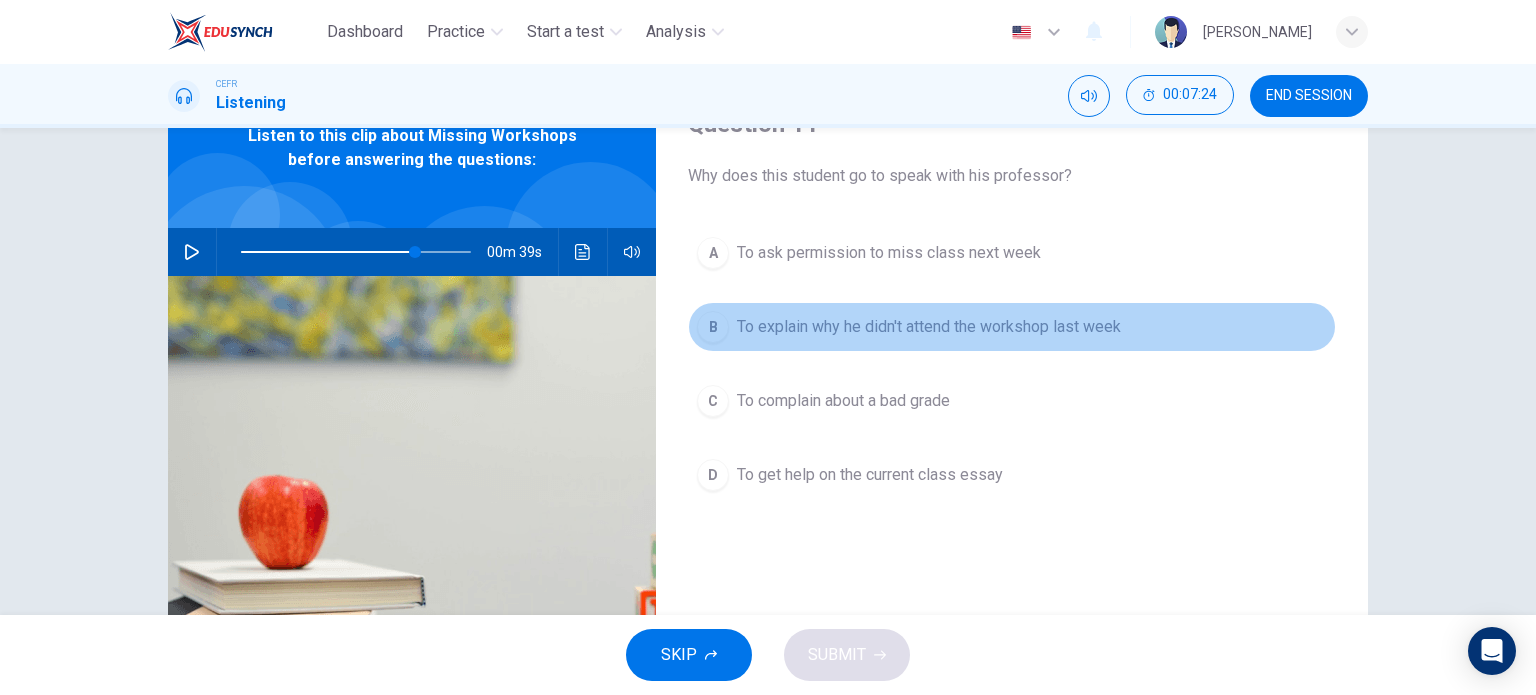 click on "B" at bounding box center [713, 327] 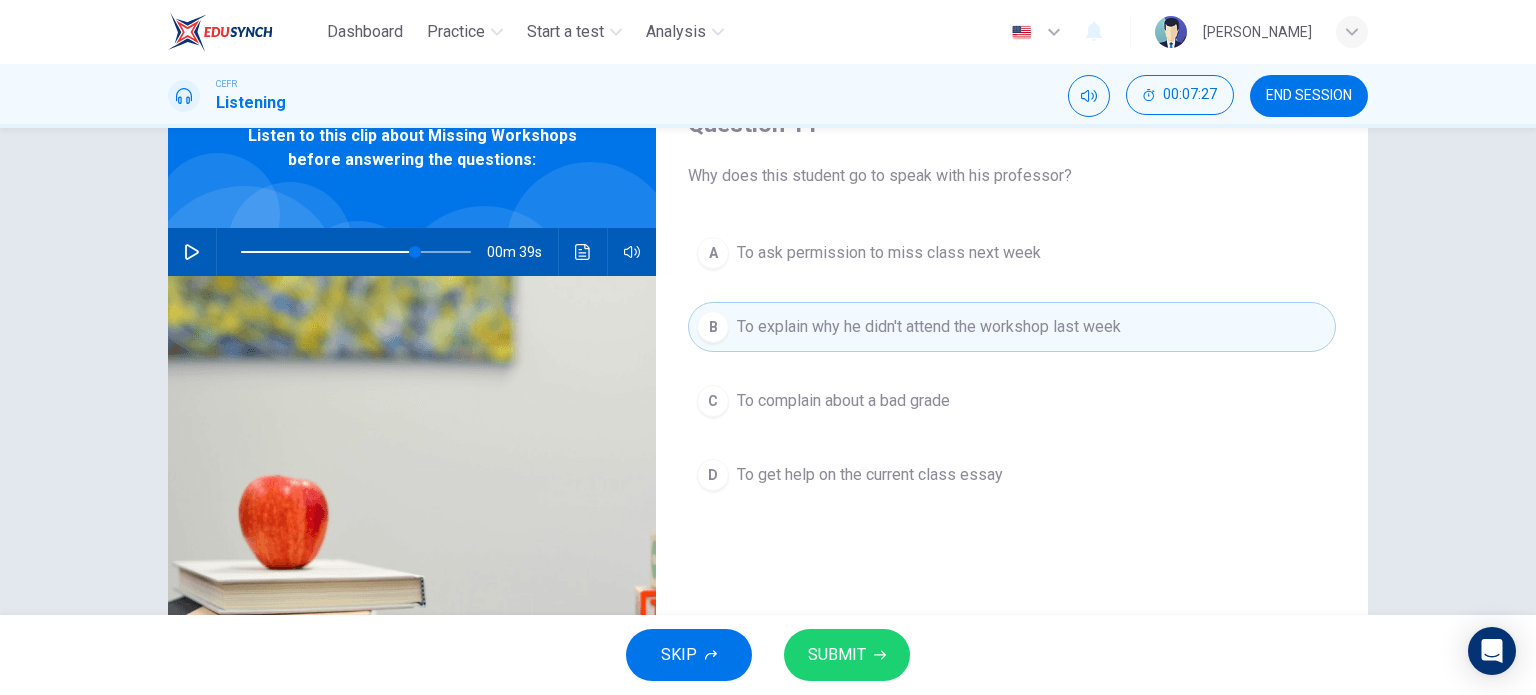 click on "SUBMIT" at bounding box center (837, 655) 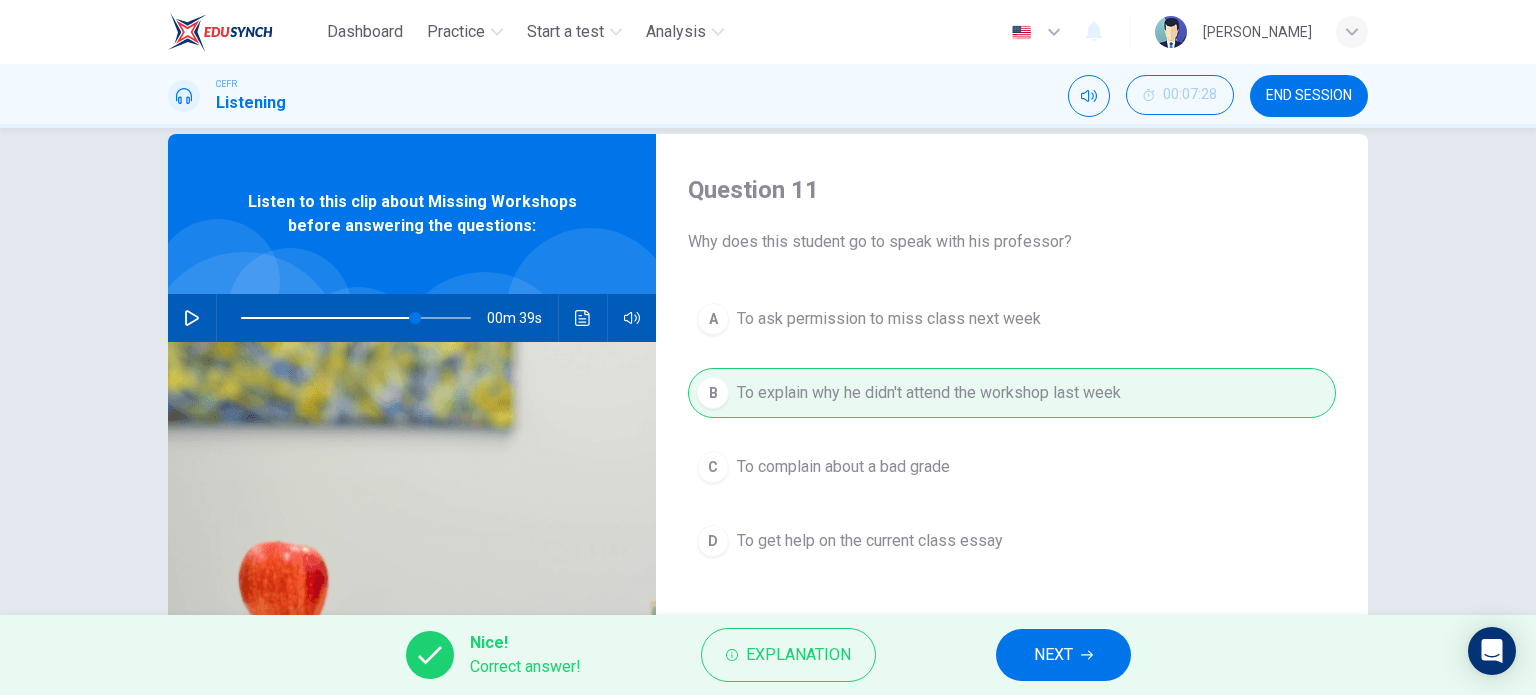 scroll, scrollTop: 0, scrollLeft: 0, axis: both 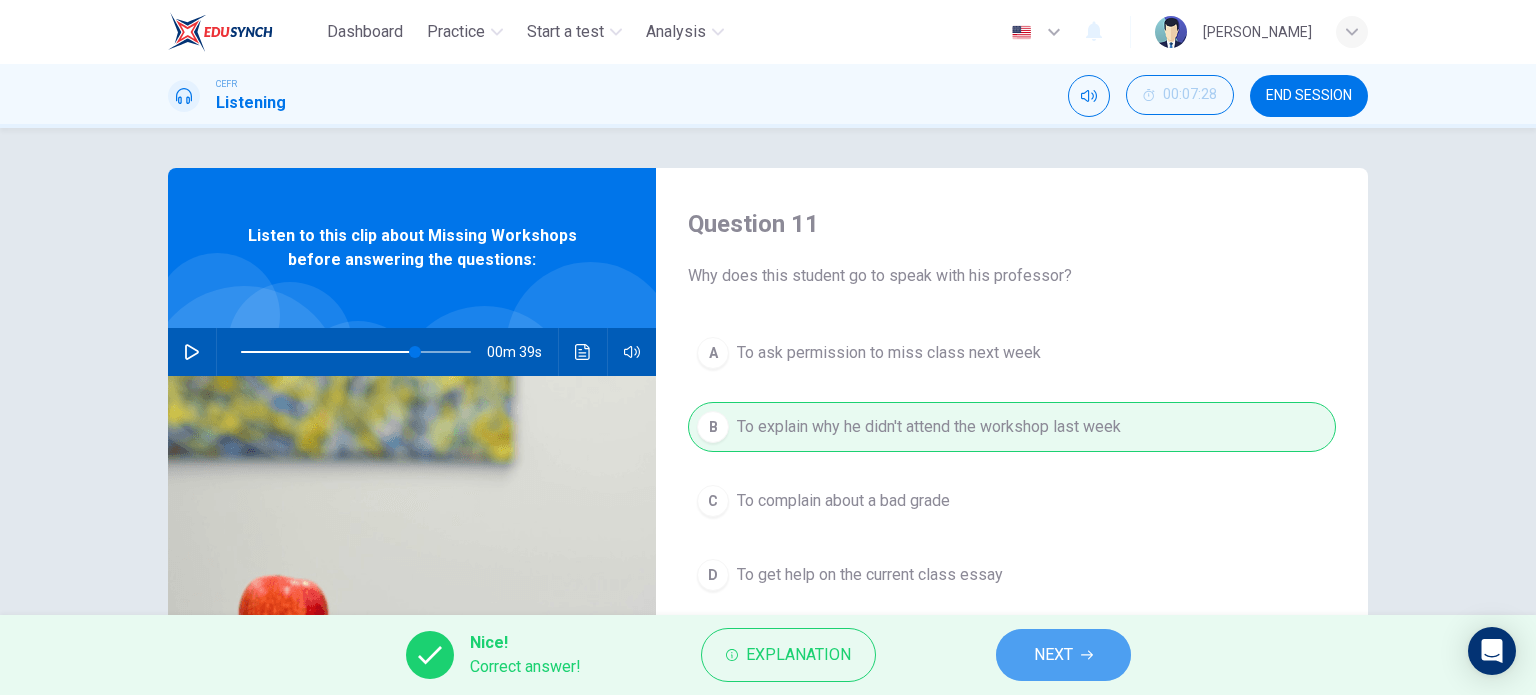 drag, startPoint x: 1069, startPoint y: 659, endPoint x: 1059, endPoint y: 629, distance: 31.622776 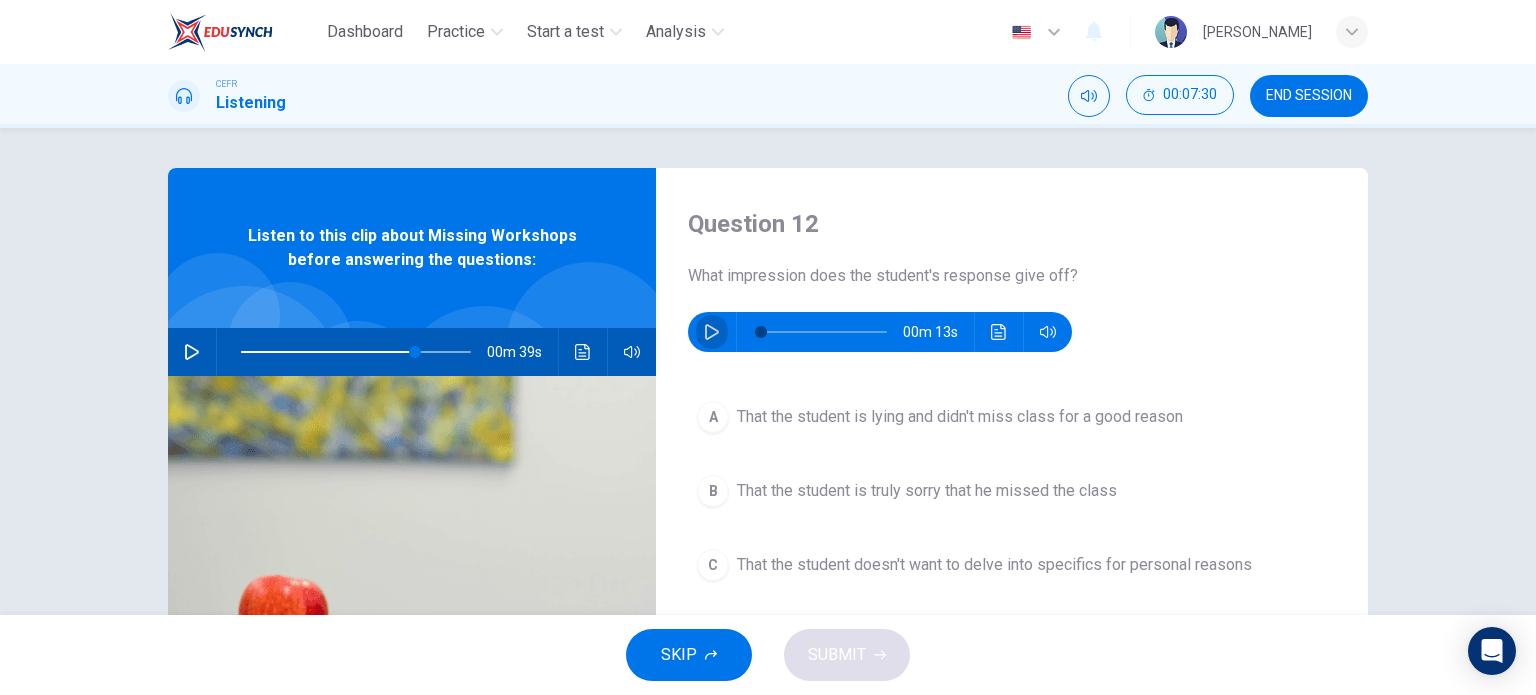 click 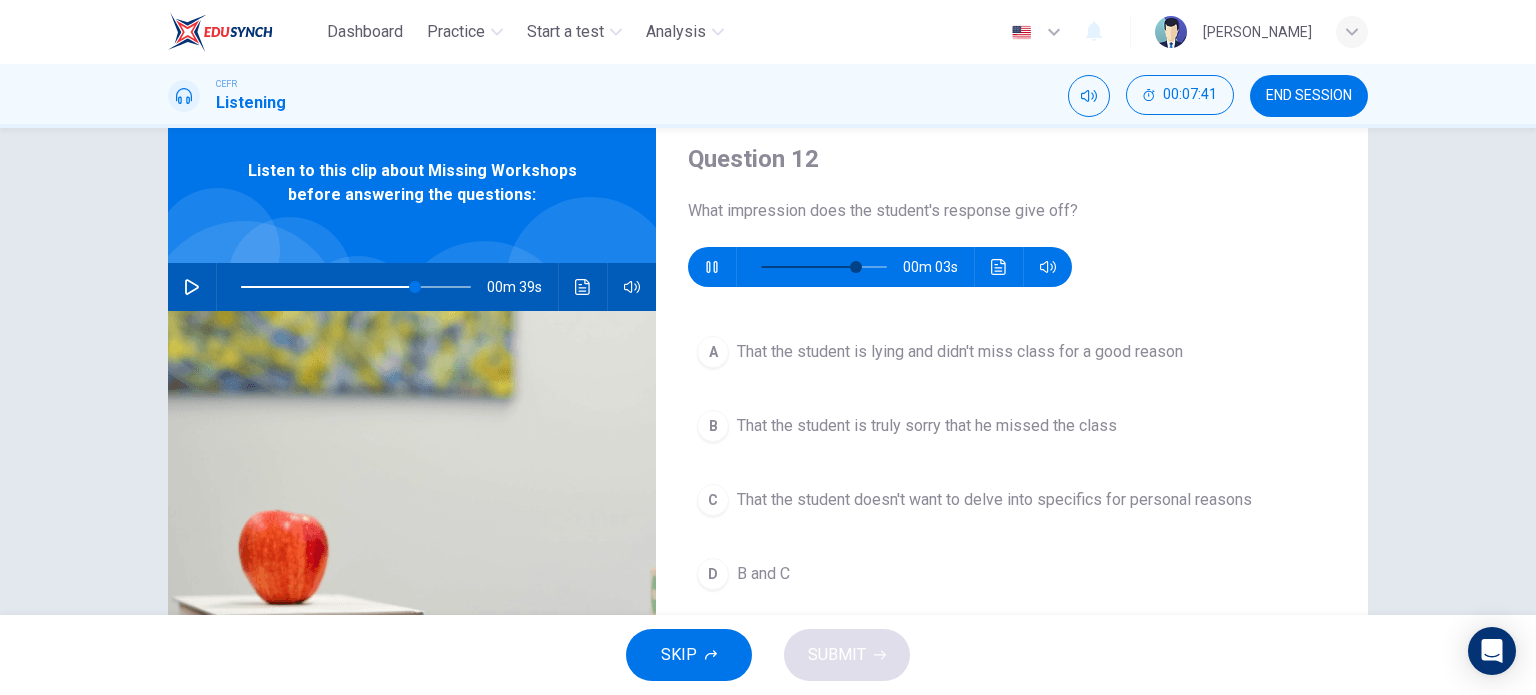 scroll, scrollTop: 100, scrollLeft: 0, axis: vertical 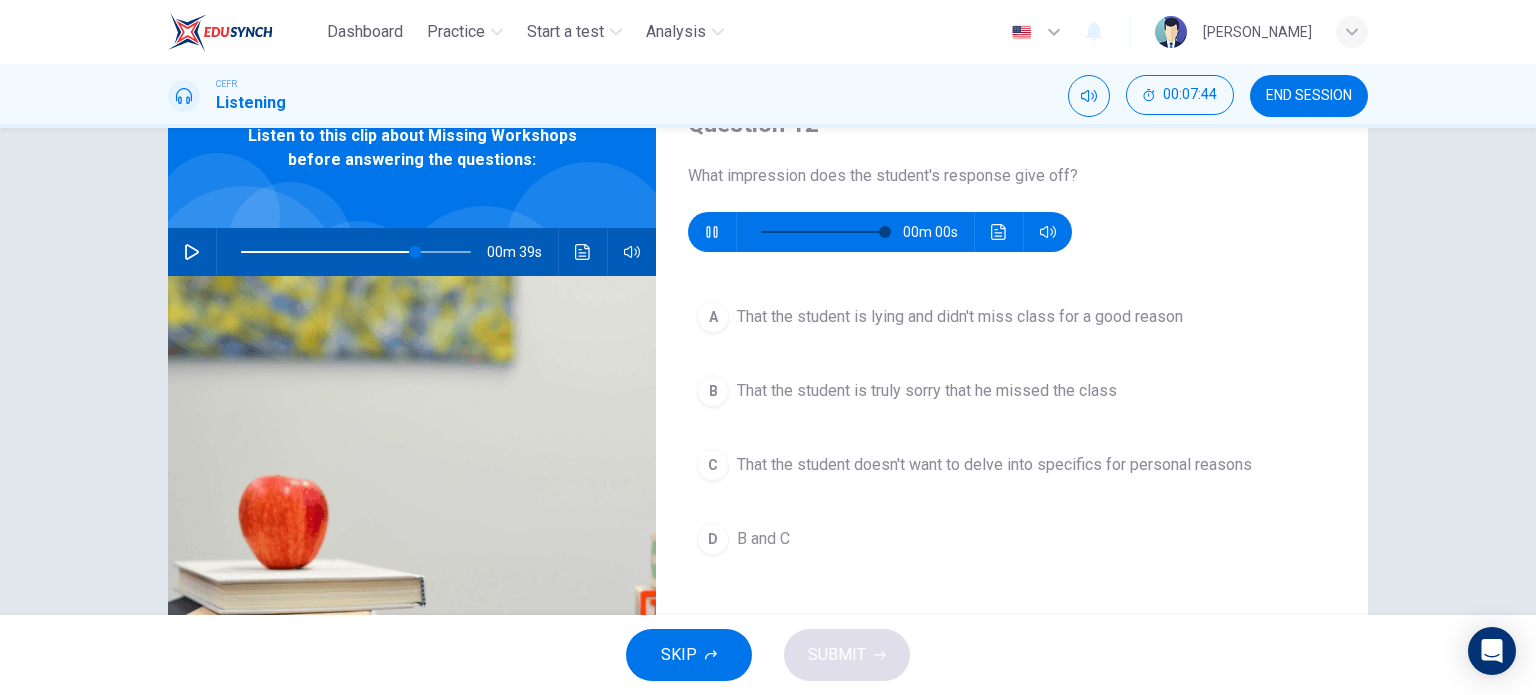 type on "0" 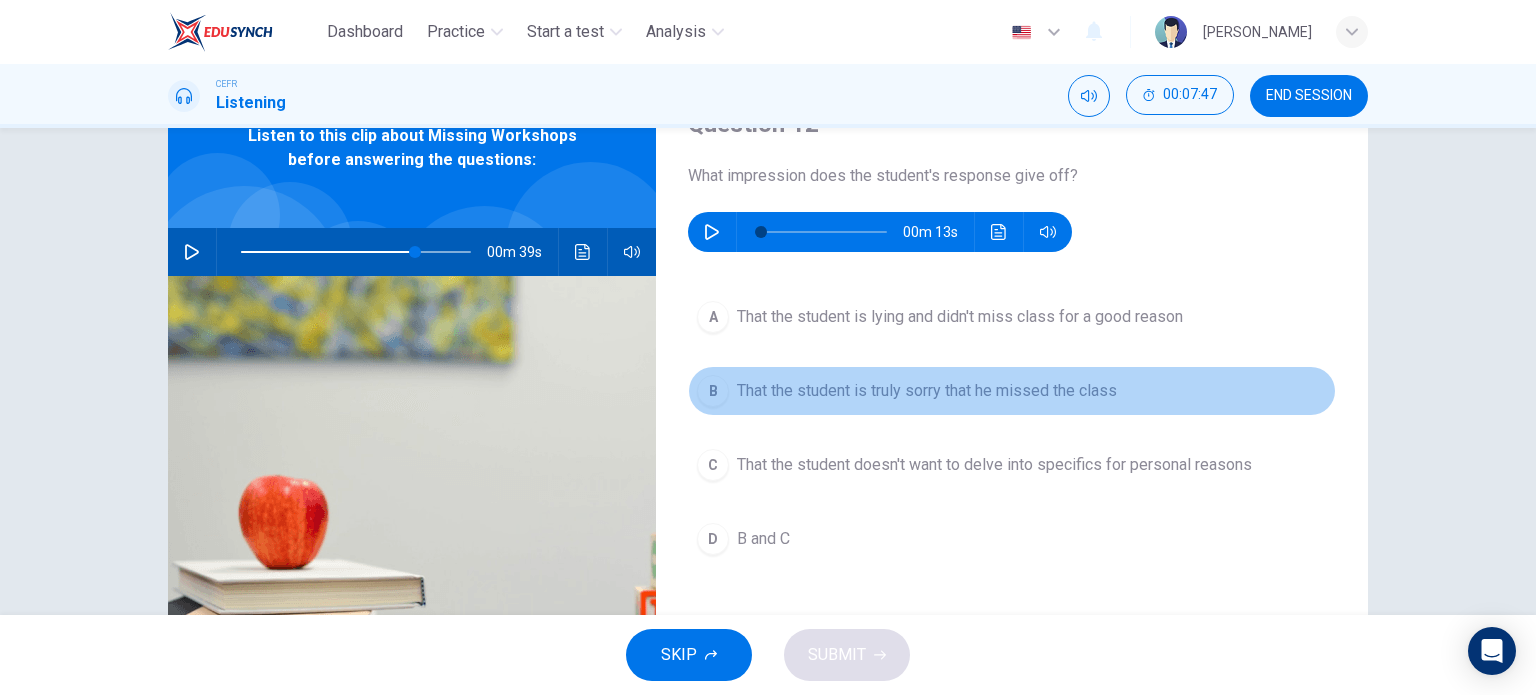 click on "B" at bounding box center [713, 391] 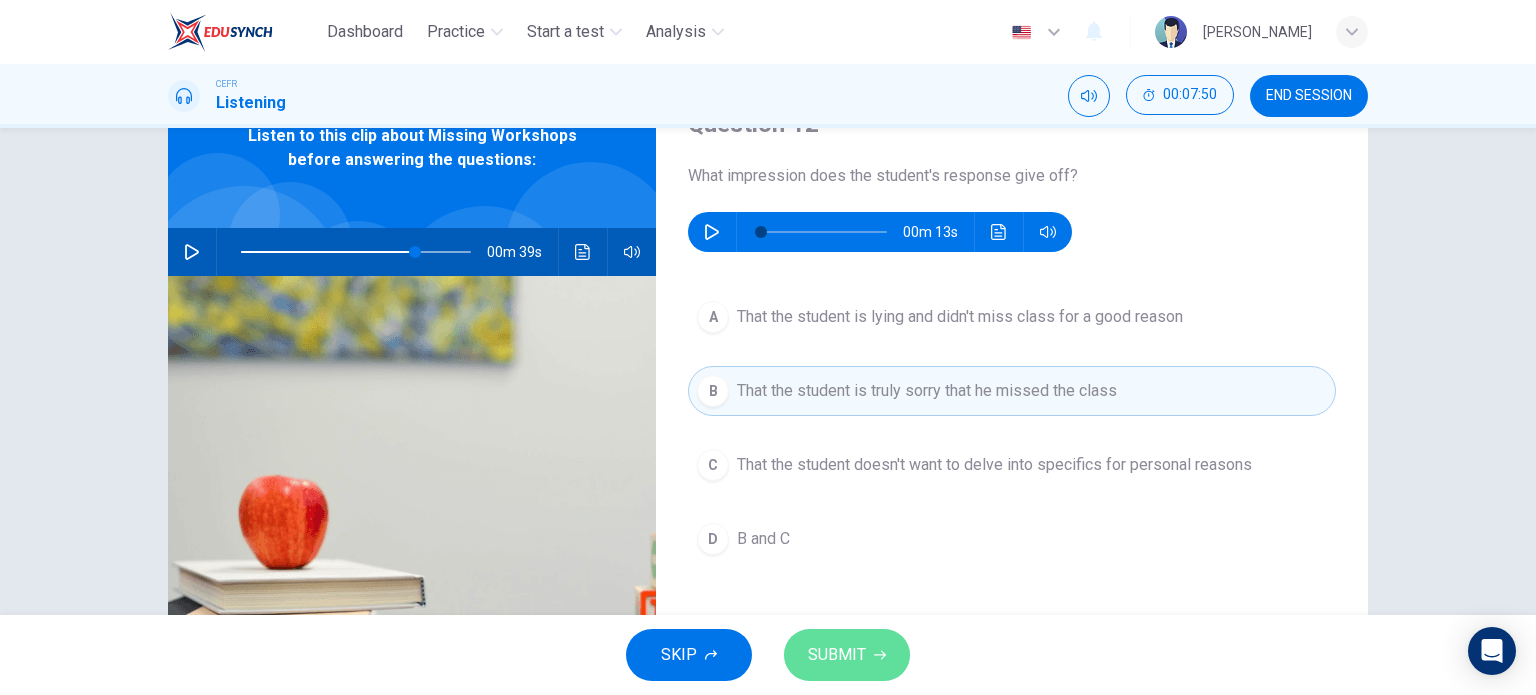click on "SUBMIT" at bounding box center [837, 655] 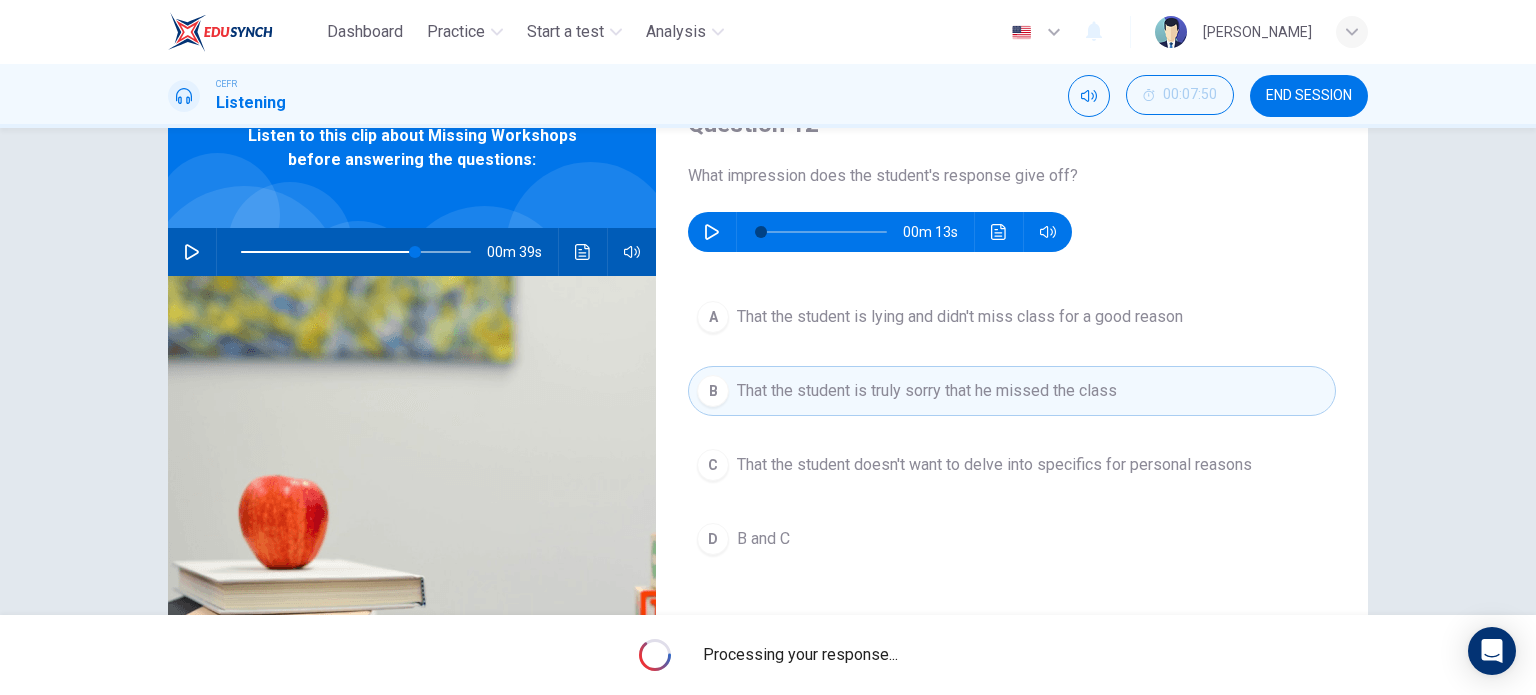 type on "76" 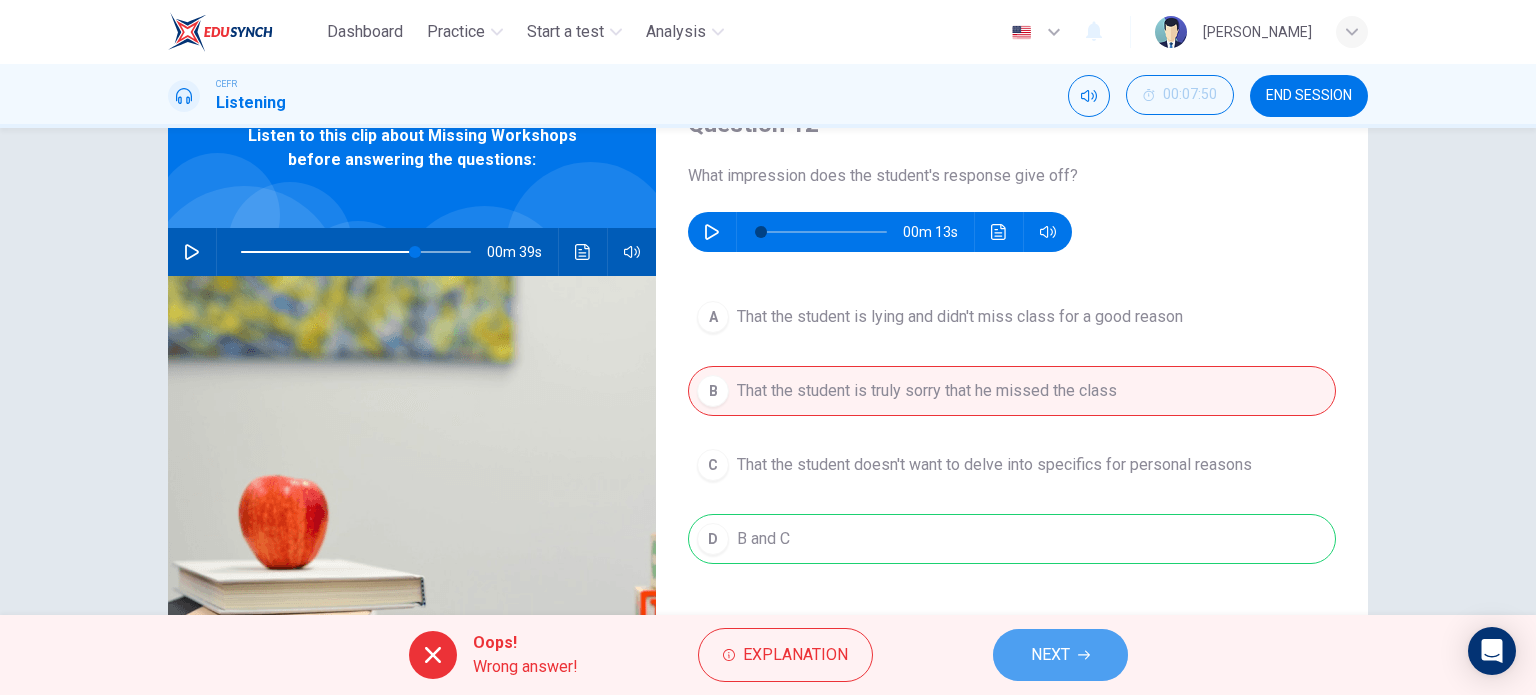click on "NEXT" at bounding box center [1050, 655] 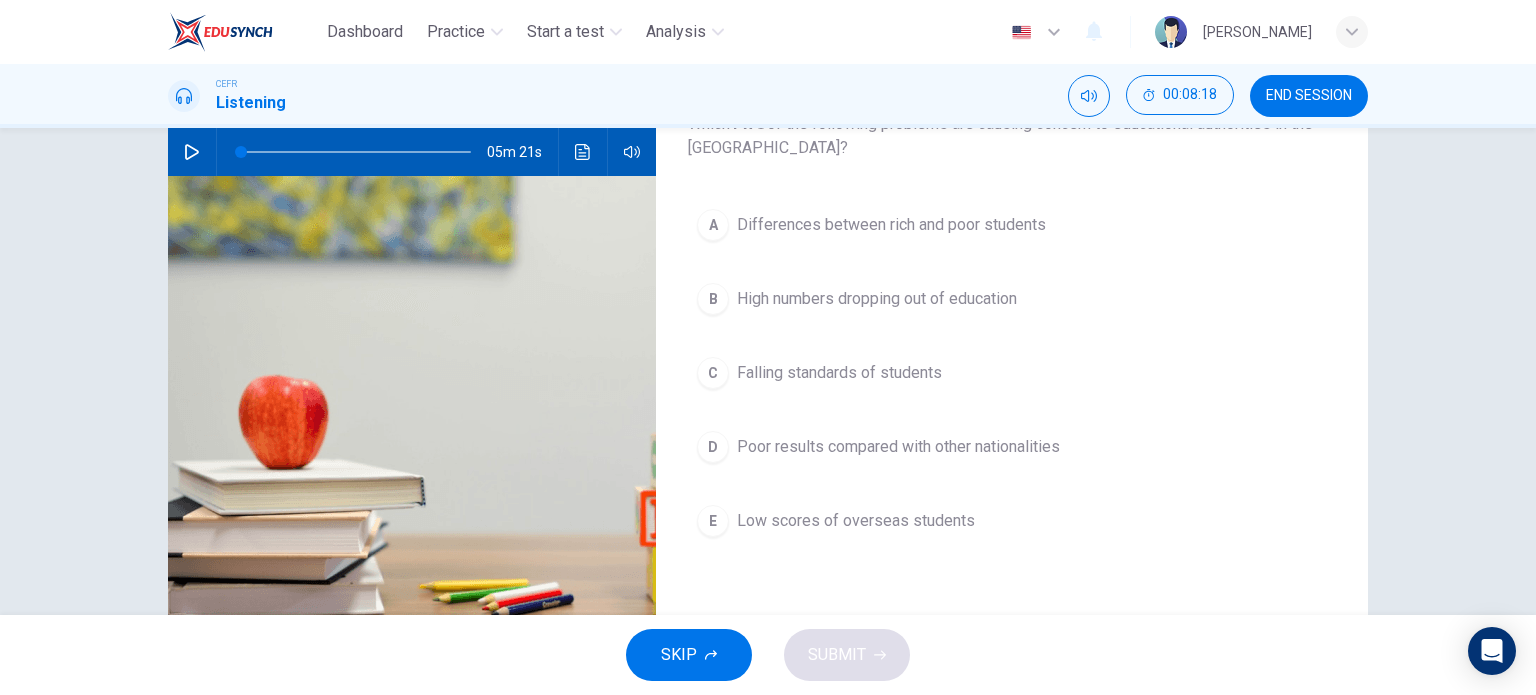 scroll, scrollTop: 100, scrollLeft: 0, axis: vertical 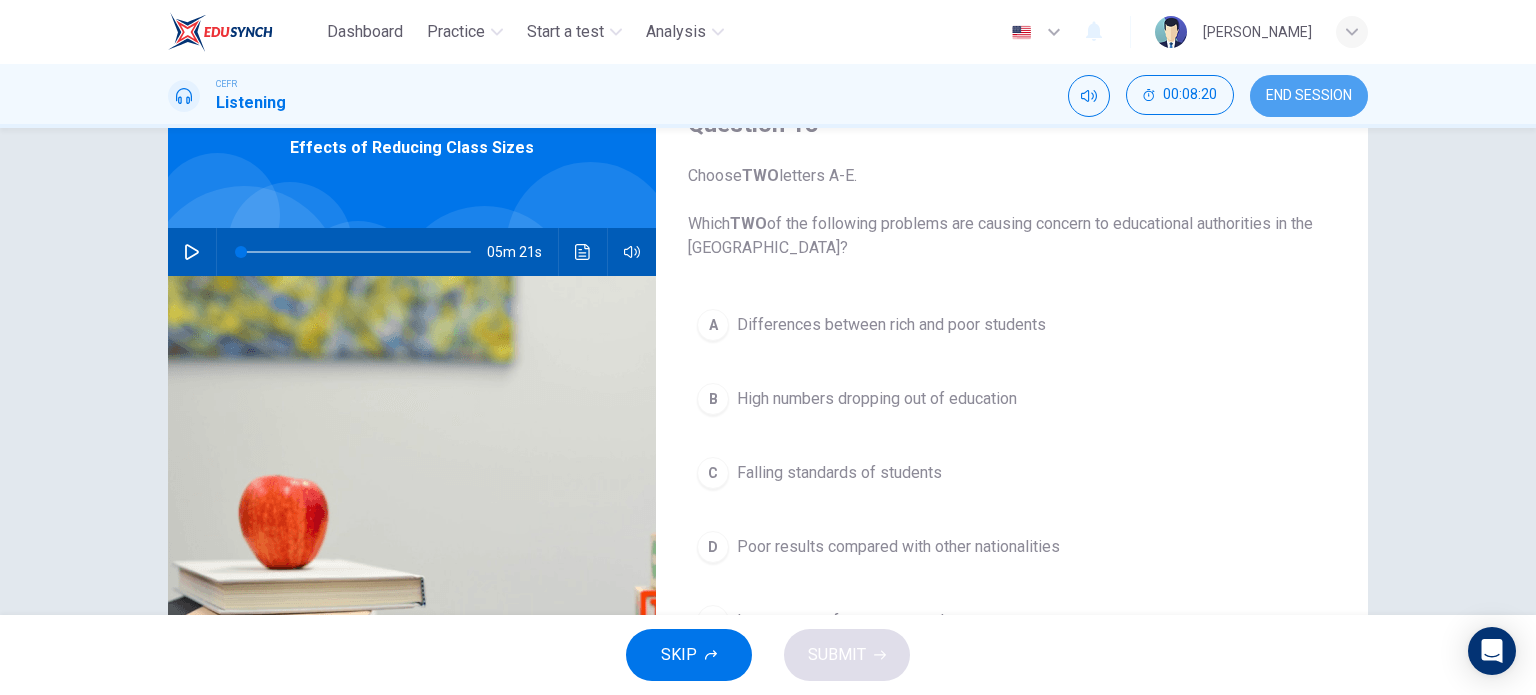 click on "END SESSION" at bounding box center [1309, 96] 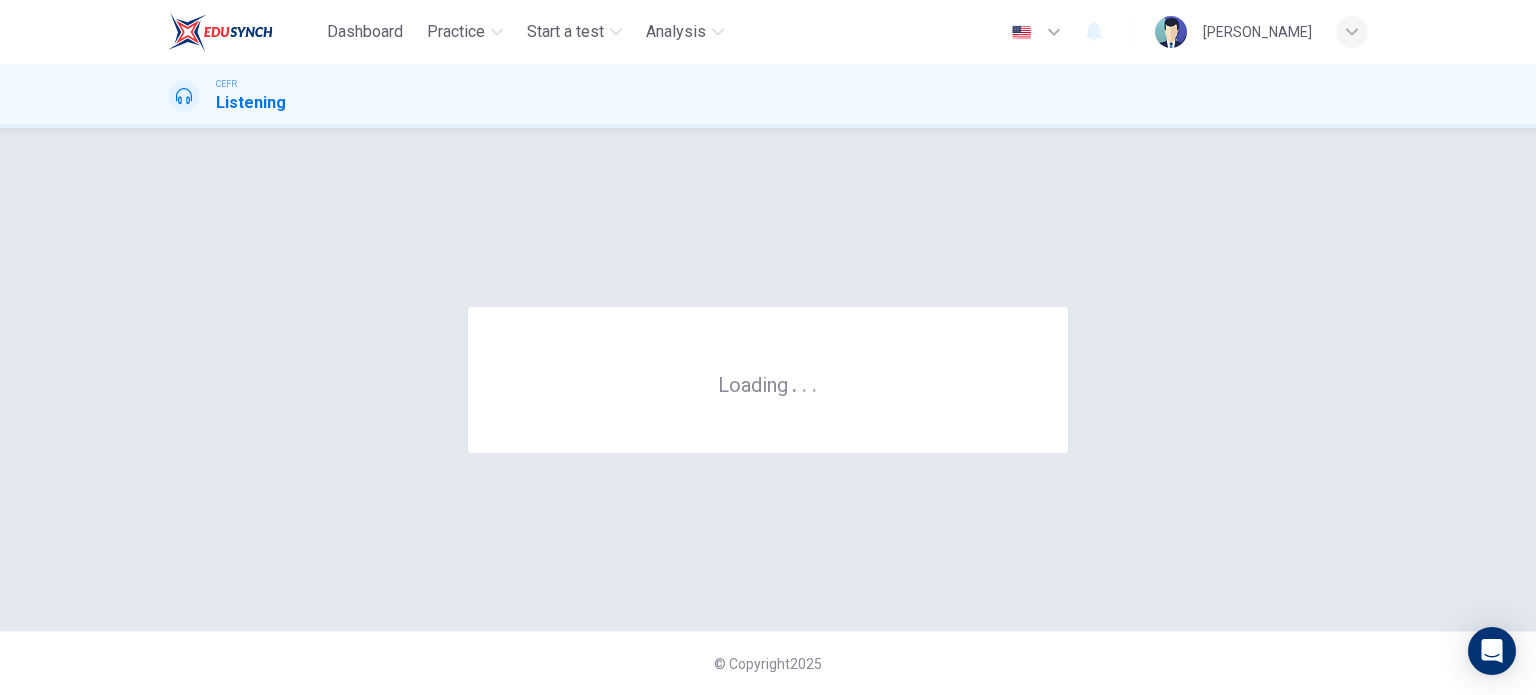scroll, scrollTop: 0, scrollLeft: 0, axis: both 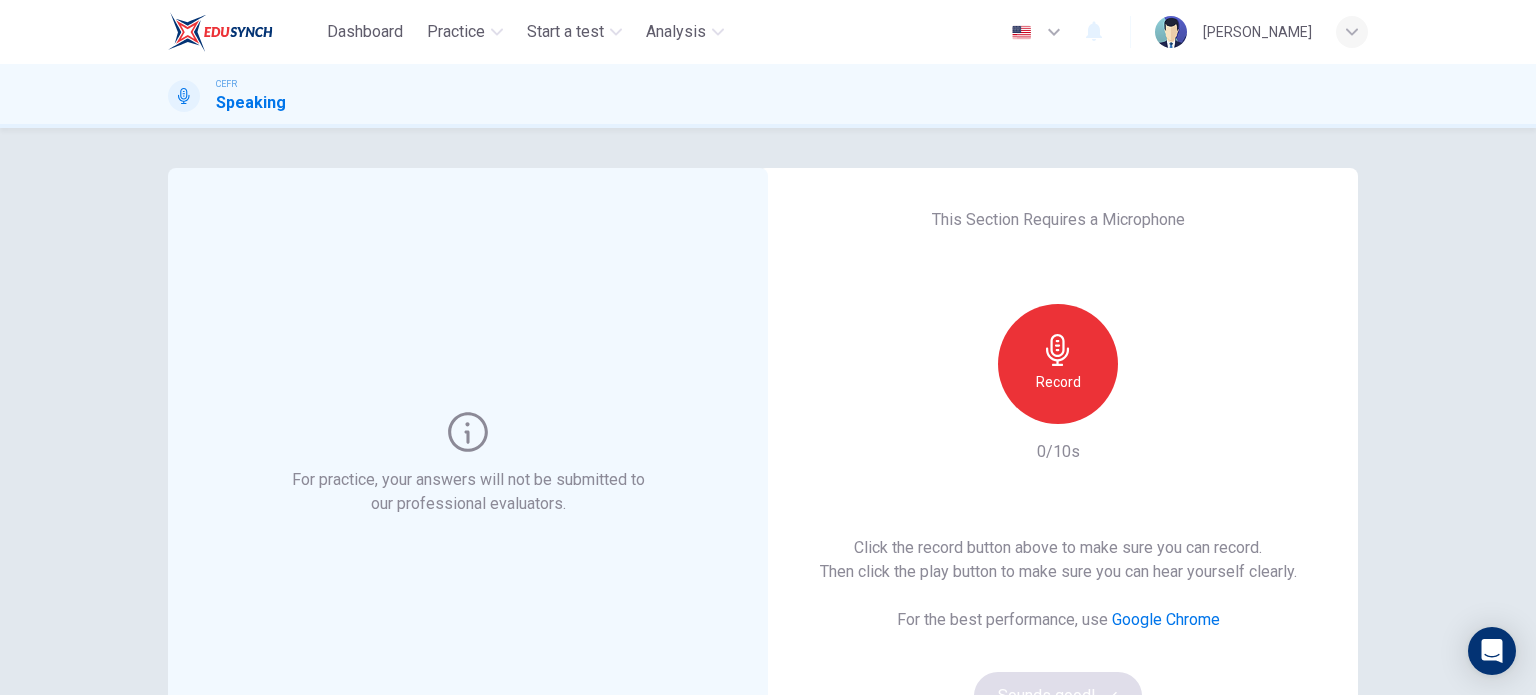 click on "Record" at bounding box center (1058, 364) 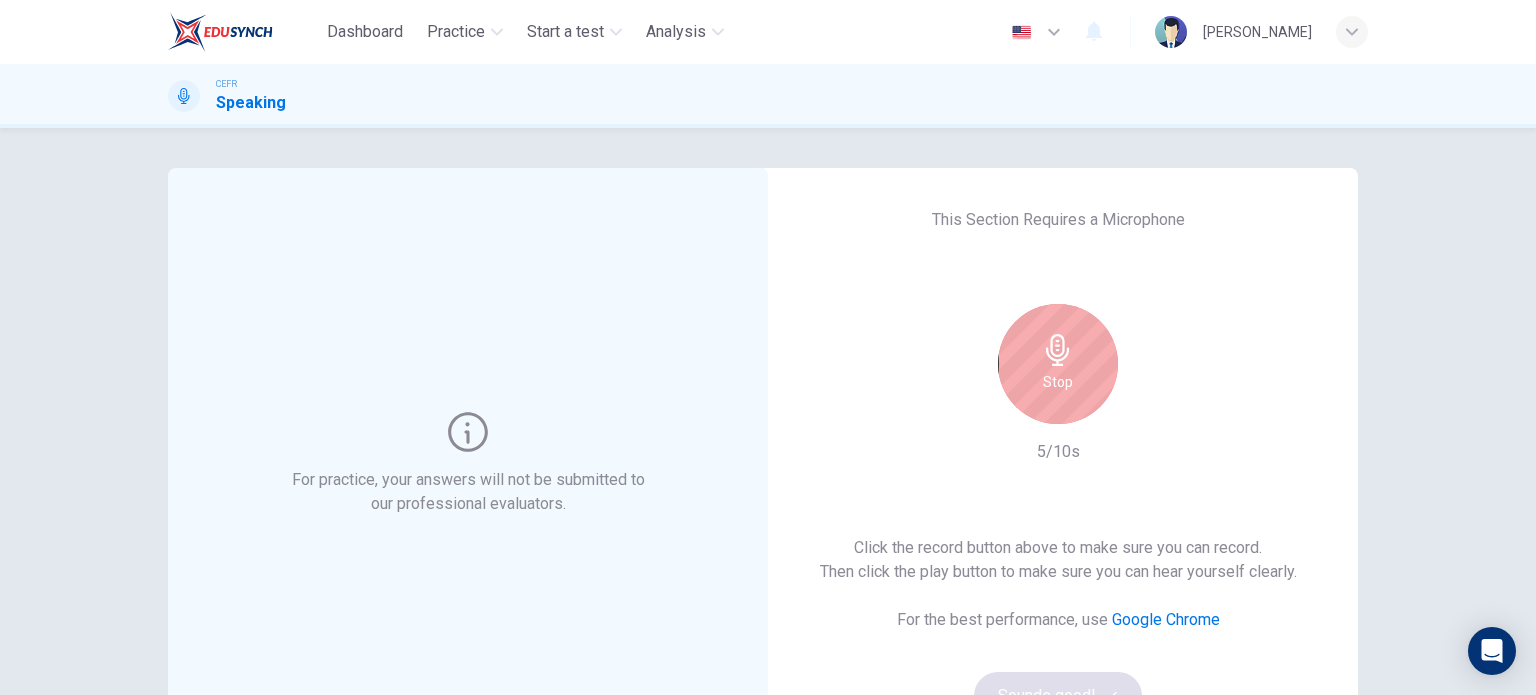 click 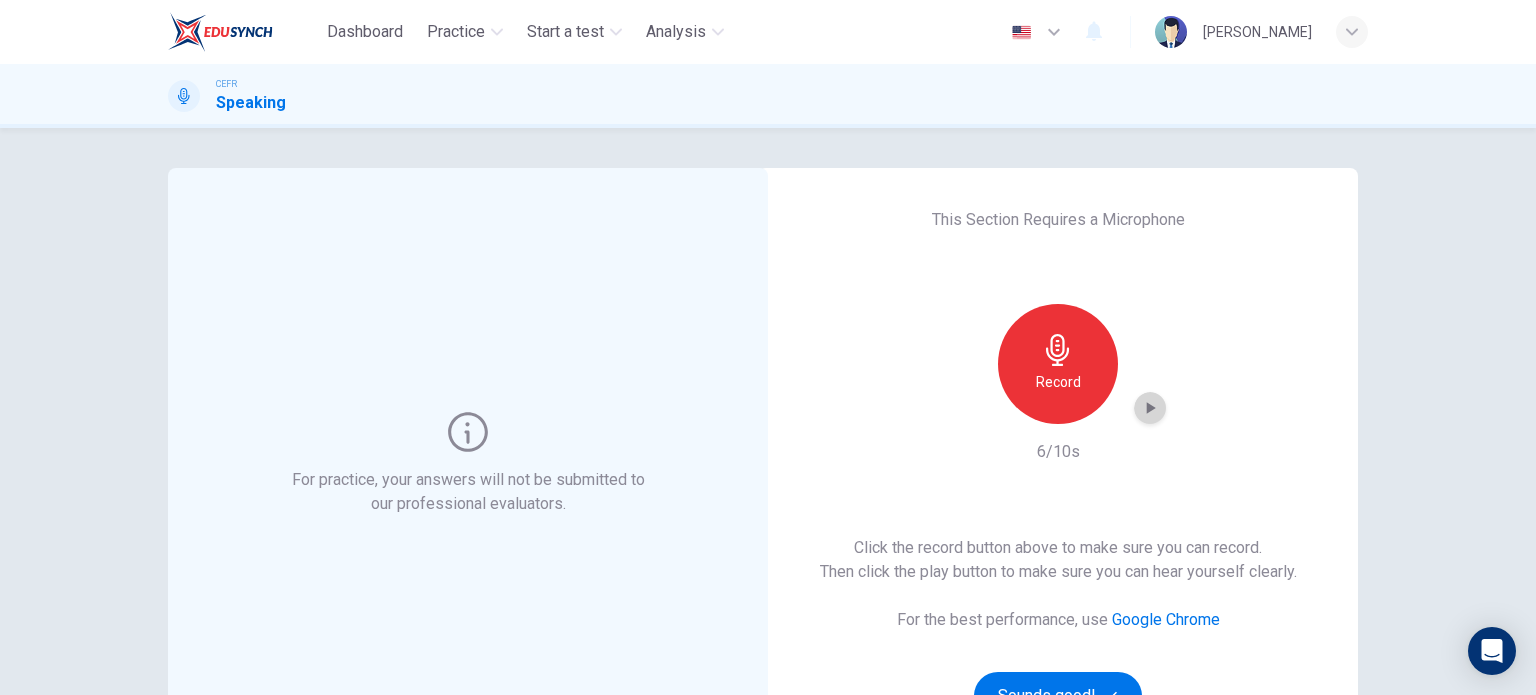 click 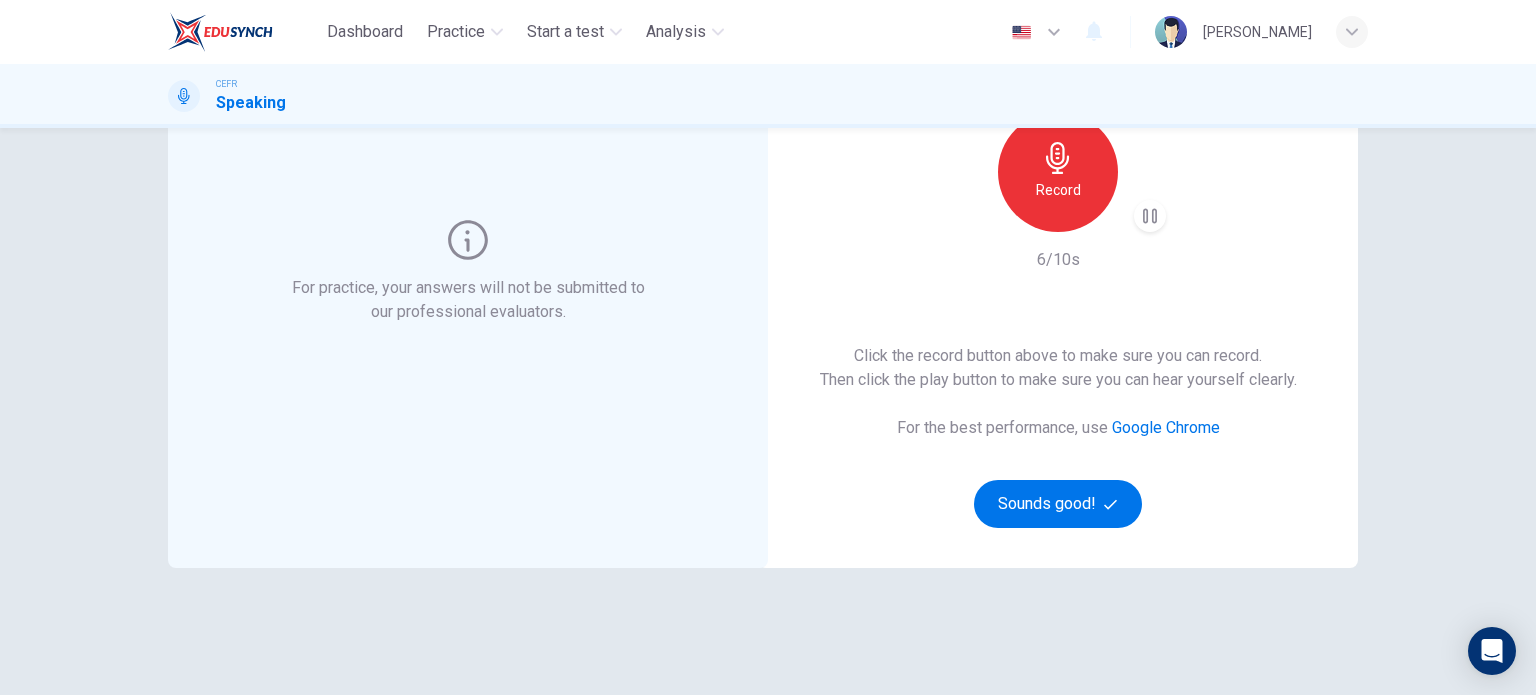 scroll, scrollTop: 200, scrollLeft: 0, axis: vertical 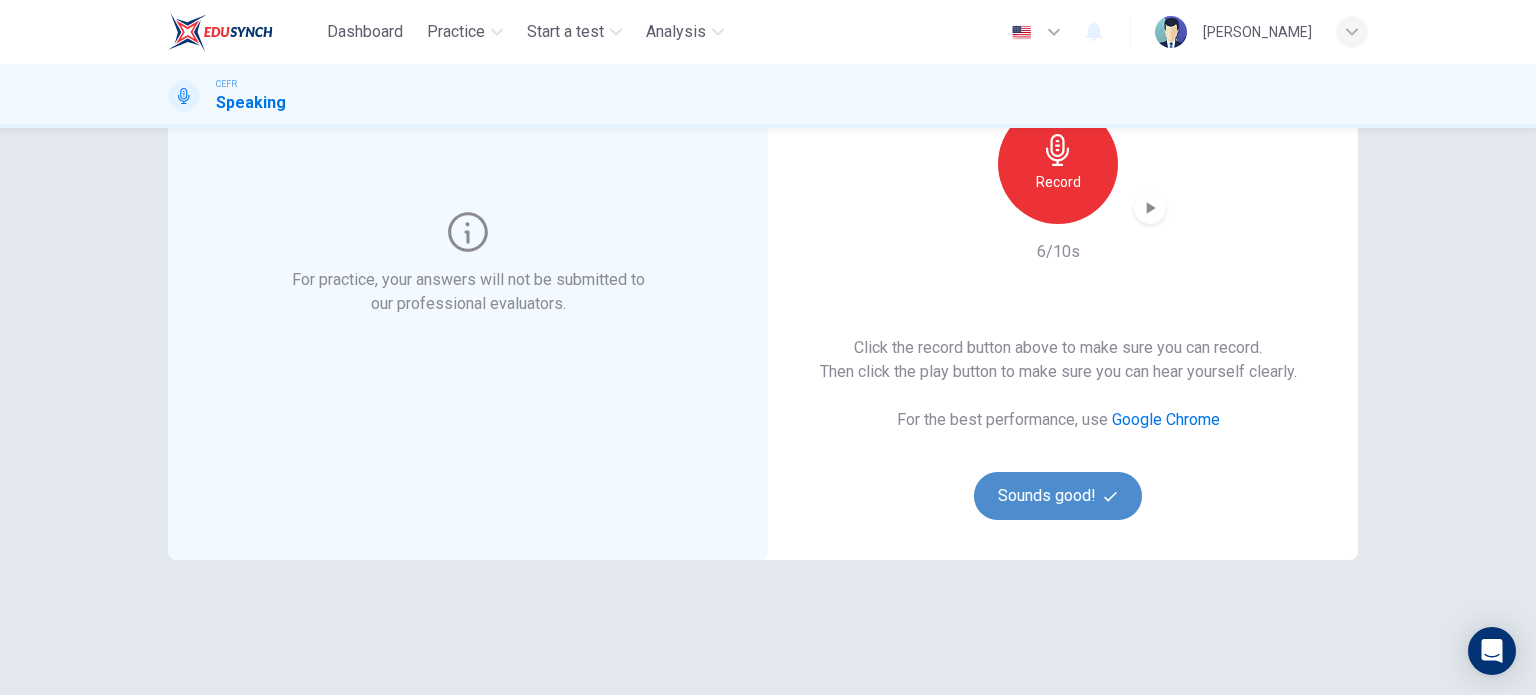 click on "Sounds good!" at bounding box center (1058, 496) 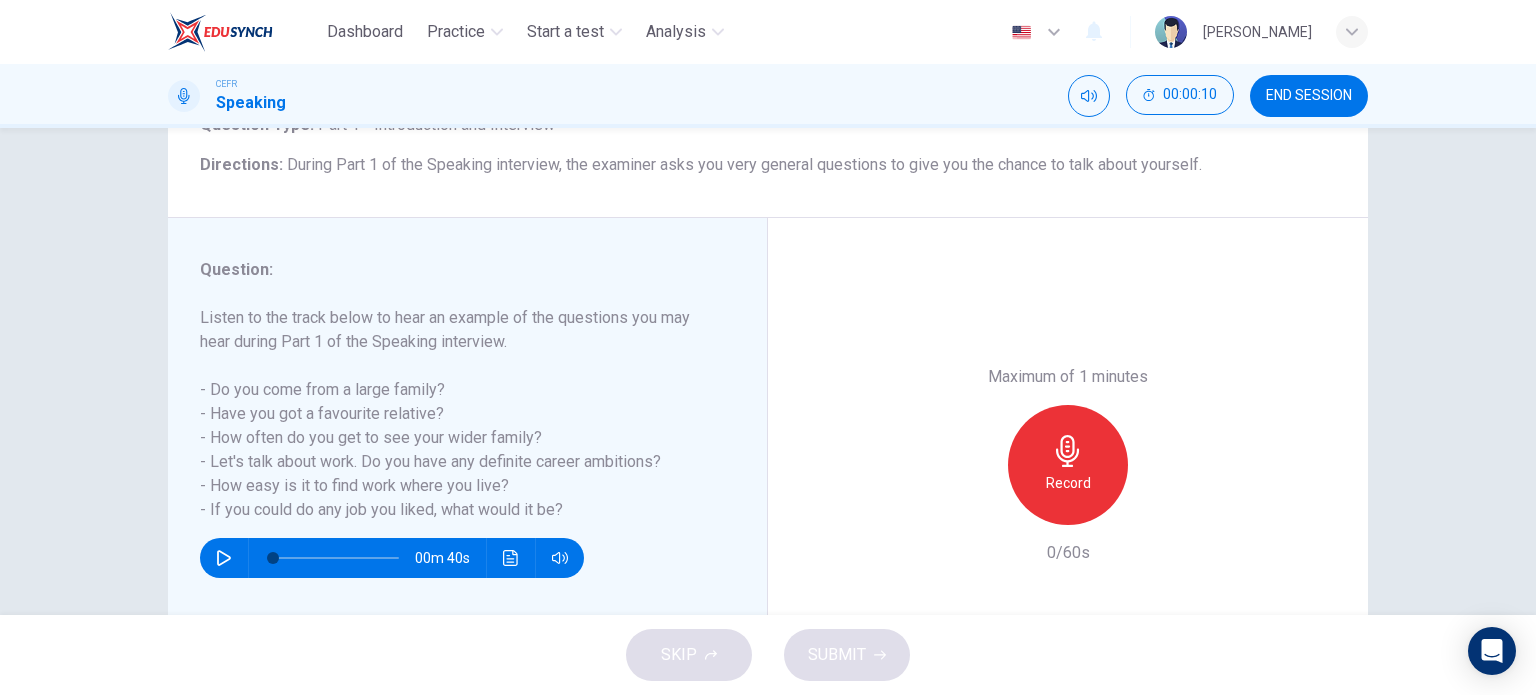 scroll, scrollTop: 200, scrollLeft: 0, axis: vertical 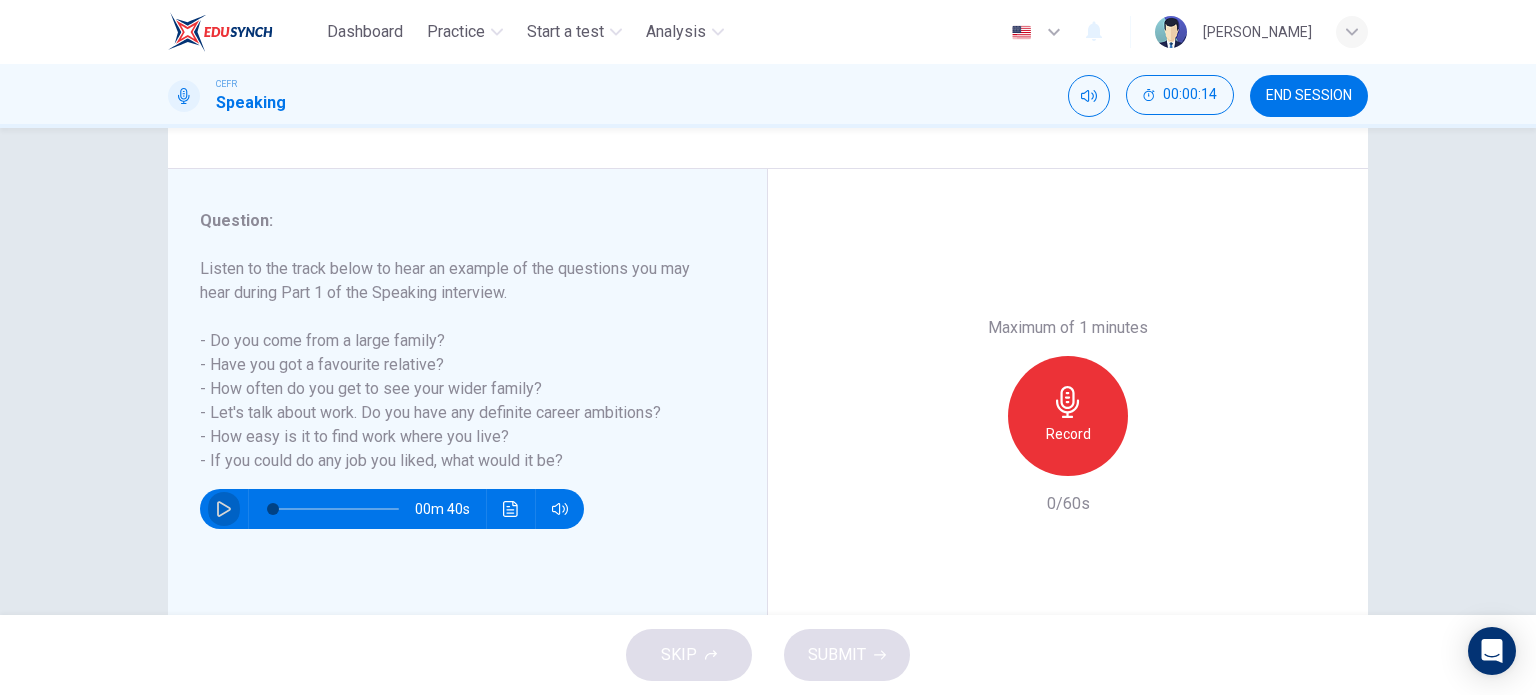 click 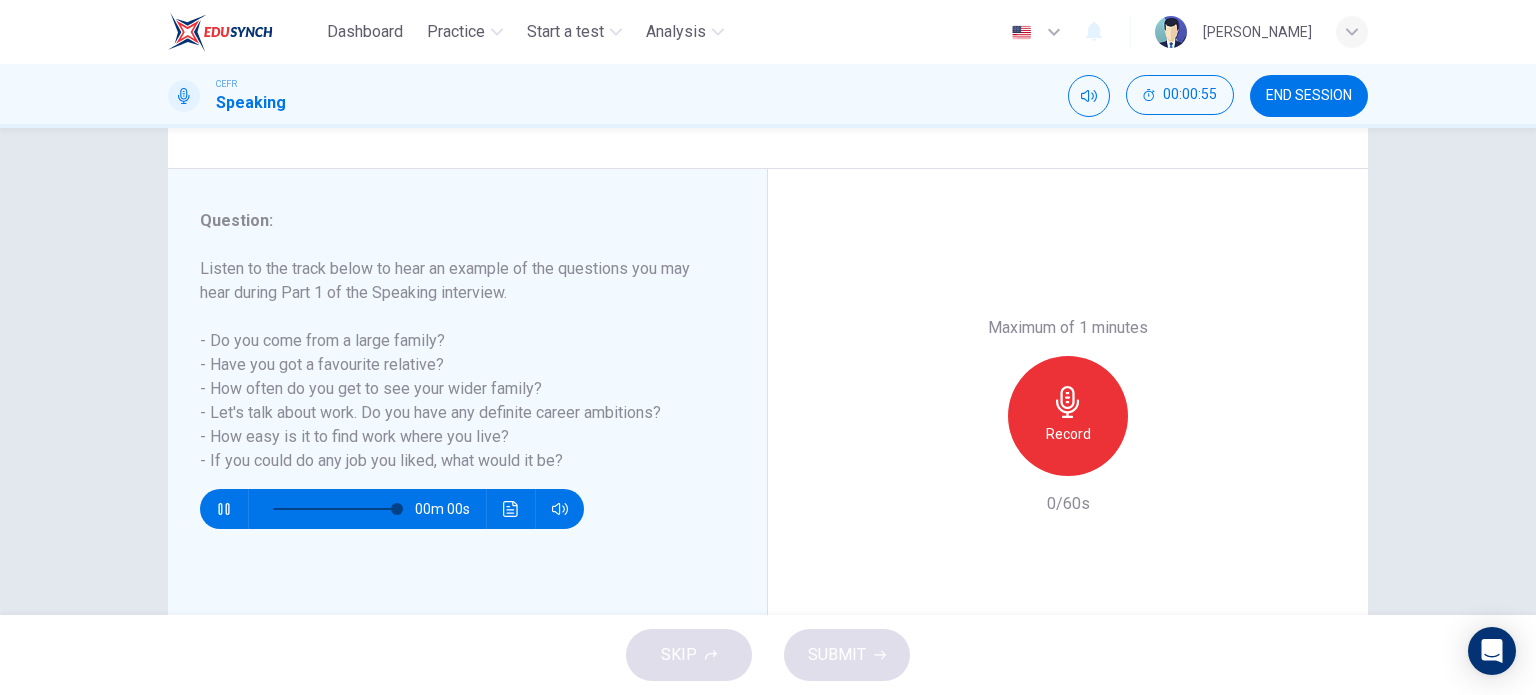 type on "0" 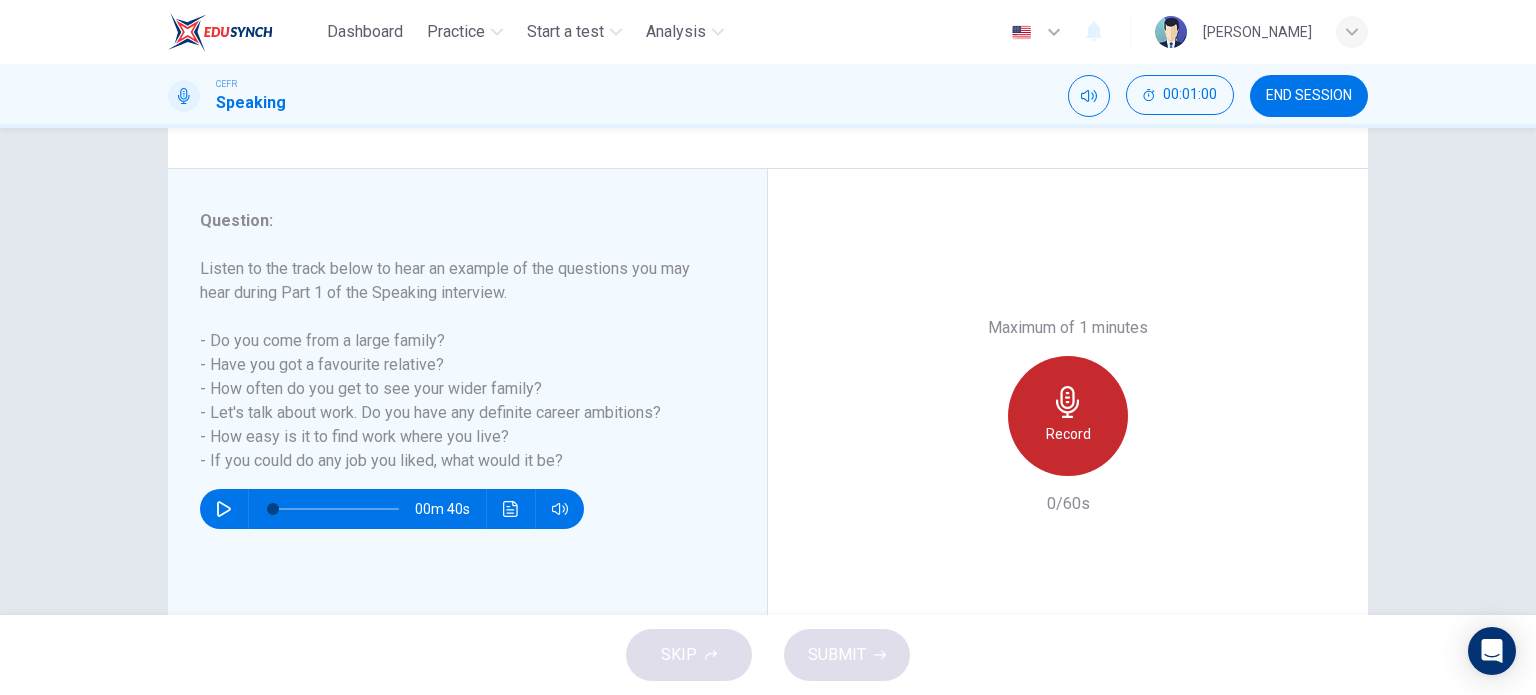 click on "Record" at bounding box center (1068, 434) 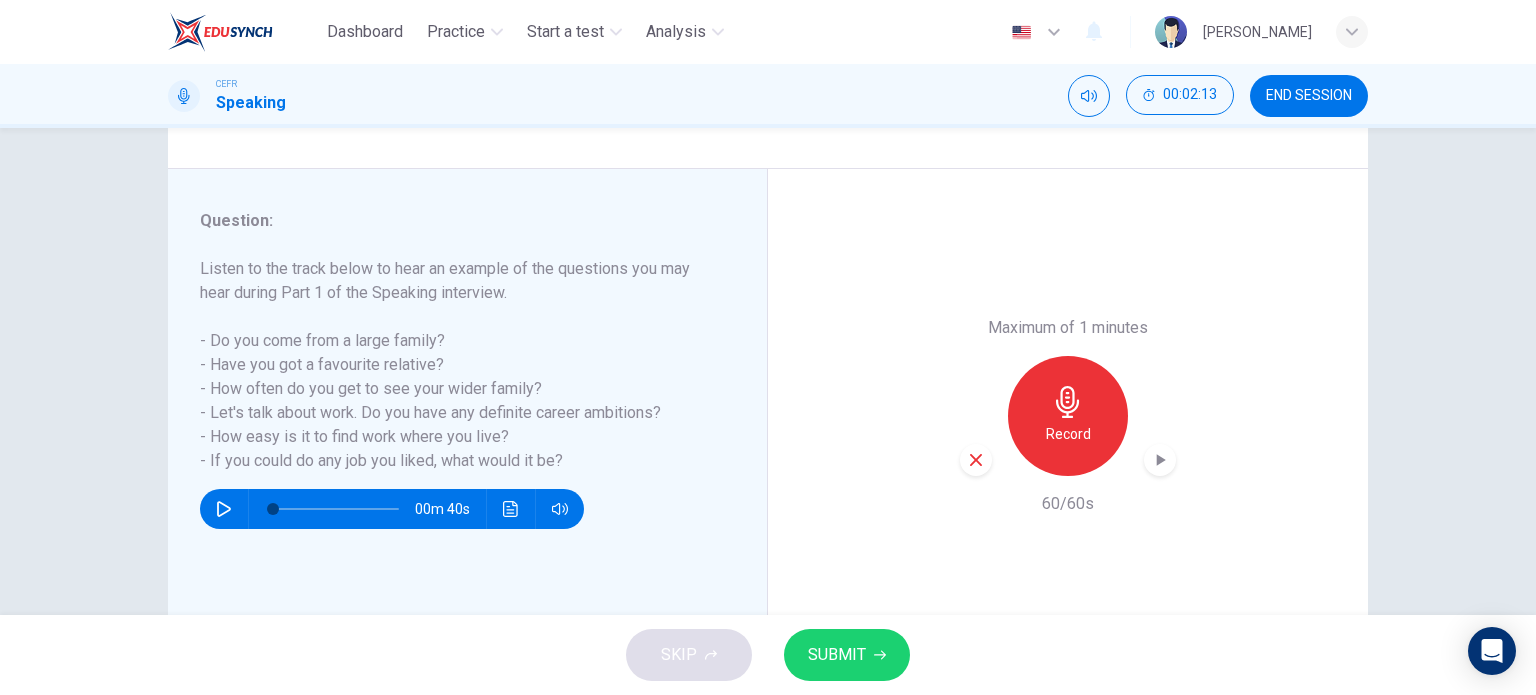 click 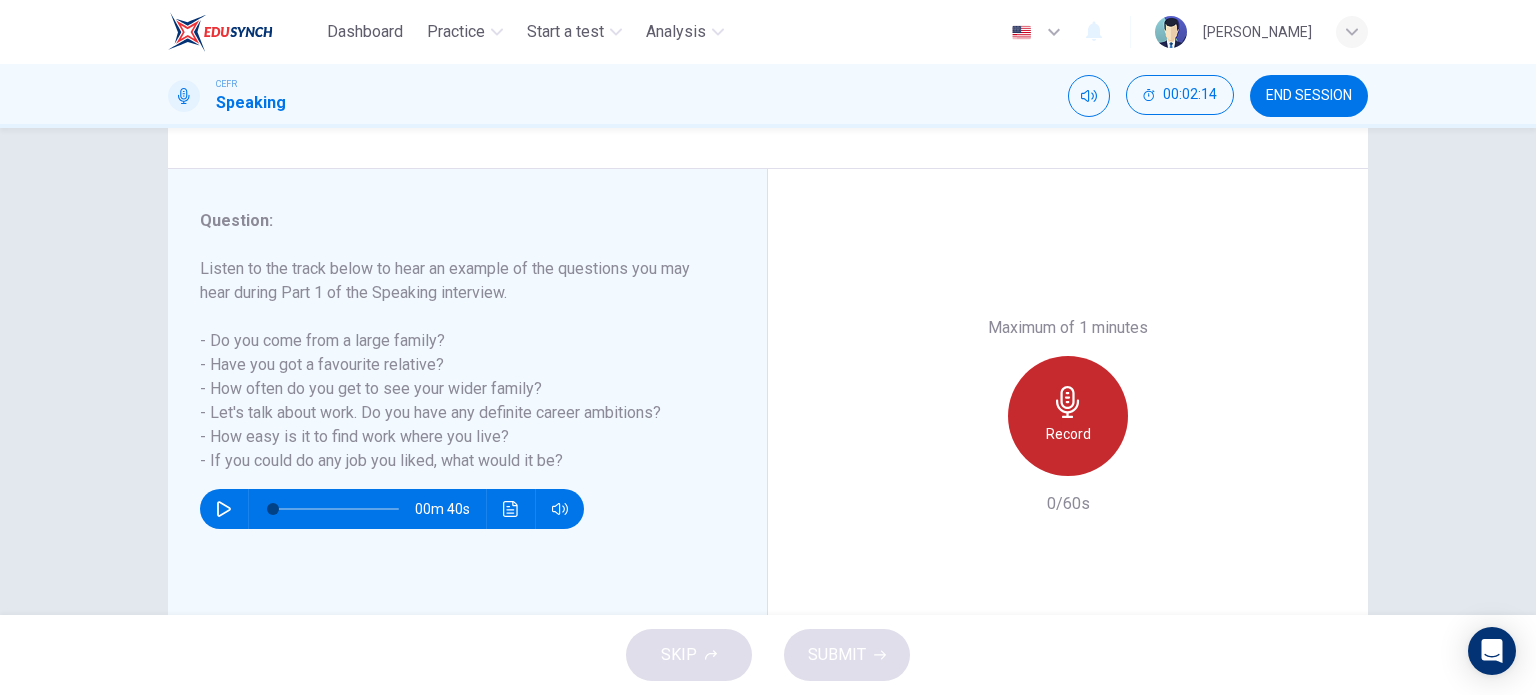 click on "Record" at bounding box center (1068, 416) 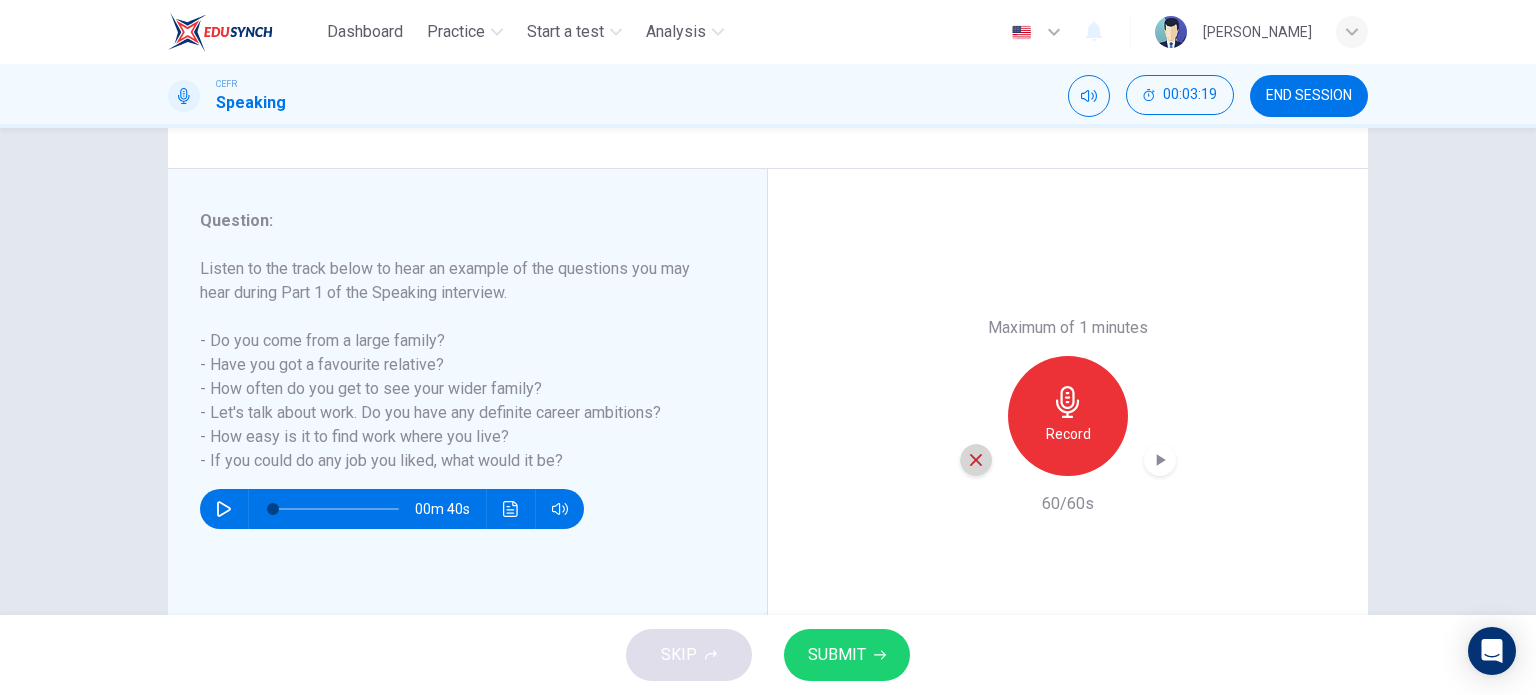 click at bounding box center [976, 460] 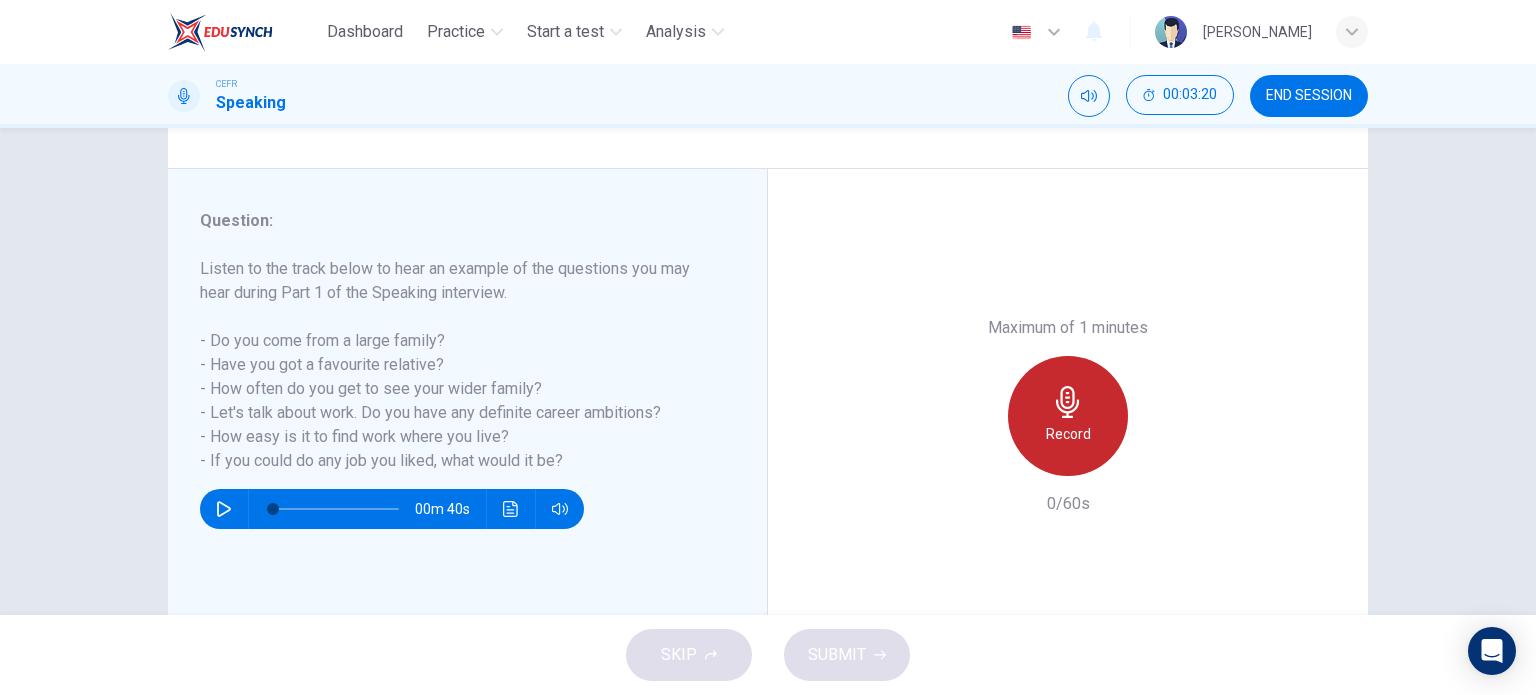click 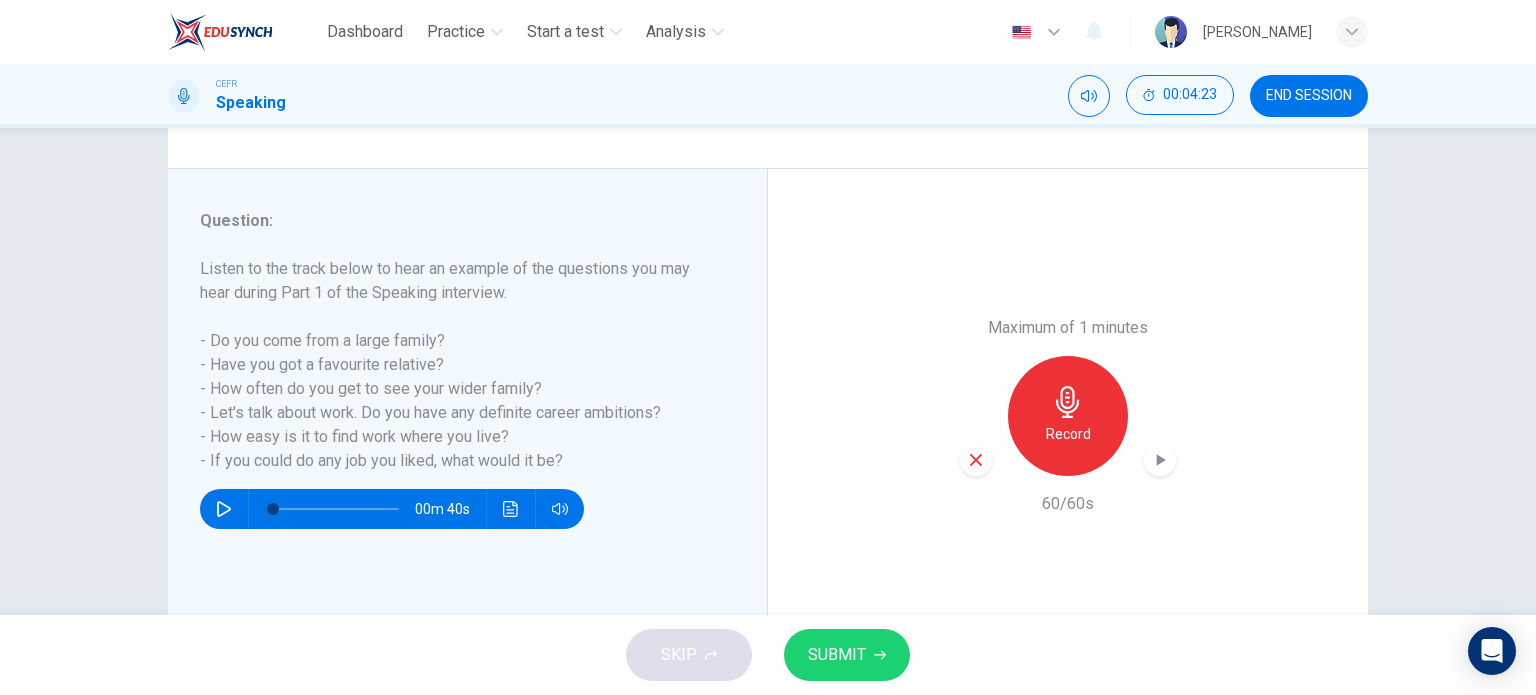 click on "SUBMIT" at bounding box center (847, 655) 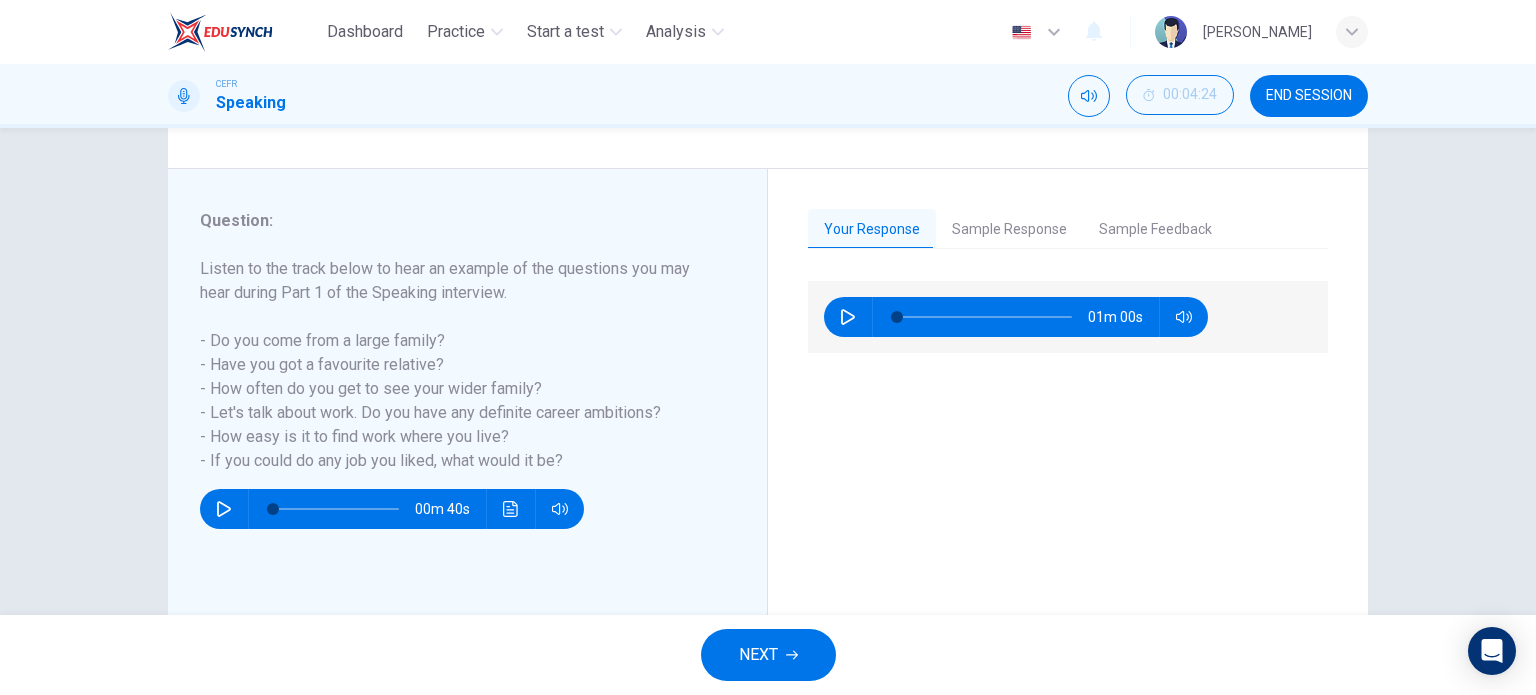click on "Sample Response" at bounding box center [1009, 230] 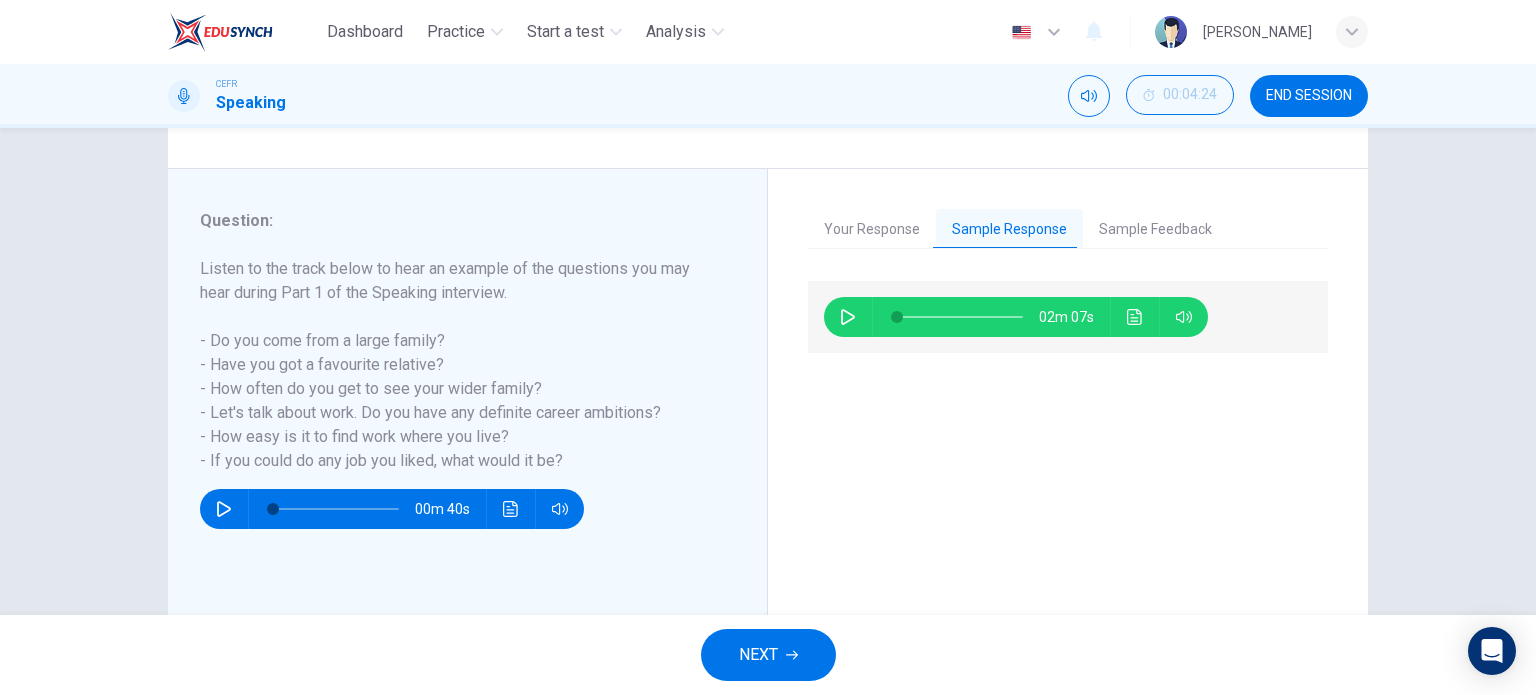 click 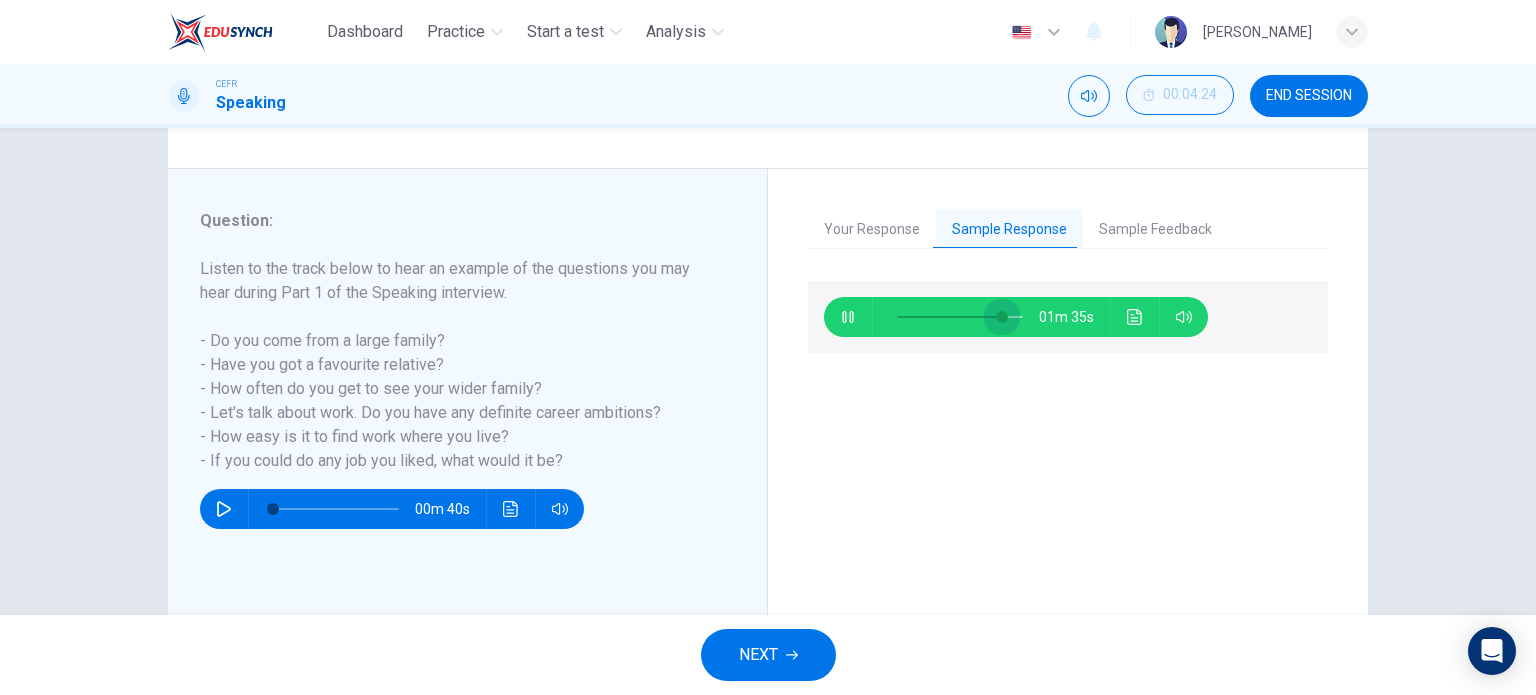 drag, startPoint x: 979, startPoint y: 325, endPoint x: 1001, endPoint y: 330, distance: 22.561028 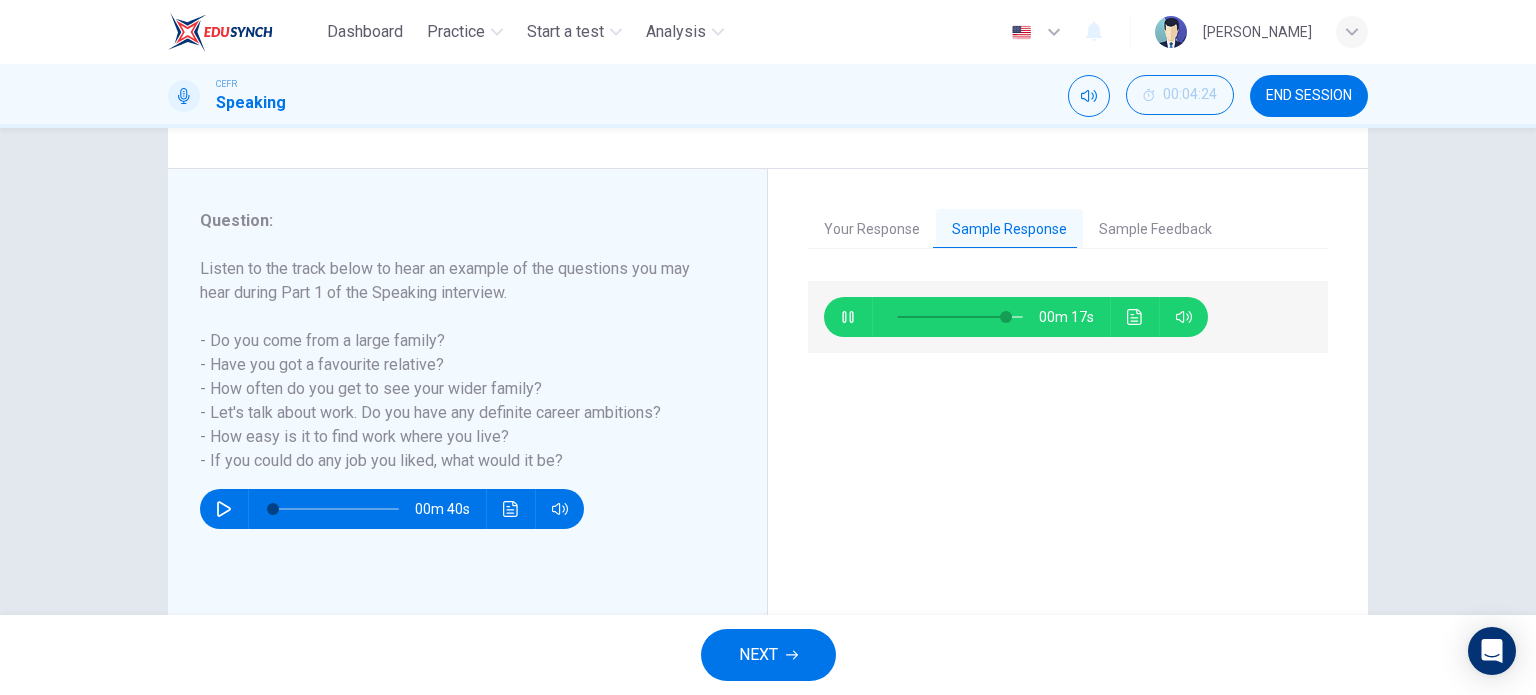 type on "87" 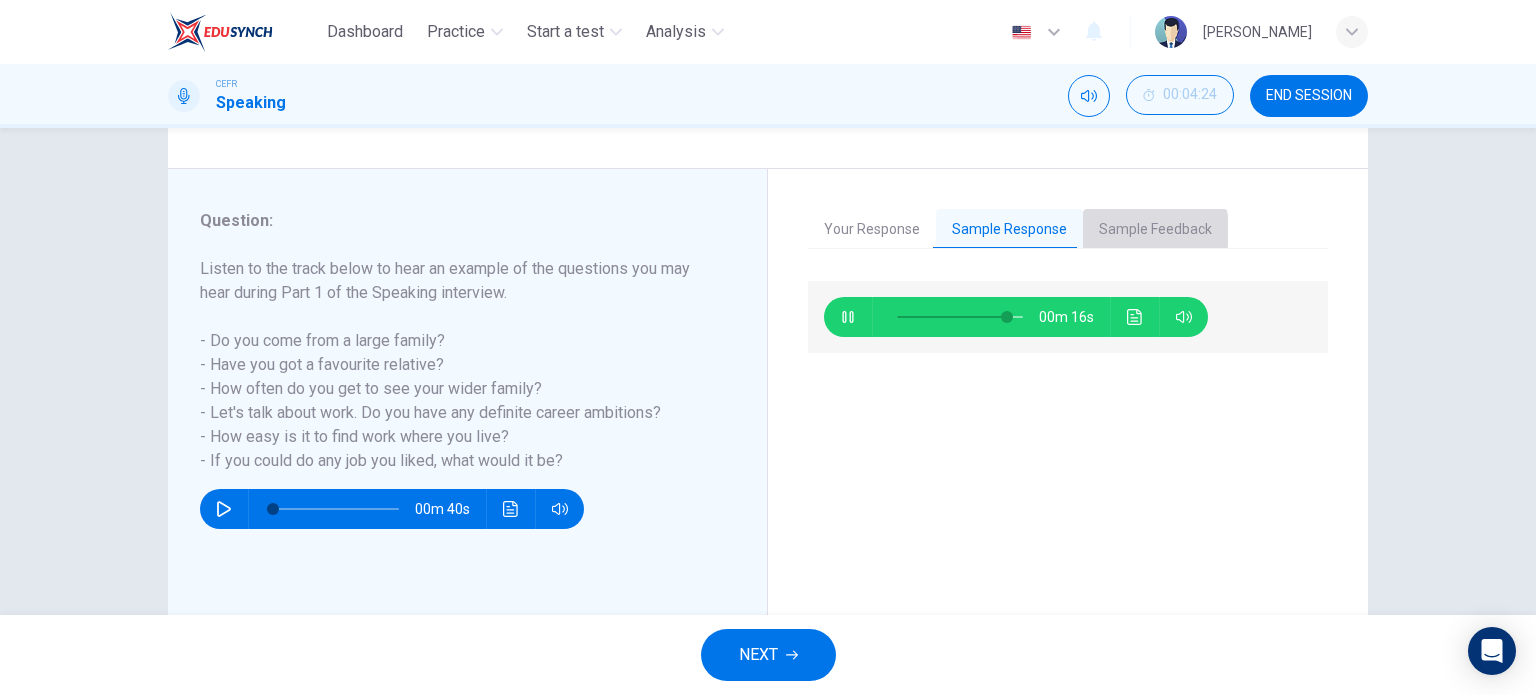 click on "Sample Feedback" at bounding box center (1155, 230) 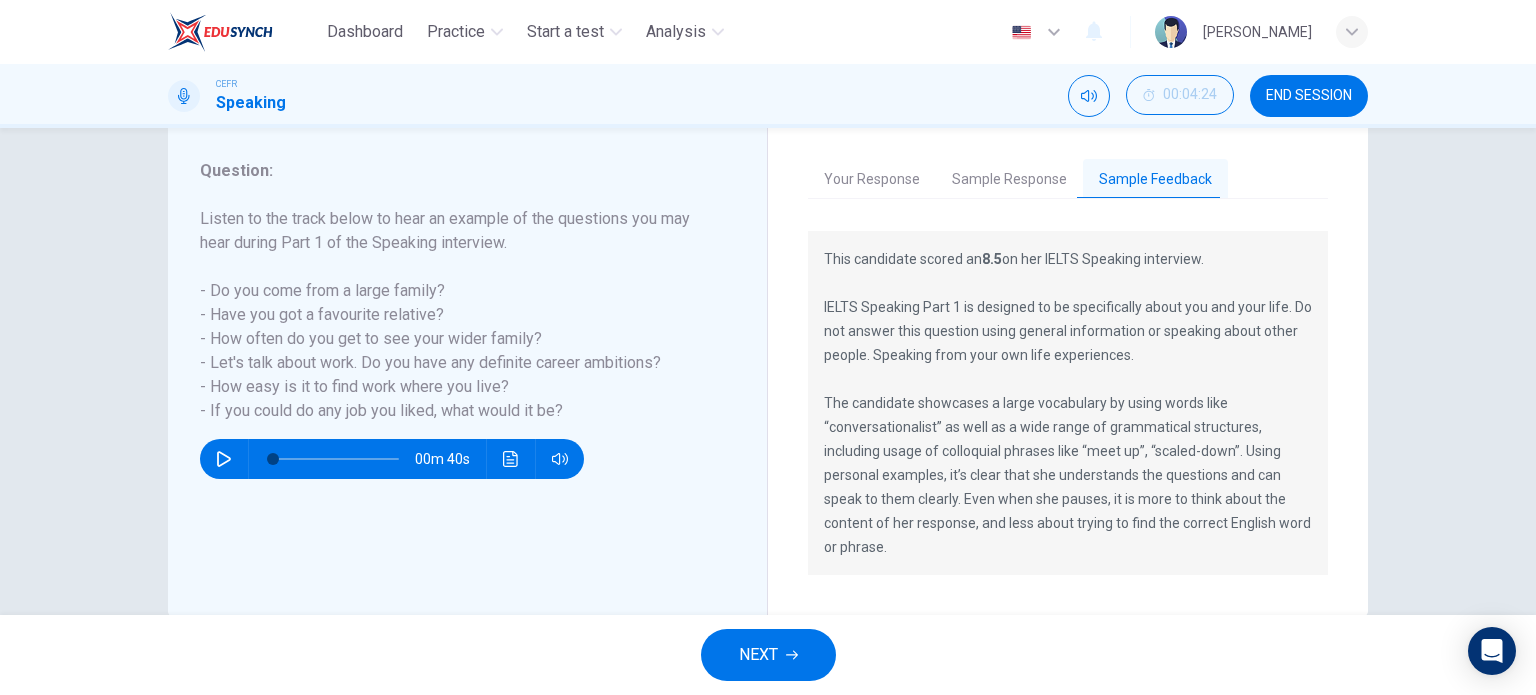 scroll, scrollTop: 292, scrollLeft: 0, axis: vertical 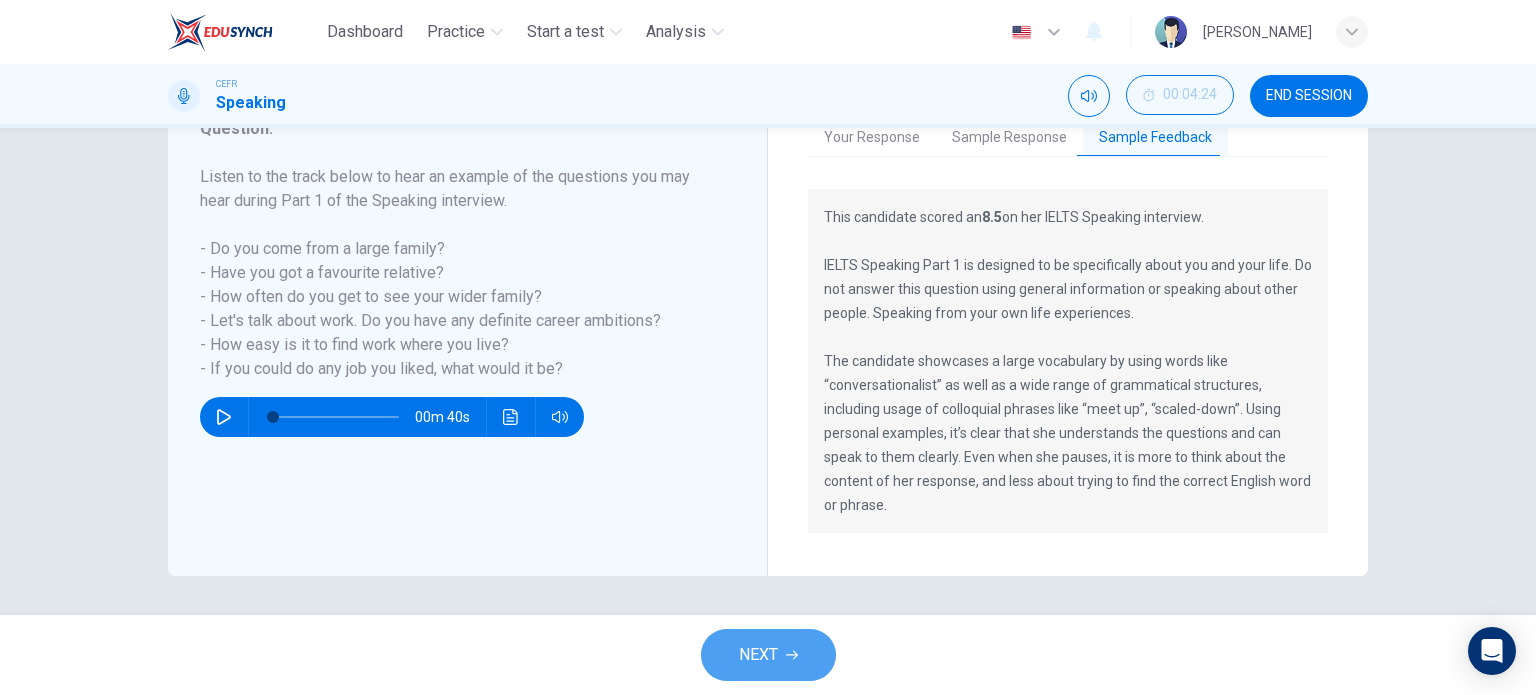 click on "NEXT" at bounding box center (758, 655) 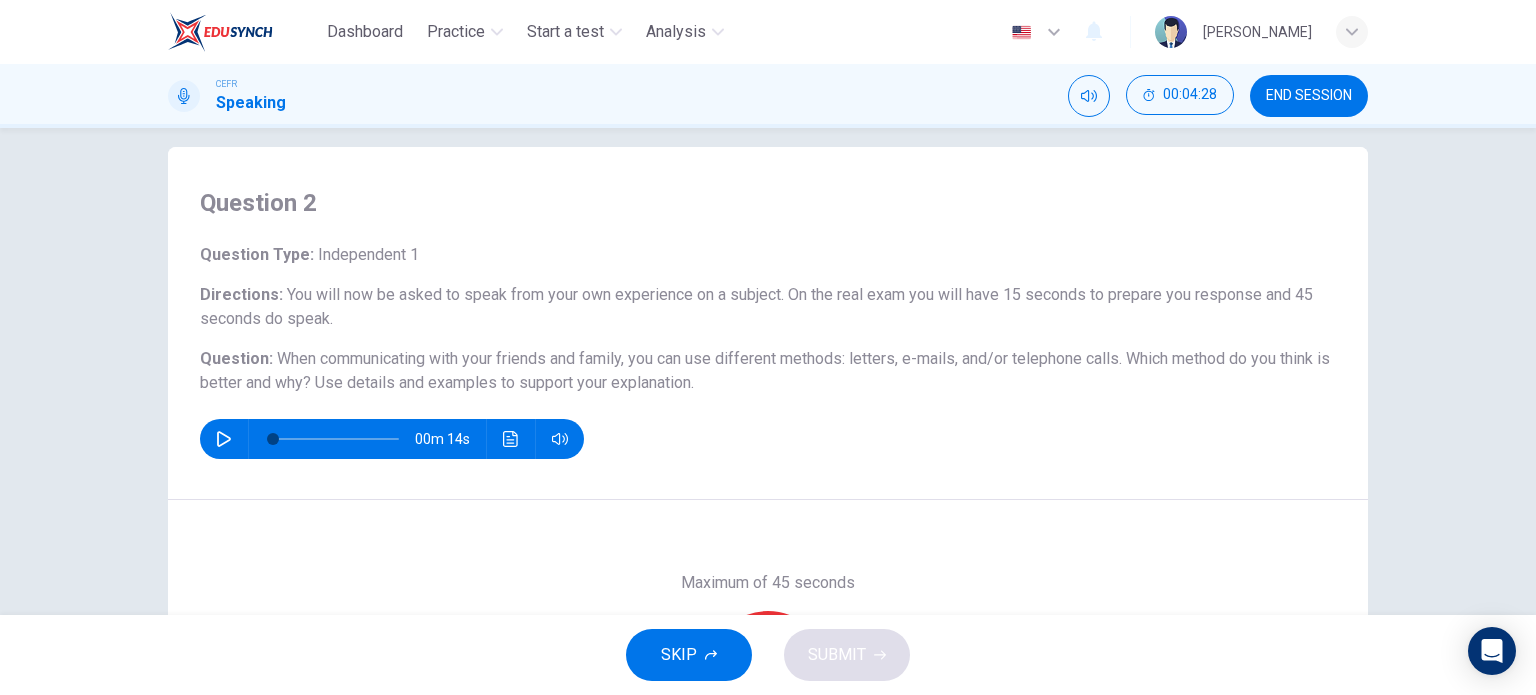 scroll, scrollTop: 0, scrollLeft: 0, axis: both 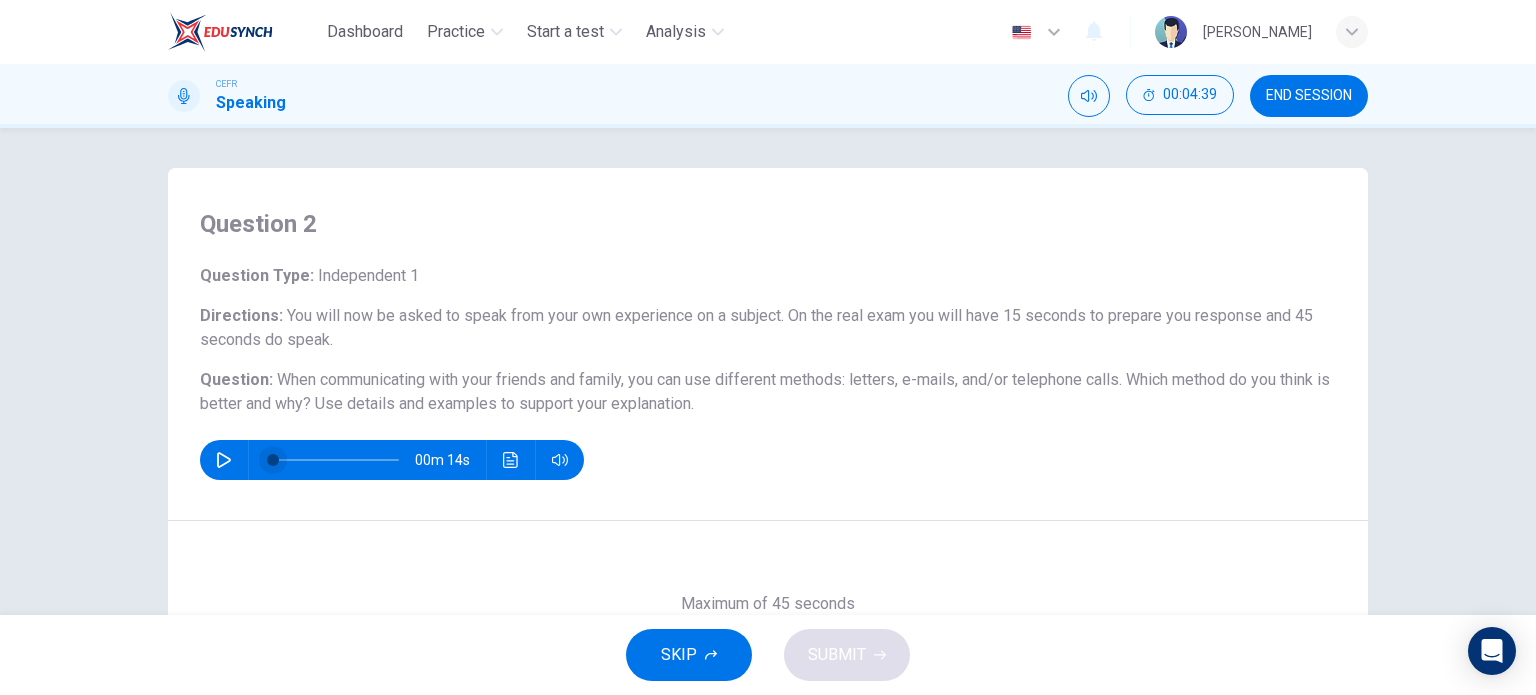 drag, startPoint x: 224, startPoint y: 463, endPoint x: 267, endPoint y: 462, distance: 43.011627 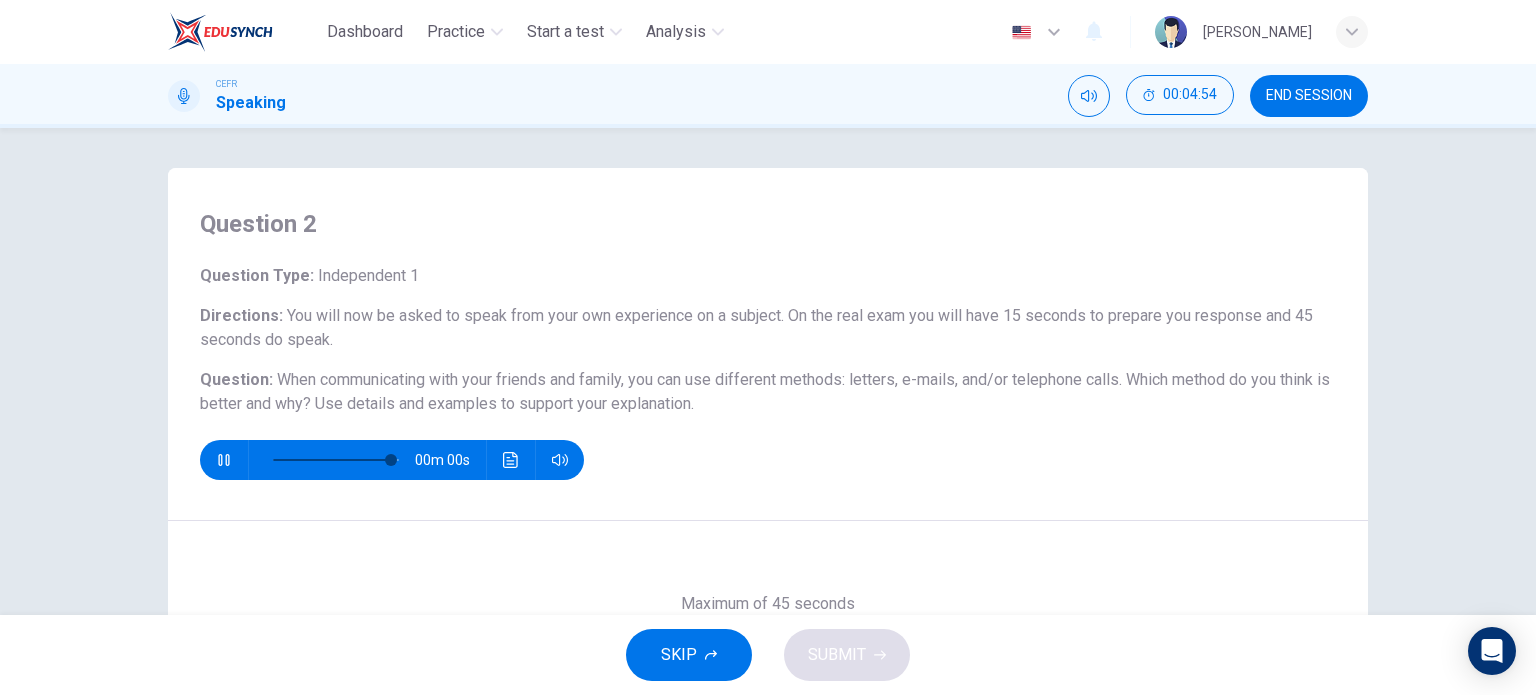 type on "0" 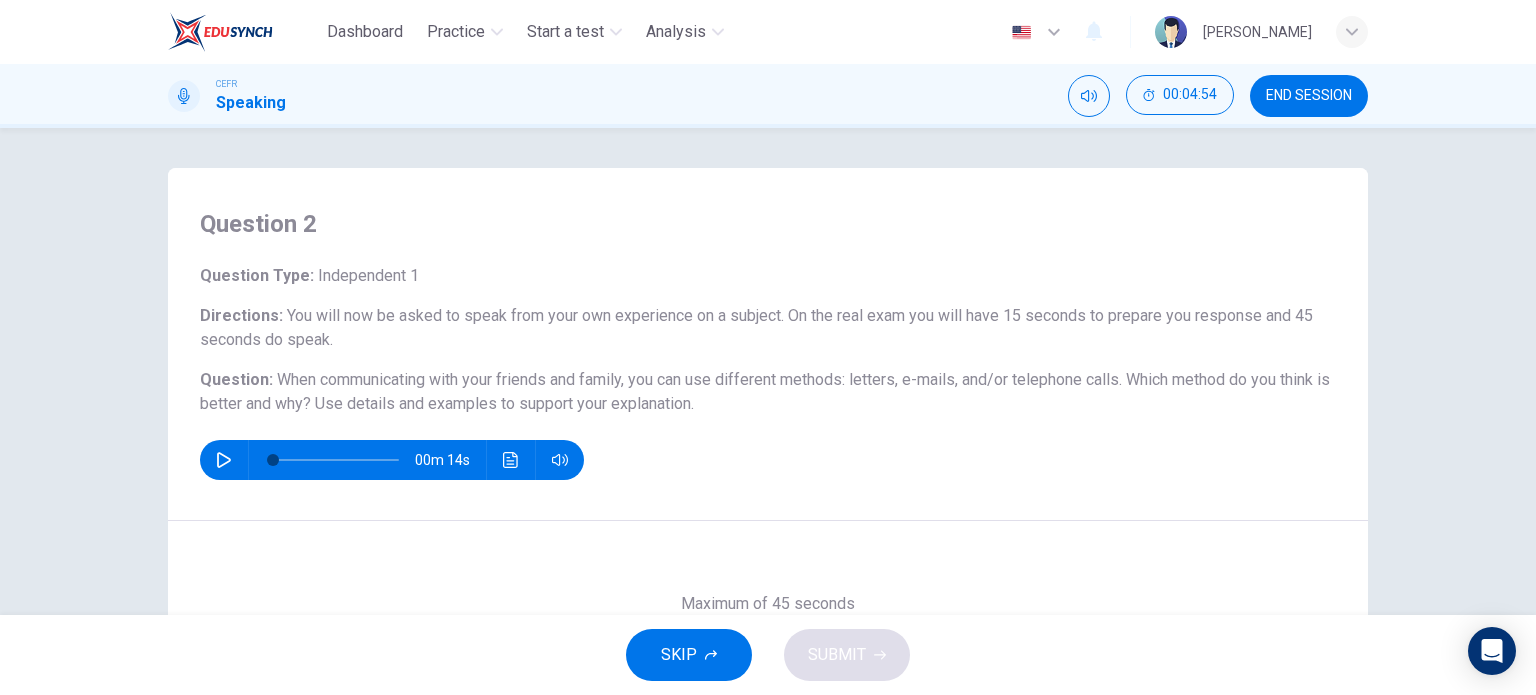 scroll, scrollTop: 100, scrollLeft: 0, axis: vertical 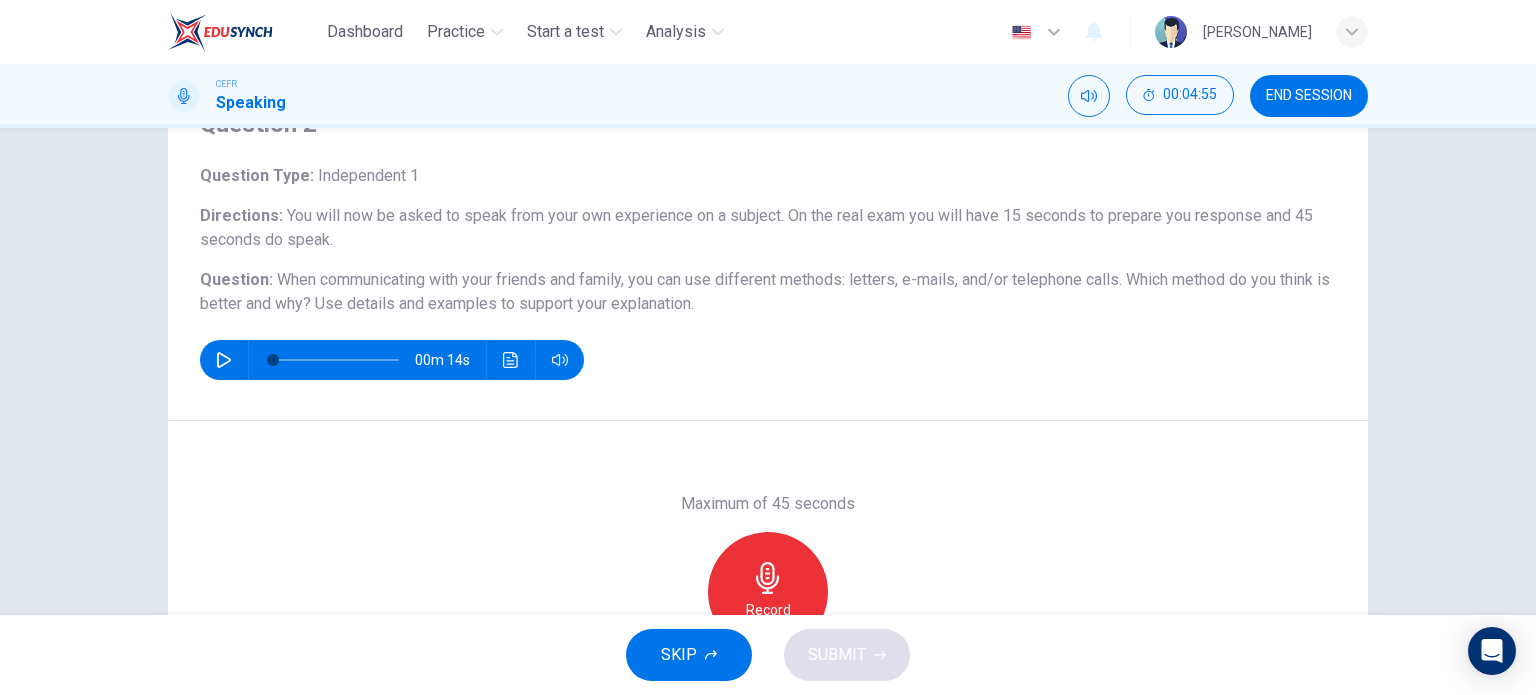 drag, startPoint x: 754, startPoint y: 581, endPoint x: 920, endPoint y: 455, distance: 208.40346 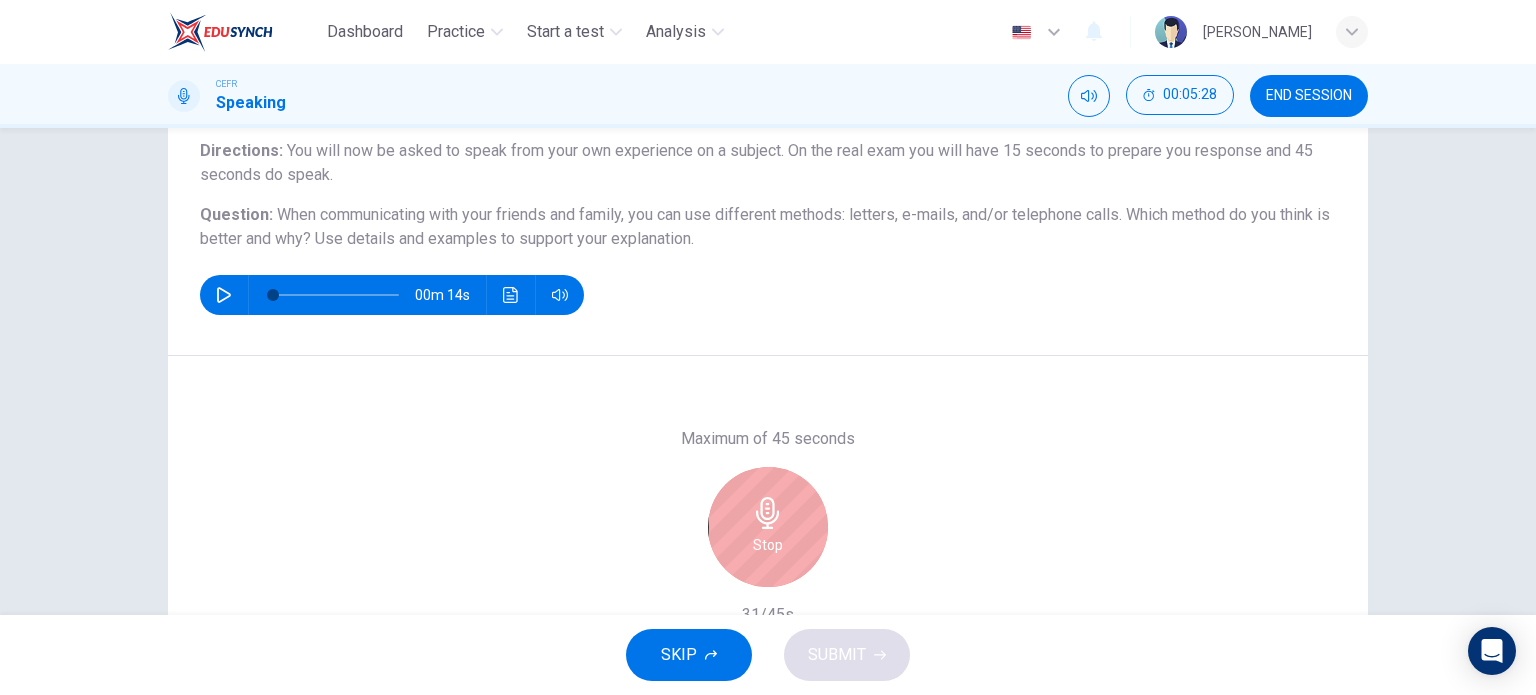 scroll, scrollTop: 200, scrollLeft: 0, axis: vertical 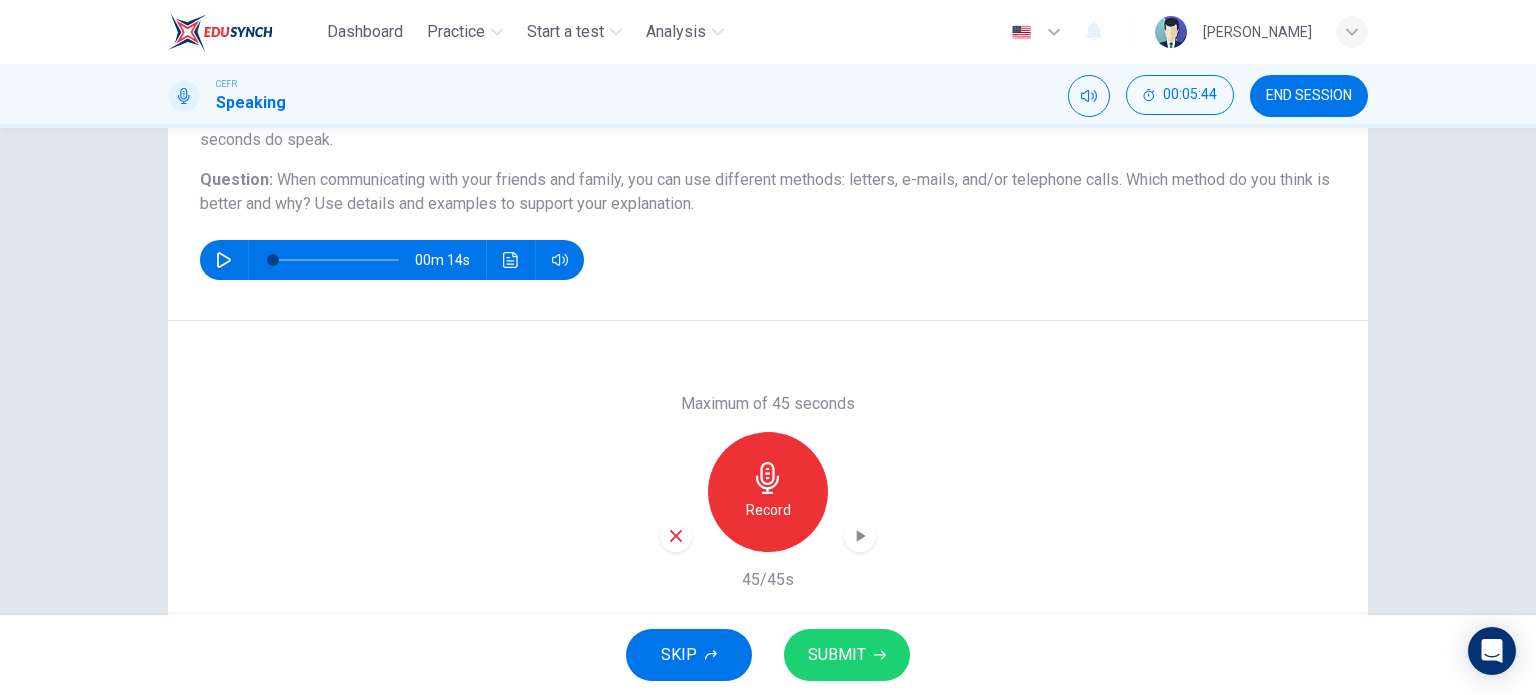 click on "SUBMIT" at bounding box center (847, 655) 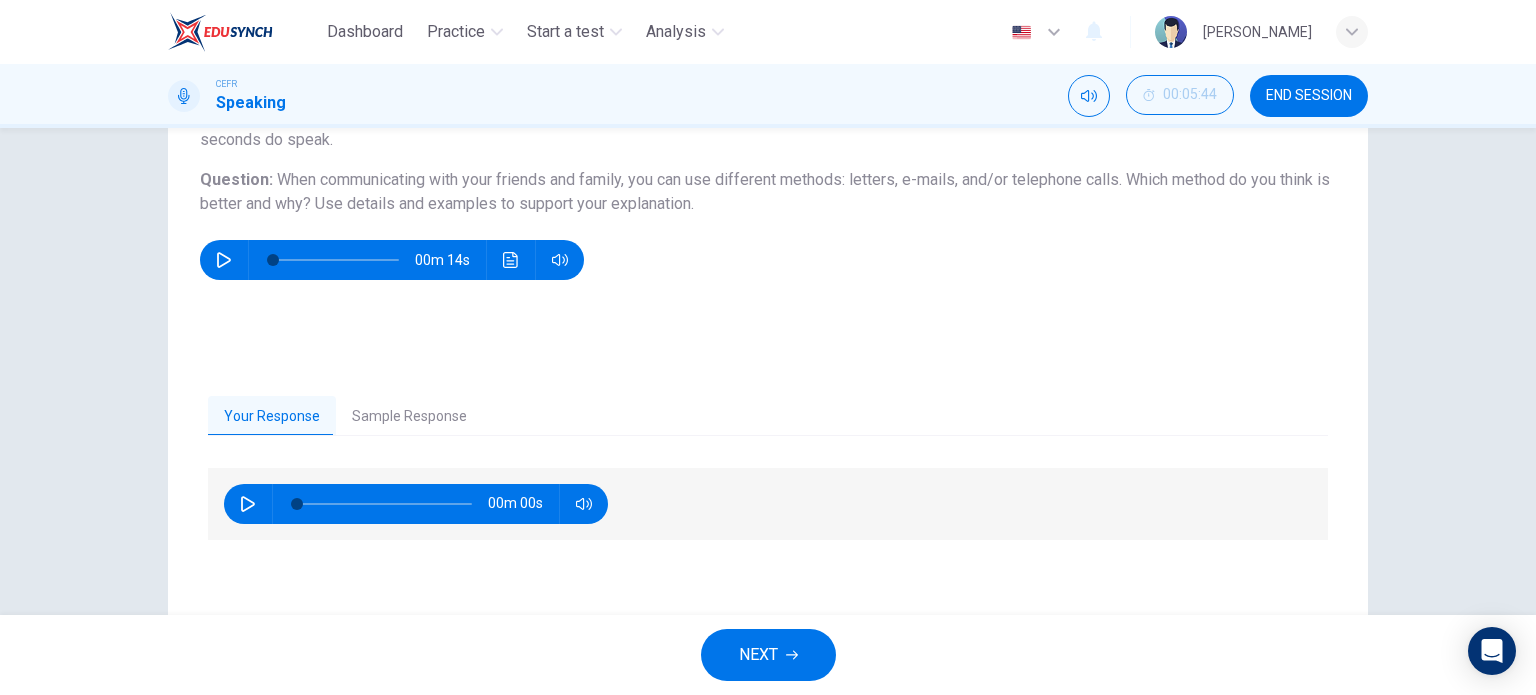 click on "Sample Response" at bounding box center [409, 417] 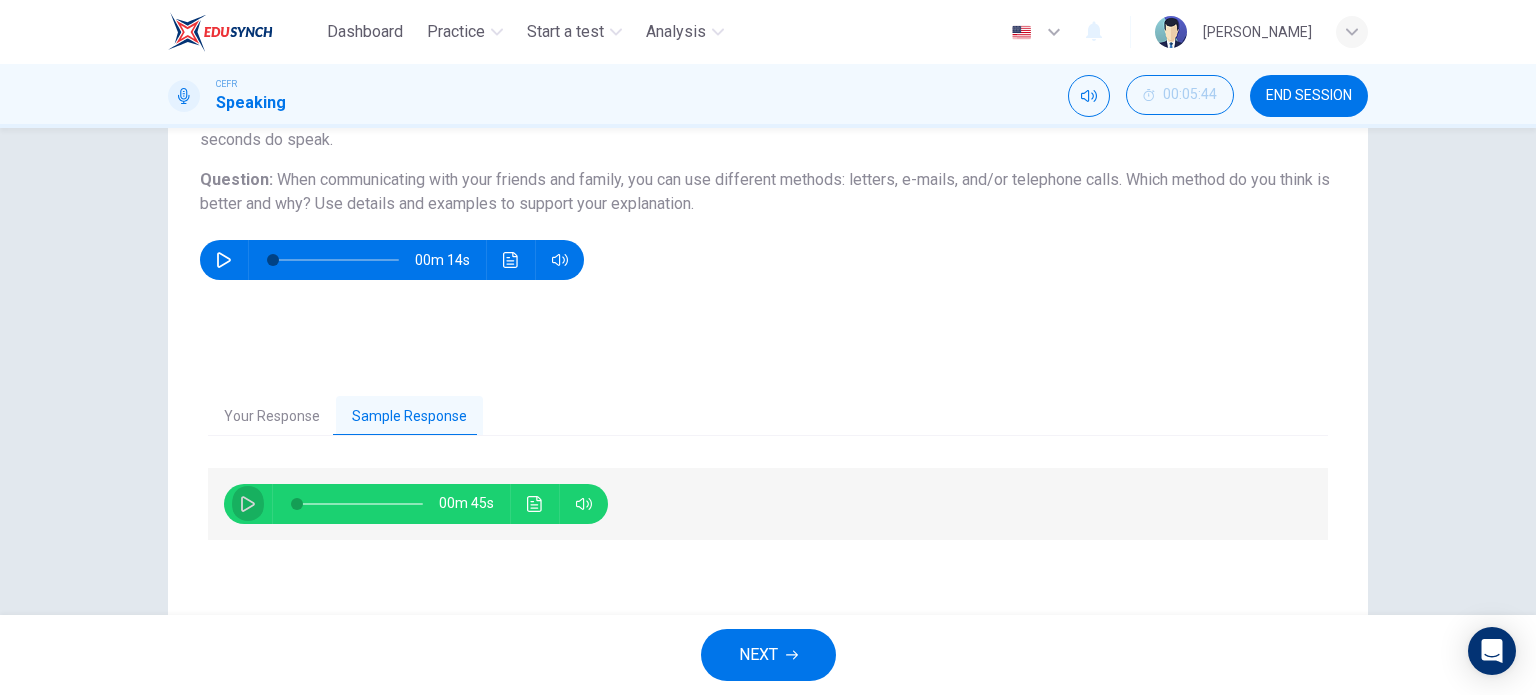 drag, startPoint x: 248, startPoint y: 495, endPoint x: 513, endPoint y: 359, distance: 297.86072 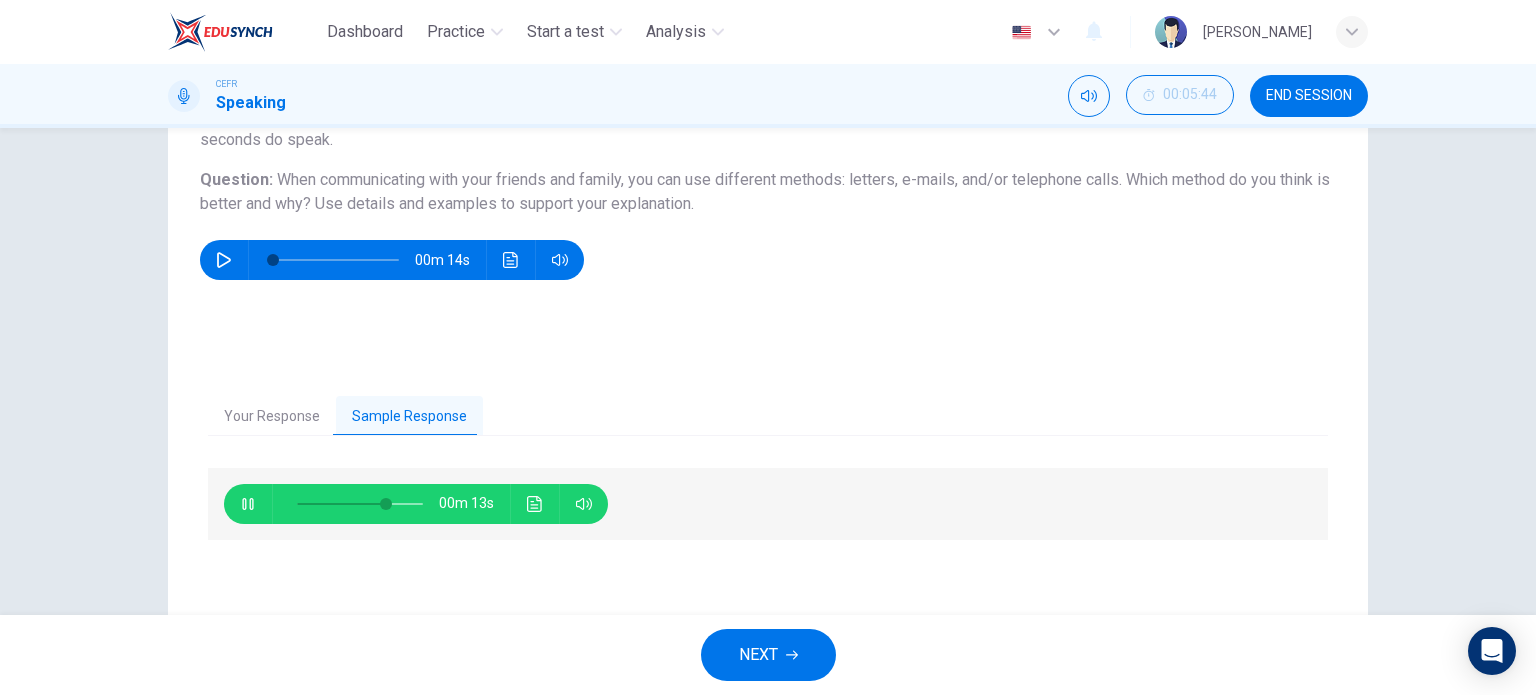 scroll, scrollTop: 288, scrollLeft: 0, axis: vertical 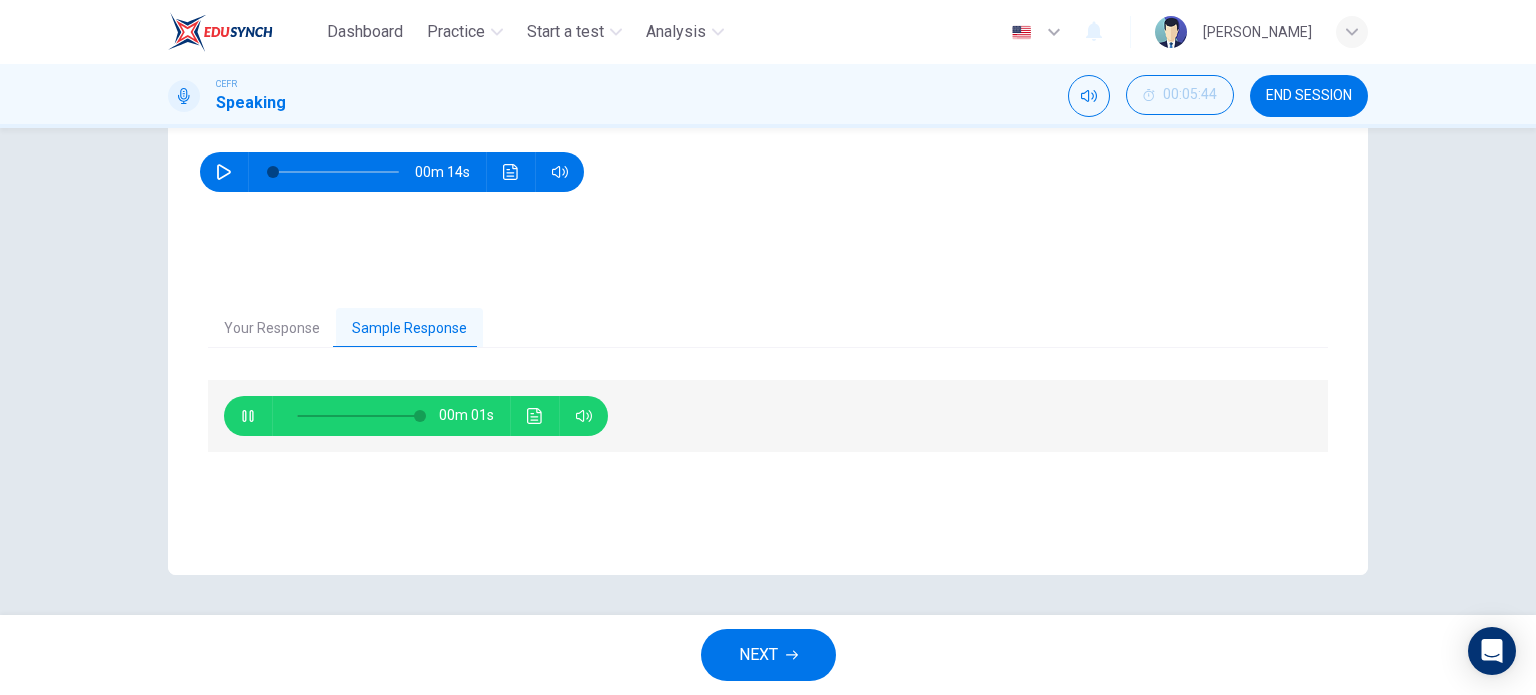type on "0" 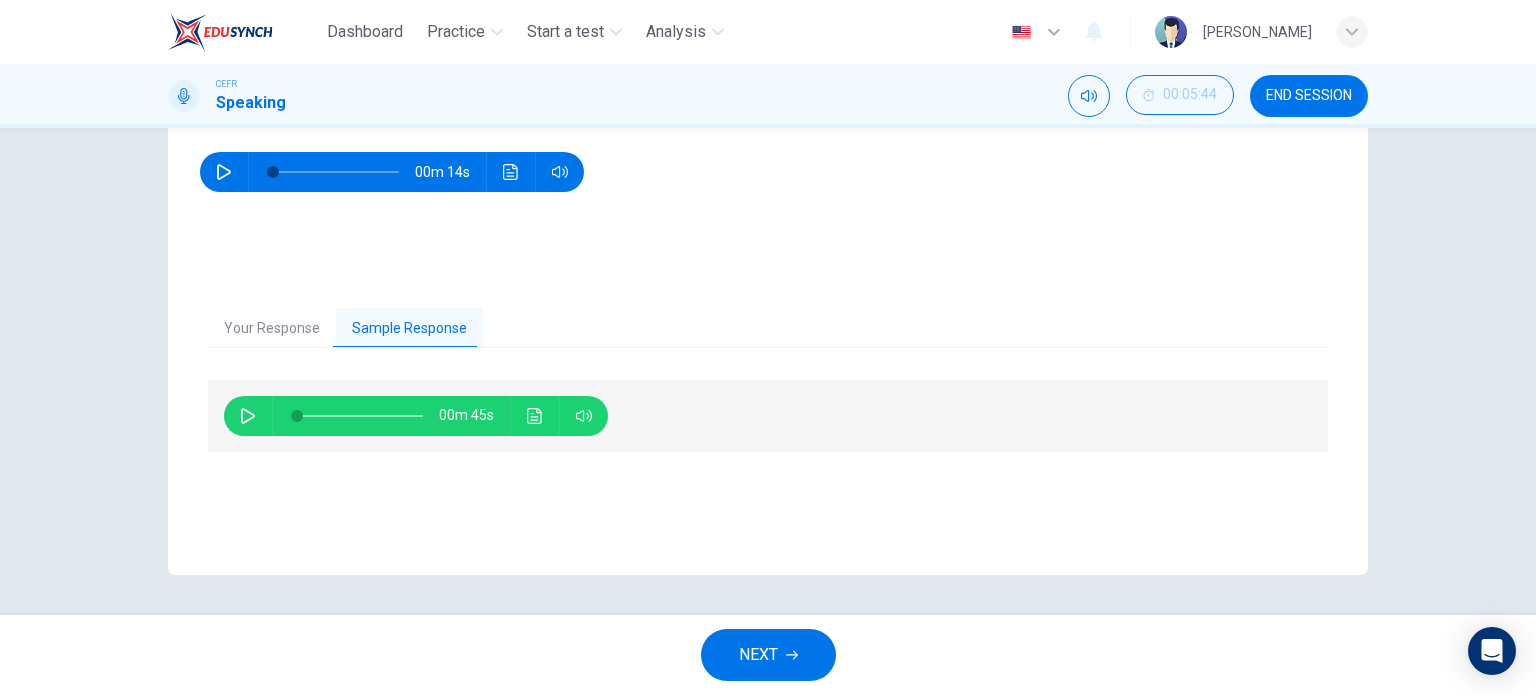 click 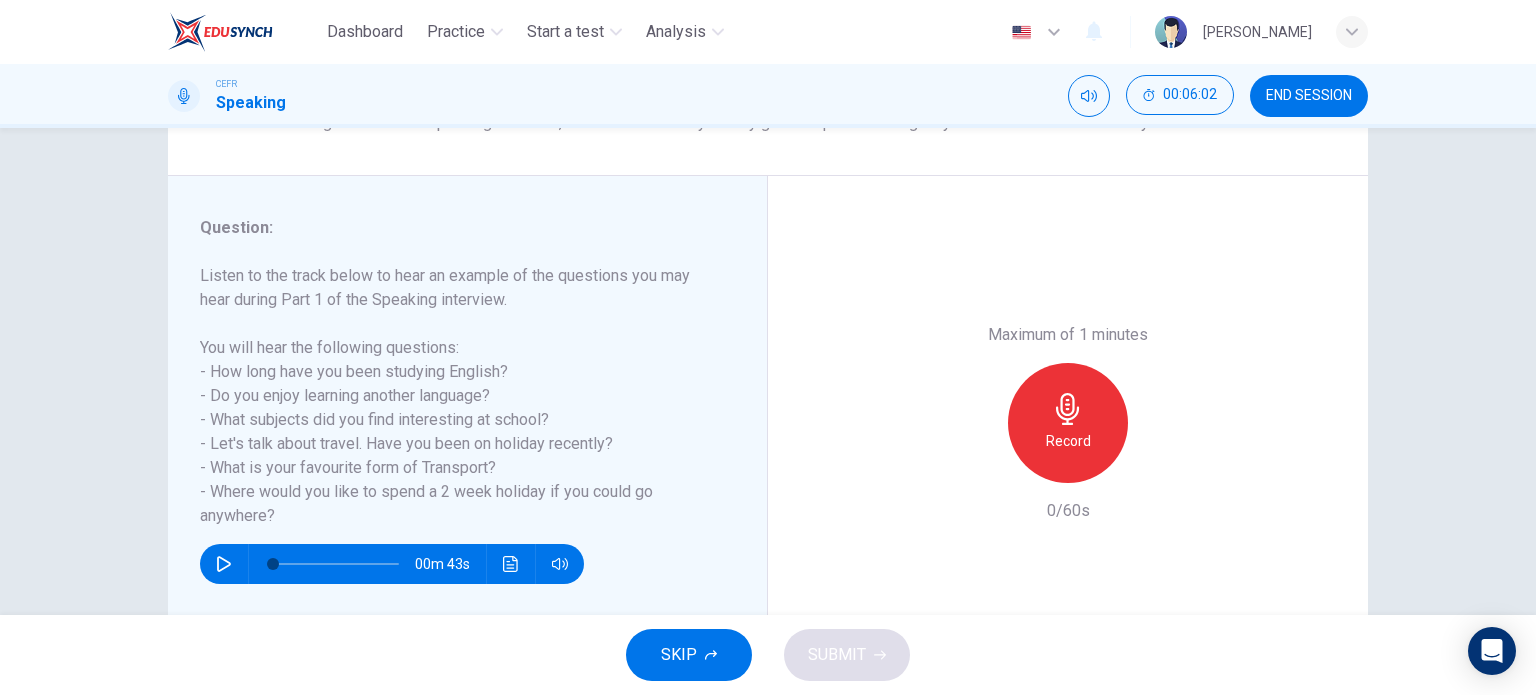 scroll, scrollTop: 200, scrollLeft: 0, axis: vertical 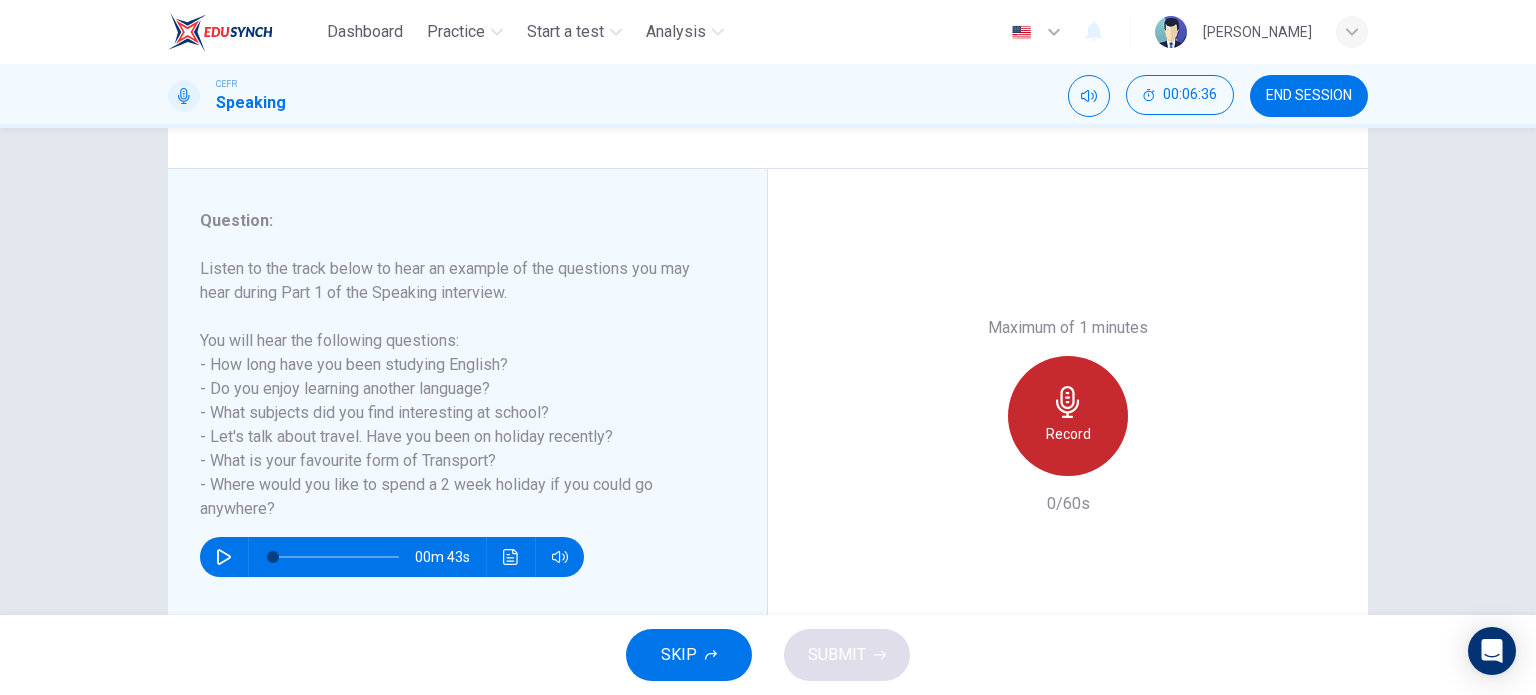 drag, startPoint x: 1054, startPoint y: 389, endPoint x: 1341, endPoint y: 359, distance: 288.5637 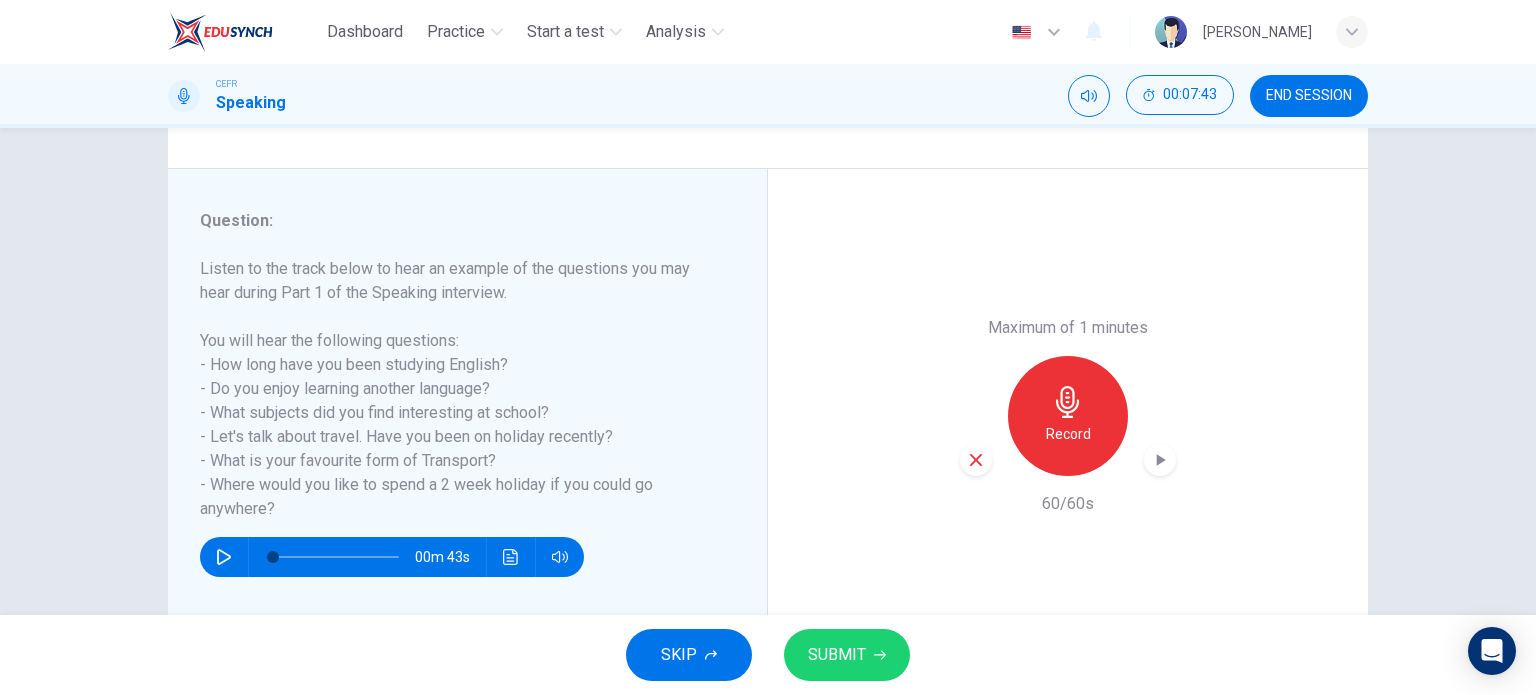 drag, startPoint x: 964, startPoint y: 466, endPoint x: 963, endPoint y: 479, distance: 13.038404 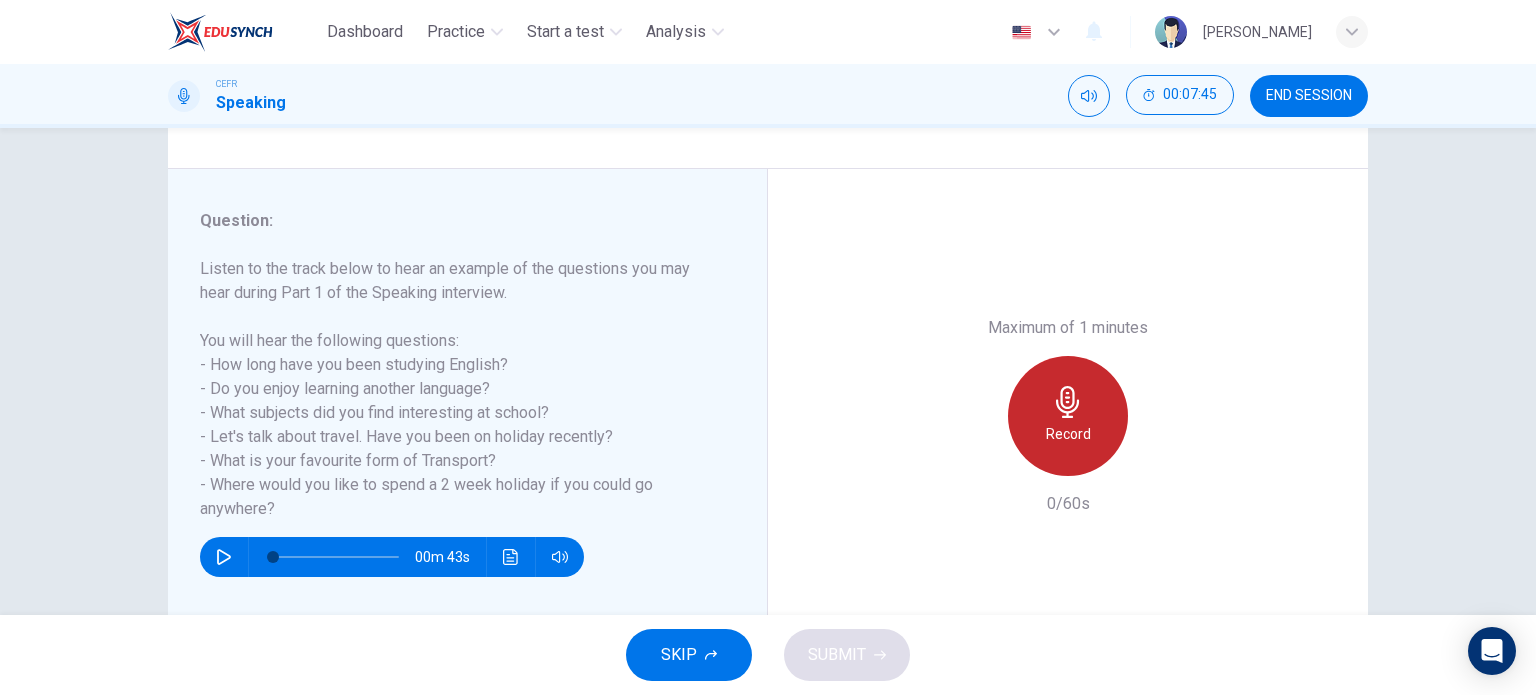 click on "Record" at bounding box center [1068, 416] 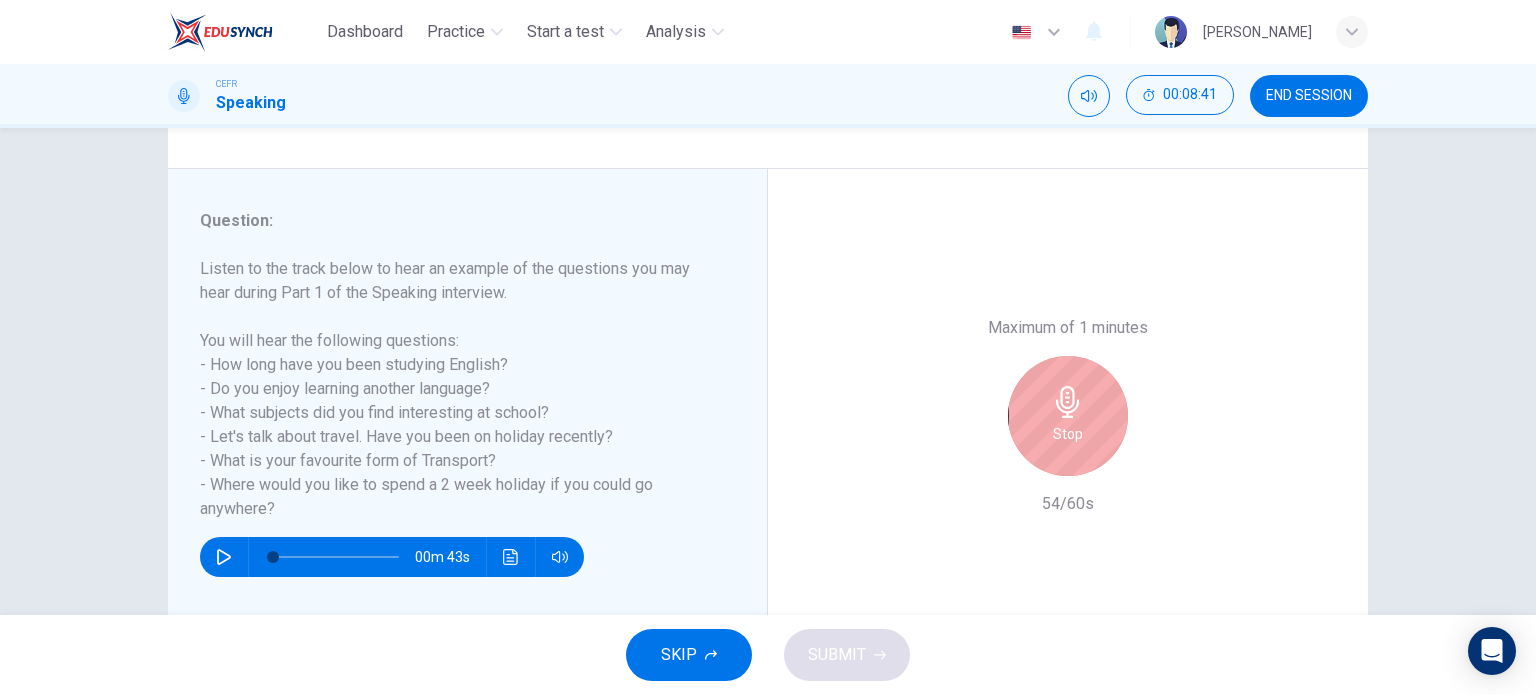 drag, startPoint x: 700, startPoint y: 653, endPoint x: 1137, endPoint y: 485, distance: 468.1805 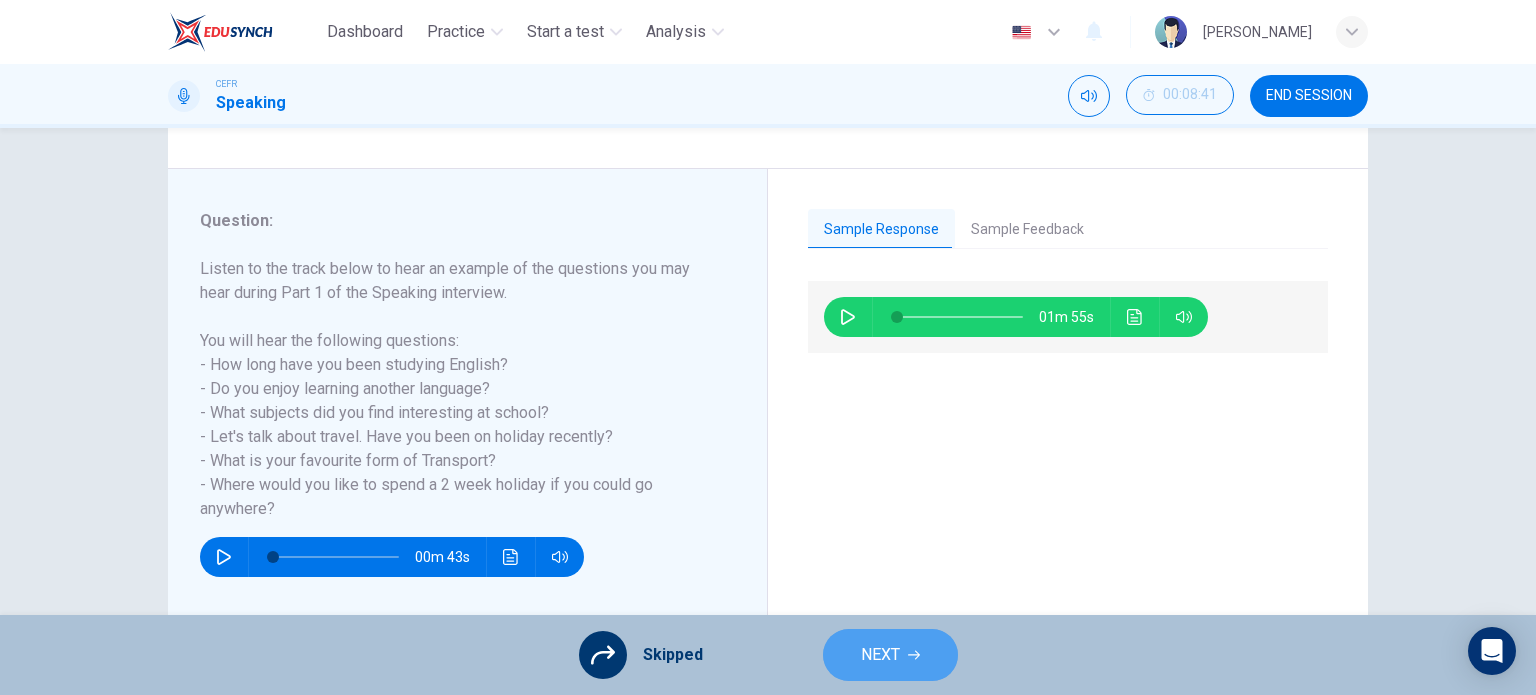 click 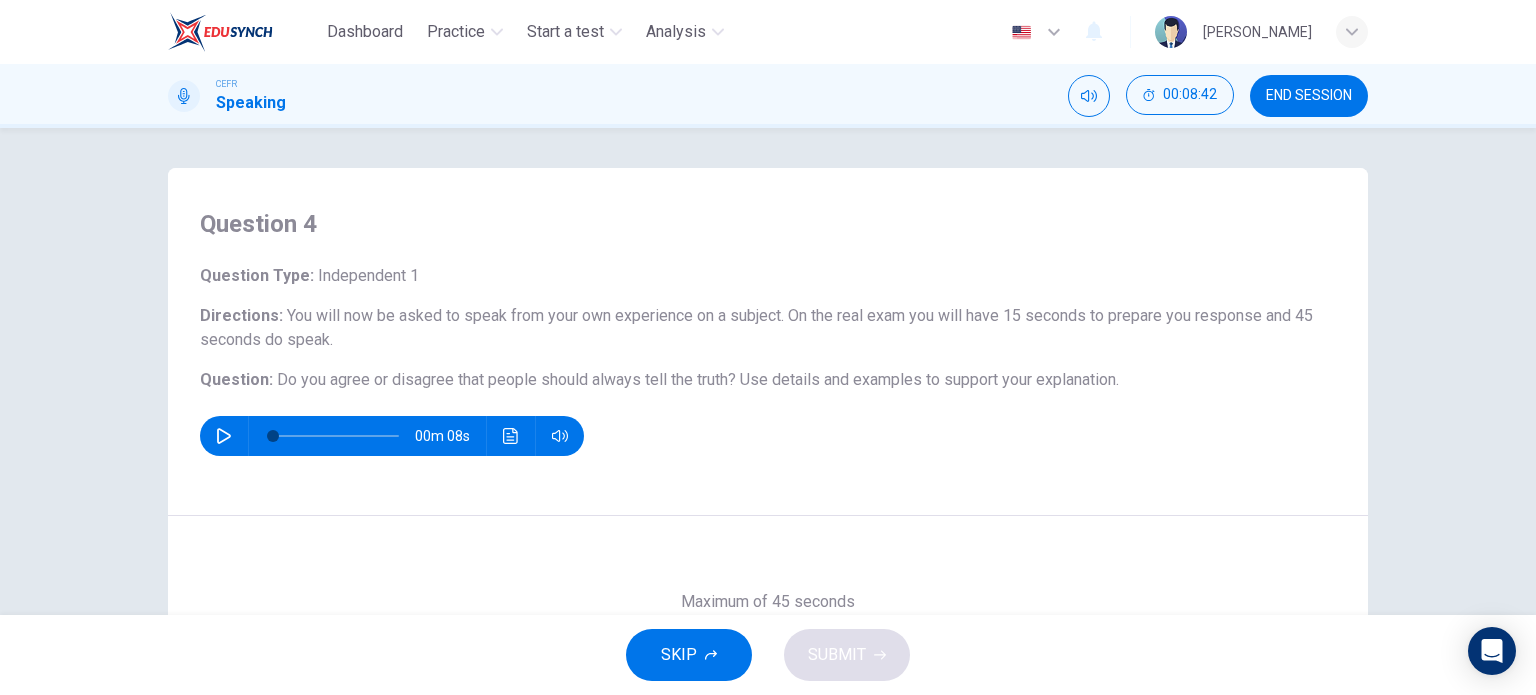 click on "END SESSION" at bounding box center (1309, 96) 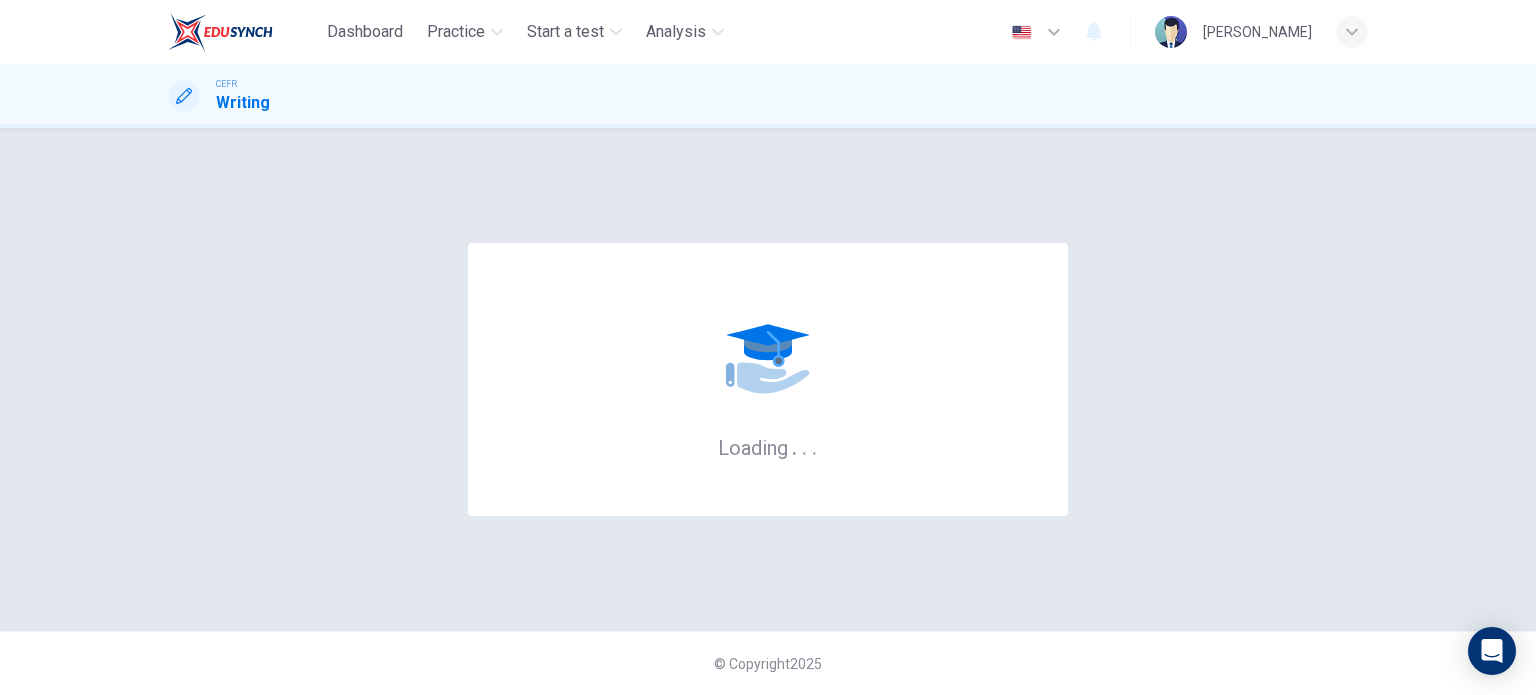 scroll, scrollTop: 0, scrollLeft: 0, axis: both 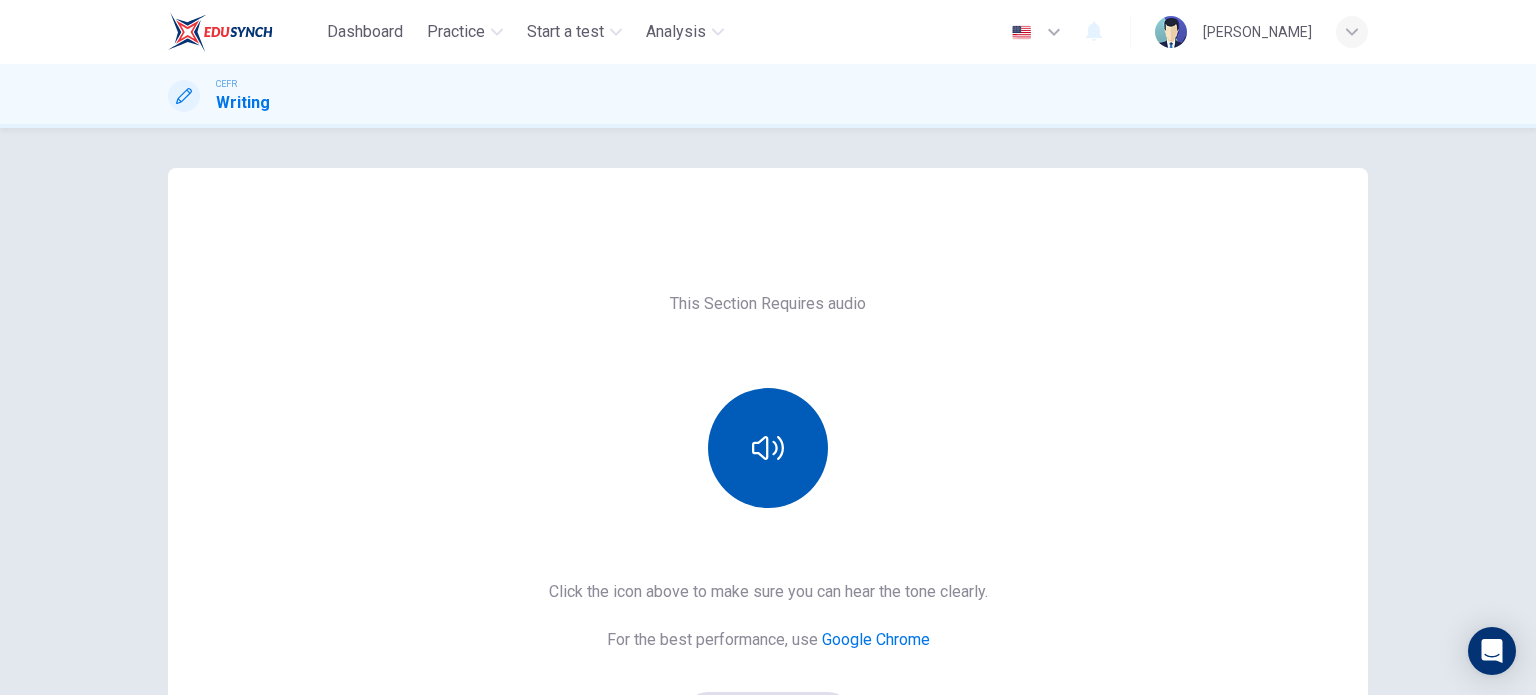 click at bounding box center (768, 448) 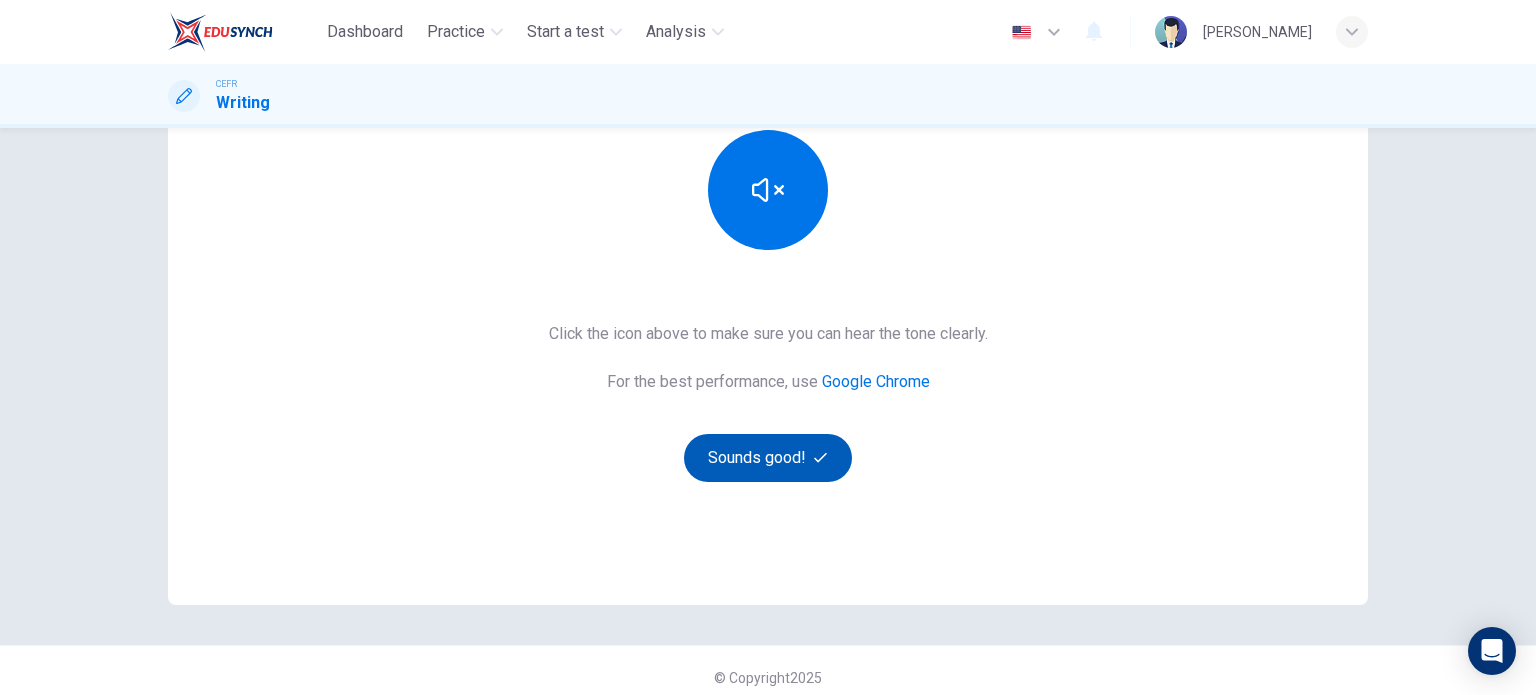 scroll, scrollTop: 272, scrollLeft: 0, axis: vertical 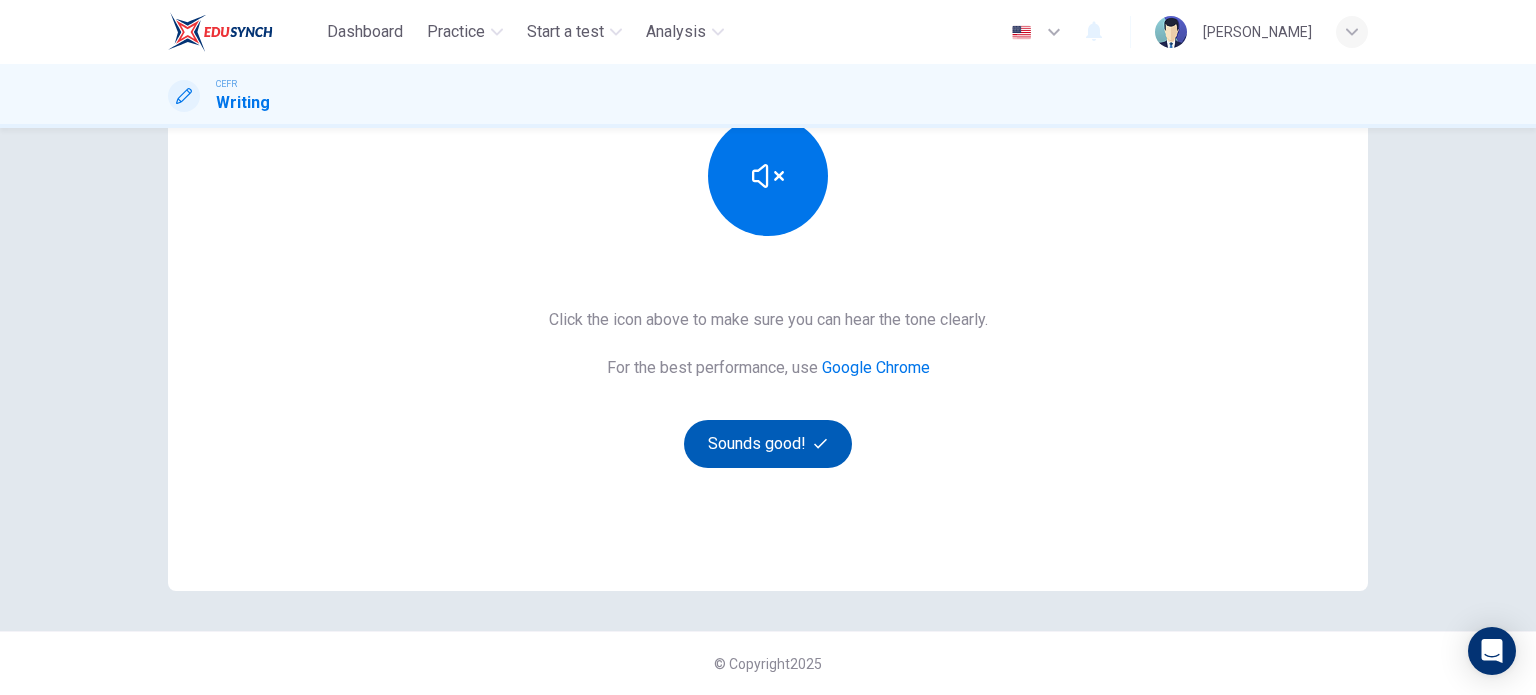 click on "Sounds good!" at bounding box center (768, 444) 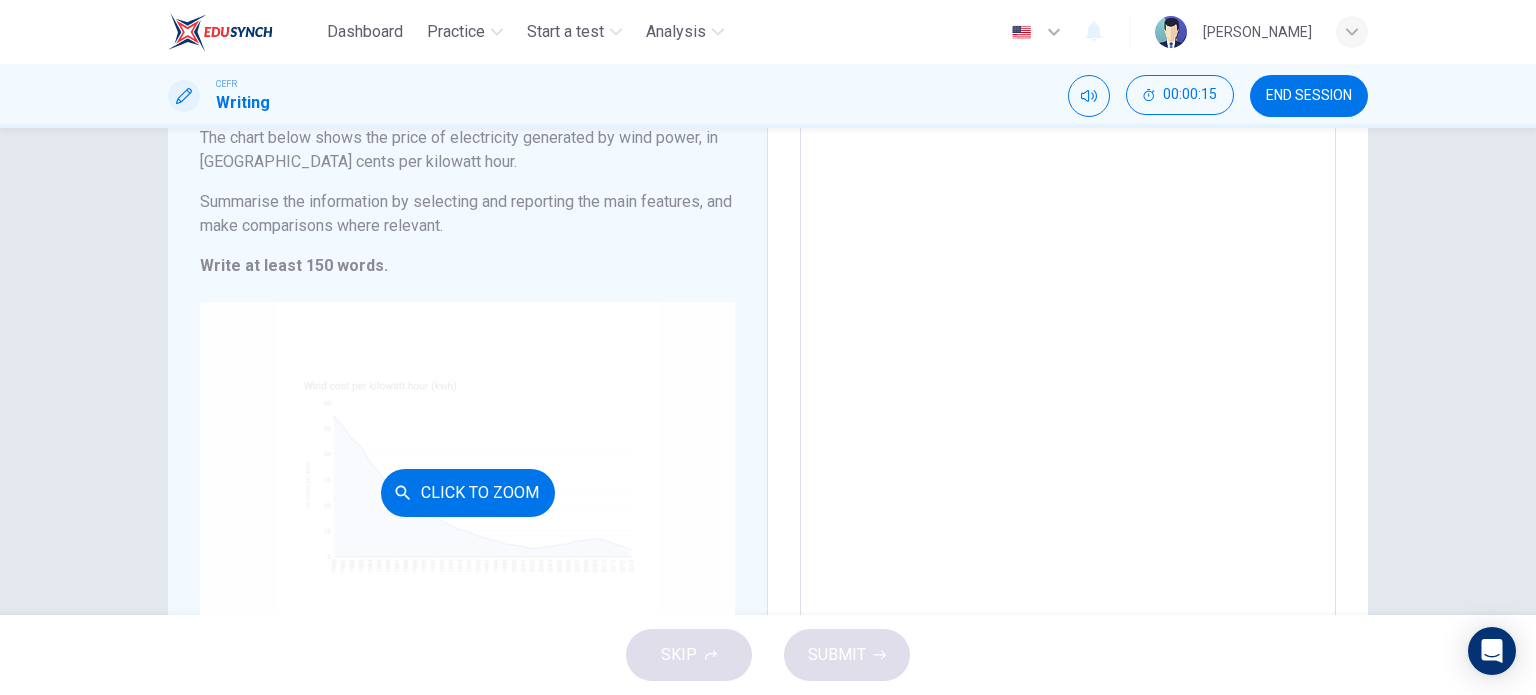 scroll, scrollTop: 200, scrollLeft: 0, axis: vertical 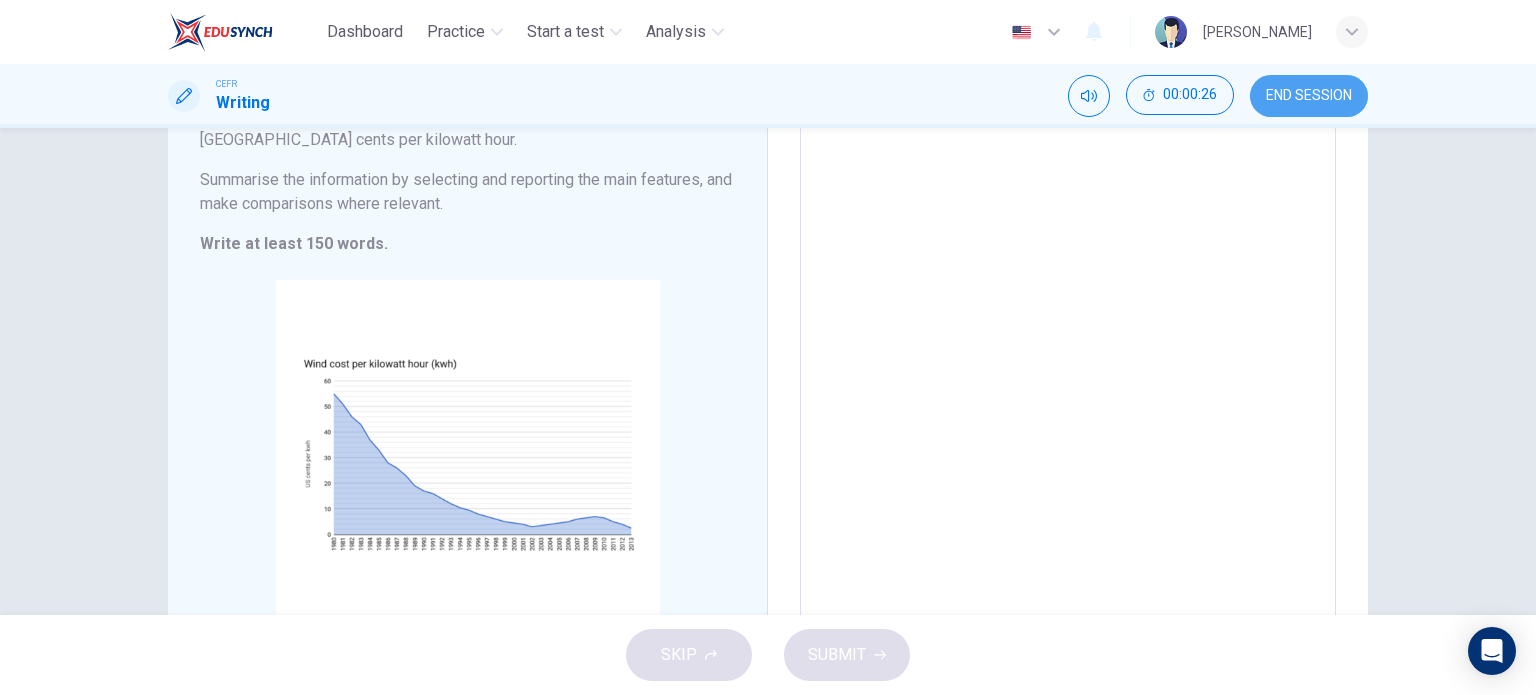 click on "END SESSION" at bounding box center [1309, 96] 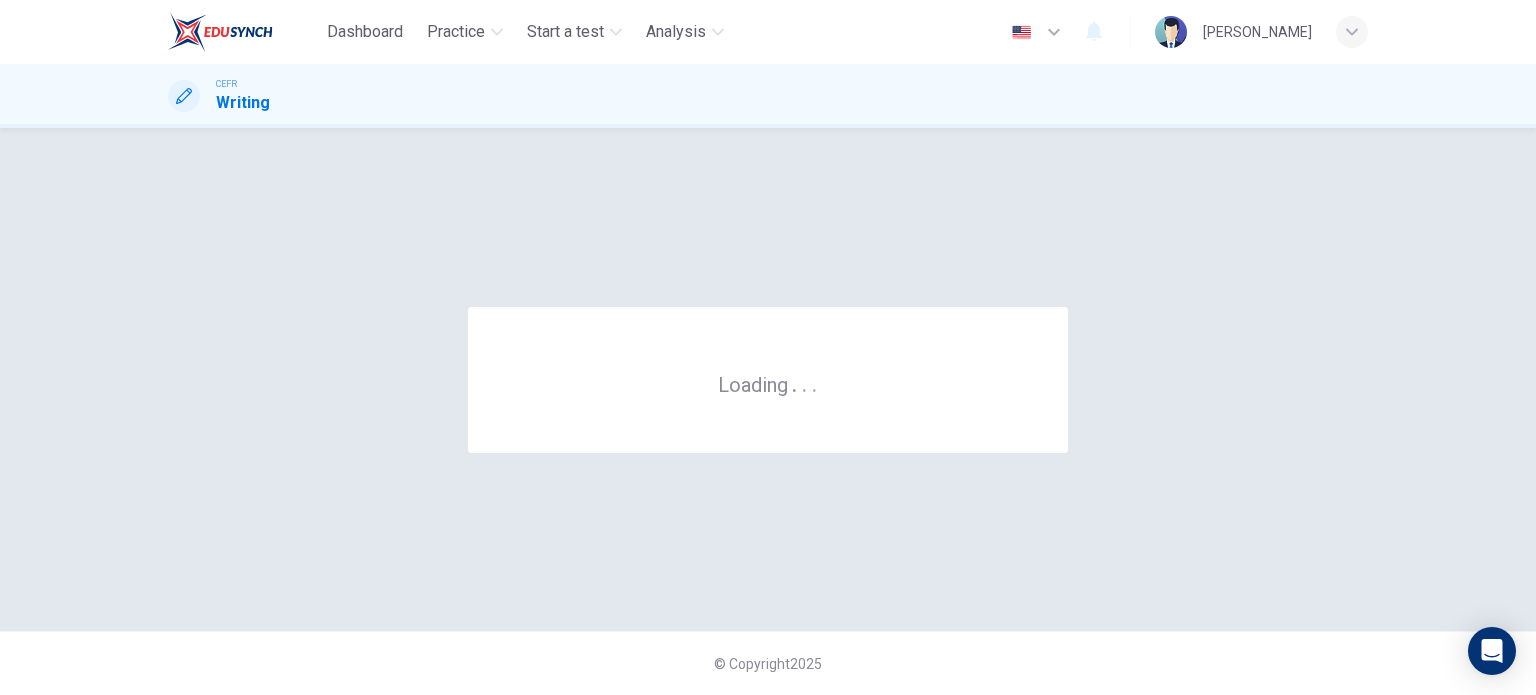 scroll, scrollTop: 0, scrollLeft: 0, axis: both 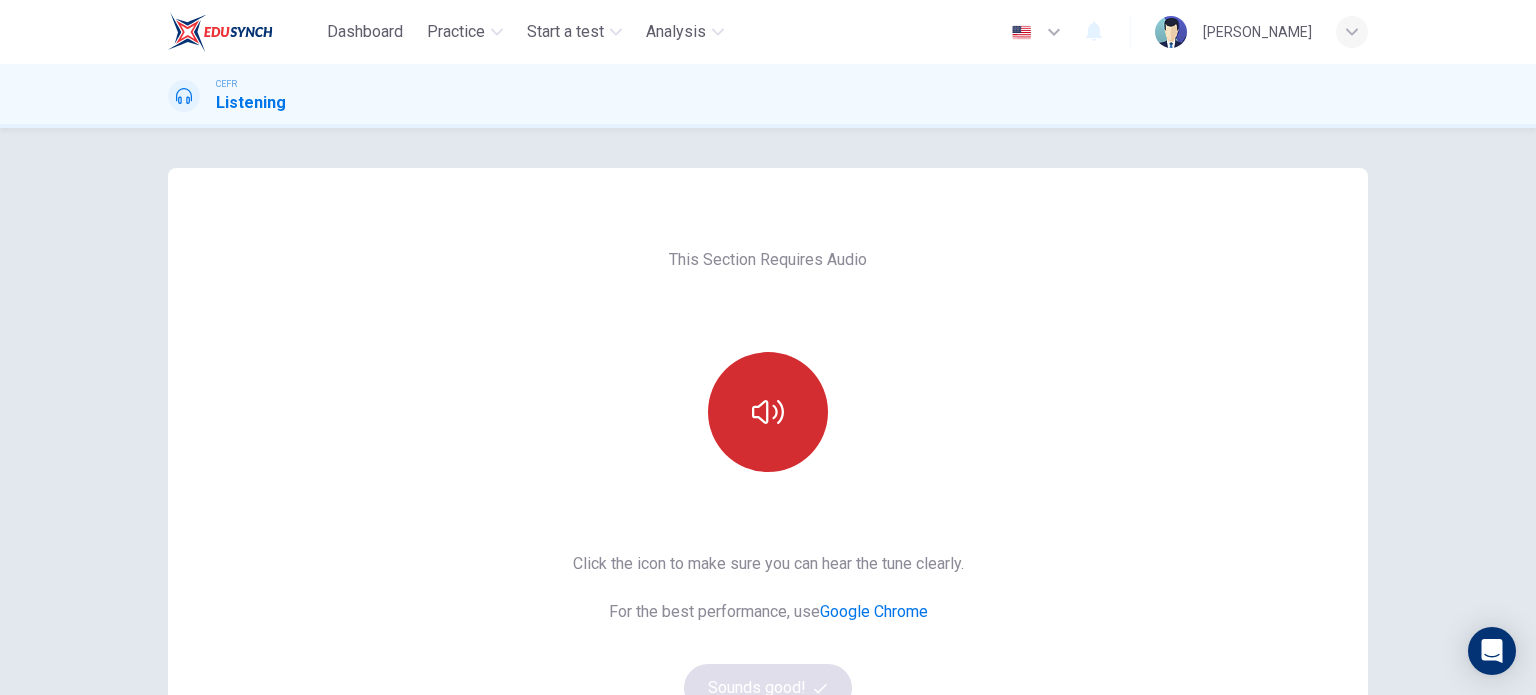 click 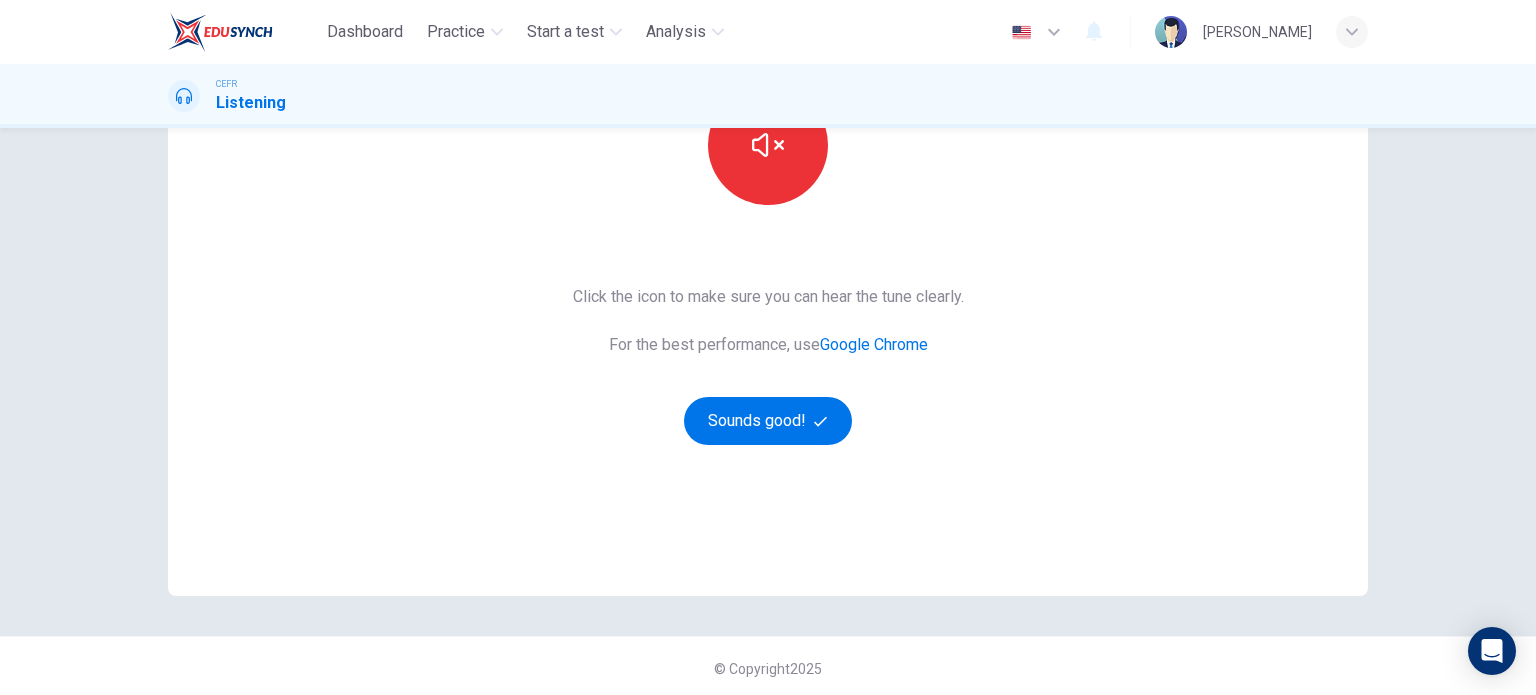 scroll, scrollTop: 272, scrollLeft: 0, axis: vertical 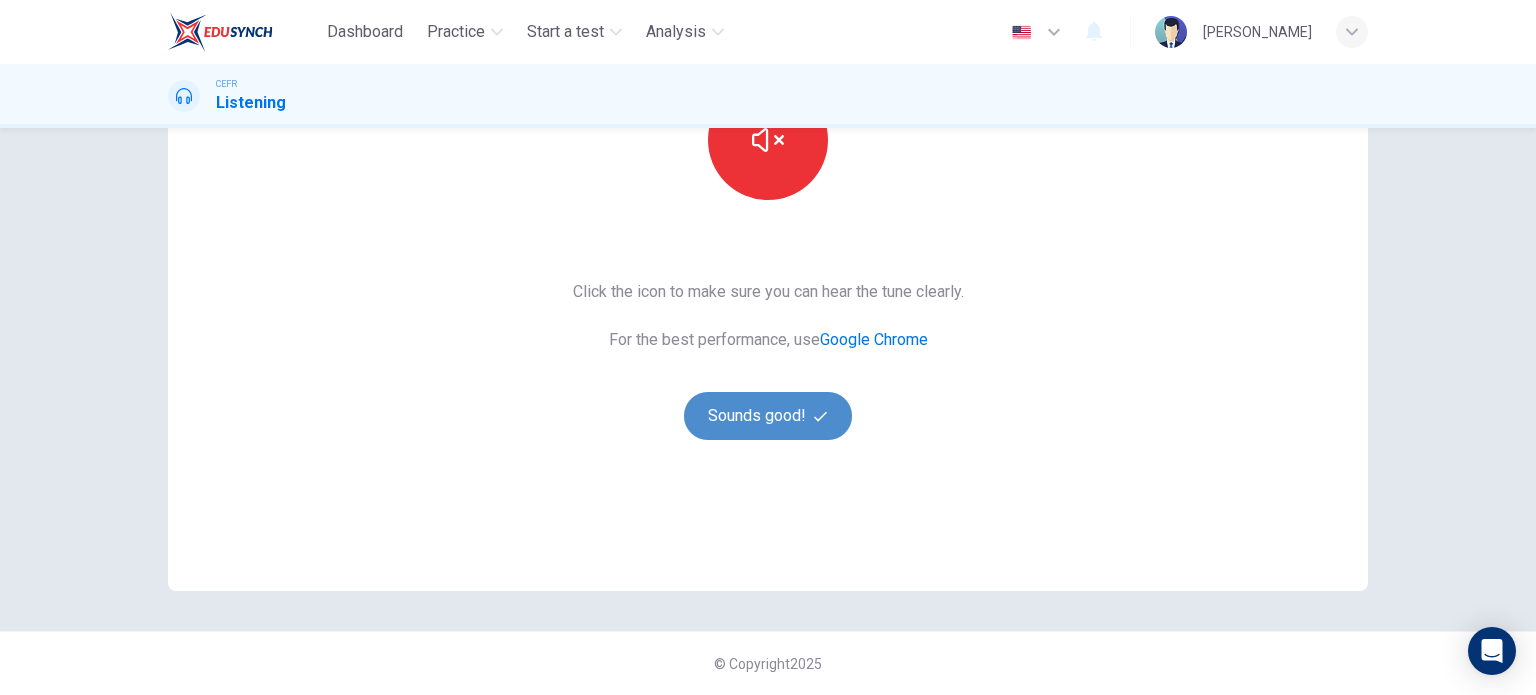 click on "Sounds good!" at bounding box center [768, 416] 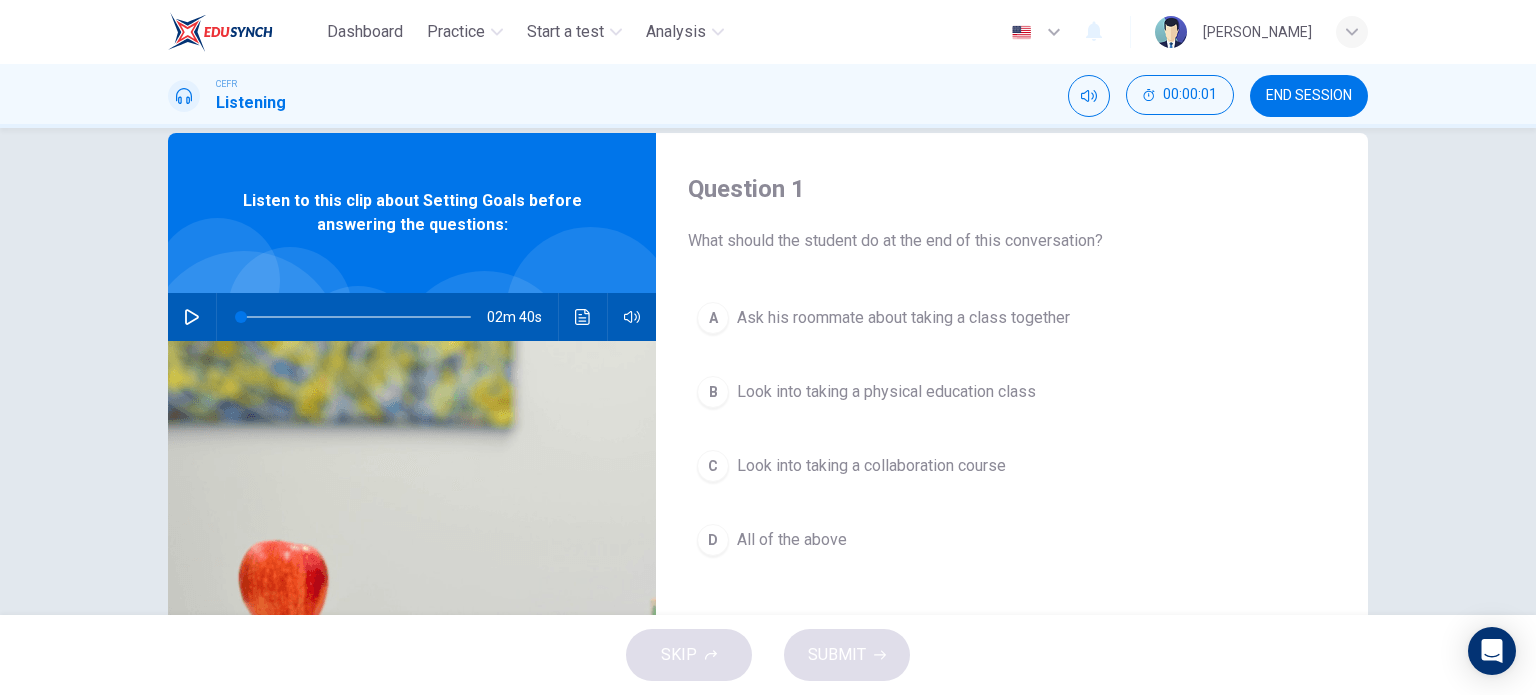 scroll, scrollTop: 0, scrollLeft: 0, axis: both 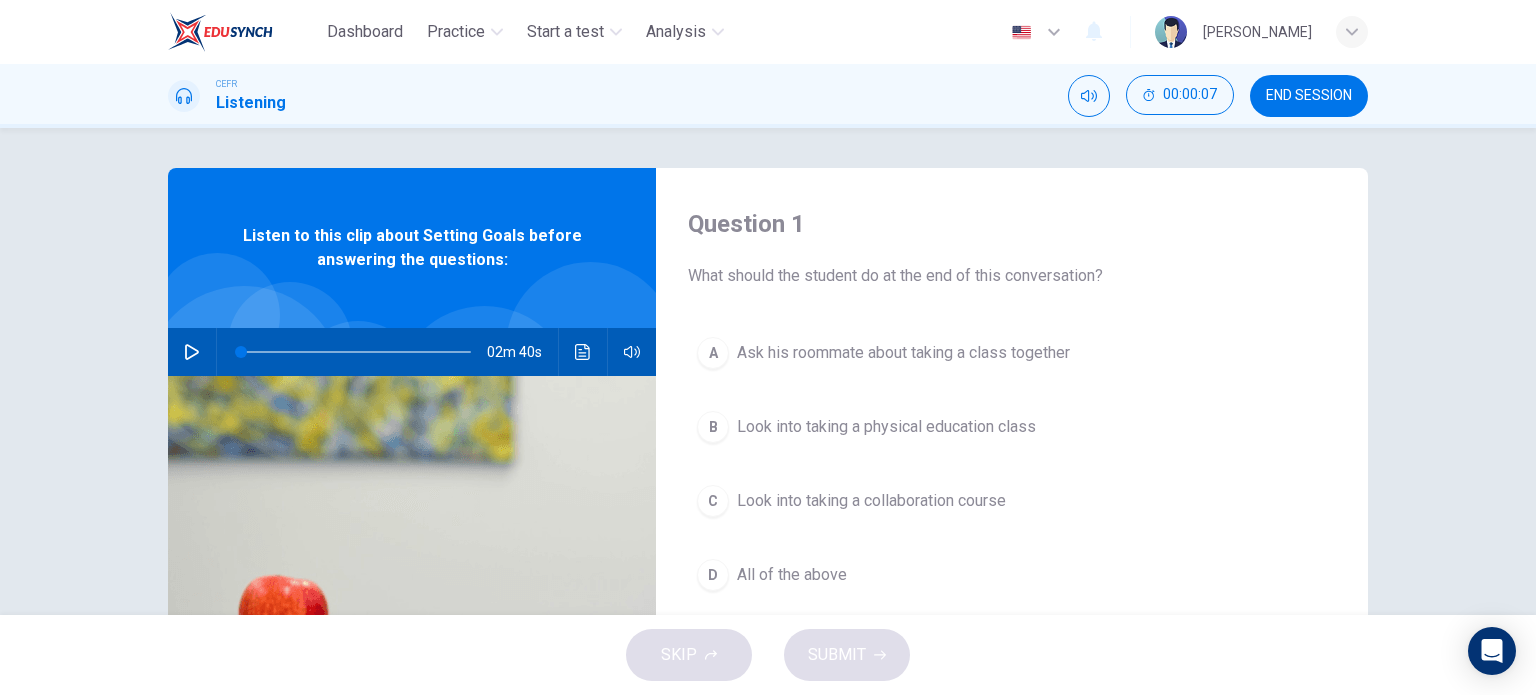 click at bounding box center [192, 352] 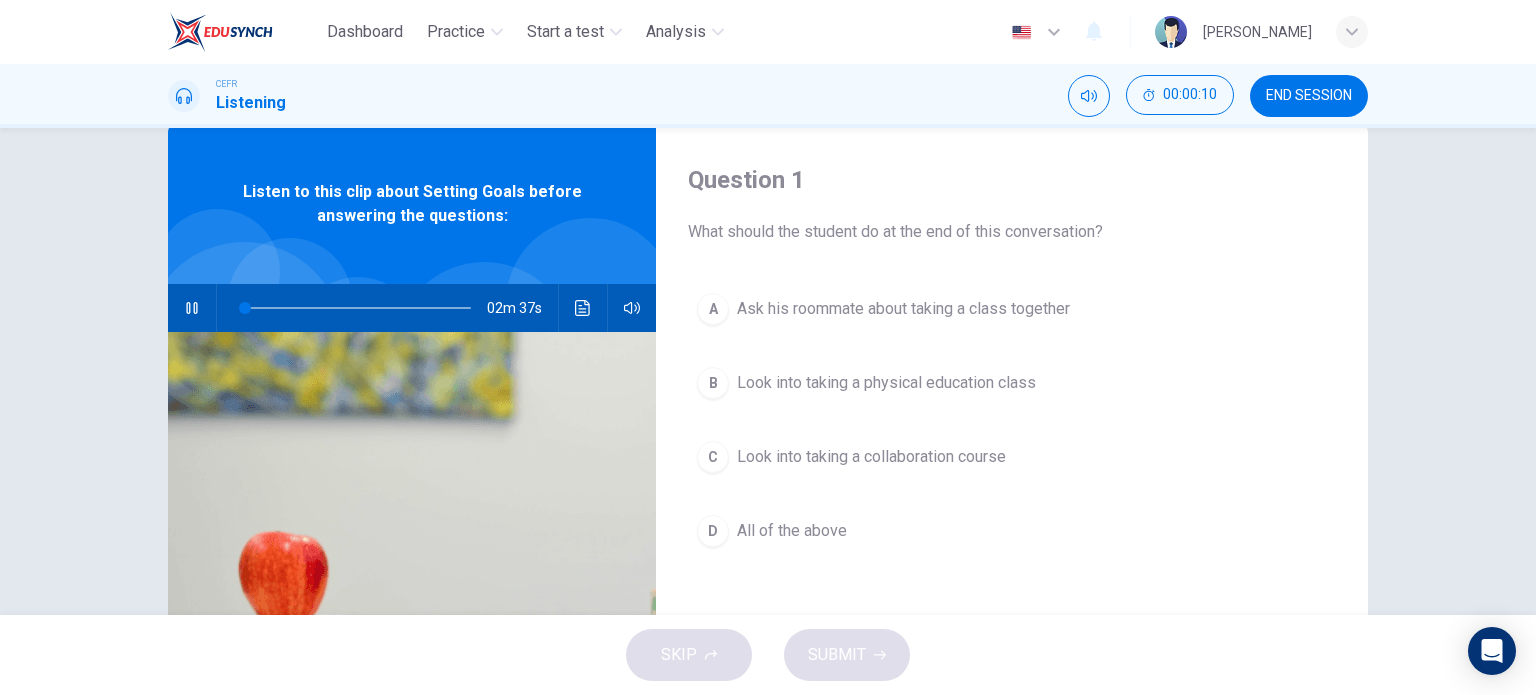 scroll, scrollTop: 0, scrollLeft: 0, axis: both 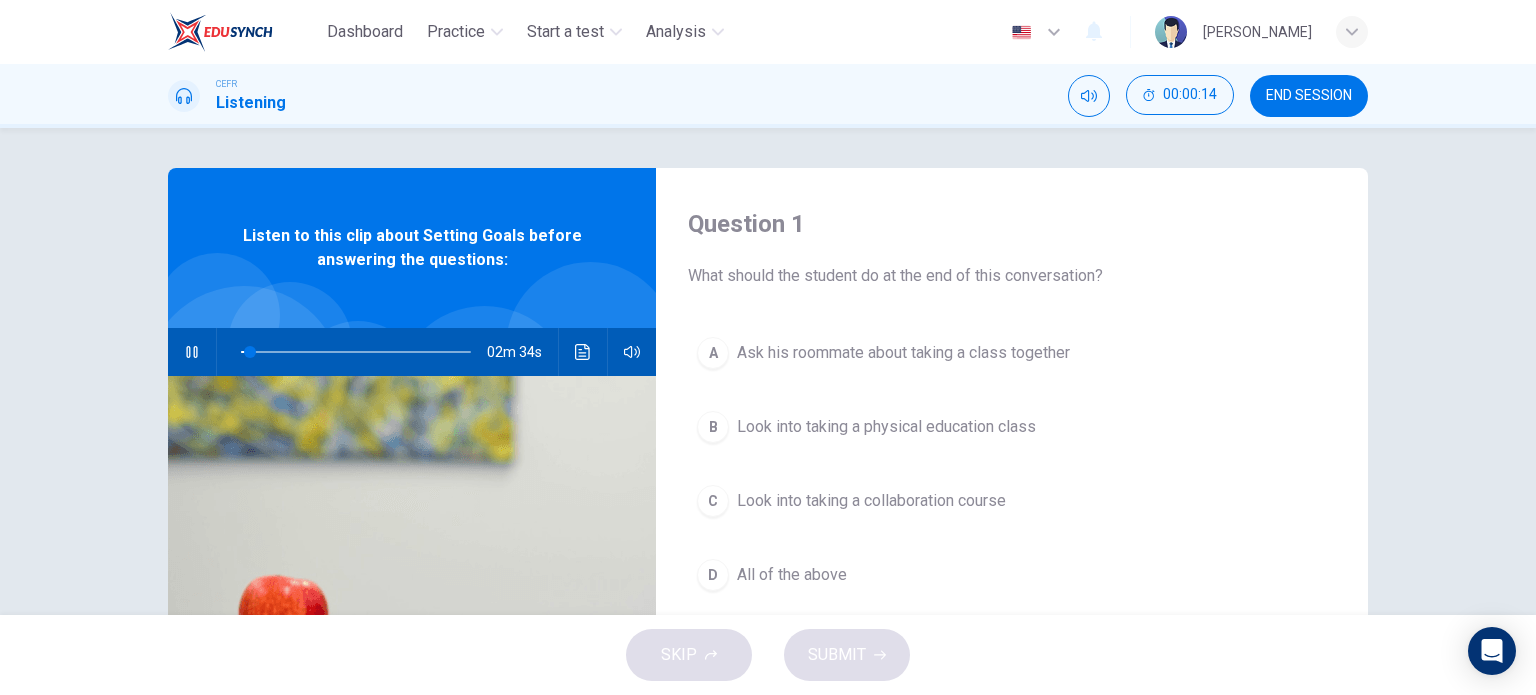 type on "4" 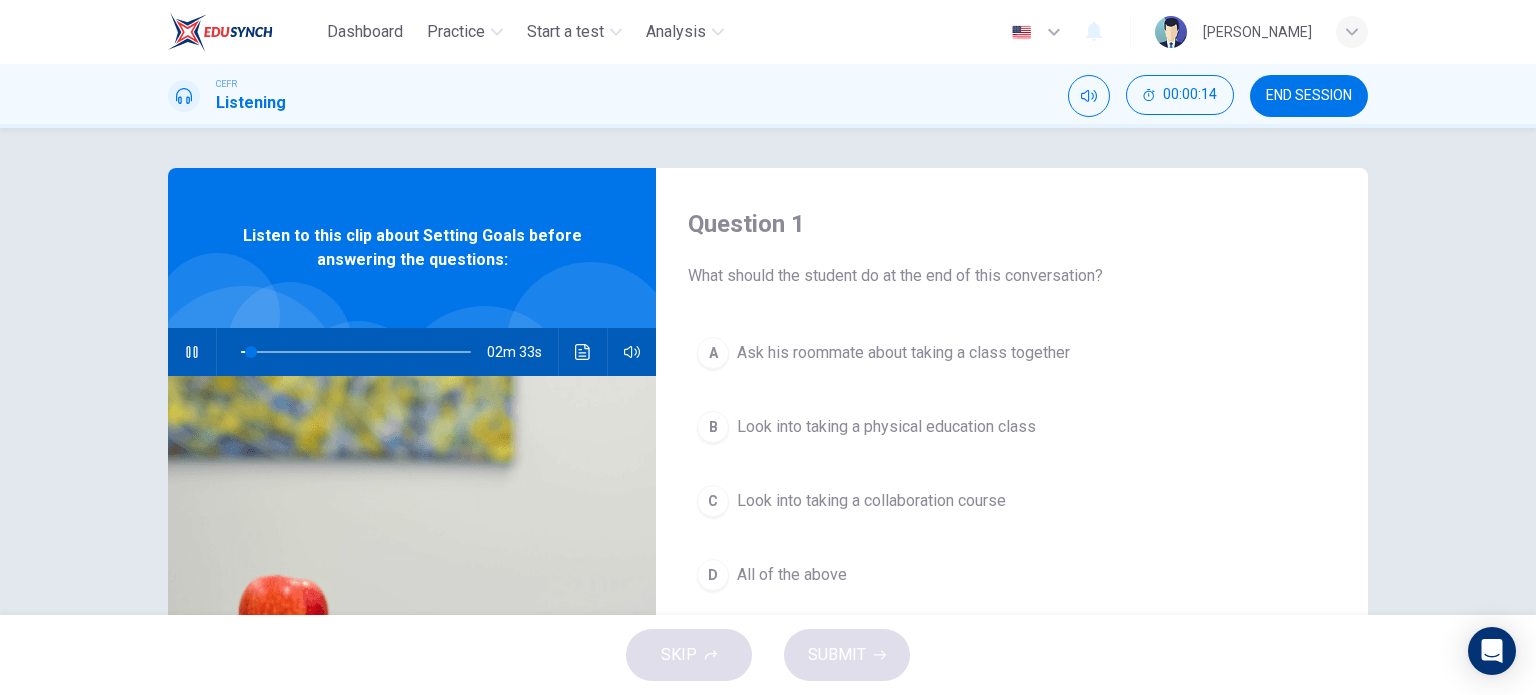 type 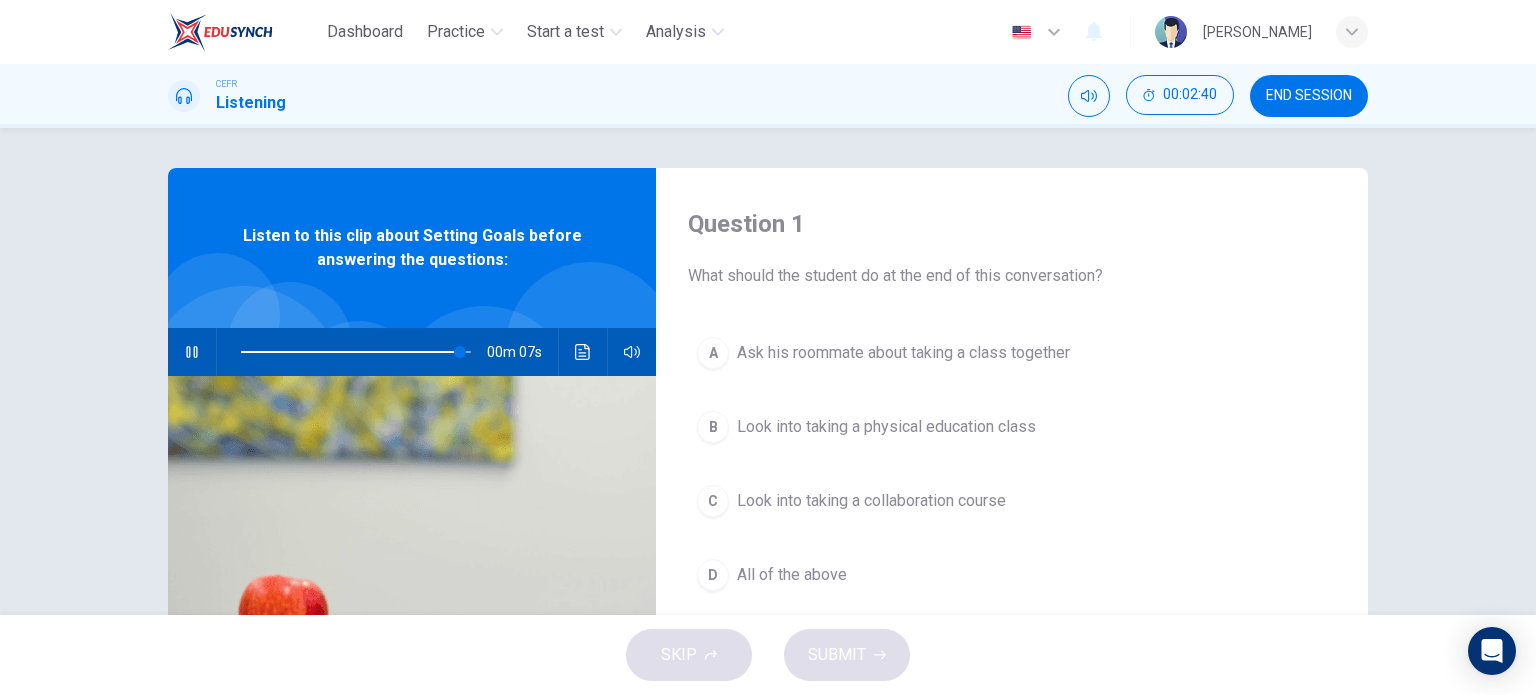 click on "D" at bounding box center (713, 575) 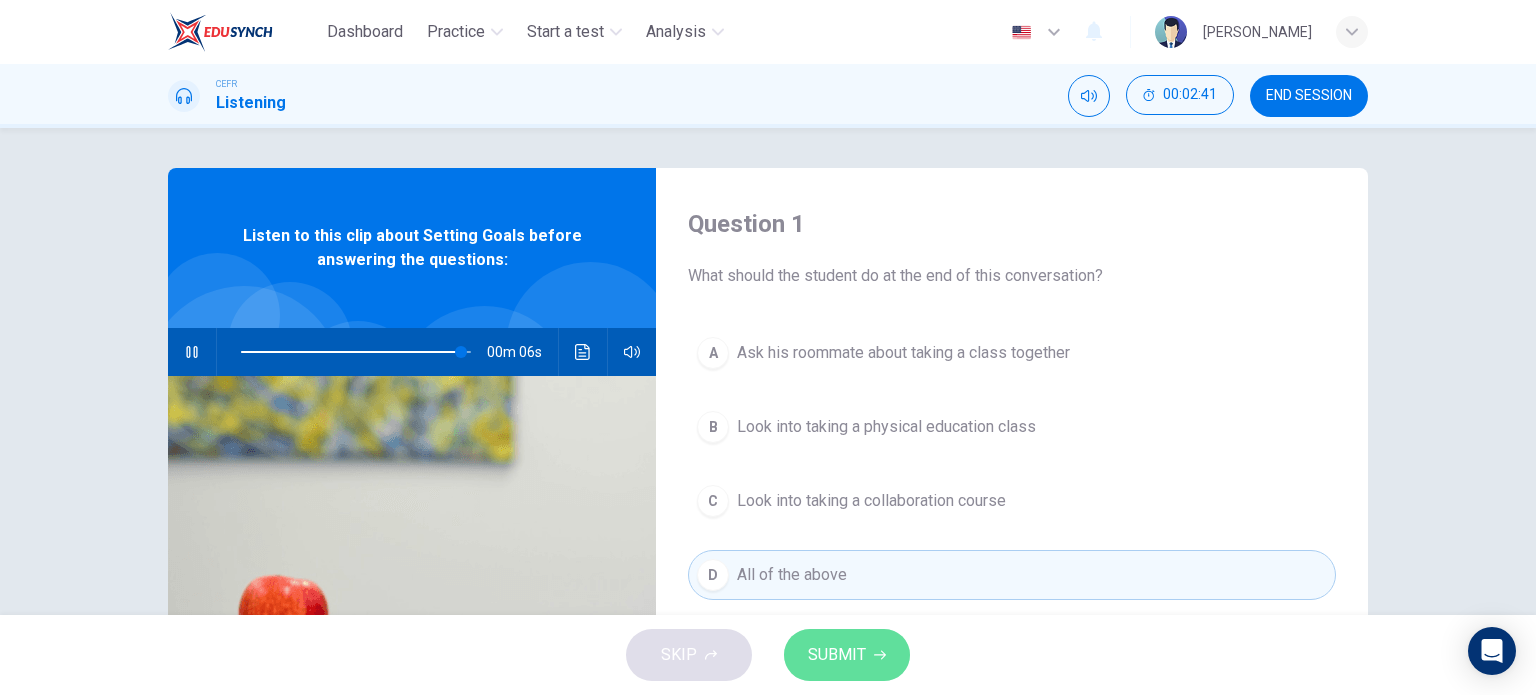 click on "SUBMIT" at bounding box center [837, 655] 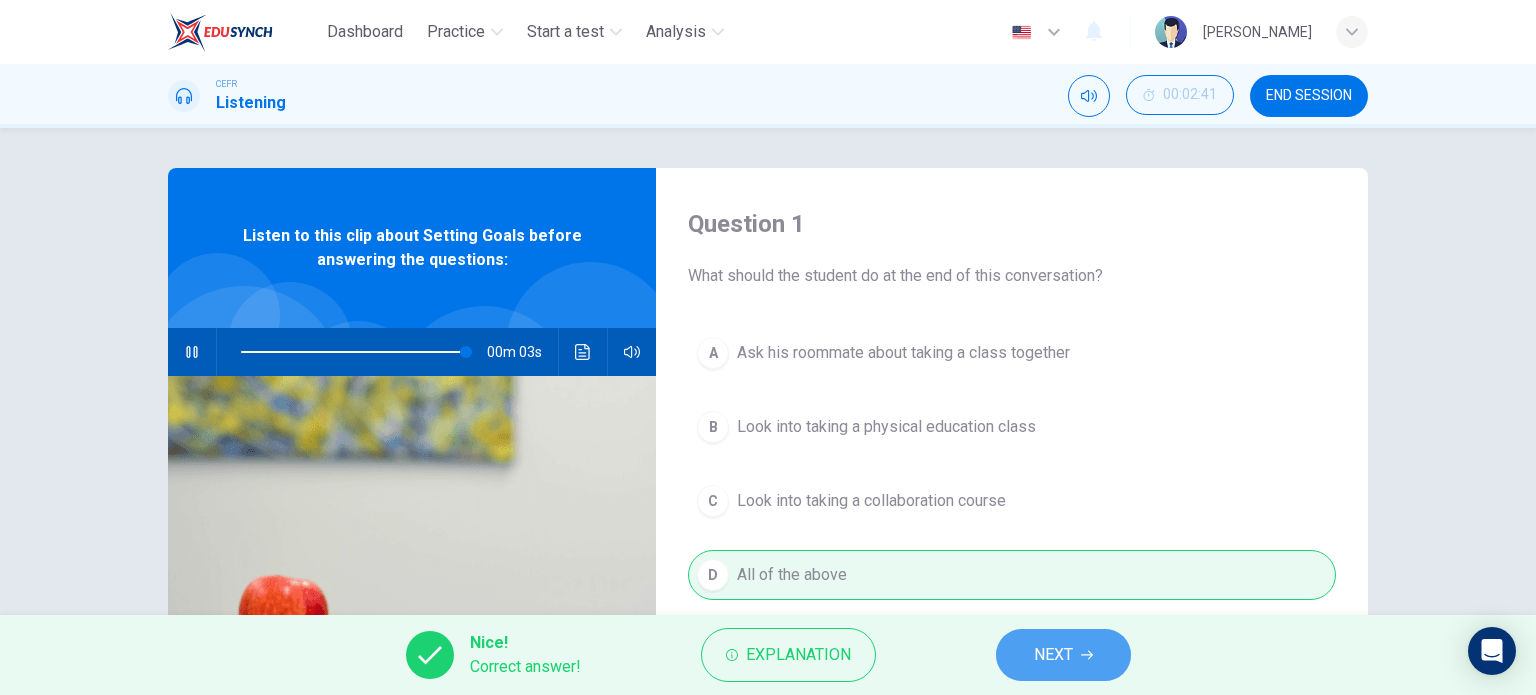 drag, startPoint x: 1065, startPoint y: 663, endPoint x: 1016, endPoint y: 604, distance: 76.6942 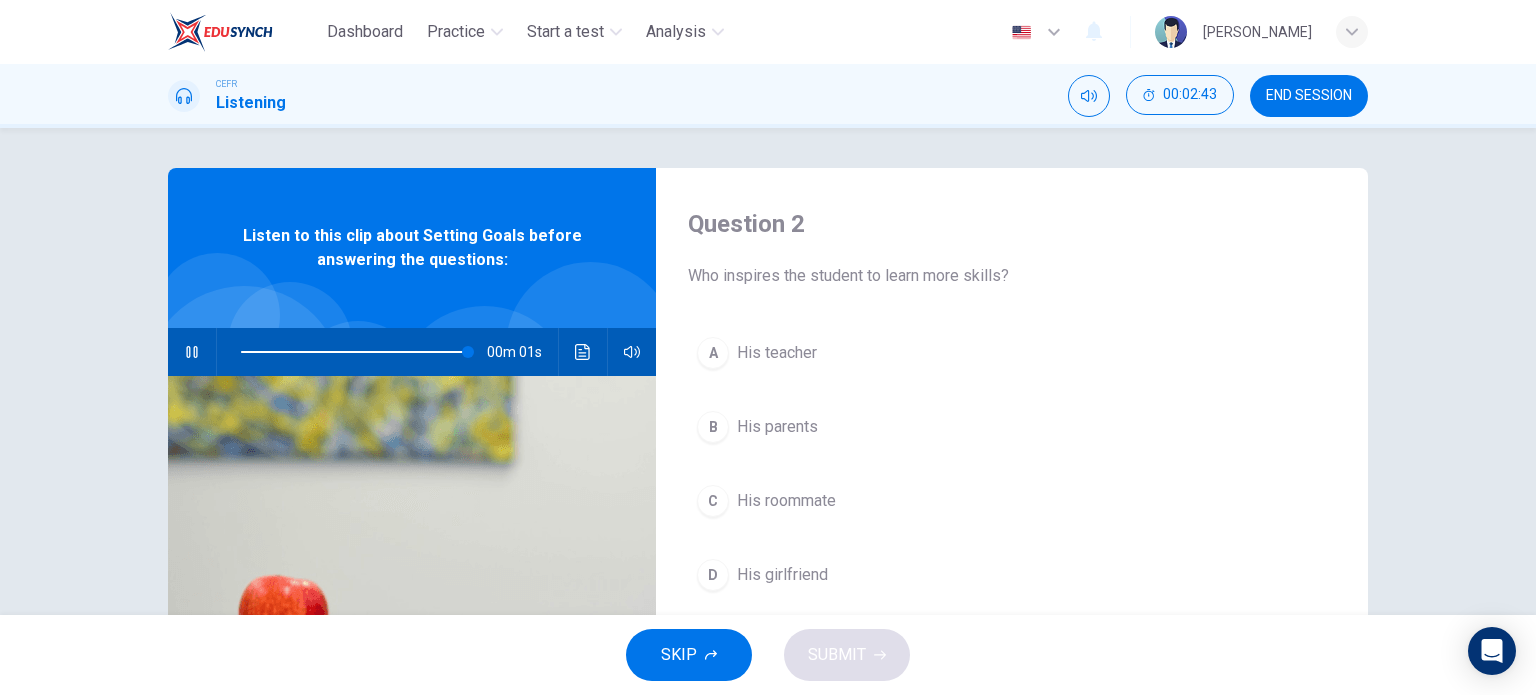 click on "C" at bounding box center [713, 501] 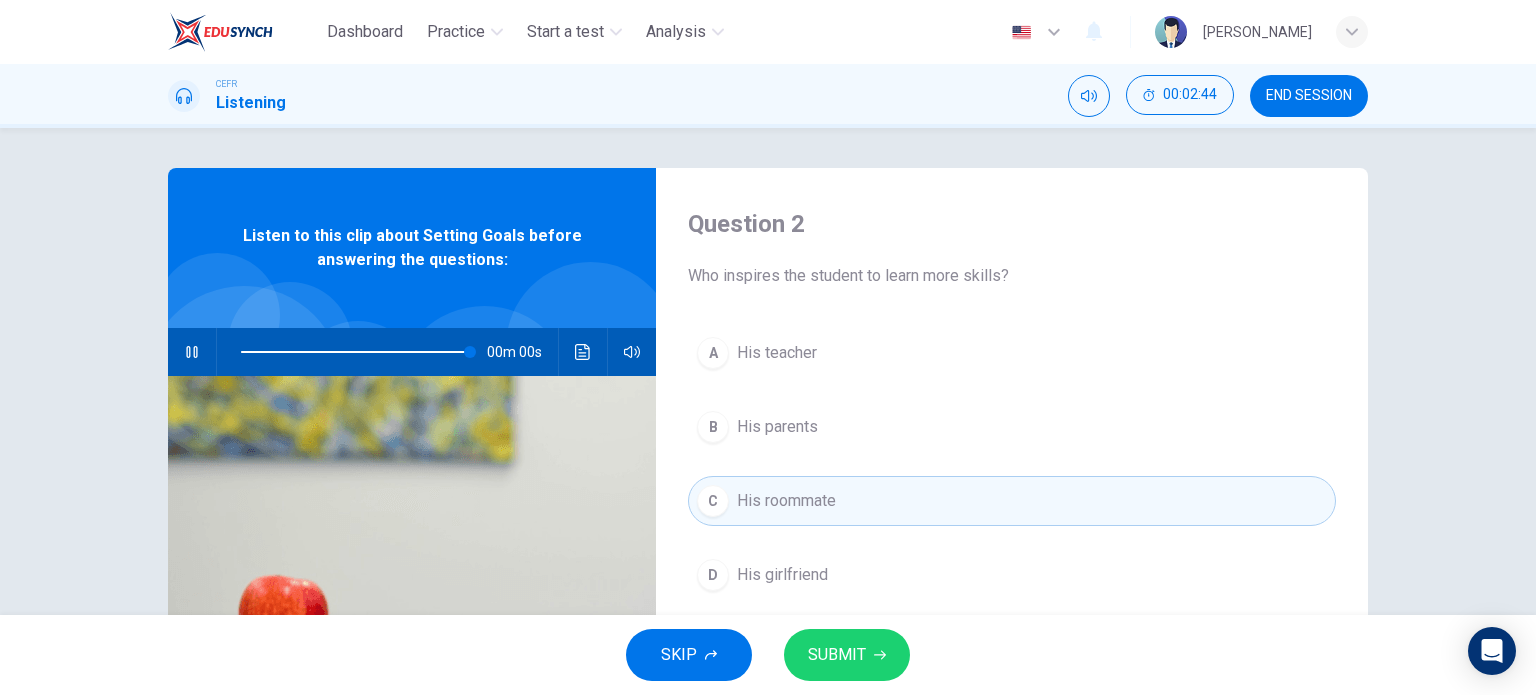 drag, startPoint x: 853, startPoint y: 648, endPoint x: 881, endPoint y: 485, distance: 165.38742 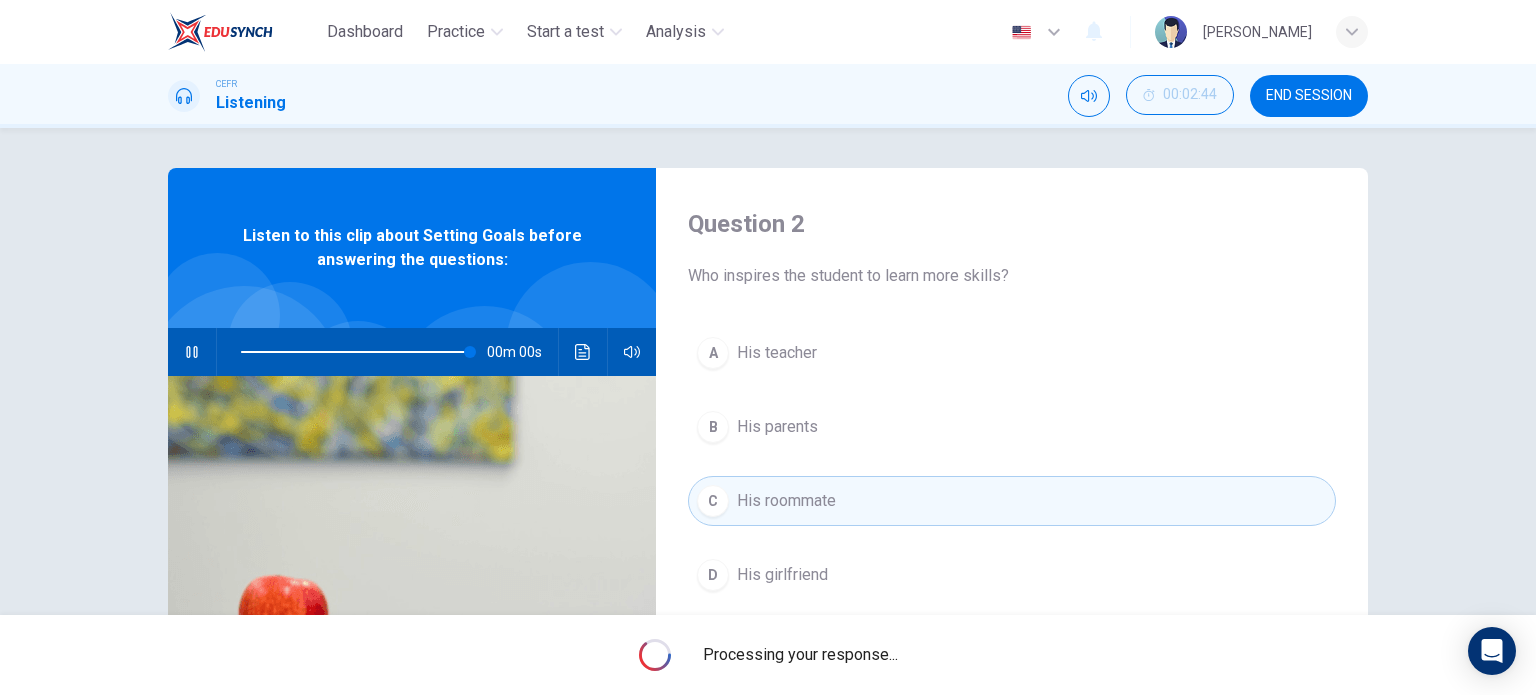 type on "0" 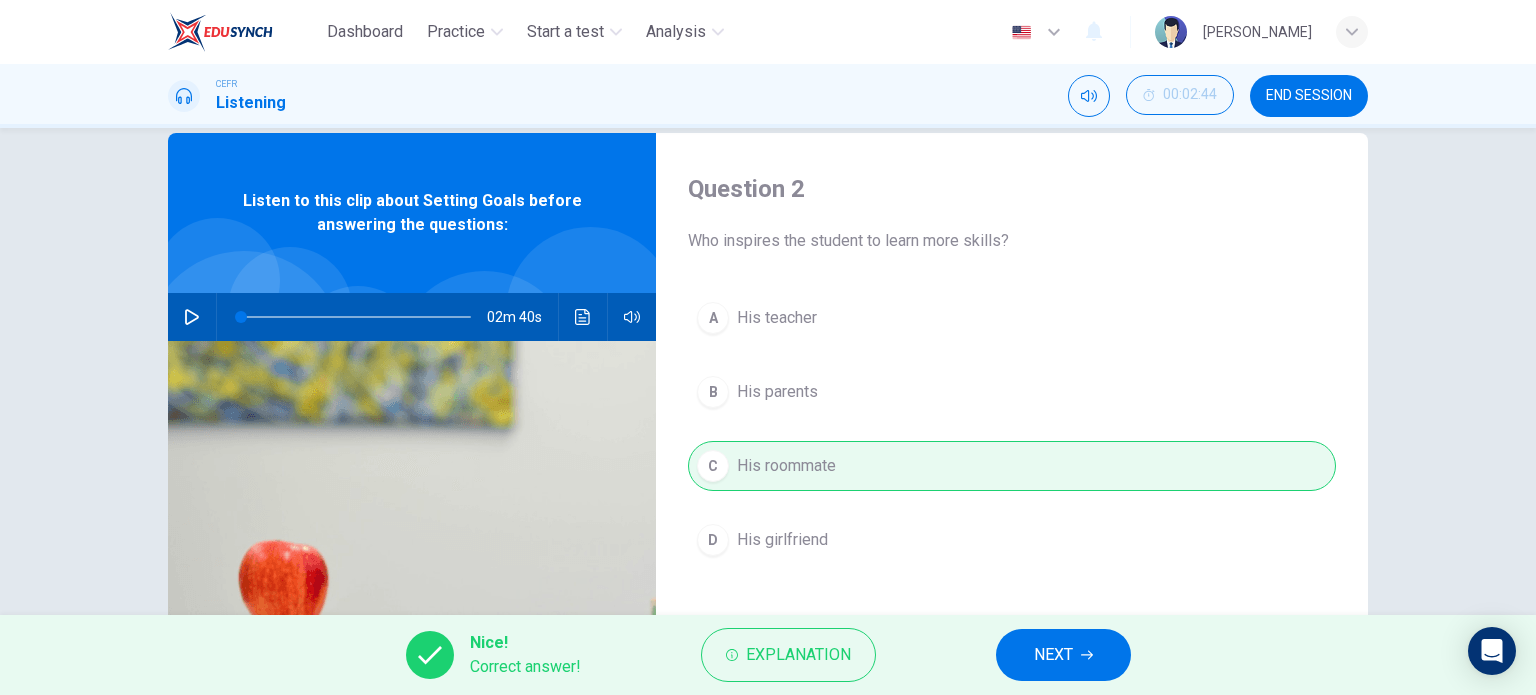 scroll, scrollTop: 0, scrollLeft: 0, axis: both 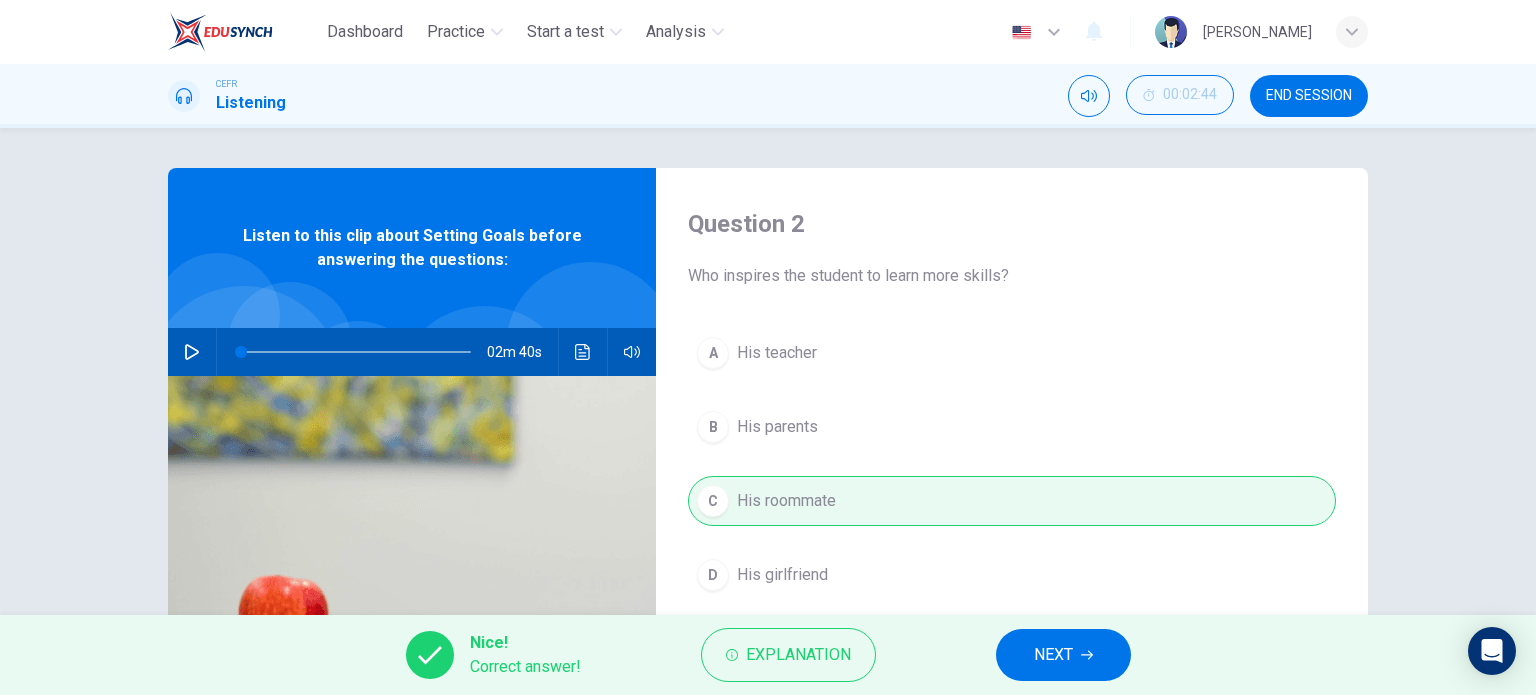 click on "NEXT" at bounding box center [1063, 655] 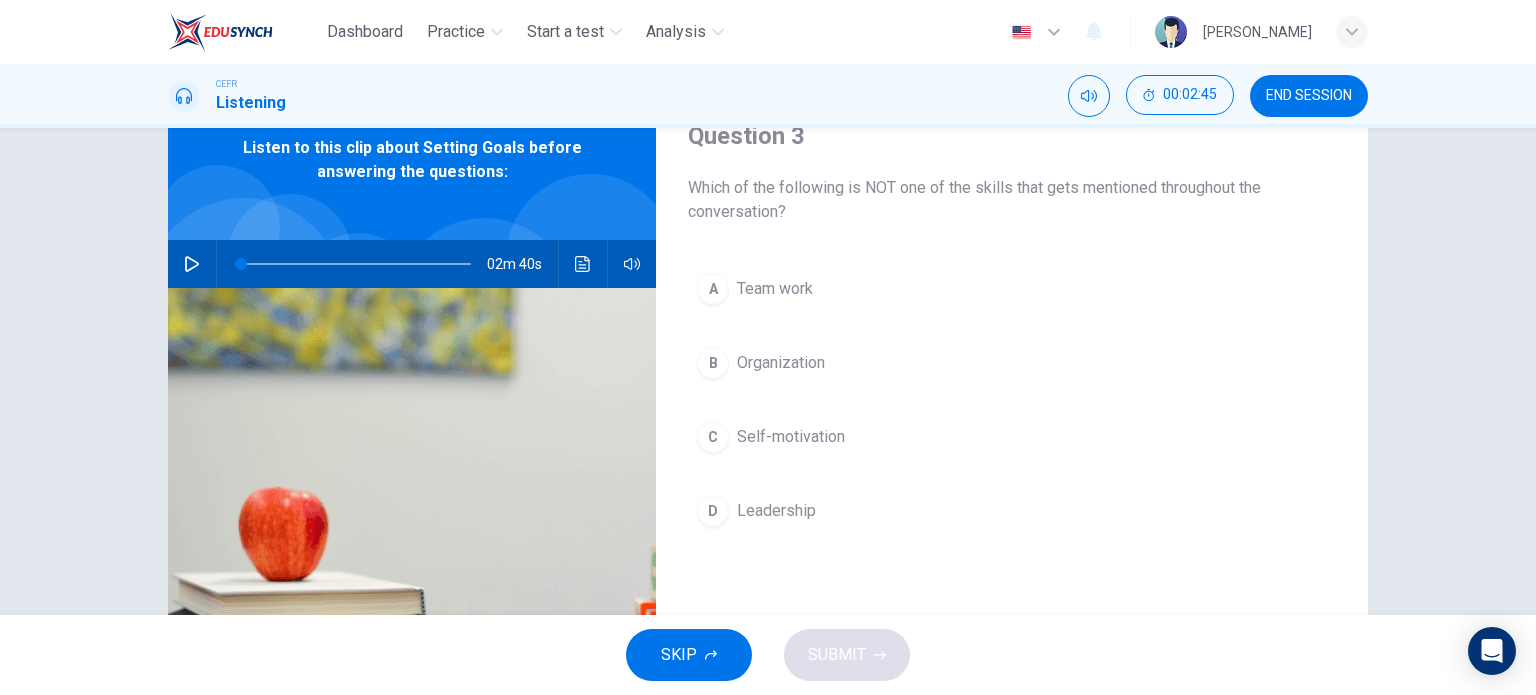 scroll, scrollTop: 100, scrollLeft: 0, axis: vertical 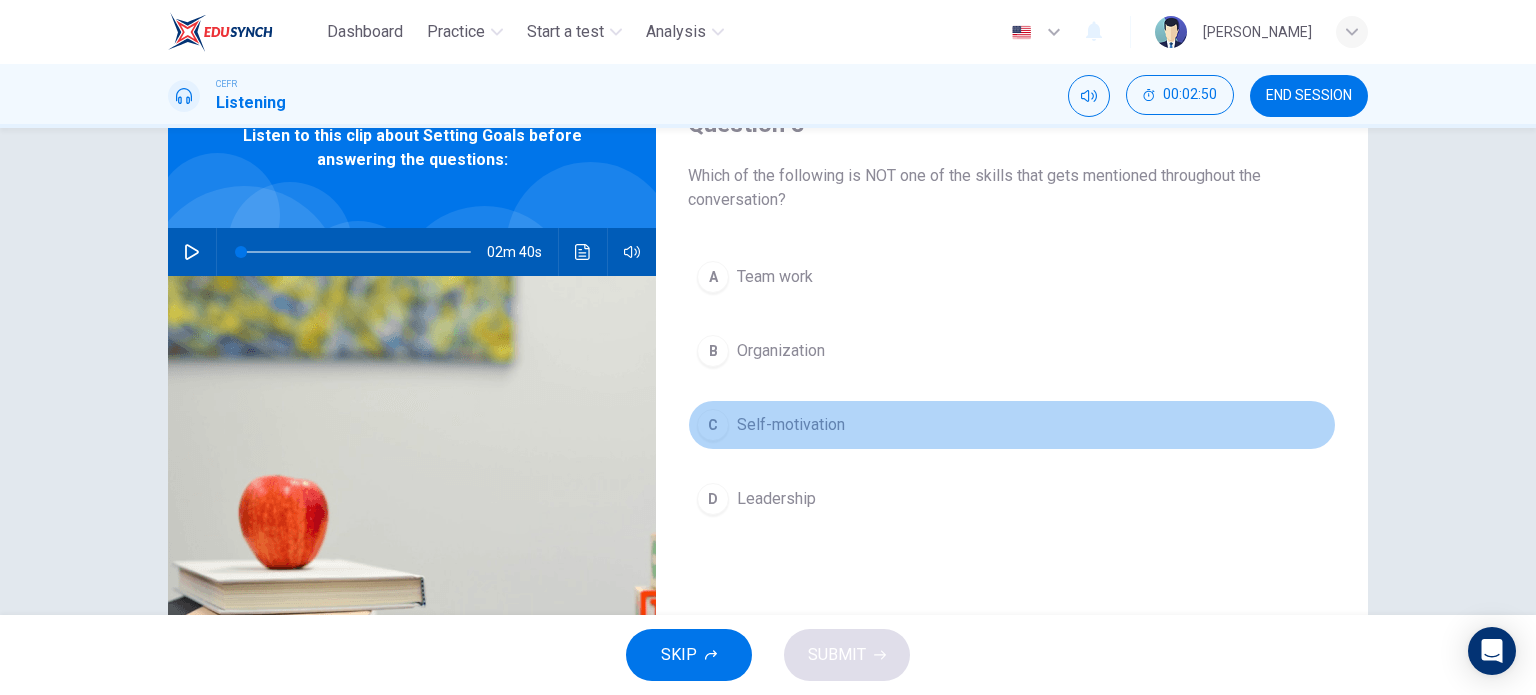 drag, startPoint x: 724, startPoint y: 429, endPoint x: 773, endPoint y: 501, distance: 87.0919 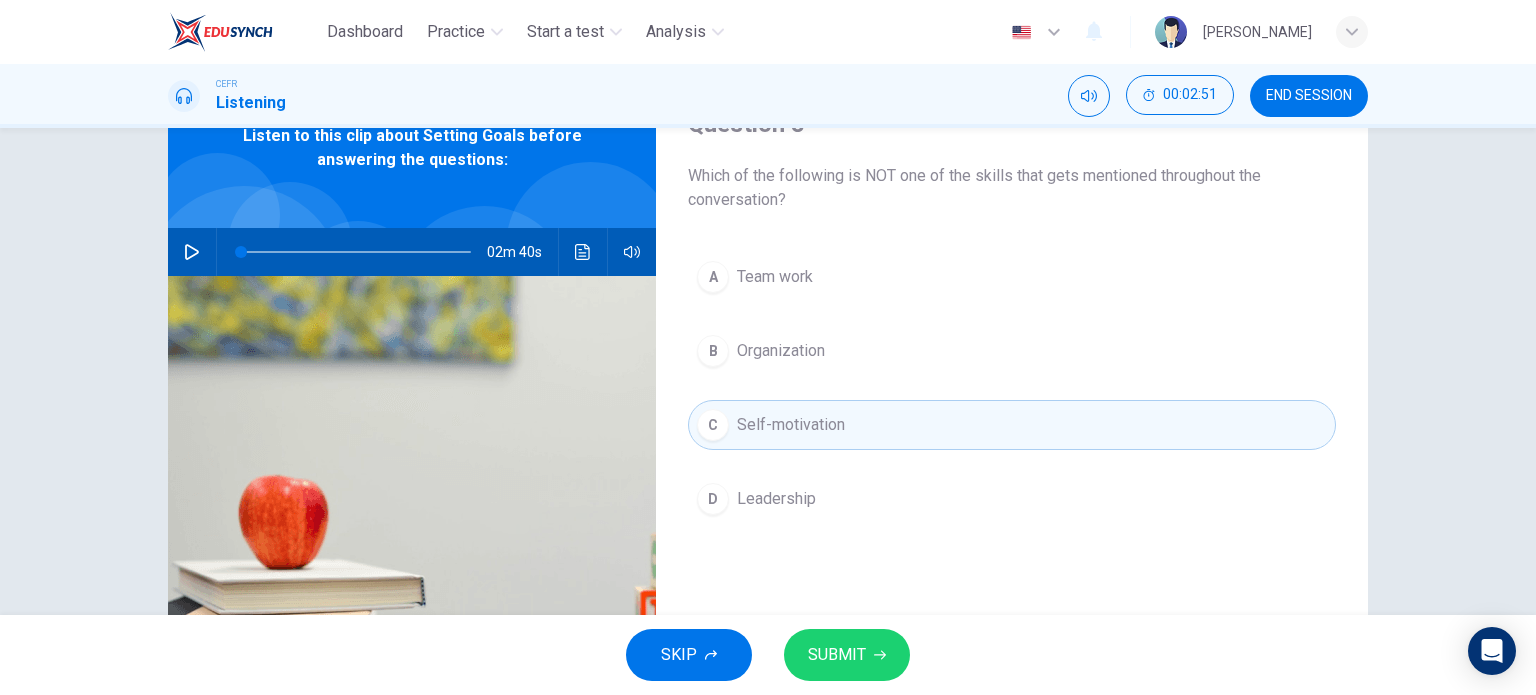 drag, startPoint x: 837, startPoint y: 650, endPoint x: 872, endPoint y: 517, distance: 137.52818 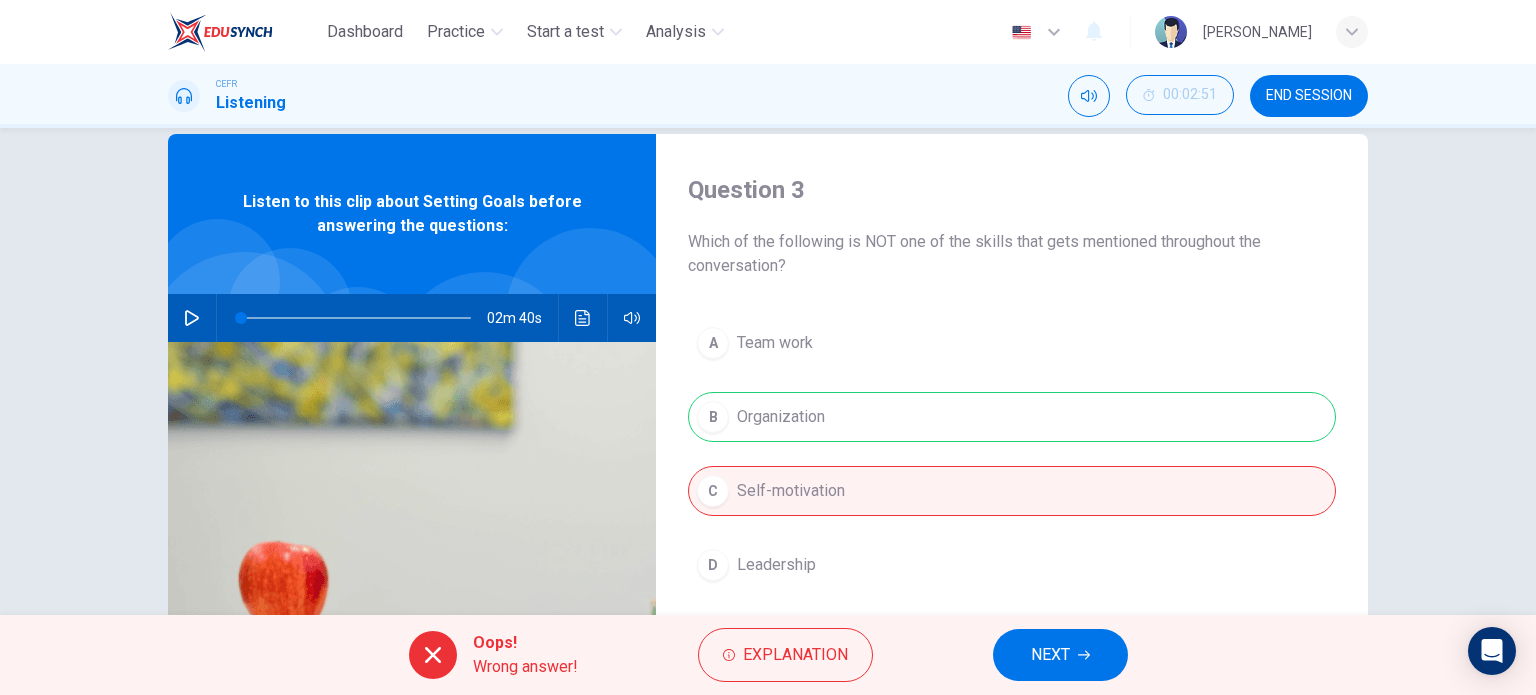scroll, scrollTop: 0, scrollLeft: 0, axis: both 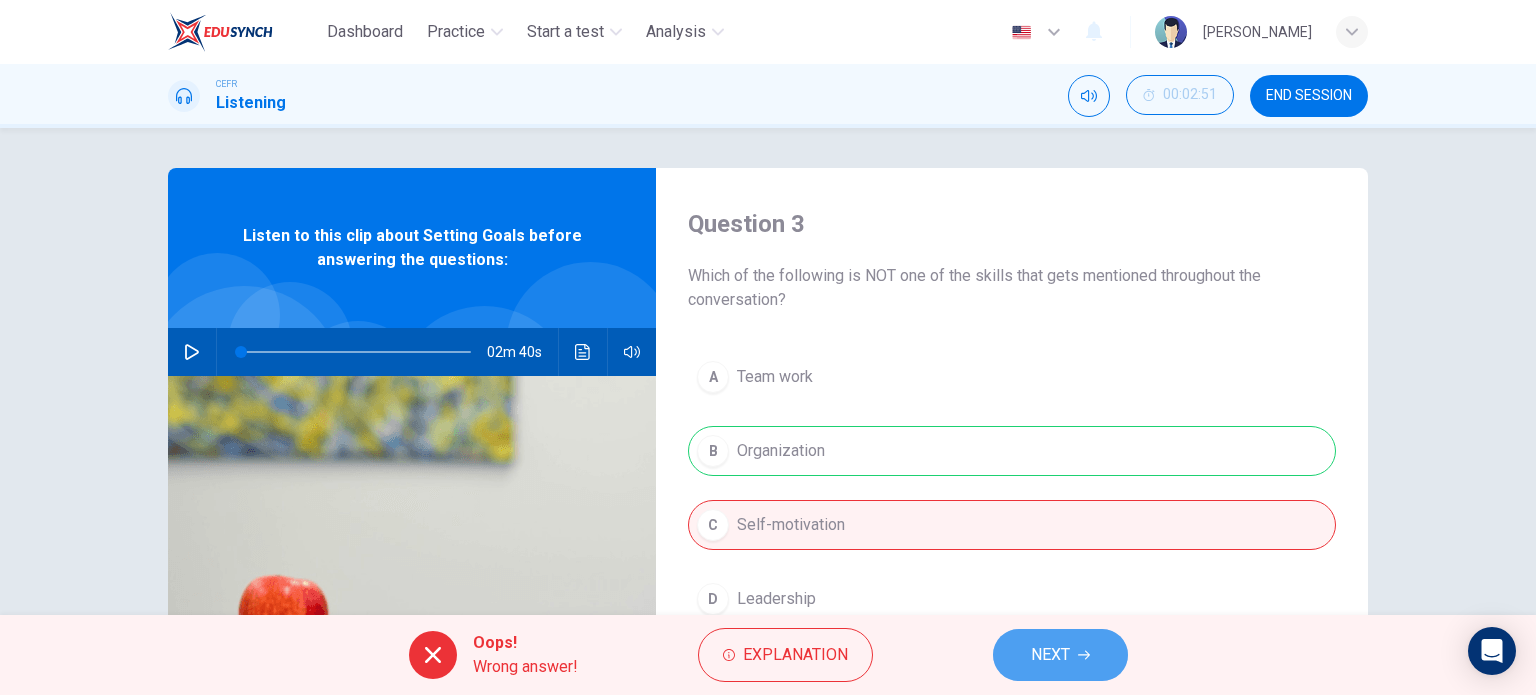 click on "NEXT" at bounding box center (1050, 655) 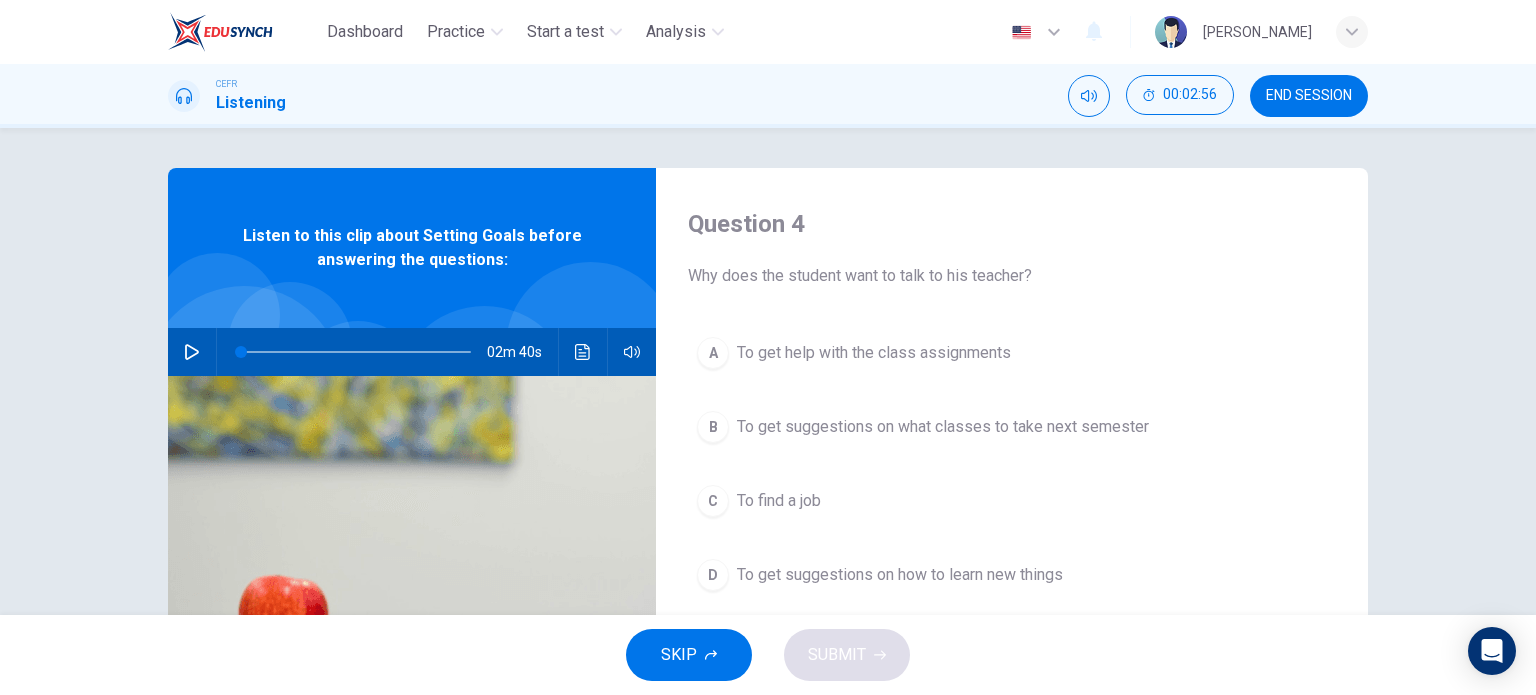 click on "B" at bounding box center [713, 427] 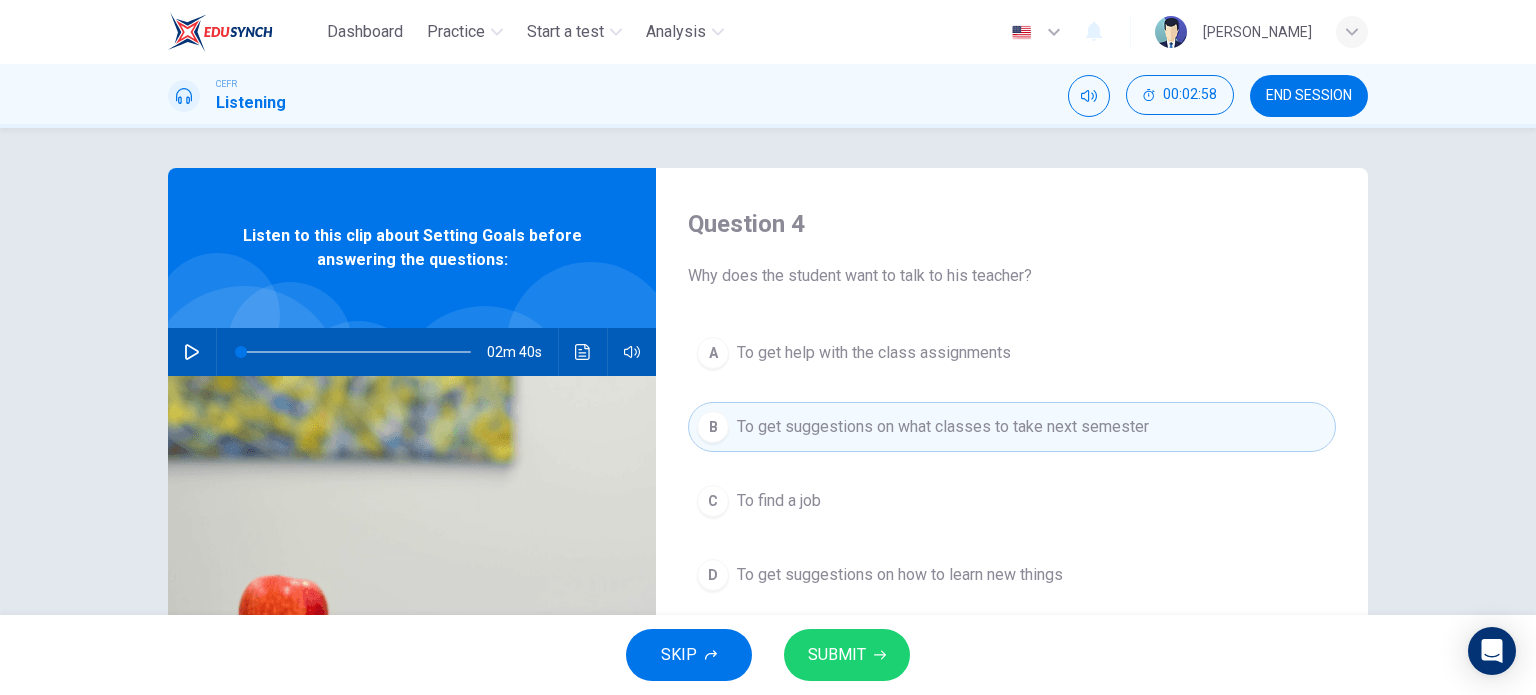 click on "D To get suggestions on how to learn new things" at bounding box center (1012, 575) 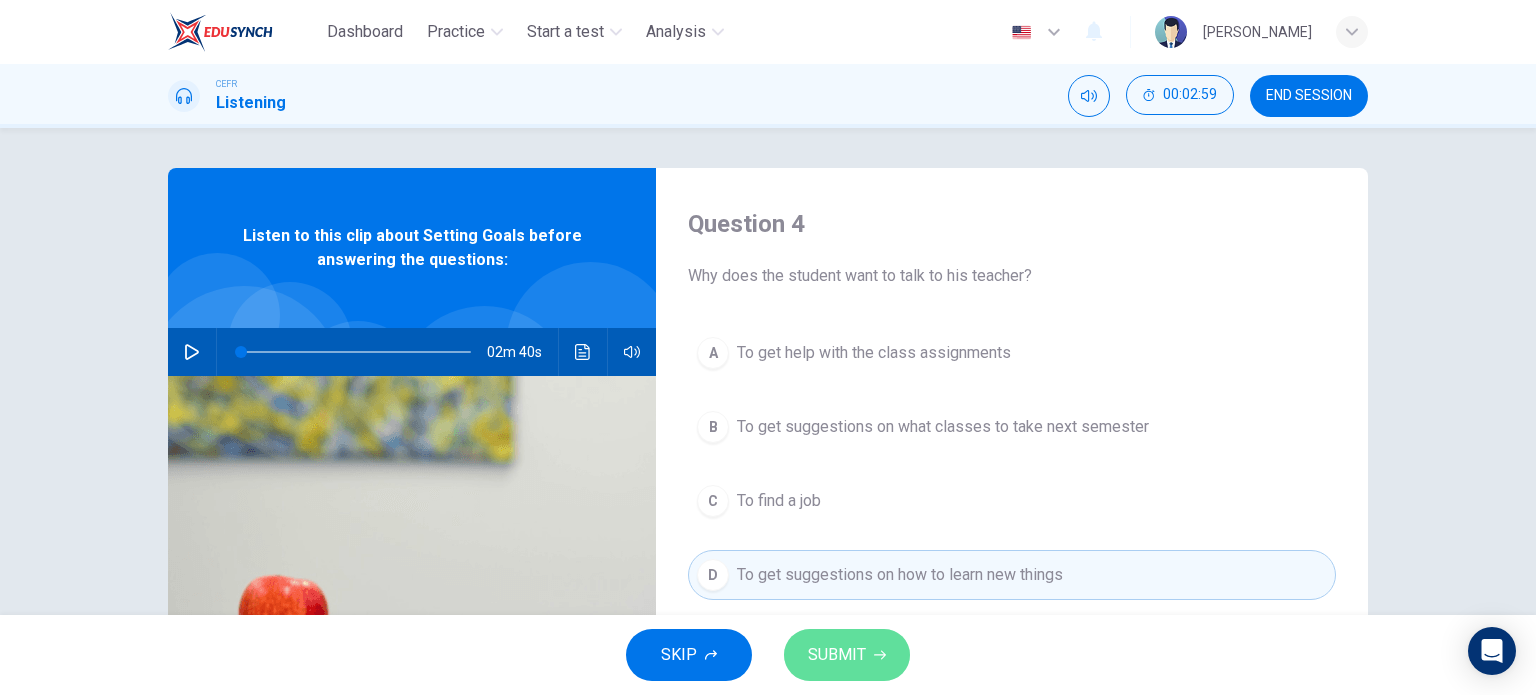 click on "SUBMIT" at bounding box center [837, 655] 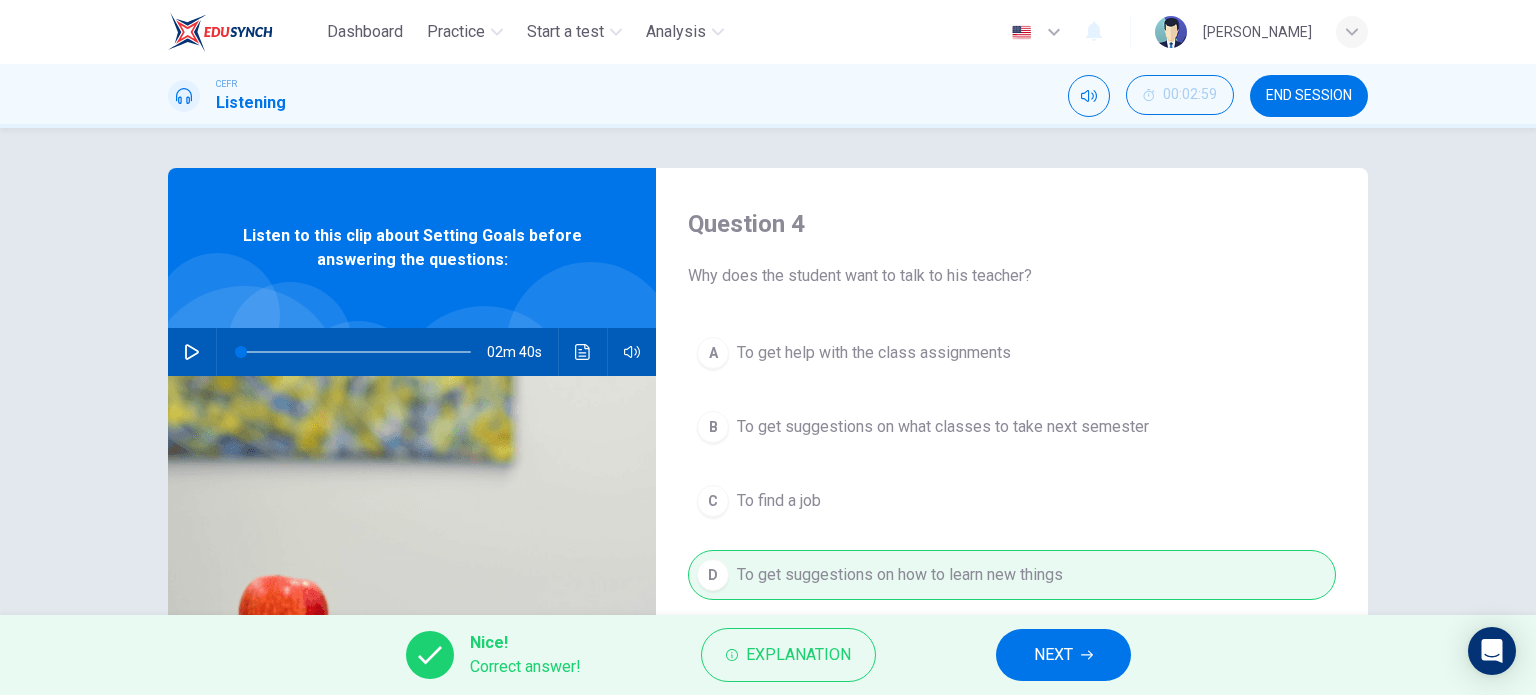 click on "NEXT" at bounding box center [1053, 655] 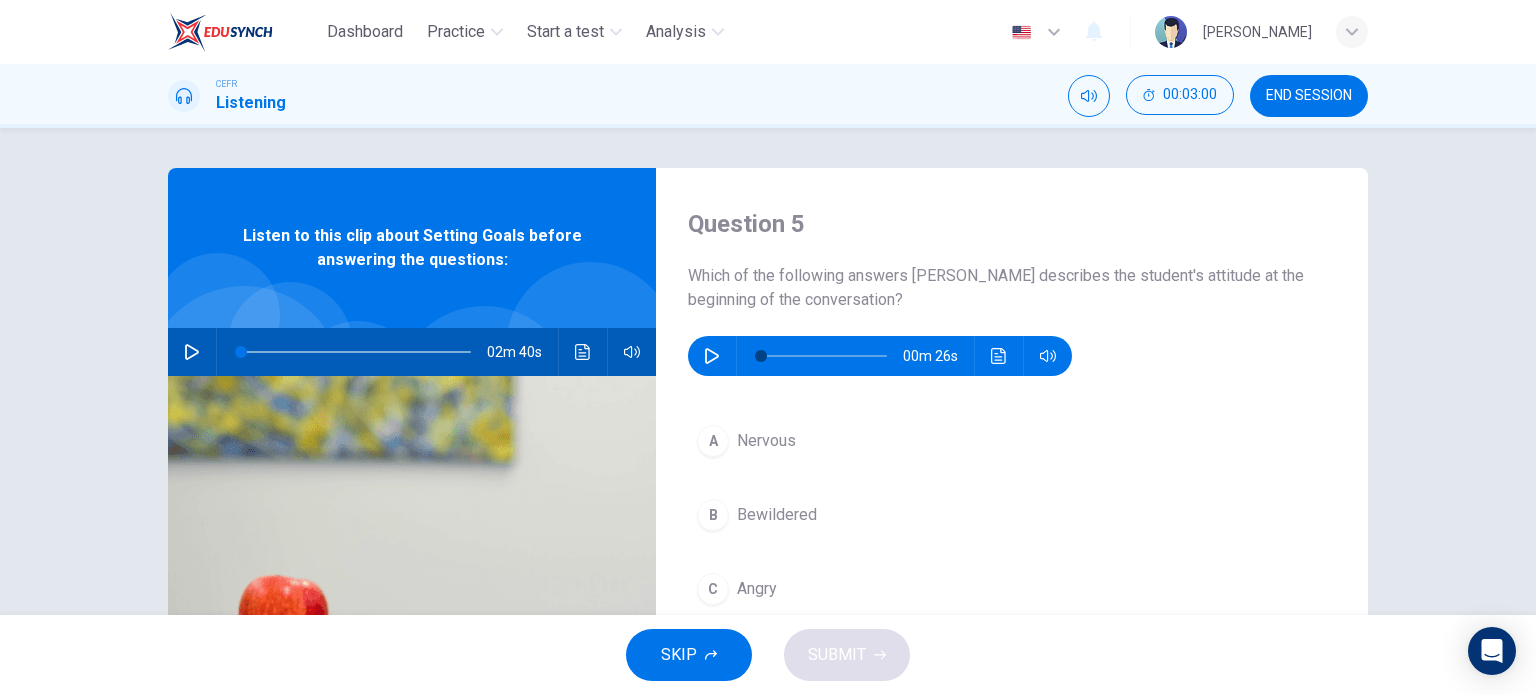 click 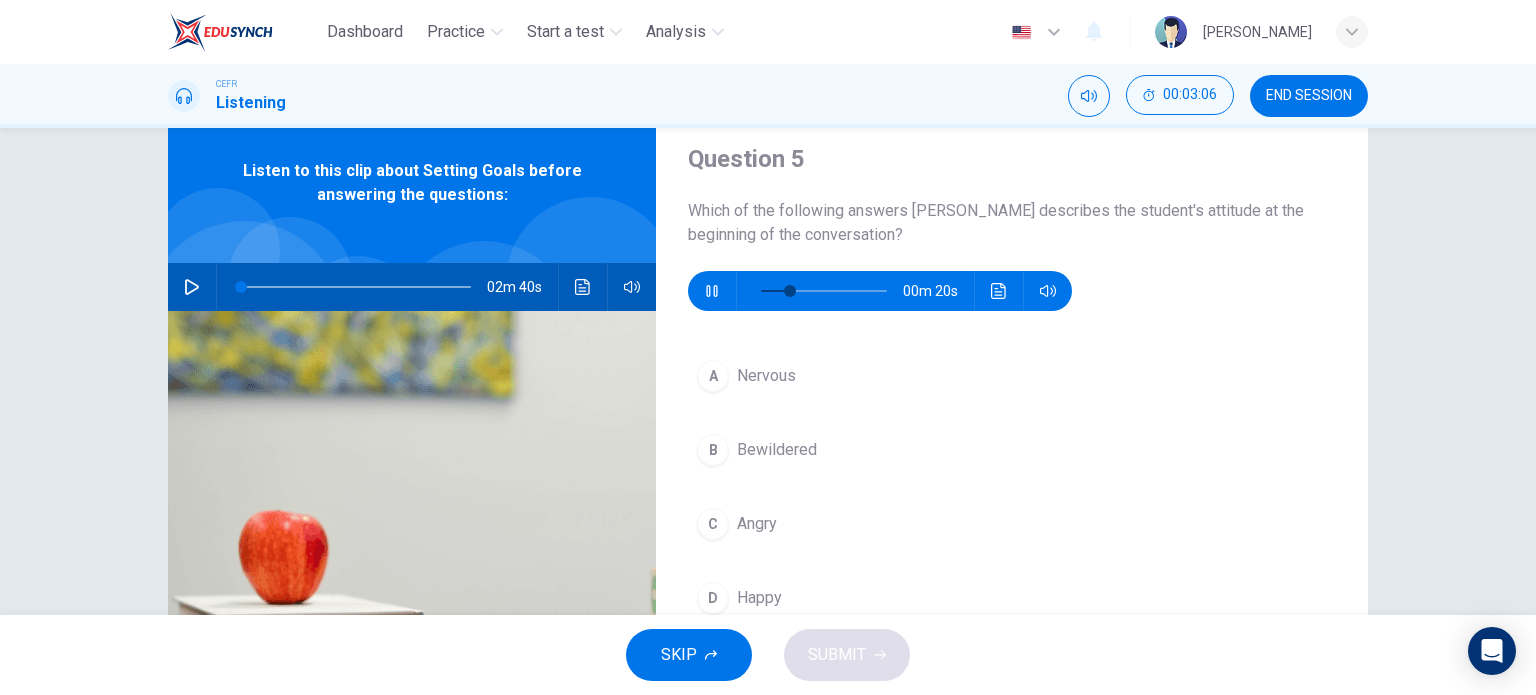 scroll, scrollTop: 100, scrollLeft: 0, axis: vertical 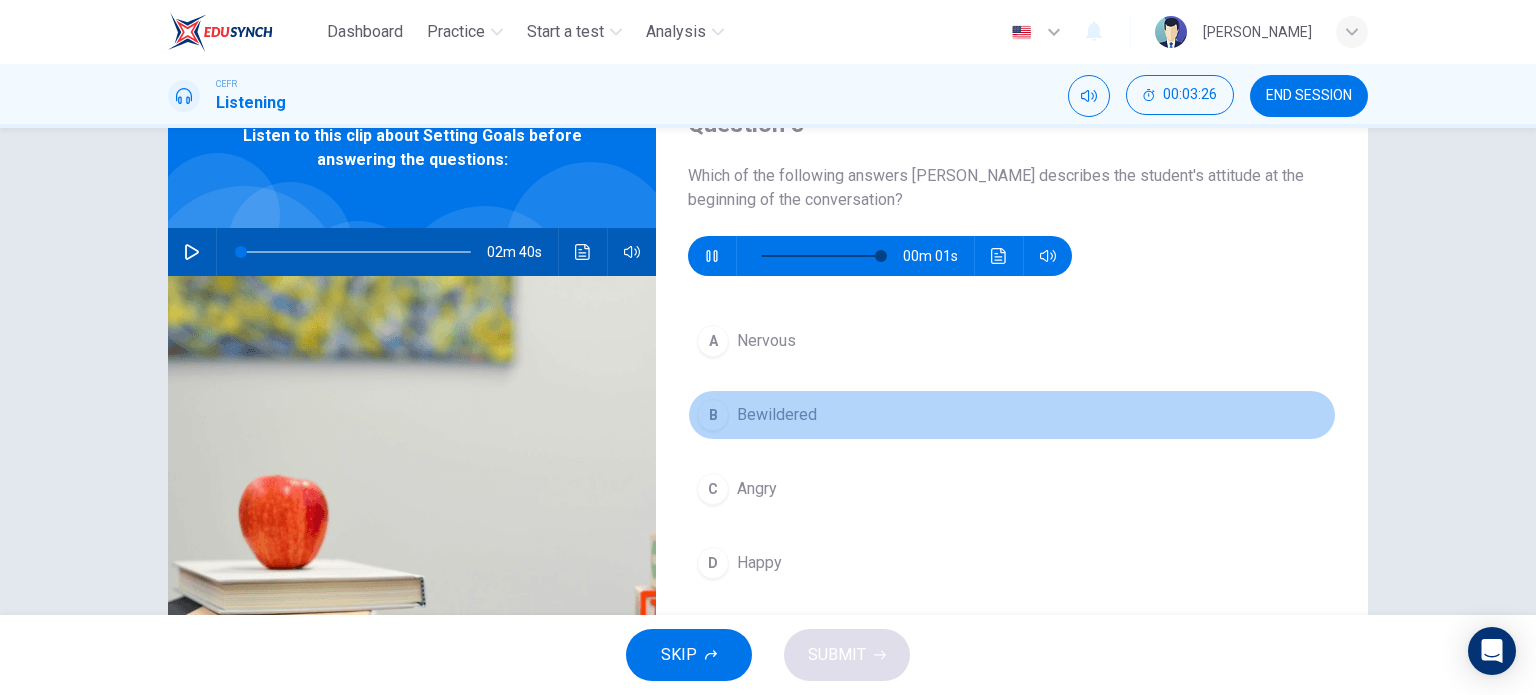 click on "B" at bounding box center [713, 415] 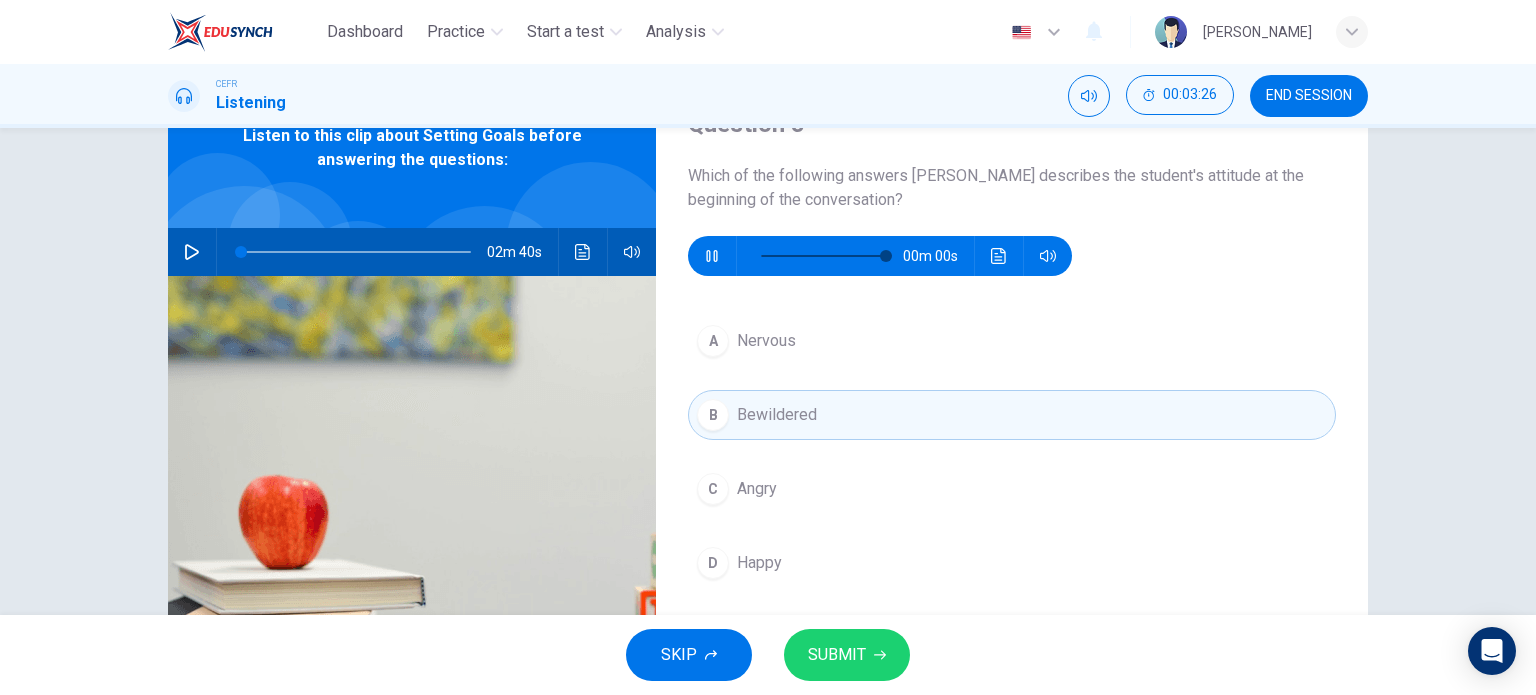 type on "0" 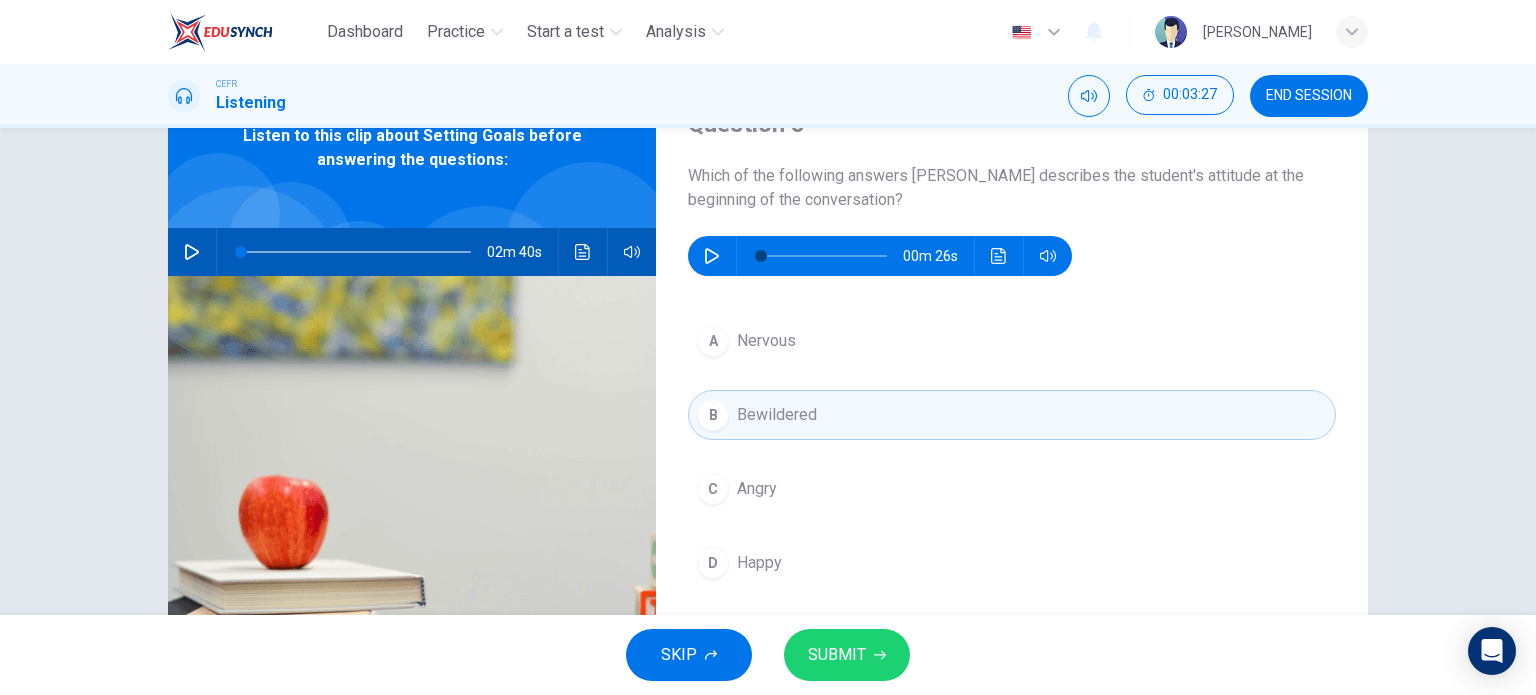drag, startPoint x: 832, startPoint y: 644, endPoint x: 1185, endPoint y: 391, distance: 434.30173 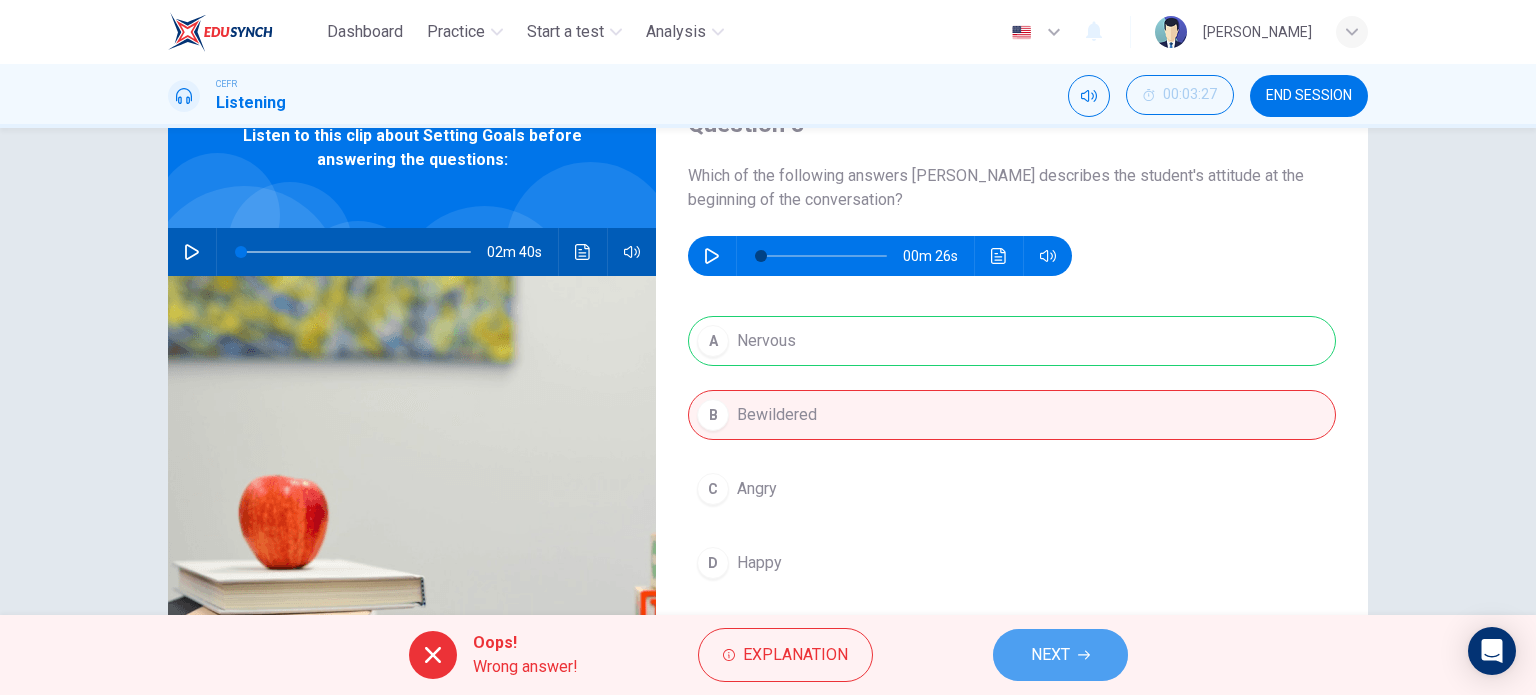 drag, startPoint x: 1057, startPoint y: 665, endPoint x: 1073, endPoint y: 597, distance: 69.856995 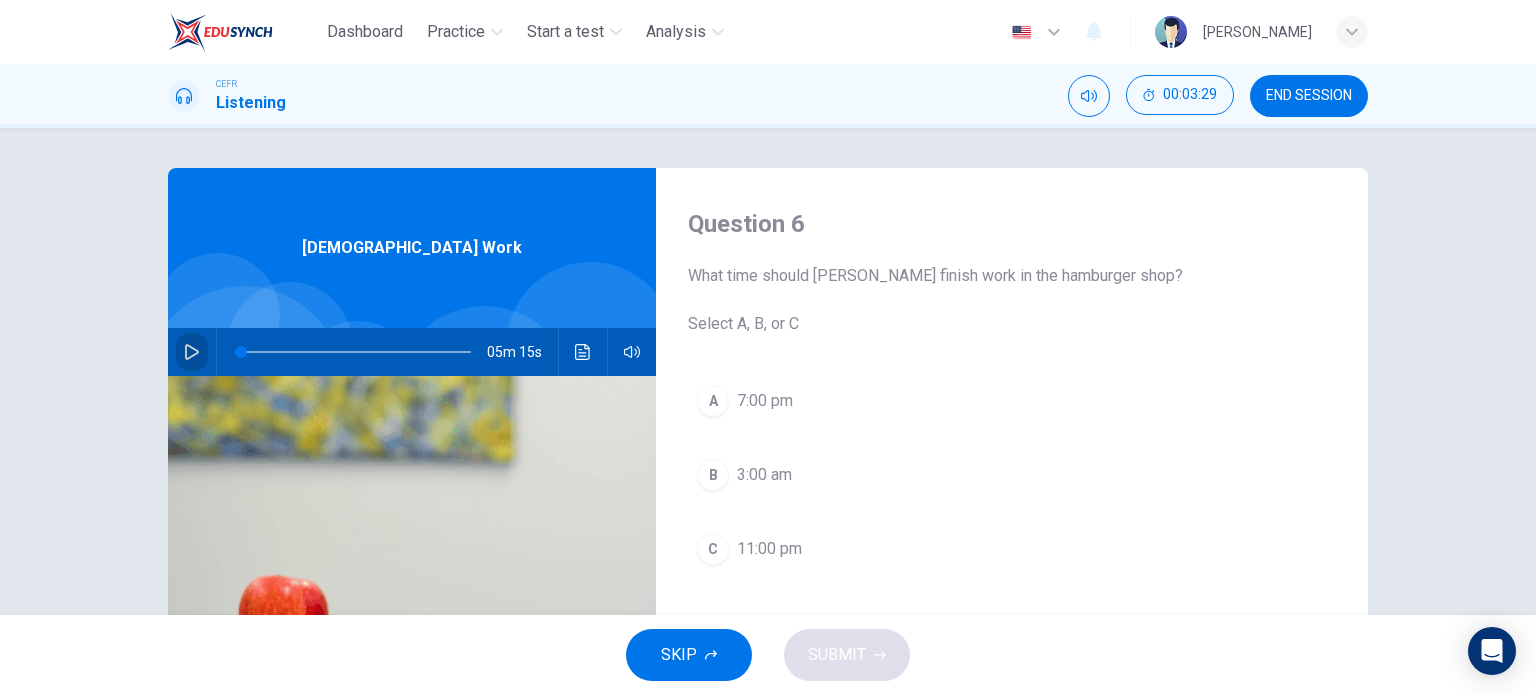 drag, startPoint x: 184, startPoint y: 354, endPoint x: 526, endPoint y: 272, distance: 351.69305 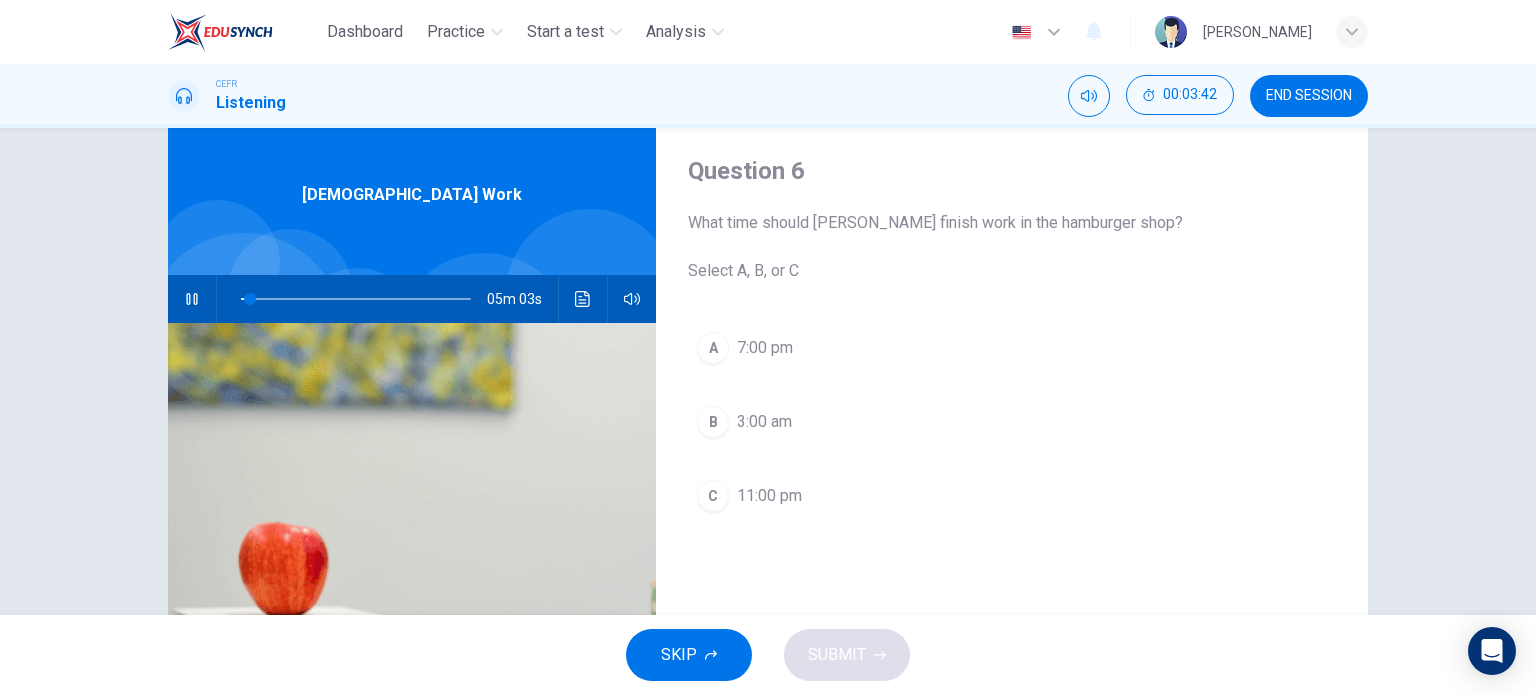scroll, scrollTop: 100, scrollLeft: 0, axis: vertical 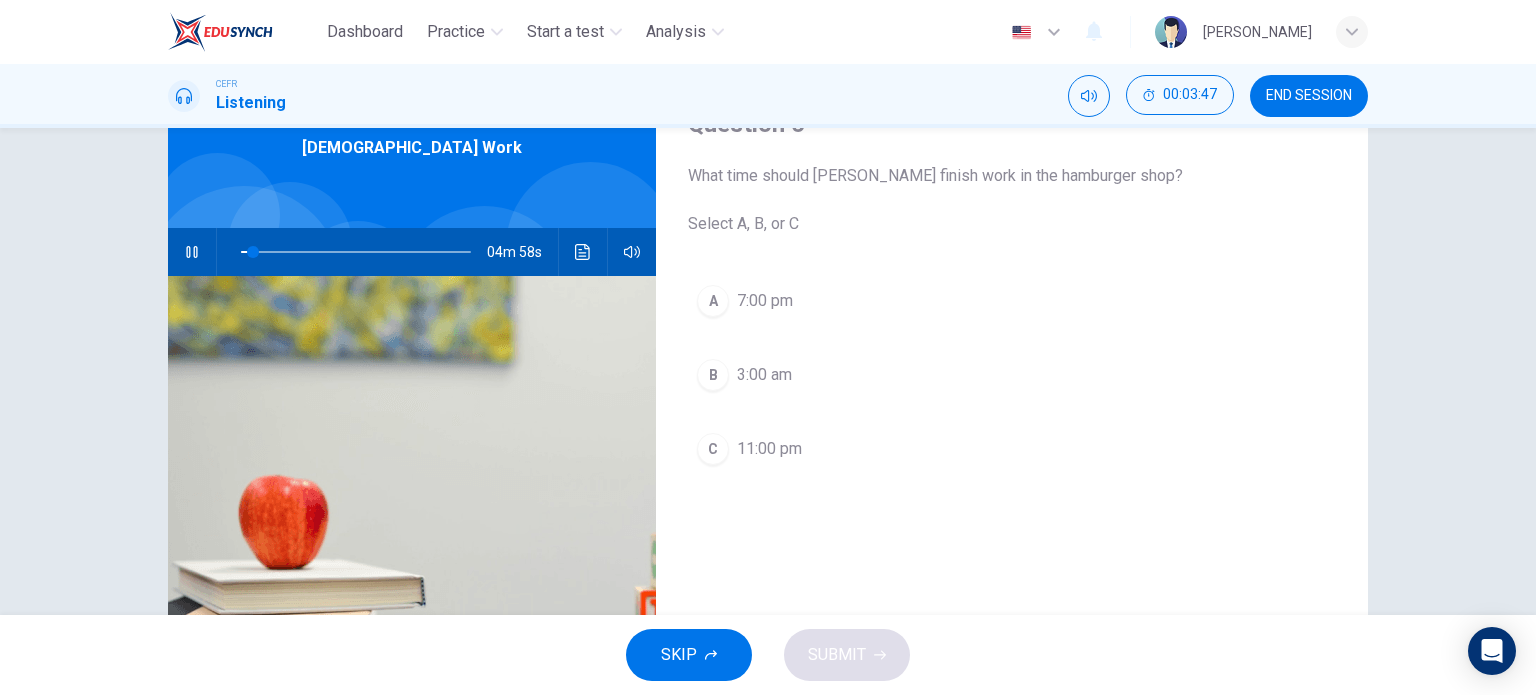 type on "6" 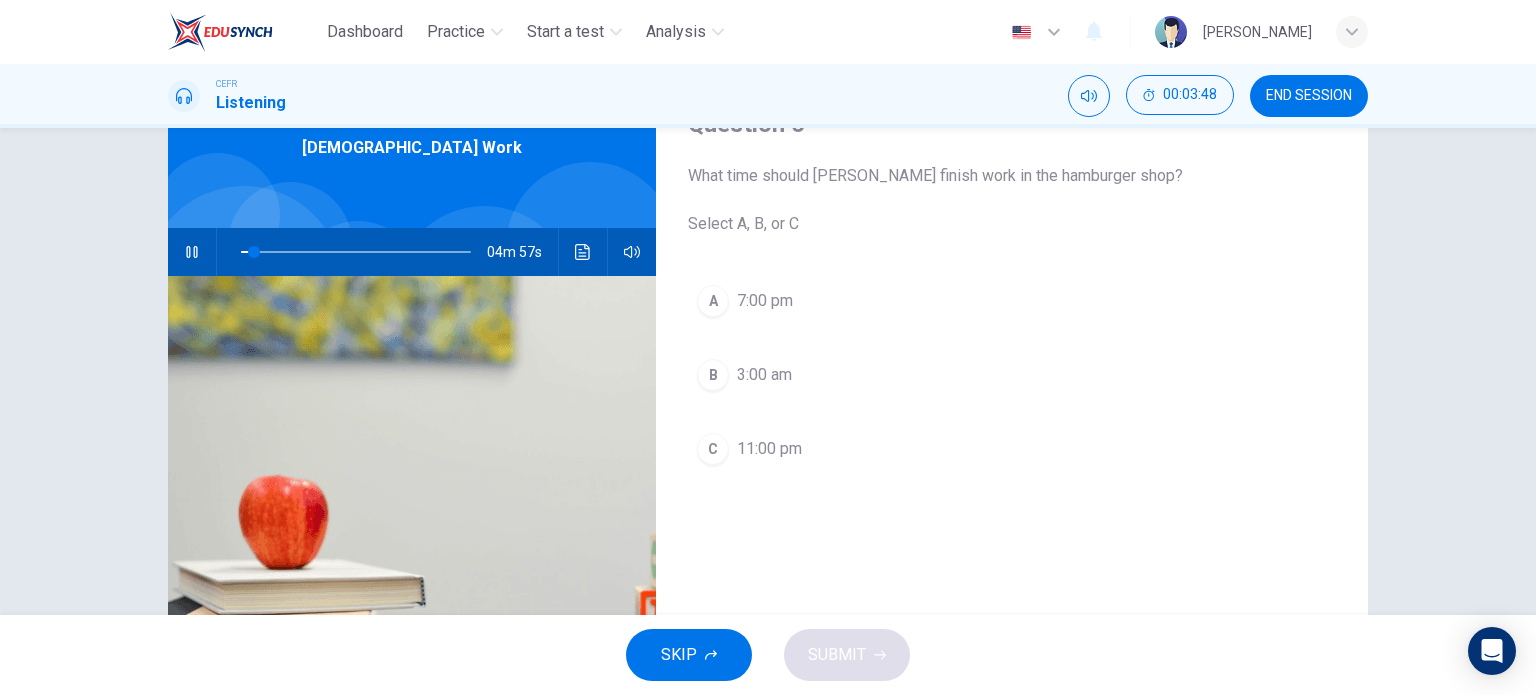 type 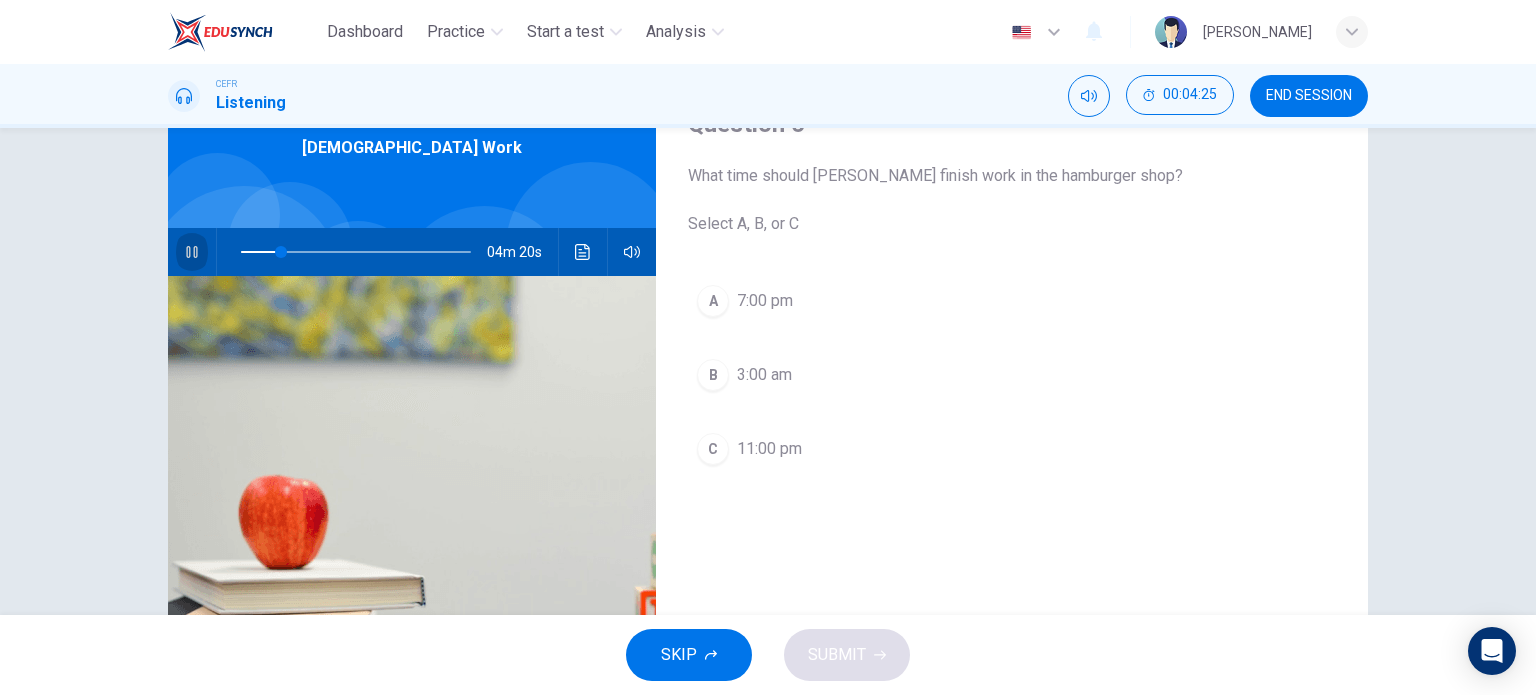 click 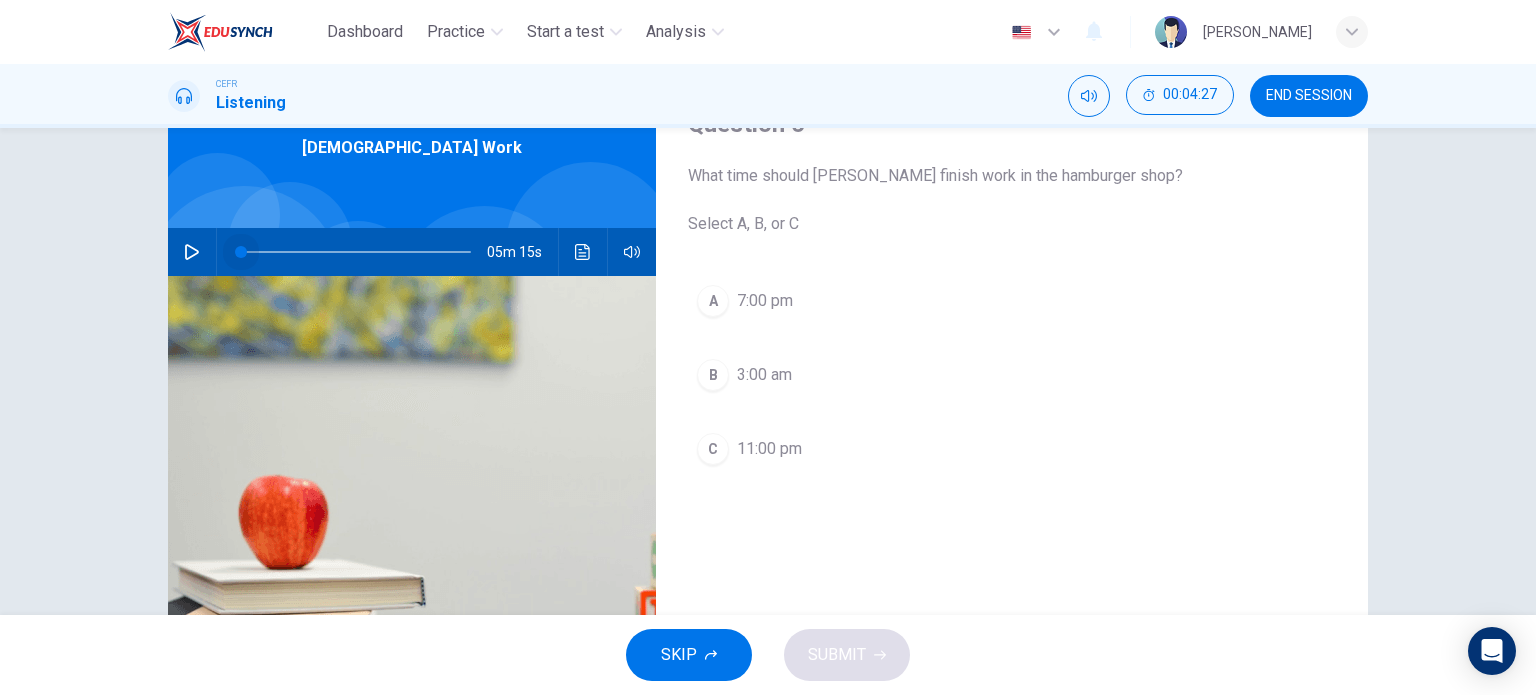 drag, startPoint x: 269, startPoint y: 257, endPoint x: 231, endPoint y: 275, distance: 42.047592 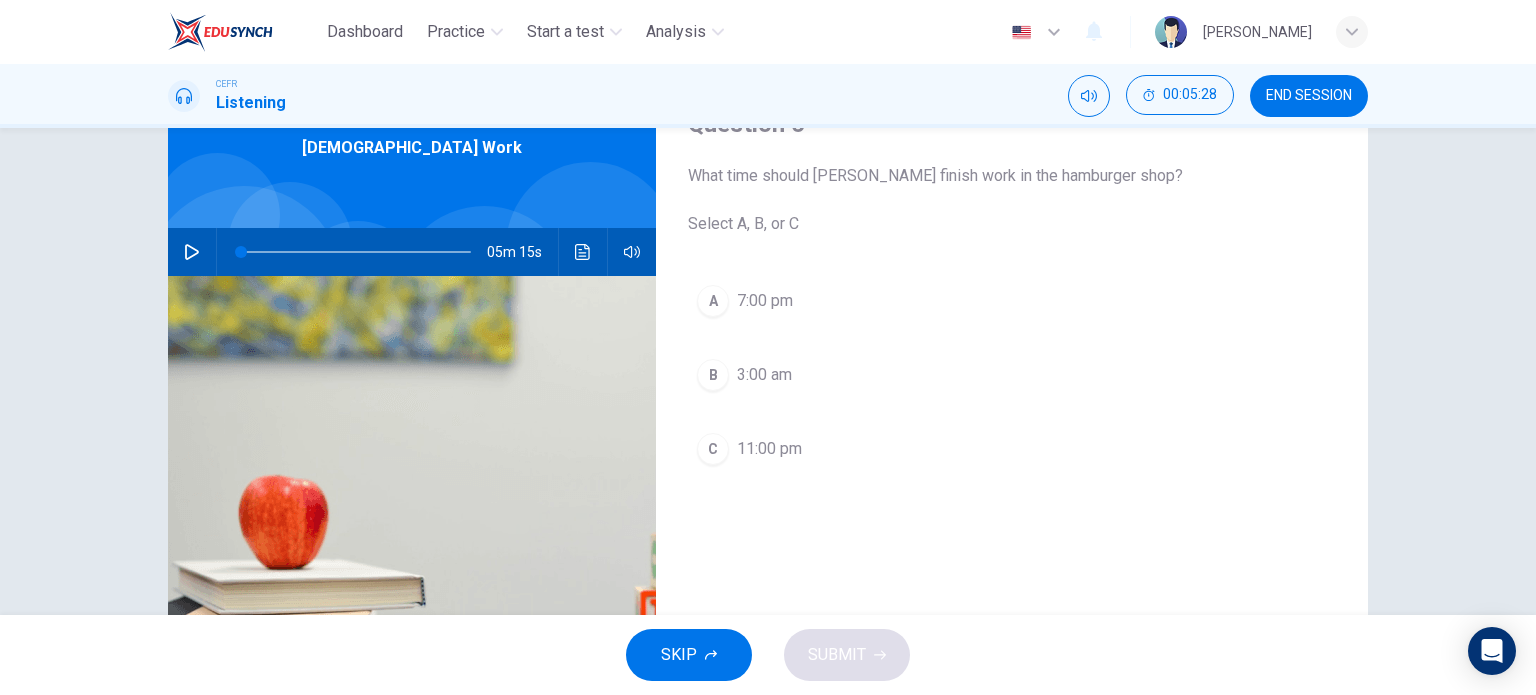 click at bounding box center [192, 252] 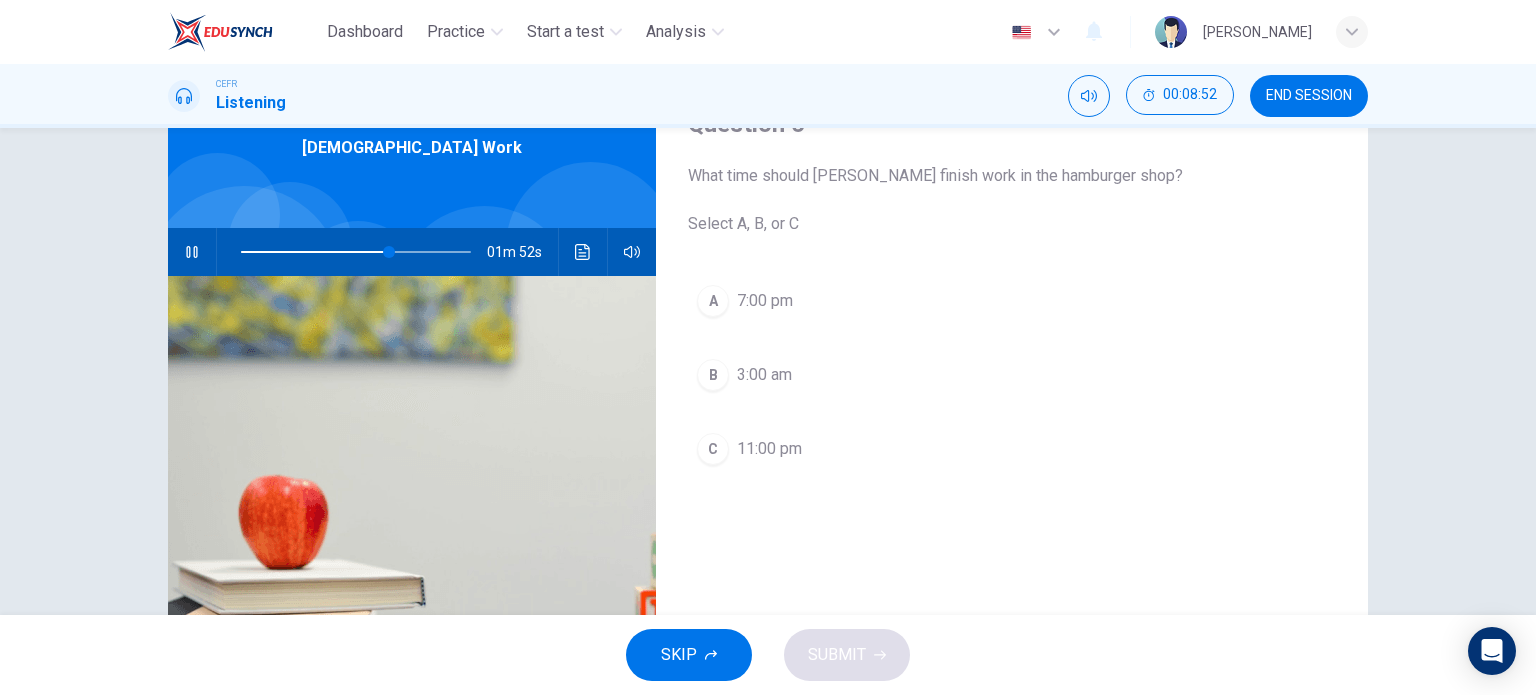 click on "C 11:00 pm" at bounding box center (1012, 449) 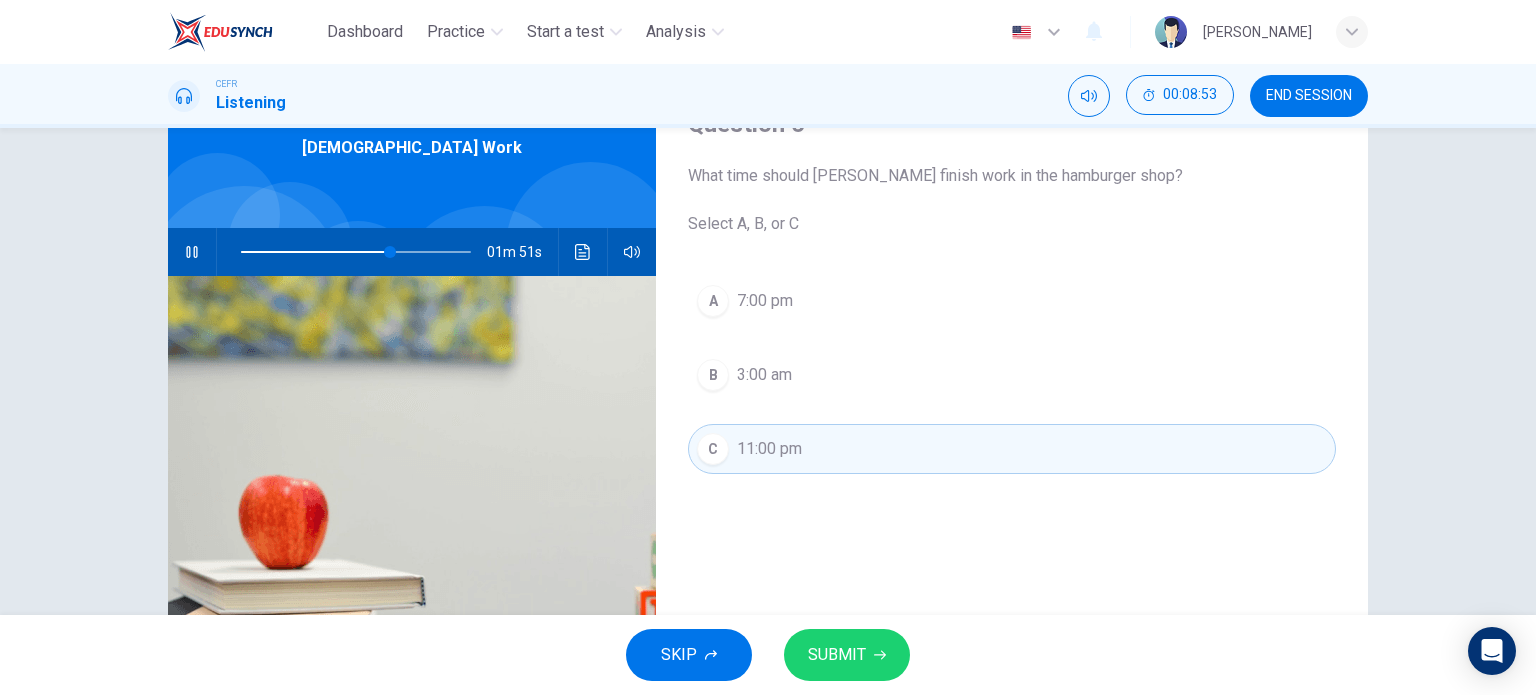 drag, startPoint x: 857, startPoint y: 643, endPoint x: 876, endPoint y: 580, distance: 65.802734 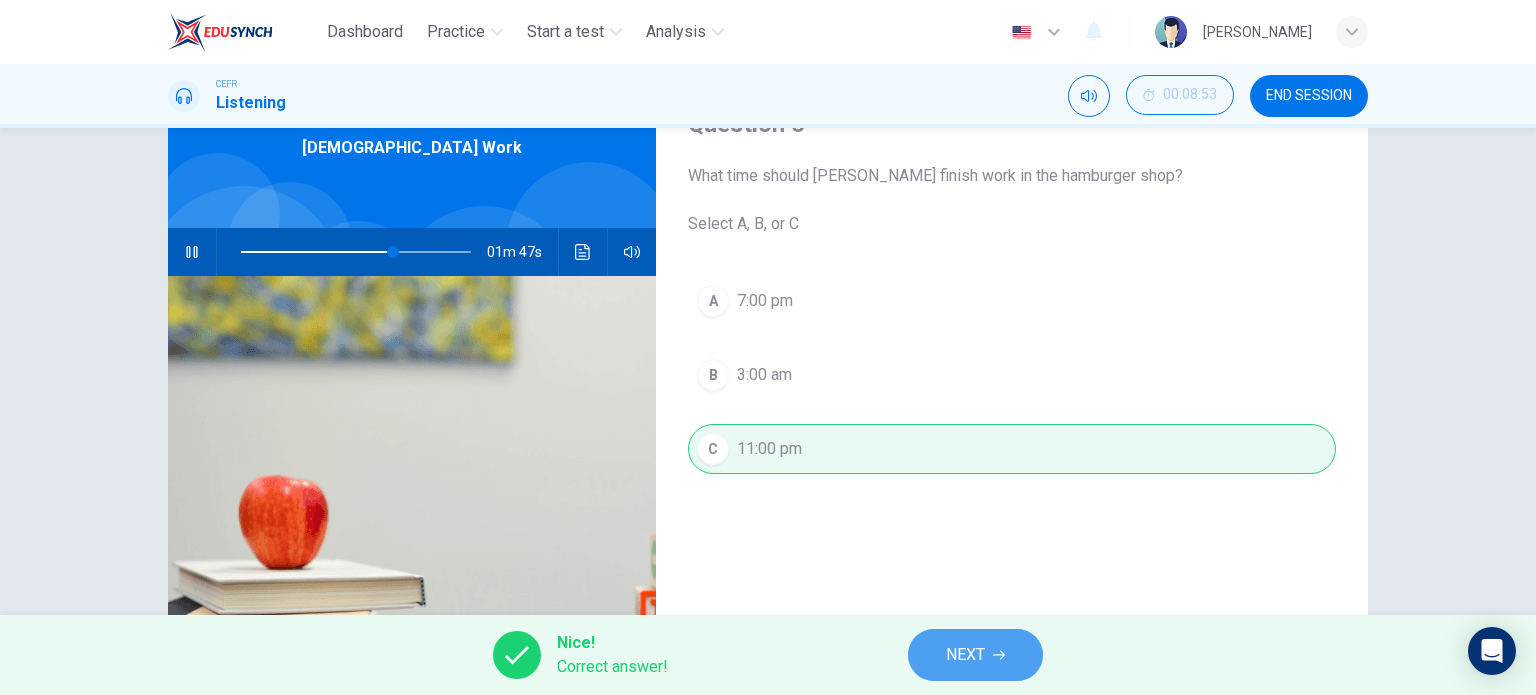 click on "NEXT" at bounding box center [975, 655] 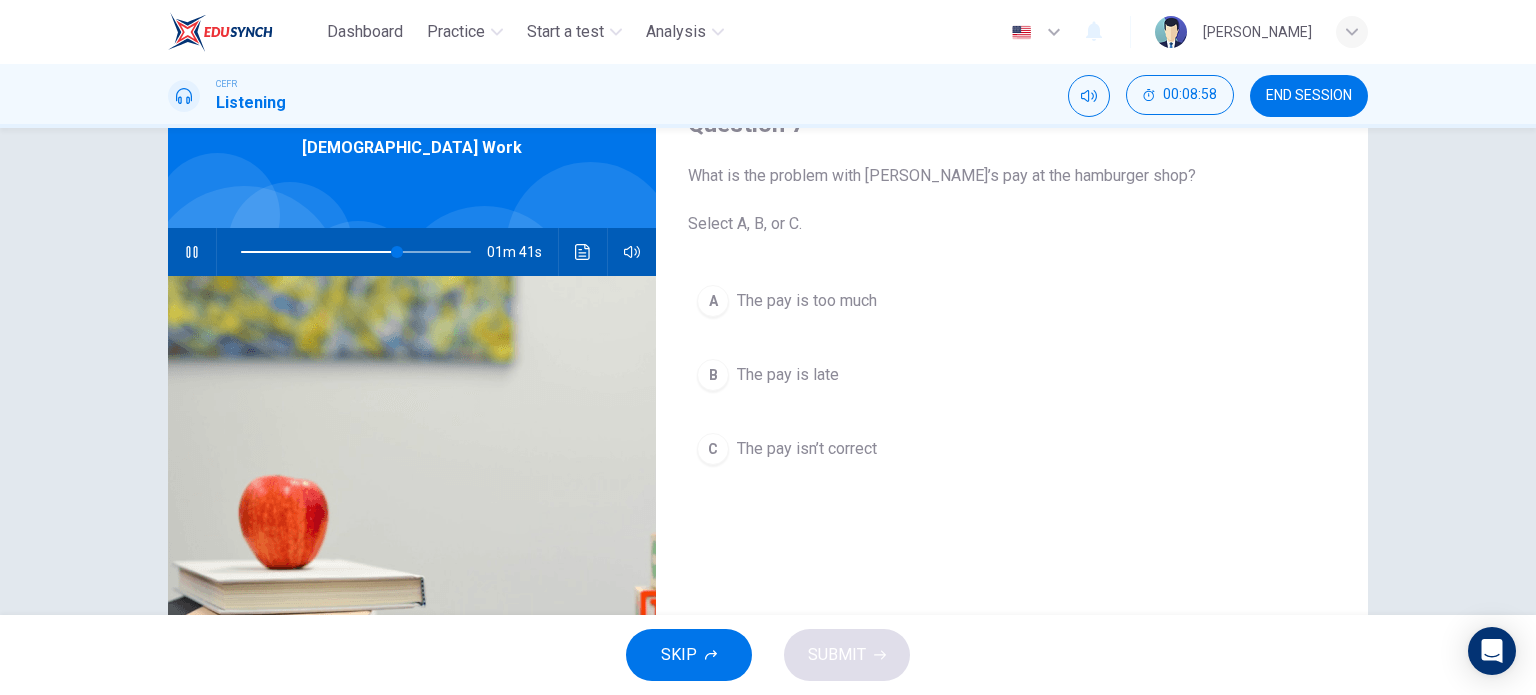 drag, startPoint x: 183, startPoint y: 250, endPoint x: 195, endPoint y: 244, distance: 13.416408 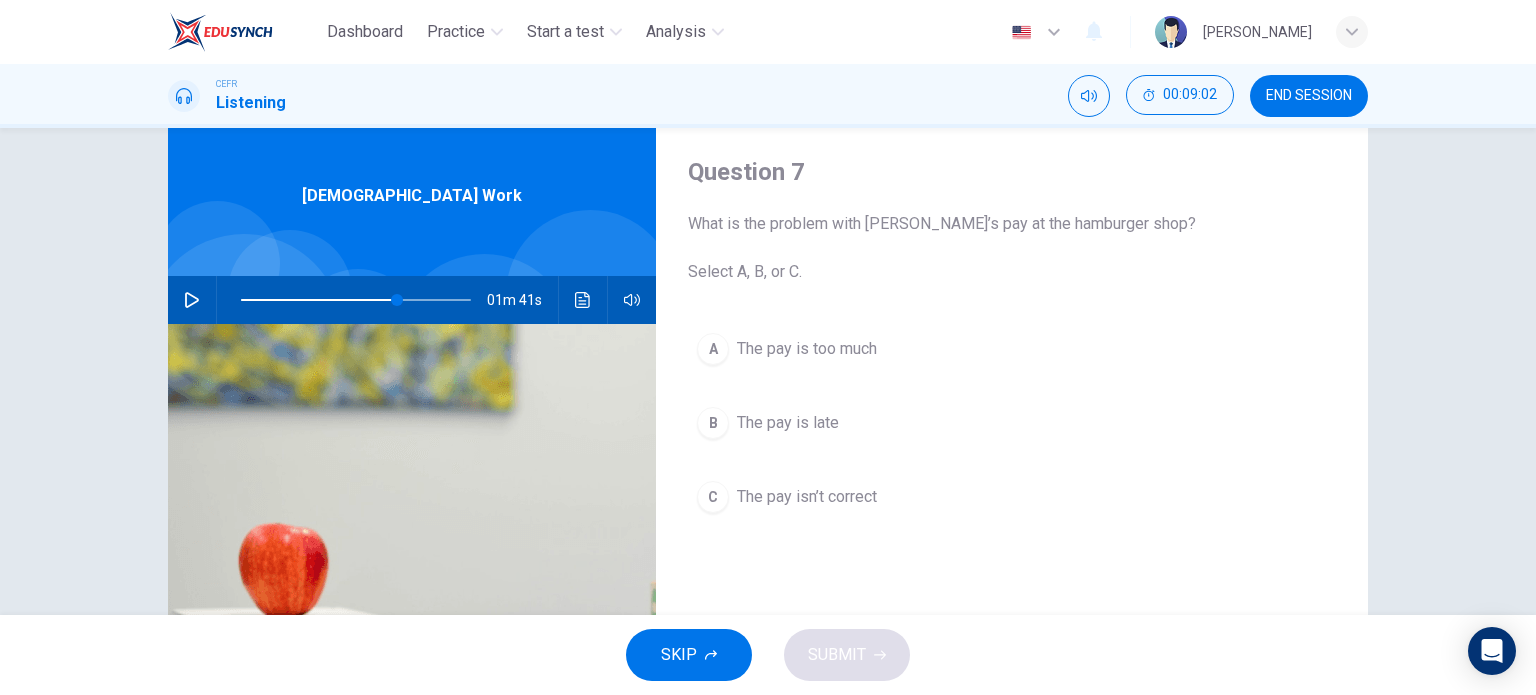 scroll, scrollTop: 100, scrollLeft: 0, axis: vertical 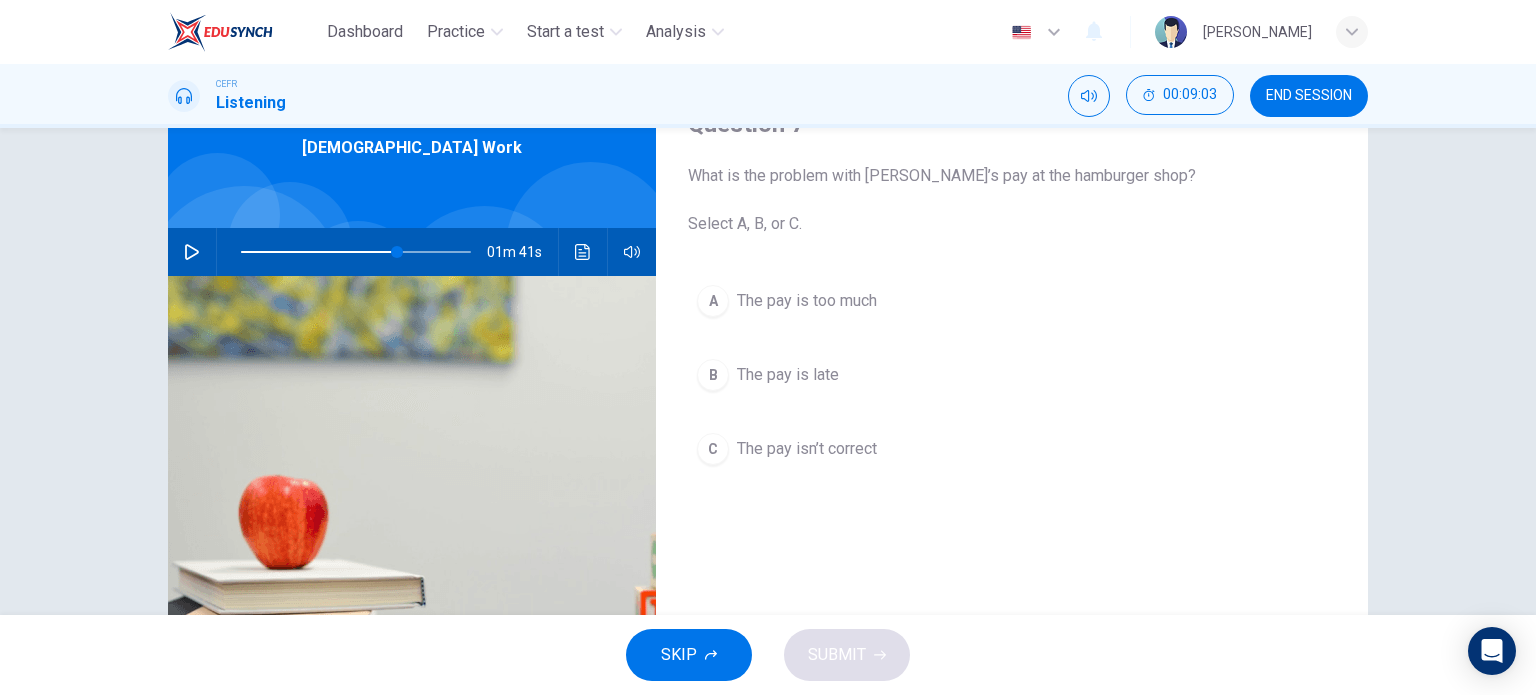 drag, startPoint x: 733, startPoint y: 375, endPoint x: 834, endPoint y: 491, distance: 153.80832 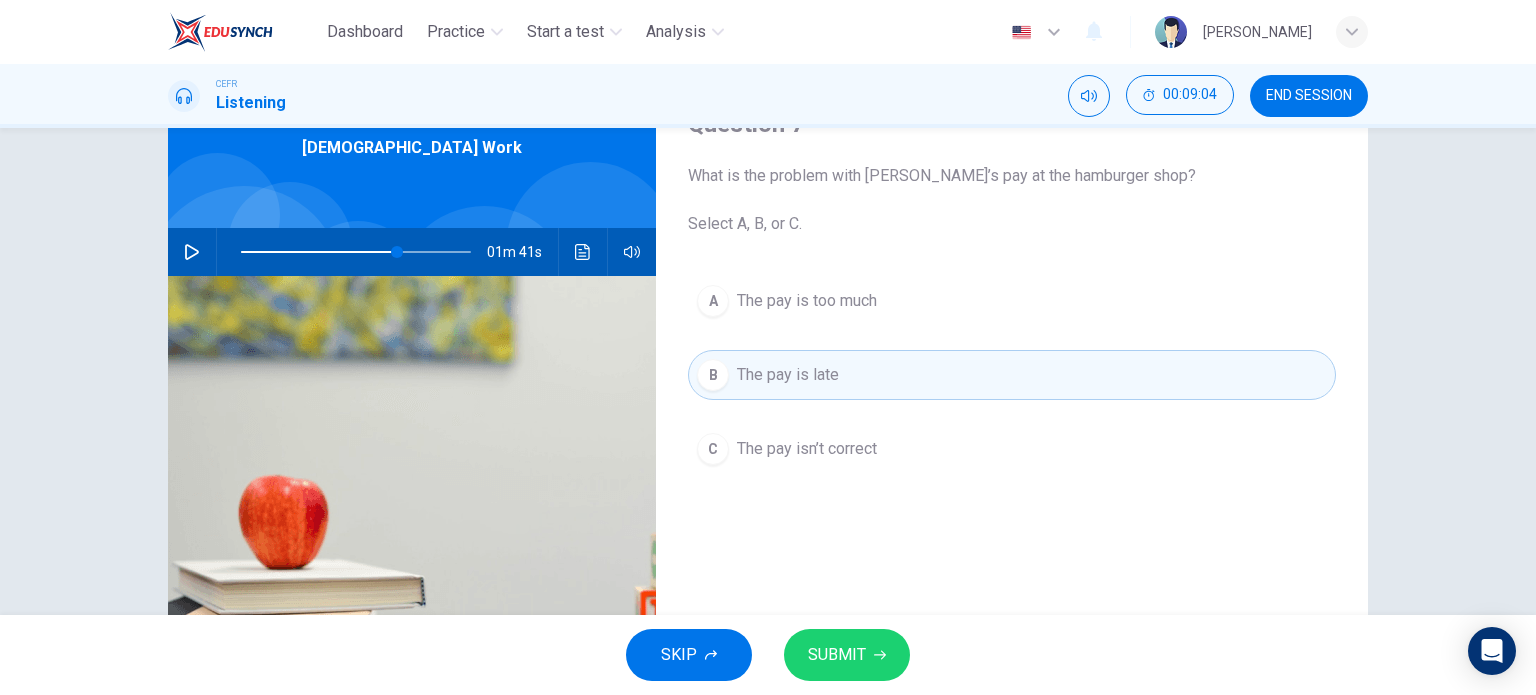 click on "SUBMIT" at bounding box center (837, 655) 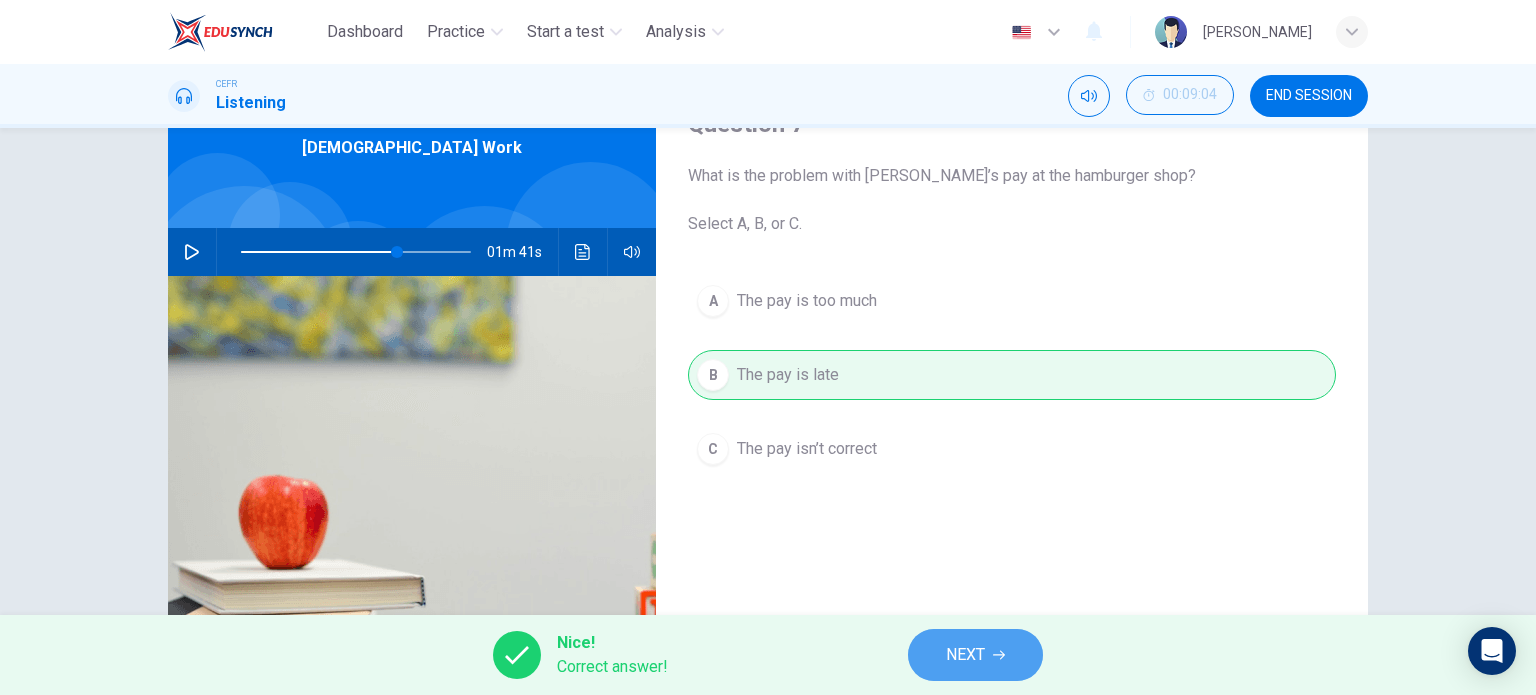 click on "NEXT" at bounding box center [975, 655] 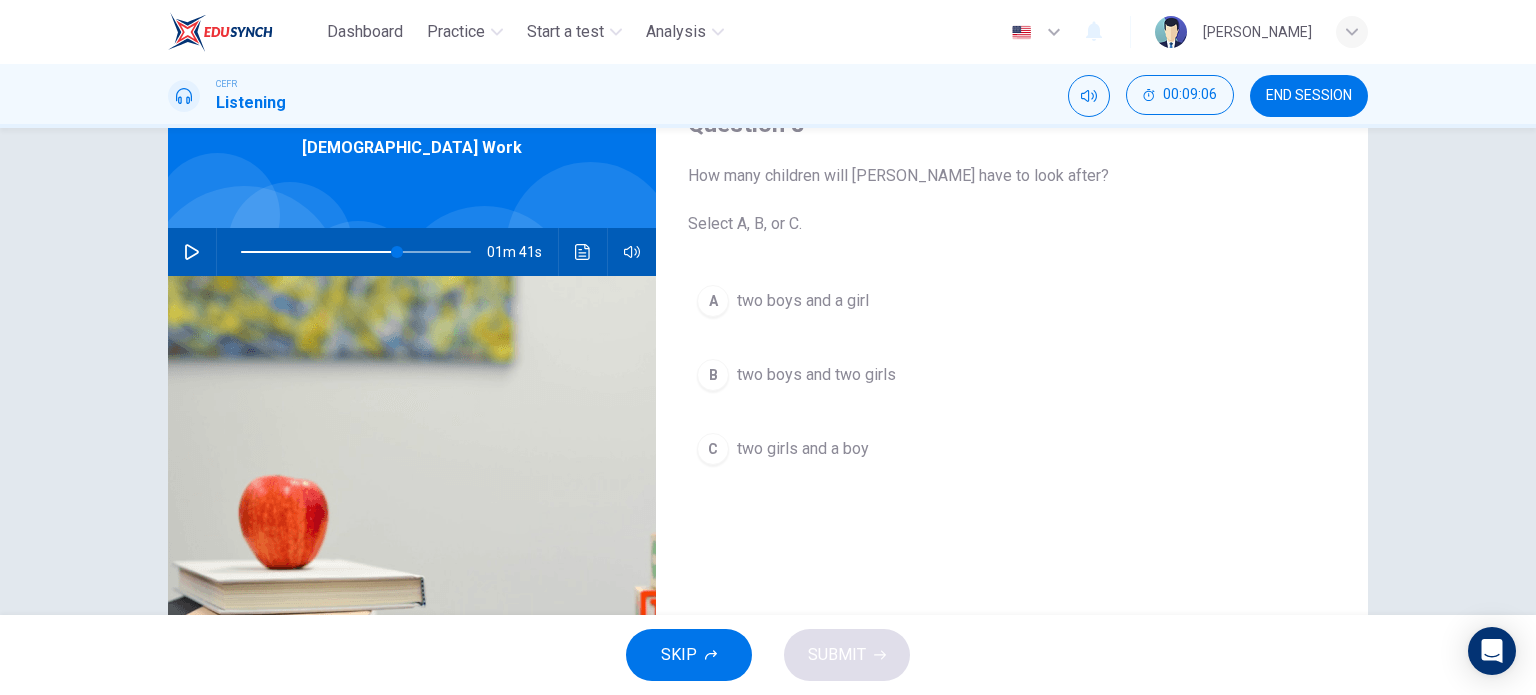 drag, startPoint x: 180, startPoint y: 251, endPoint x: 375, endPoint y: 267, distance: 195.6553 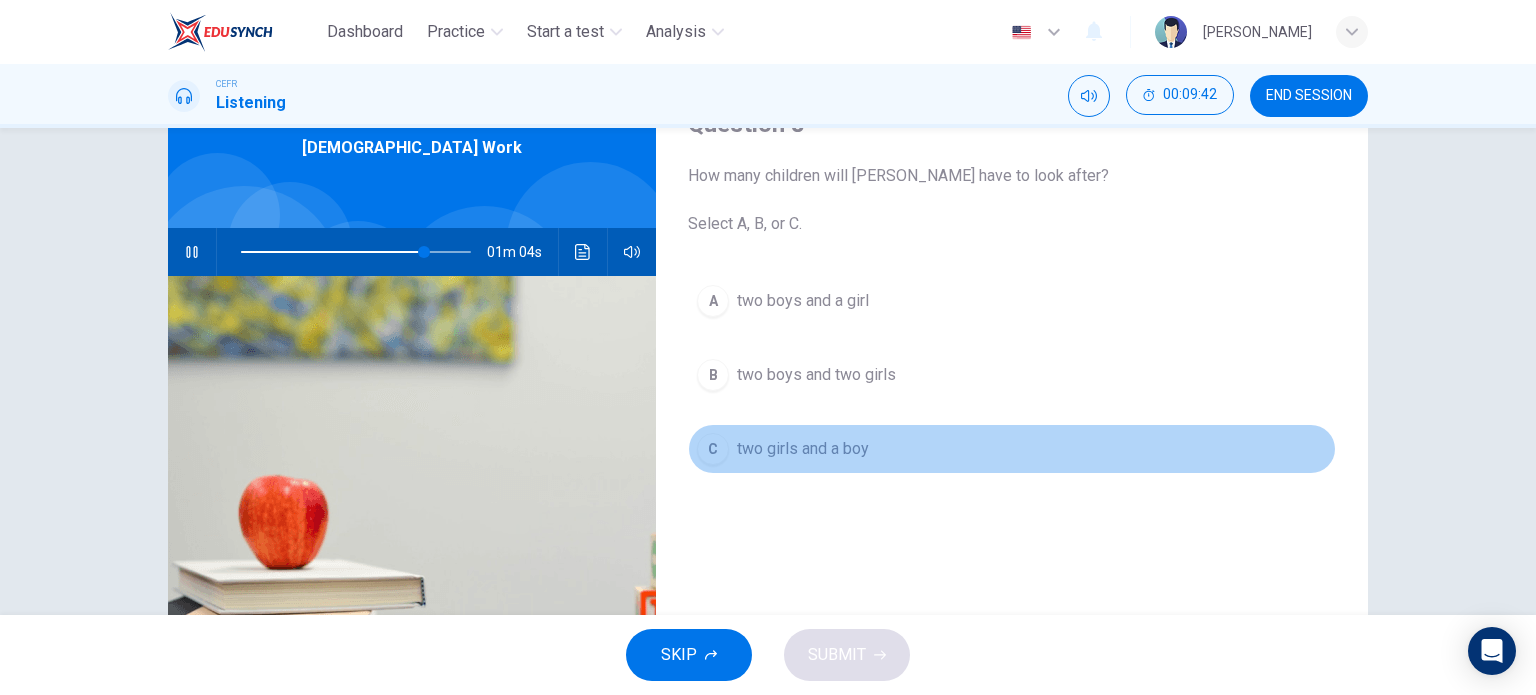 click on "C" at bounding box center [713, 449] 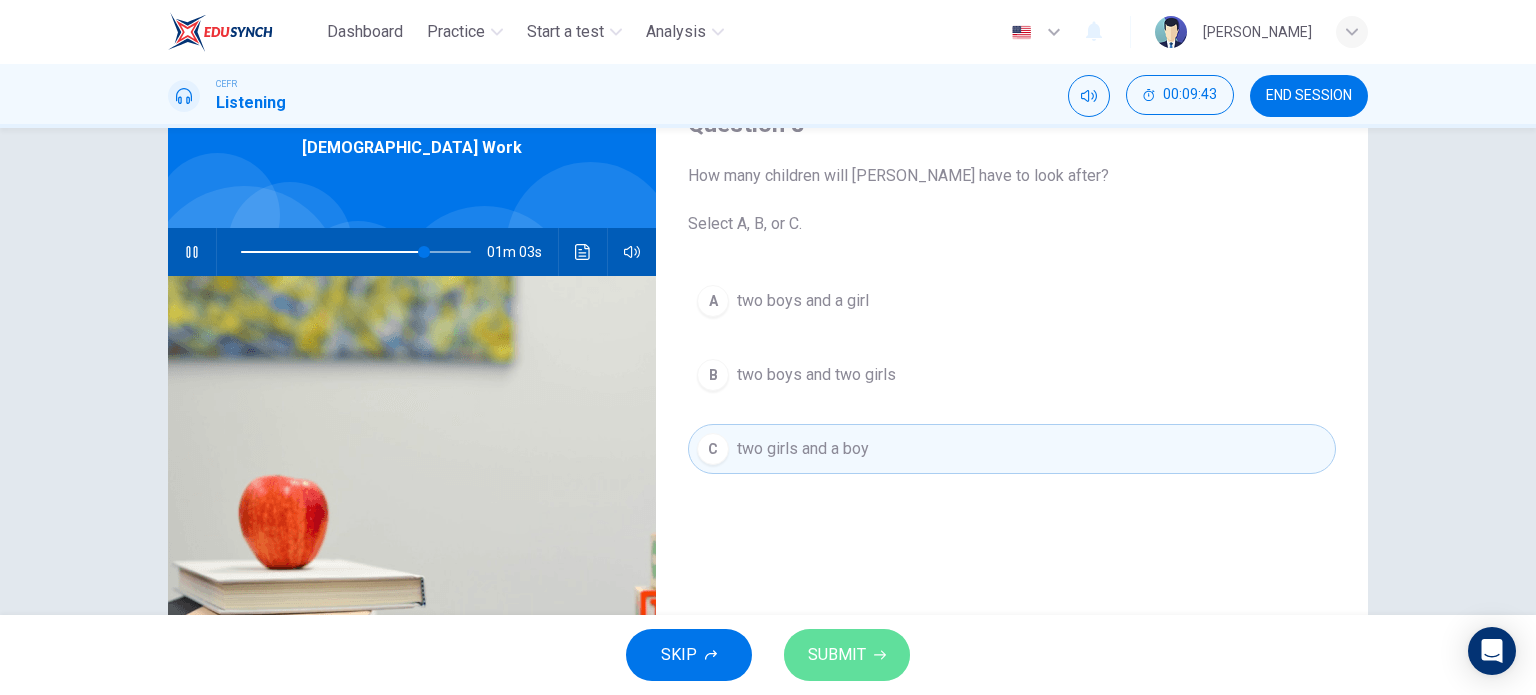 drag, startPoint x: 852, startPoint y: 643, endPoint x: 878, endPoint y: 439, distance: 205.65019 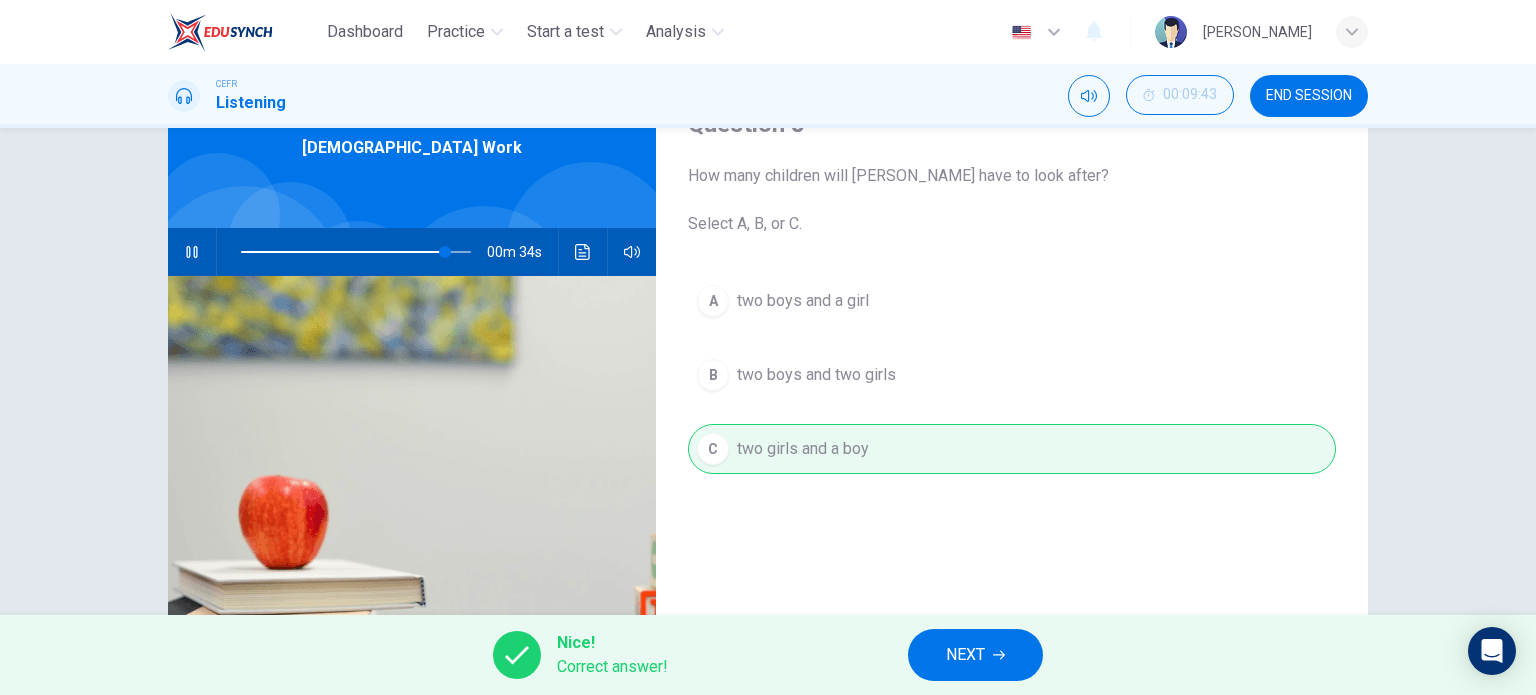 type on "89" 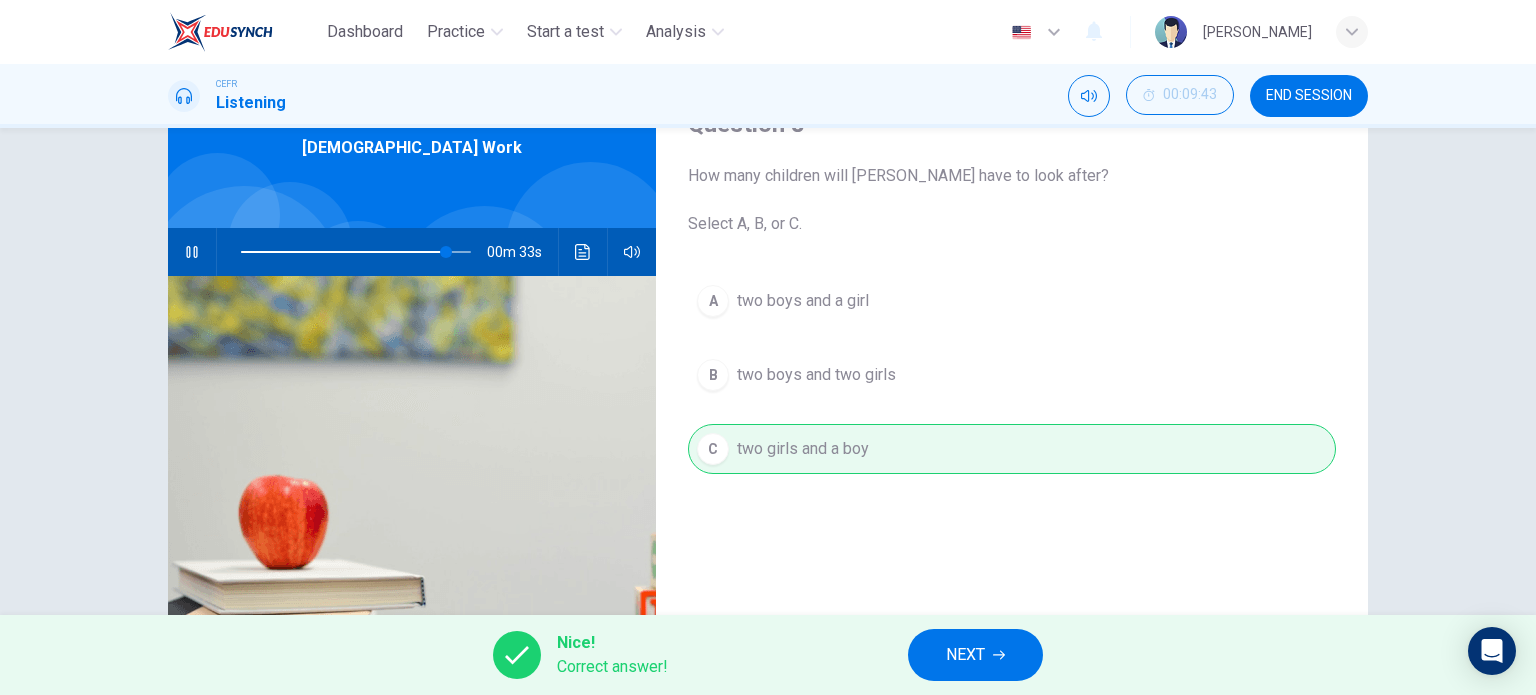 drag, startPoint x: 949, startPoint y: 646, endPoint x: 953, endPoint y: 627, distance: 19.416489 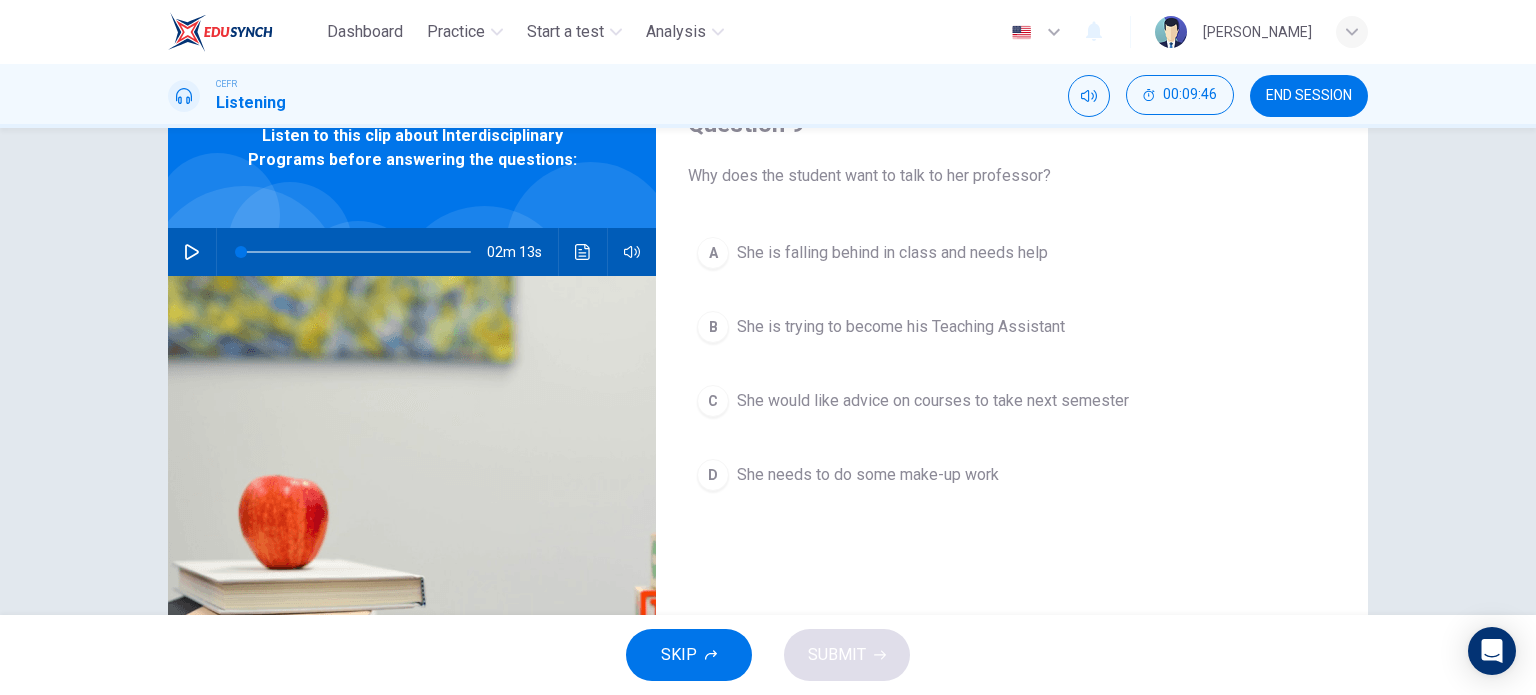 scroll, scrollTop: 0, scrollLeft: 0, axis: both 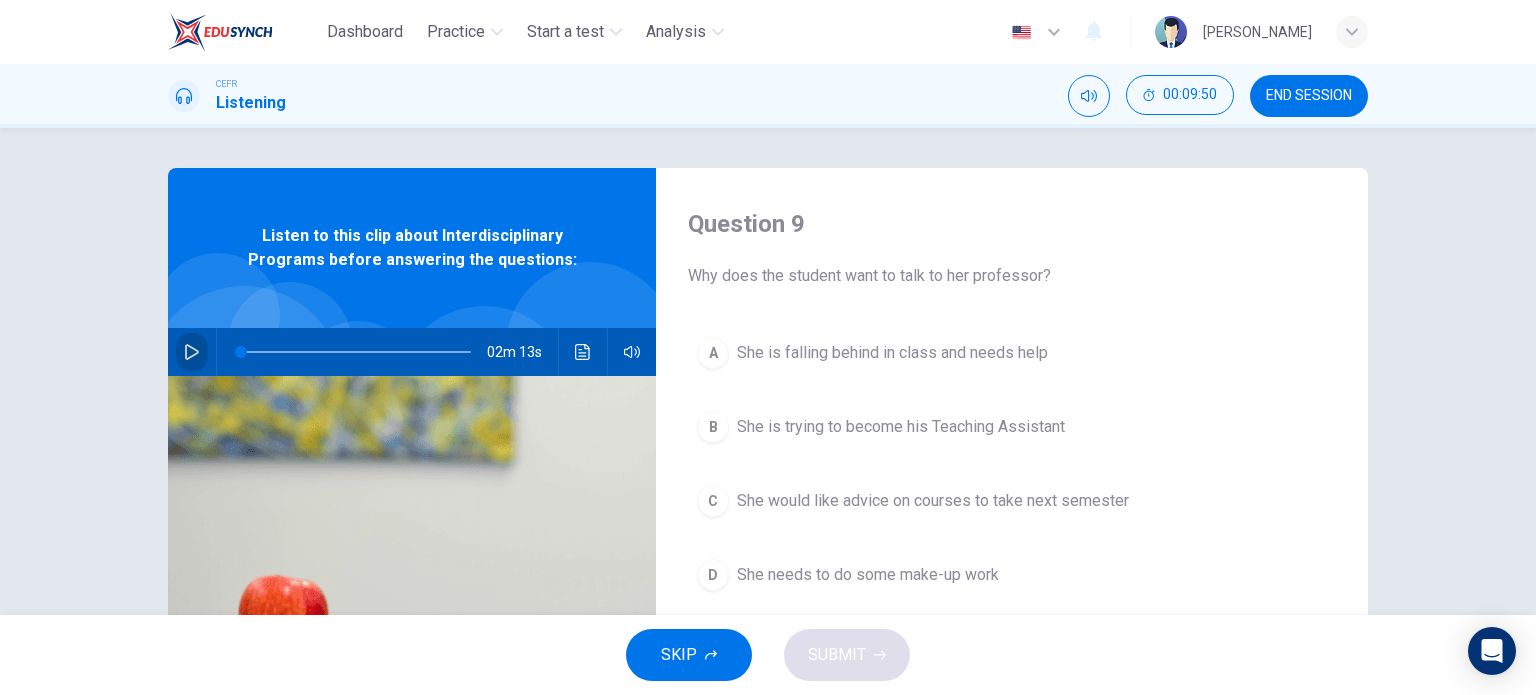 drag, startPoint x: 188, startPoint y: 348, endPoint x: 216, endPoint y: 336, distance: 30.463093 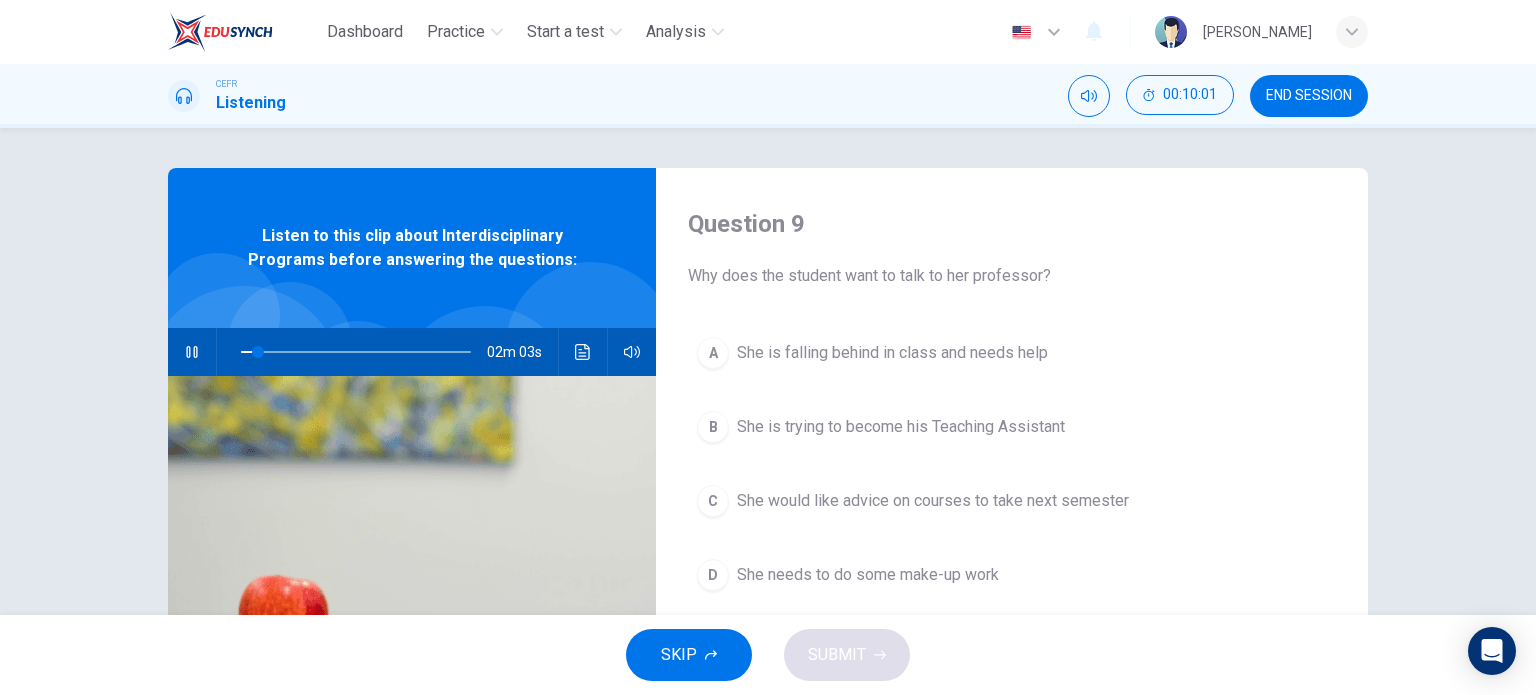 type on "8" 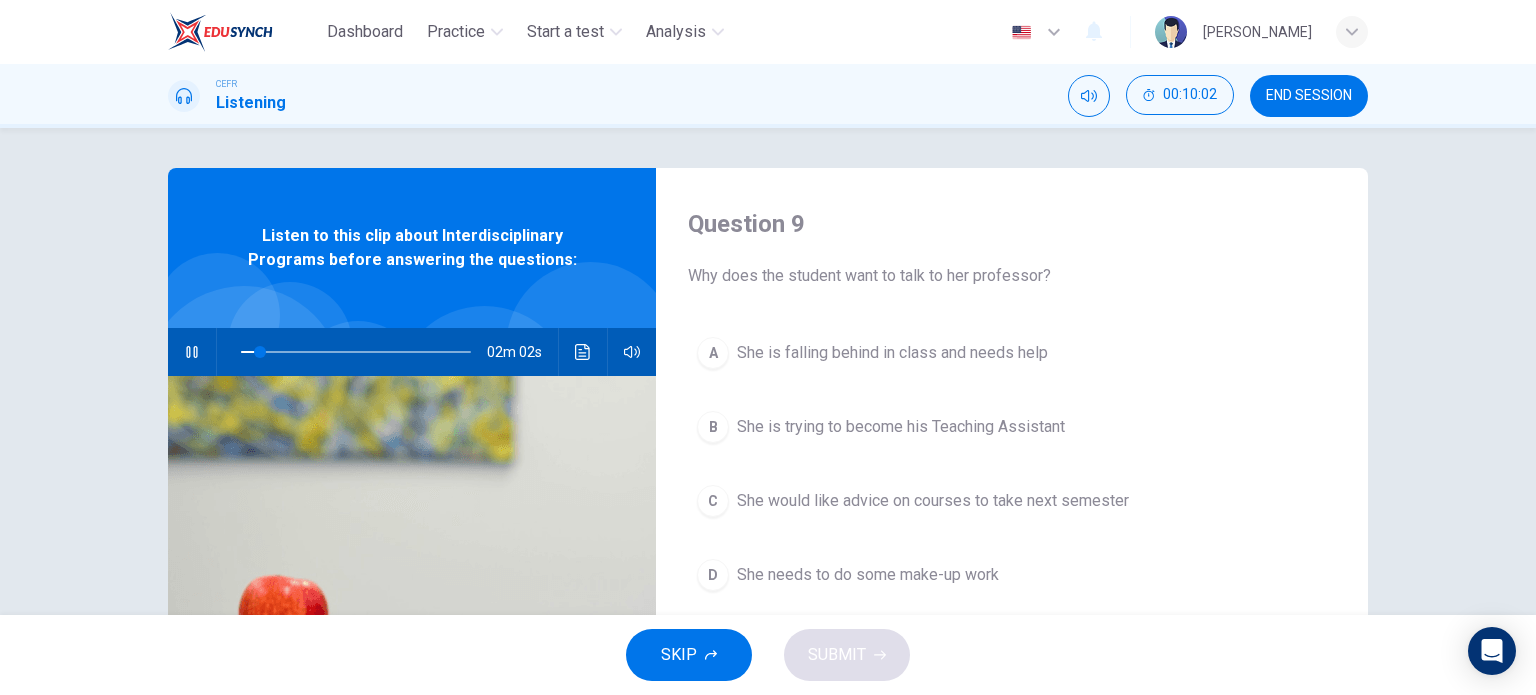 type 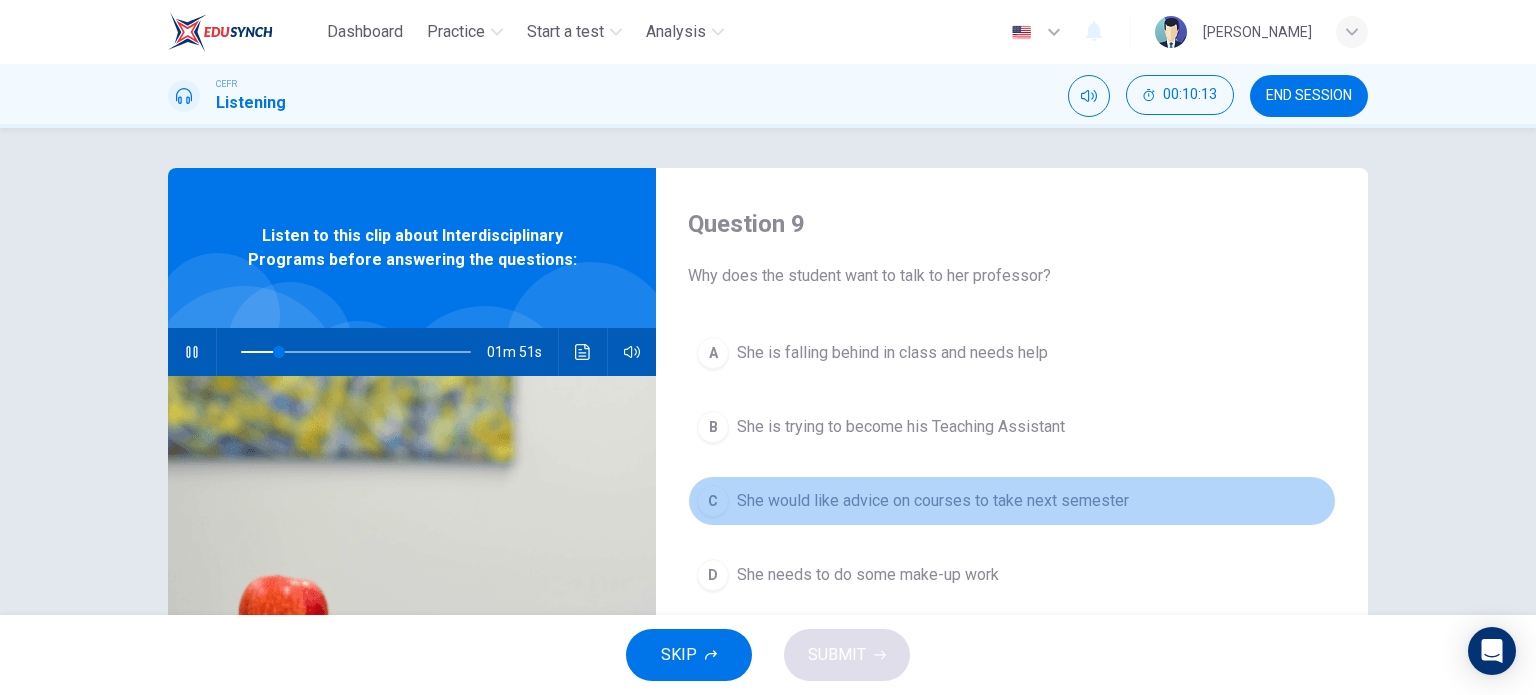 drag, startPoint x: 712, startPoint y: 495, endPoint x: 762, endPoint y: 534, distance: 63.411354 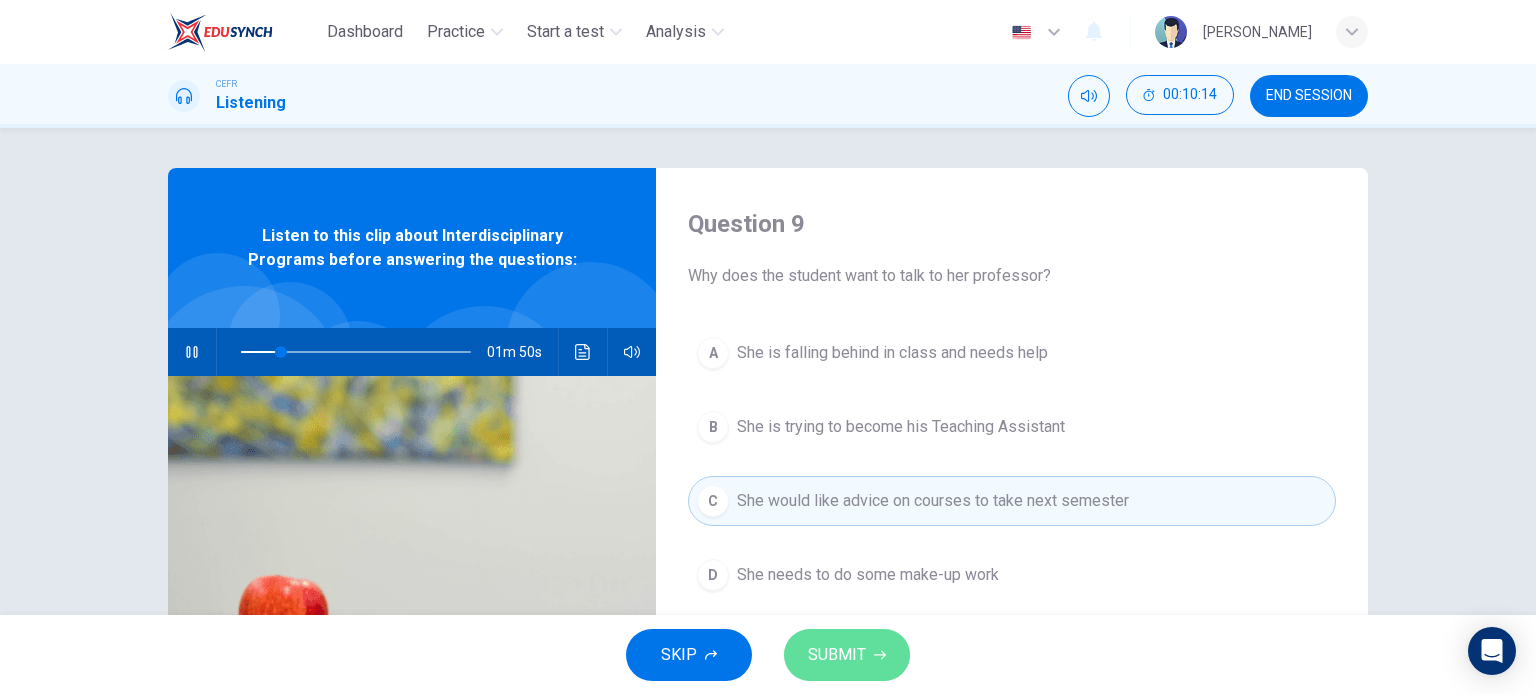 click on "SUBMIT" at bounding box center [837, 655] 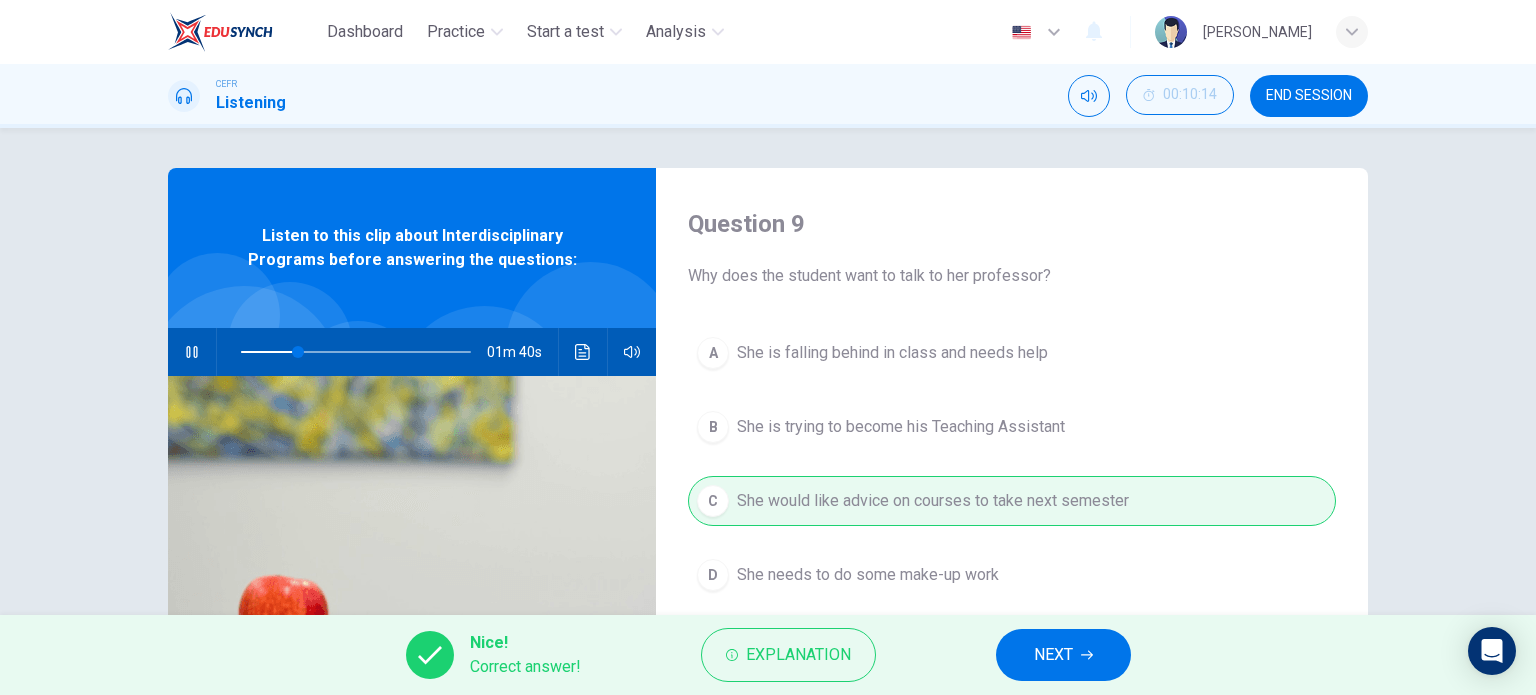 click on "NEXT" at bounding box center [1053, 655] 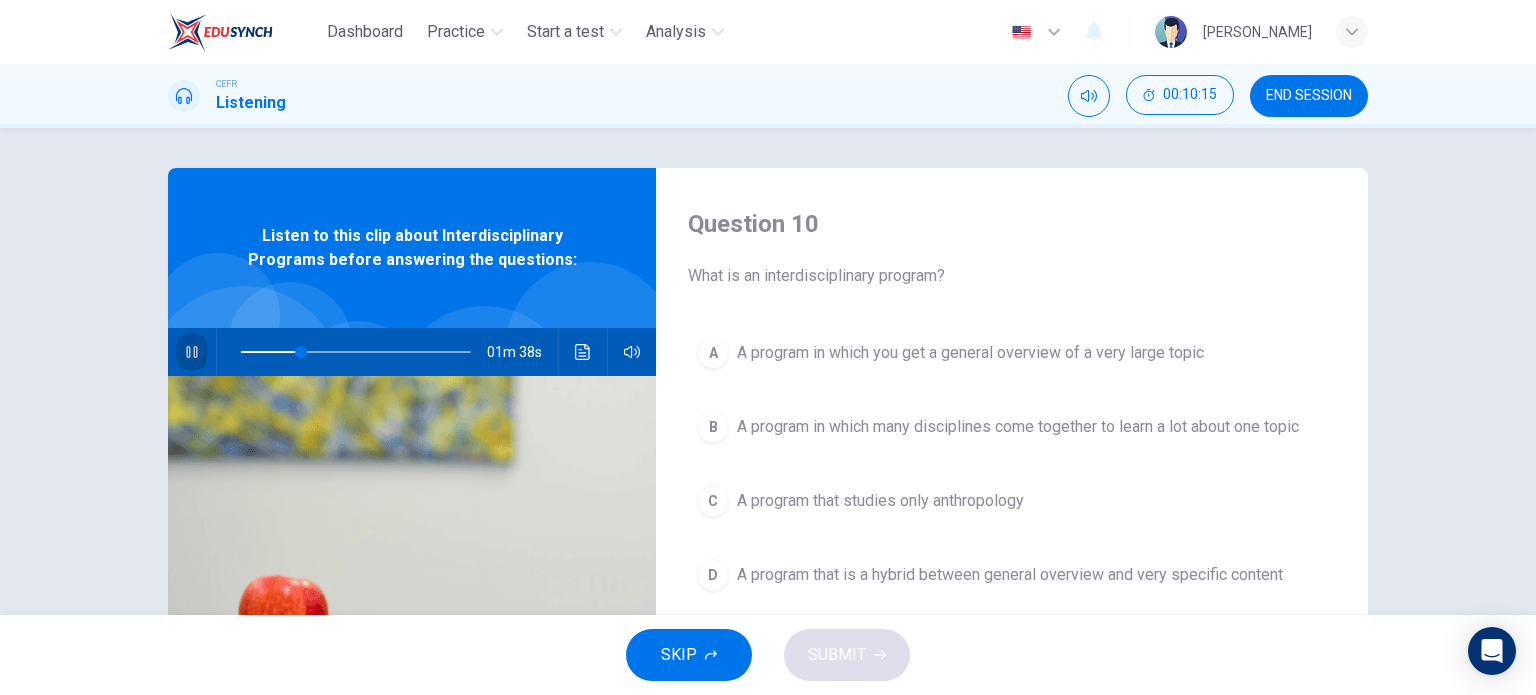 click at bounding box center [192, 352] 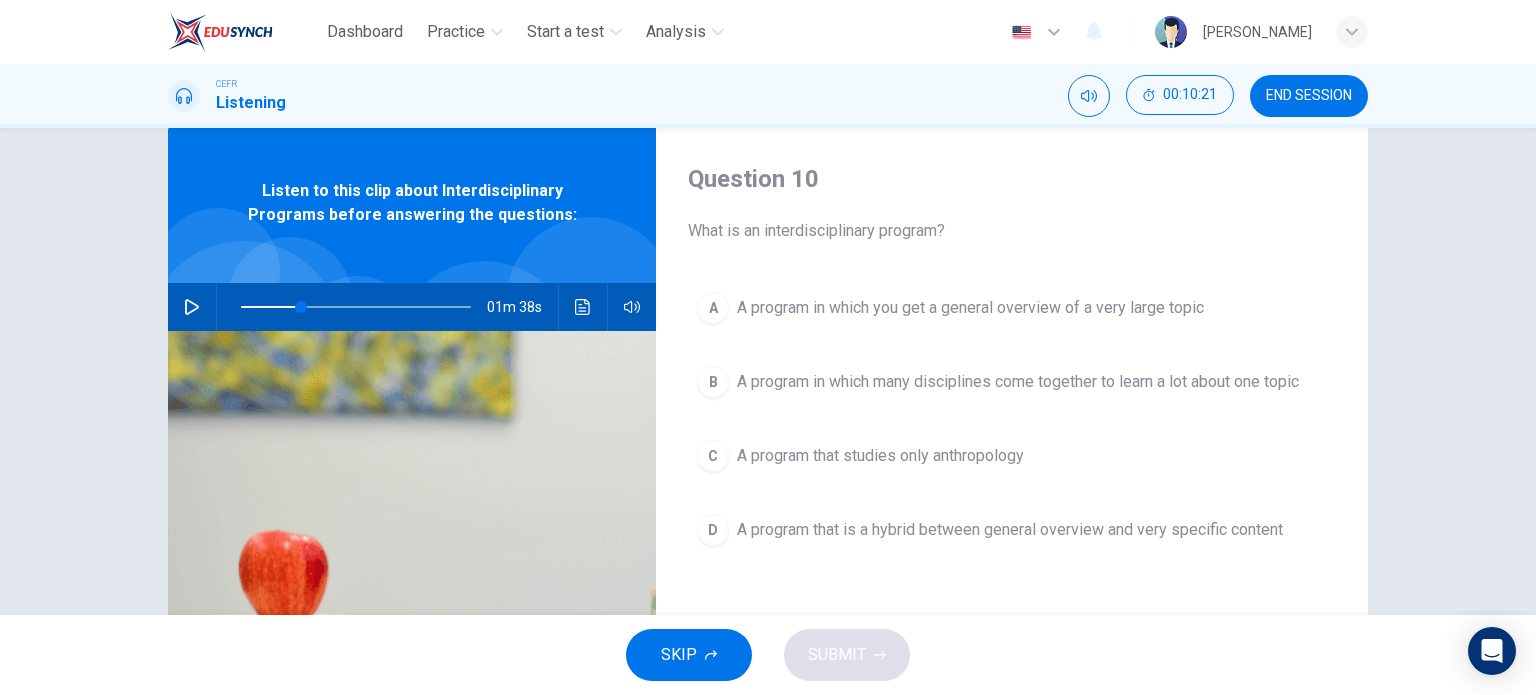 scroll, scrollTop: 0, scrollLeft: 0, axis: both 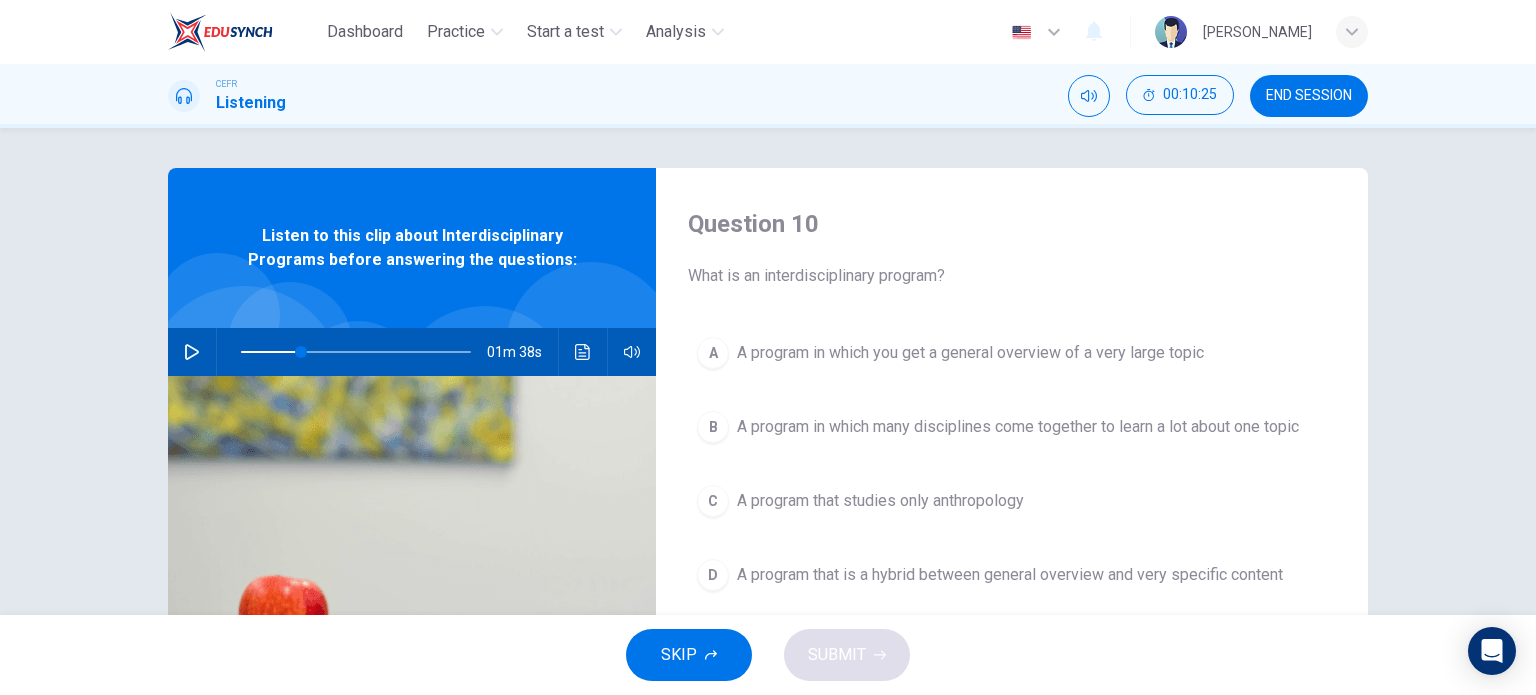 click 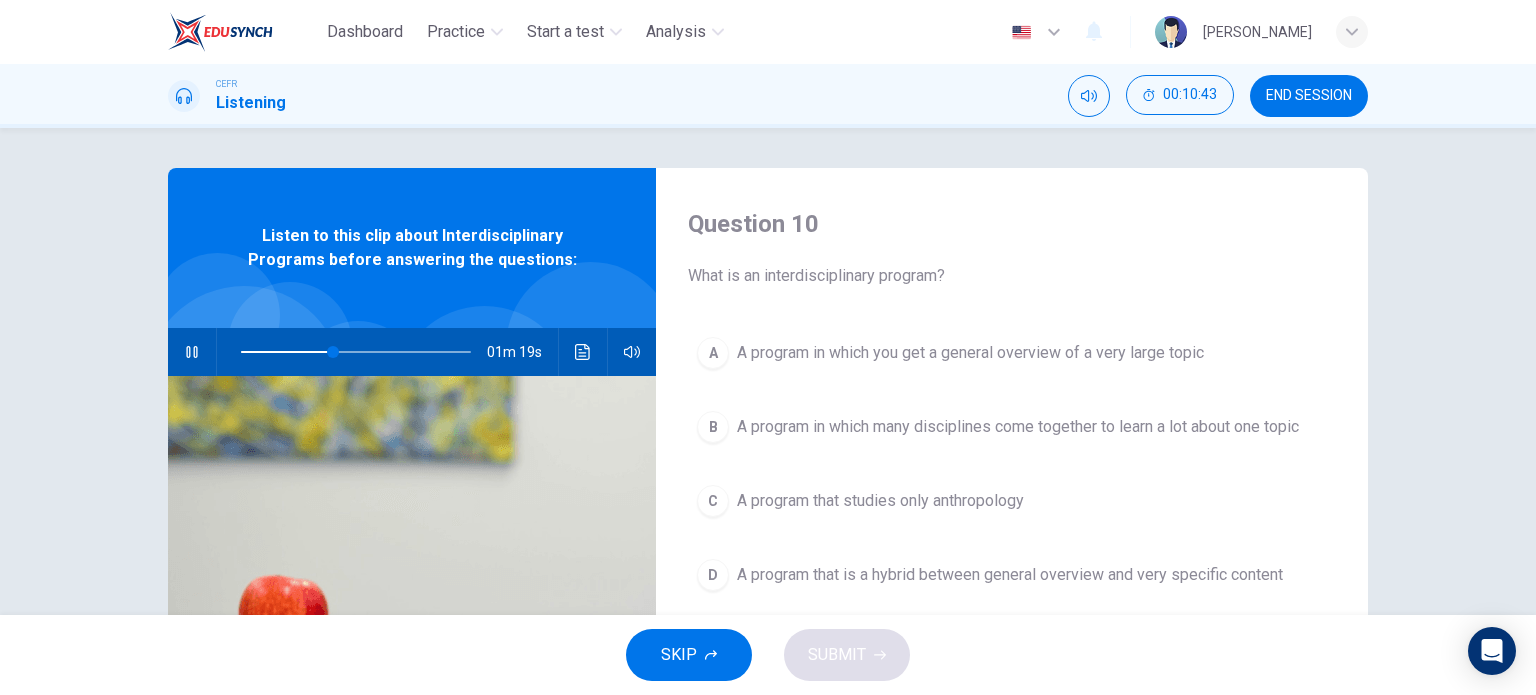 click on "B" at bounding box center (713, 427) 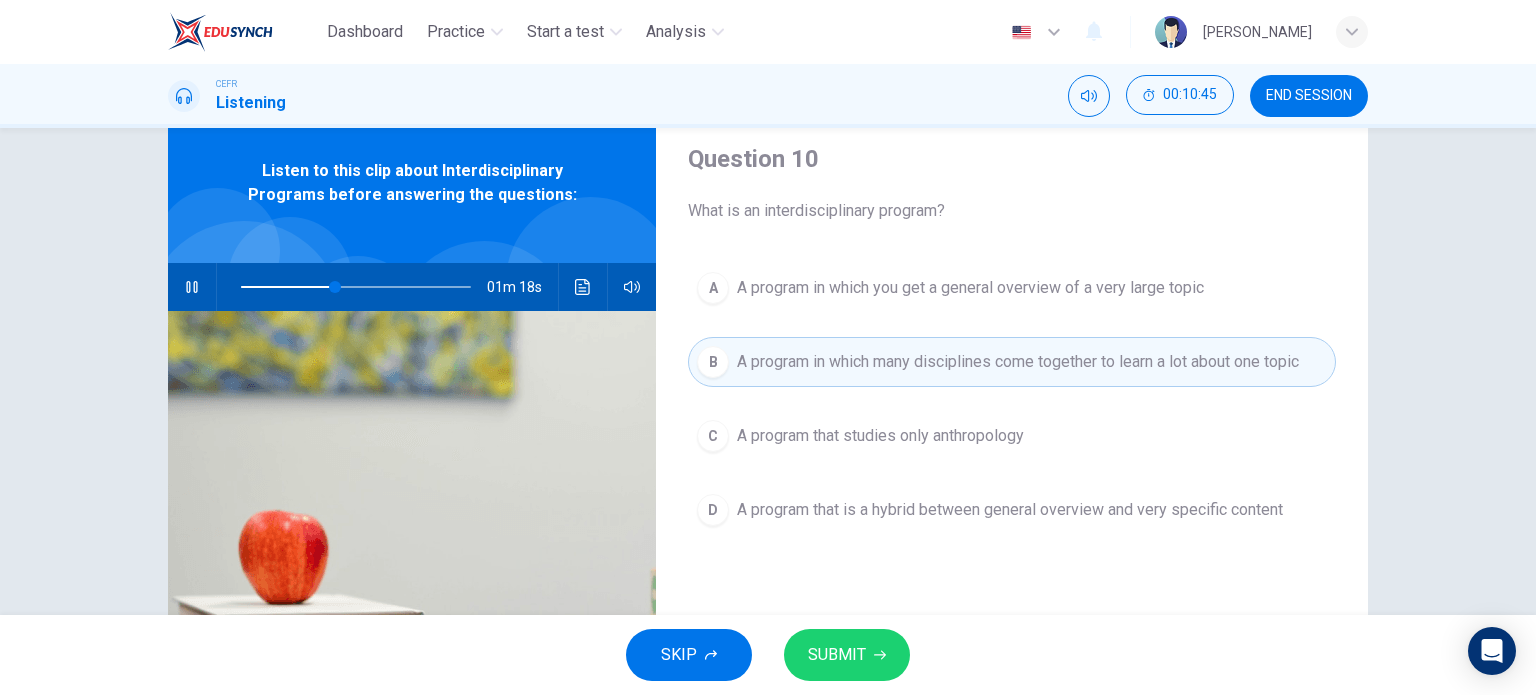 scroll, scrollTop: 100, scrollLeft: 0, axis: vertical 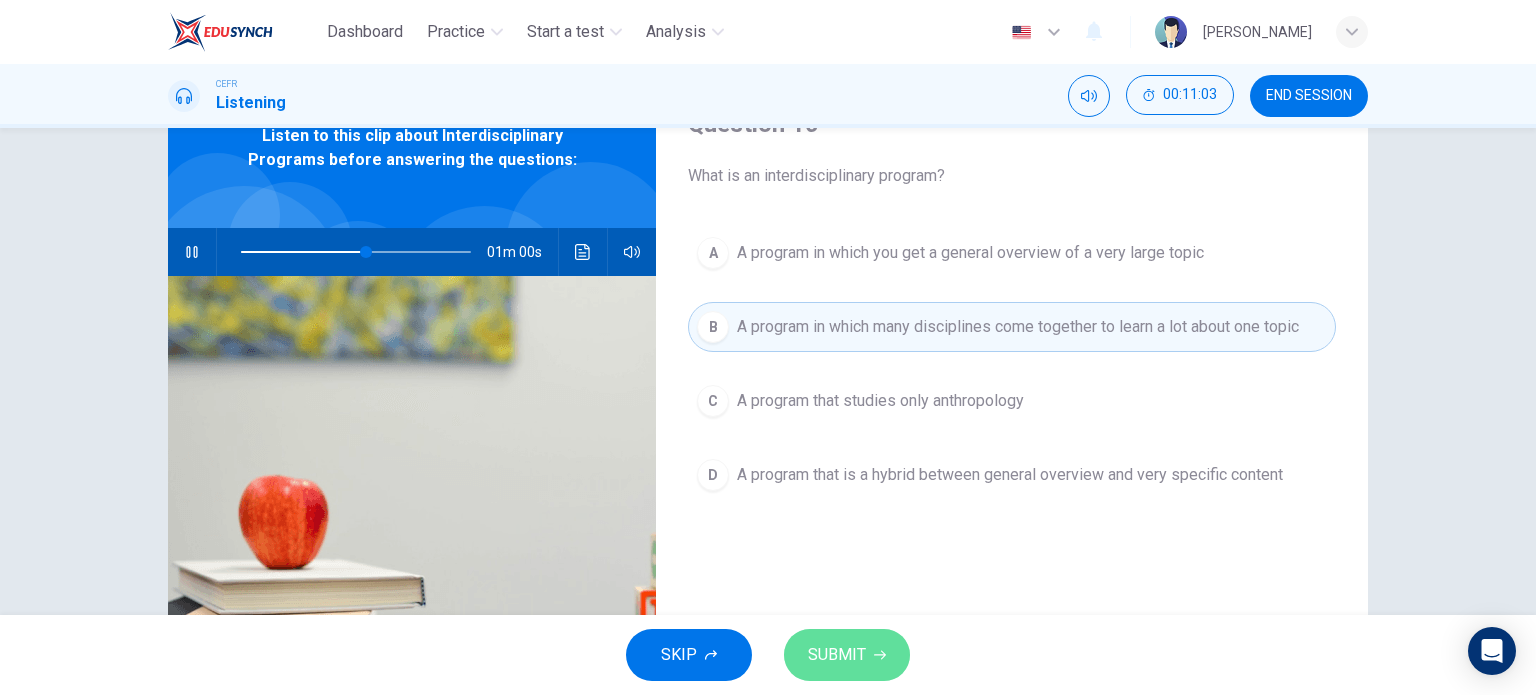 click 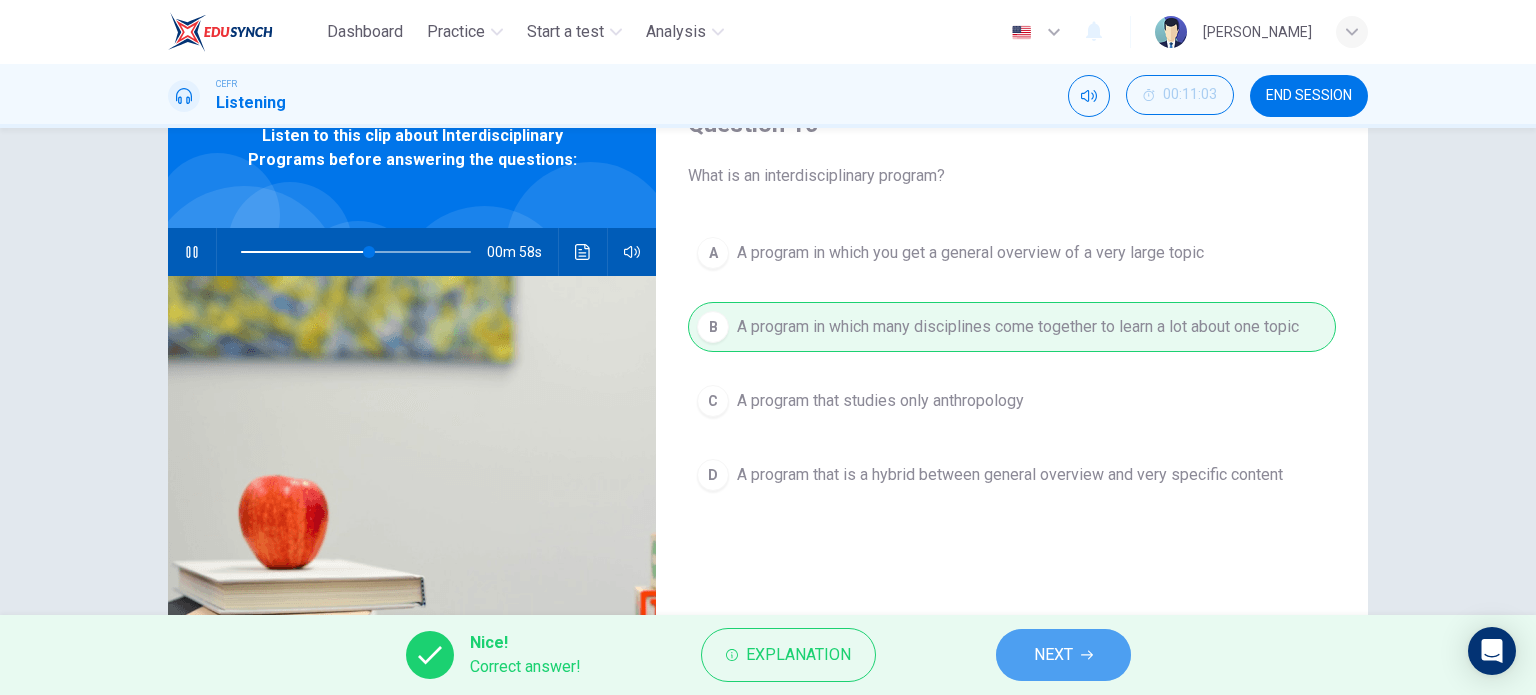 click on "NEXT" at bounding box center [1063, 655] 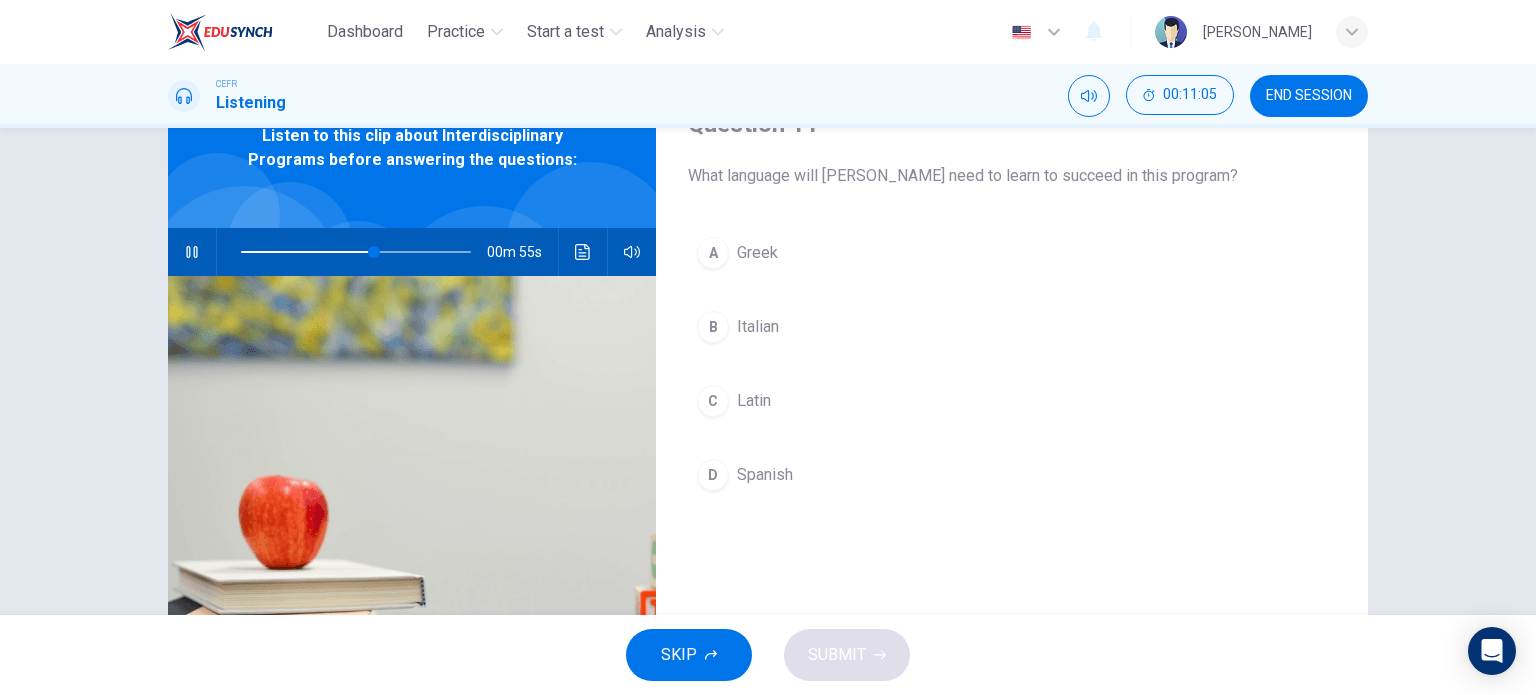 scroll, scrollTop: 0, scrollLeft: 0, axis: both 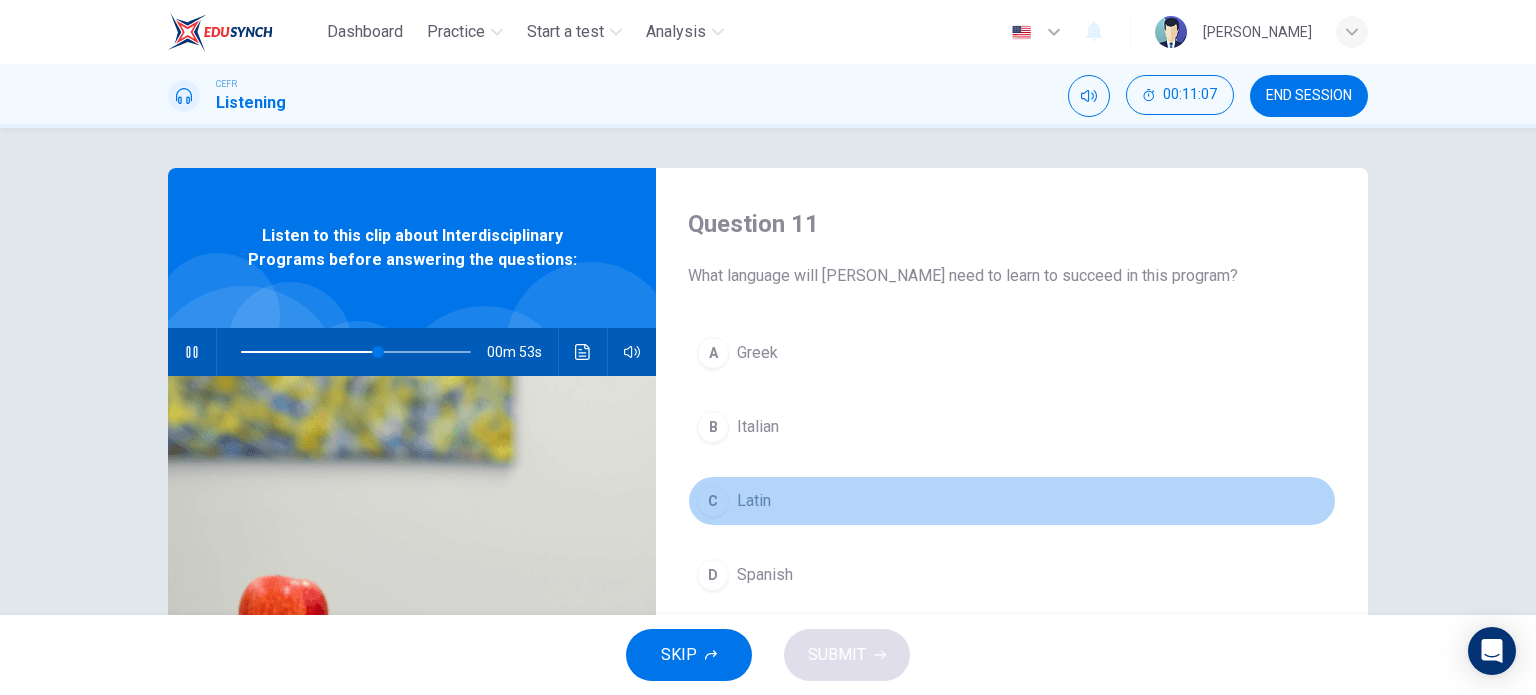 click on "C" at bounding box center (713, 501) 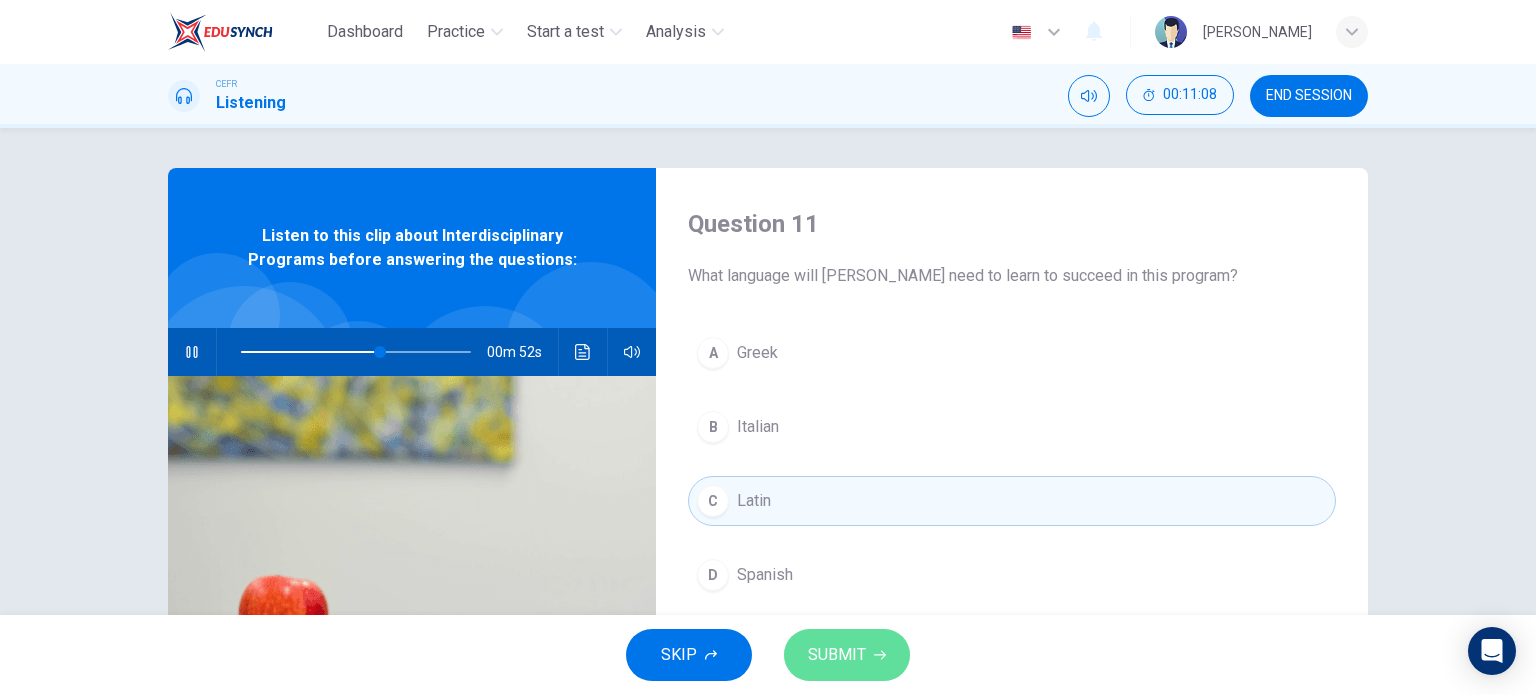 click on "SUBMIT" at bounding box center (837, 655) 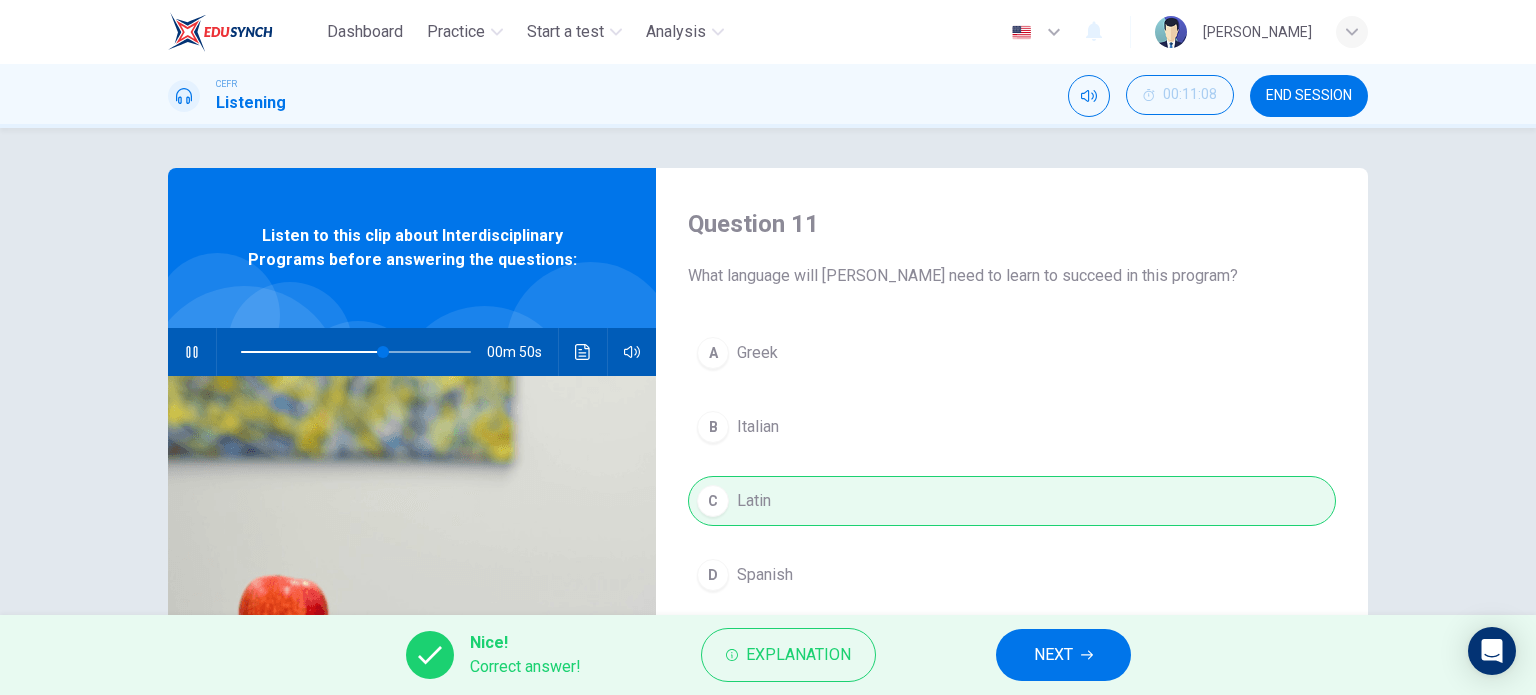 click on "NEXT" at bounding box center [1063, 655] 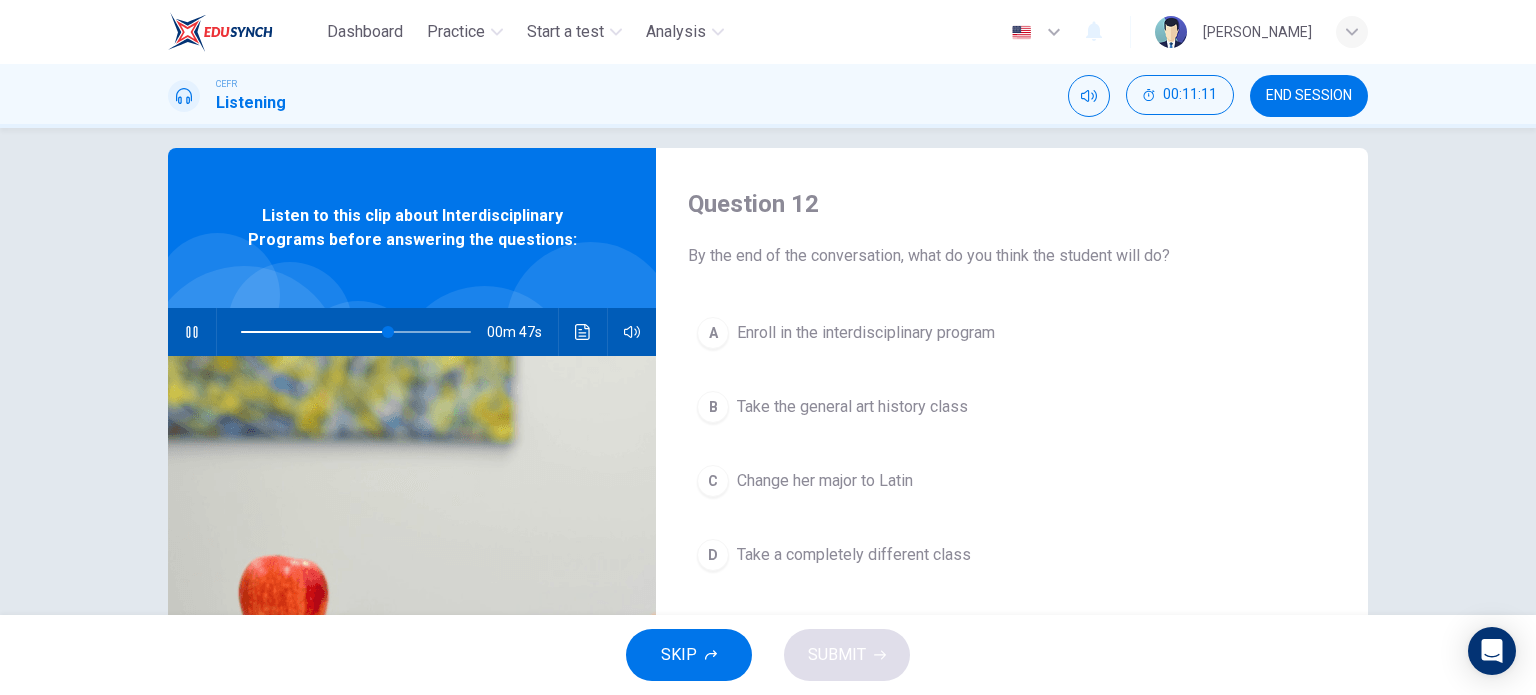 scroll, scrollTop: 0, scrollLeft: 0, axis: both 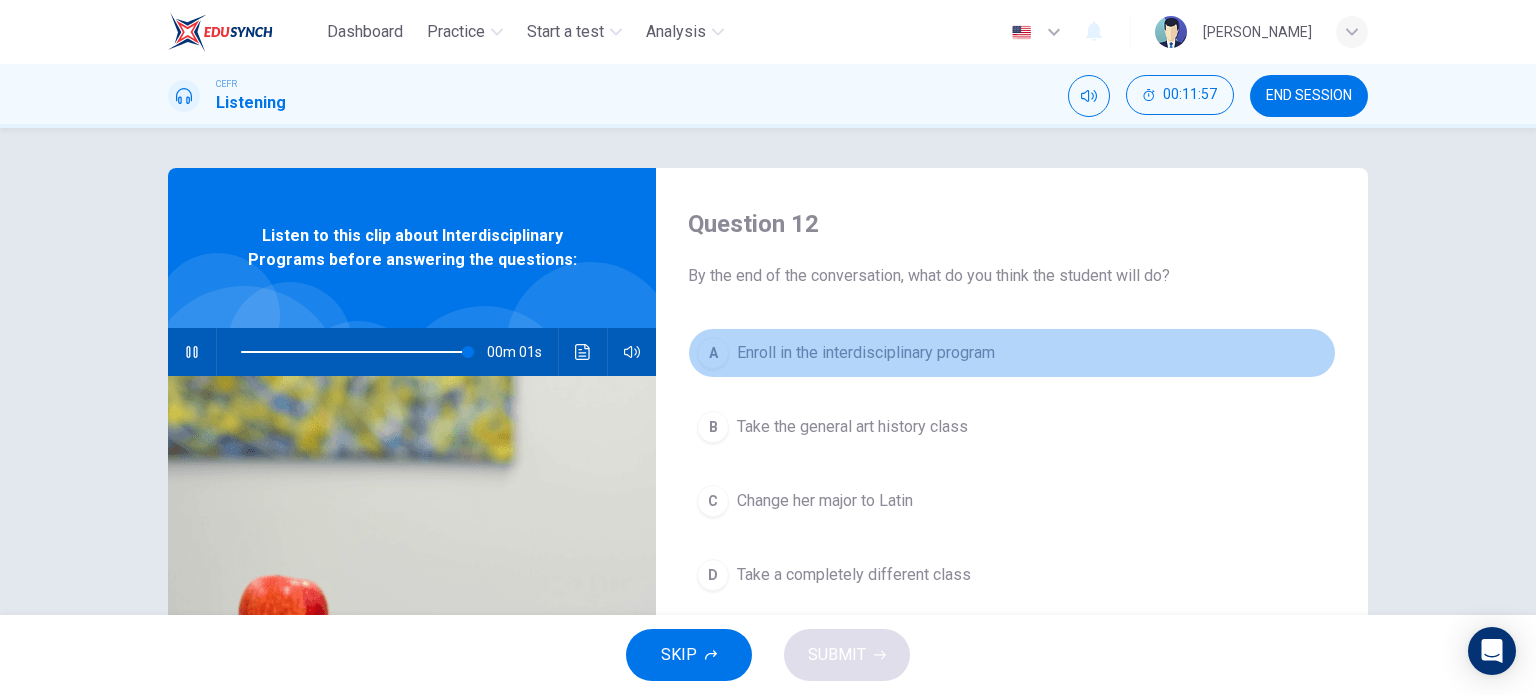 click on "A" at bounding box center [713, 353] 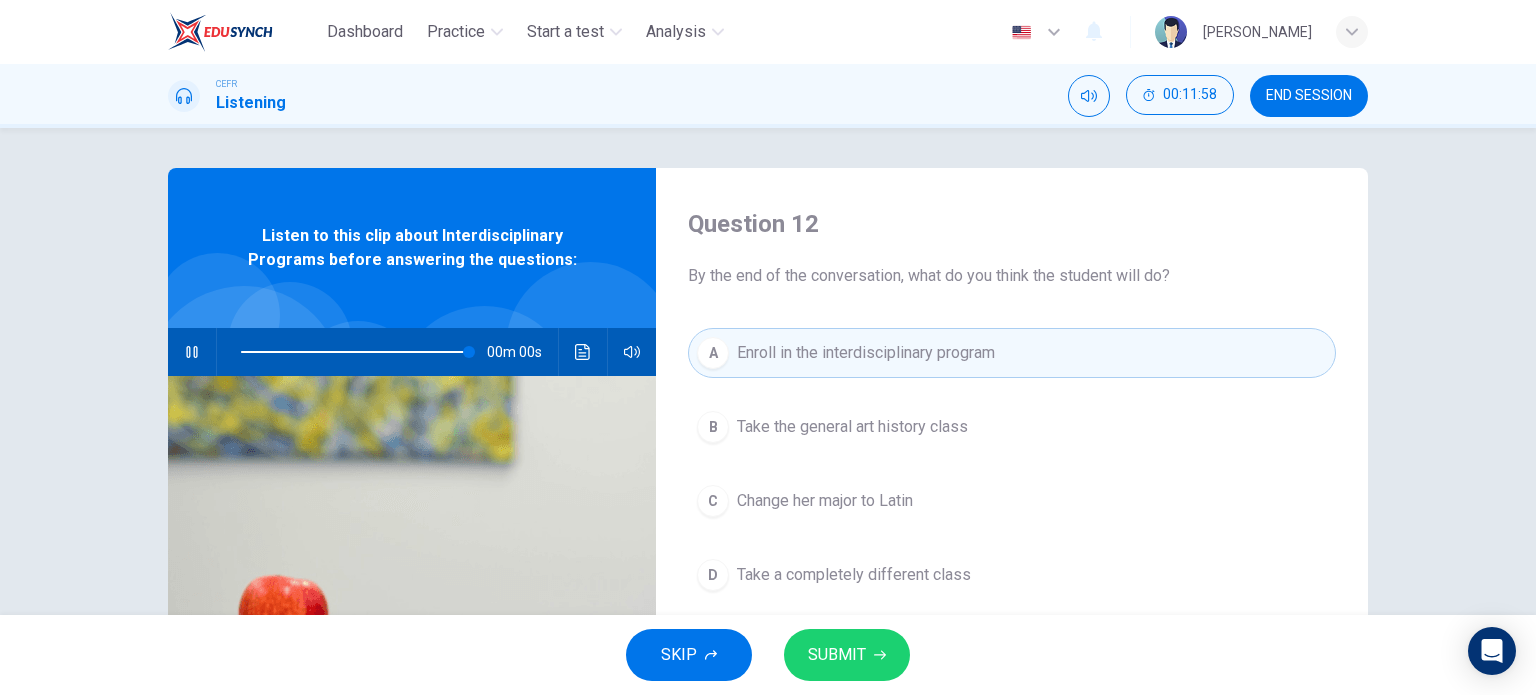 type on "0" 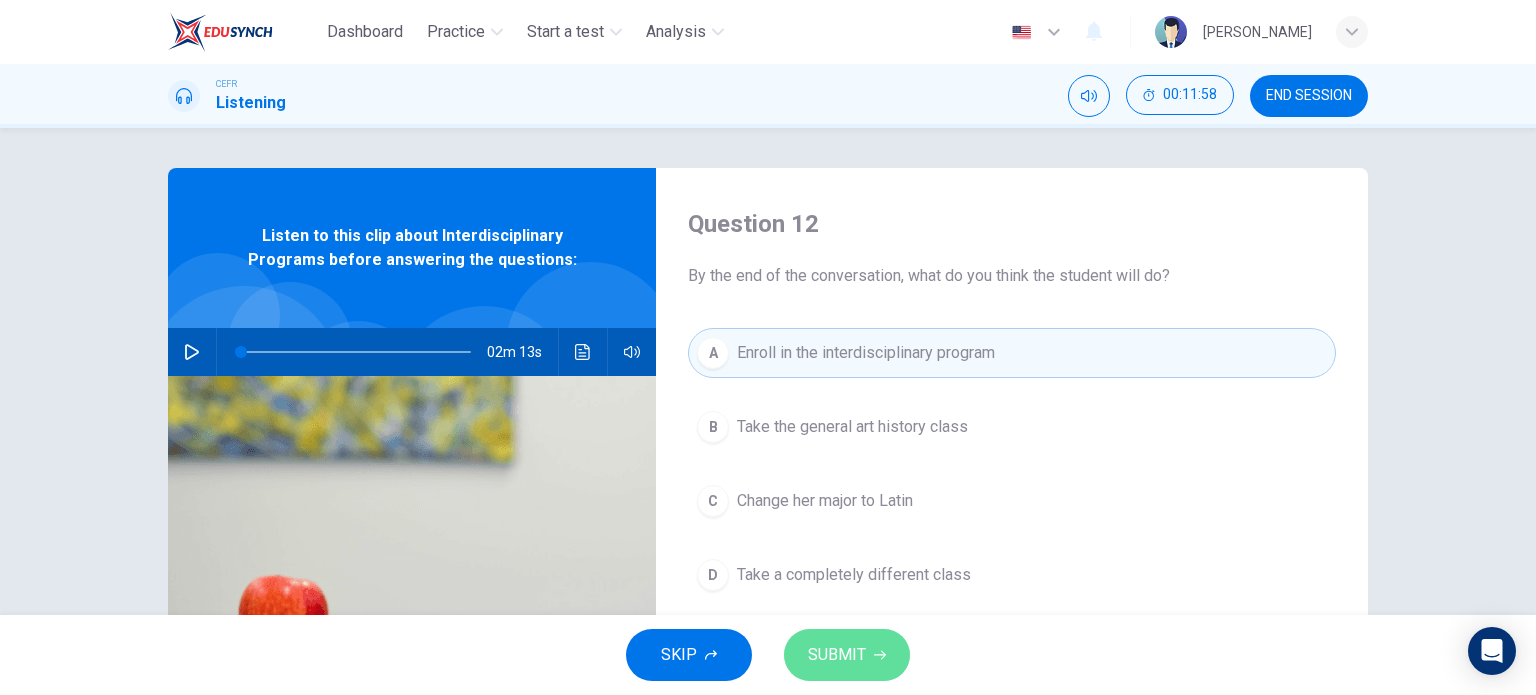 click on "SUBMIT" at bounding box center [847, 655] 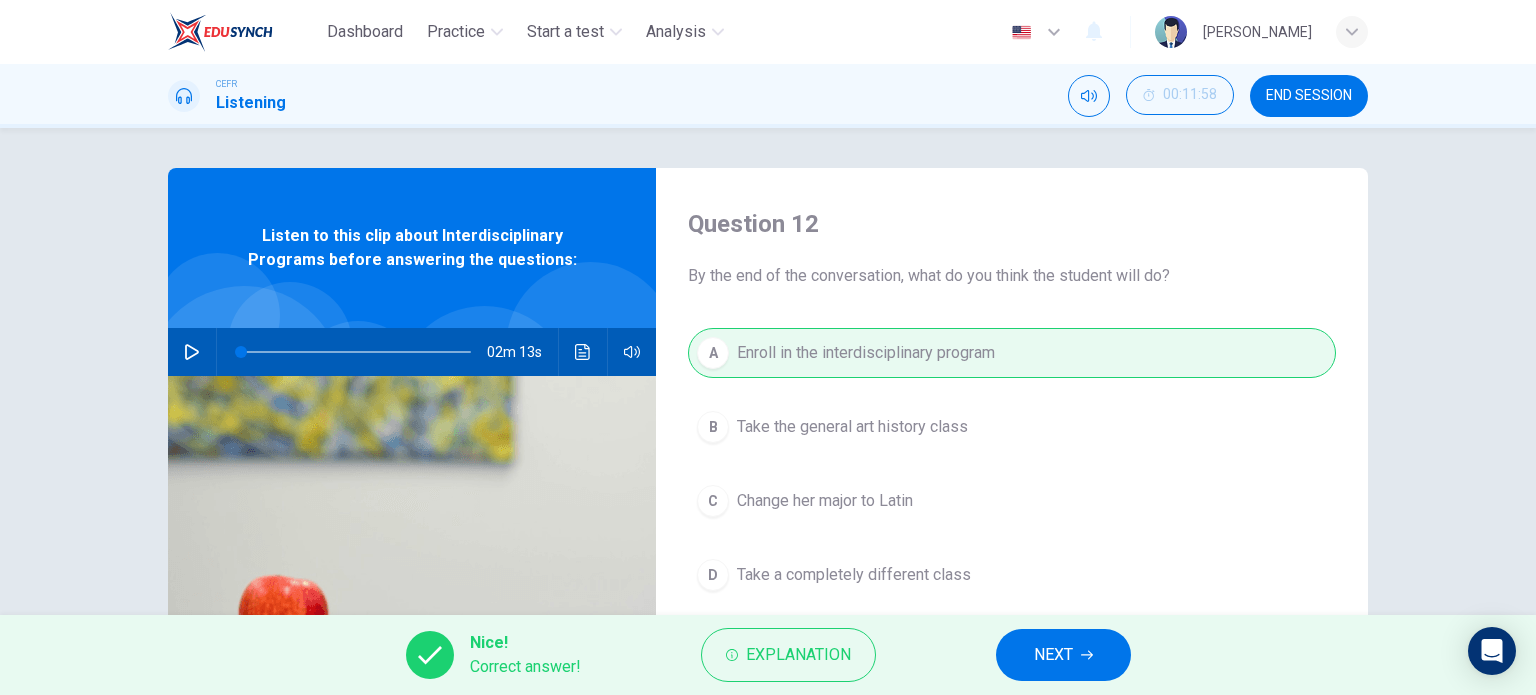 click on "NEXT" at bounding box center (1063, 655) 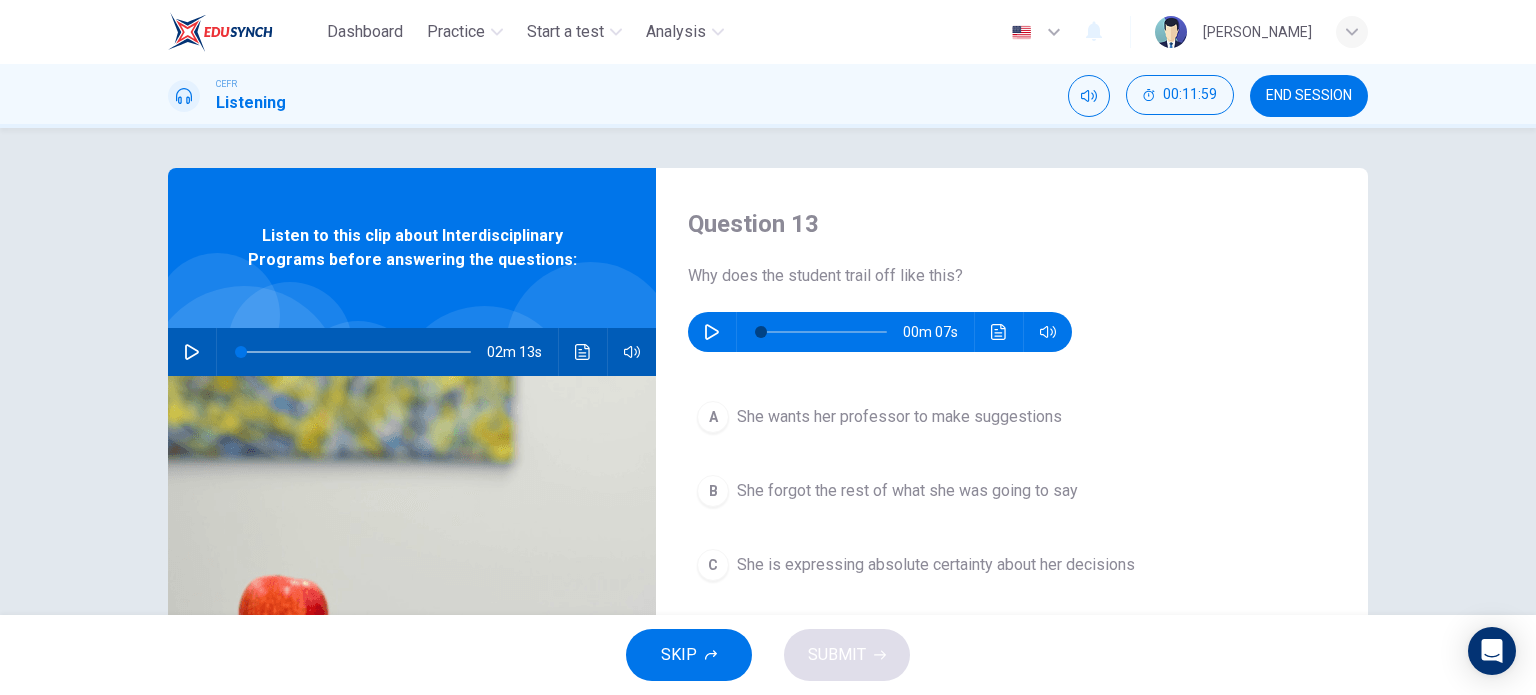 click 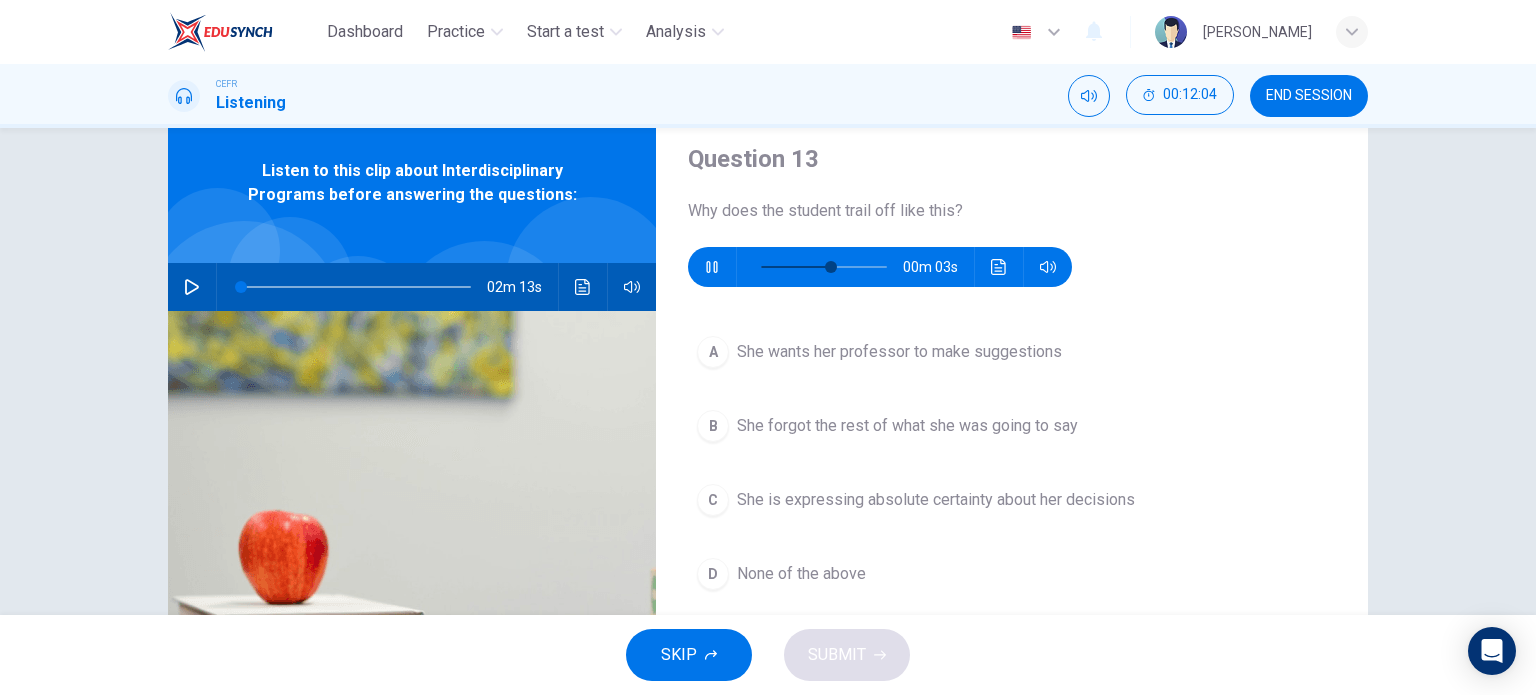 scroll, scrollTop: 100, scrollLeft: 0, axis: vertical 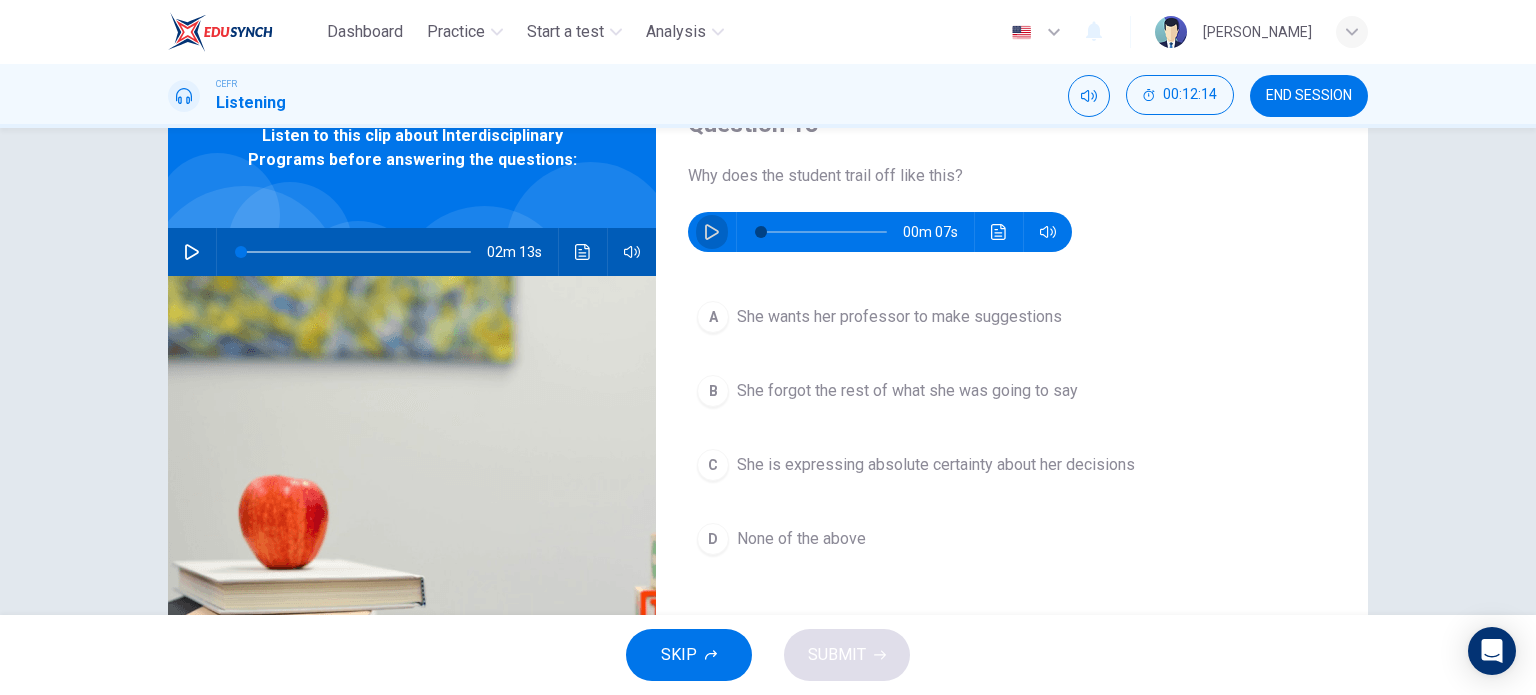 drag, startPoint x: 697, startPoint y: 237, endPoint x: 728, endPoint y: 263, distance: 40.459858 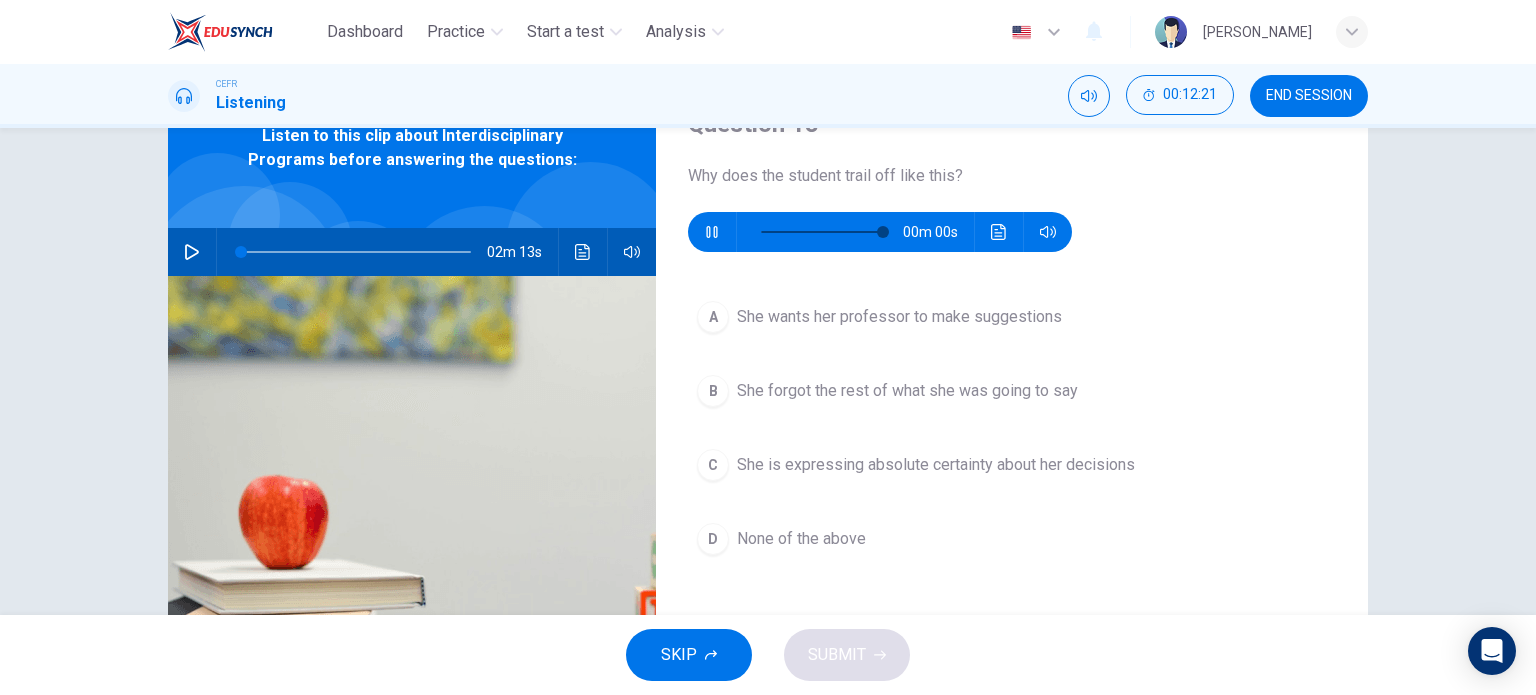 type on "0" 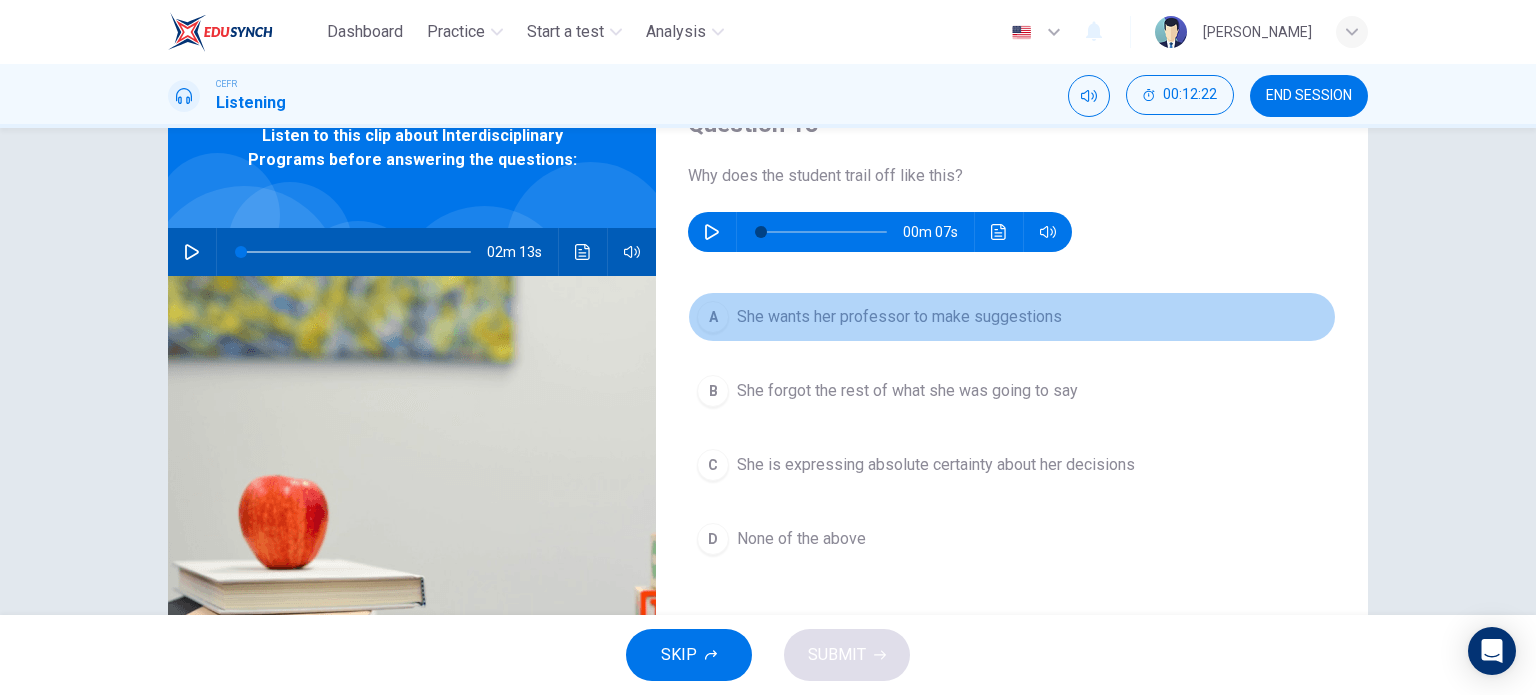 click on "A" at bounding box center [713, 317] 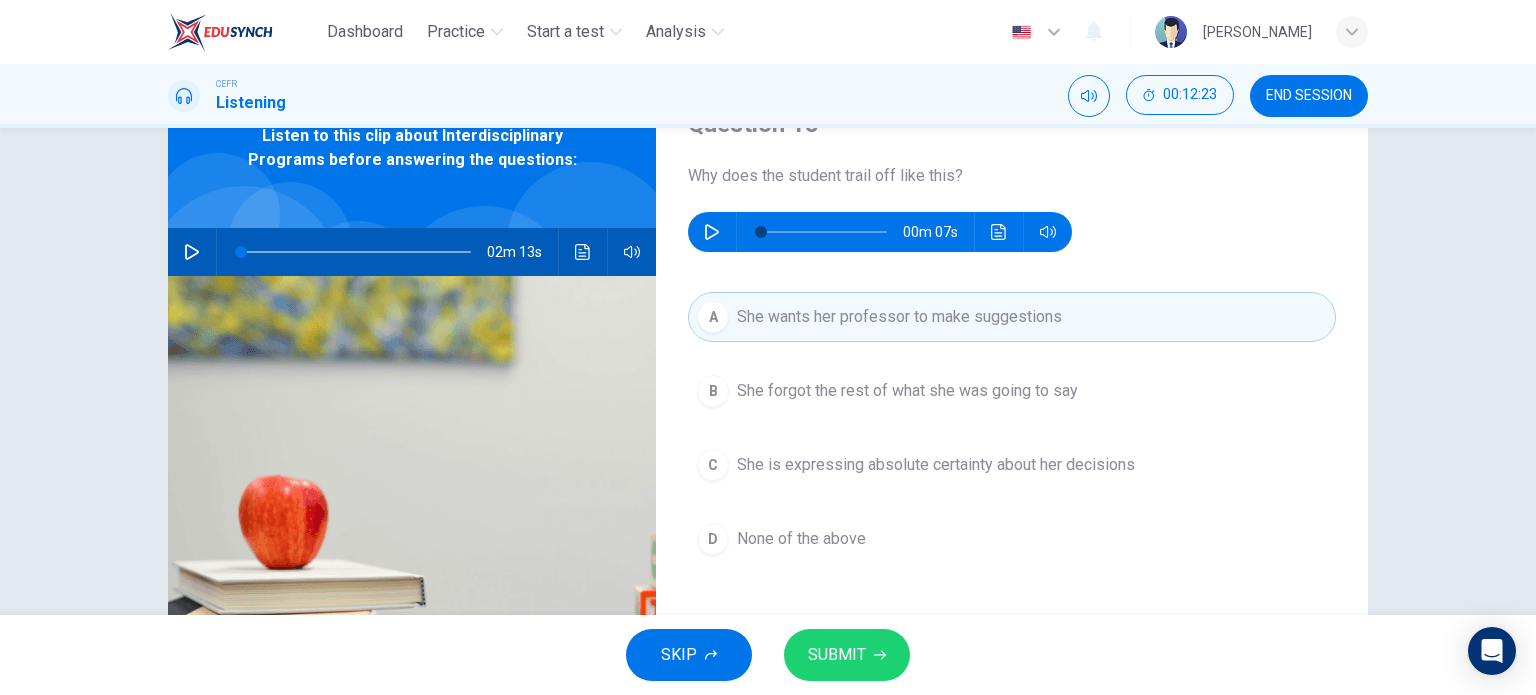 click on "SUBMIT" at bounding box center [847, 655] 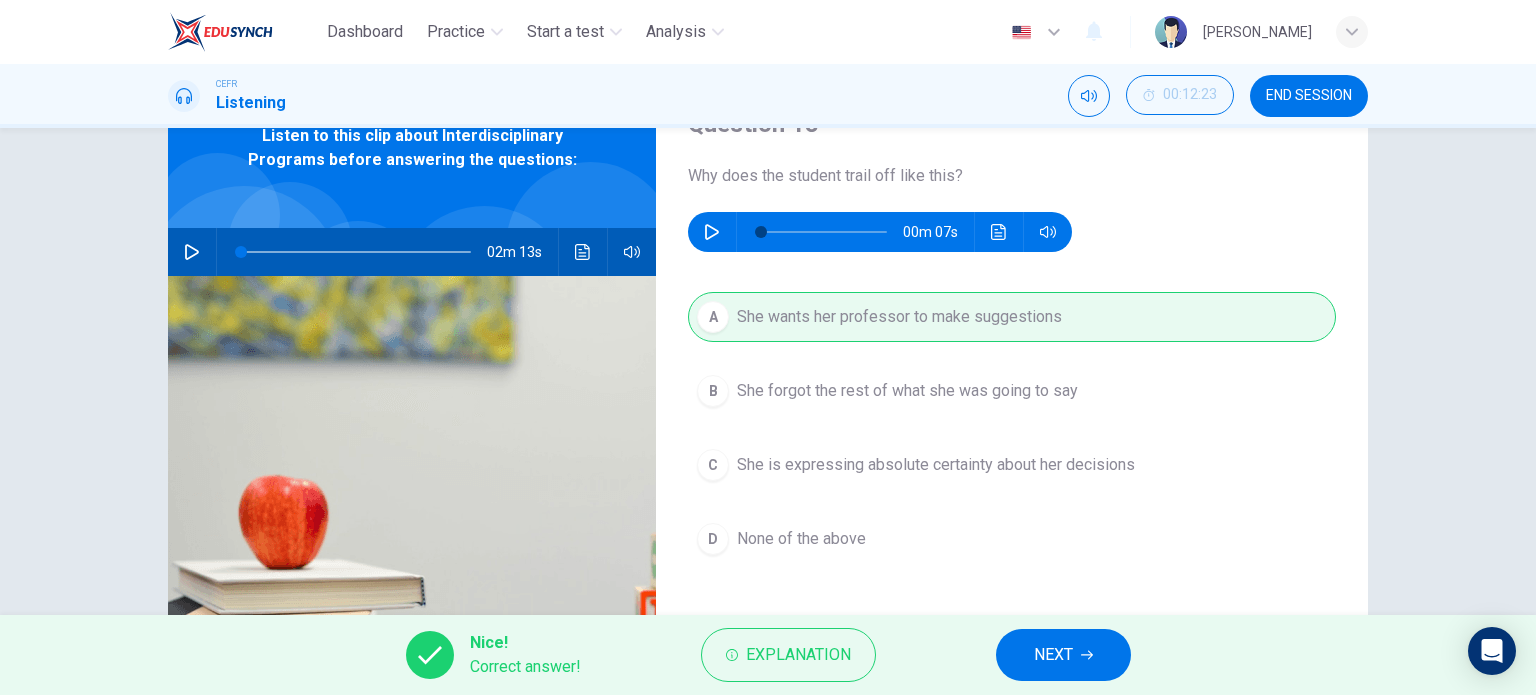 click on "NEXT" at bounding box center (1053, 655) 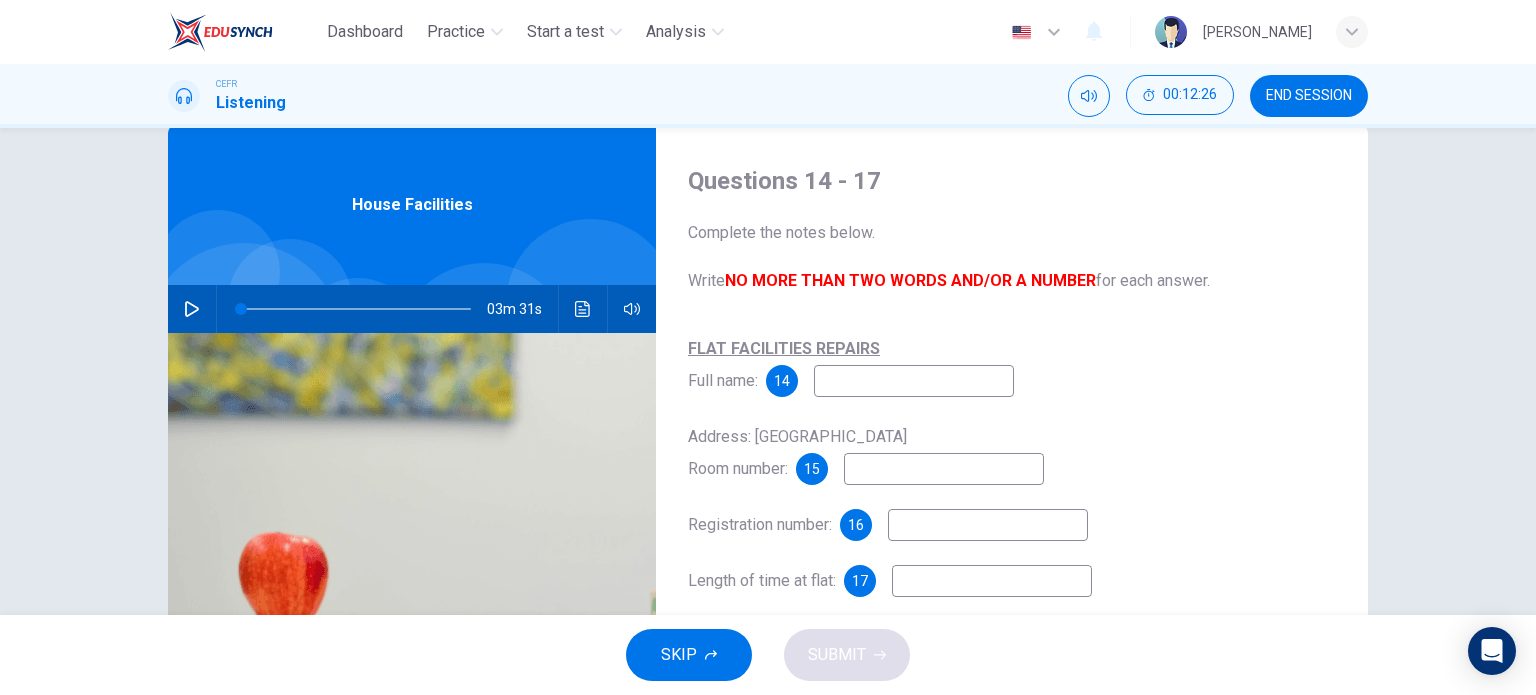 scroll, scrollTop: 0, scrollLeft: 0, axis: both 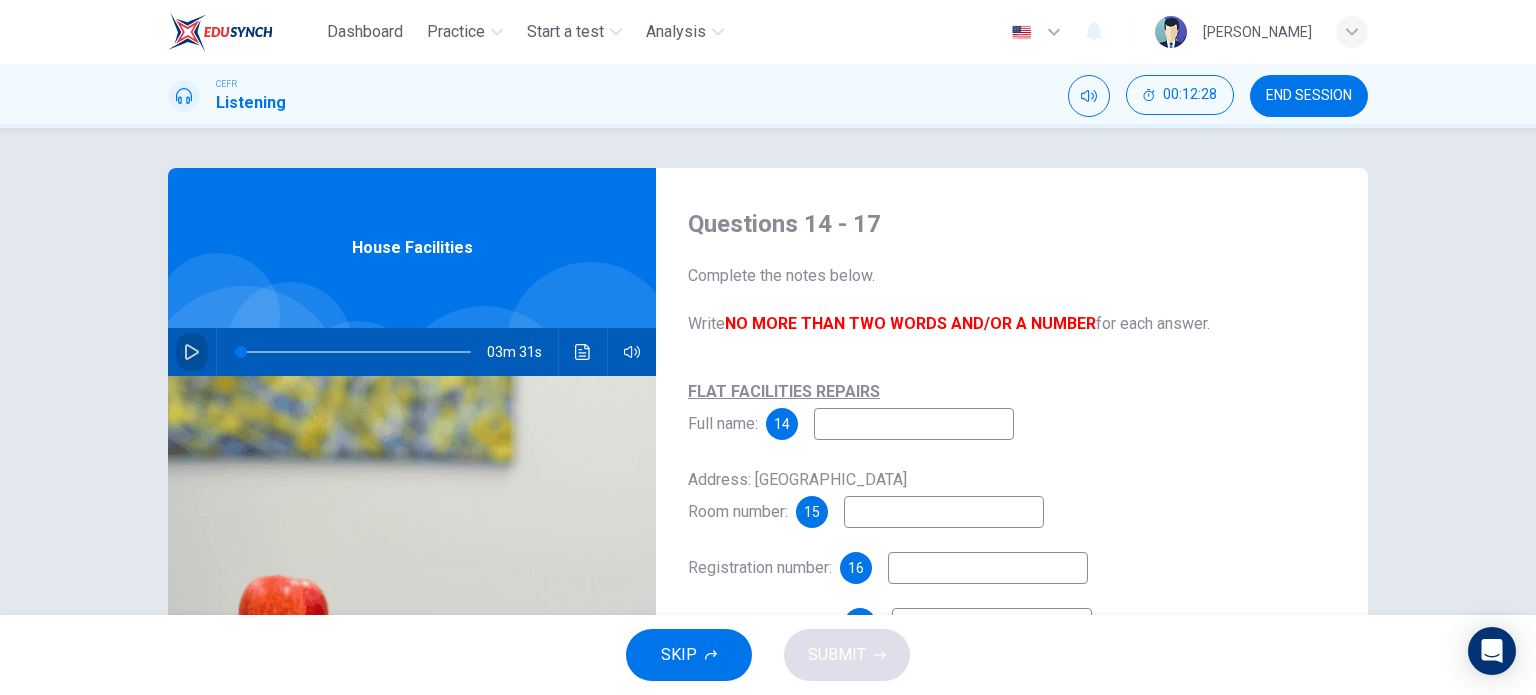 drag, startPoint x: 180, startPoint y: 346, endPoint x: 706, endPoint y: 283, distance: 529.7594 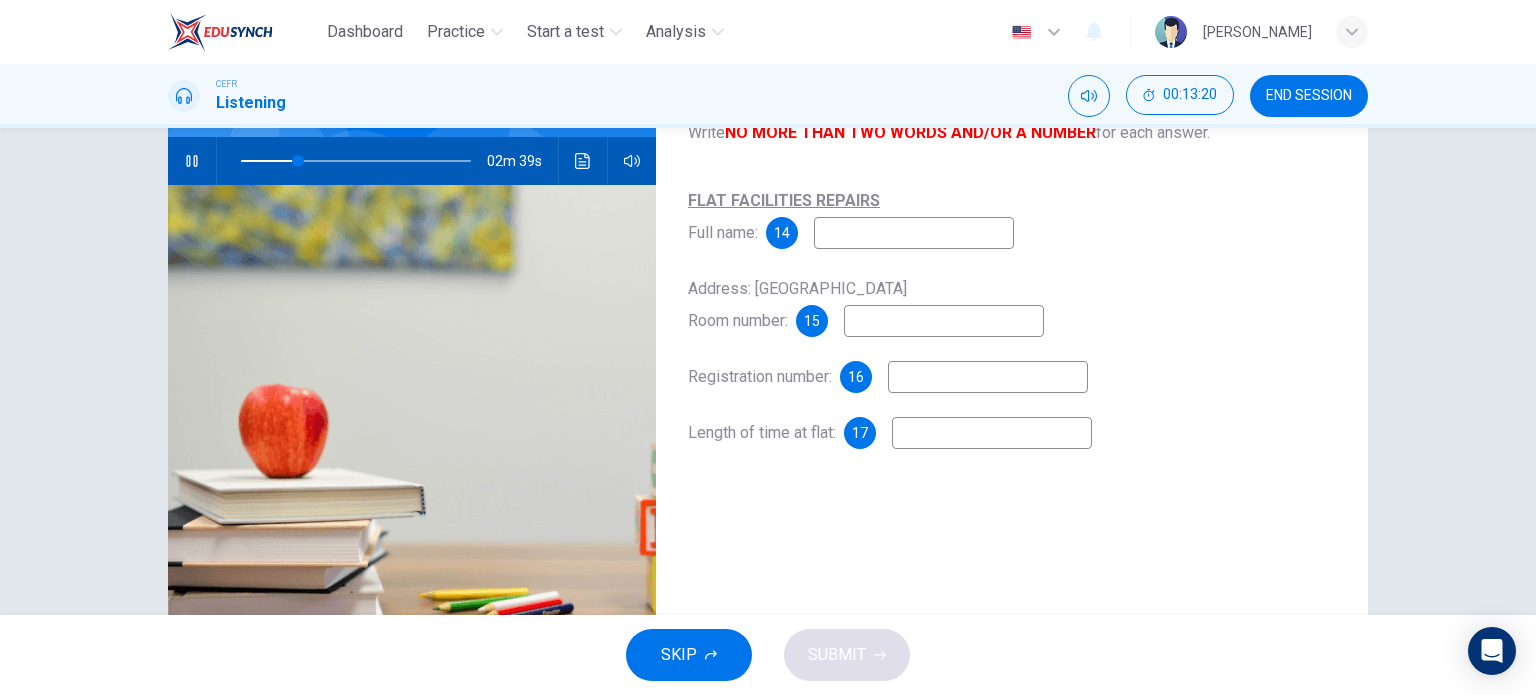 scroll, scrollTop: 200, scrollLeft: 0, axis: vertical 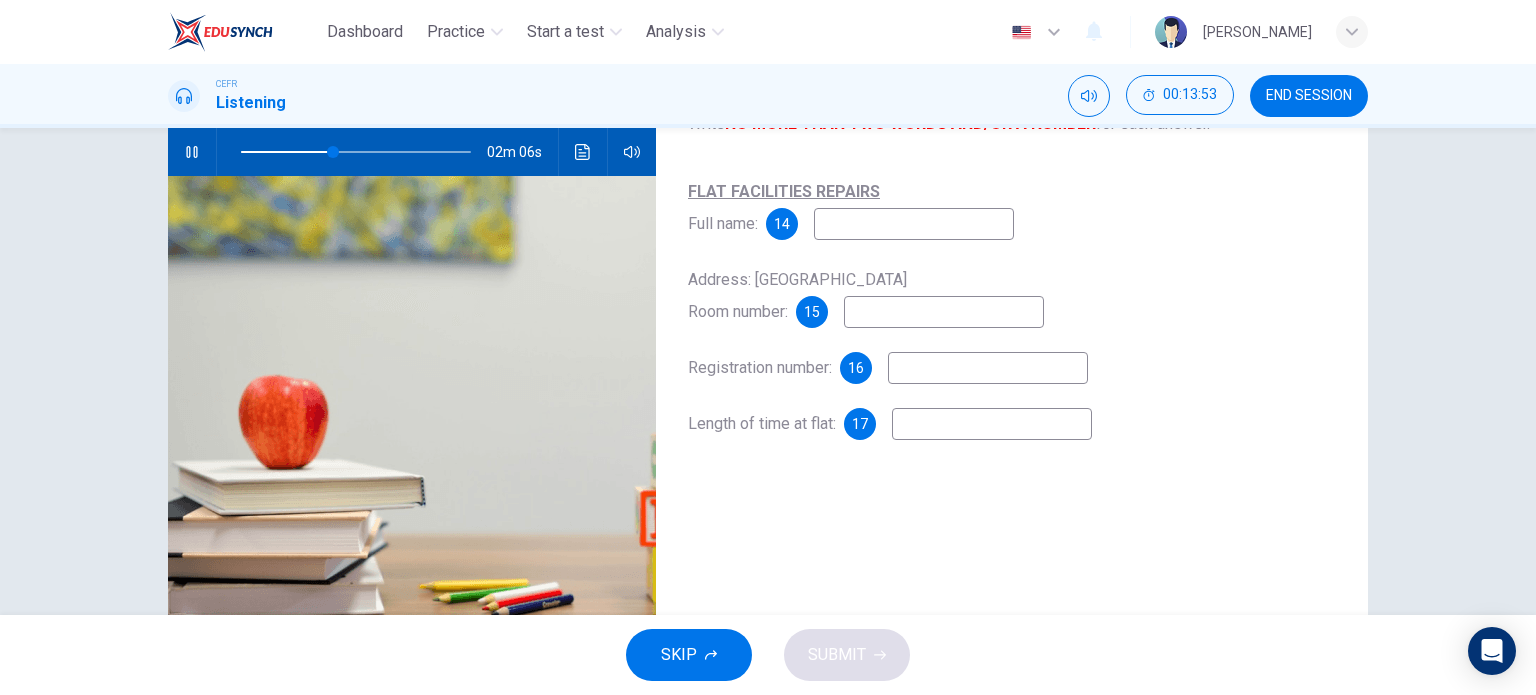 click at bounding box center (914, 224) 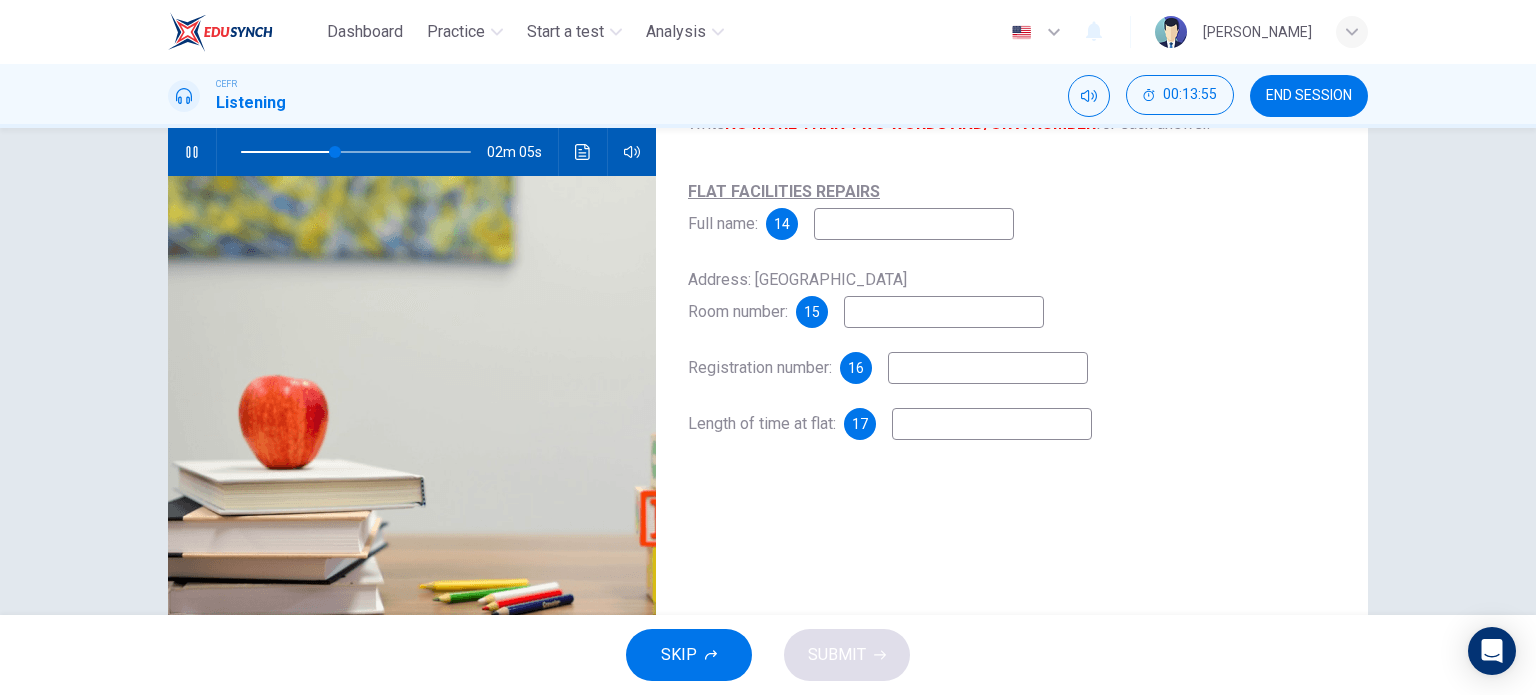 type on "41" 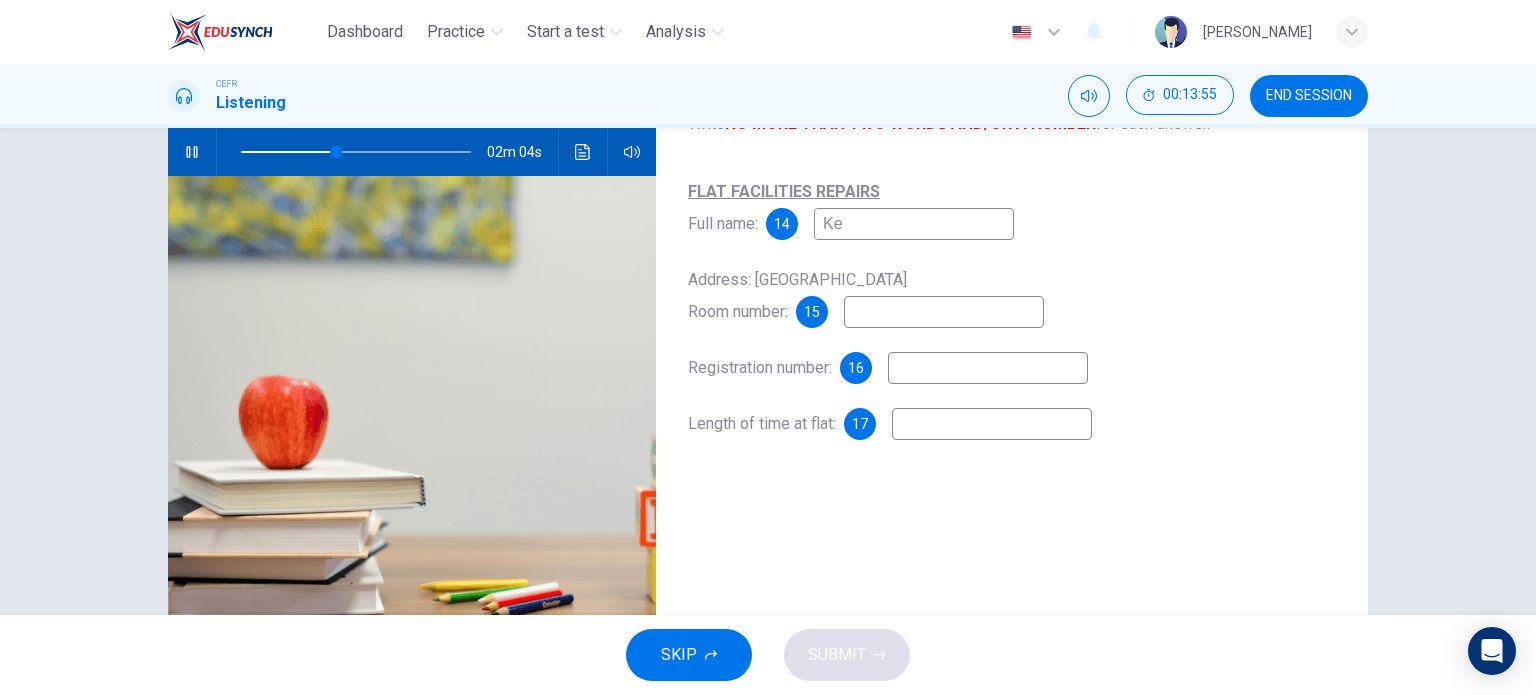 type on "Kev" 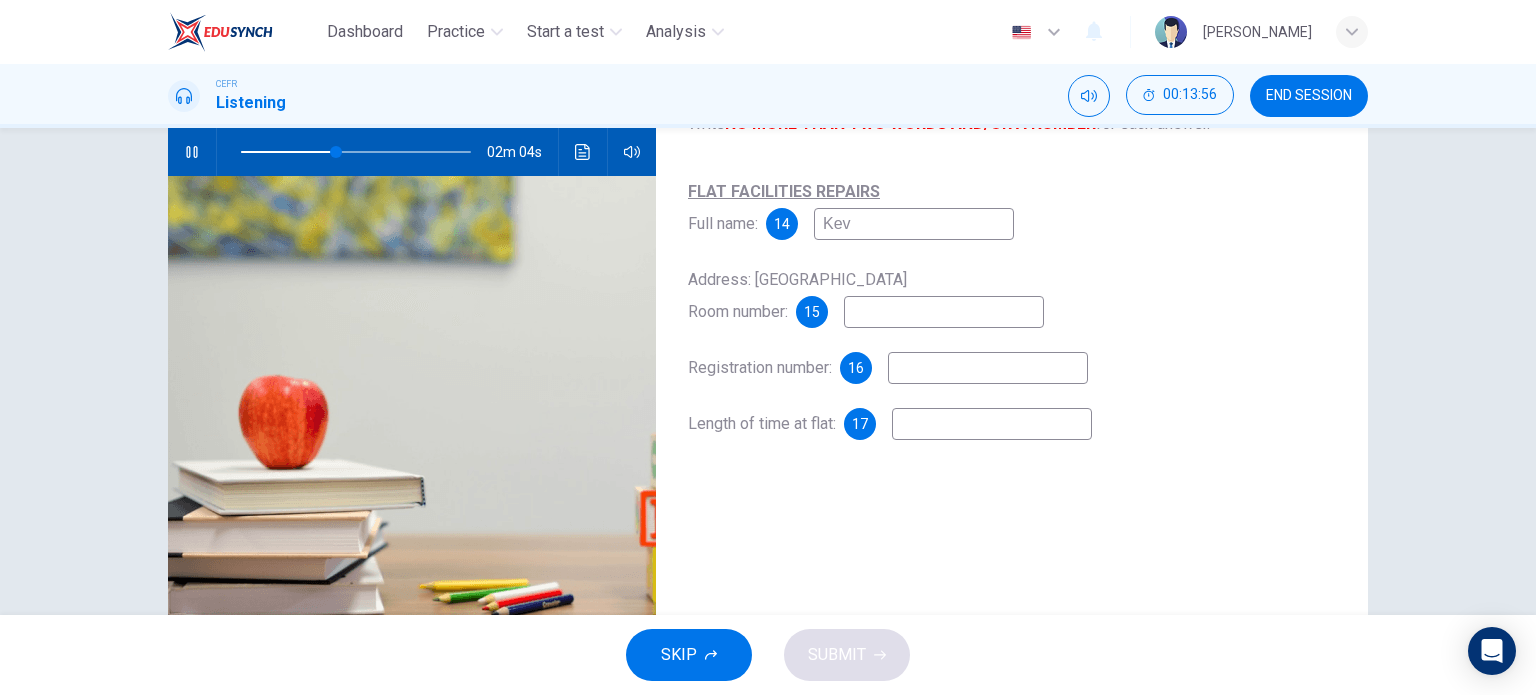type on "42" 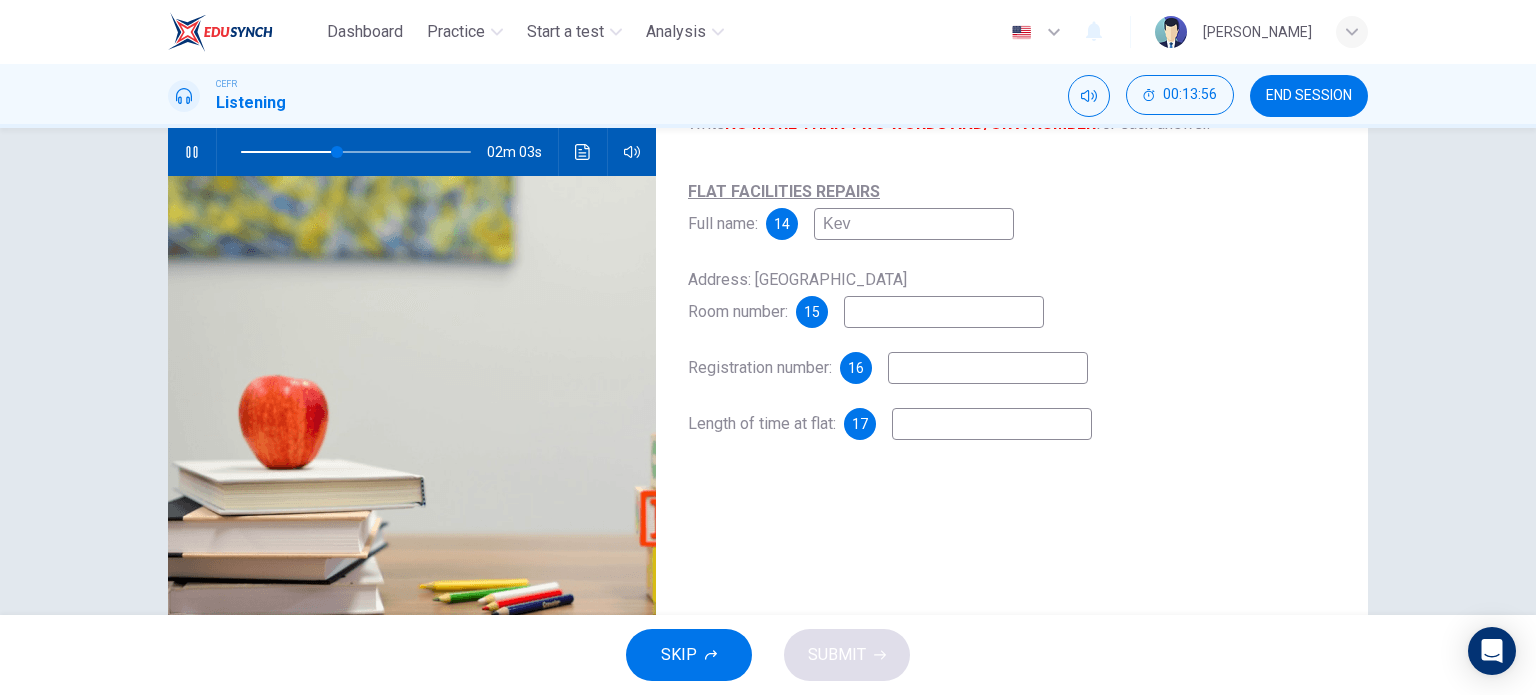 type on "Kevn" 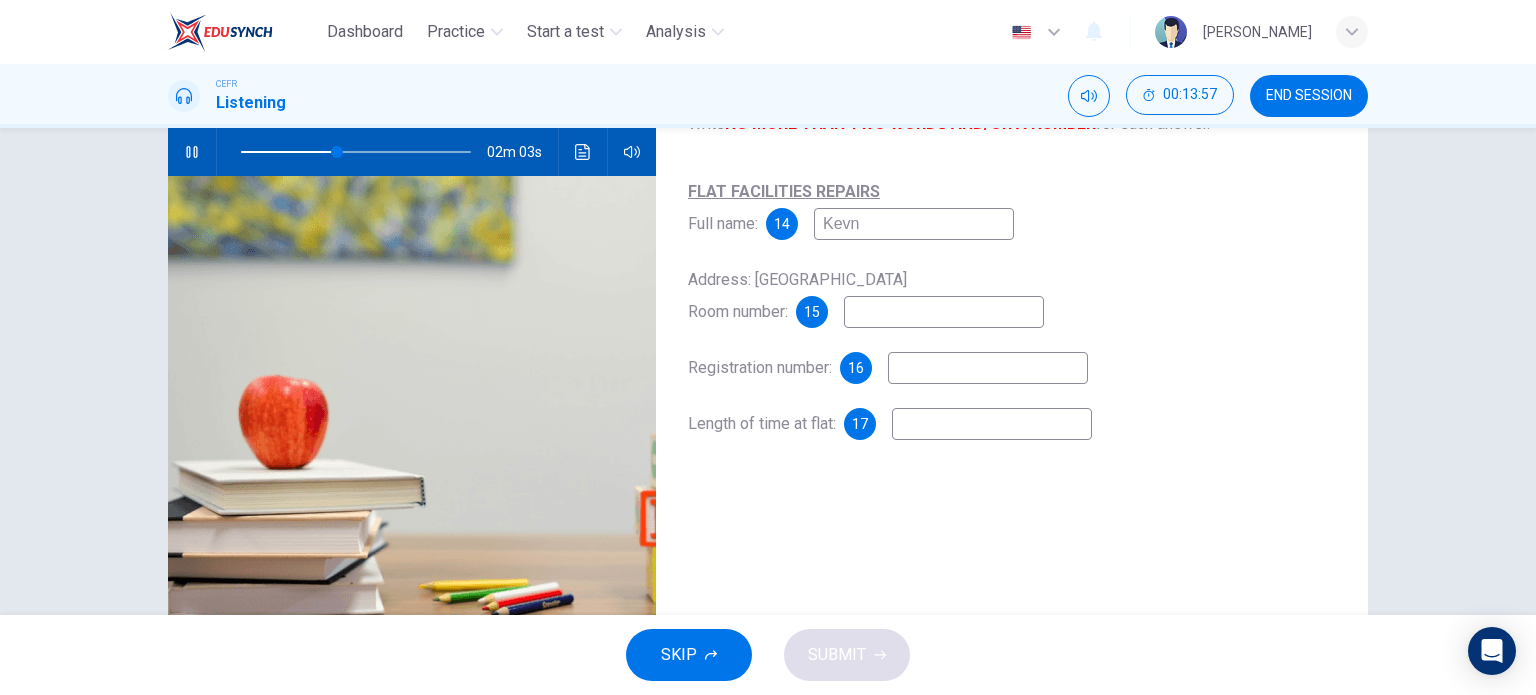 type on "42" 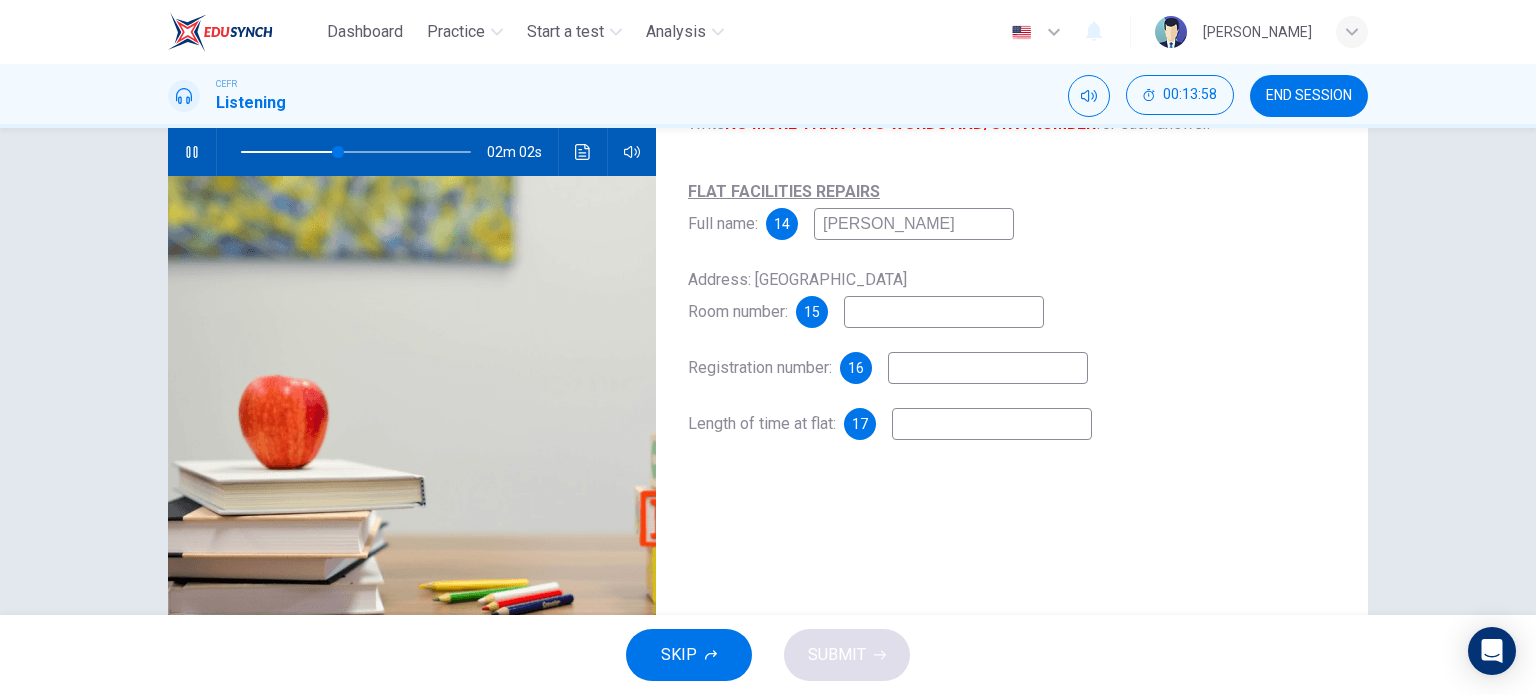 type on "[PERSON_NAME]" 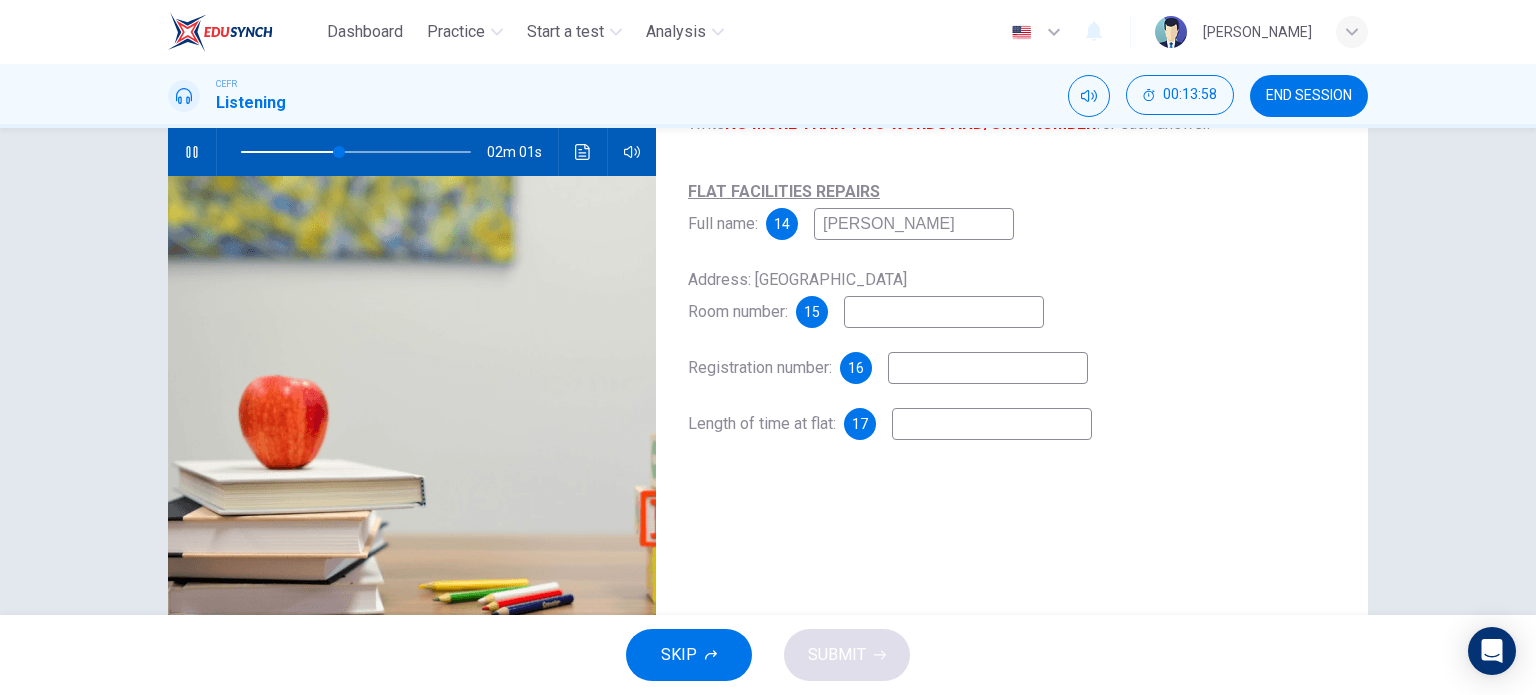 type on "[PERSON_NAME]" 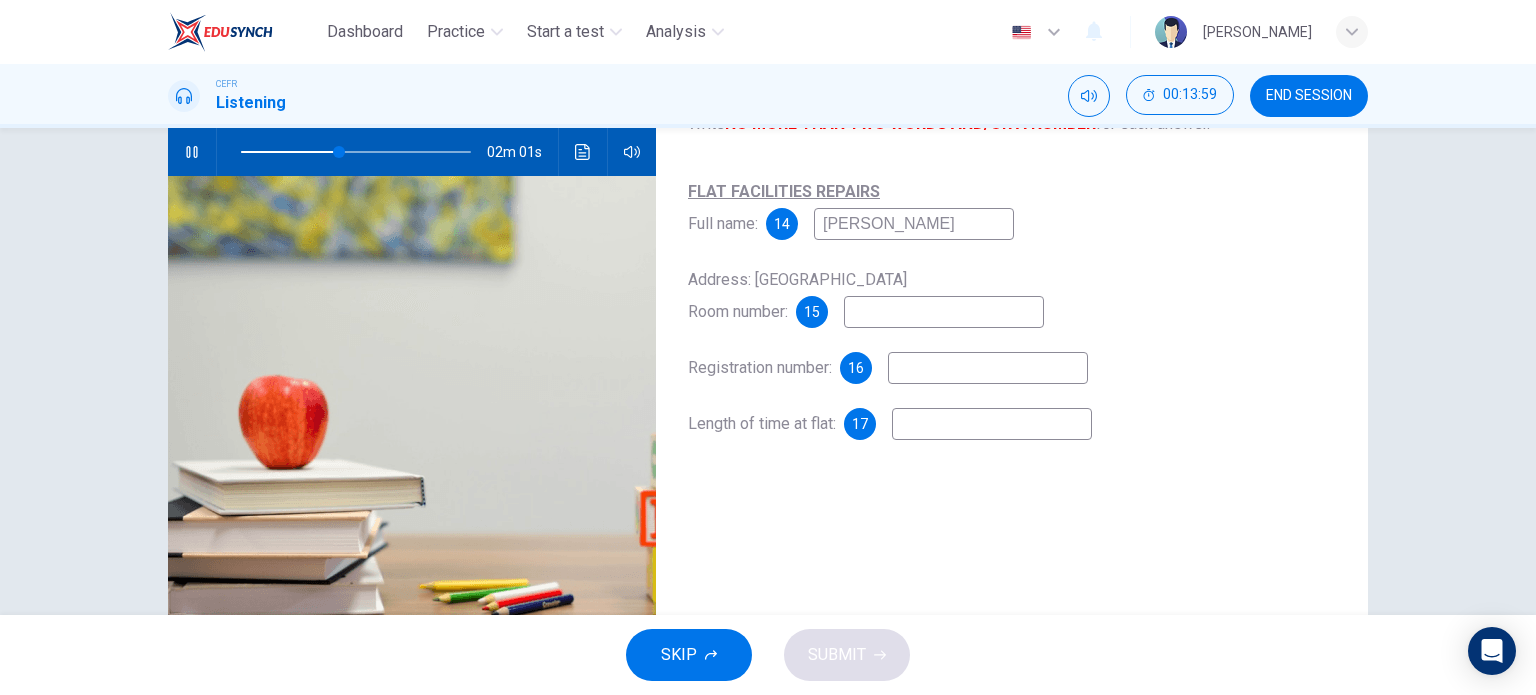 type on "43" 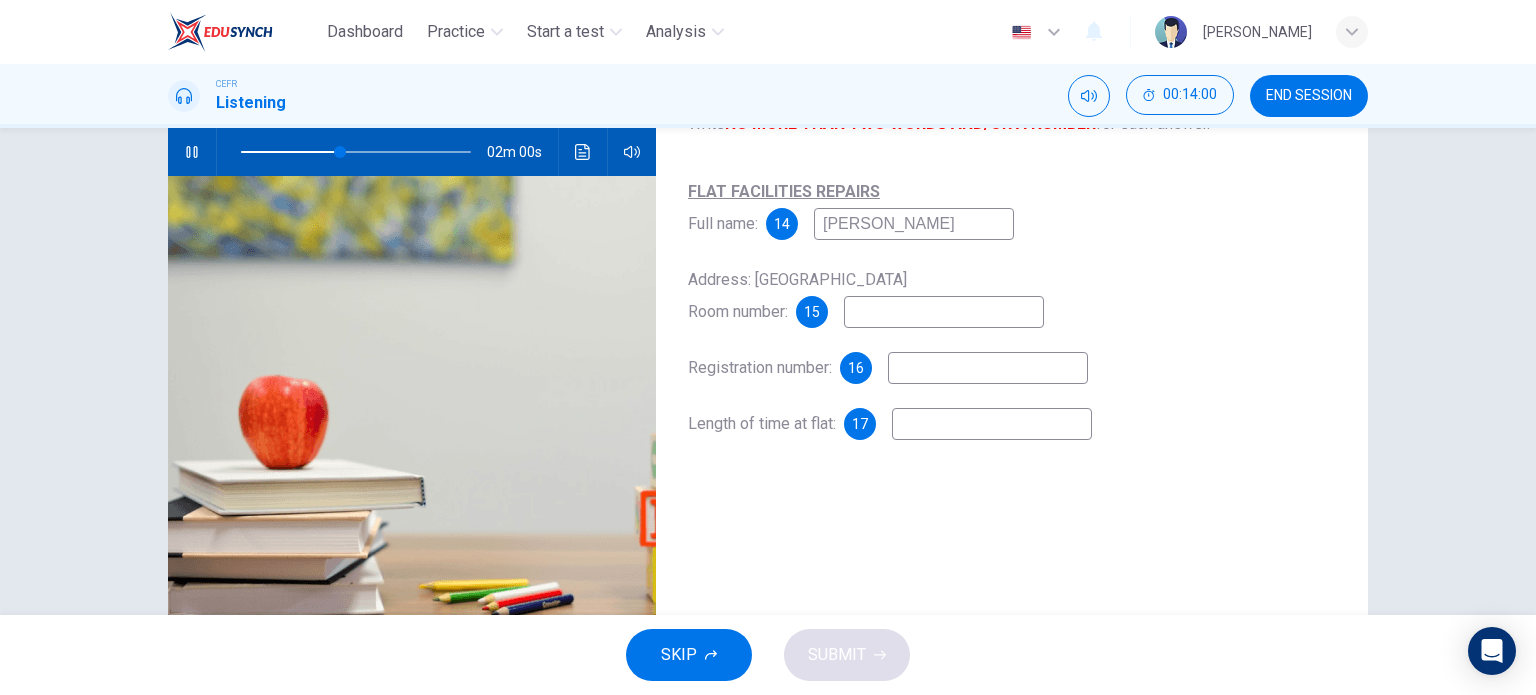 type on "44" 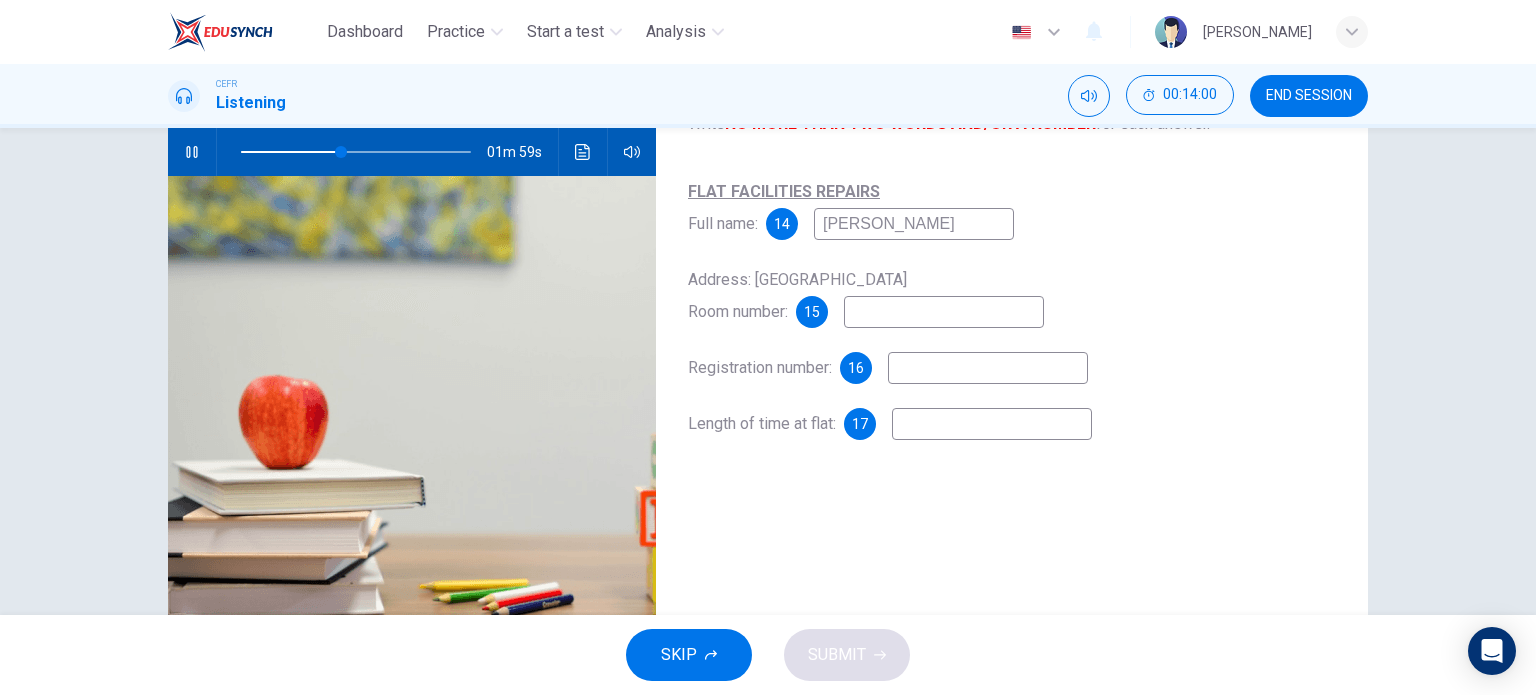 type on "[PERSON_NAME]" 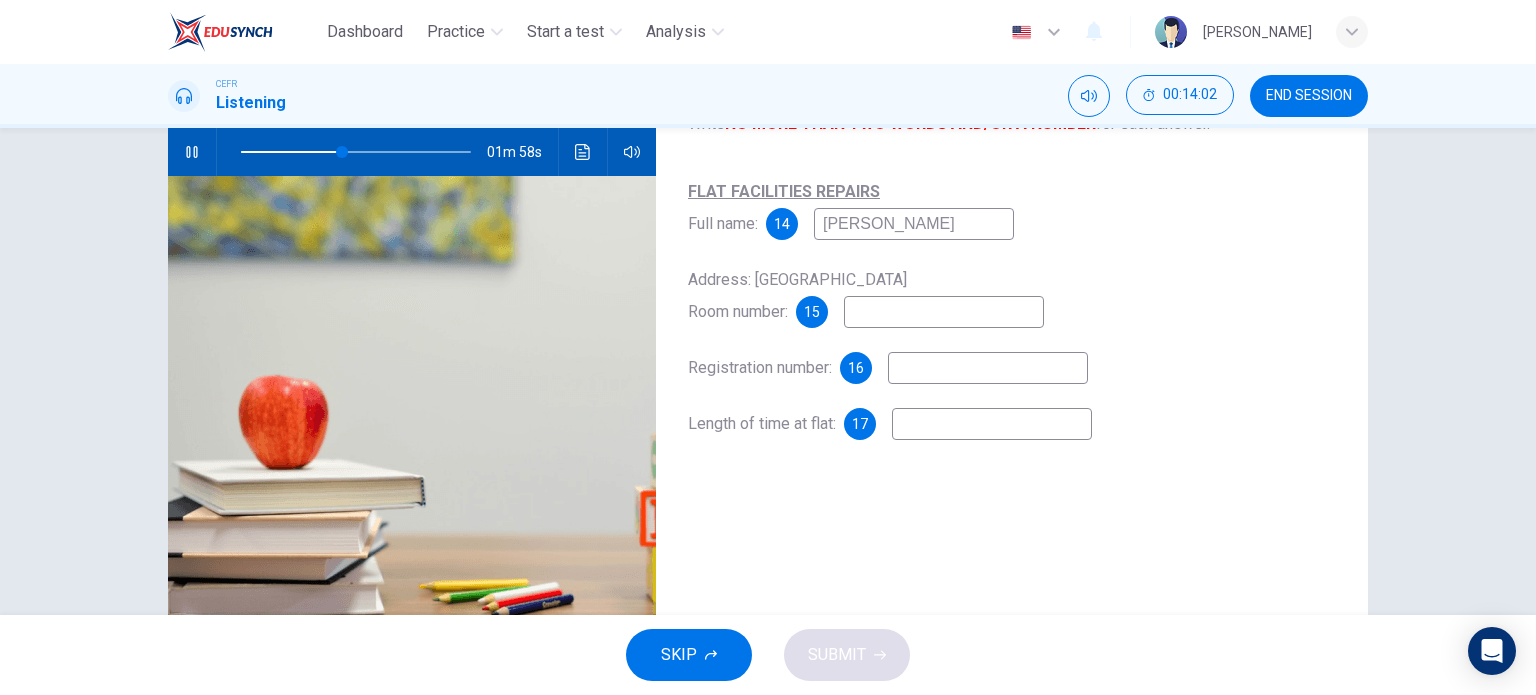 type on "44" 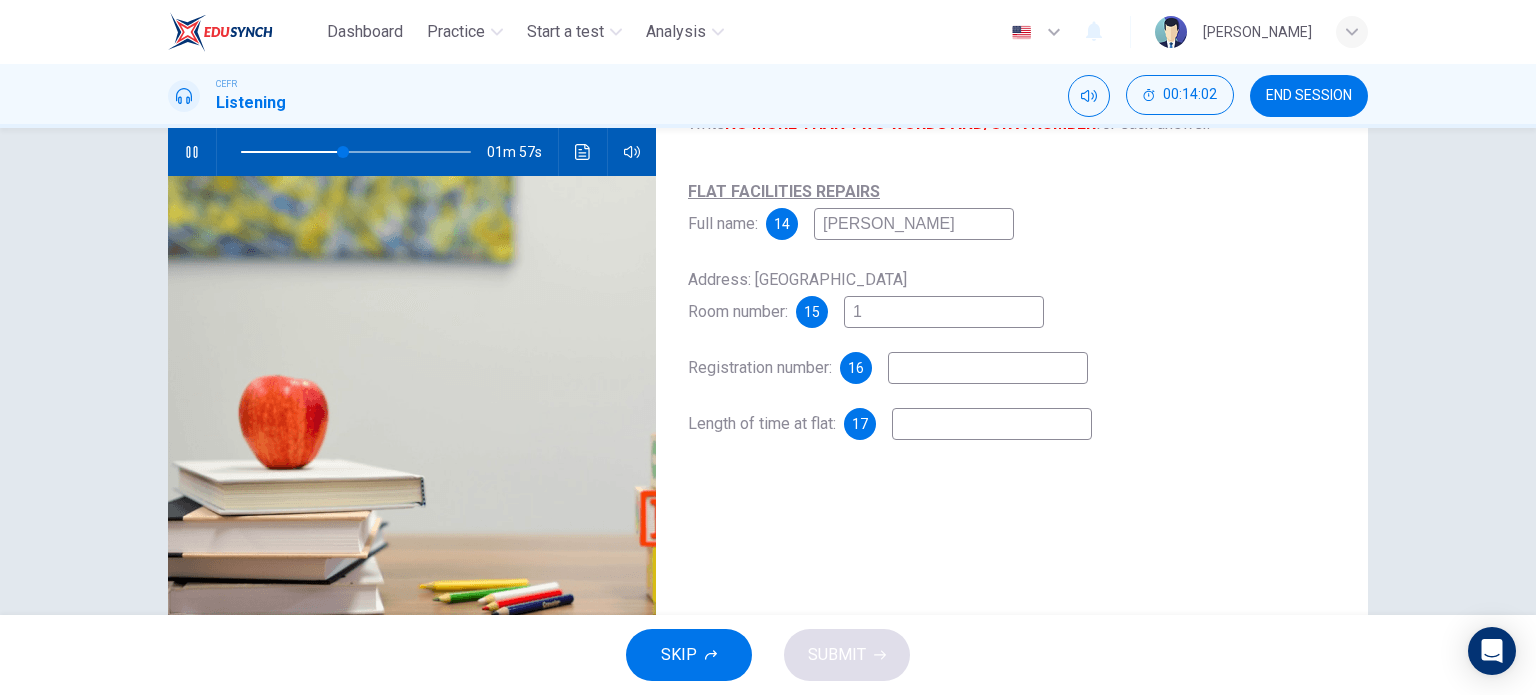 type on "16" 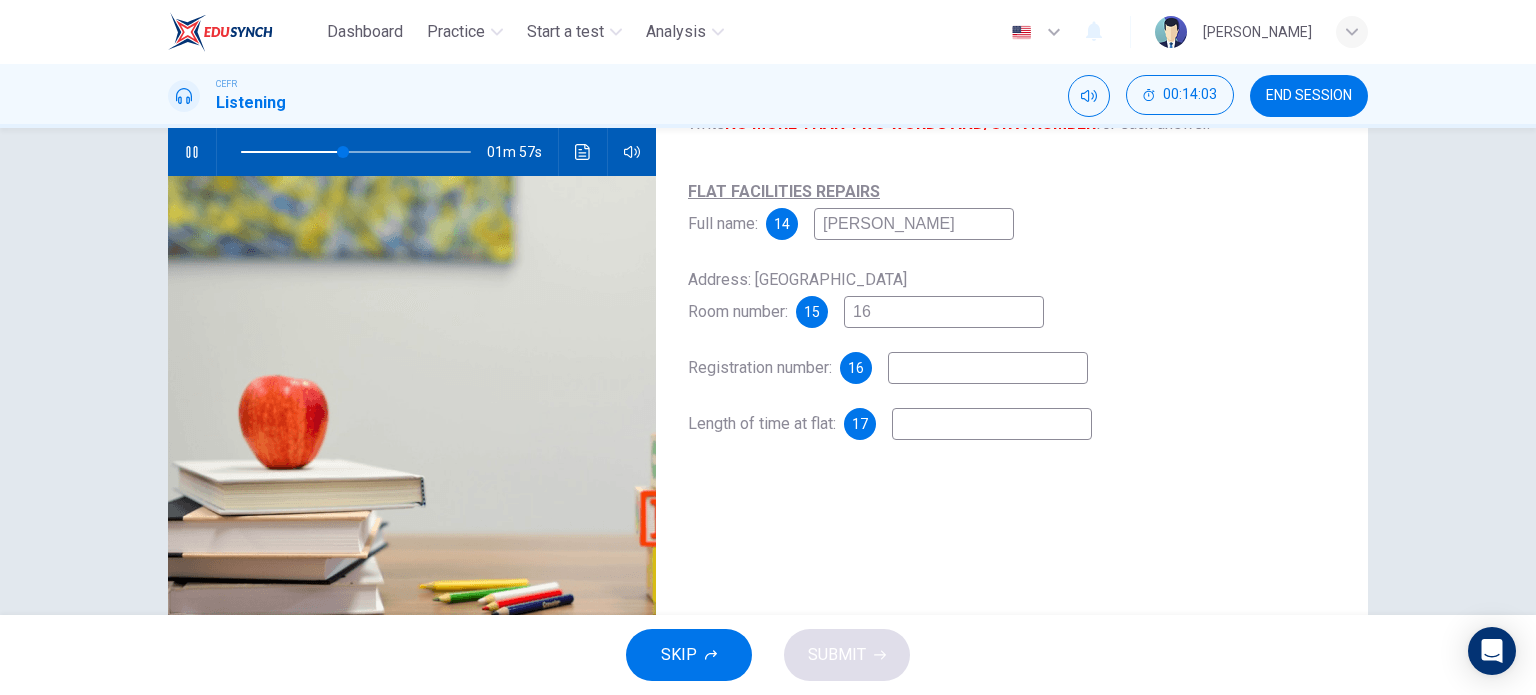 type on "45" 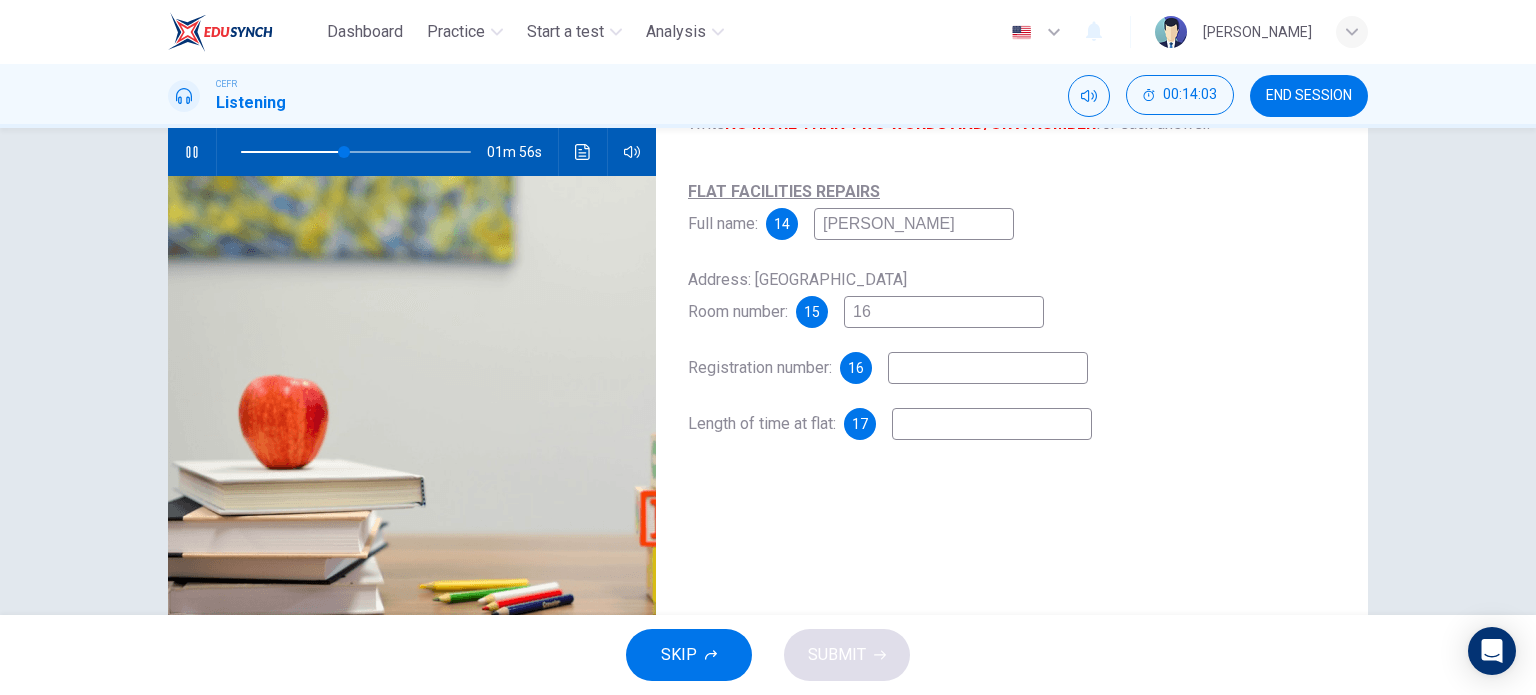 type on "16c" 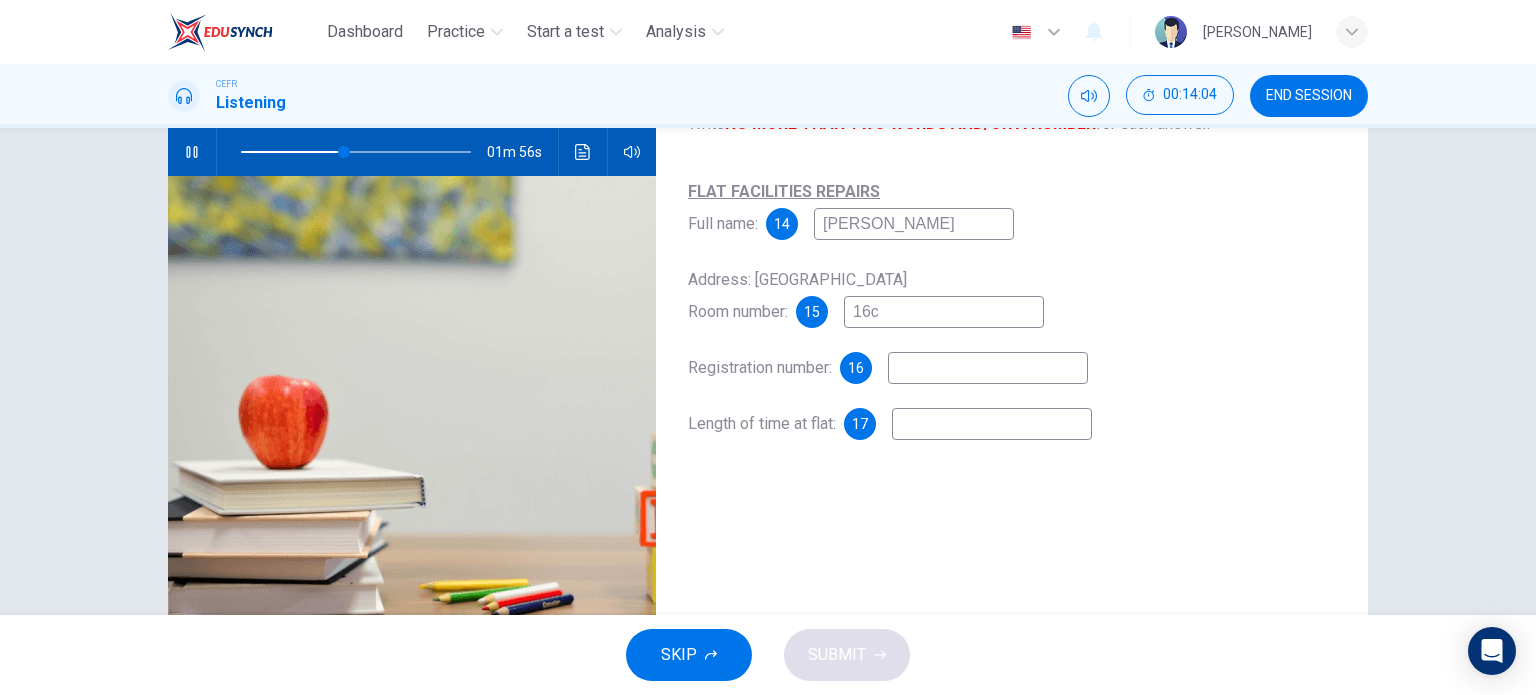 type on "45" 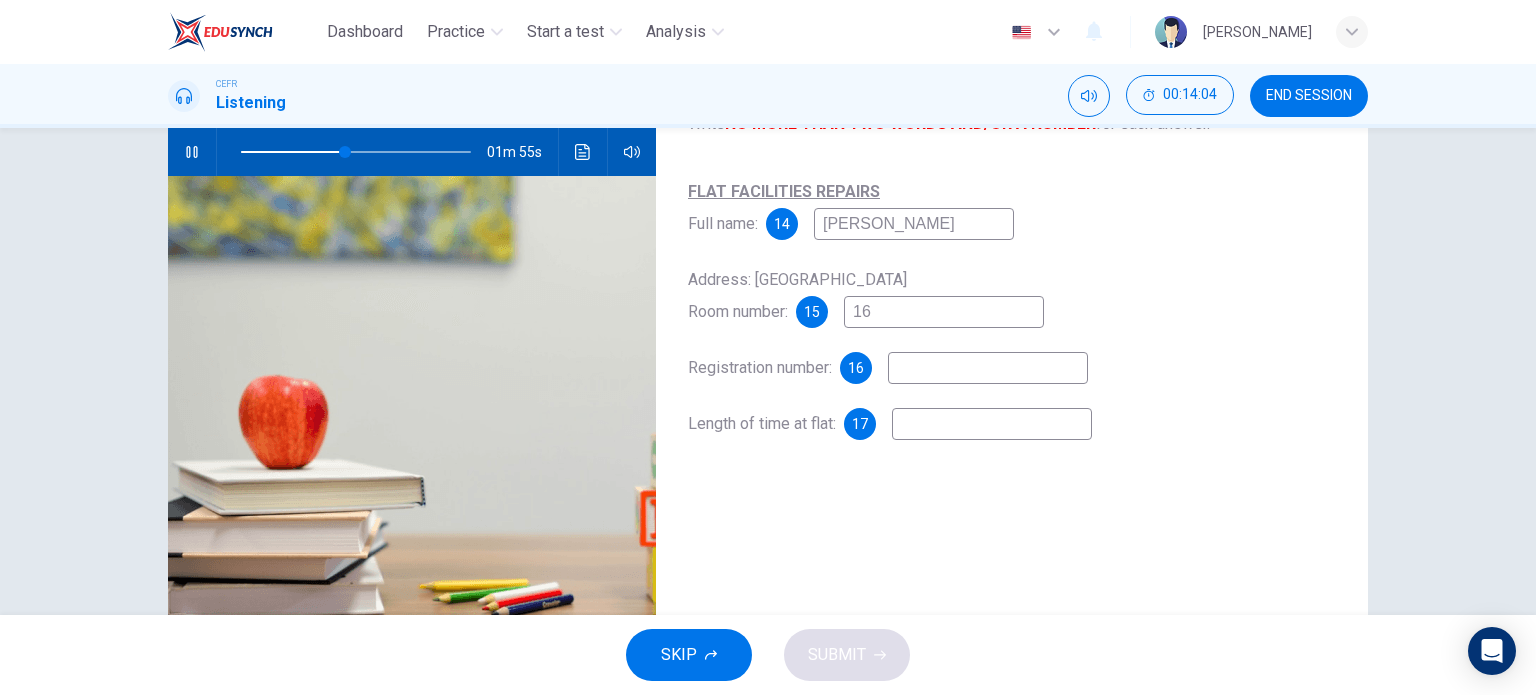 type on "16C" 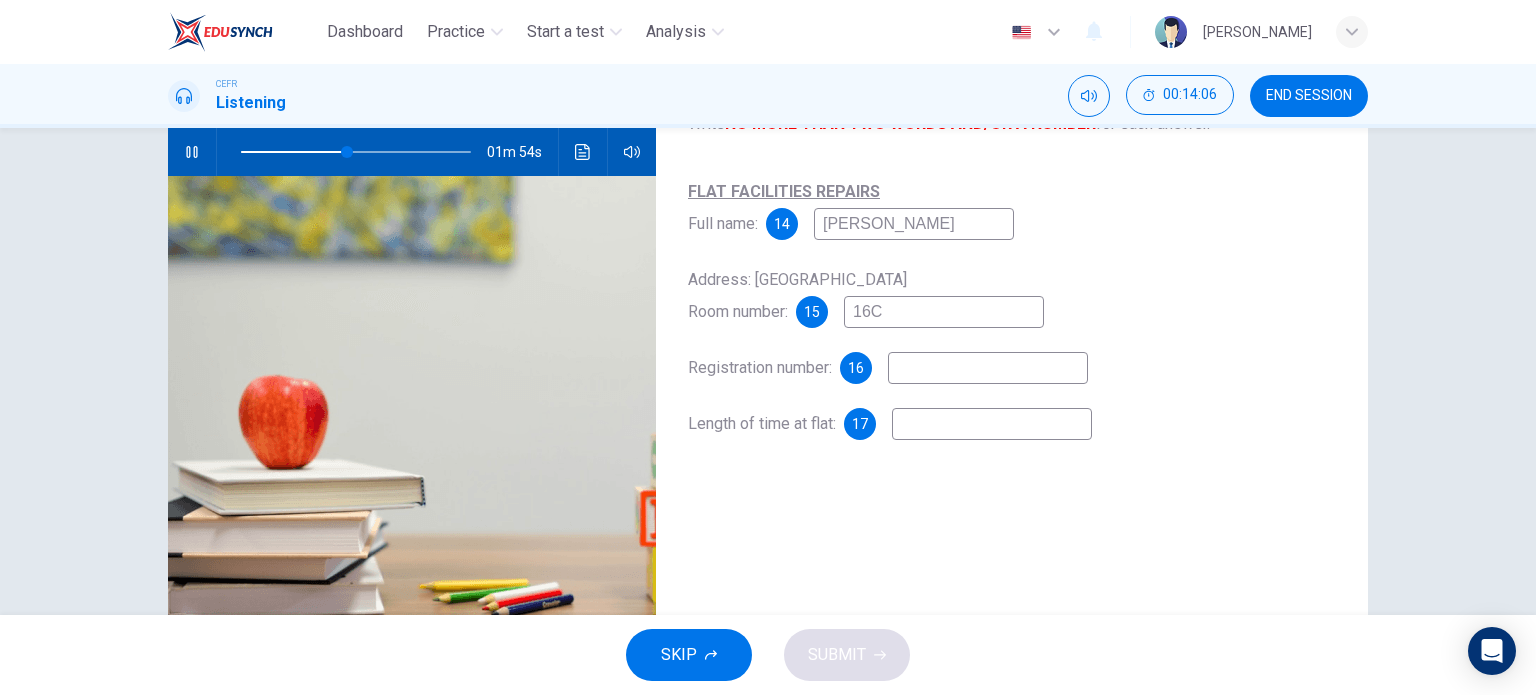 type on "46" 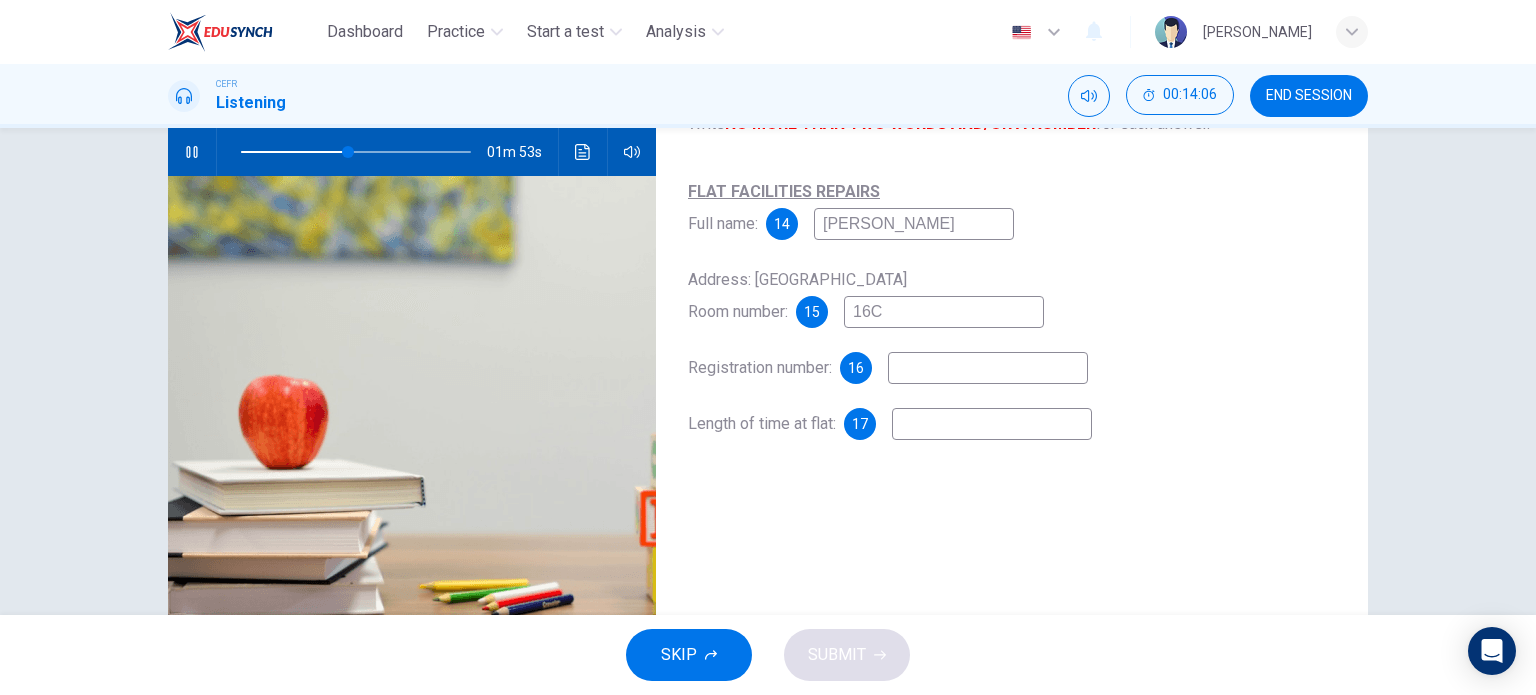 type on "16C" 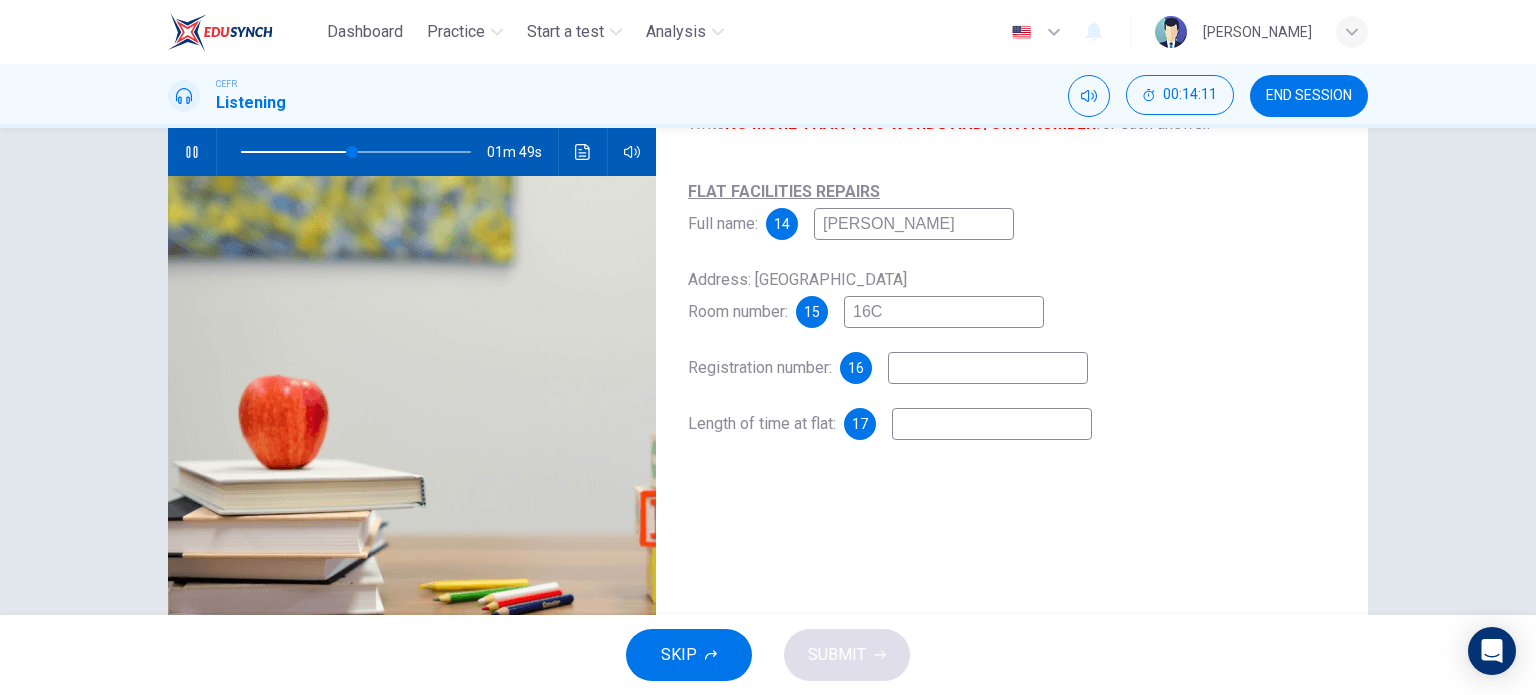 type on "49" 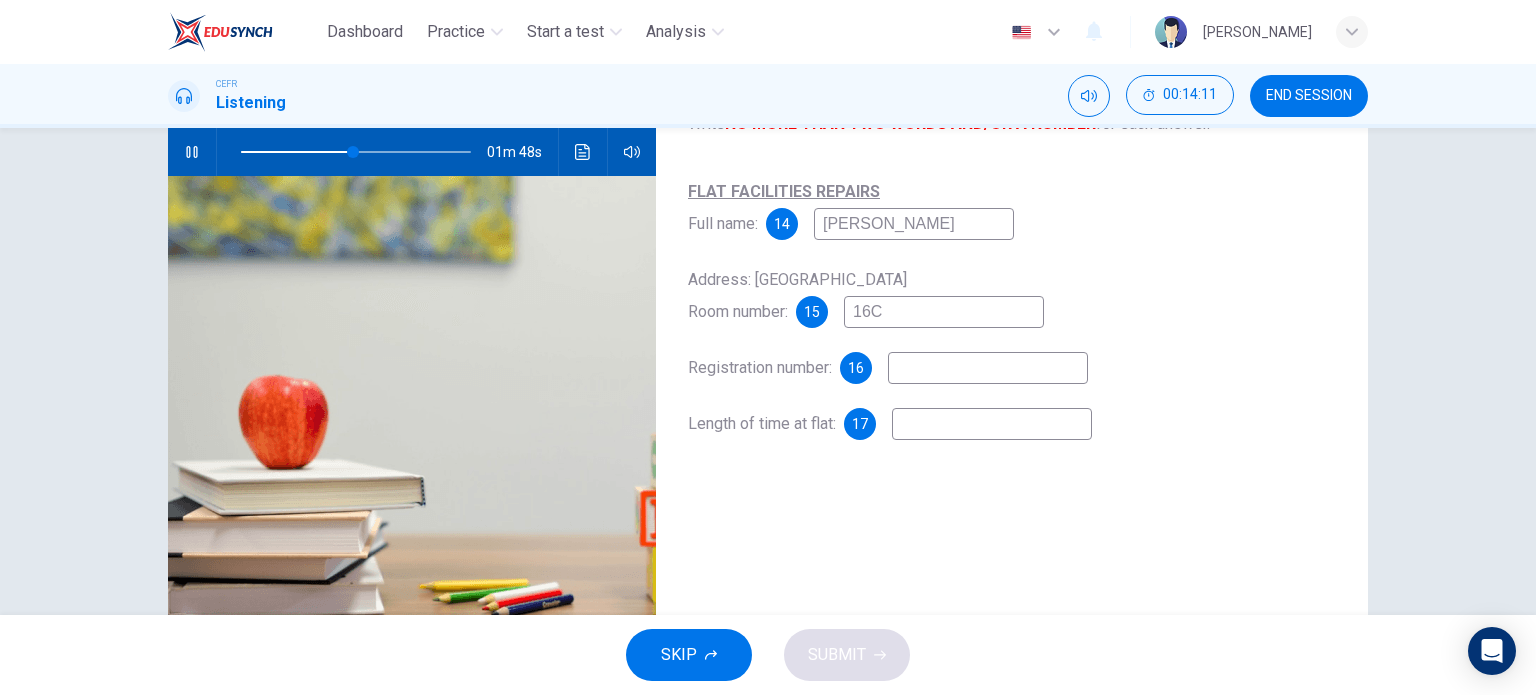 type on "K" 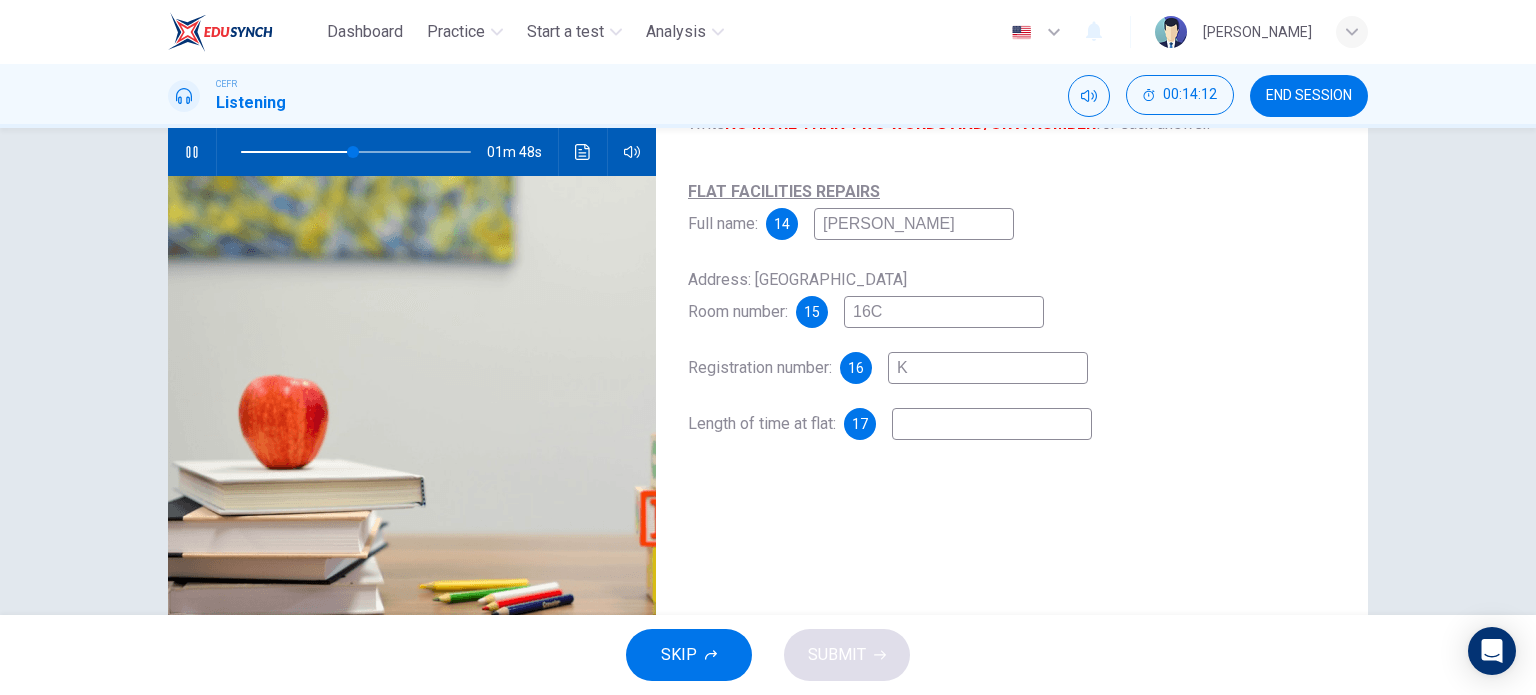 type on "49" 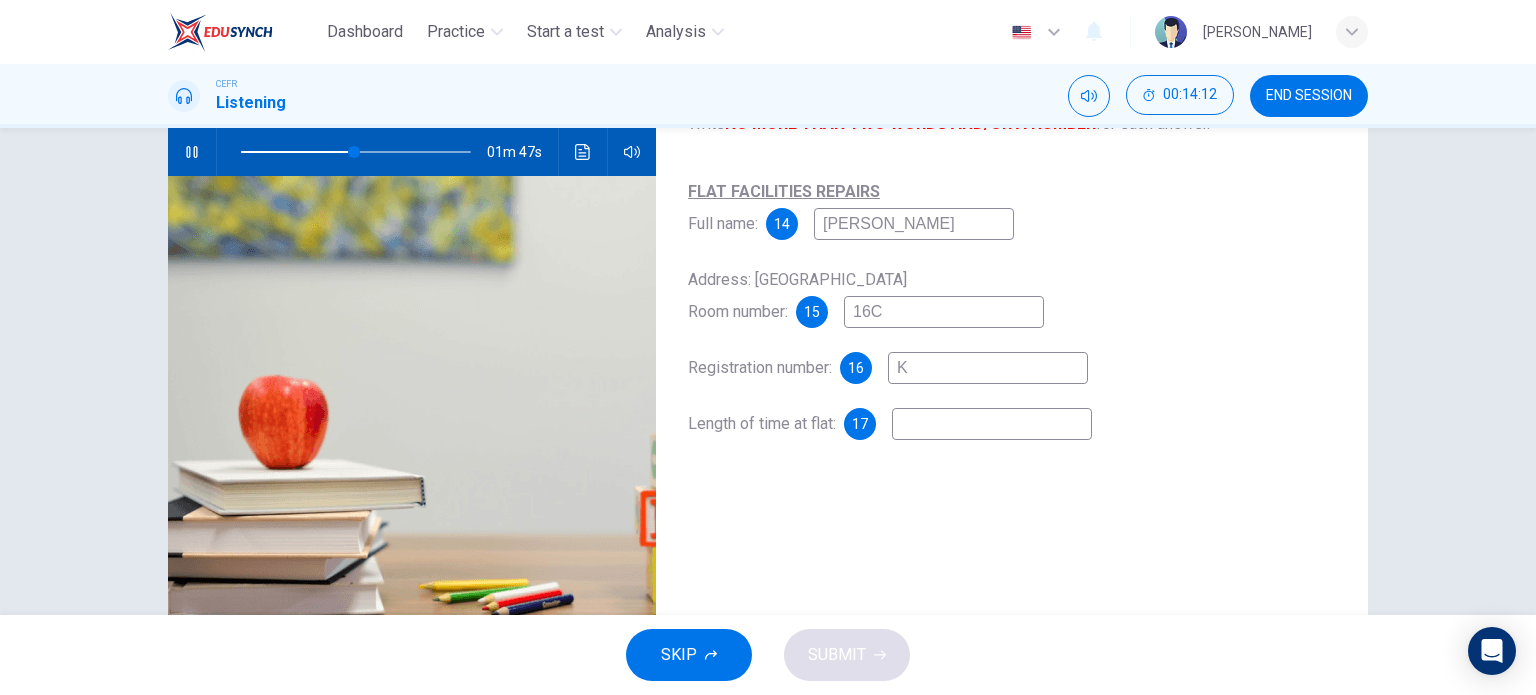 type on "KG" 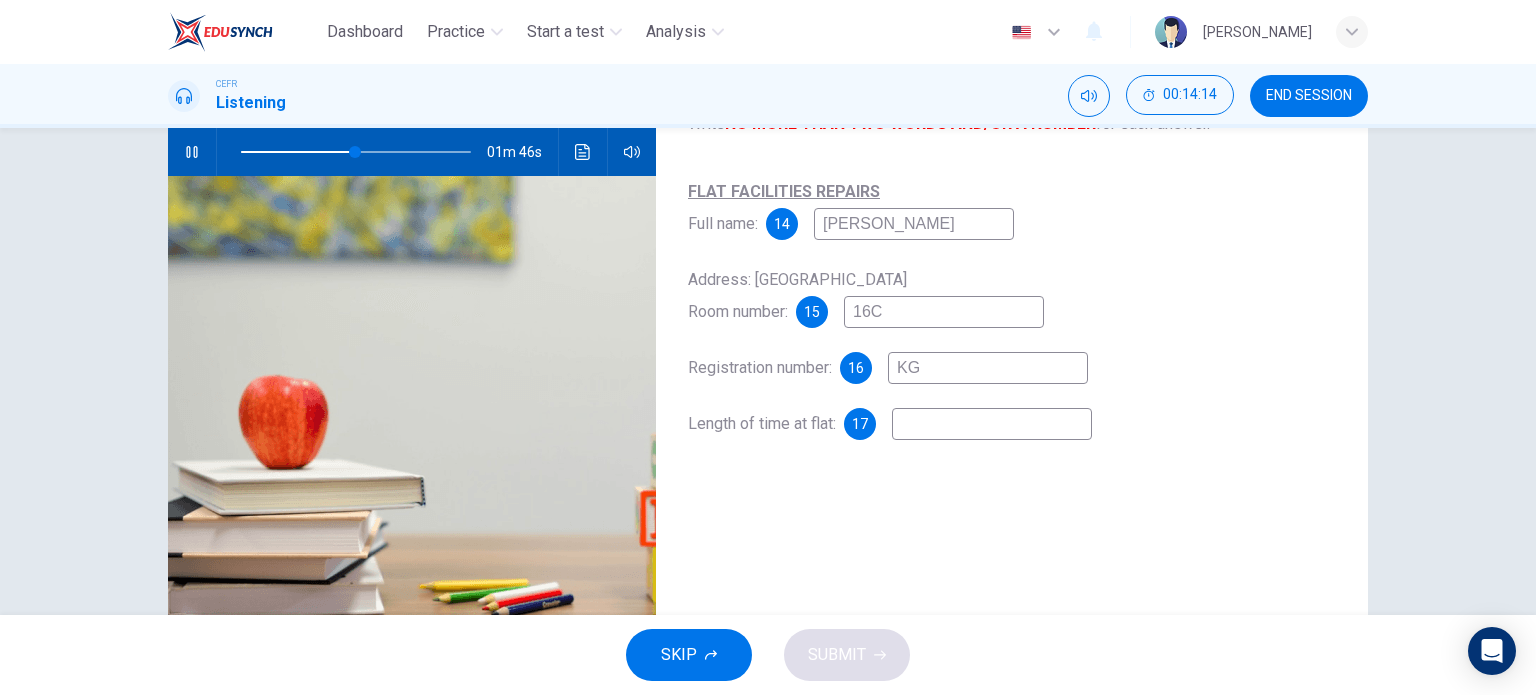 type on "50" 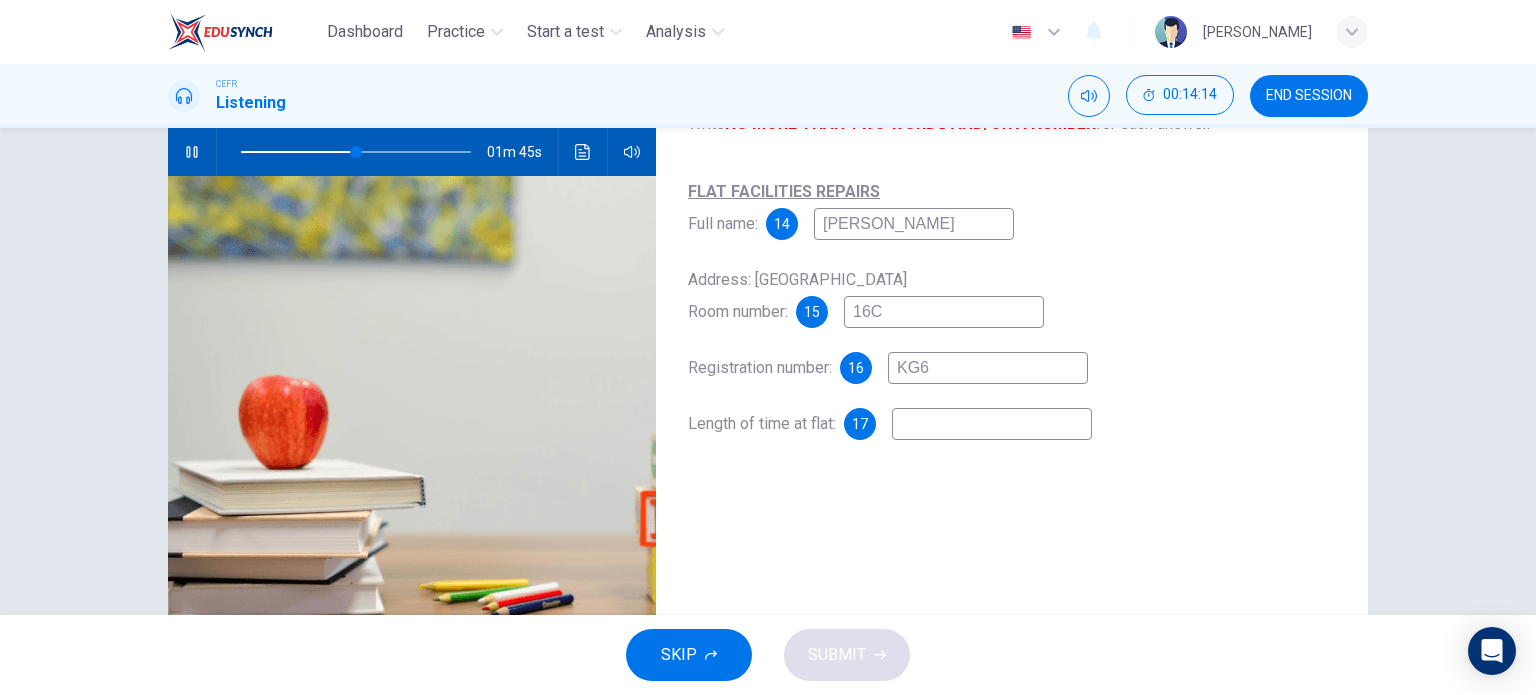 type on "KG60" 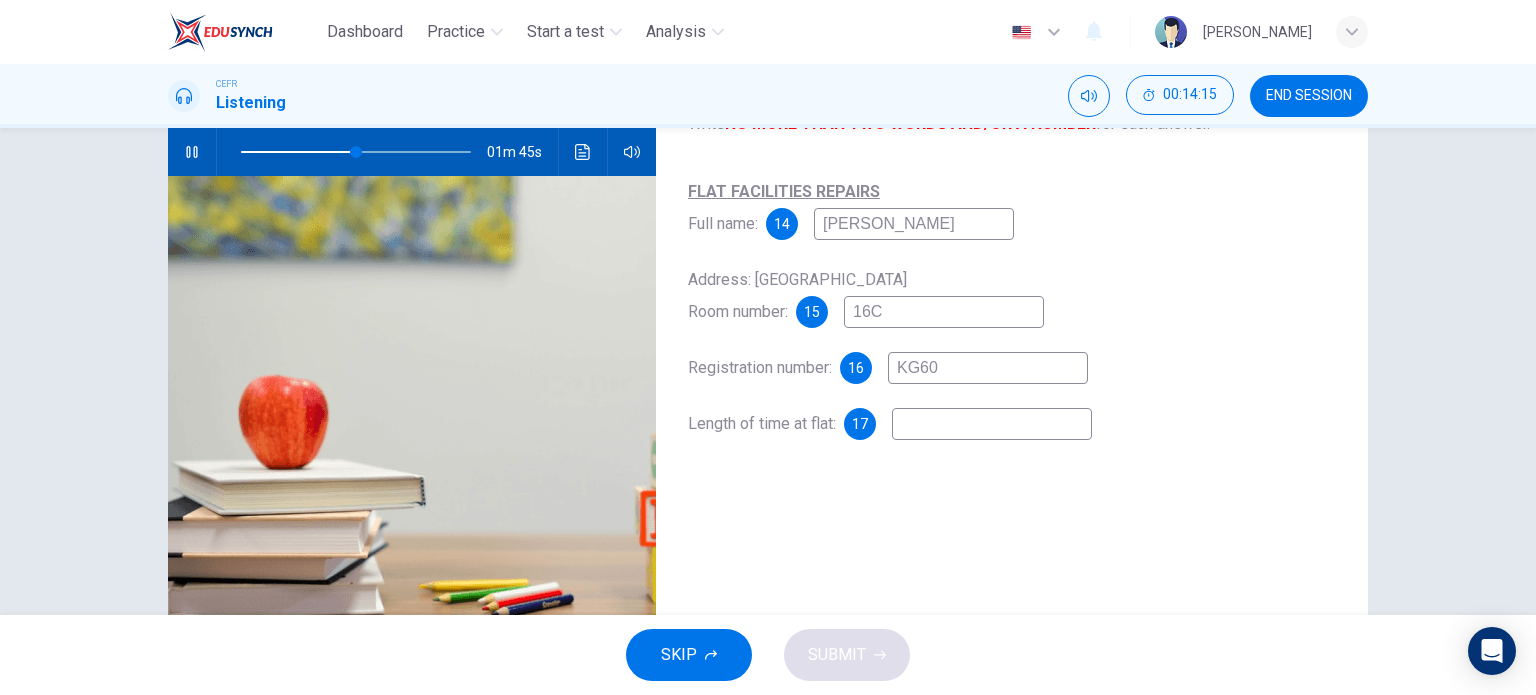 type on "51" 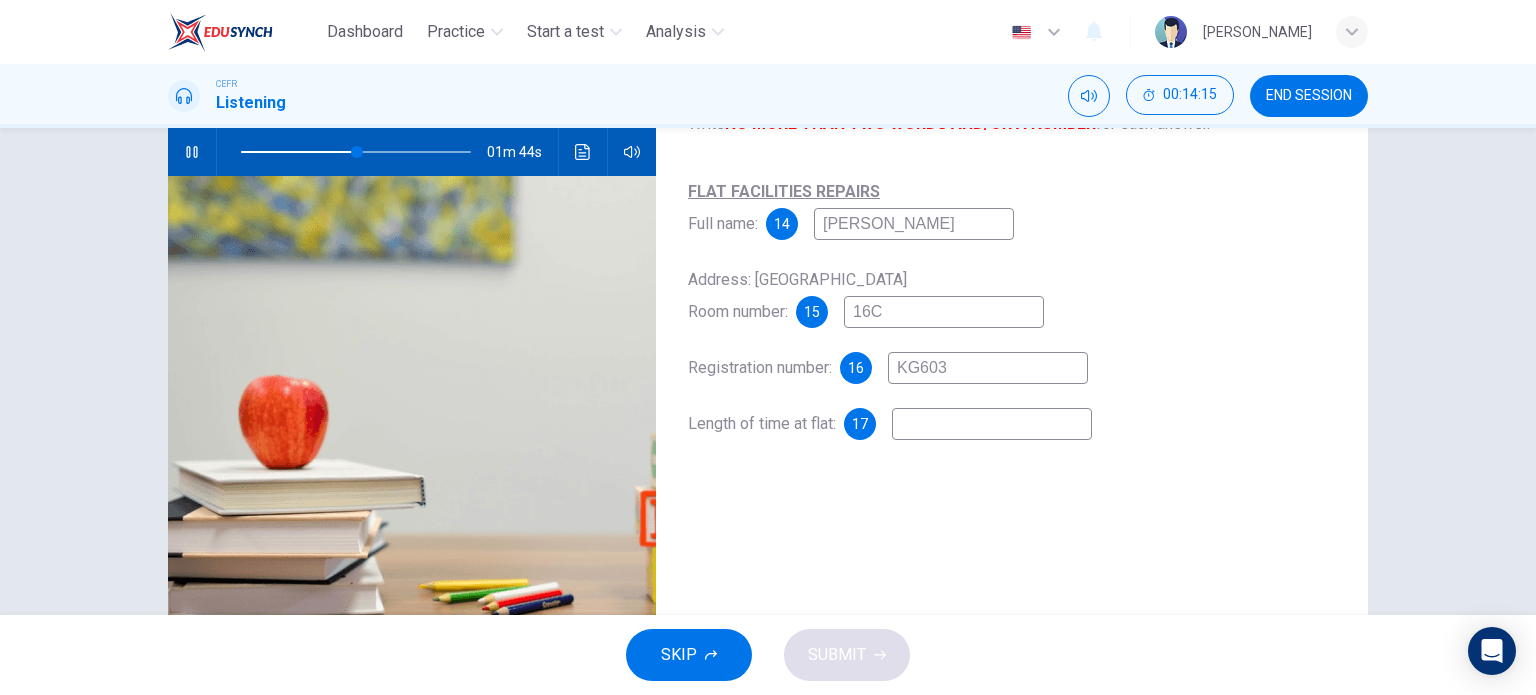 type on "KG6037" 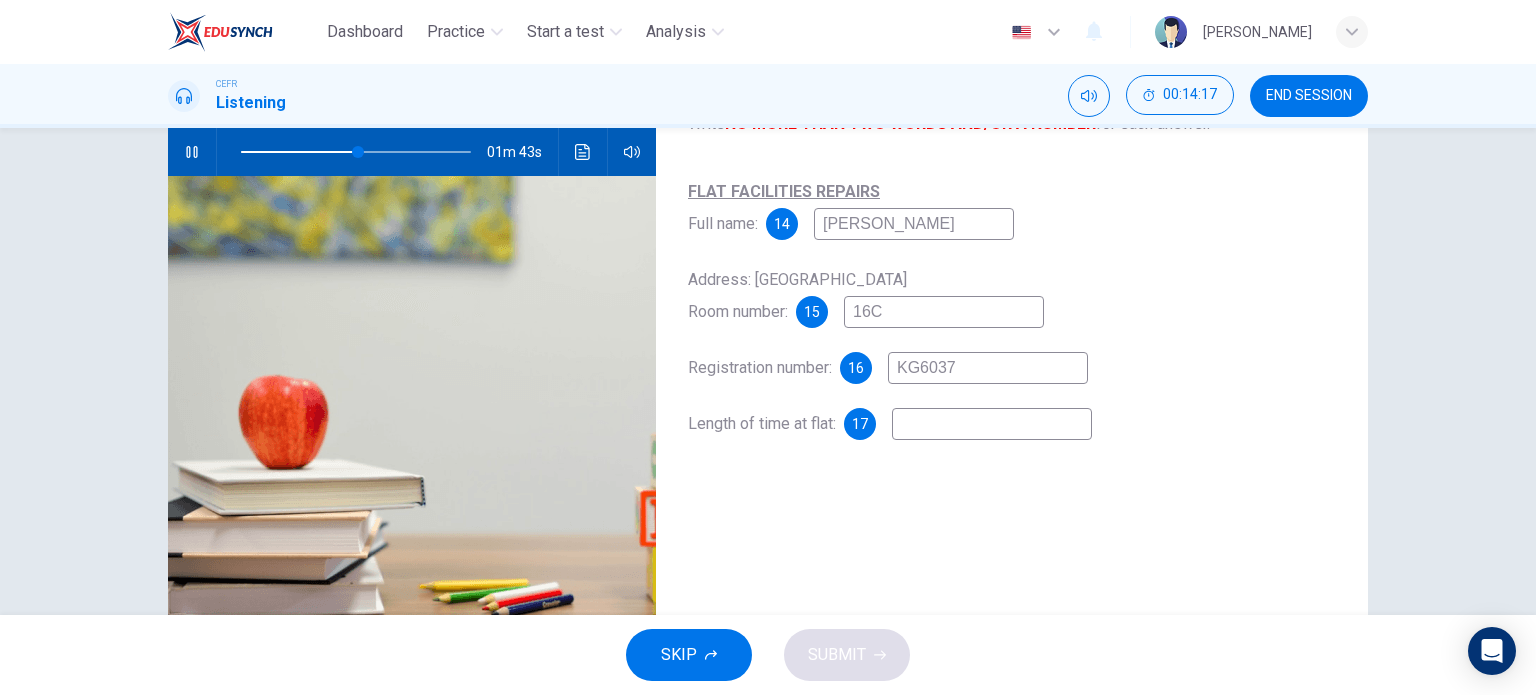 type on "52" 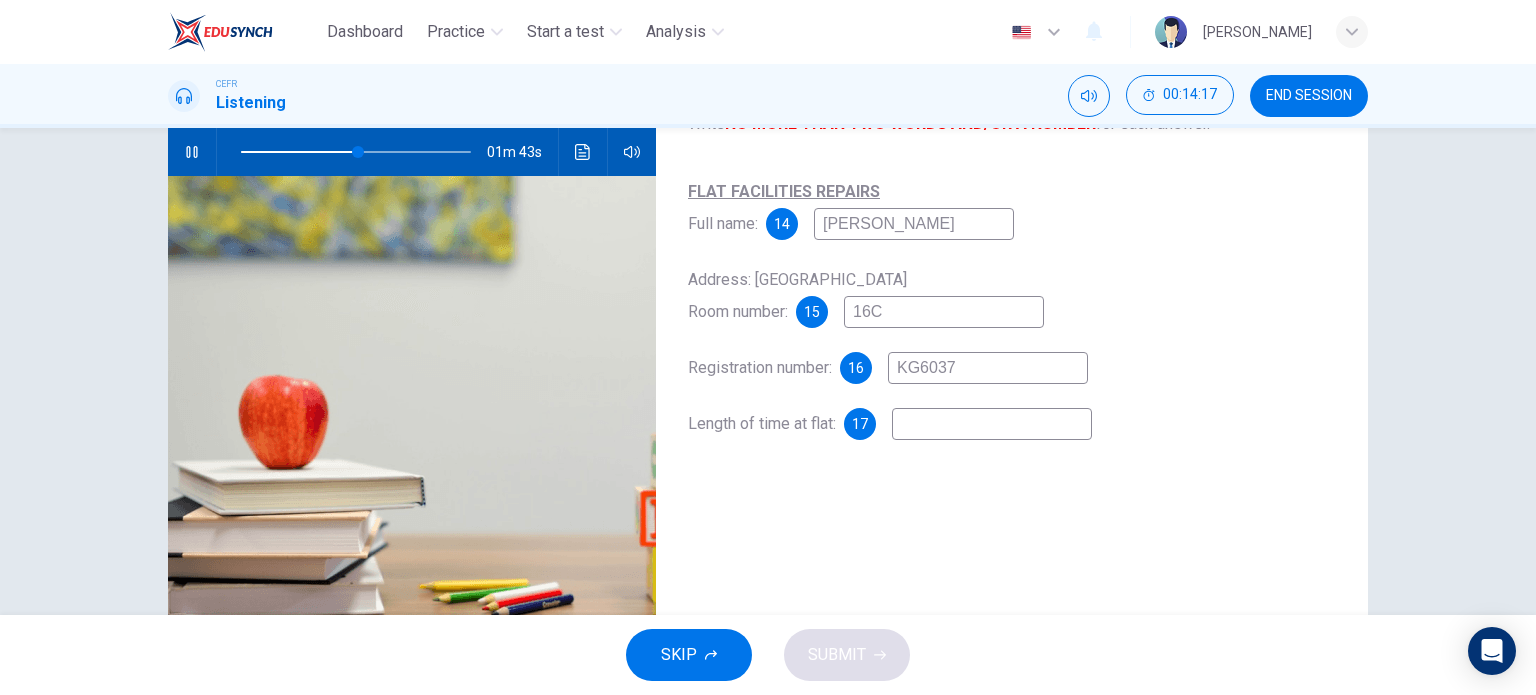 type on "KG6037" 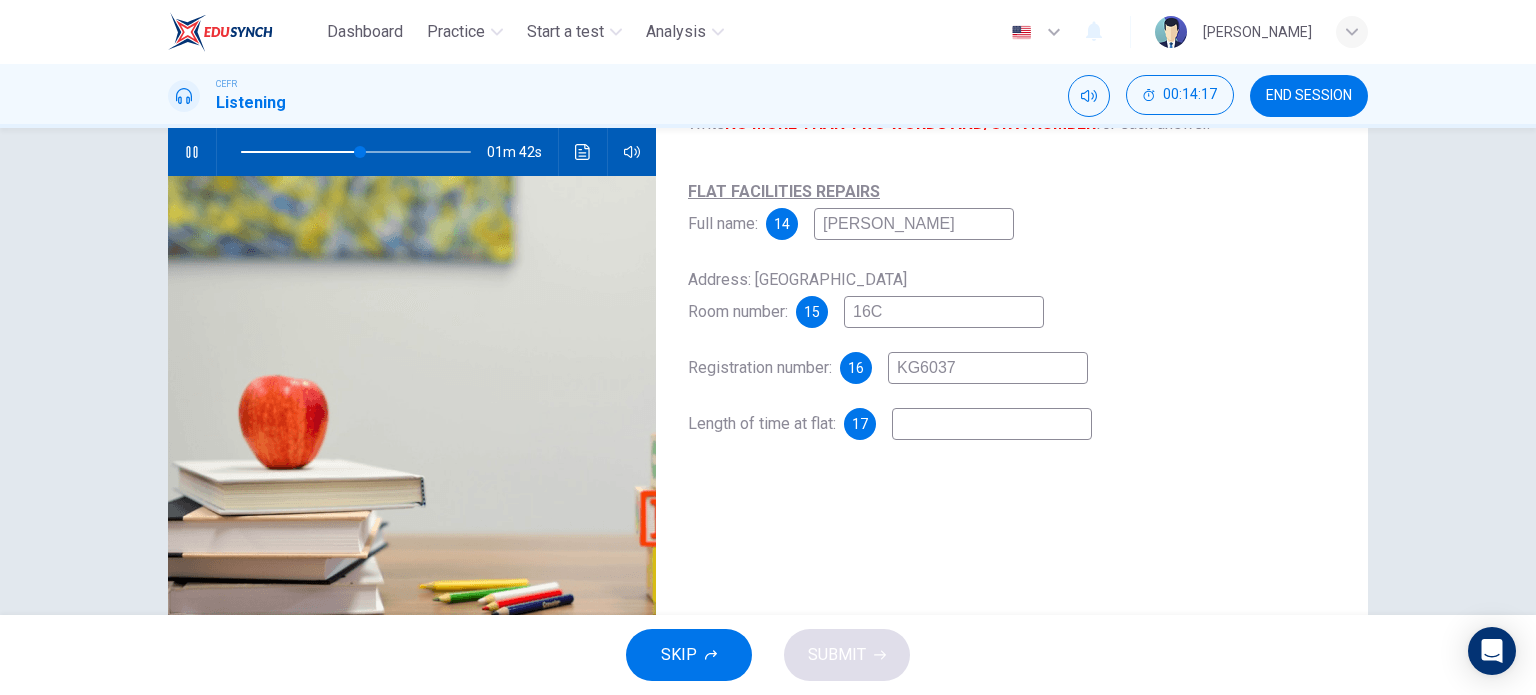 click at bounding box center [992, 424] 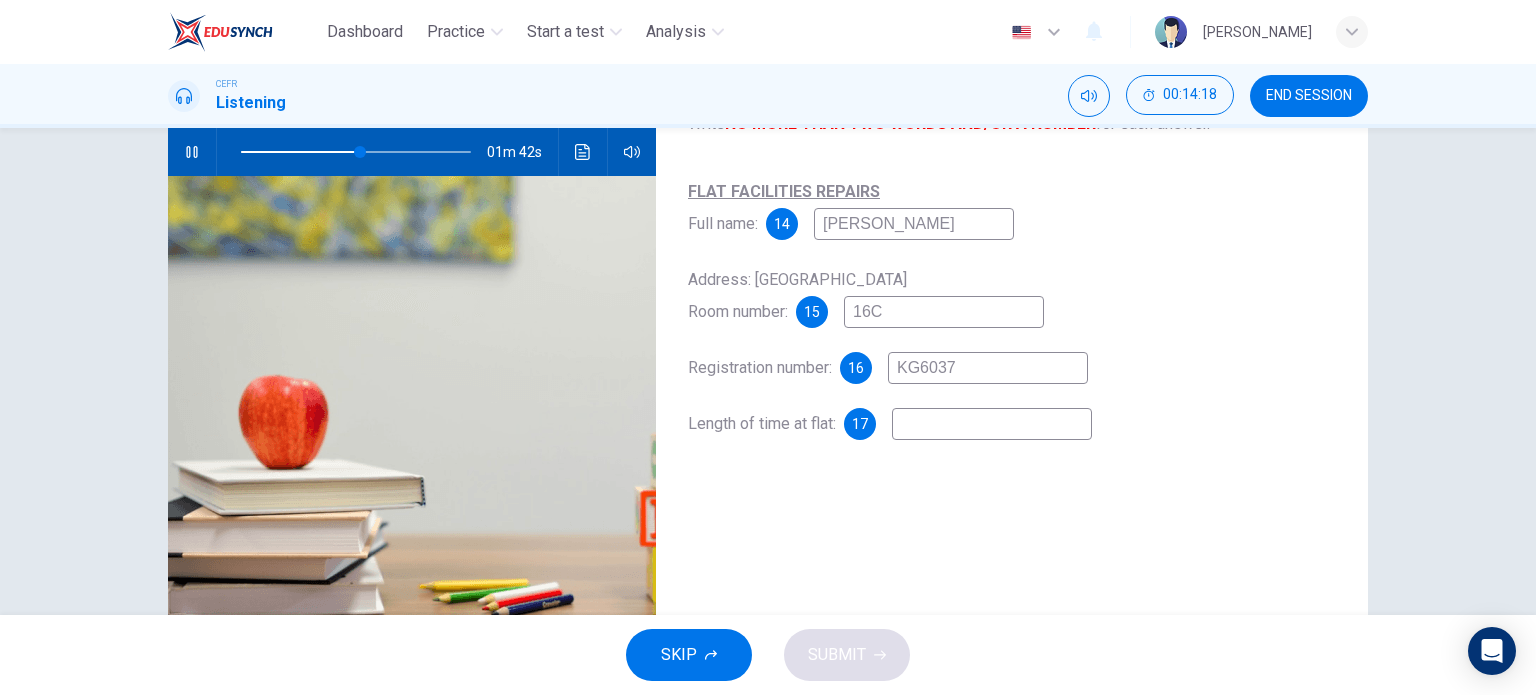 type on "52" 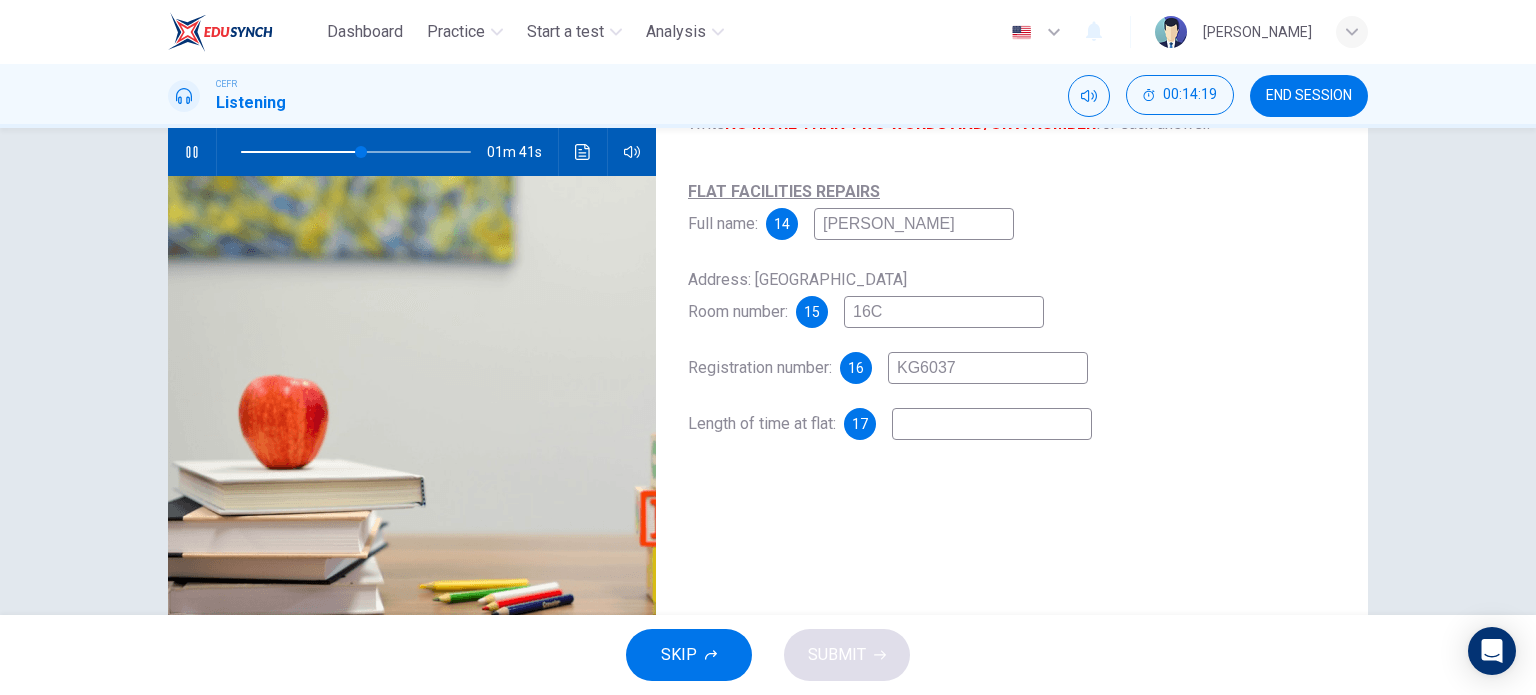type on "2" 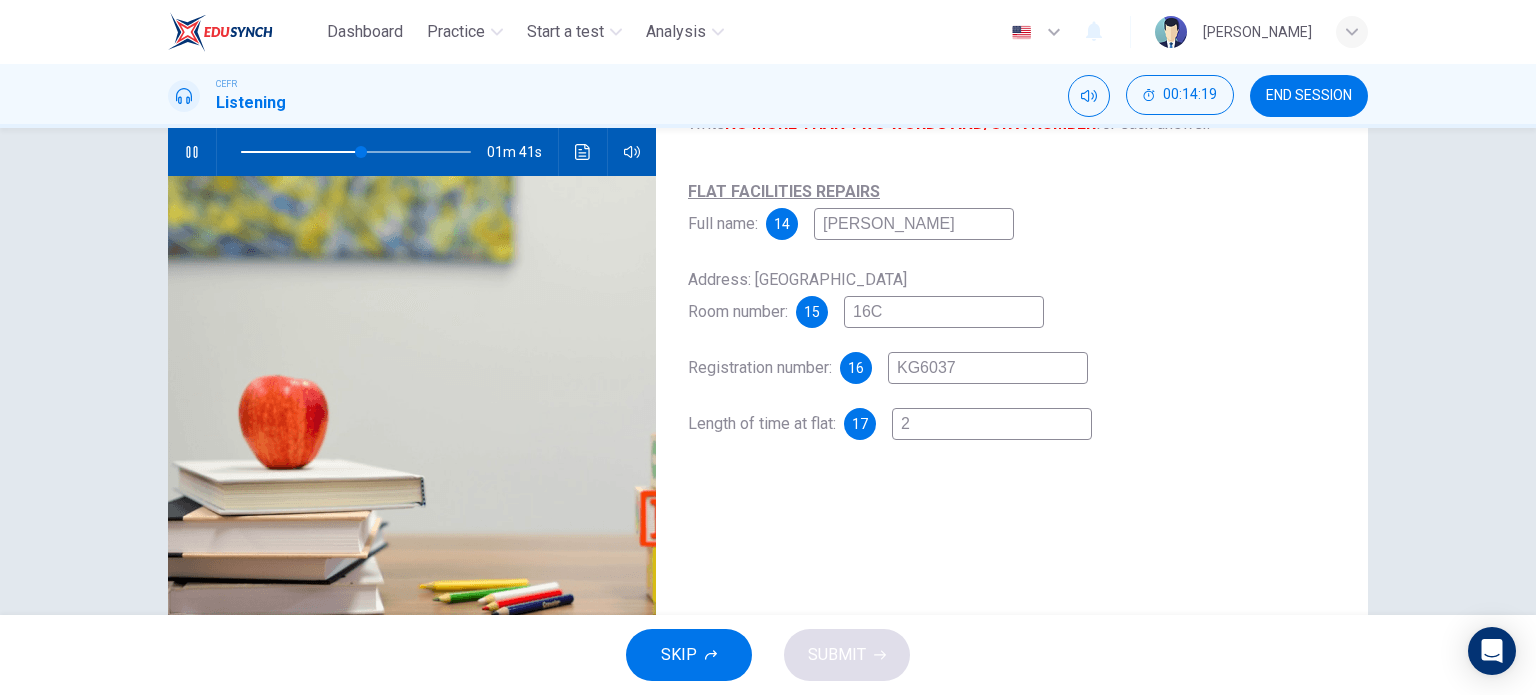 type on "53" 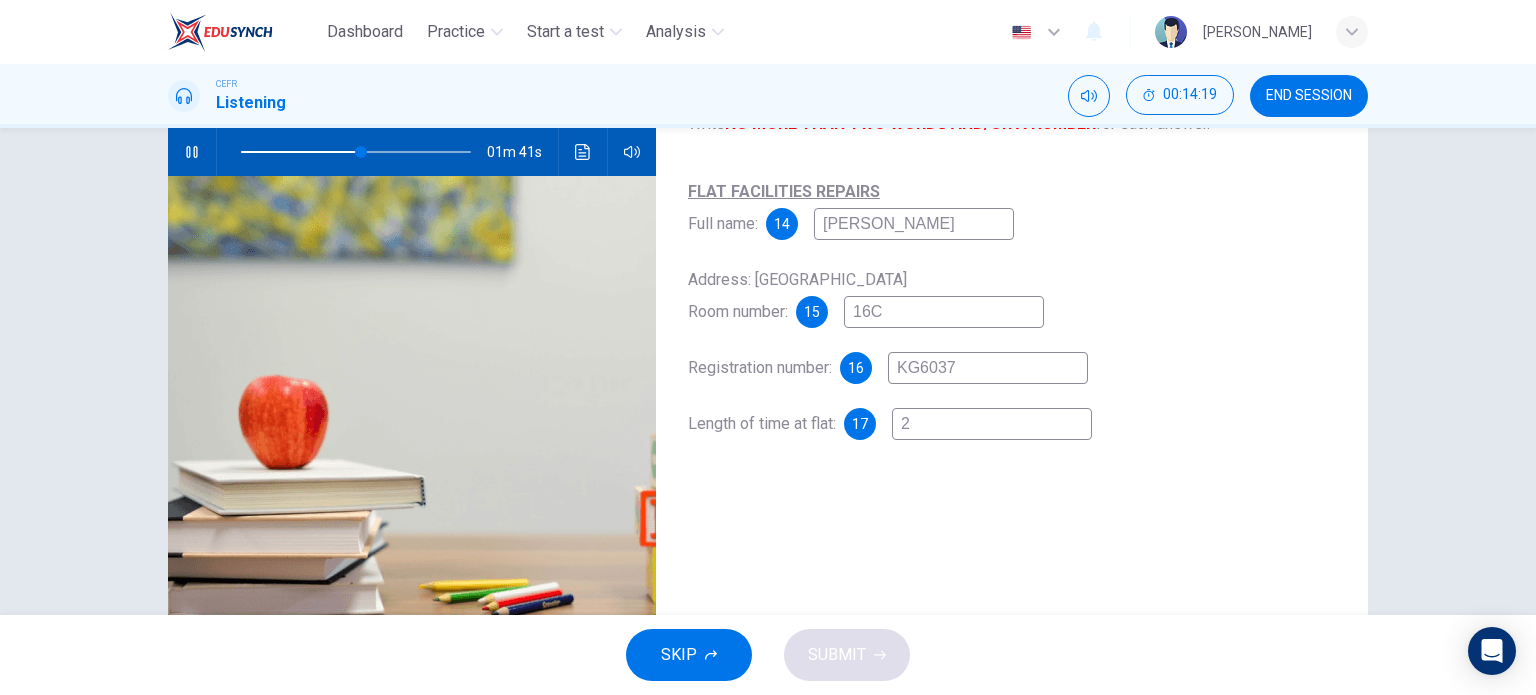 type on "2" 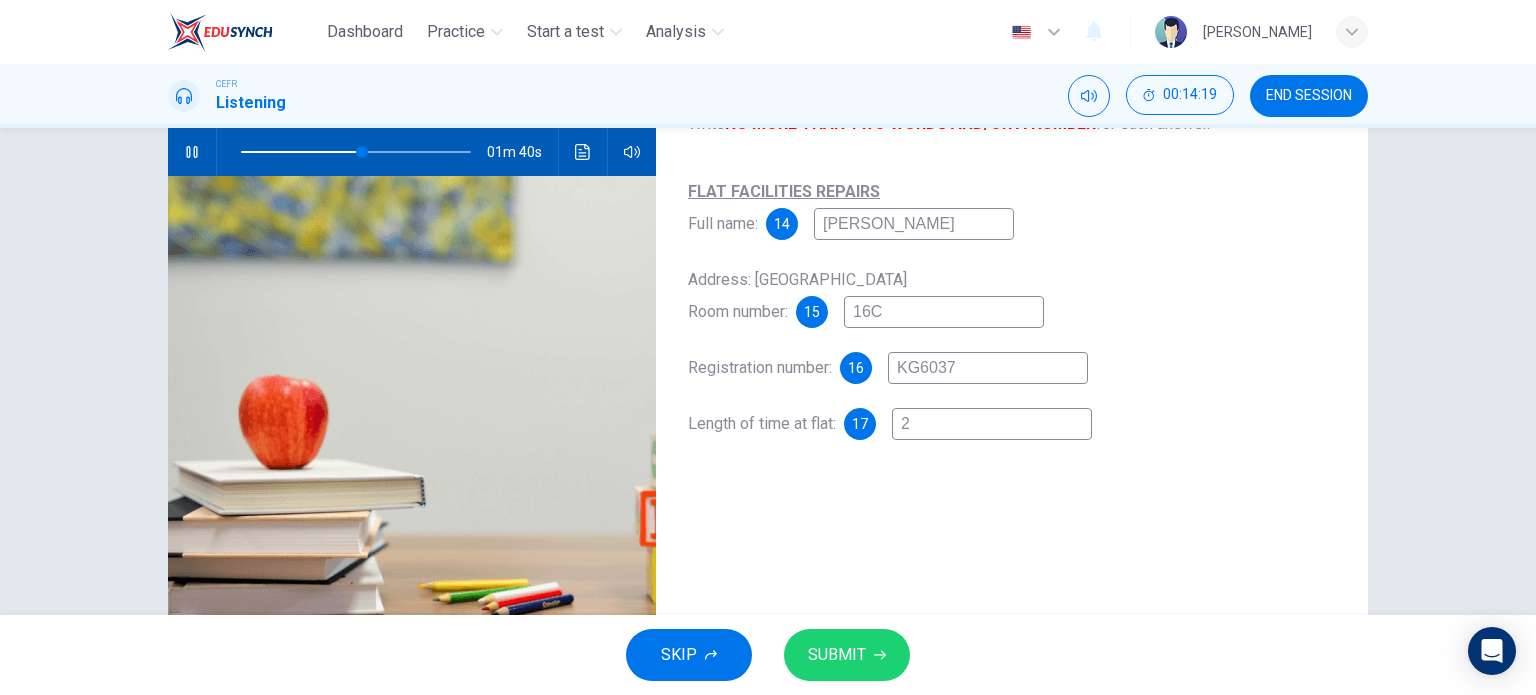 type on "2 m" 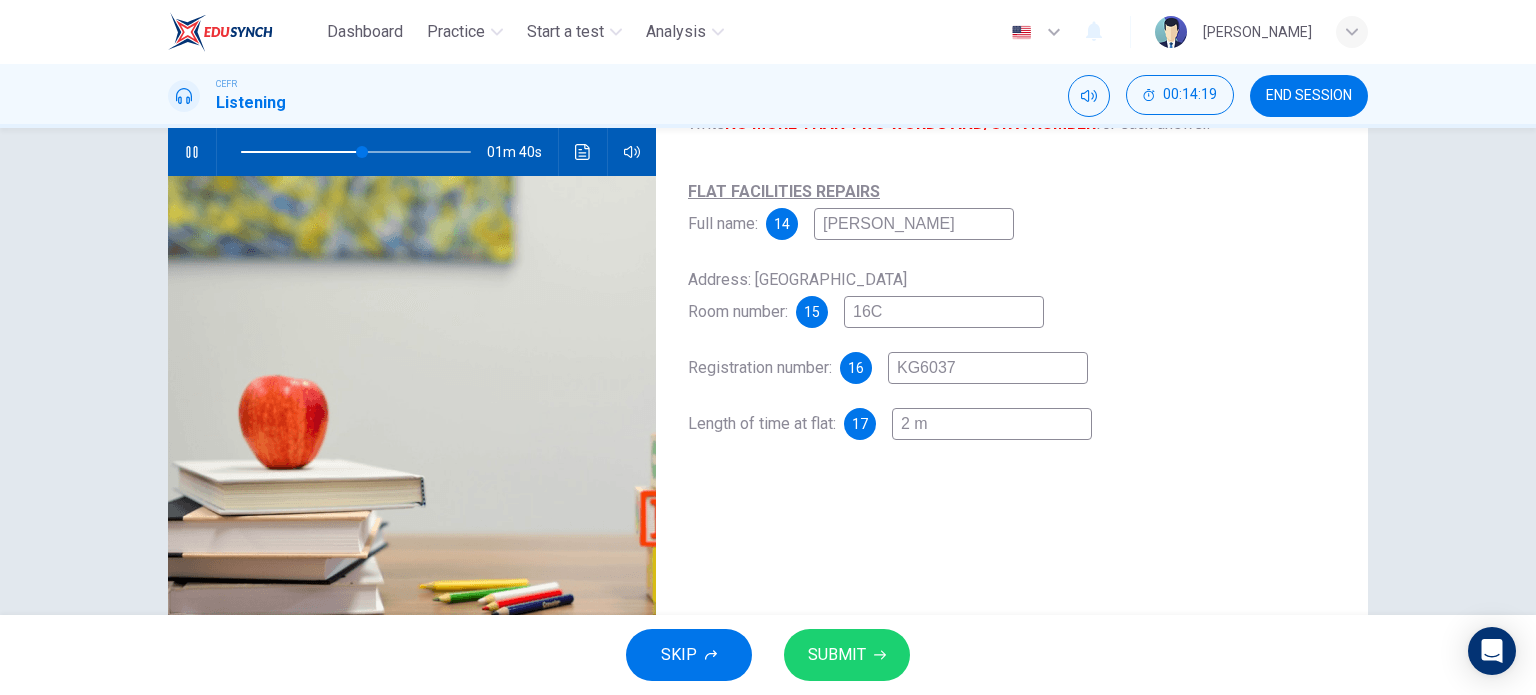 type on "53" 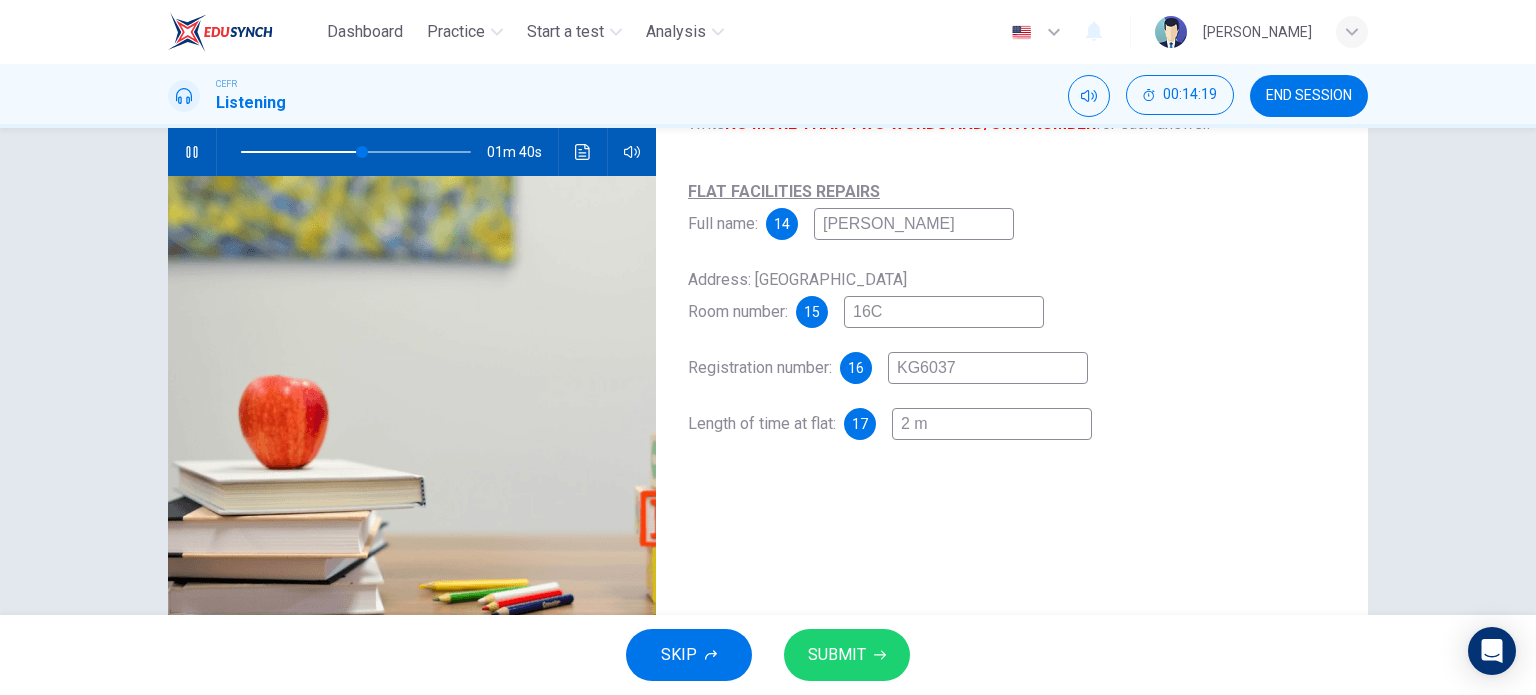 type on "2 mo" 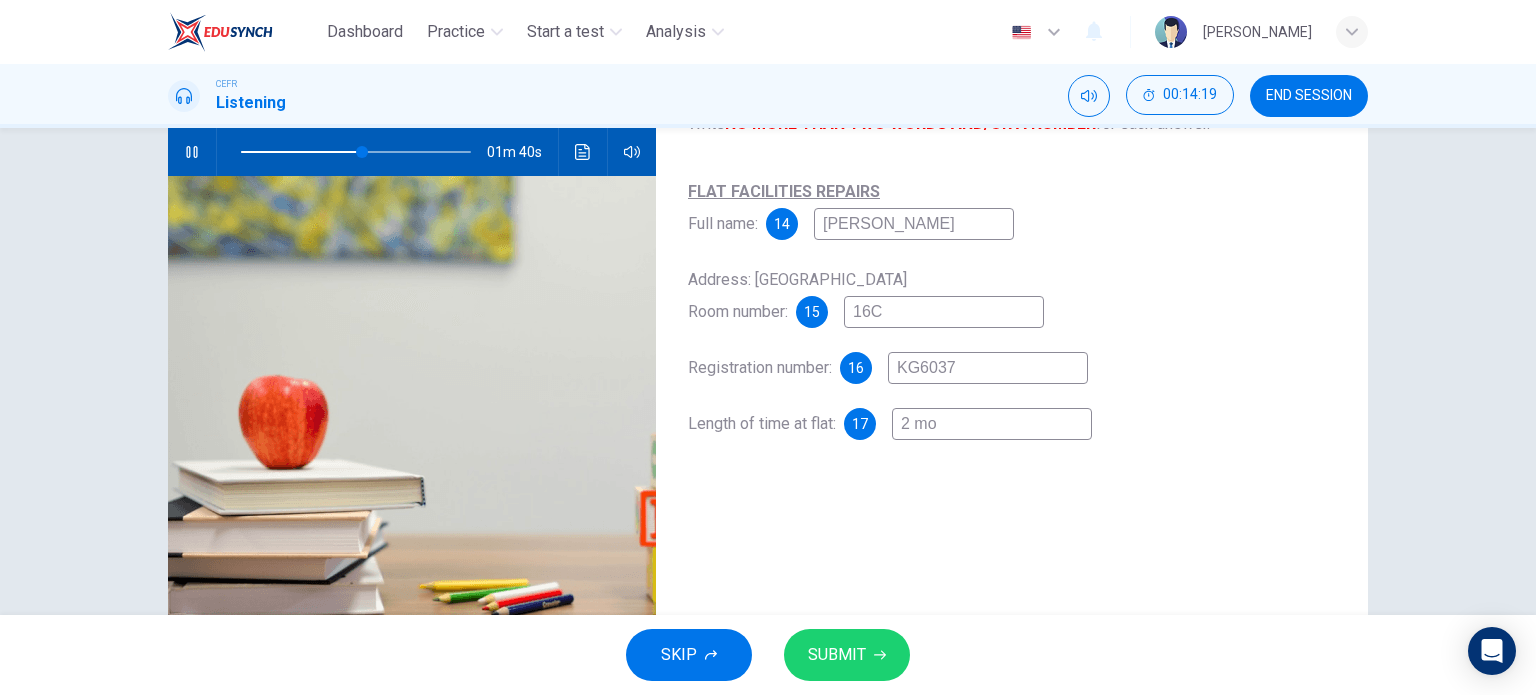 type on "53" 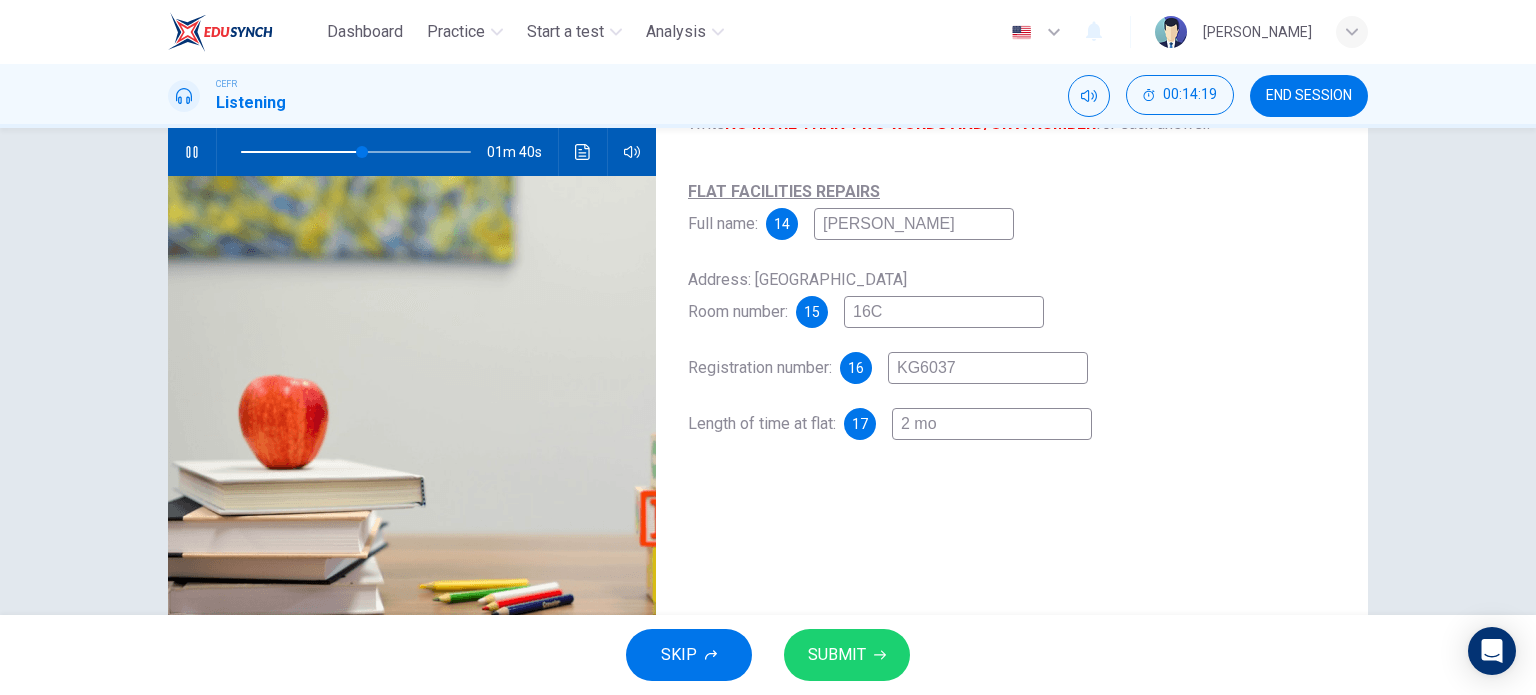 type on "2 mon" 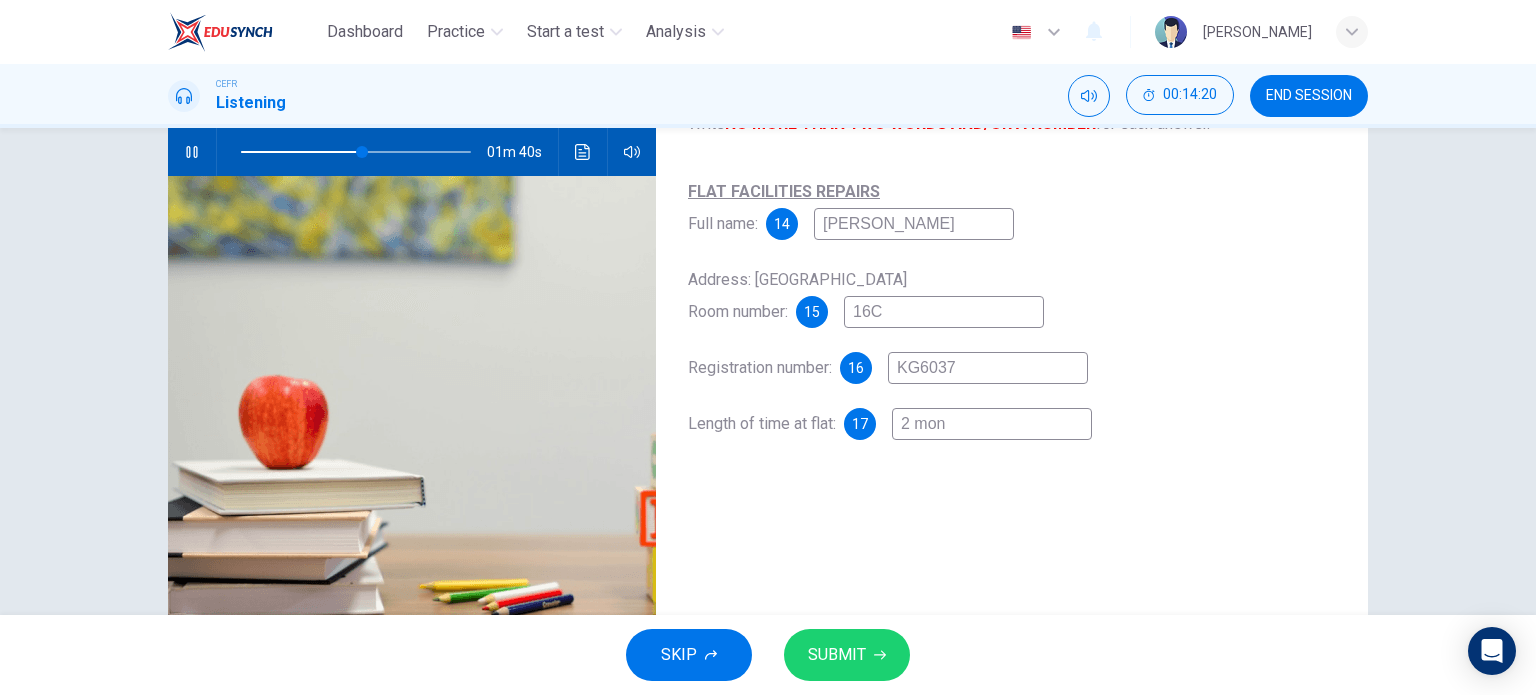 type on "53" 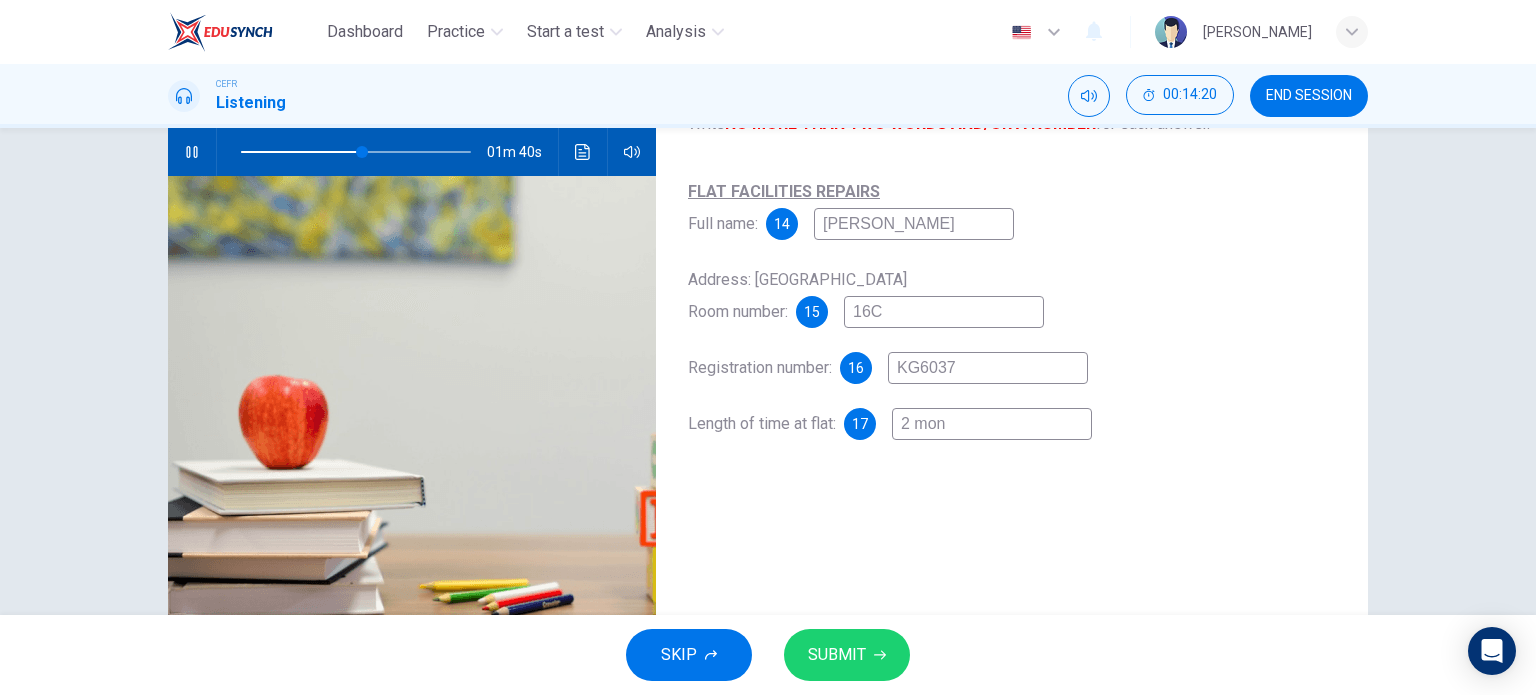 type on "2 mont" 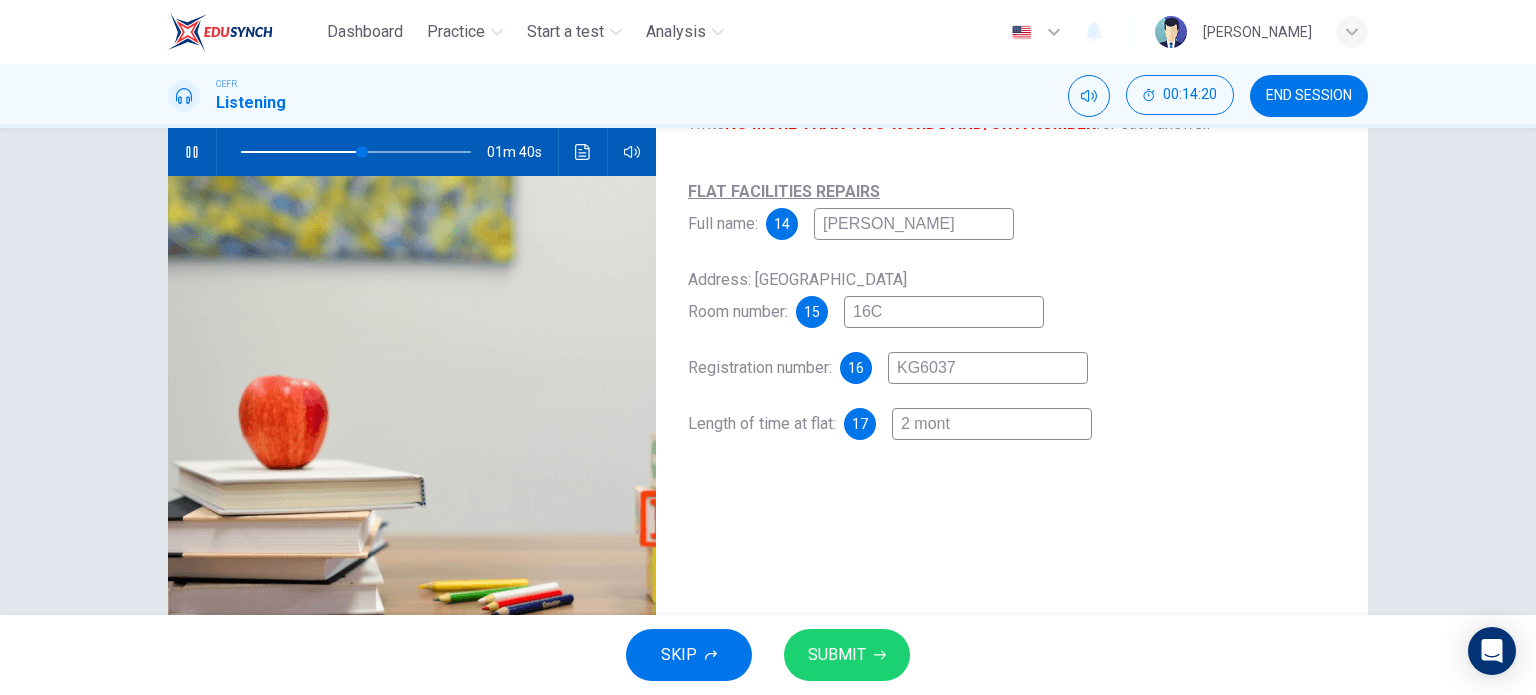 type on "53" 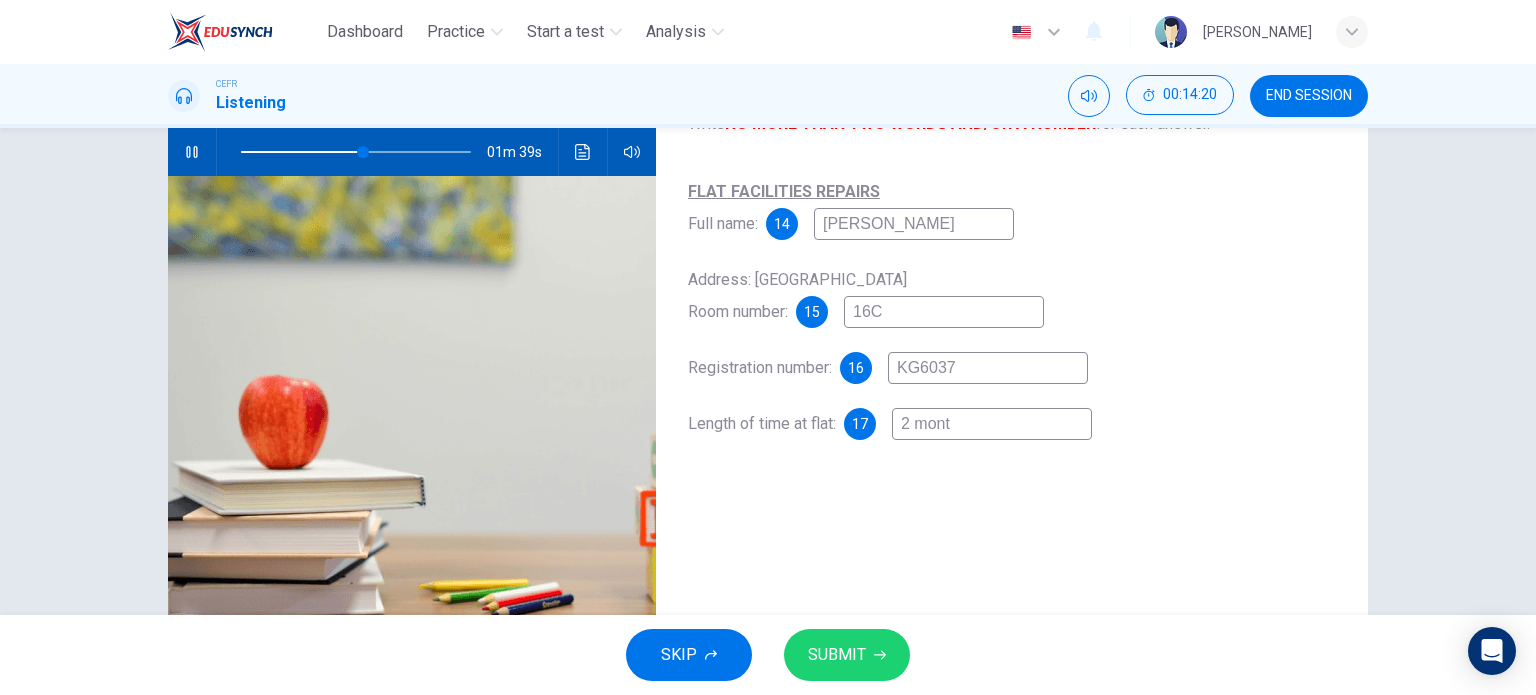 type on "2 month" 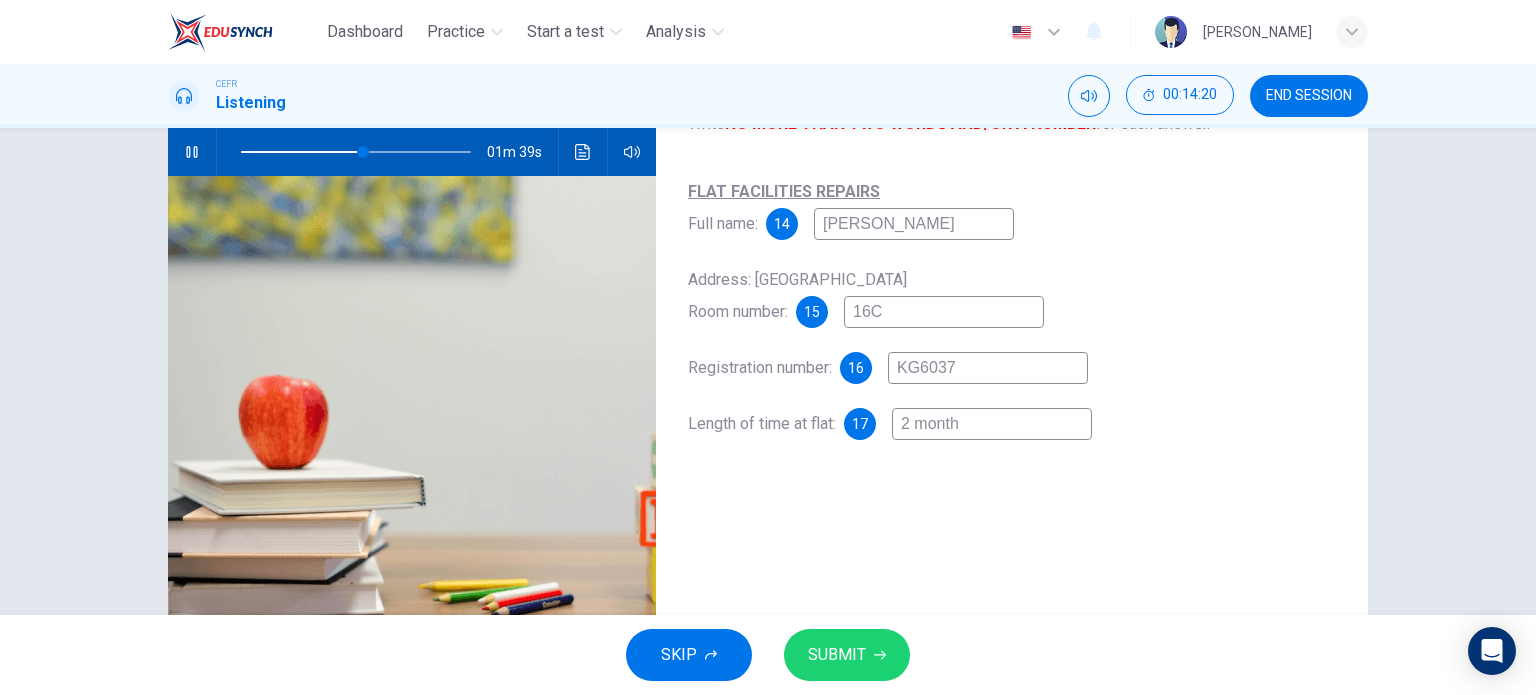type on "53" 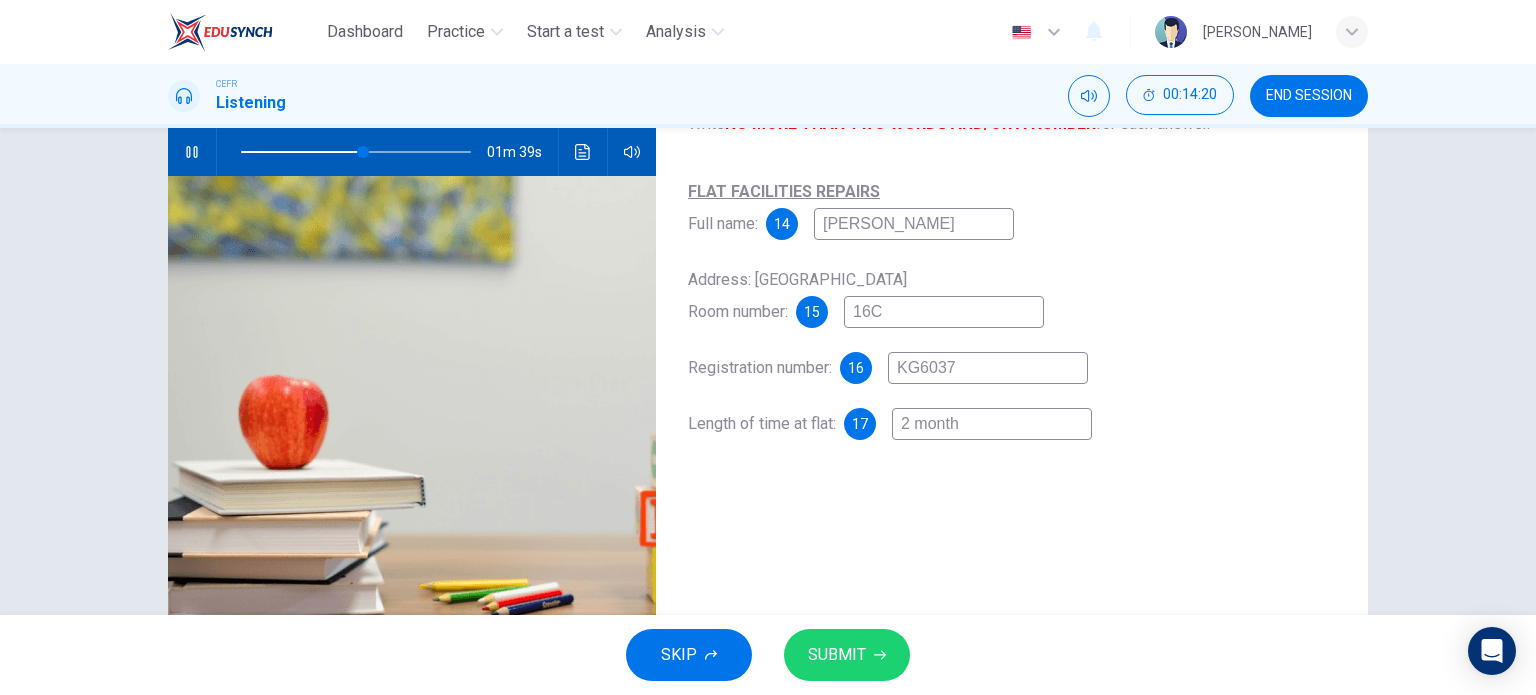 type on "2 months" 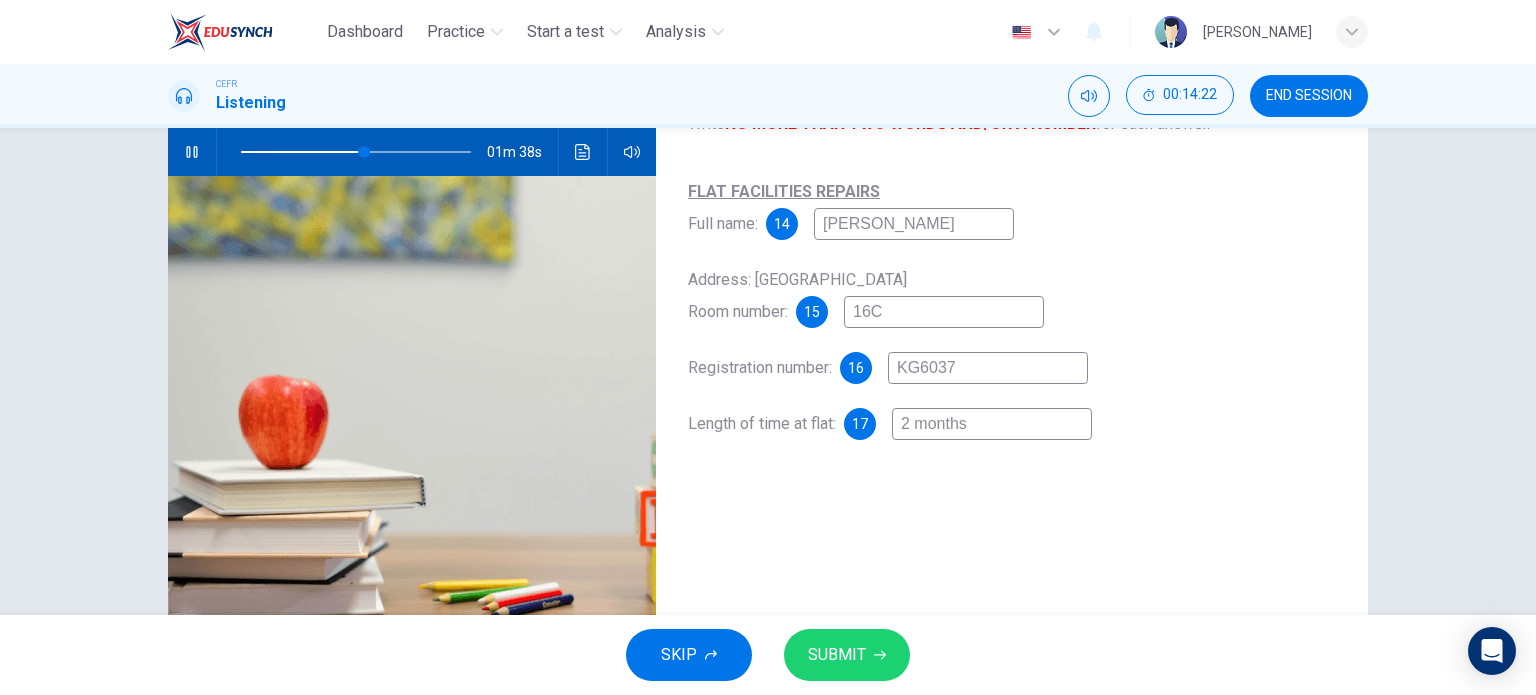 type on "54" 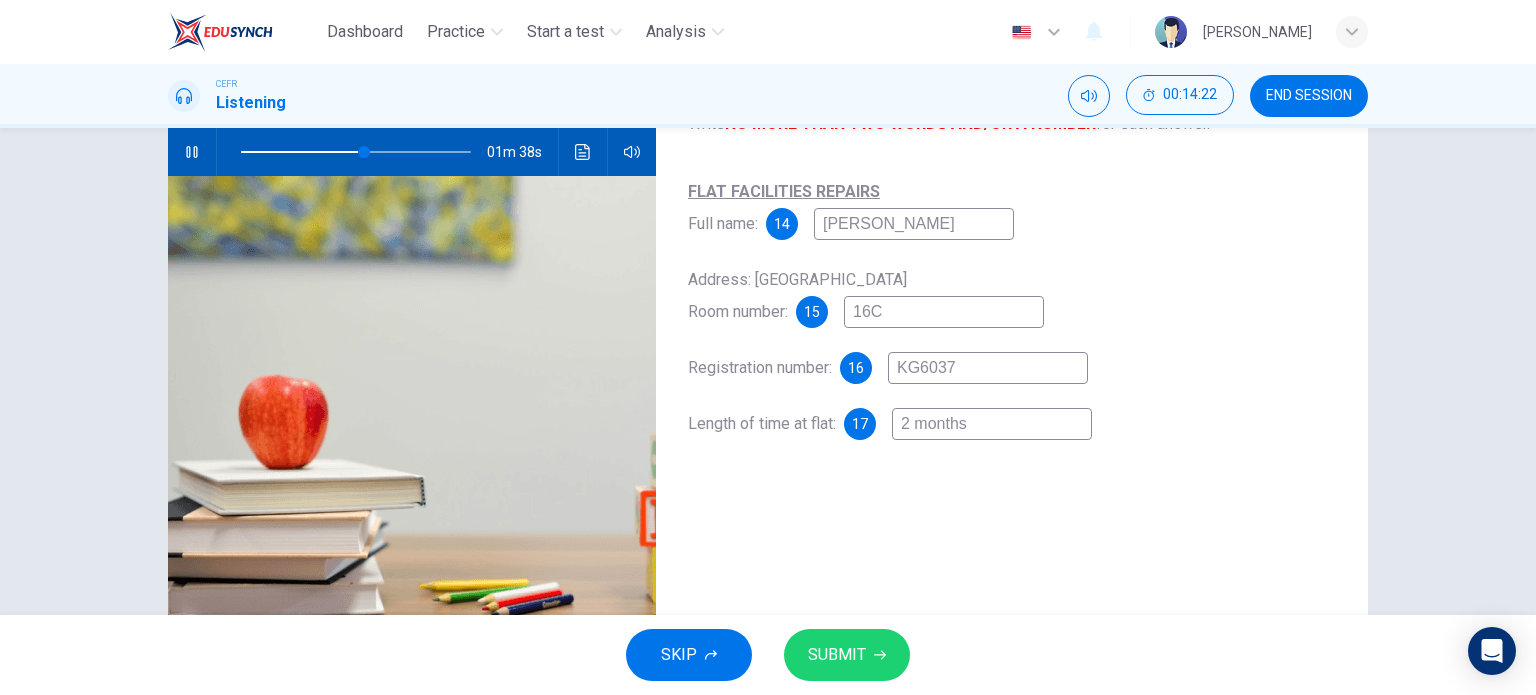 type on "2 months" 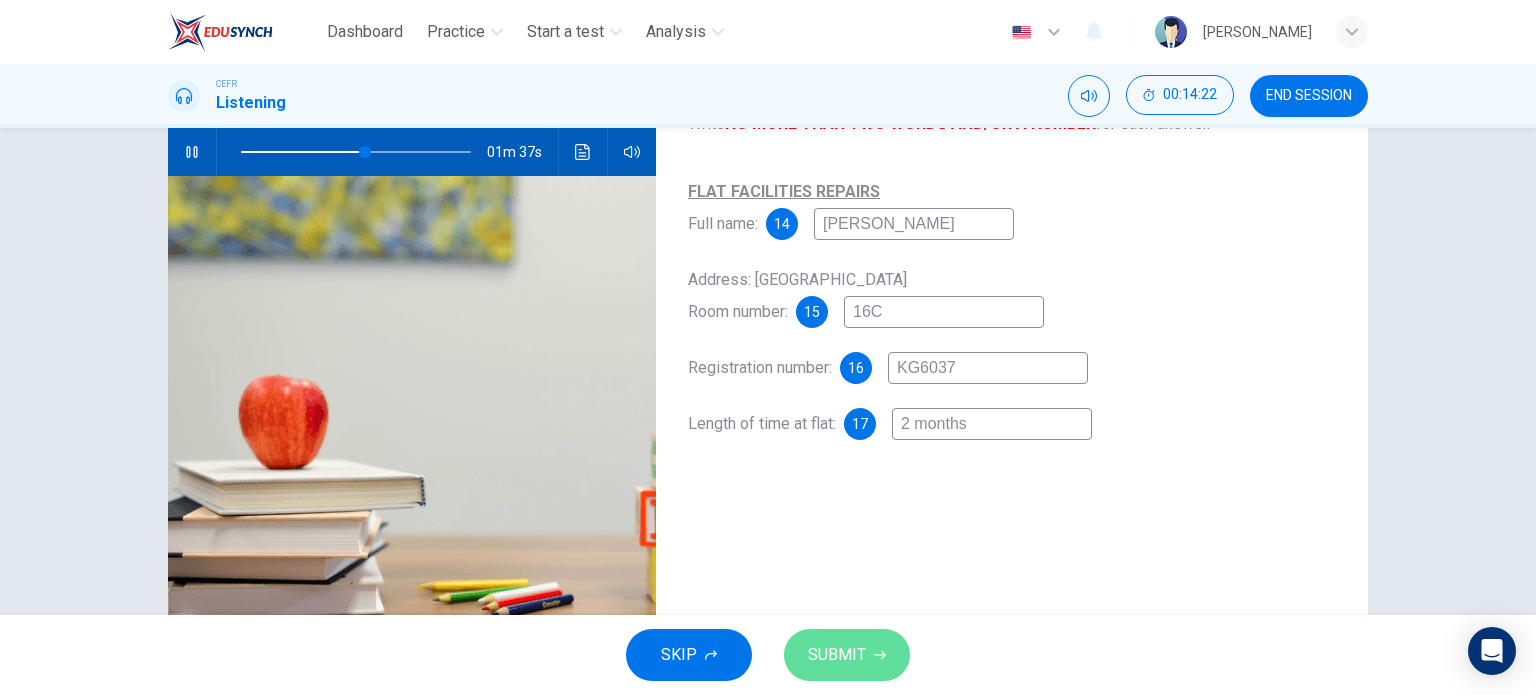 click on "SUBMIT" at bounding box center [837, 655] 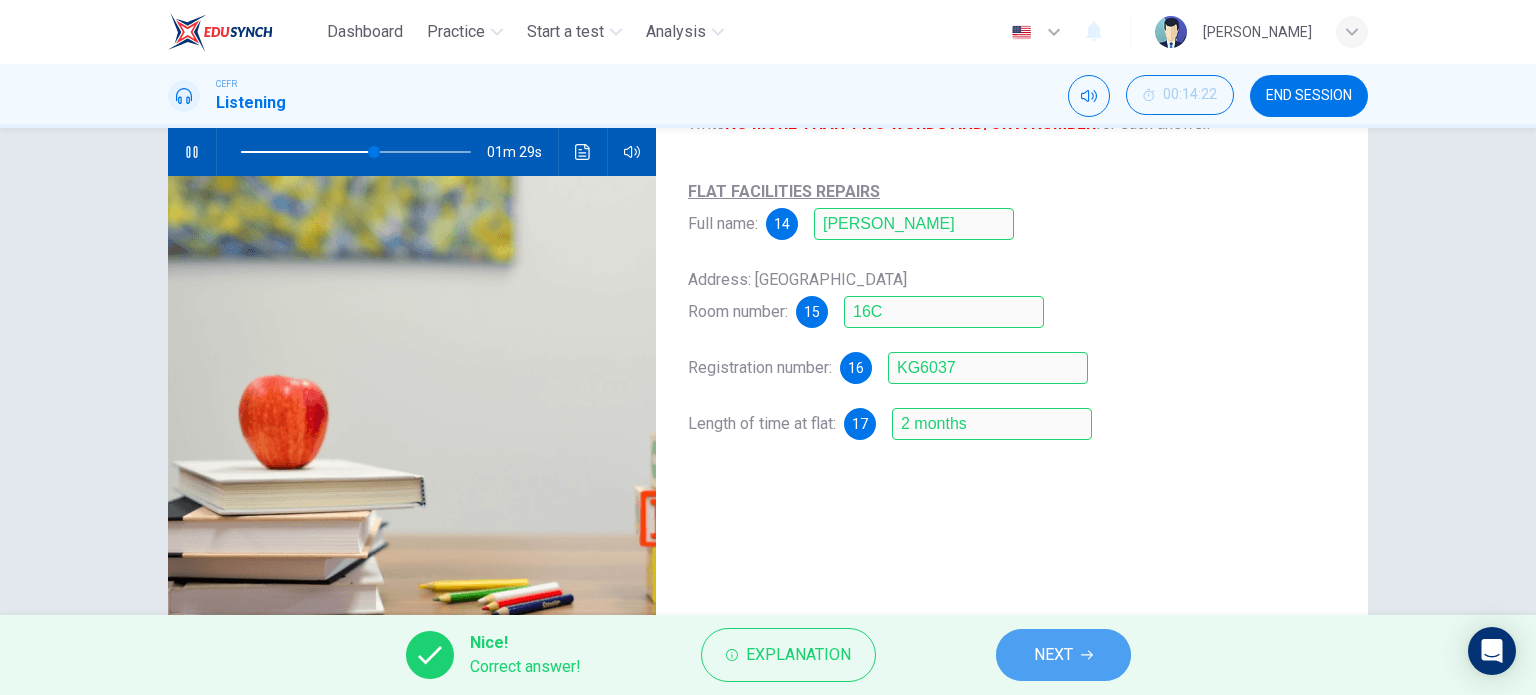 click on "NEXT" at bounding box center (1063, 655) 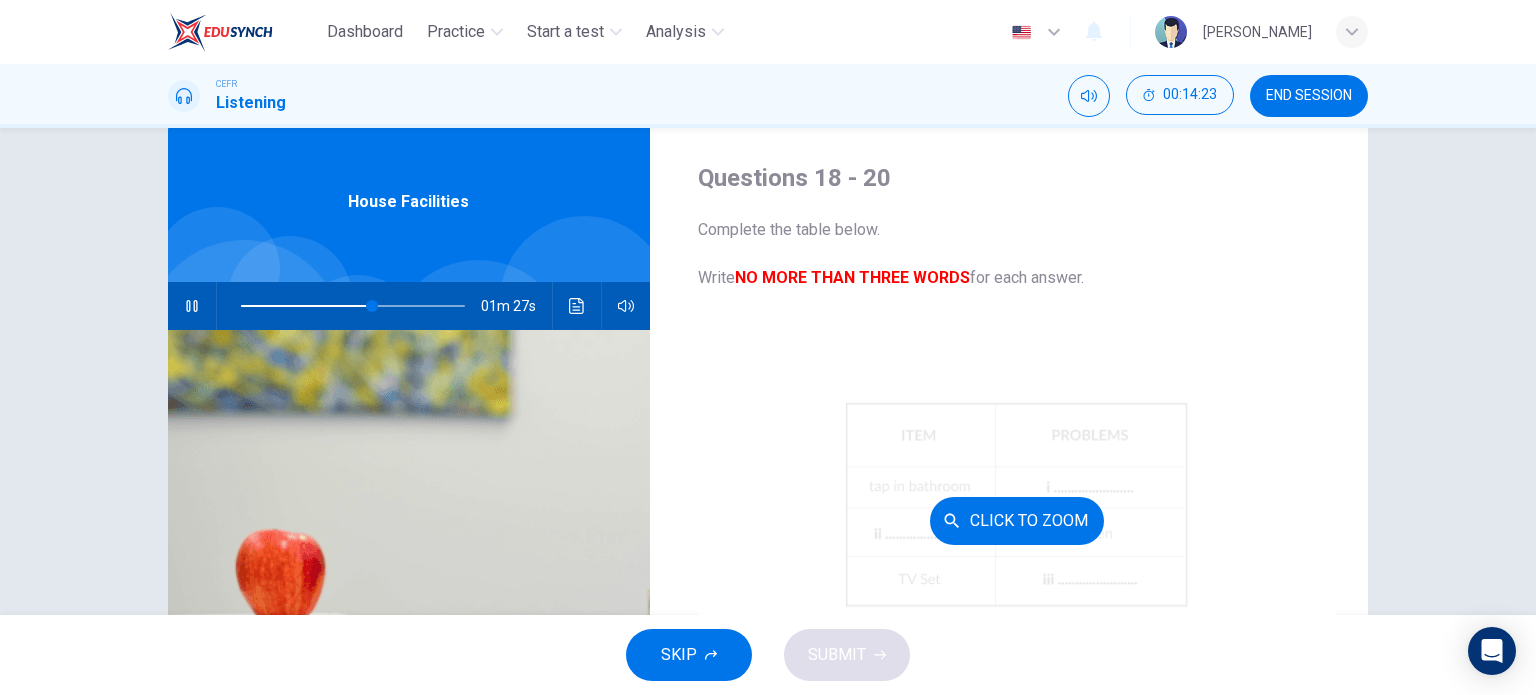 scroll, scrollTop: 0, scrollLeft: 0, axis: both 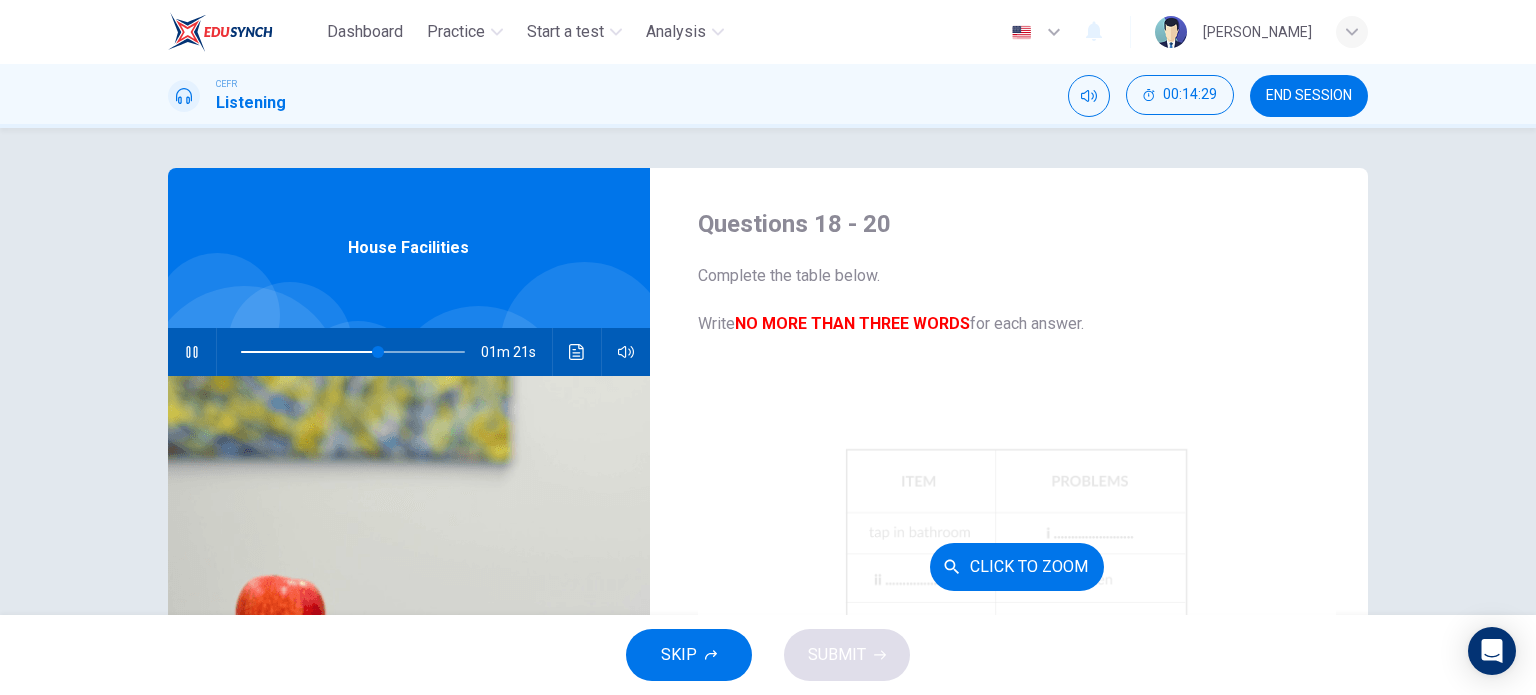 click on "Click to Zoom" at bounding box center [1017, 567] 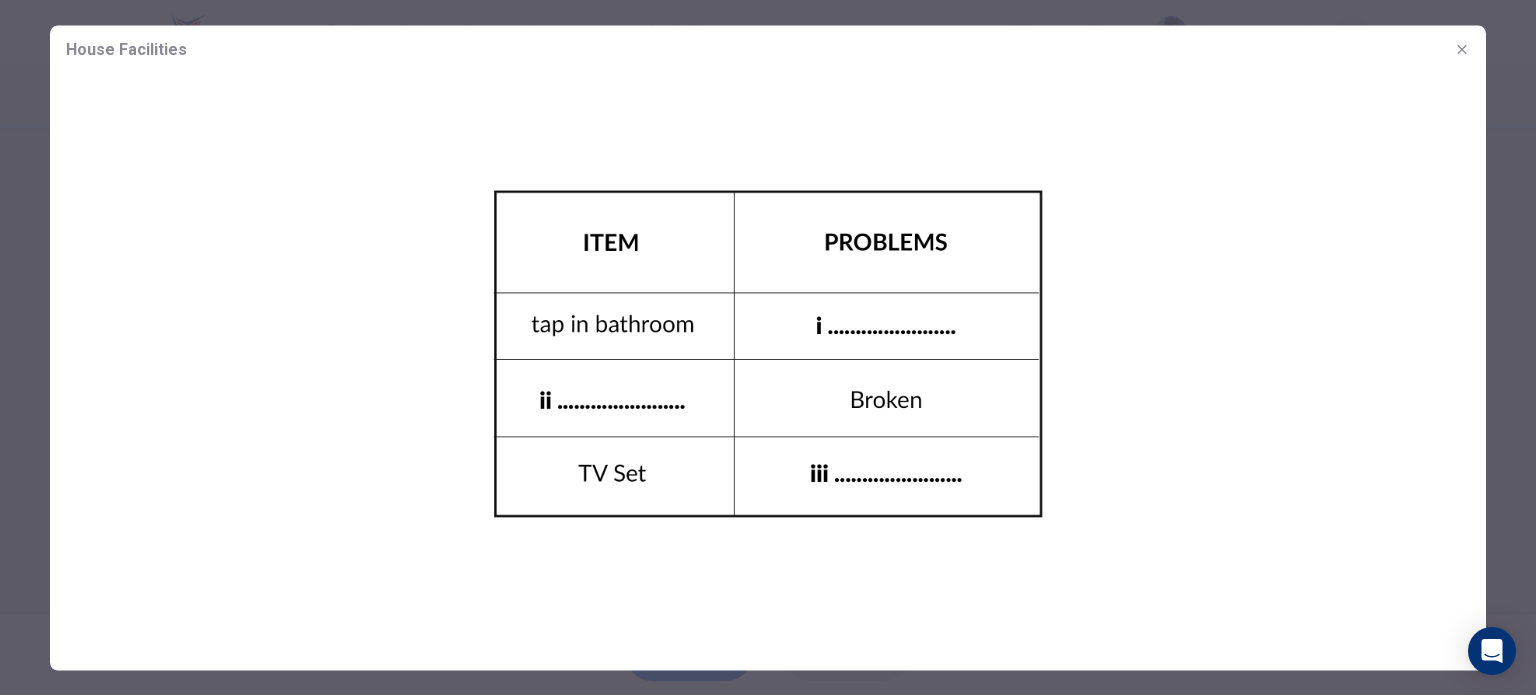 click at bounding box center [768, 353] 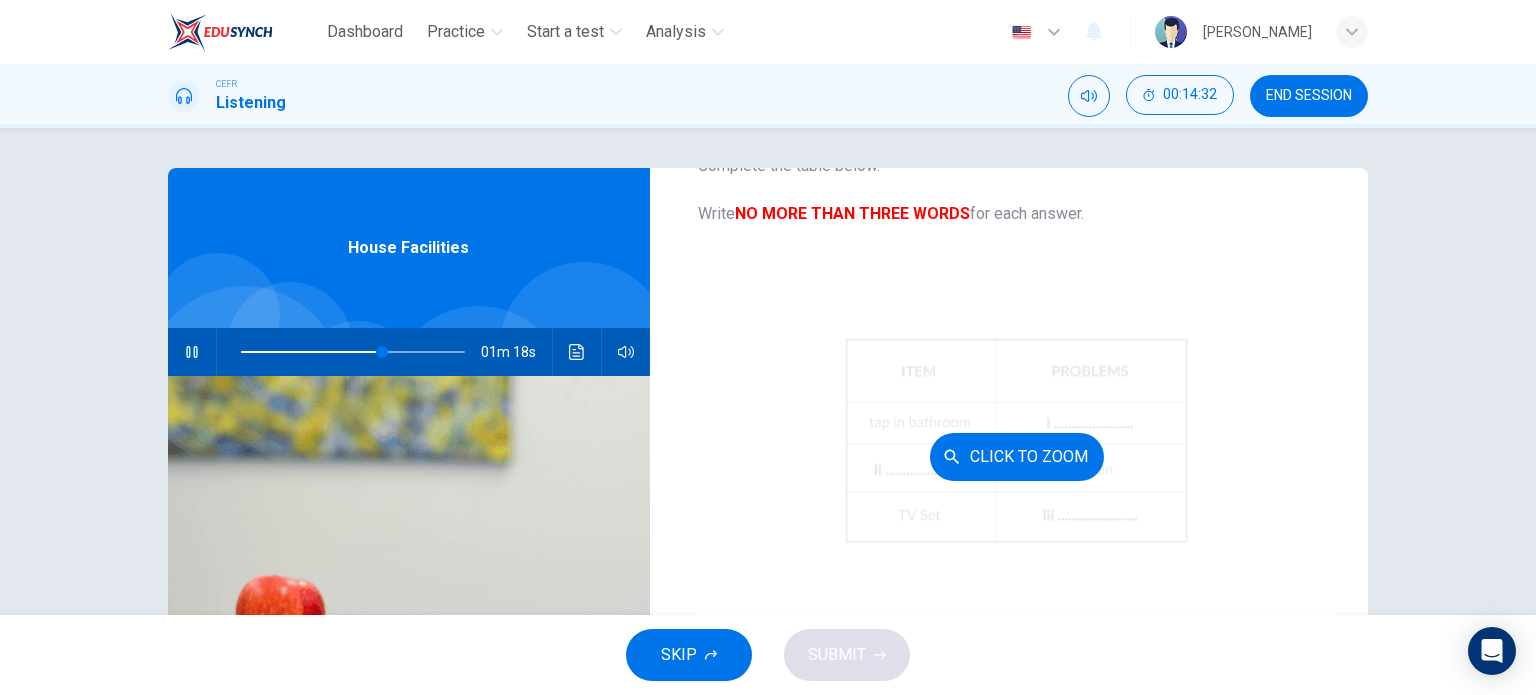 scroll, scrollTop: 117, scrollLeft: 0, axis: vertical 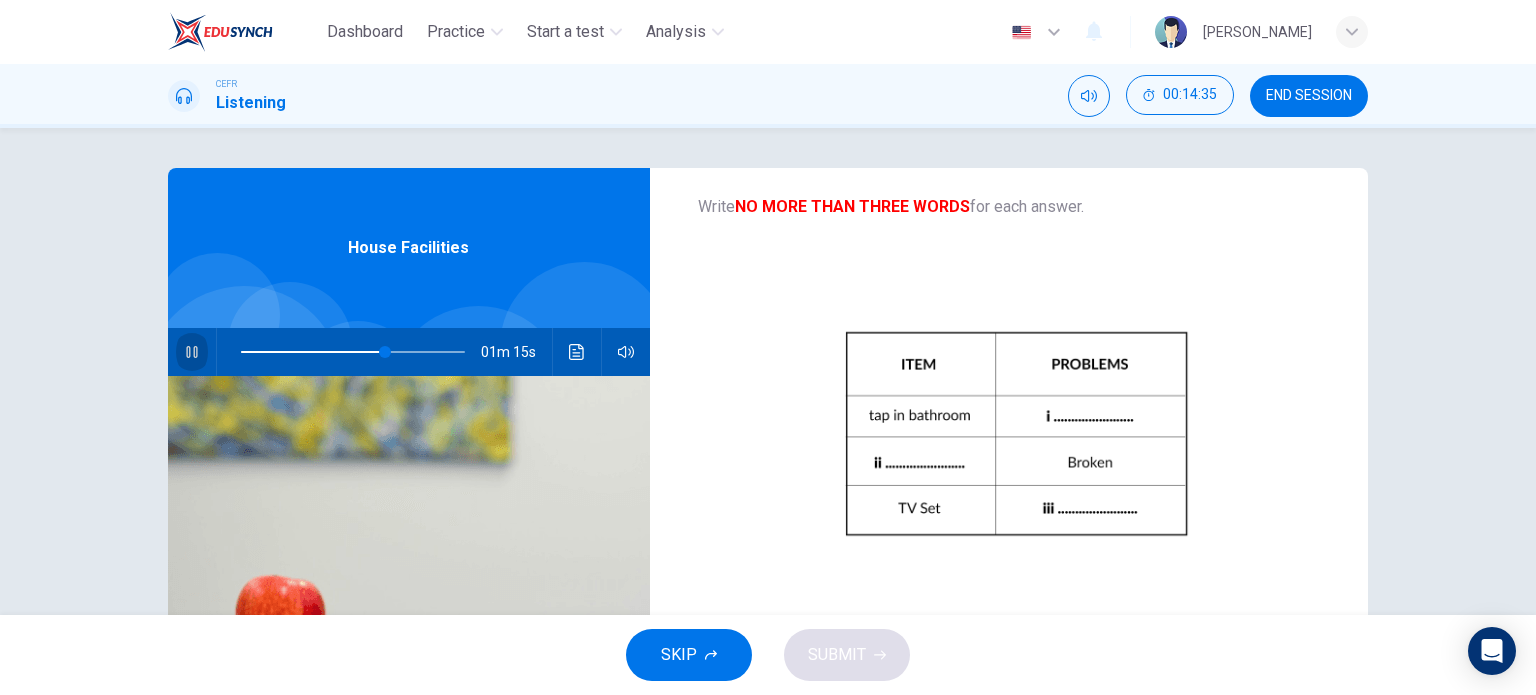 drag, startPoint x: 180, startPoint y: 347, endPoint x: 362, endPoint y: 365, distance: 182.88794 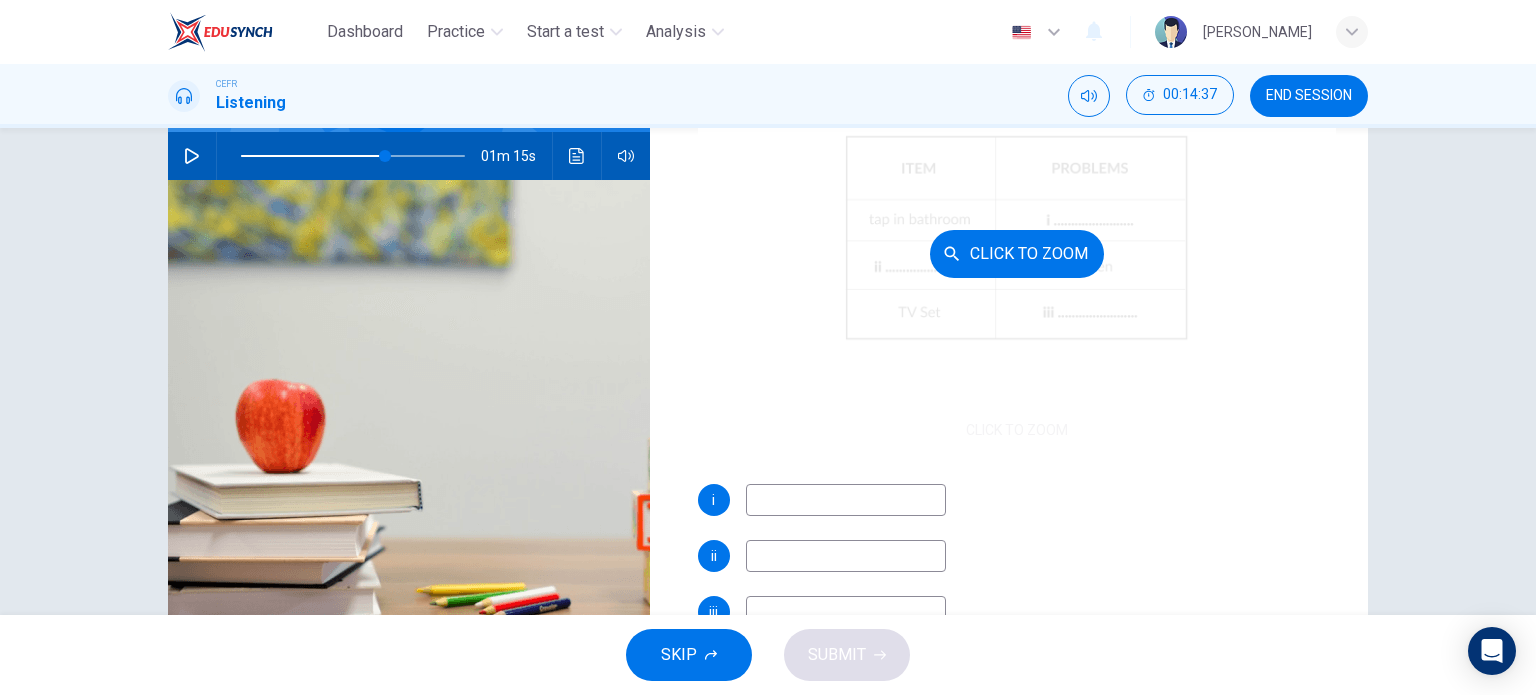 scroll, scrollTop: 200, scrollLeft: 0, axis: vertical 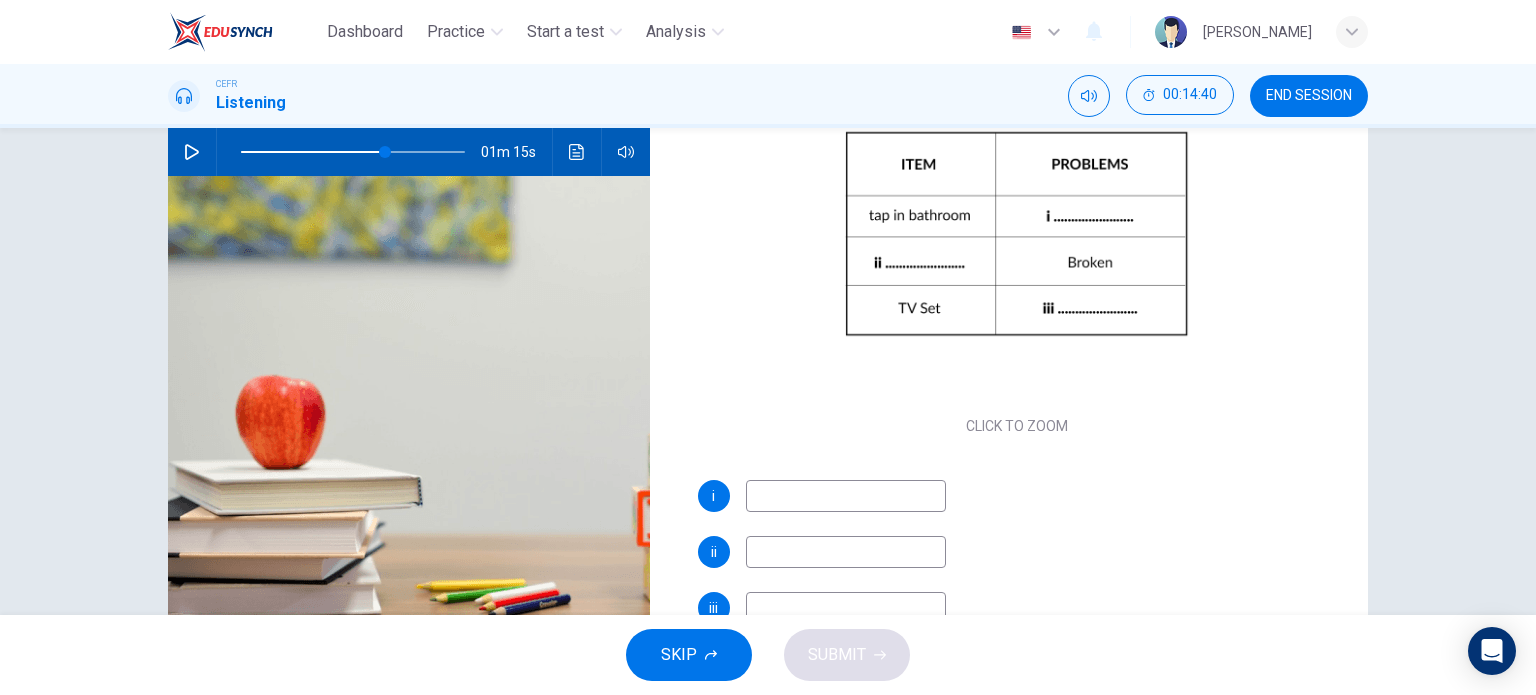 click at bounding box center [846, 496] 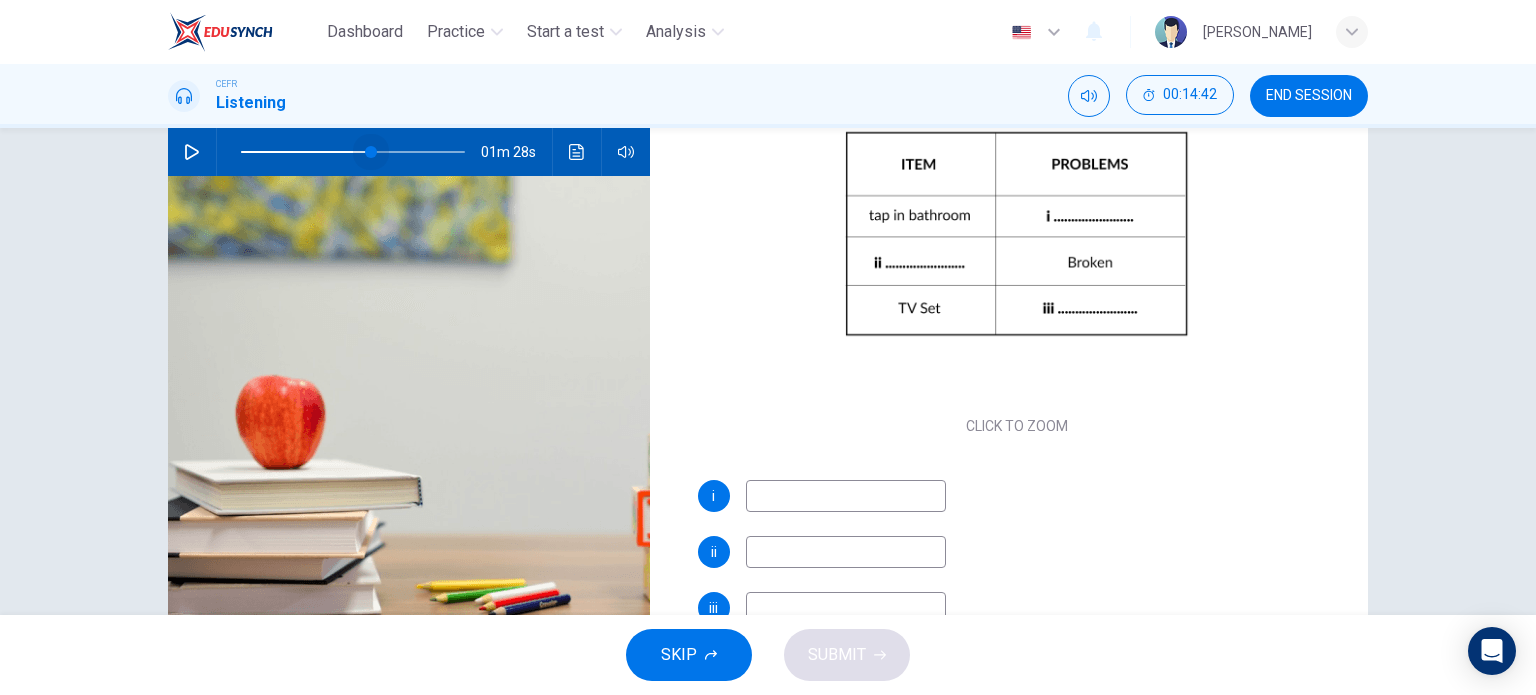 drag, startPoint x: 377, startPoint y: 159, endPoint x: 366, endPoint y: 162, distance: 11.401754 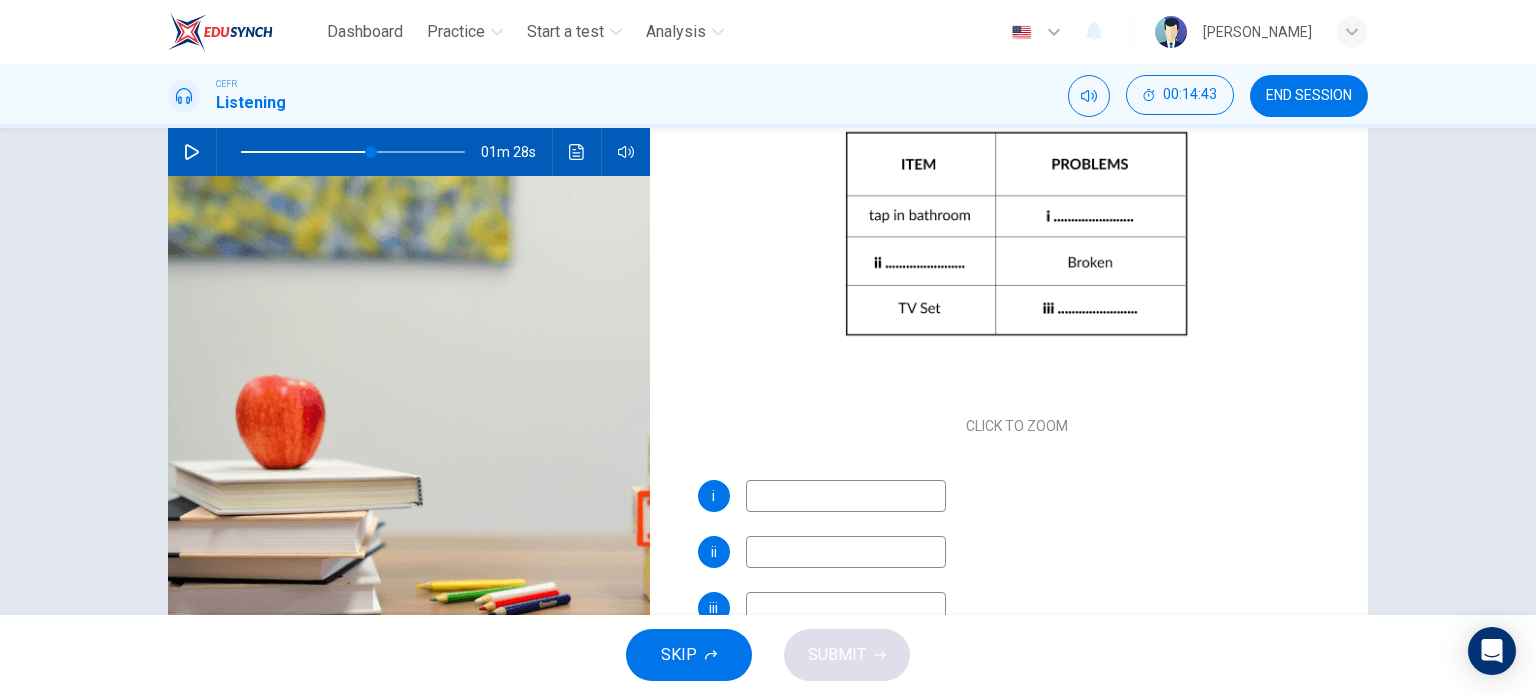 click at bounding box center (192, 152) 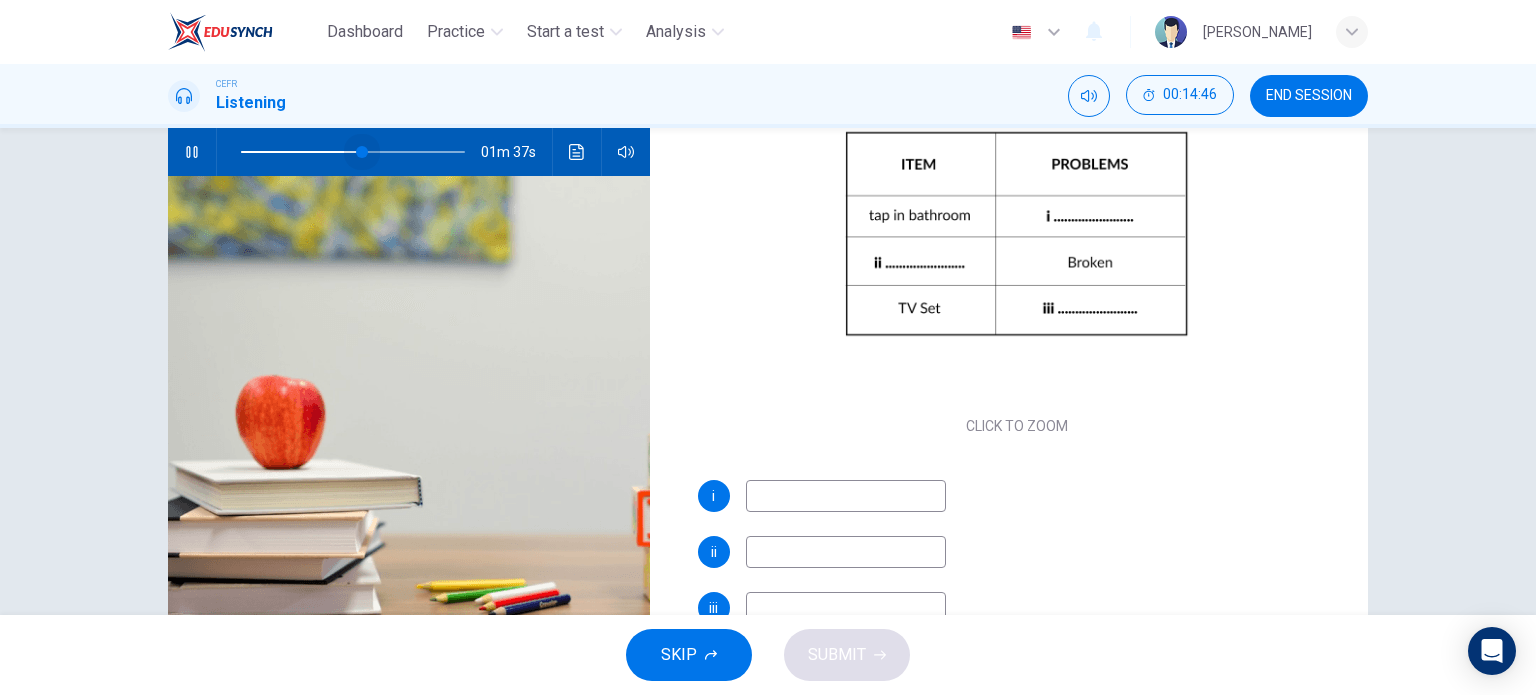 drag, startPoint x: 366, startPoint y: 148, endPoint x: 355, endPoint y: 152, distance: 11.7046995 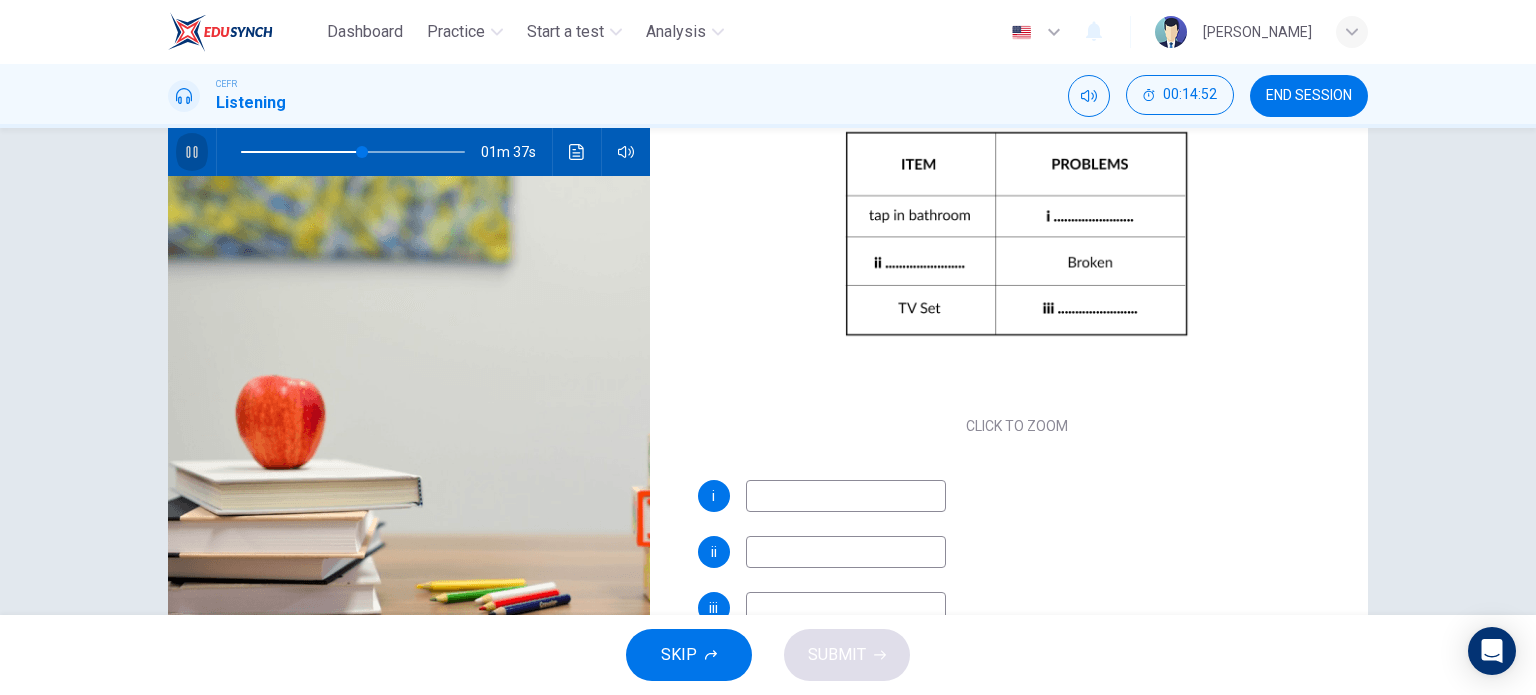 click 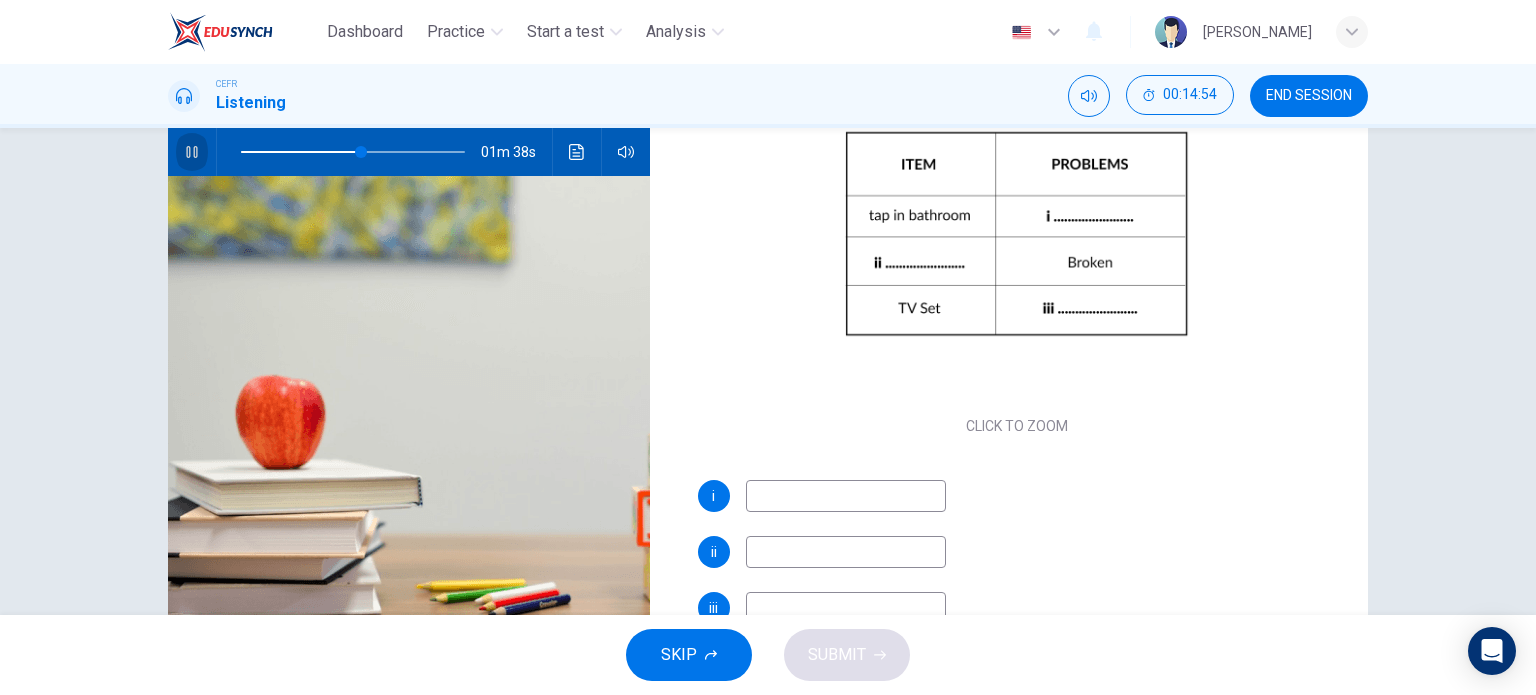 click 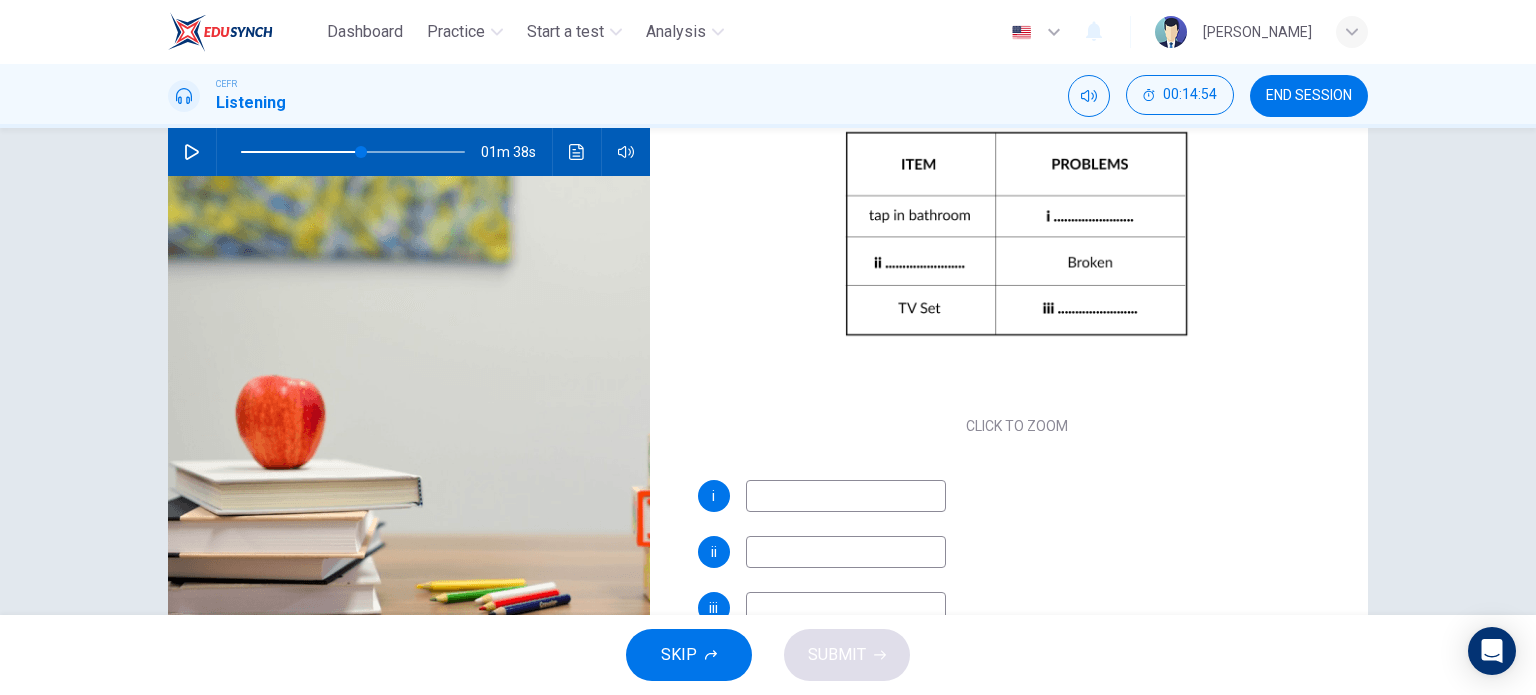 click 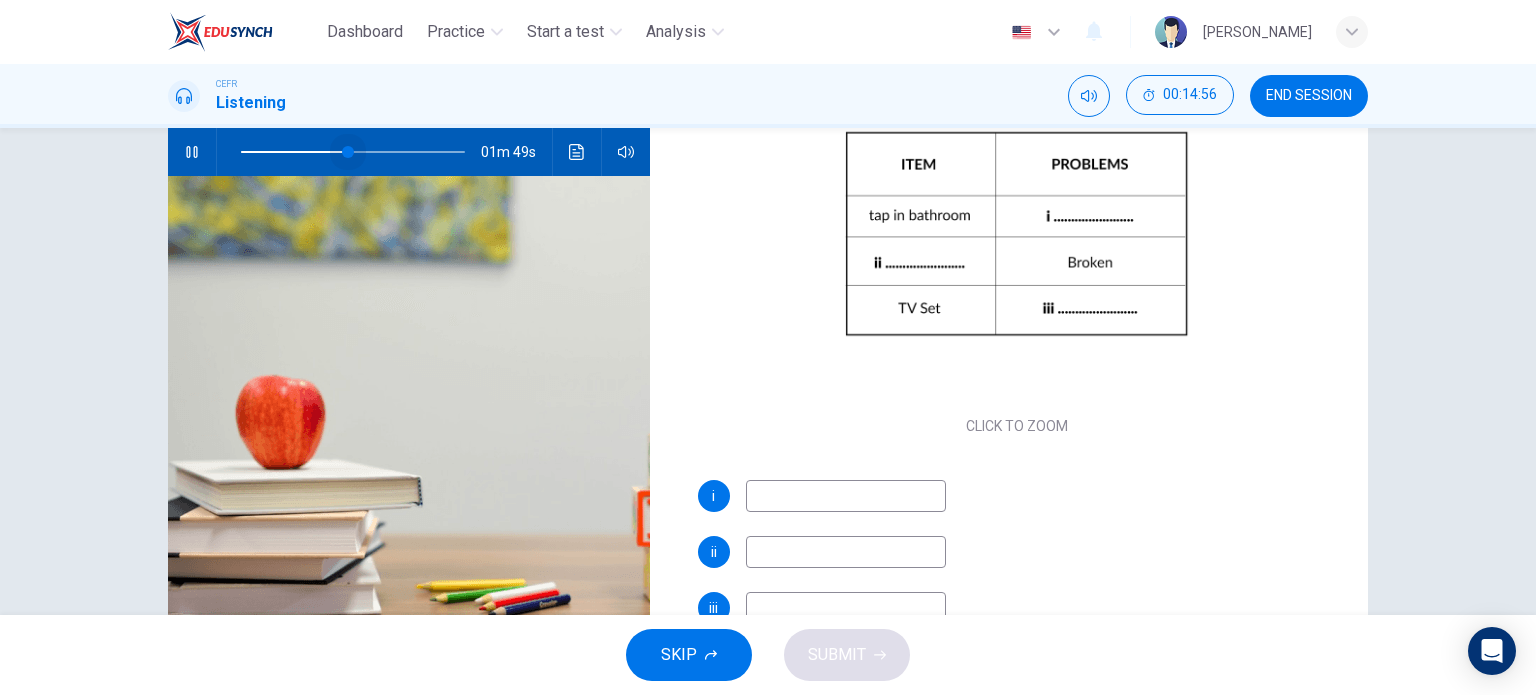 click at bounding box center [348, 152] 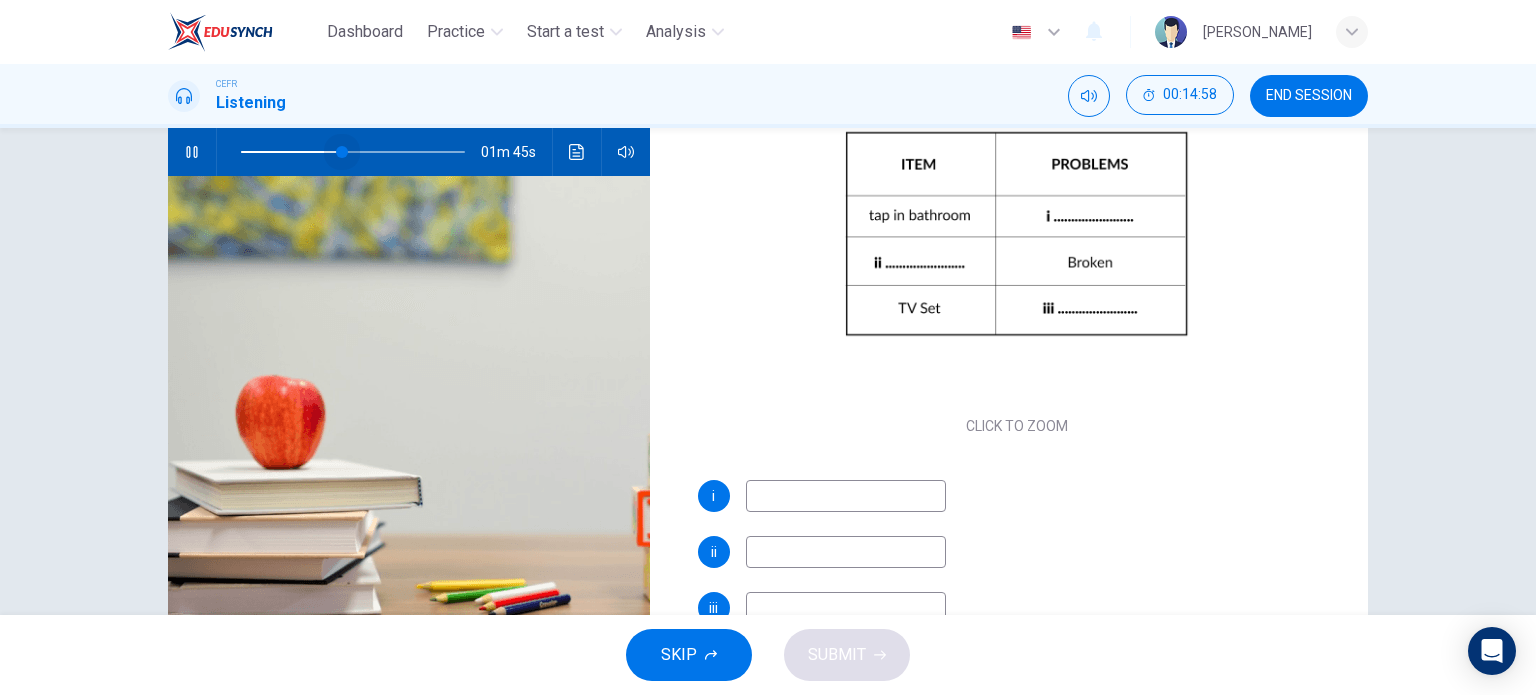 drag, startPoint x: 335, startPoint y: 153, endPoint x: 384, endPoint y: 154, distance: 49.010204 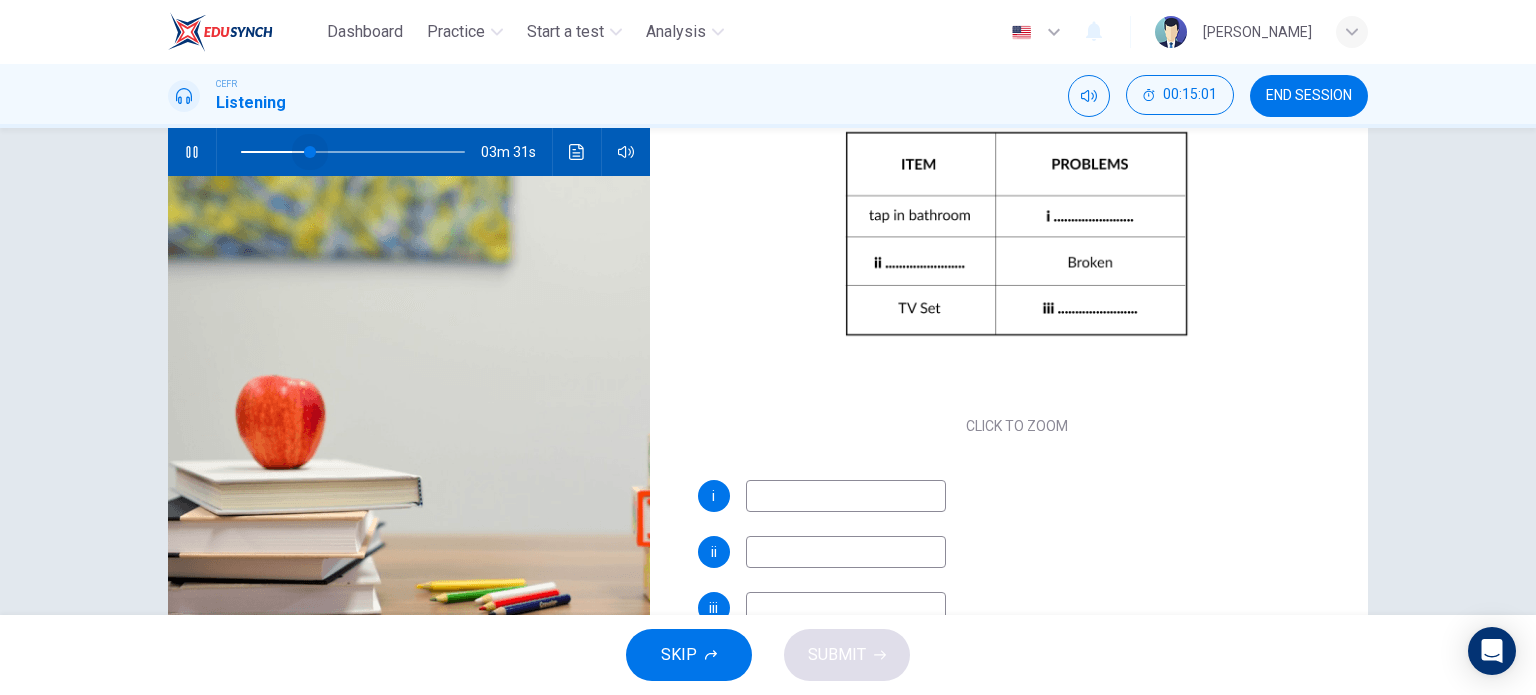 type on "0" 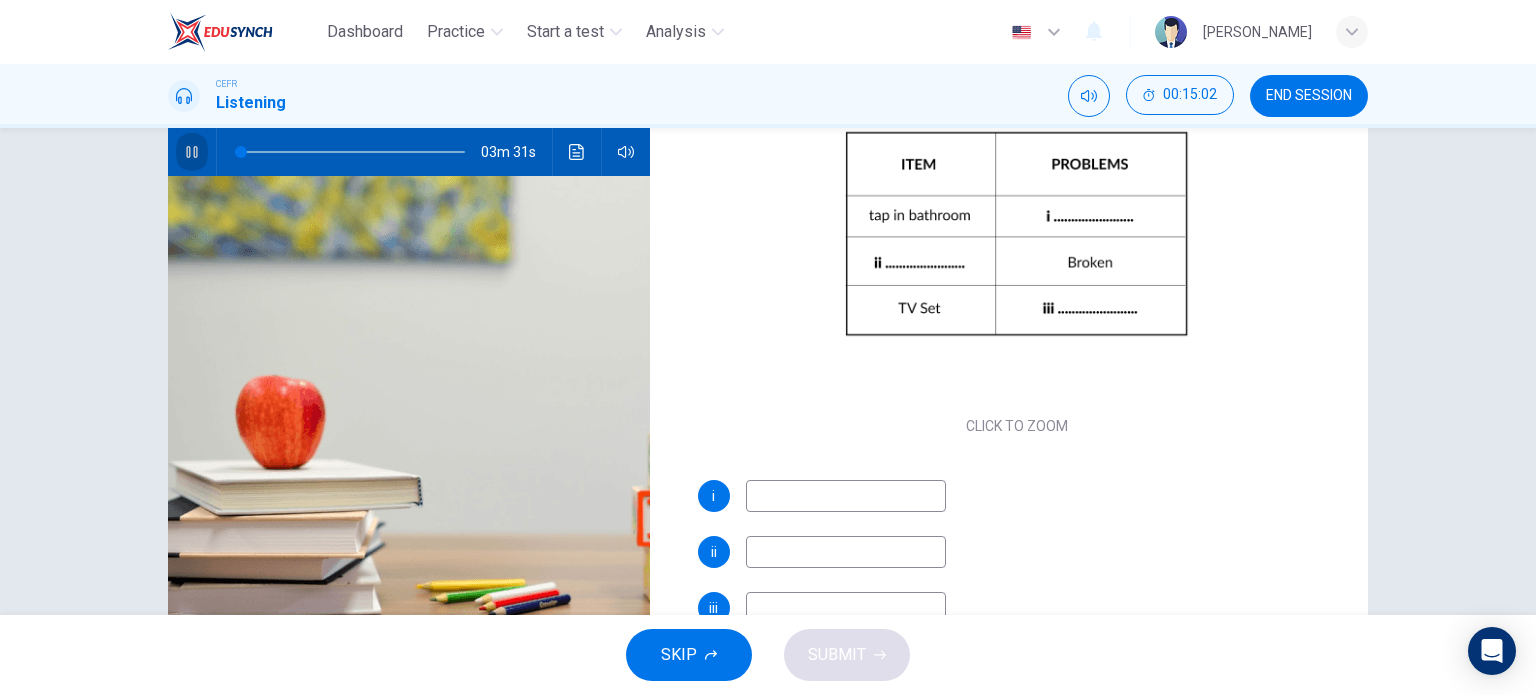 click at bounding box center [192, 152] 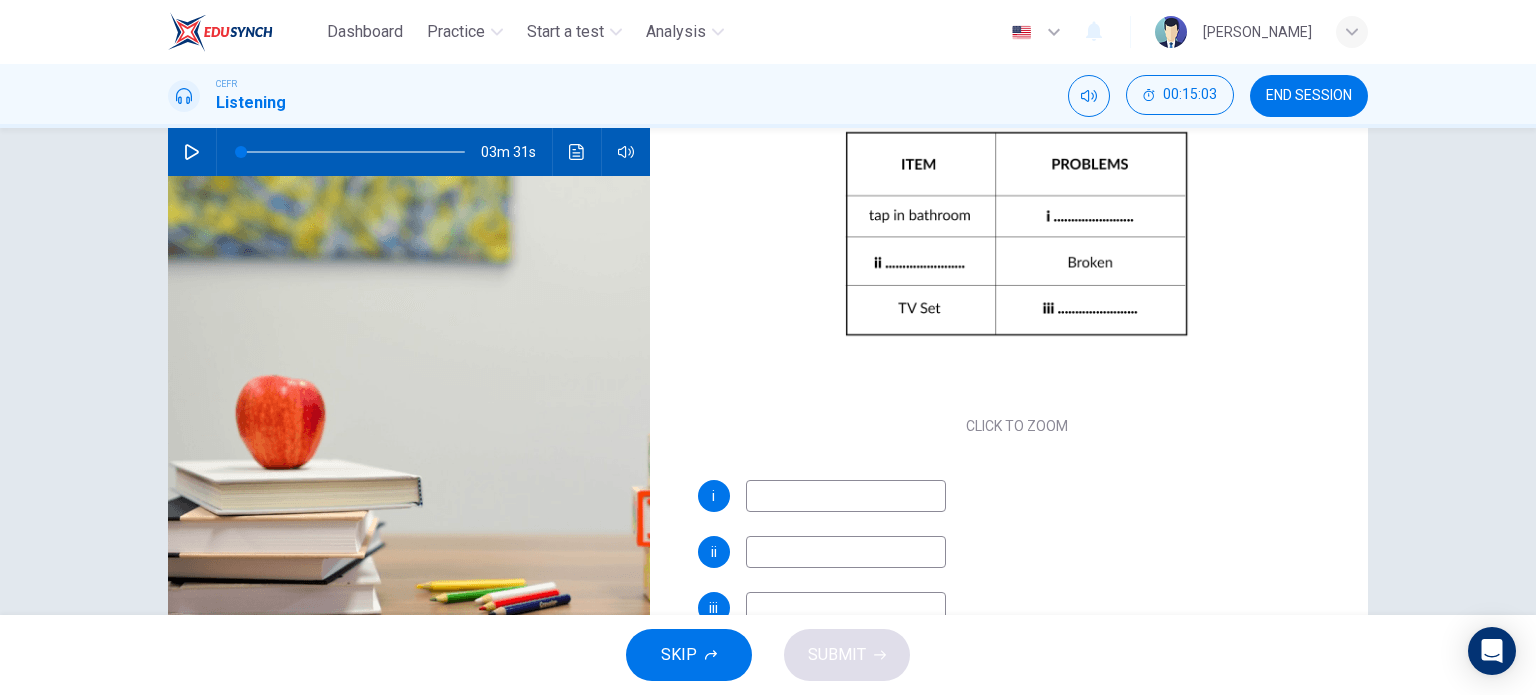 click at bounding box center [846, 496] 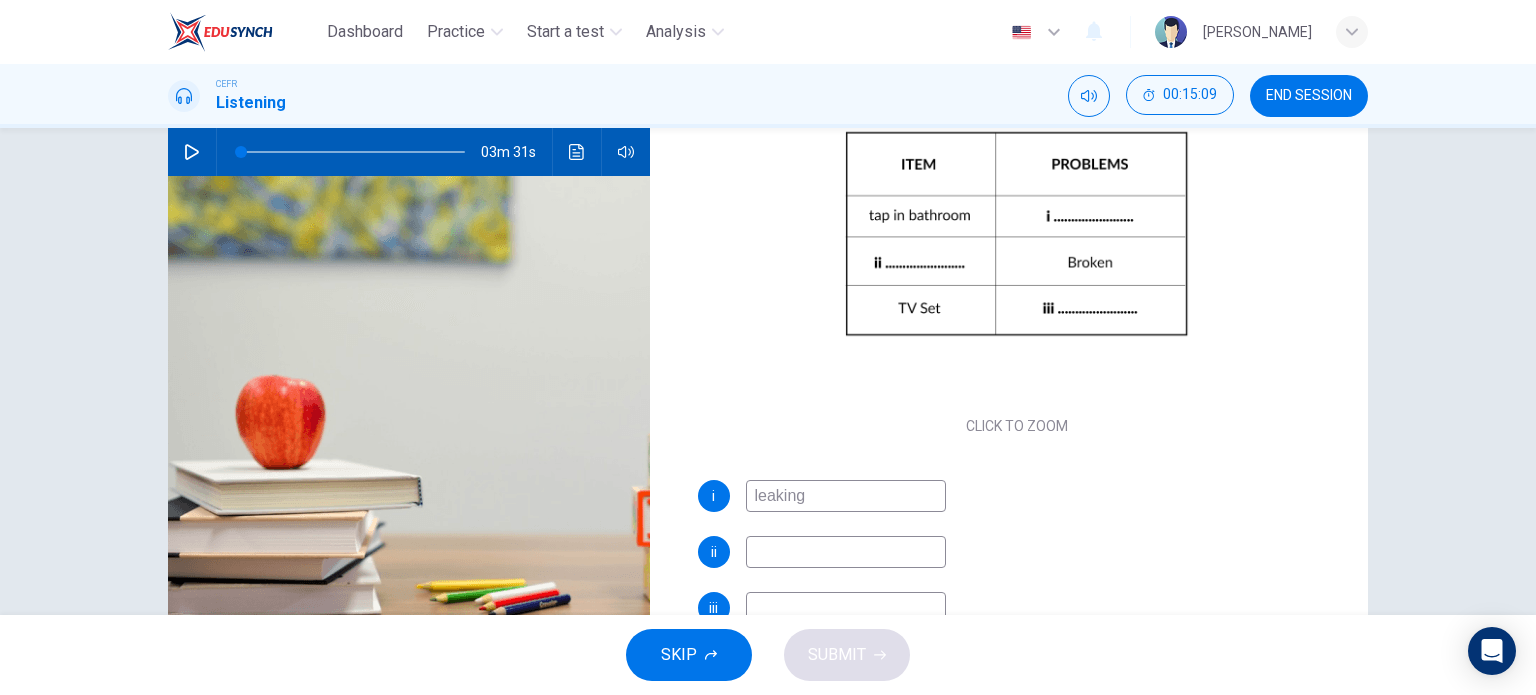 scroll, scrollTop: 288, scrollLeft: 0, axis: vertical 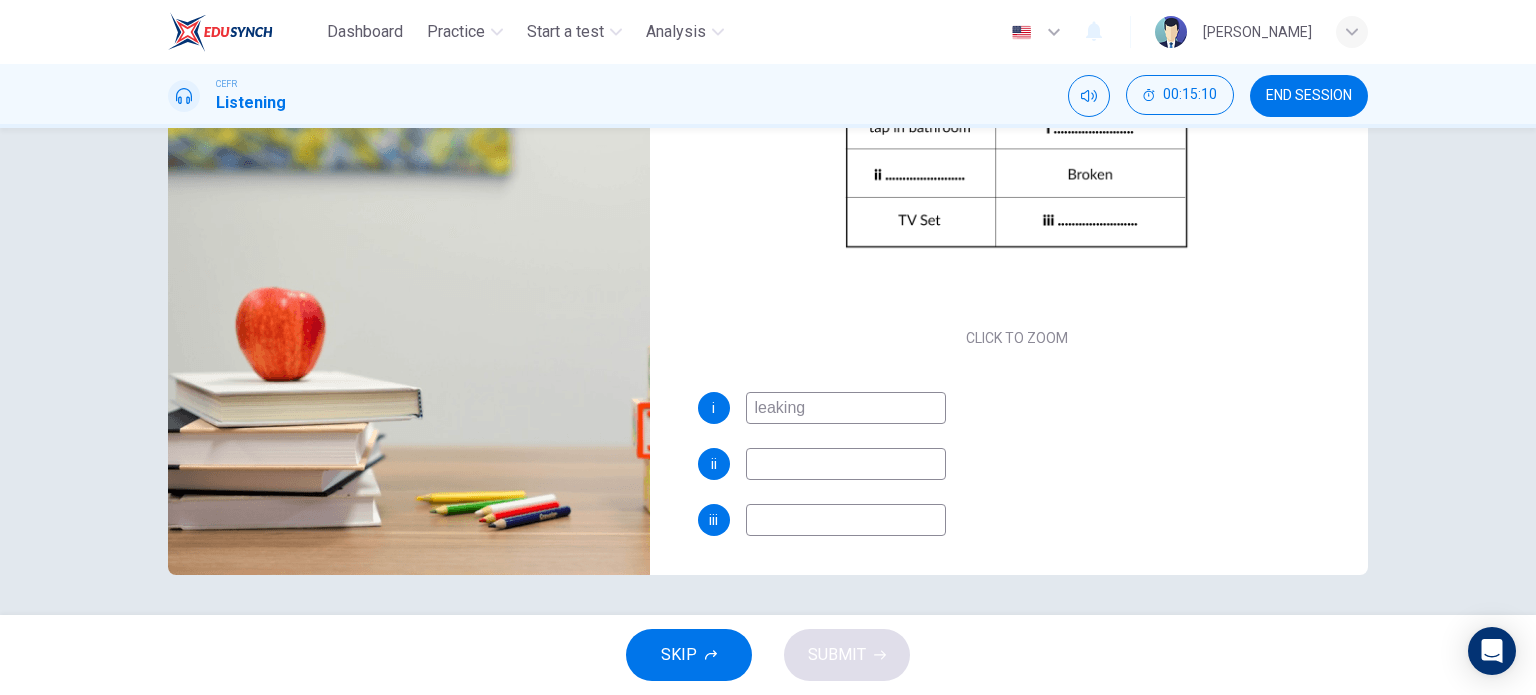 type on "leaking" 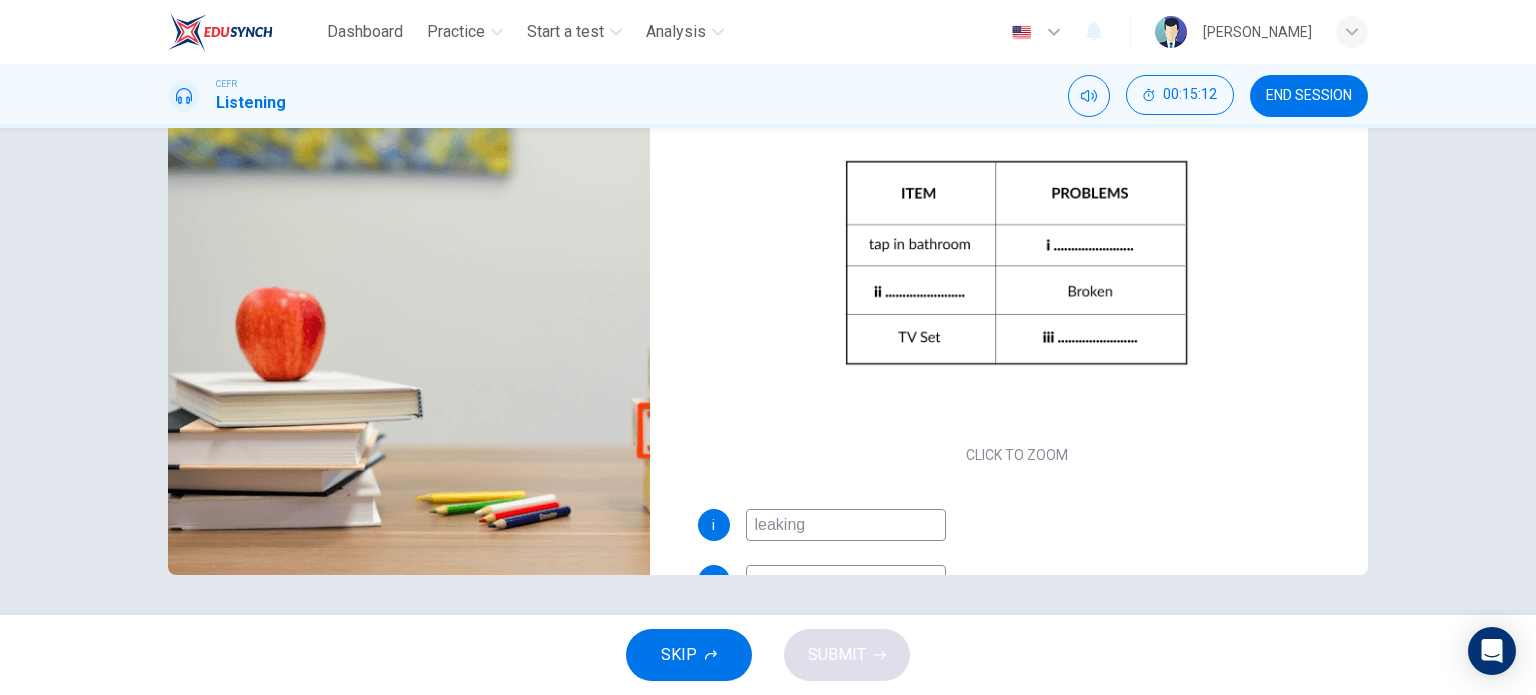 scroll, scrollTop: 100, scrollLeft: 0, axis: vertical 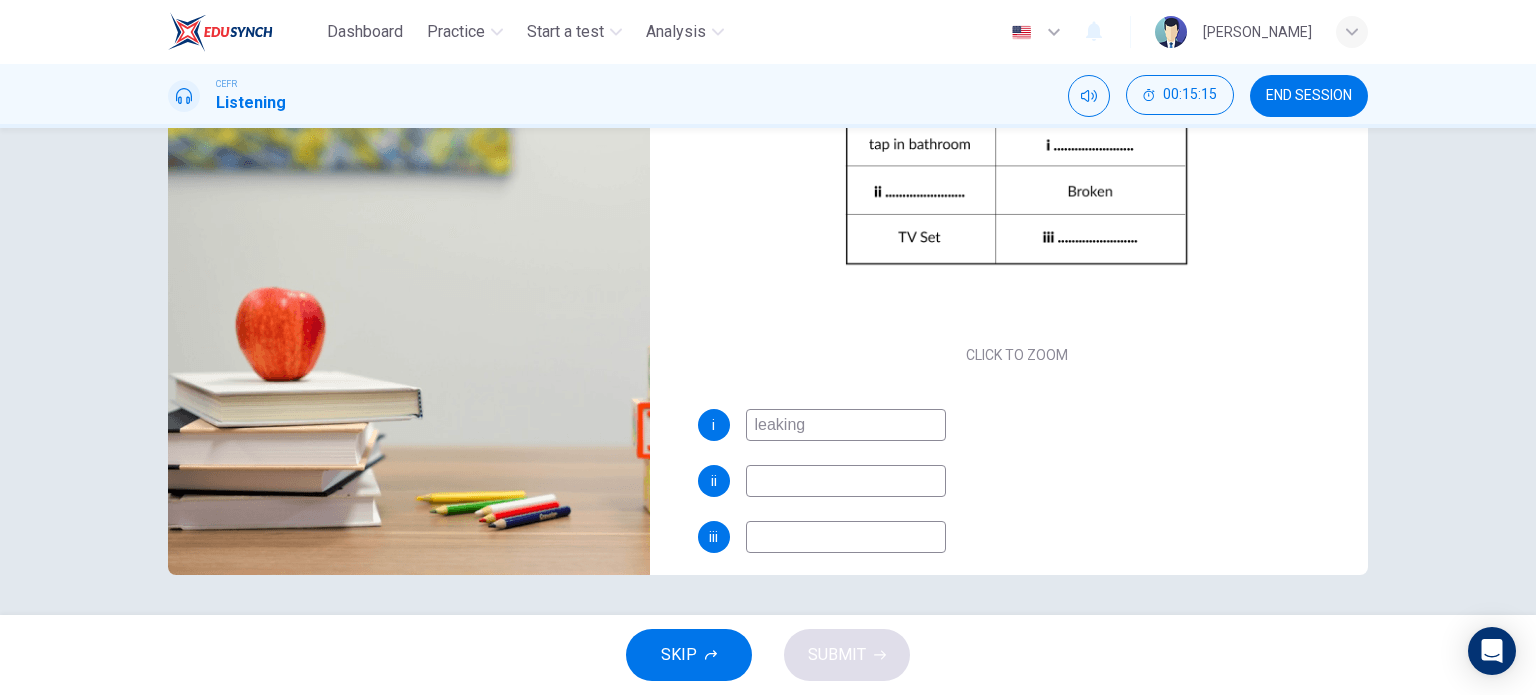 click at bounding box center [846, 481] 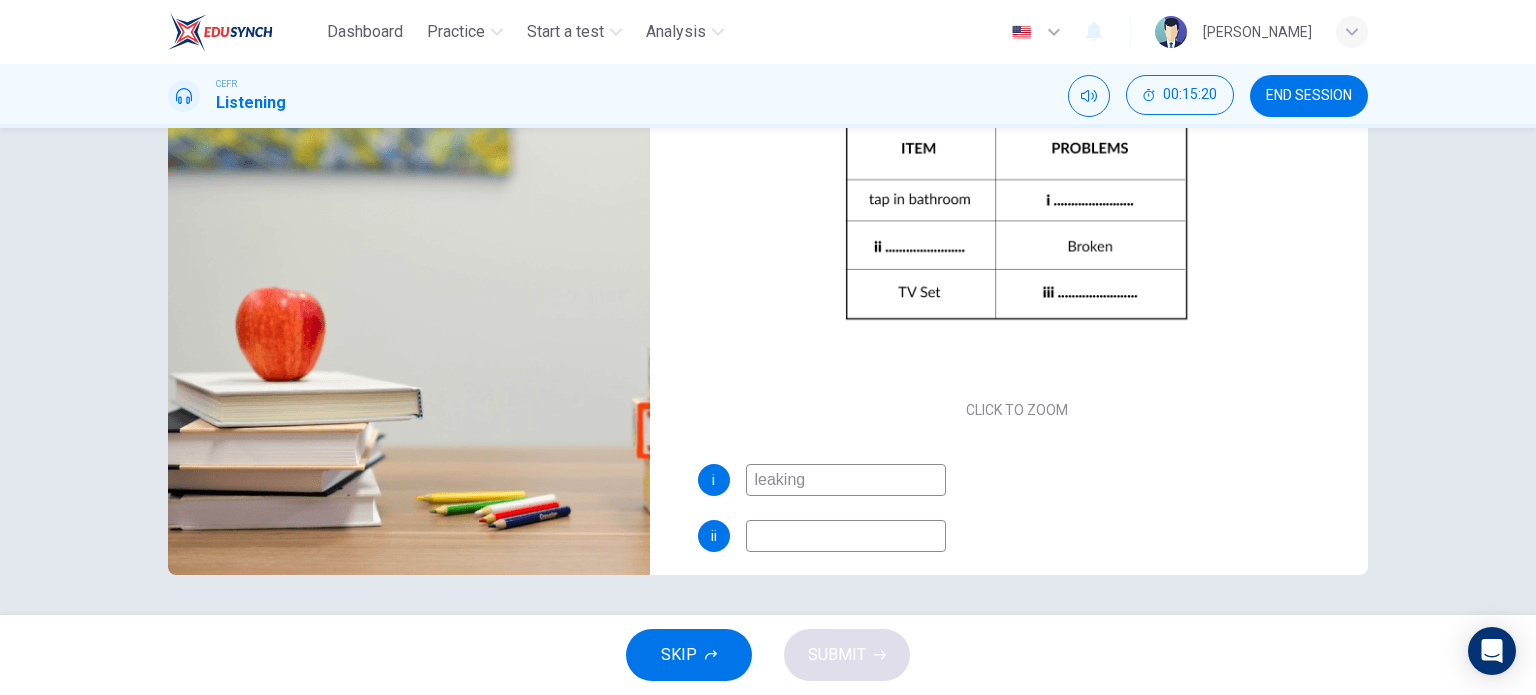 scroll, scrollTop: 0, scrollLeft: 0, axis: both 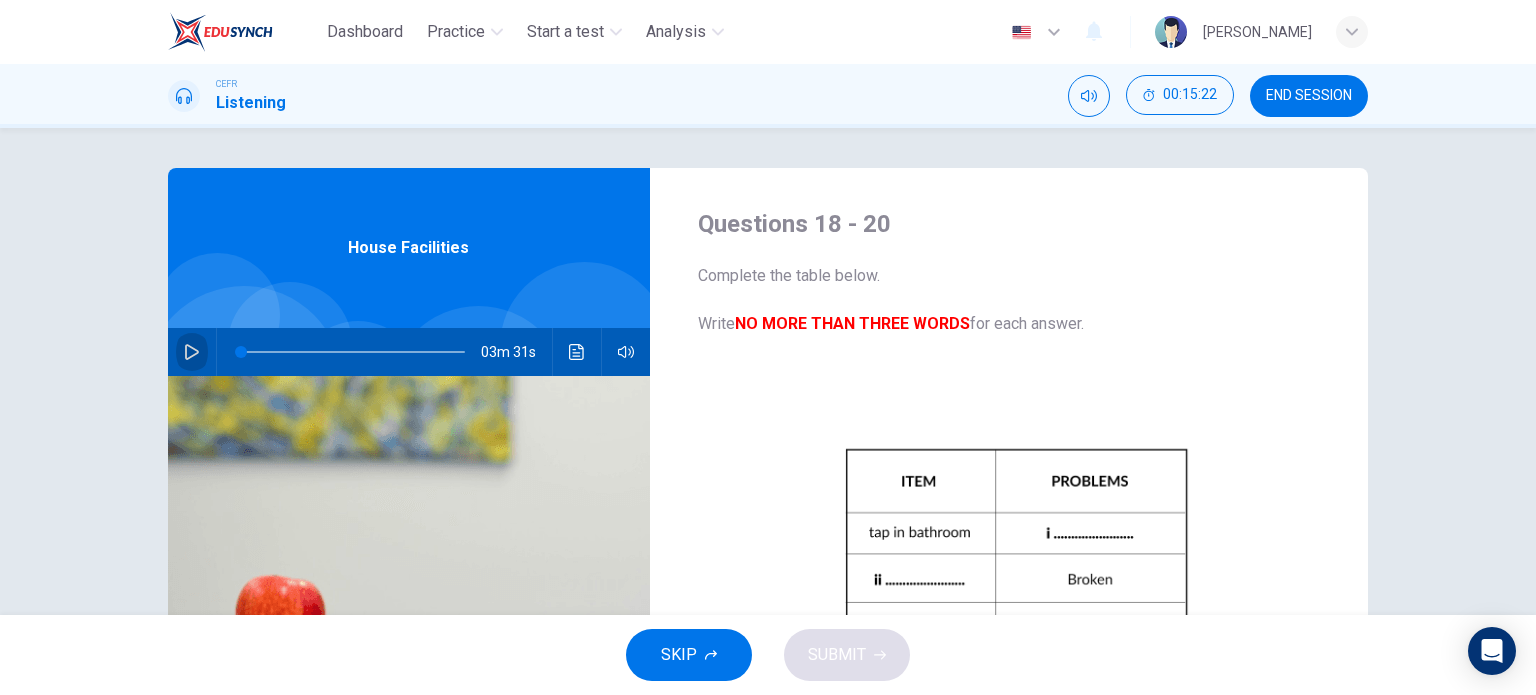 click 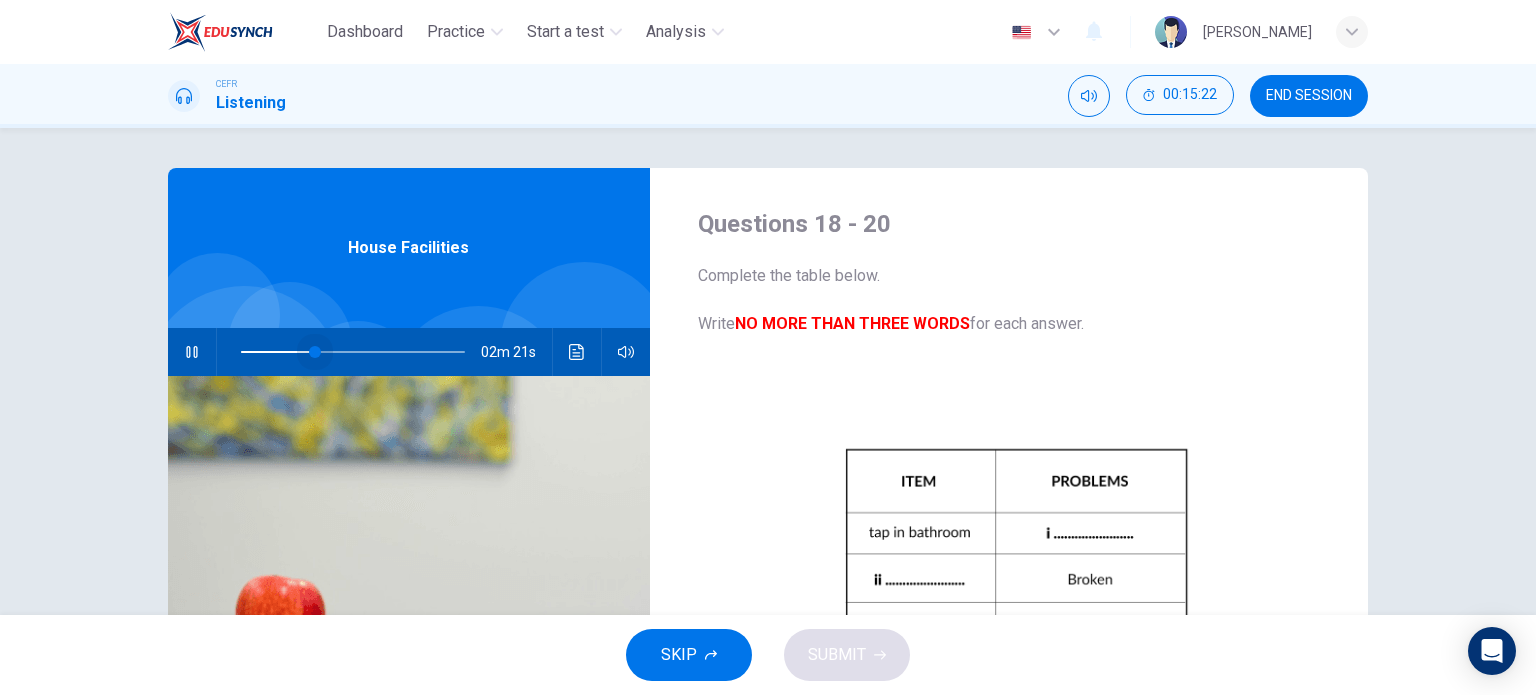 drag, startPoint x: 237, startPoint y: 347, endPoint x: 313, endPoint y: 352, distance: 76.1643 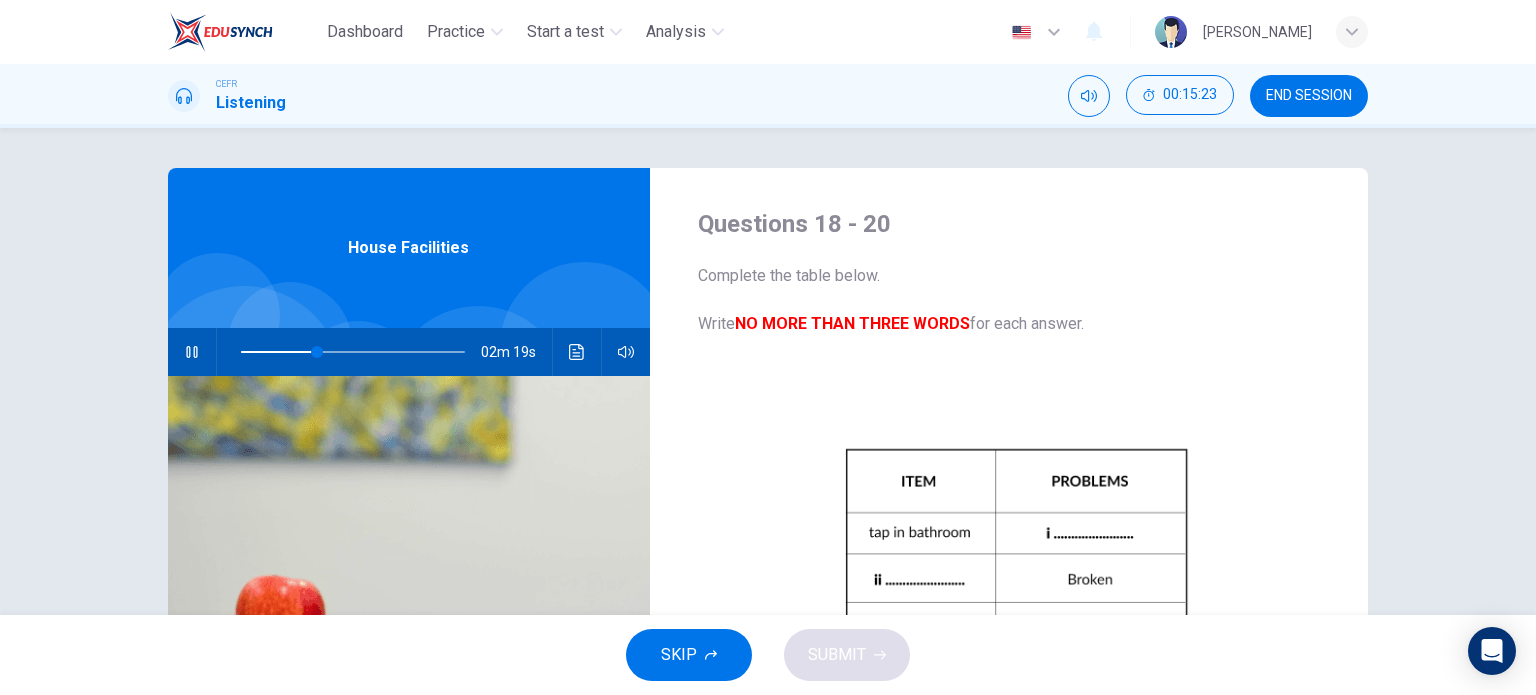 drag, startPoint x: 347, startPoint y: 356, endPoint x: 372, endPoint y: 358, distance: 25.079872 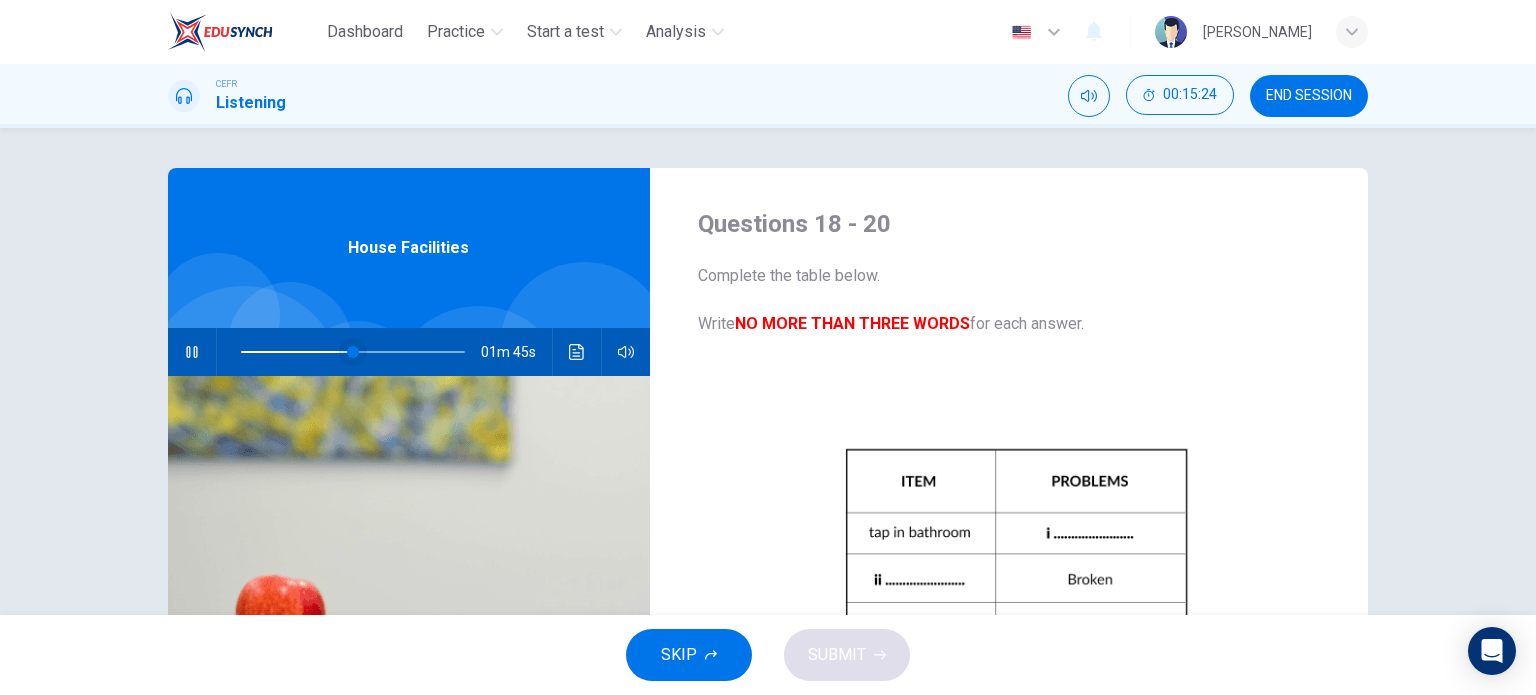 drag, startPoint x: 385, startPoint y: 358, endPoint x: 395, endPoint y: 360, distance: 10.198039 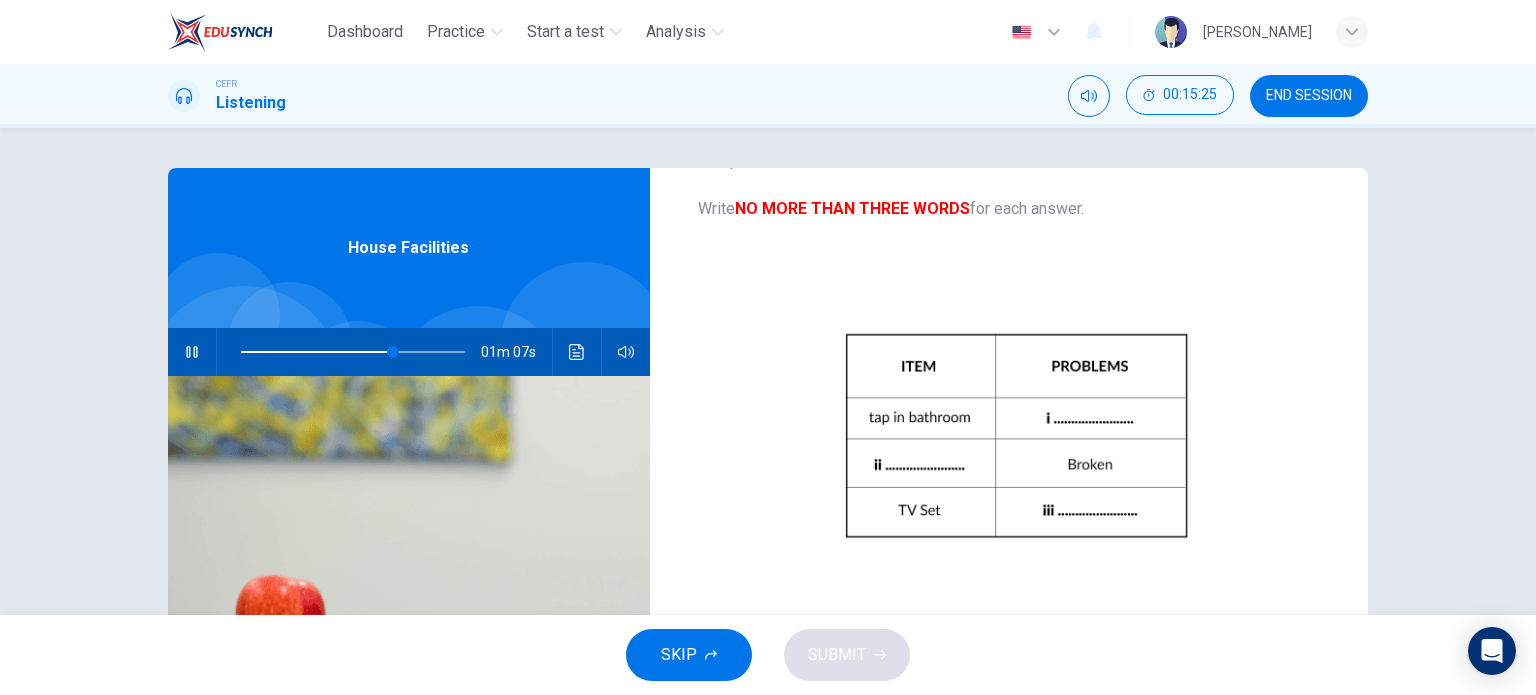 scroll, scrollTop: 117, scrollLeft: 0, axis: vertical 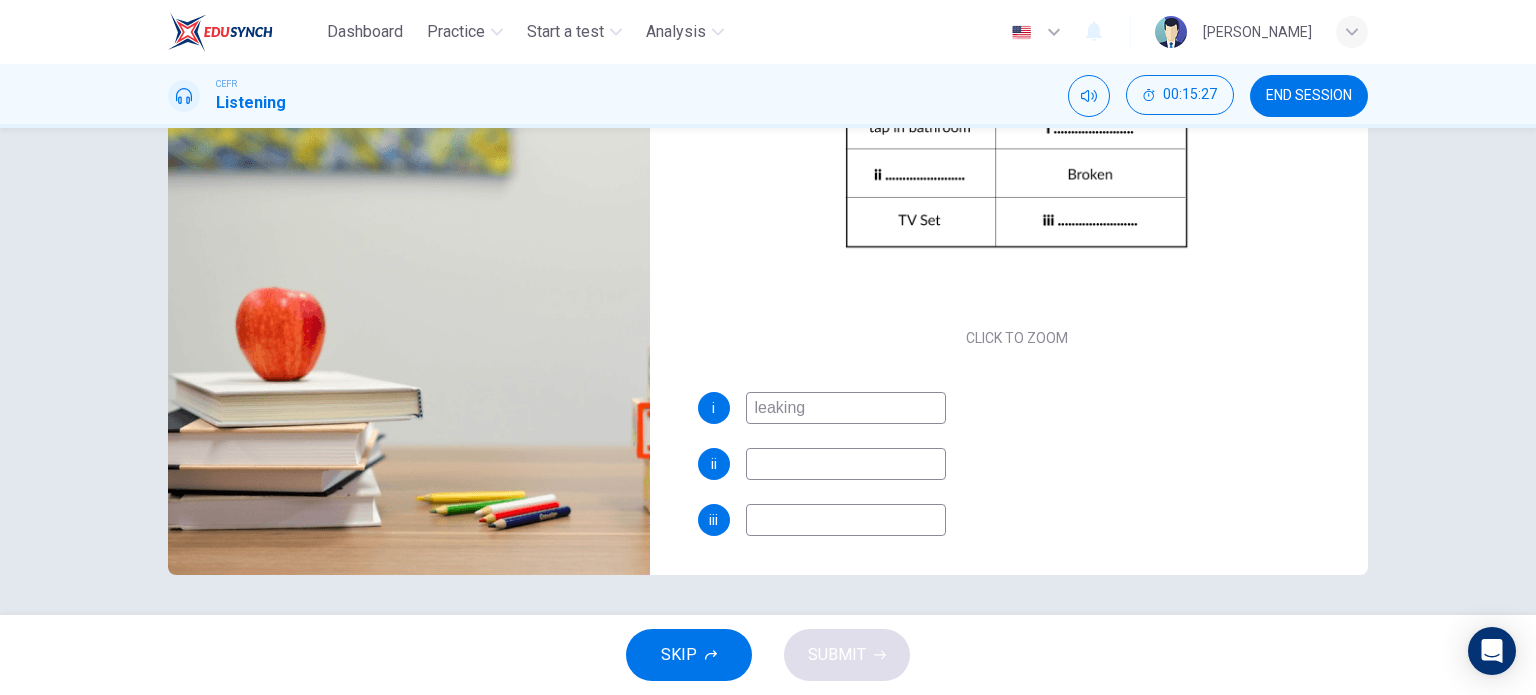 click on "i leaking ii iii" at bounding box center (1017, 484) 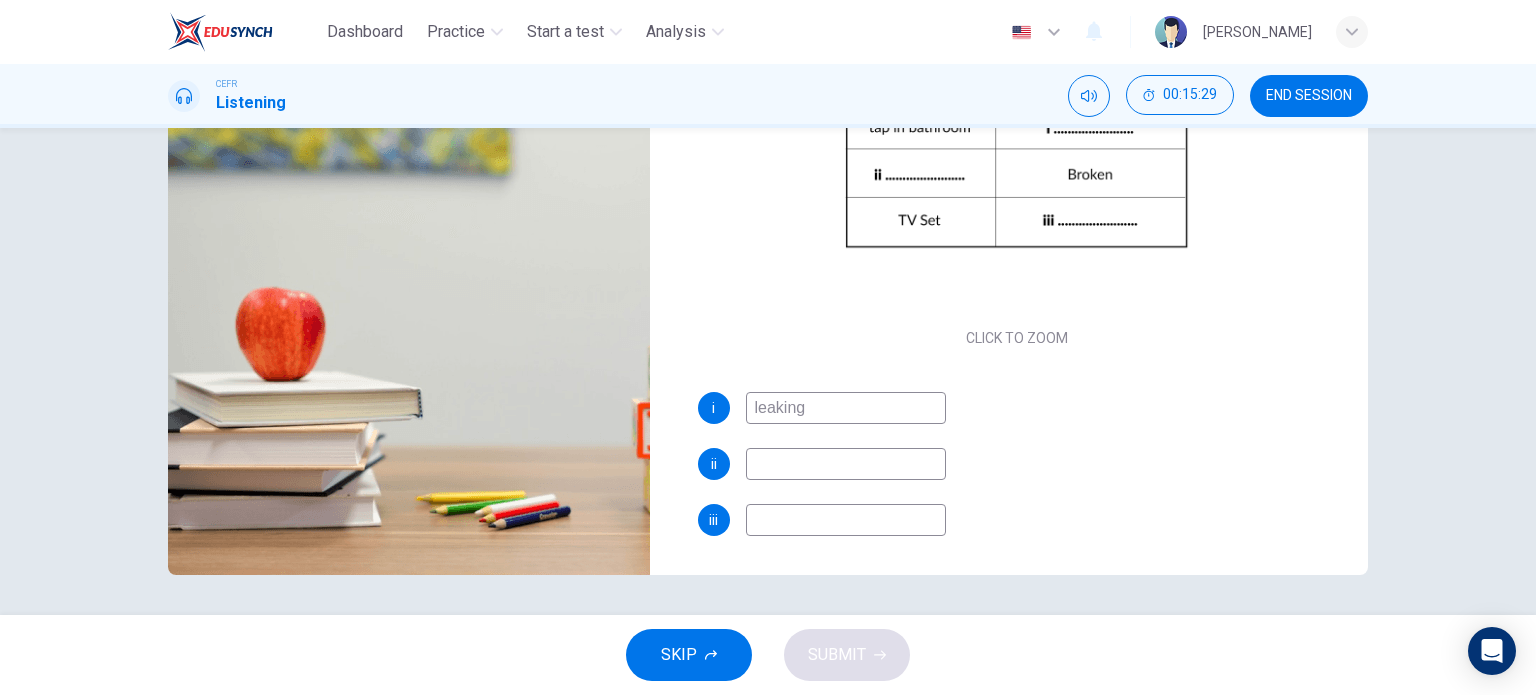 click at bounding box center (846, 464) 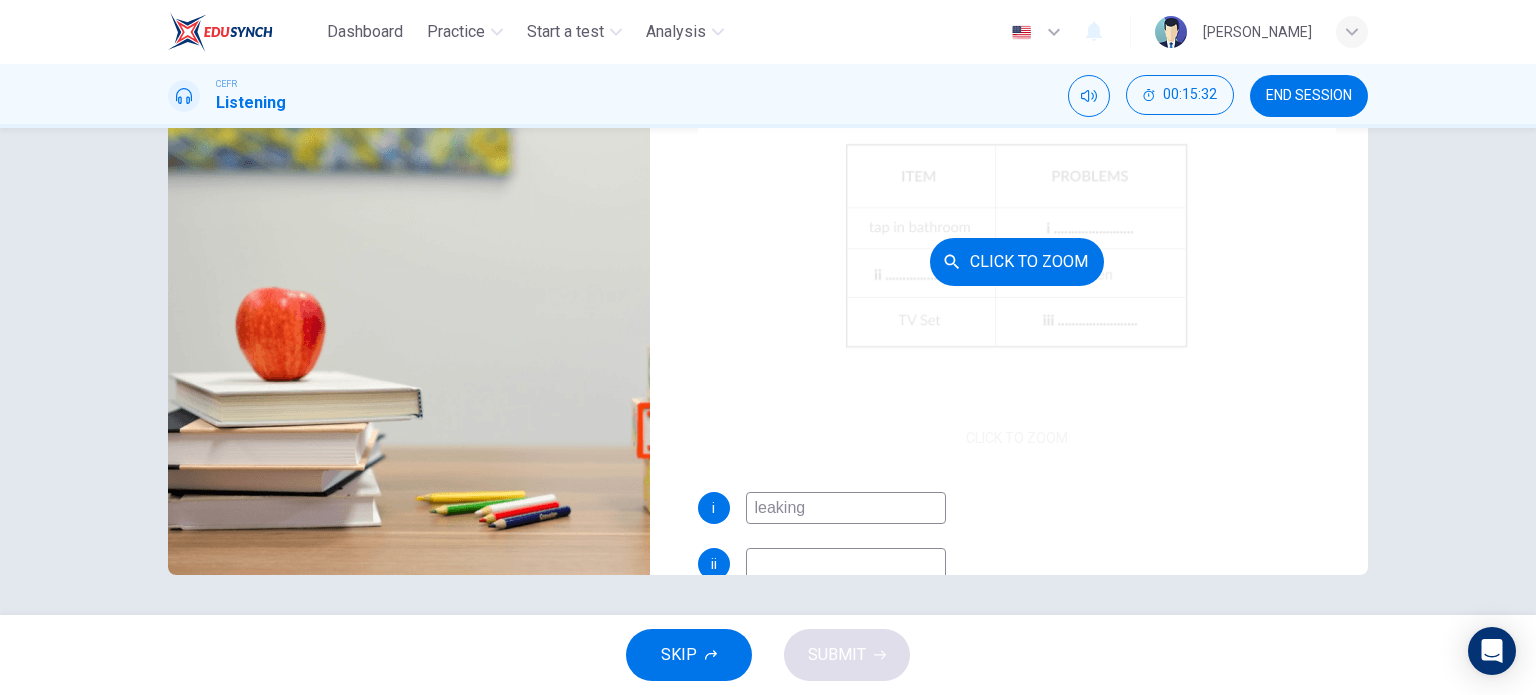 scroll, scrollTop: 0, scrollLeft: 0, axis: both 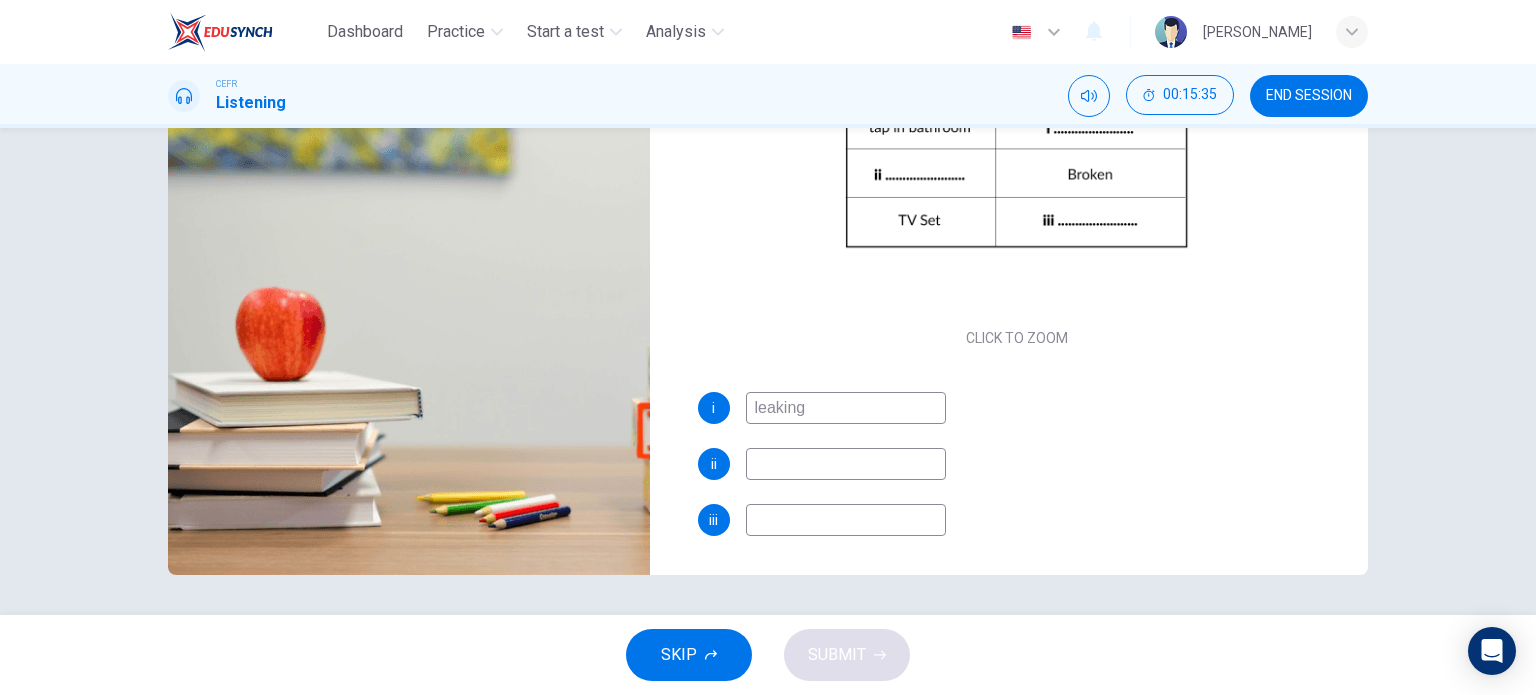 click at bounding box center [846, 520] 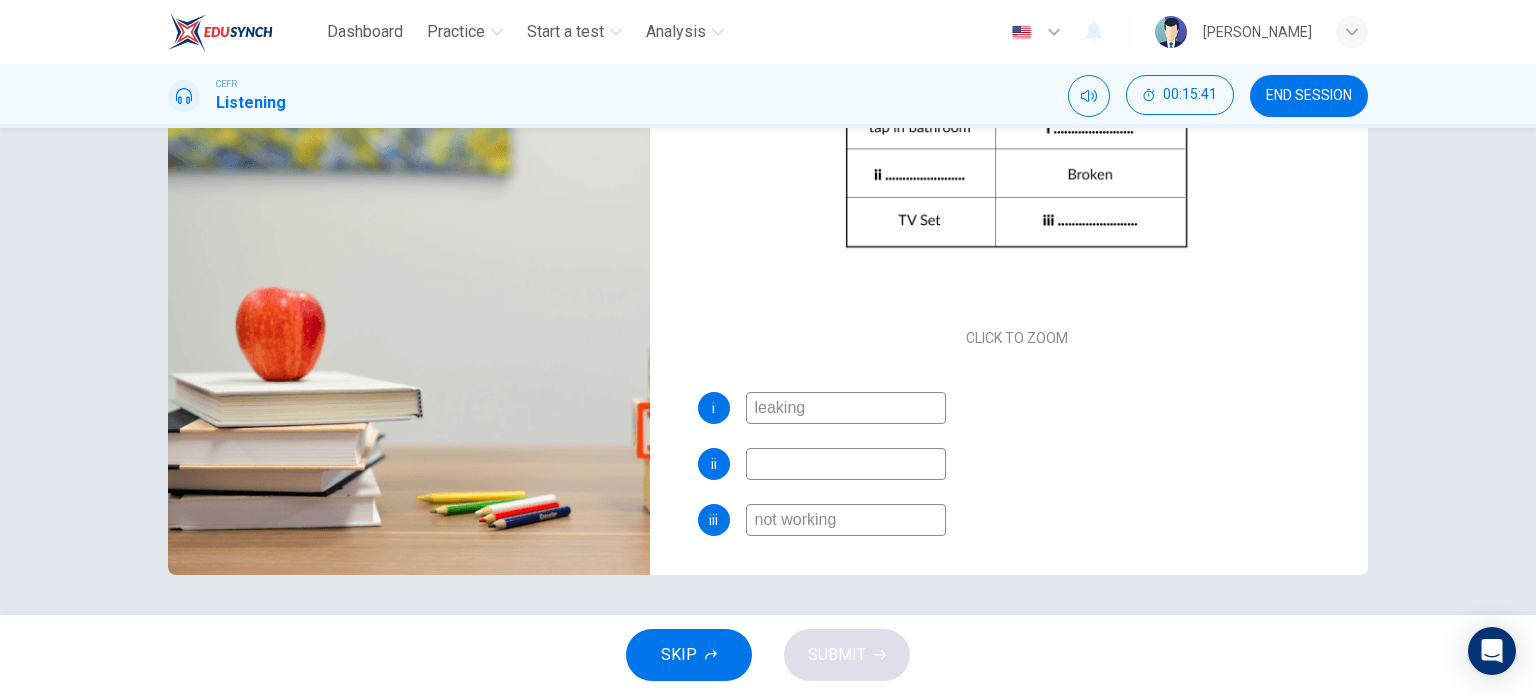 type on "not working" 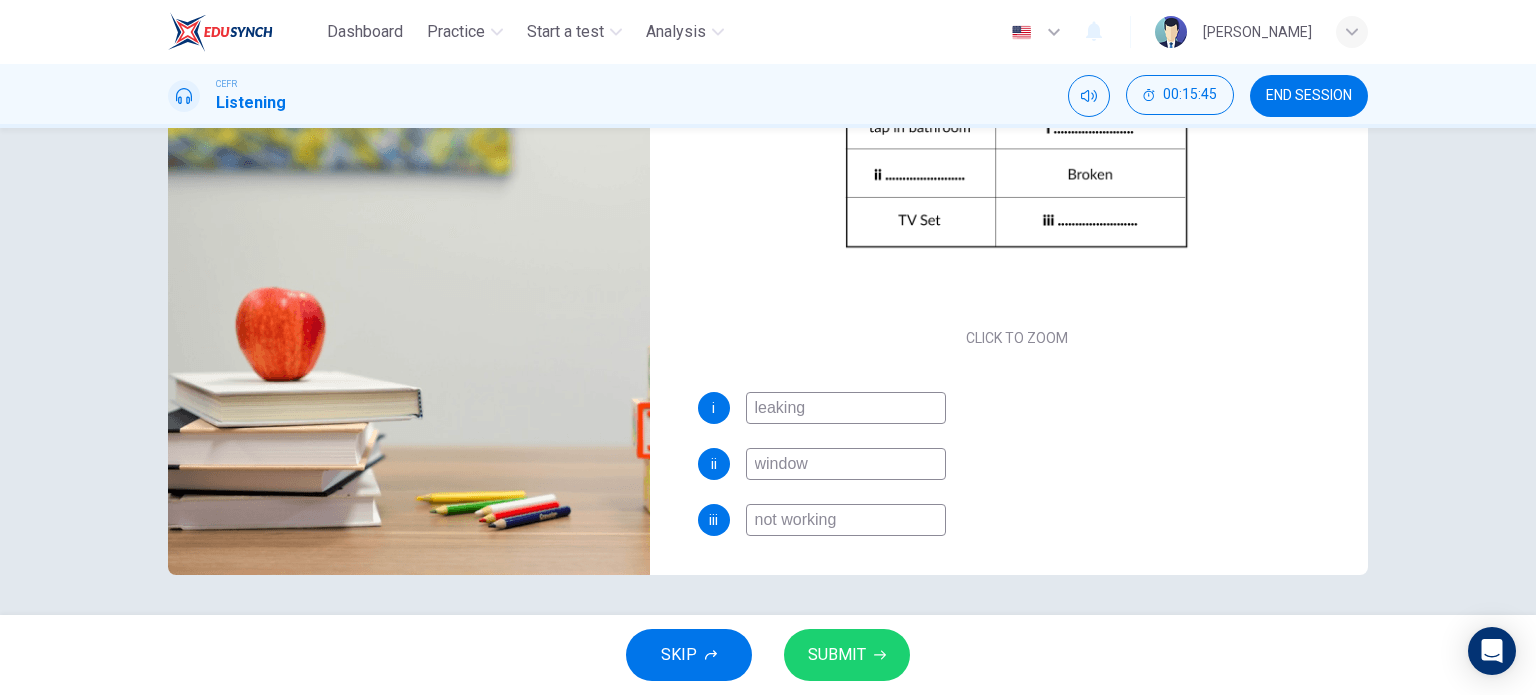 type on "window" 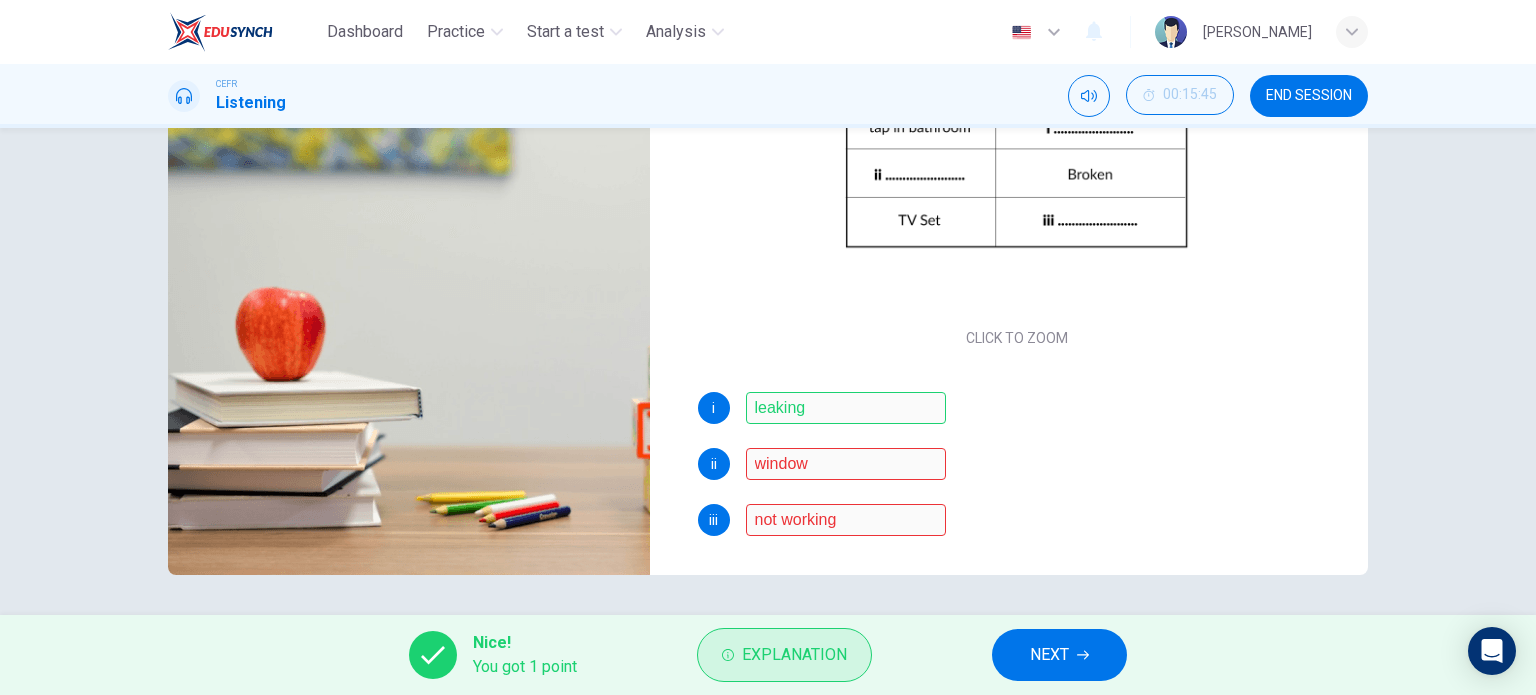 click on "Explanation" at bounding box center [784, 655] 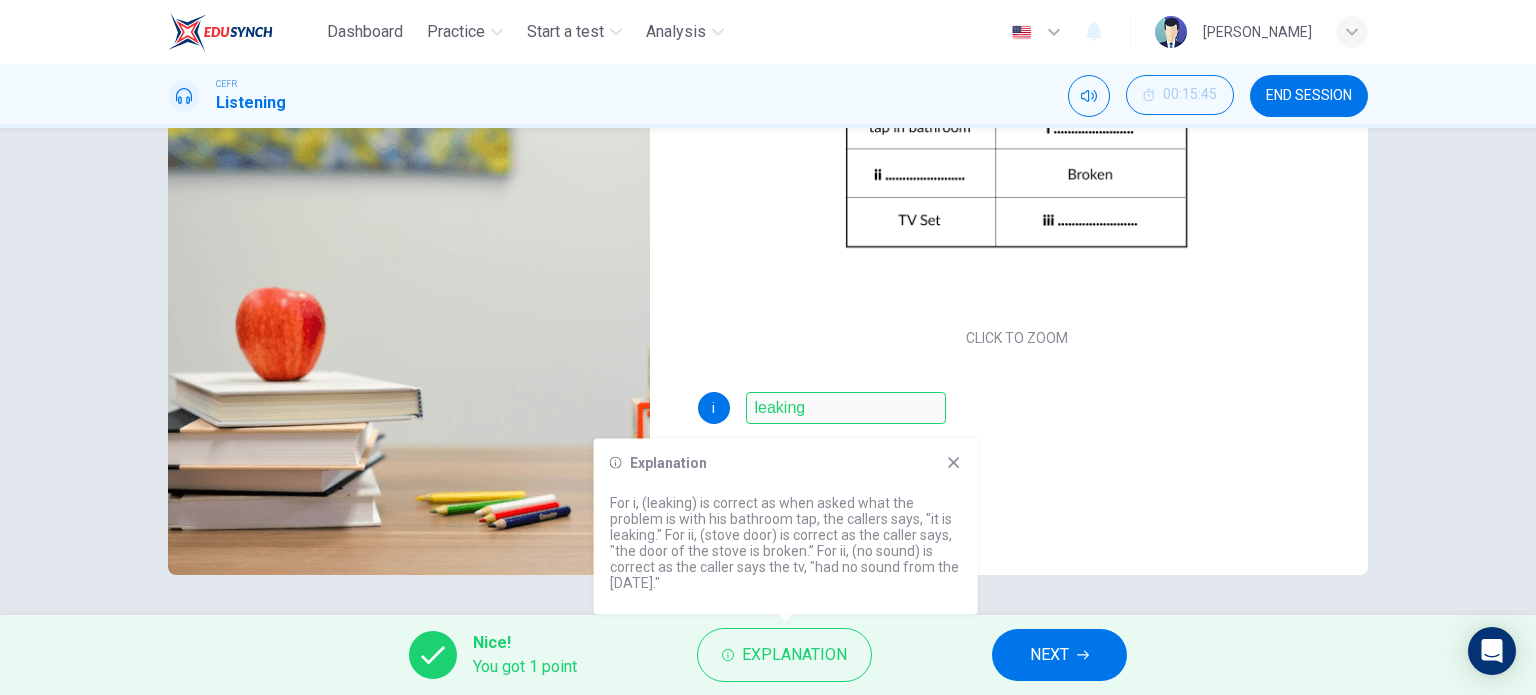 click 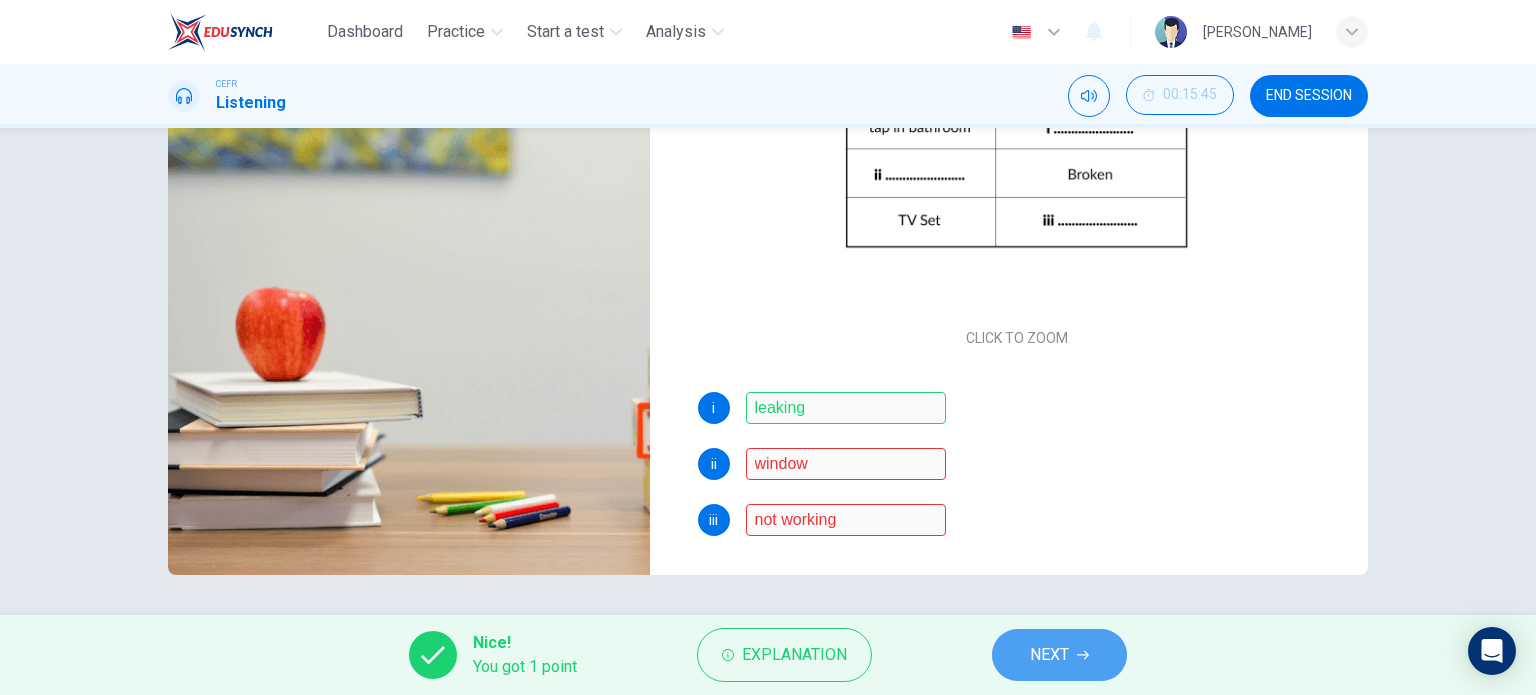 click on "NEXT" at bounding box center [1049, 655] 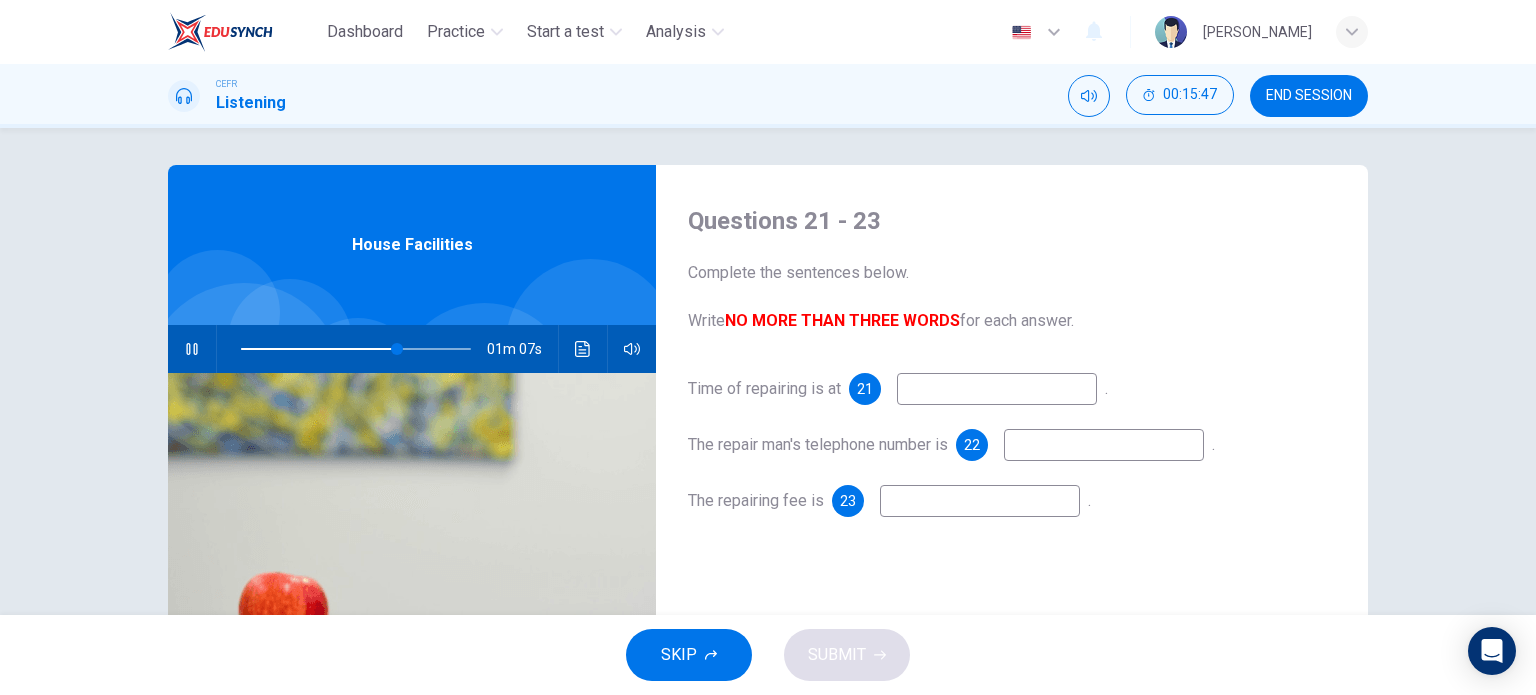 scroll, scrollTop: 0, scrollLeft: 0, axis: both 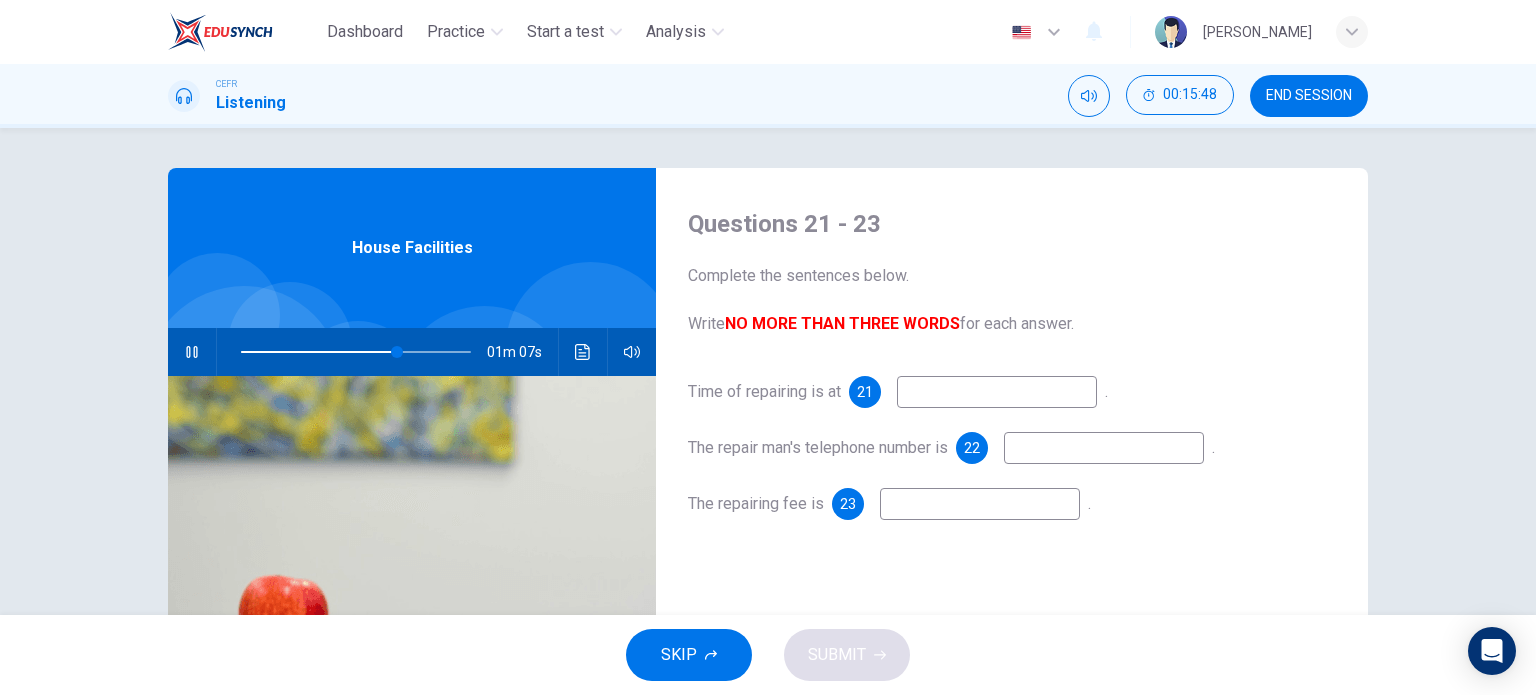 click at bounding box center (997, 392) 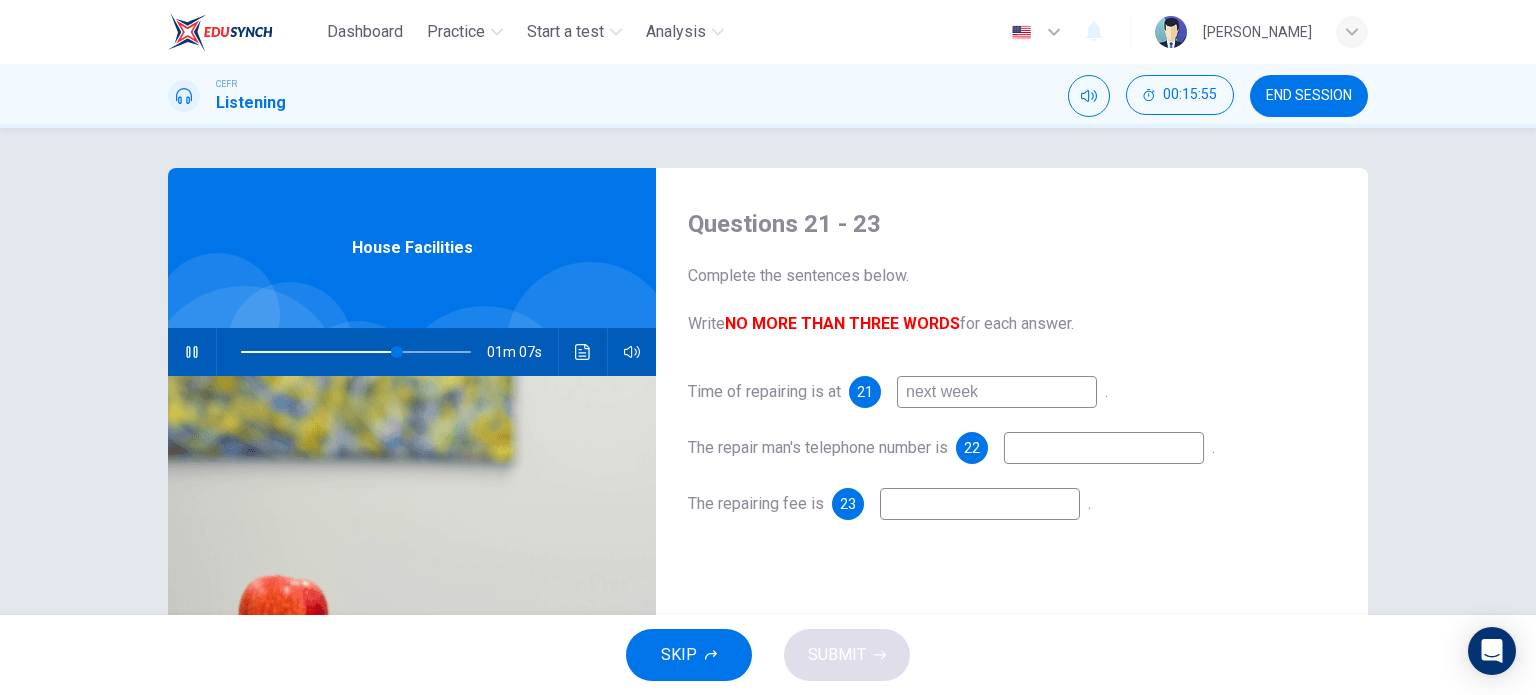 type on "next week" 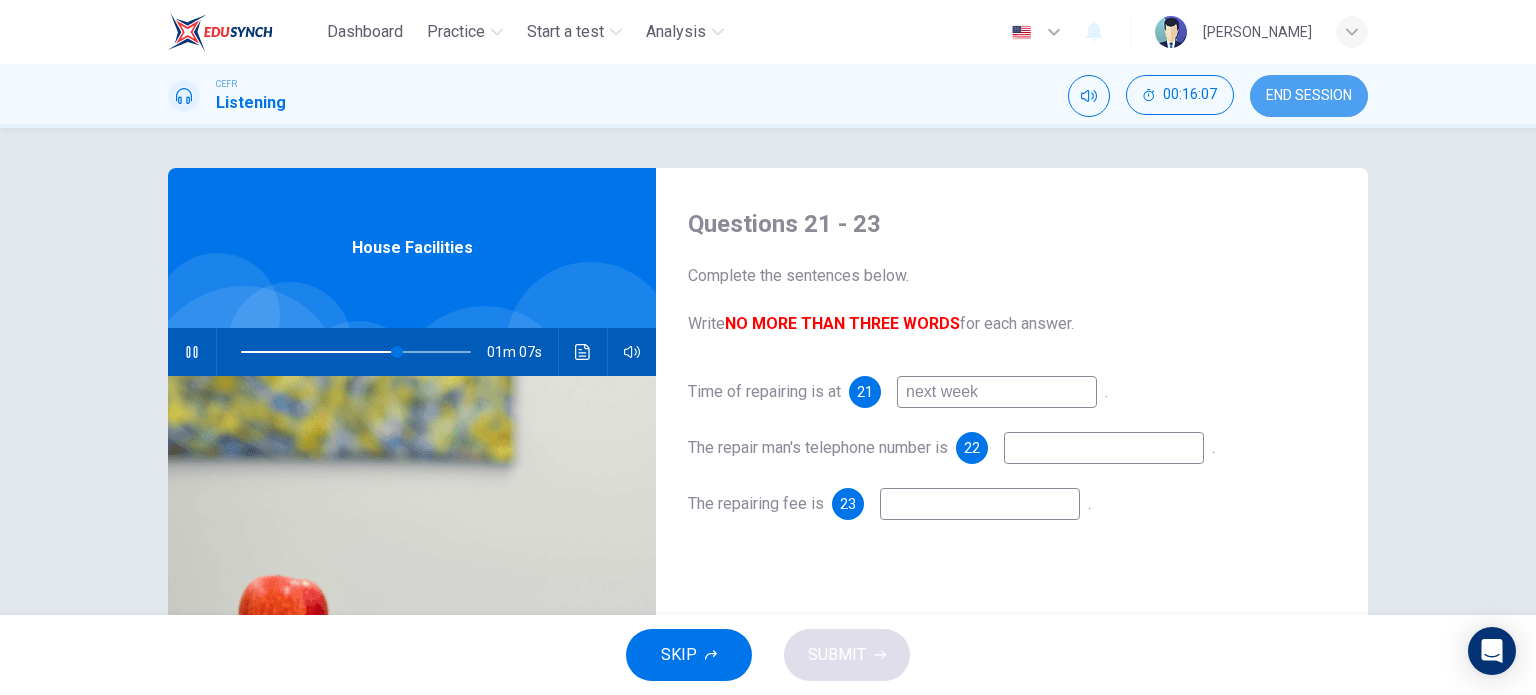 drag, startPoint x: 1323, startPoint y: 102, endPoint x: 870, endPoint y: 77, distance: 453.68933 